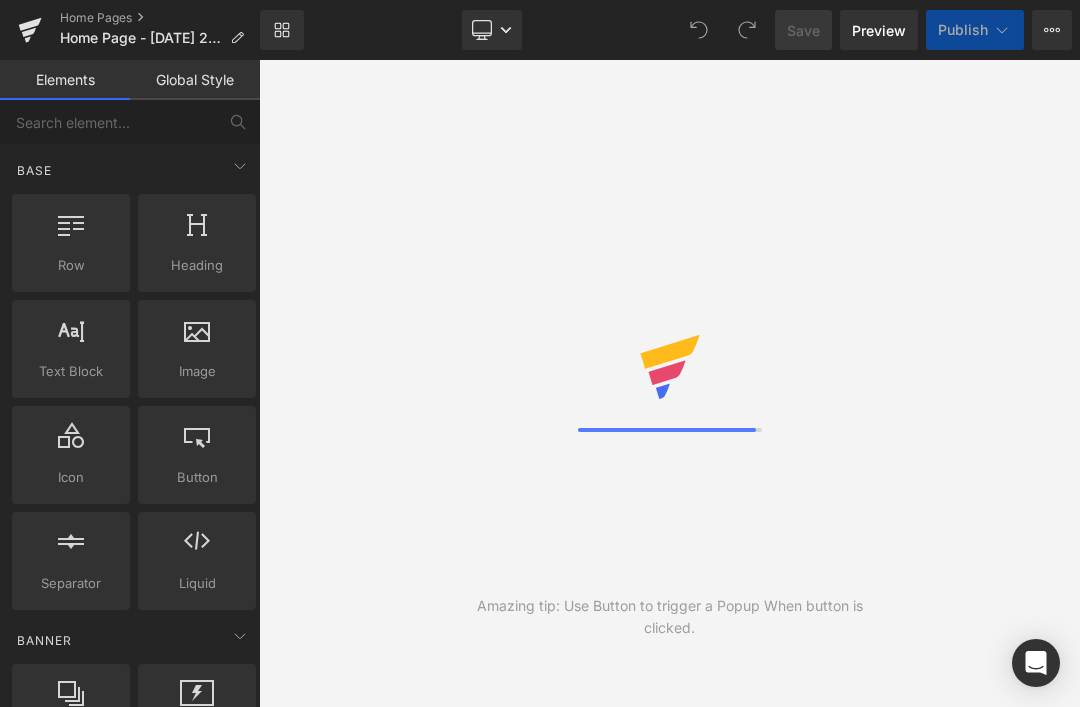 scroll, scrollTop: 0, scrollLeft: 0, axis: both 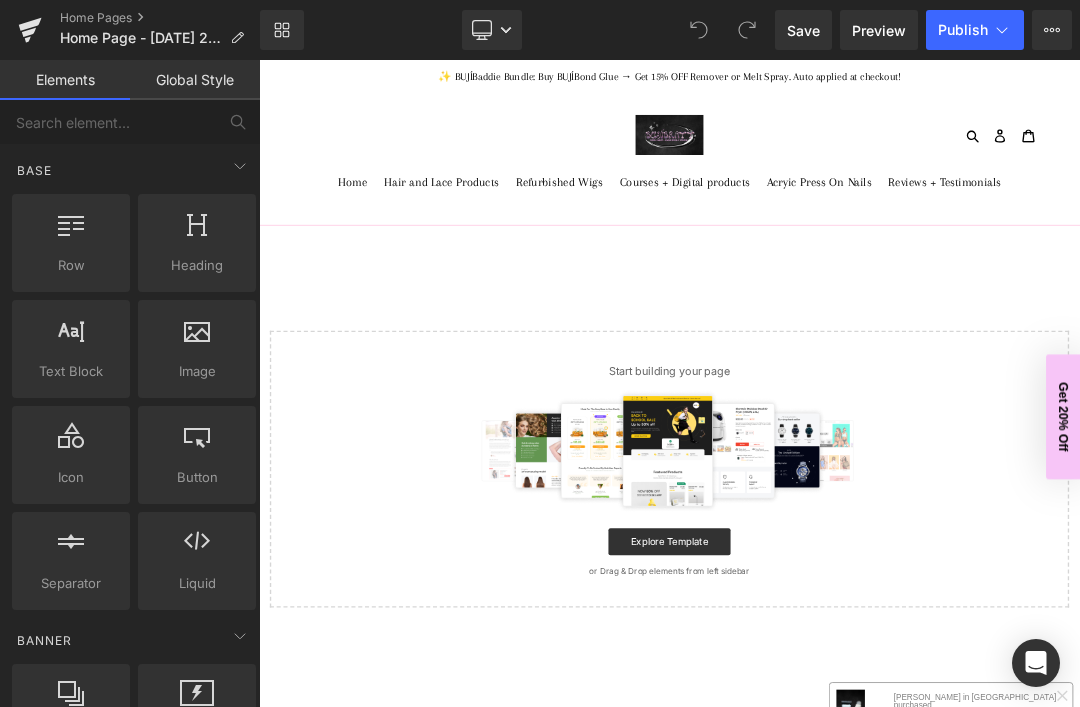 click on "Heading" at bounding box center (197, 265) 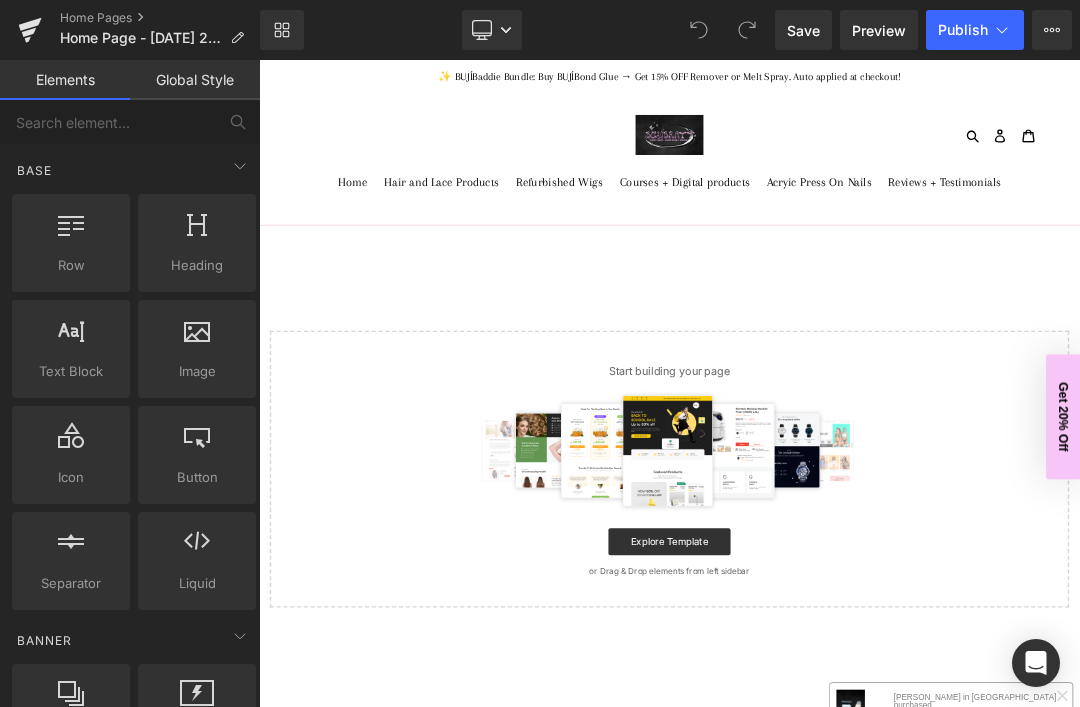 click at bounding box center (197, 232) 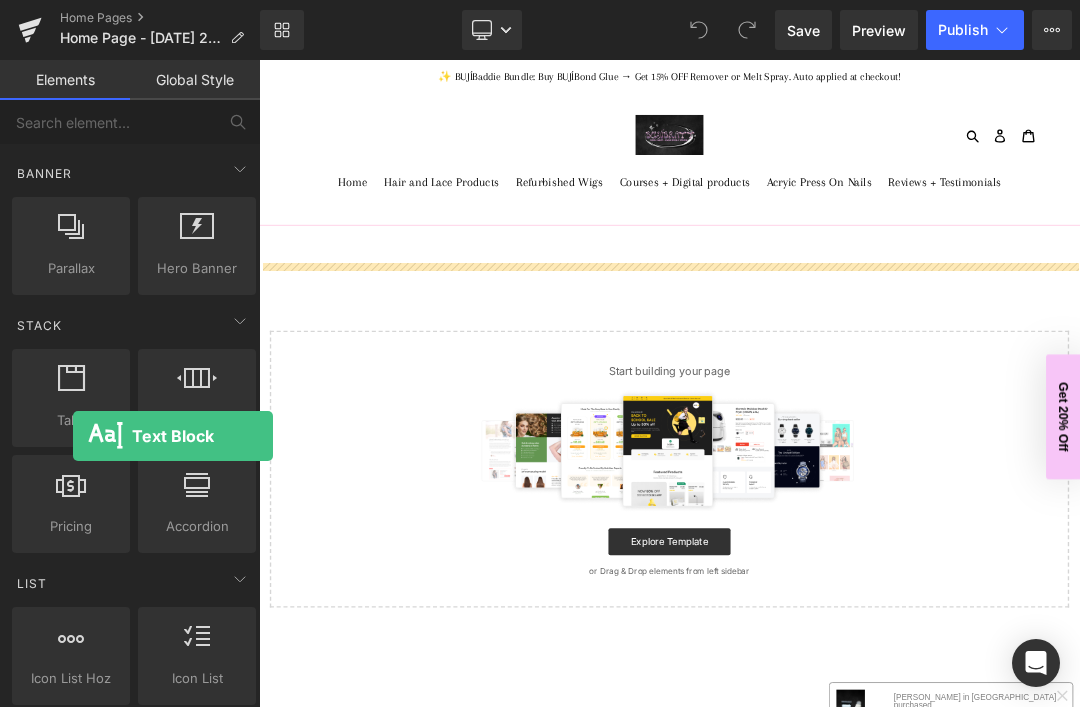 scroll, scrollTop: 475, scrollLeft: 0, axis: vertical 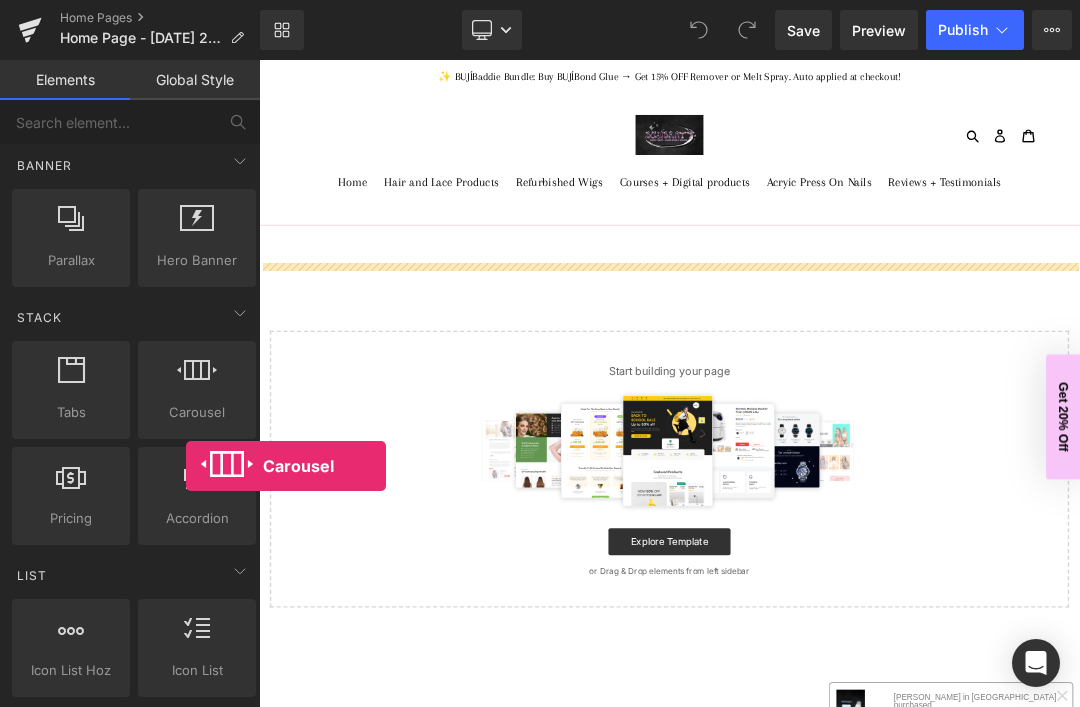 click on "Select your layout" at bounding box center (864, 711) 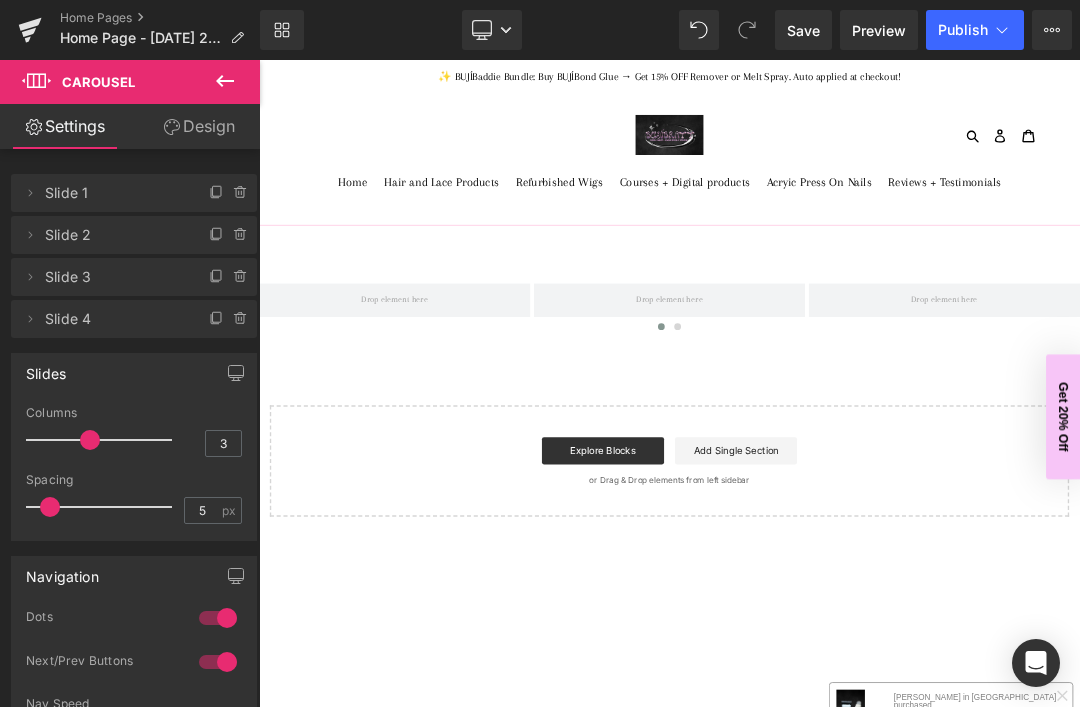 click at bounding box center [225, 82] 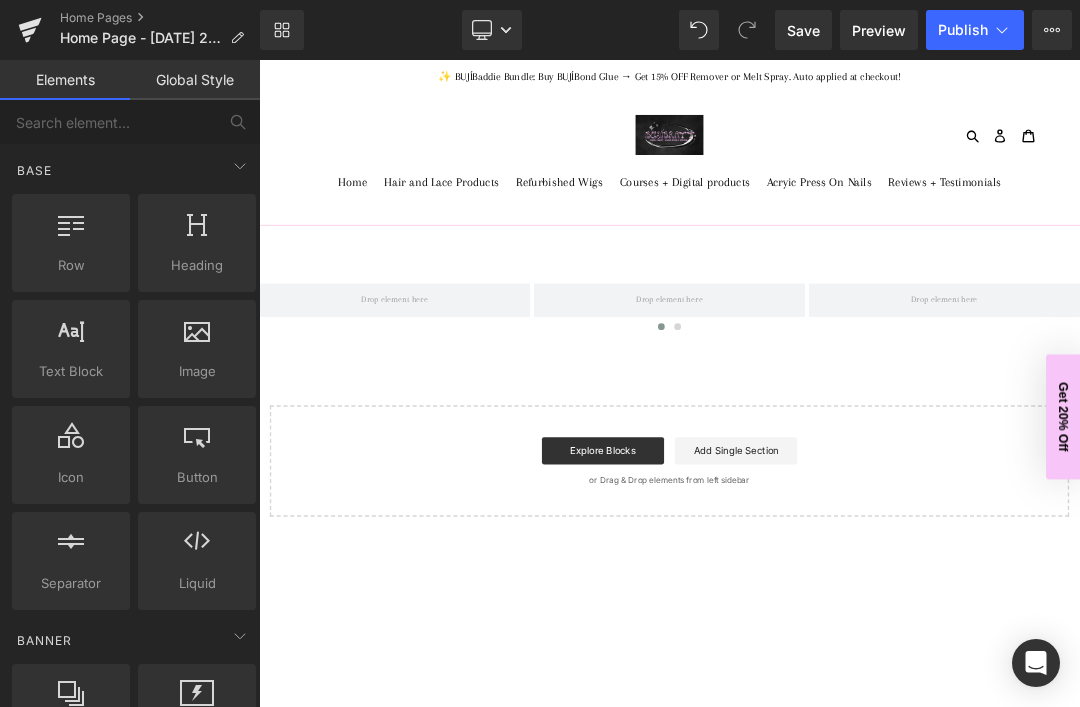 scroll, scrollTop: 0, scrollLeft: 0, axis: both 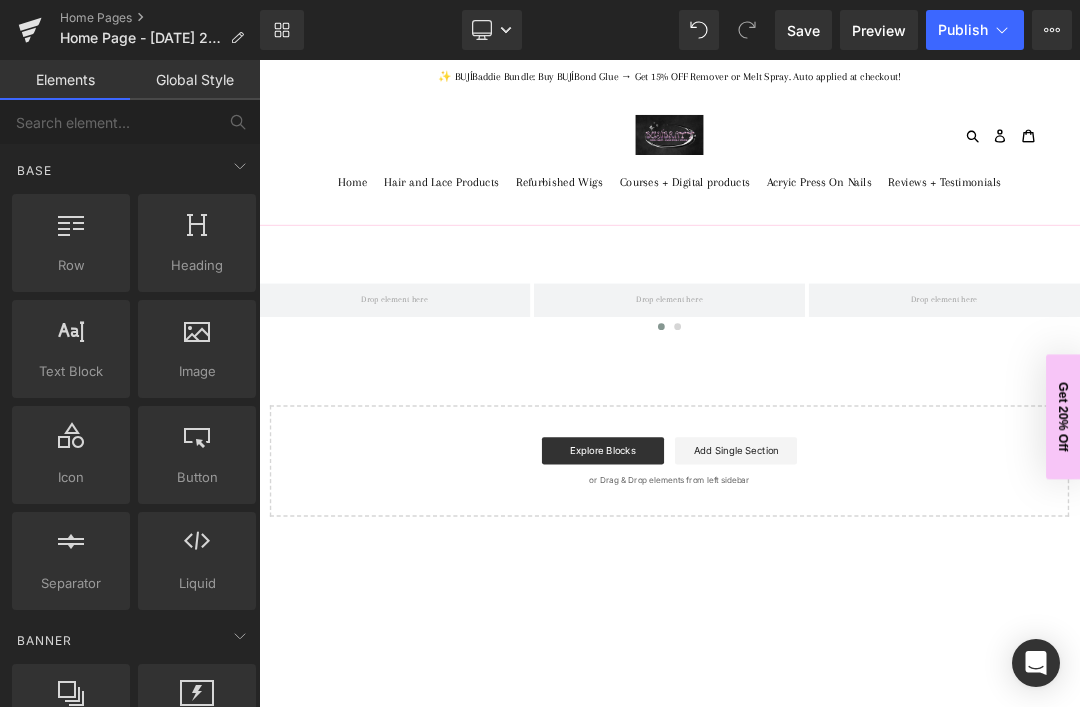 click on "Text Block" at bounding box center (71, 371) 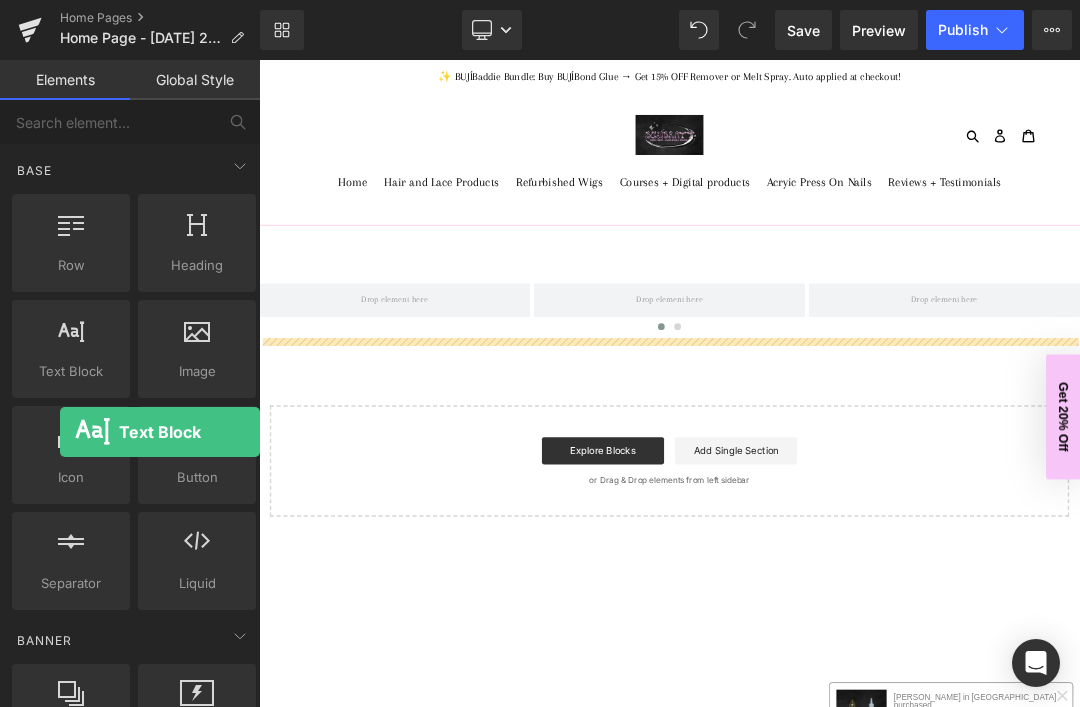 click on "‹ ›
Carousel
Select your layout" at bounding box center [864, 546] 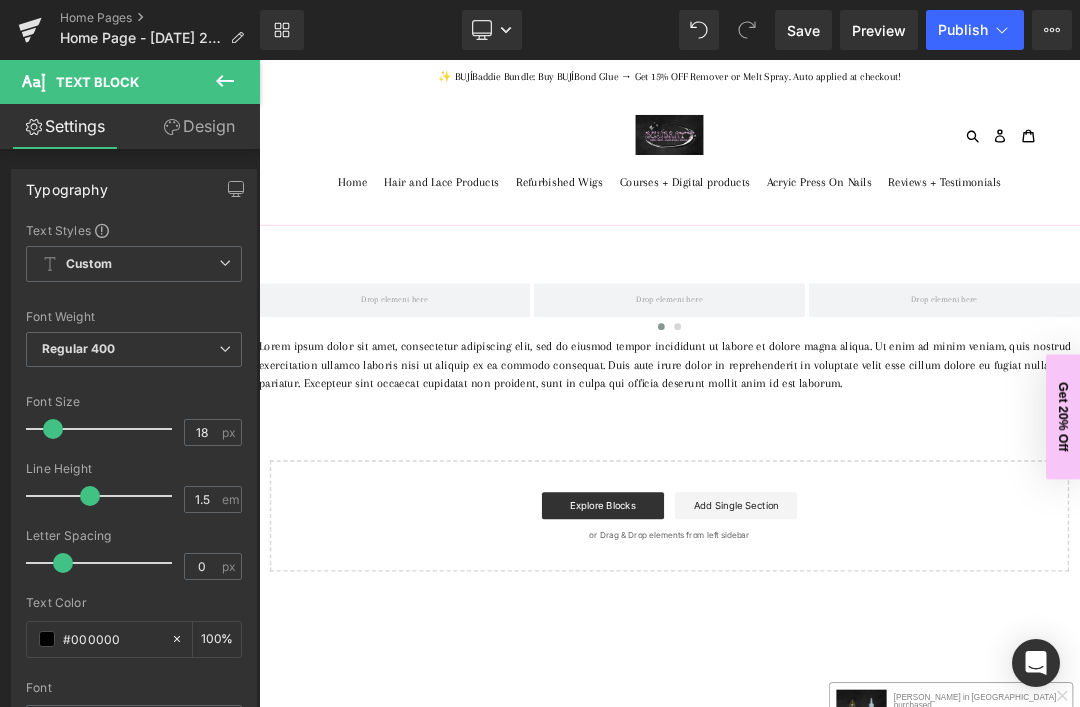 click on "Lorem ipsum dolor sit amet, consectetur adipiscing elit, sed do eiusmod tempor incididunt ut labore et dolore magna aliqua. Ut enim ad minim veniam, quis nostrud exercitation ullamco laboris nisi ut aliquip ex ea commodo consequat. Duis aute irure dolor in reprehenderit in voluptate velit esse cillum dolore eu fugiat nulla pariatur. Excepteur sint occaecat cupidatat non proident, sunt in culpa qui officia deserunt mollit anim id est laborum." at bounding box center (864, 509) 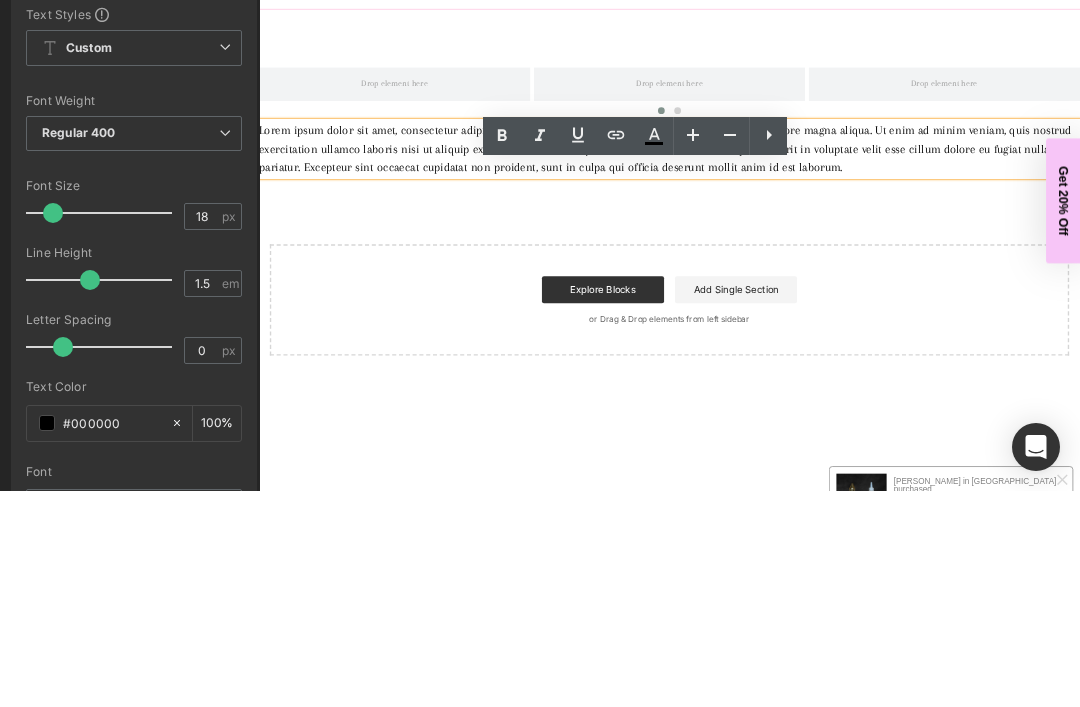 click on "Lorem ipsum dolor sit amet, consectetur adipiscing elit, sed do eiusmod tempor incididunt ut labore et dolore magna aliqua. Ut enim ad minim veniam, quis nostrud exercitation ullamco laboris nisi ut aliquip ex ea commodo consequat. Duis aute irure dolor in reprehenderit in voluptate velit esse cillum dolore eu fugiat nulla pariatur. Excepteur sint occaecat cupidatat non proident, sunt in culpa qui officia deserunt mollit anim id est laborum." at bounding box center (864, 293) 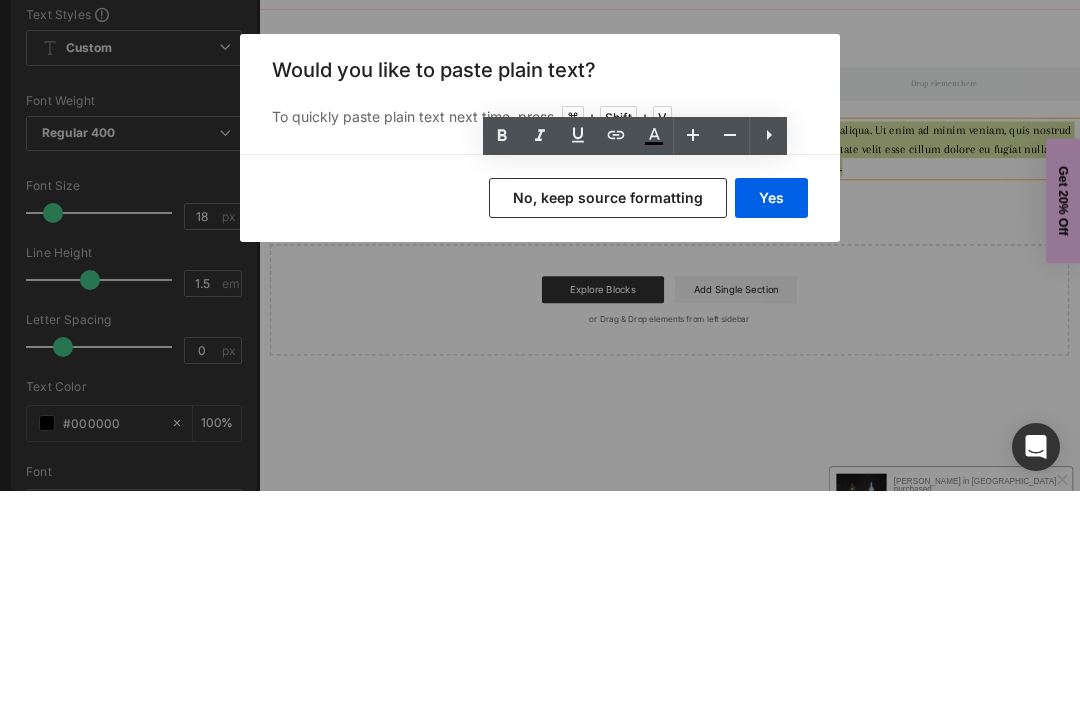 click on "Yes" at bounding box center (771, 414) 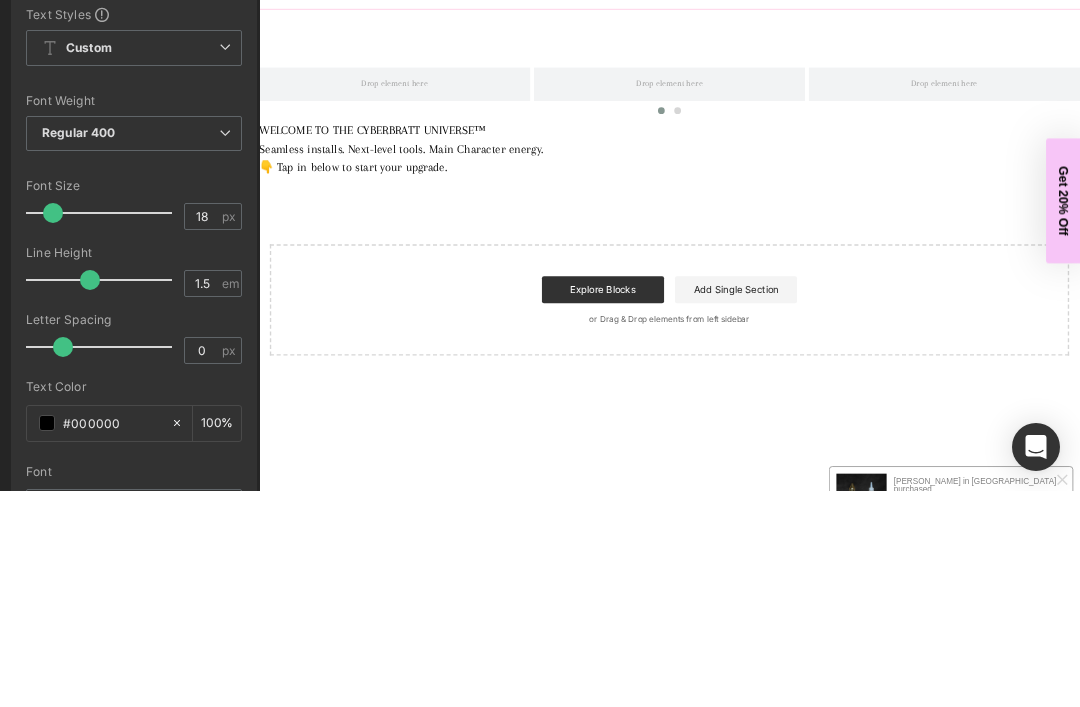 type 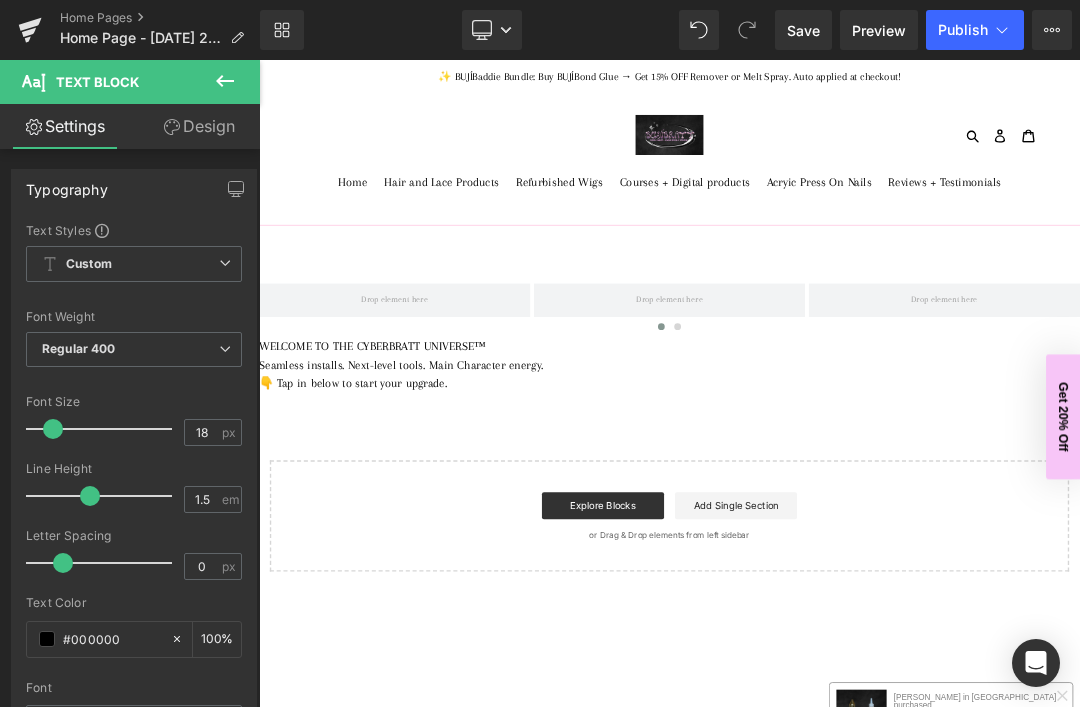click on "Desktop" at bounding box center (492, 30) 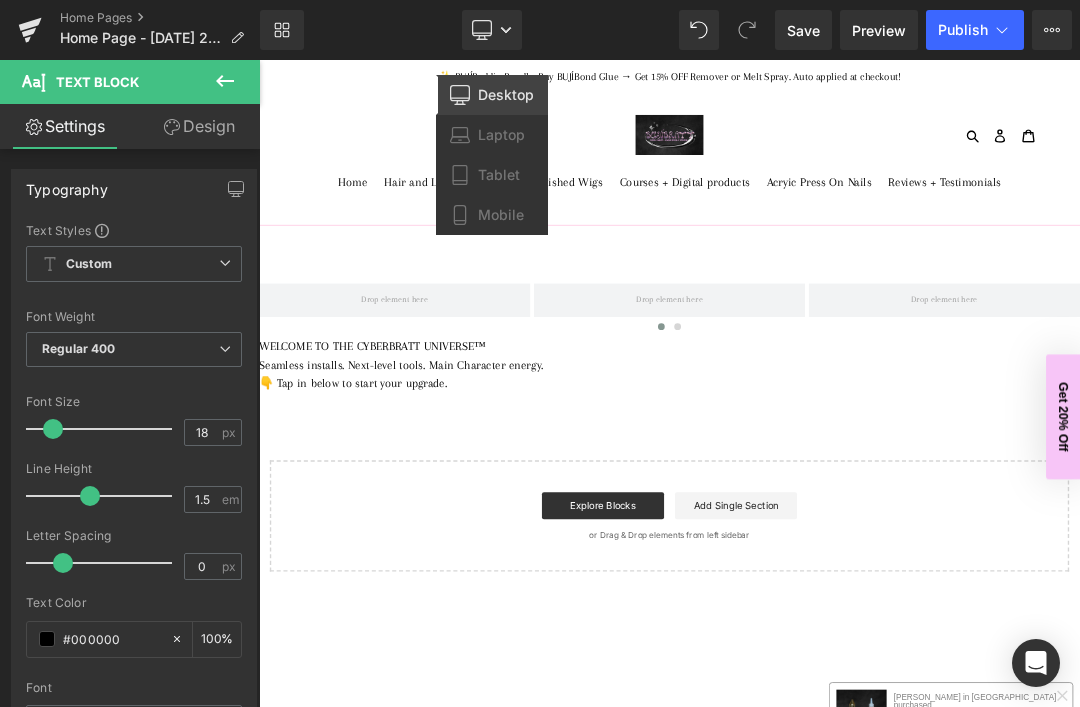 click on "Mobile" at bounding box center (501, 215) 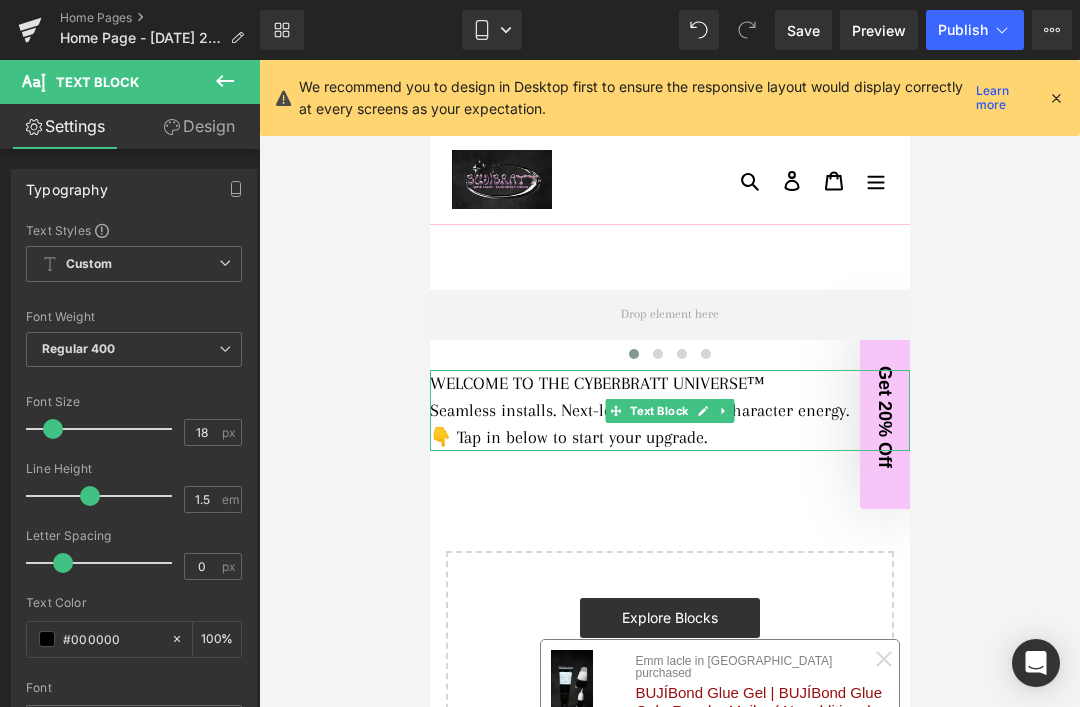 click on "Seamless installs. Next-level tools. Main Character energy." at bounding box center [669, 410] 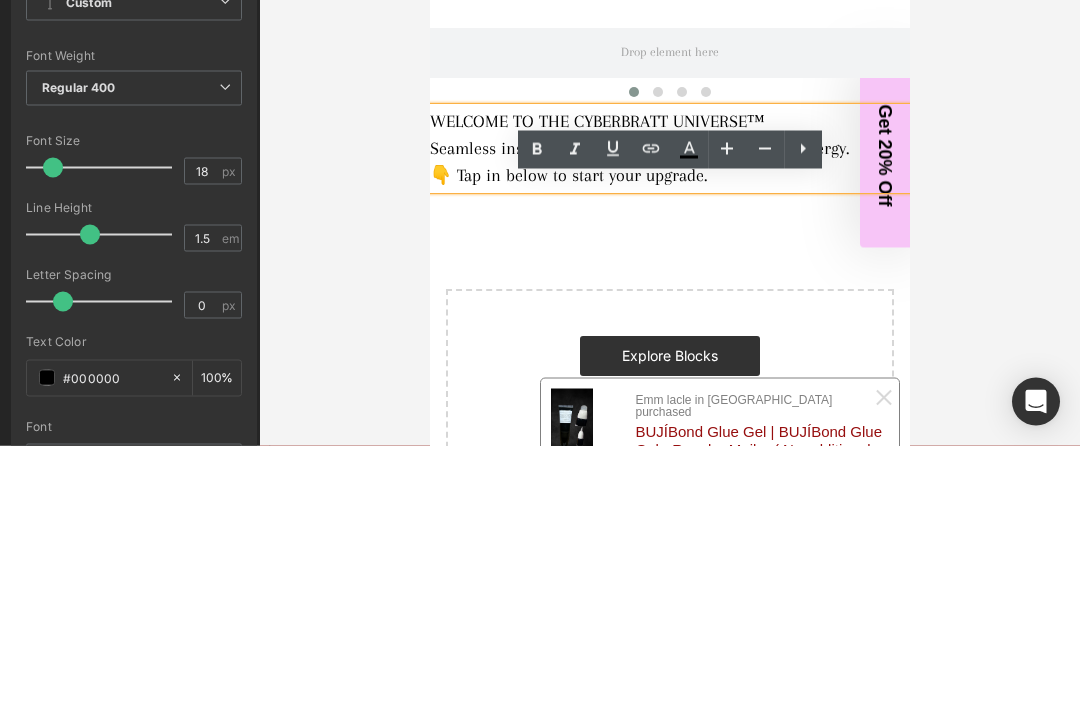 click on "WELCOME TO THE CYBERBRATT UNIVERSE™" at bounding box center (669, 122) 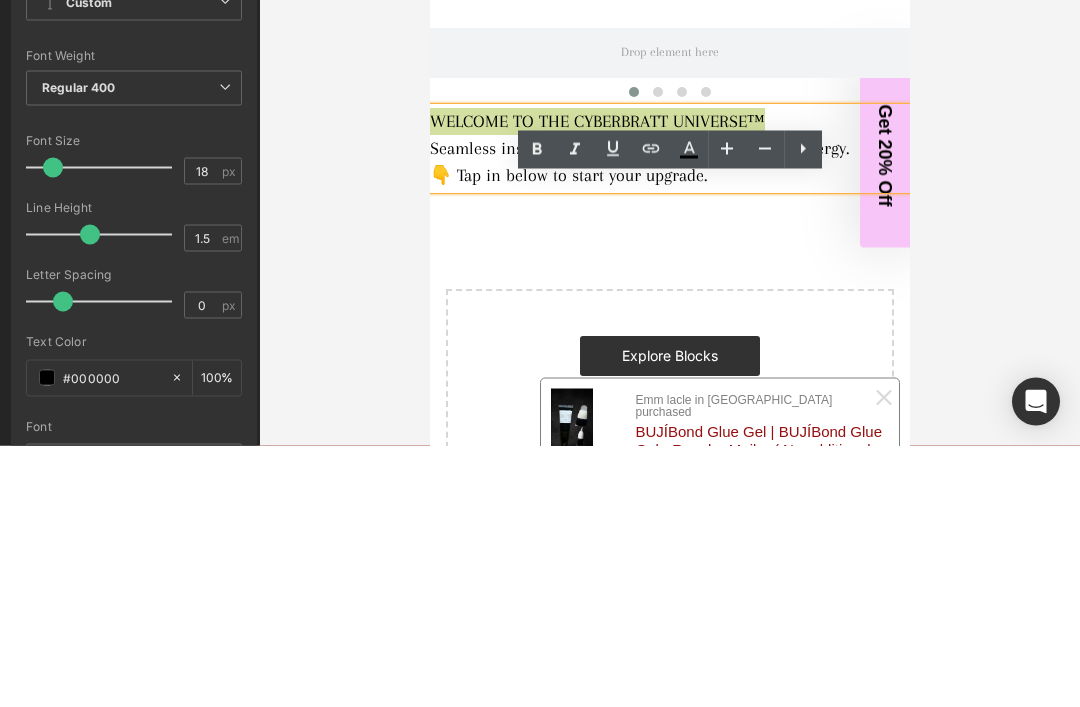 click 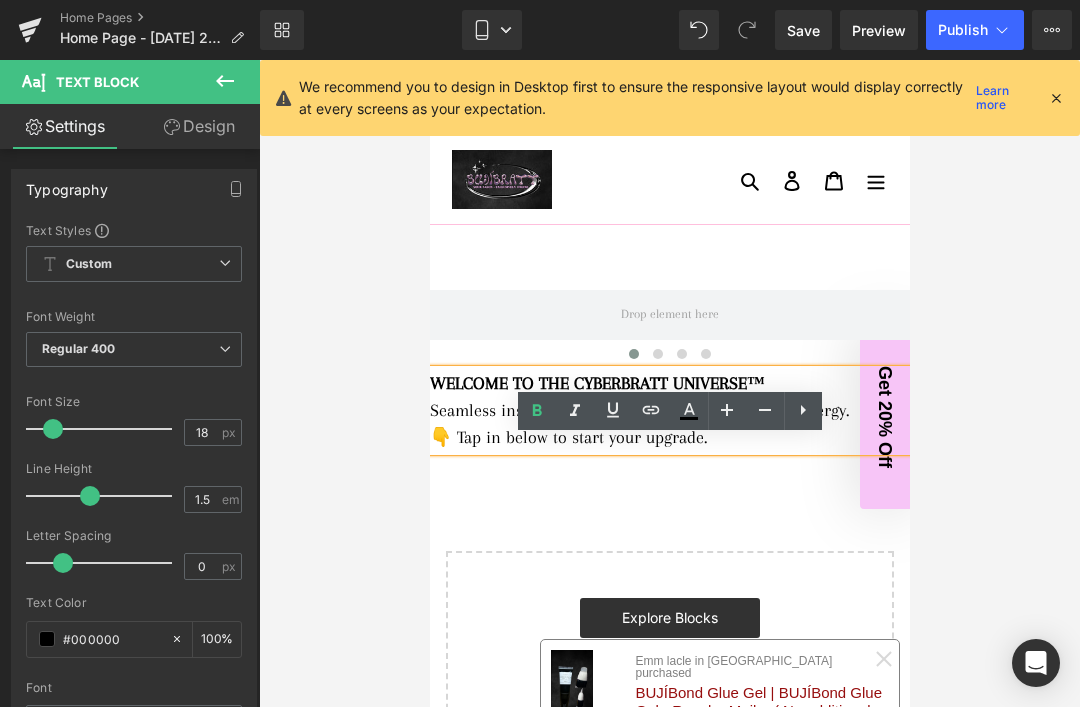 click on "👇 Tap in below to start your upgrade." at bounding box center (669, 437) 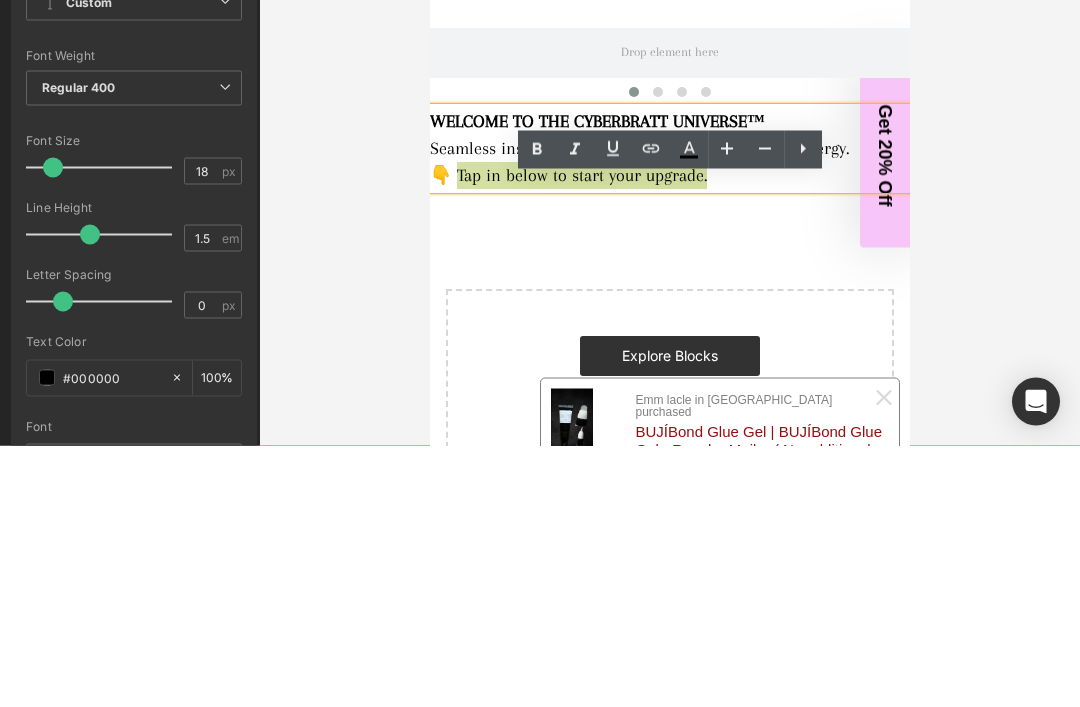 click 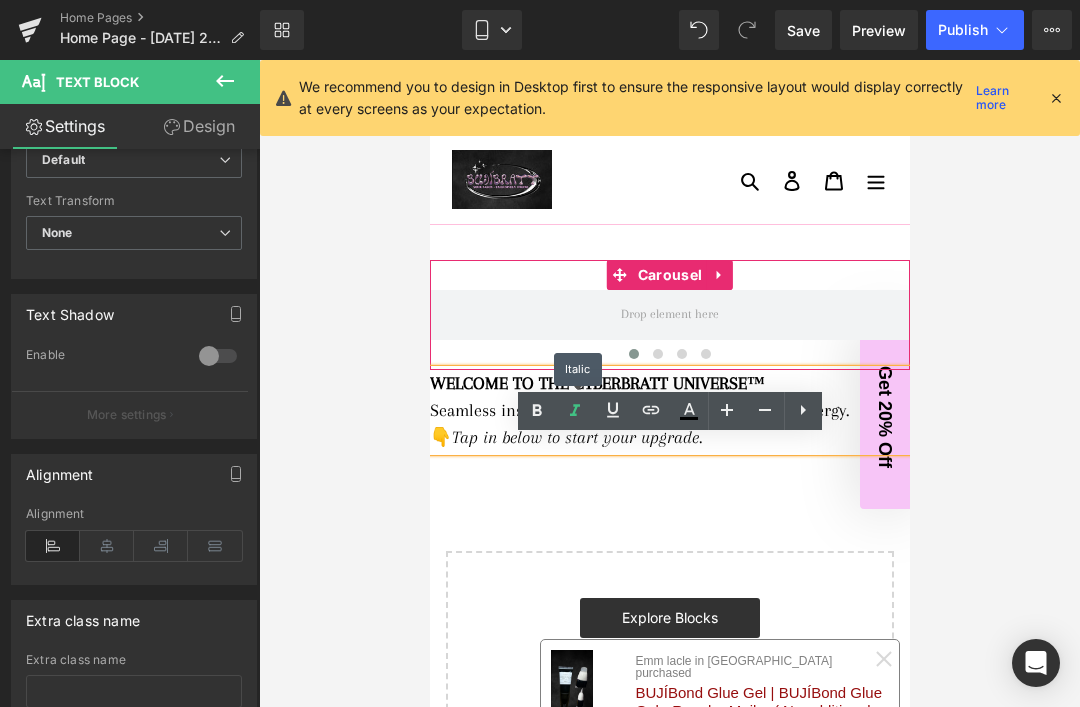 scroll, scrollTop: 563, scrollLeft: 0, axis: vertical 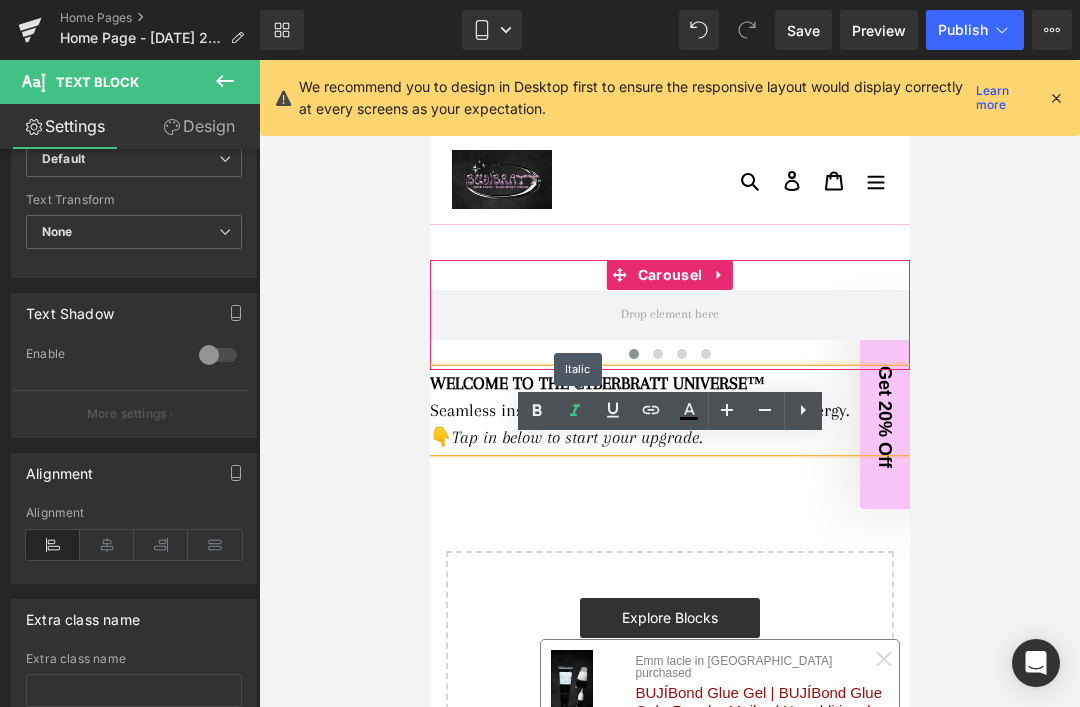 click at bounding box center (107, 545) 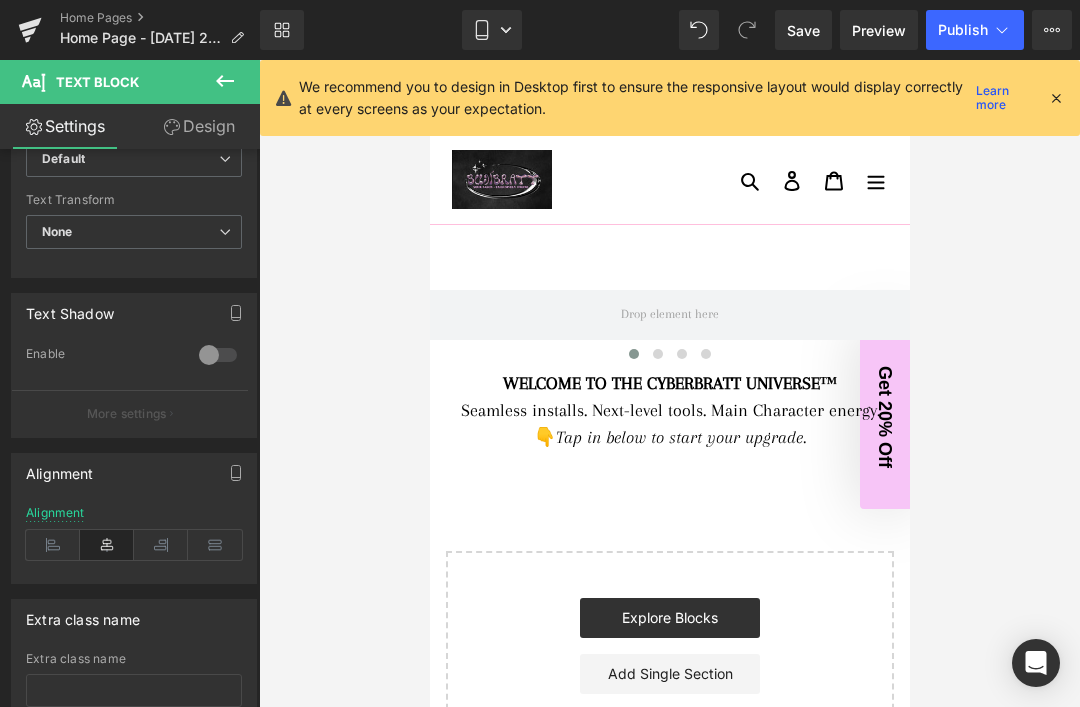 click on "Seamless installs. Next-level tools. Main Character energy." at bounding box center [669, 410] 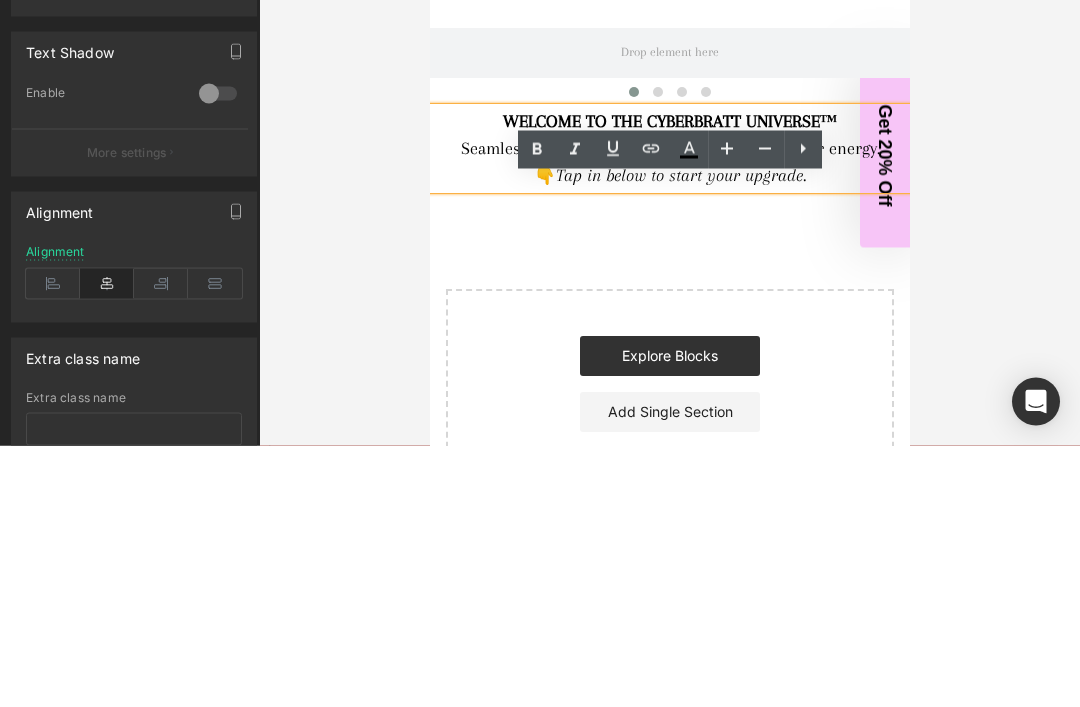 click 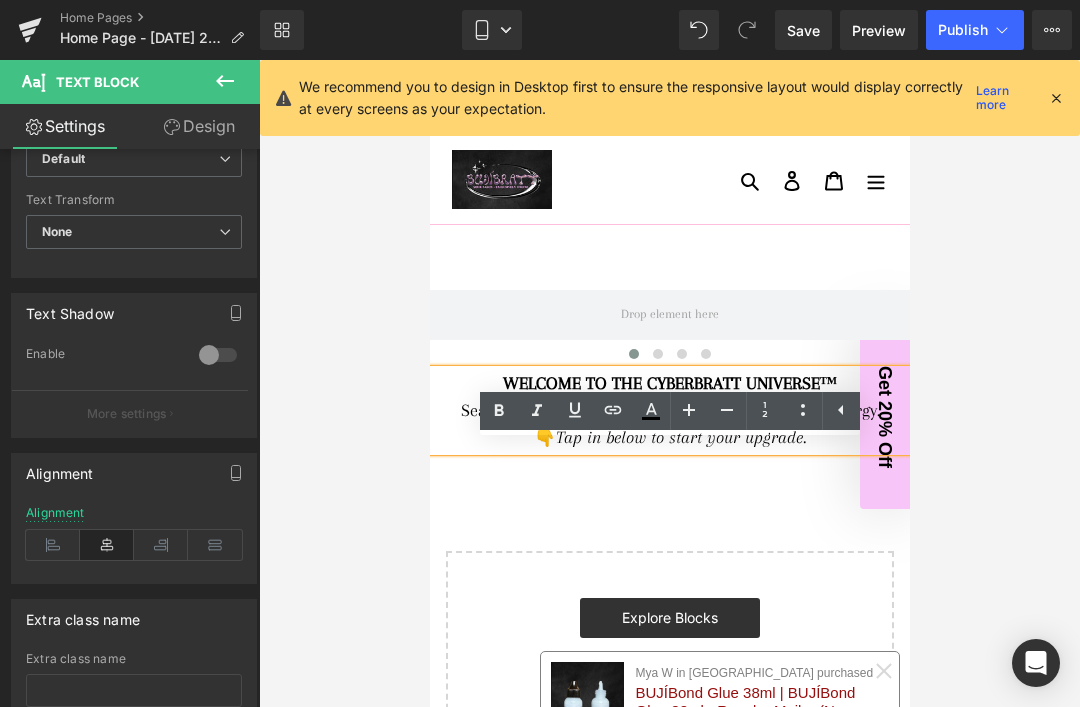 click on "👇  Tap in below to start your upgrade." at bounding box center [669, 437] 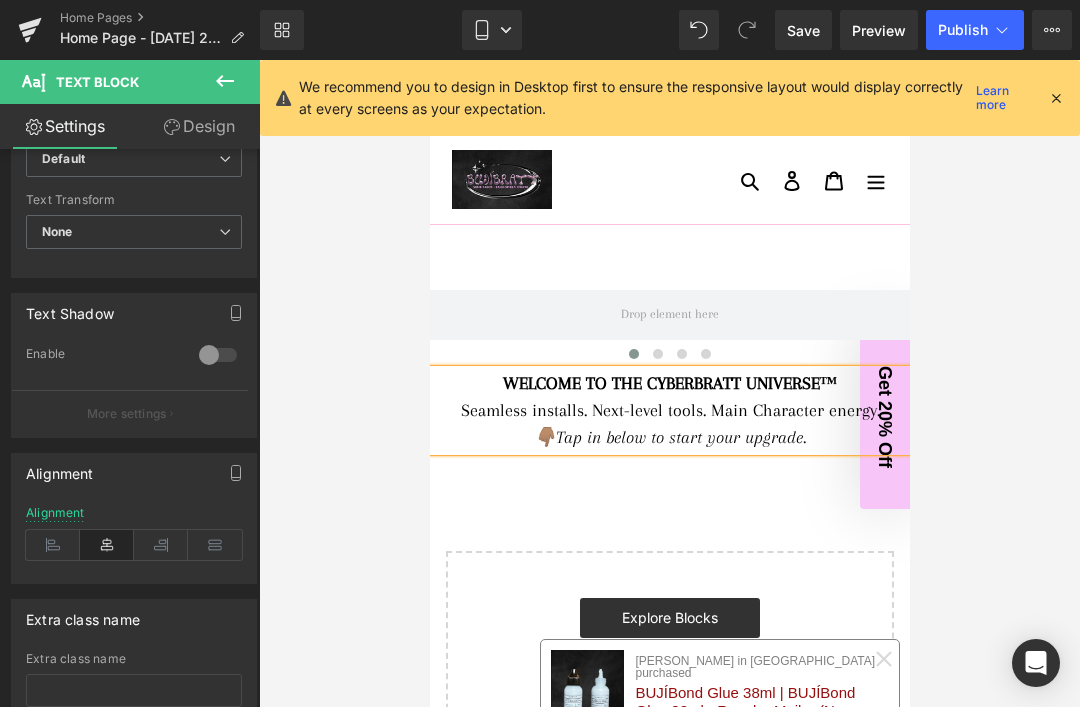 click on "Seamless installs. Next-level tools. Main Character energy." at bounding box center (669, 410) 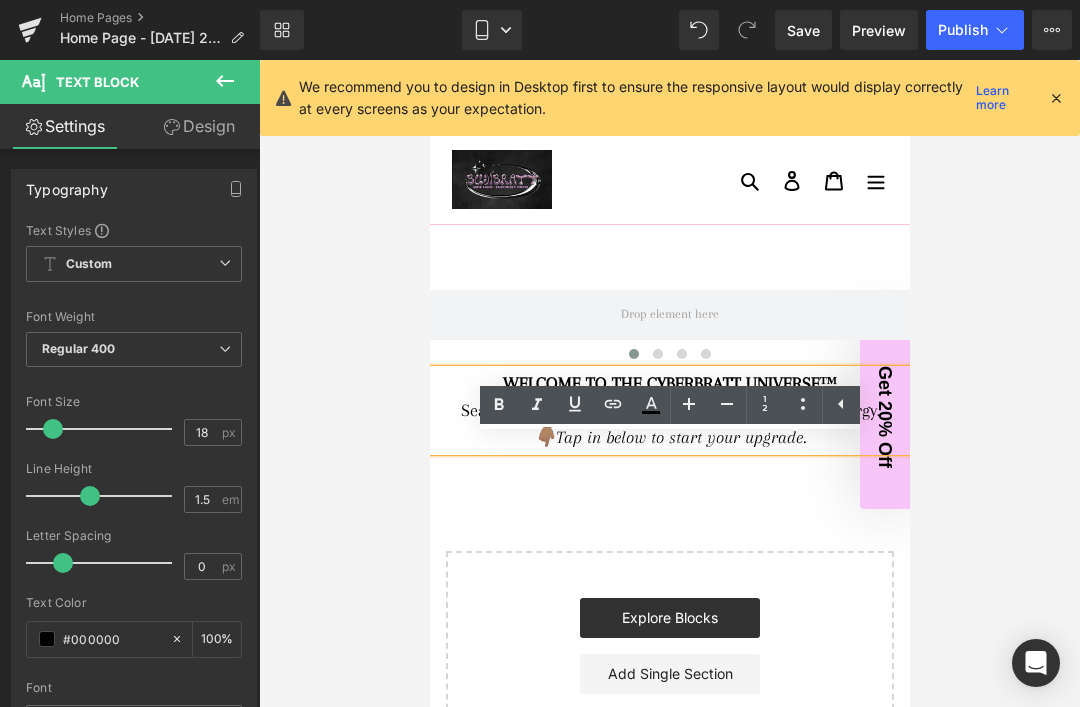 scroll, scrollTop: 0, scrollLeft: 0, axis: both 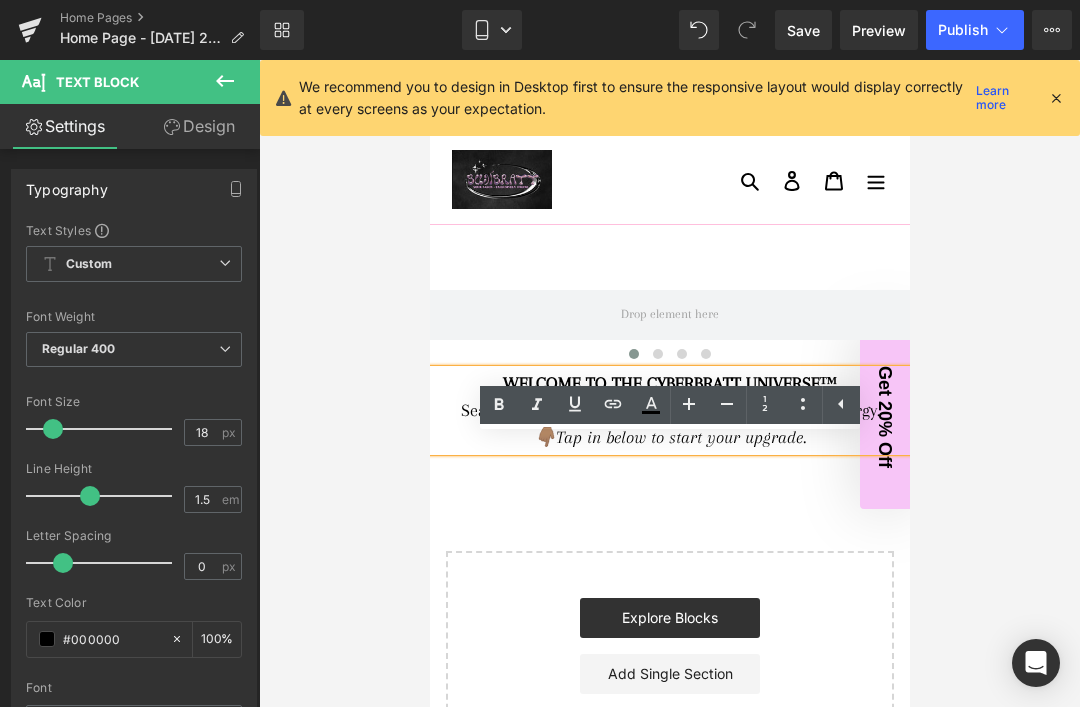 click 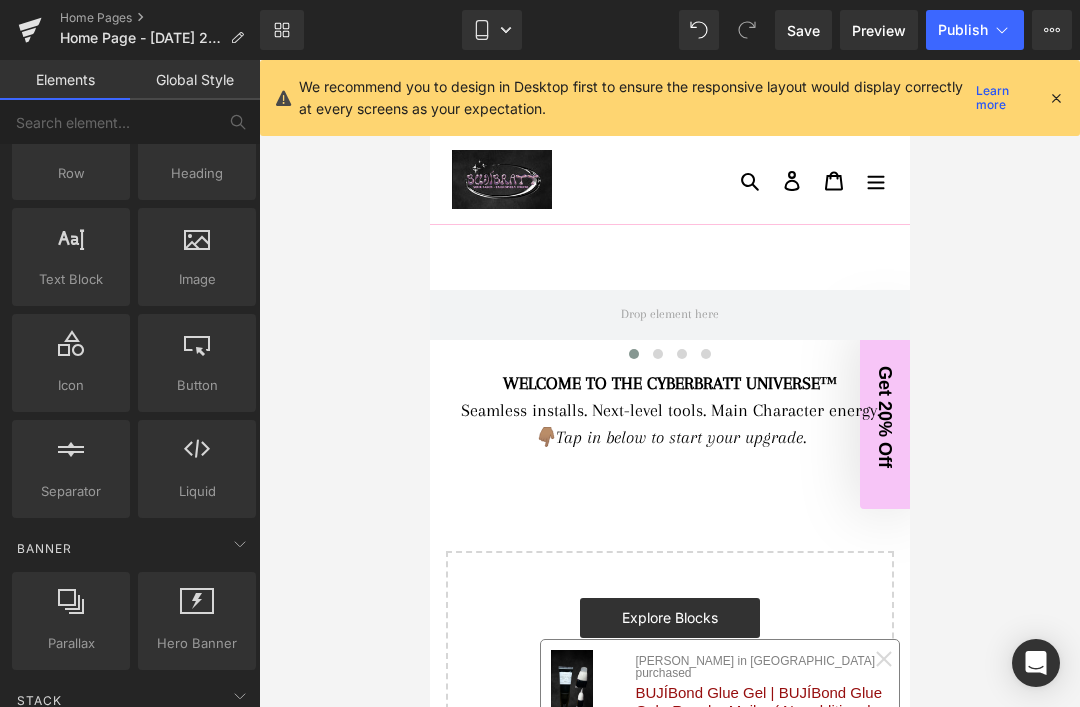 scroll, scrollTop: 93, scrollLeft: 0, axis: vertical 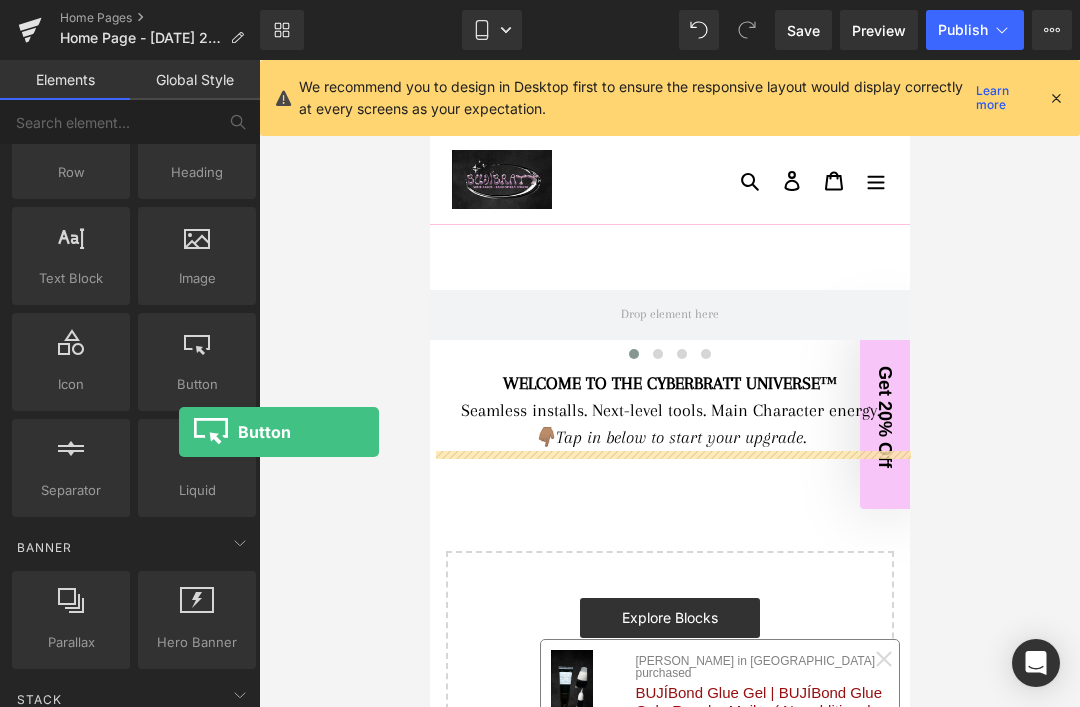 click on "WELCOME TO THE CYBERBRATT UNIVERSE™ Seamless installs. Next-level tools. Main Character energy. 👇🏽Tap in below to start your upgrade.
Text Block" at bounding box center [669, 410] 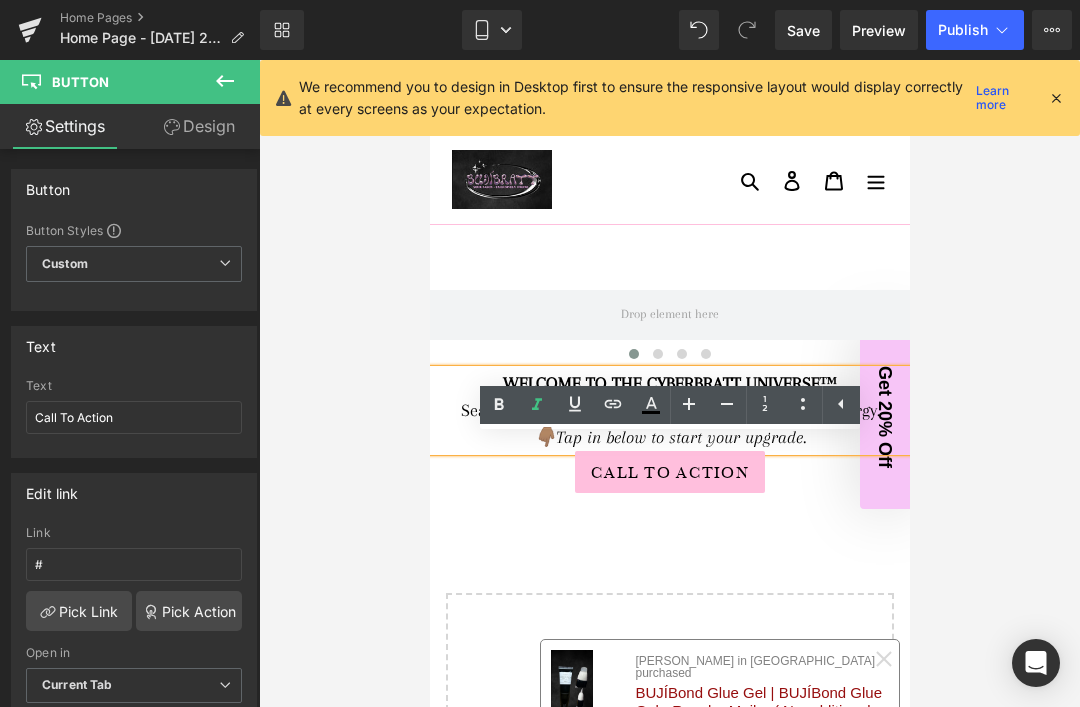 click 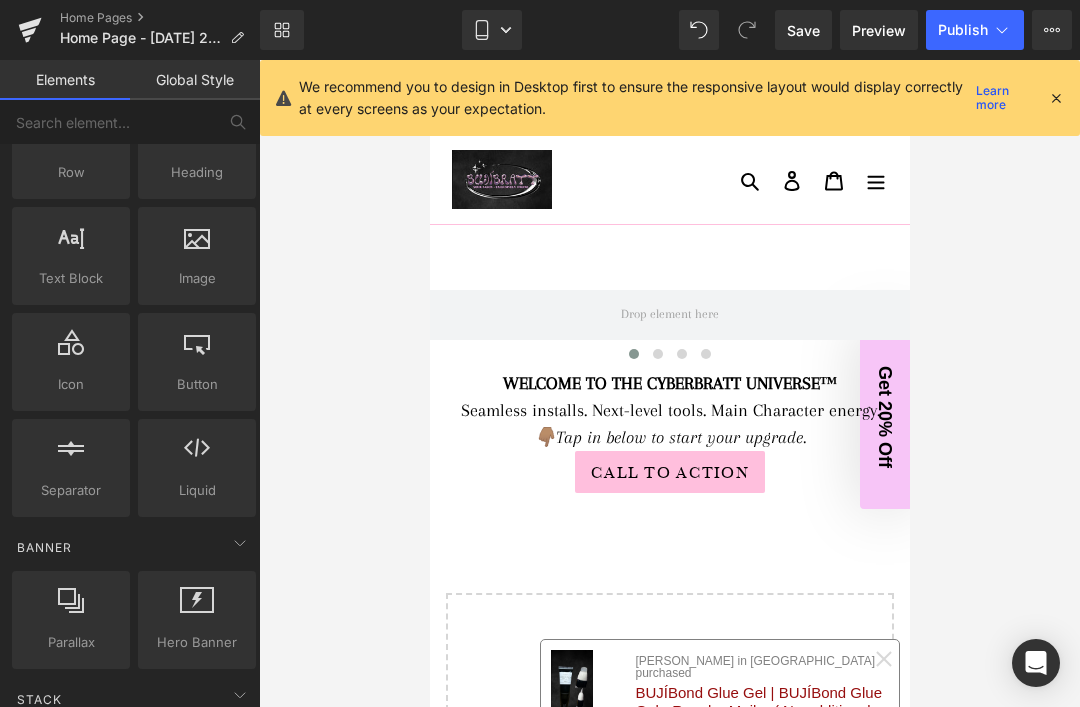 click on "Button" at bounding box center [197, 384] 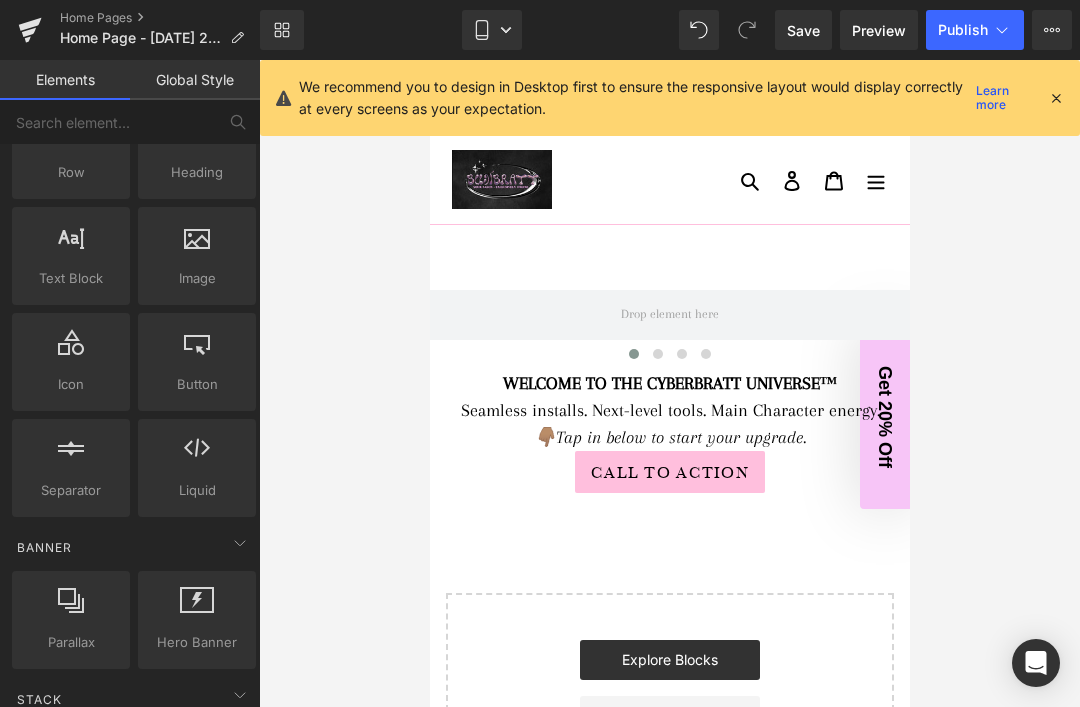 click on "Button" at bounding box center (197, 384) 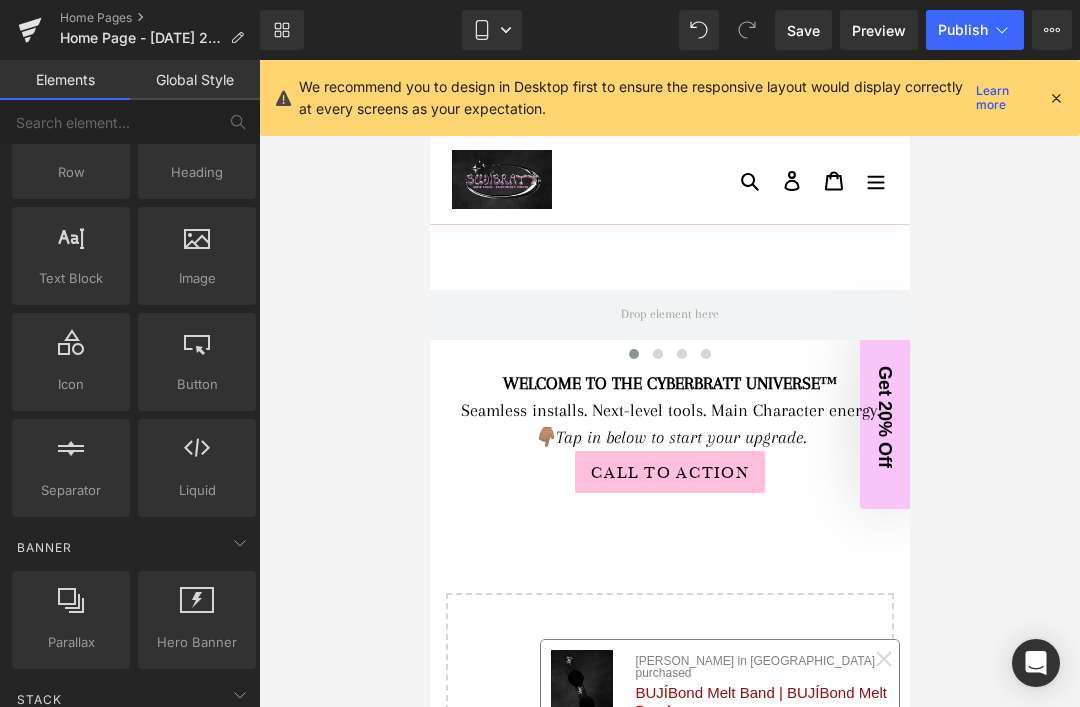 click on "Button" at bounding box center (197, 384) 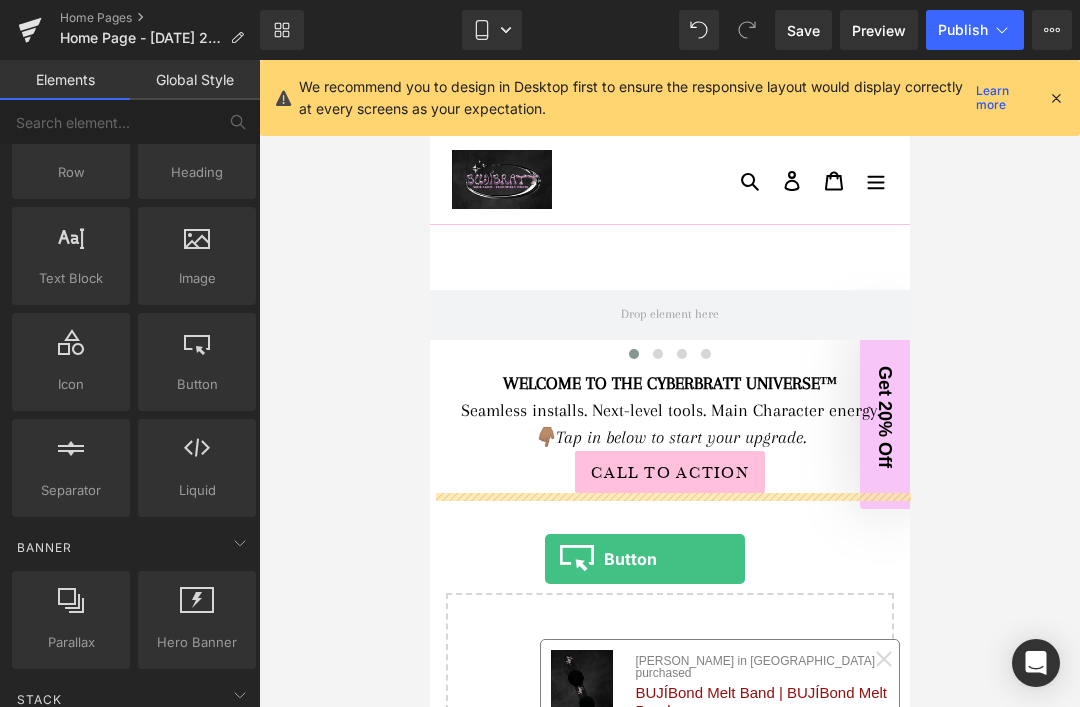 click on "Call To Action
Button" at bounding box center [669, 472] 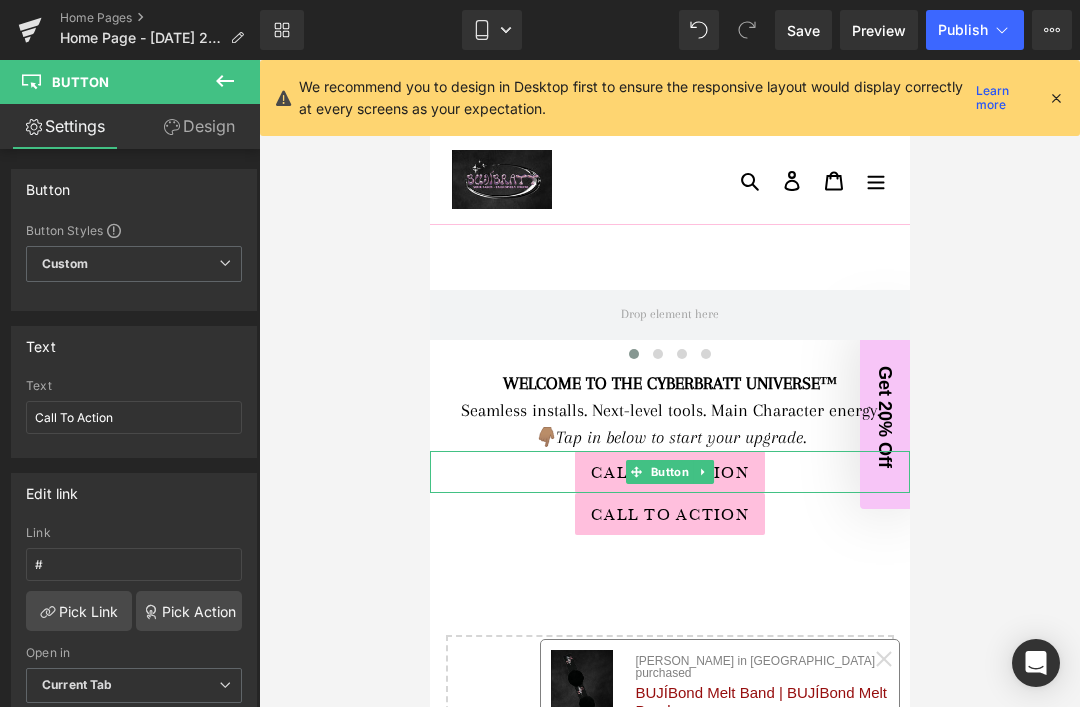 click on "Call To Action" at bounding box center (669, 472) 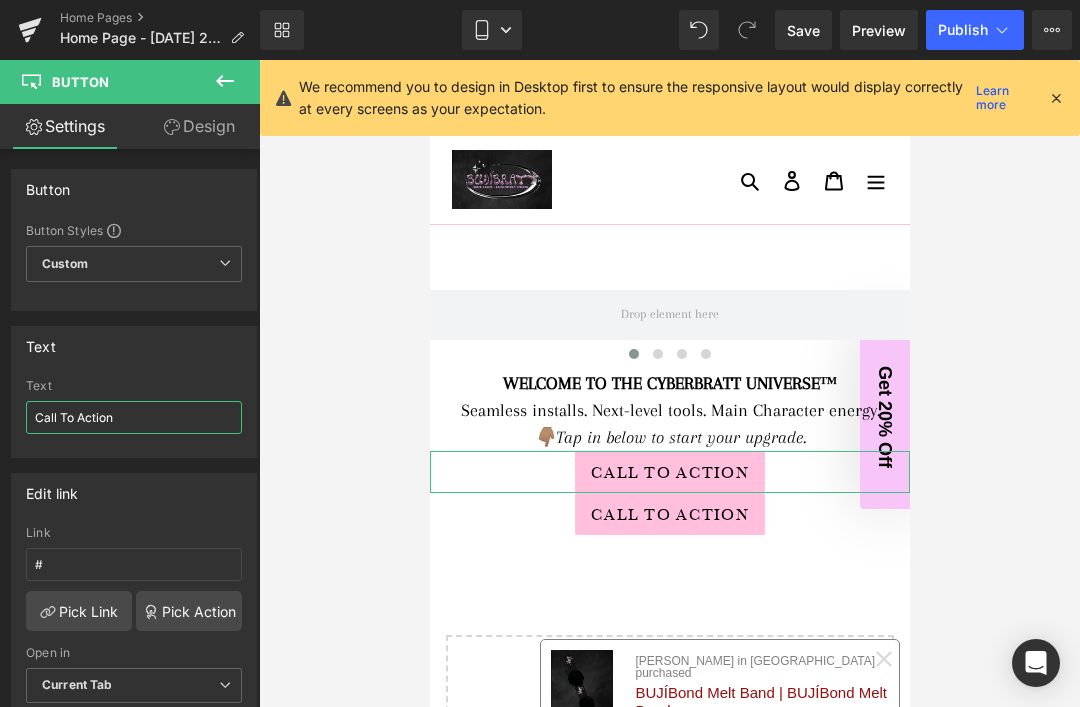 click on "Call To Action" at bounding box center (134, 417) 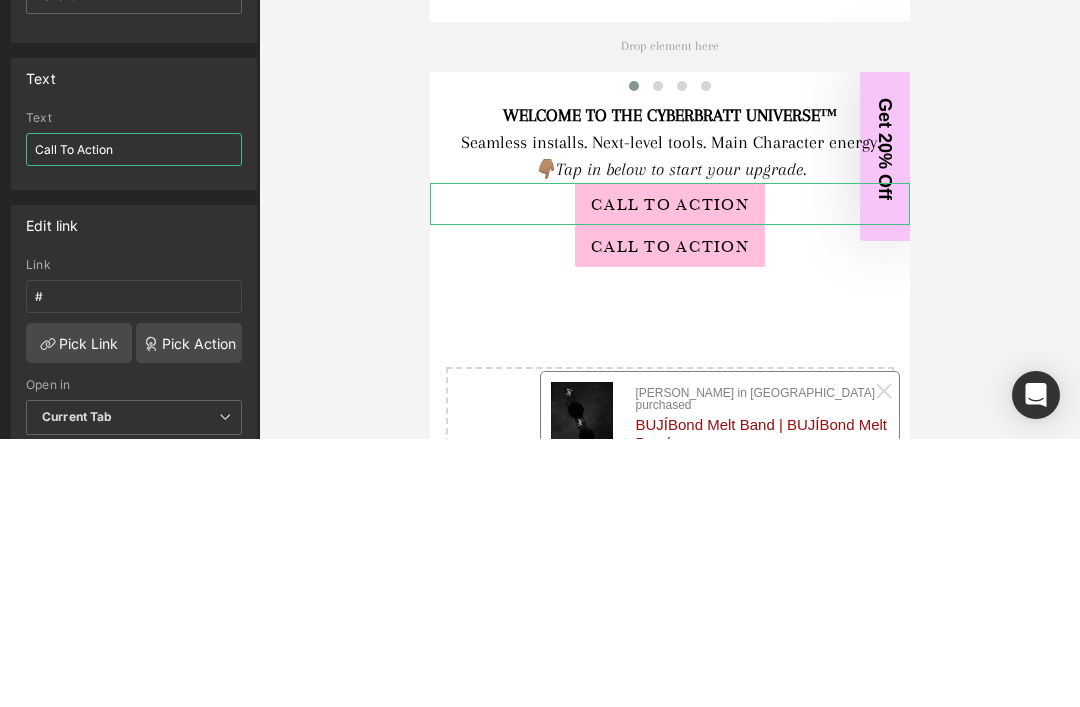 click on "Call To Action" at bounding box center (134, 417) 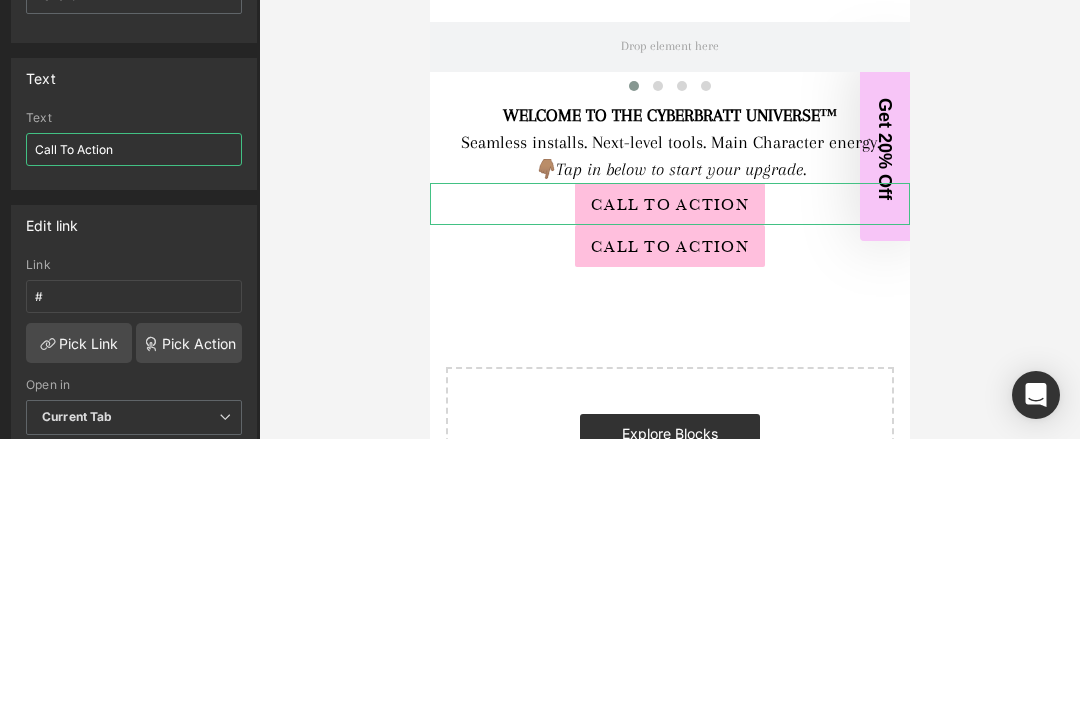 paste on "Shop Melt Kit 💧" 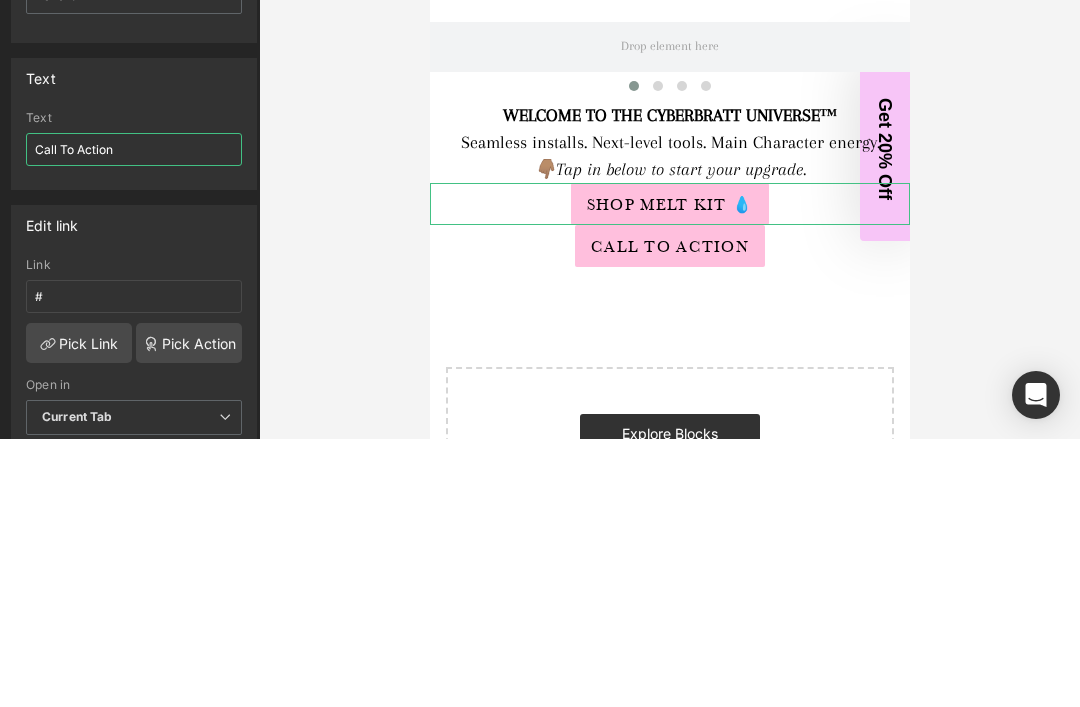 type on "Shop Melt Kit 💧" 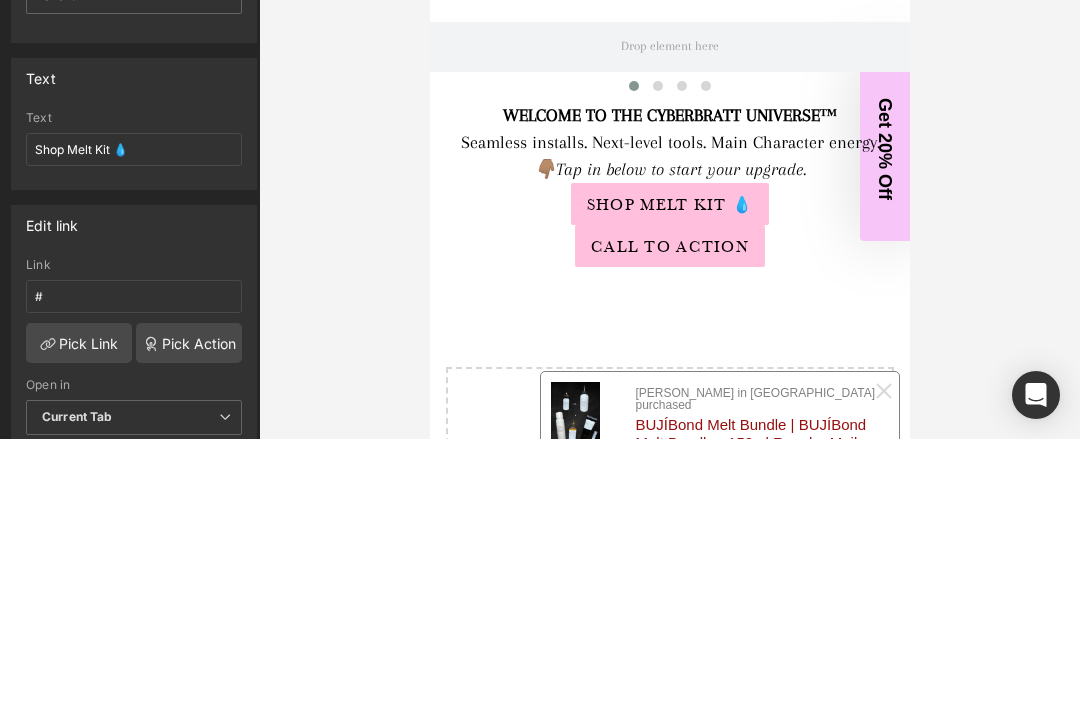 click on "Call To Action" at bounding box center [669, 246] 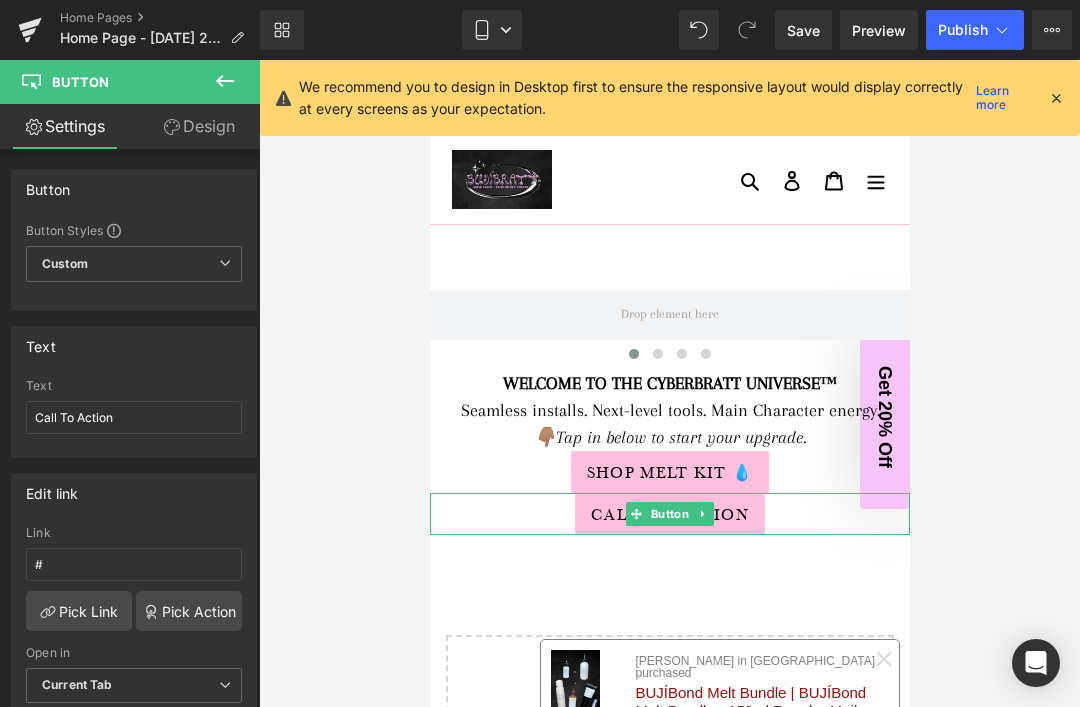click on "Call To Action" at bounding box center [669, 514] 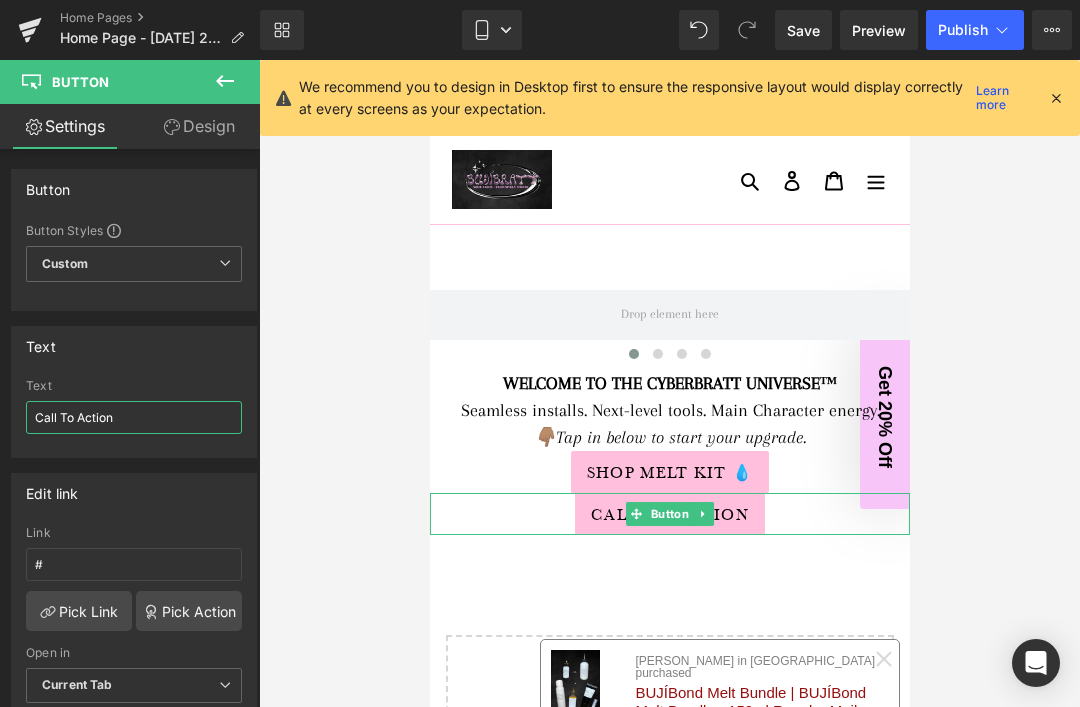 click on "Call To Action" at bounding box center [134, 417] 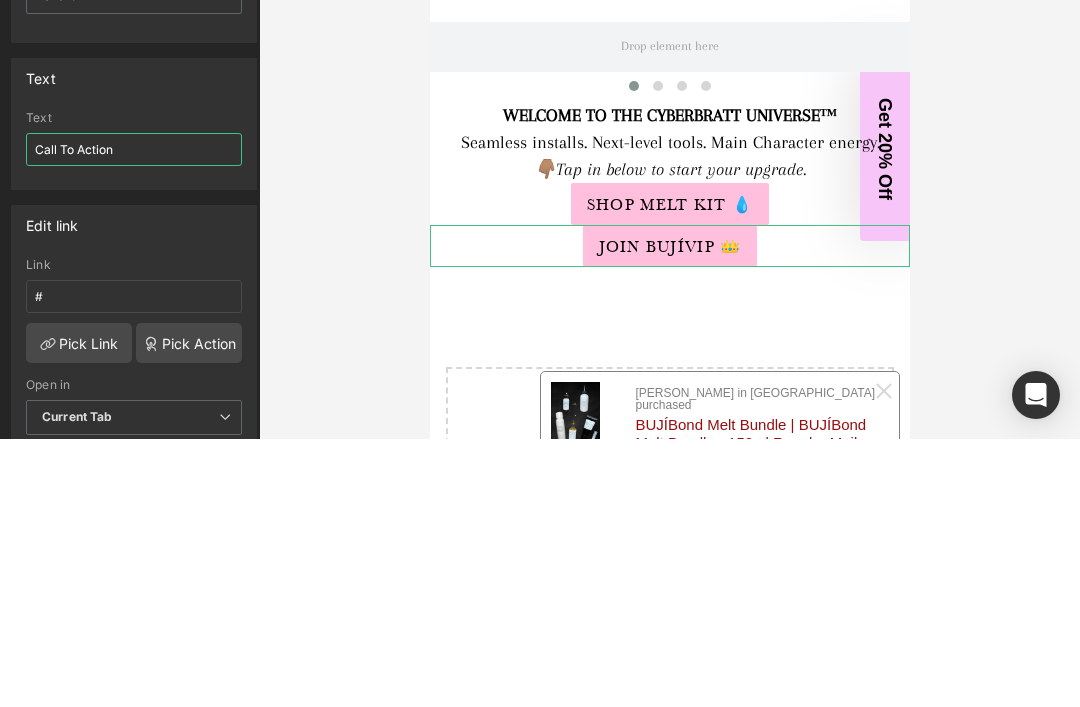 type on "Join BUJÍVIP 👑" 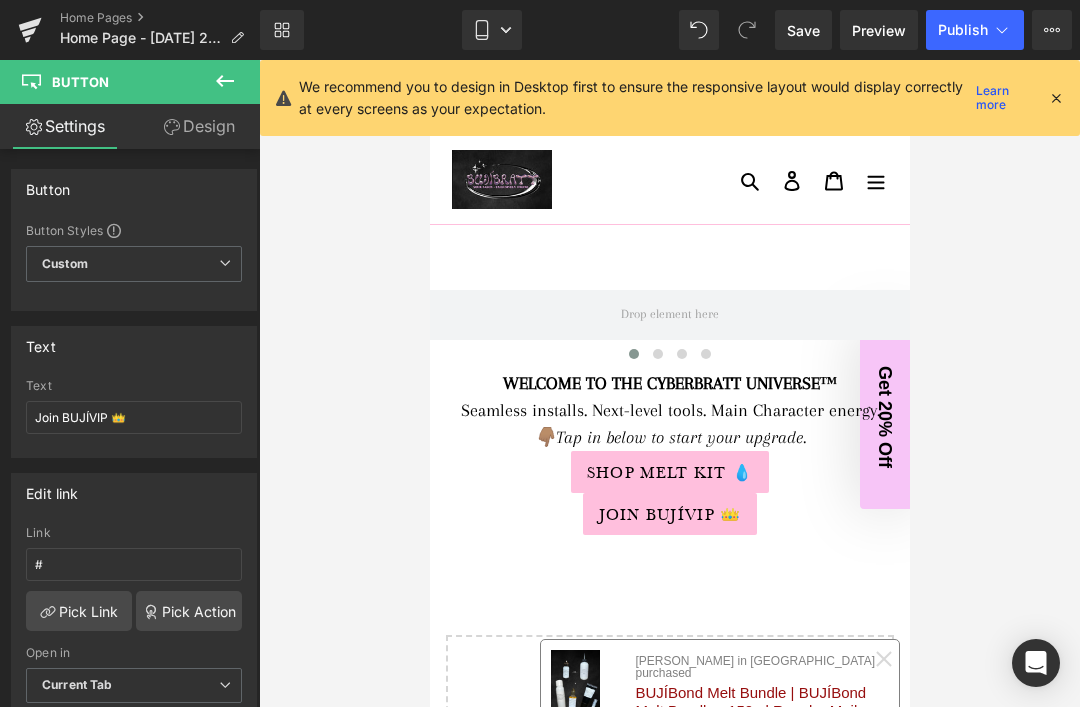 click at bounding box center [669, 383] 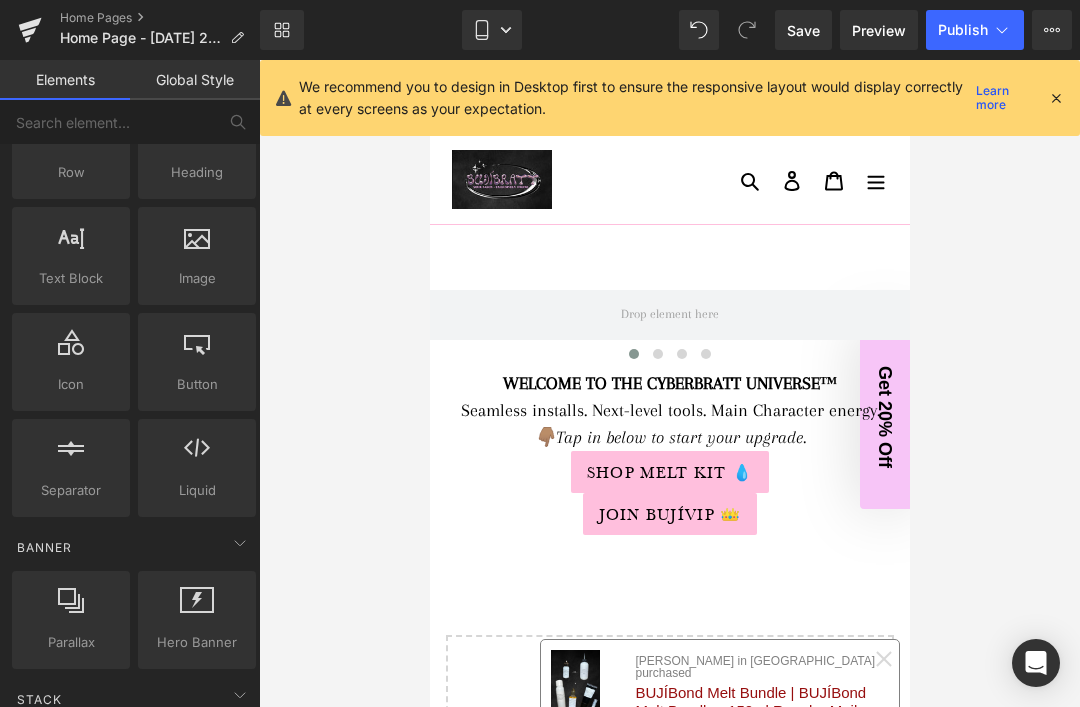 click on "Save" at bounding box center (803, 30) 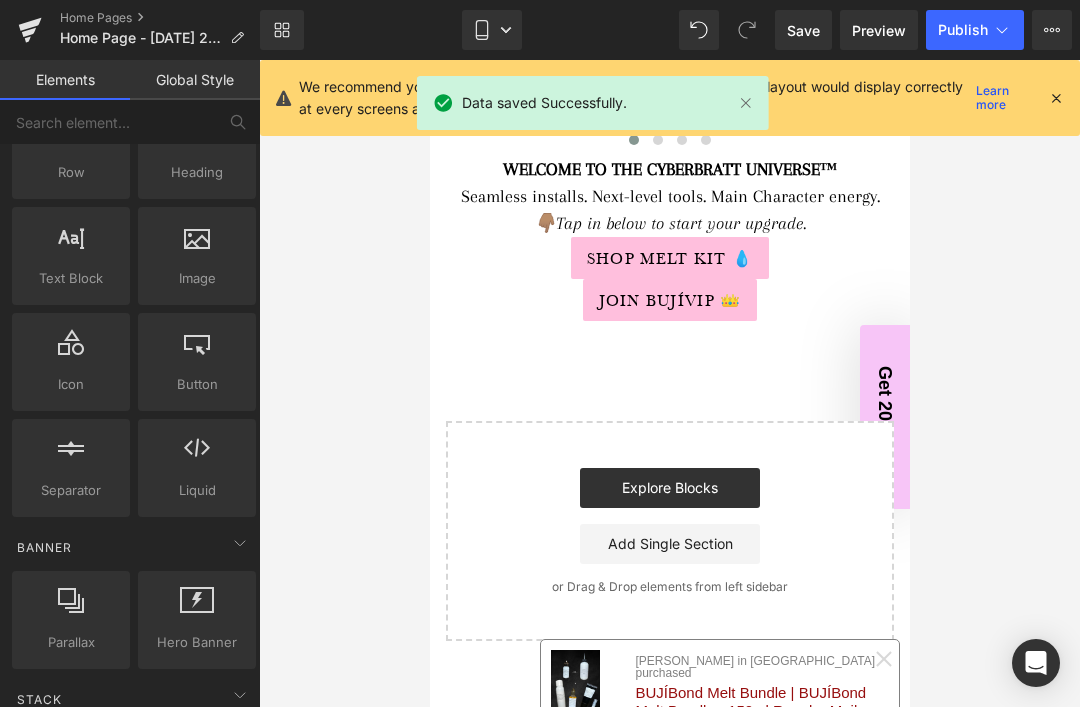 scroll, scrollTop: 234, scrollLeft: 0, axis: vertical 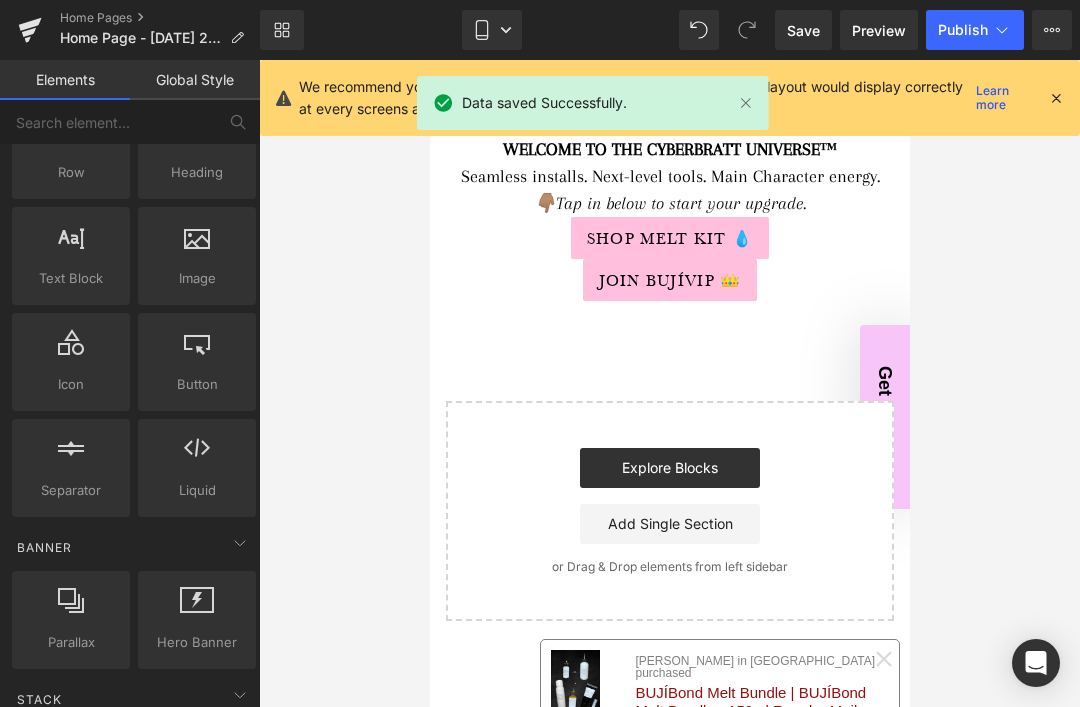 click on "Explore Blocks" at bounding box center (669, 468) 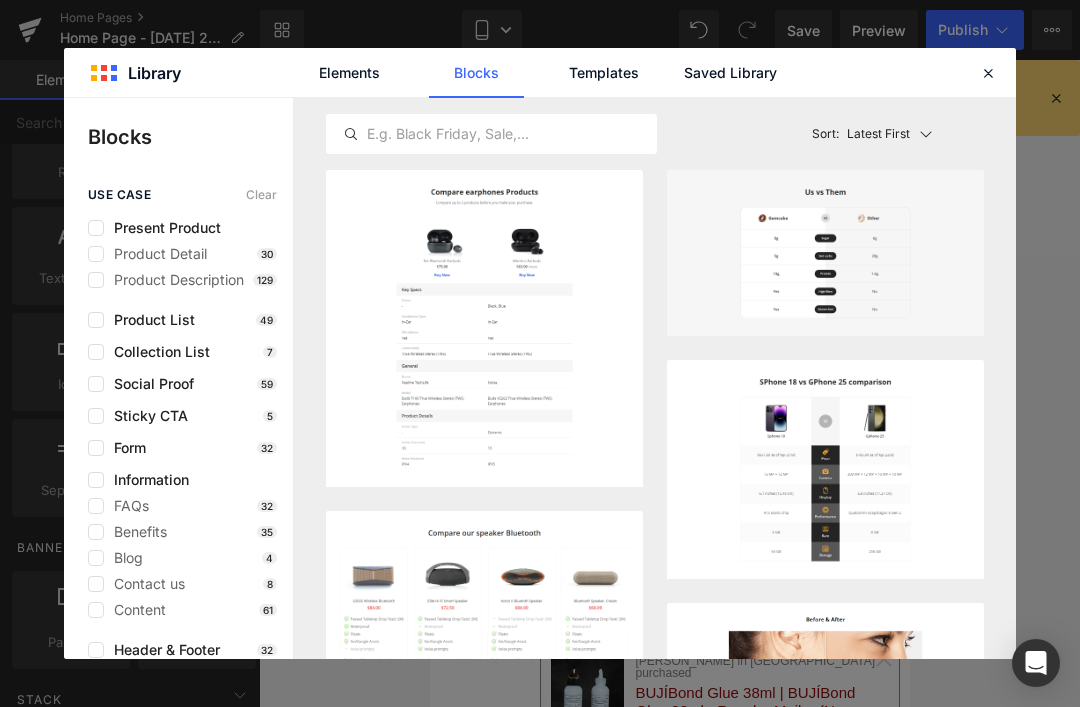 click at bounding box center [96, 352] 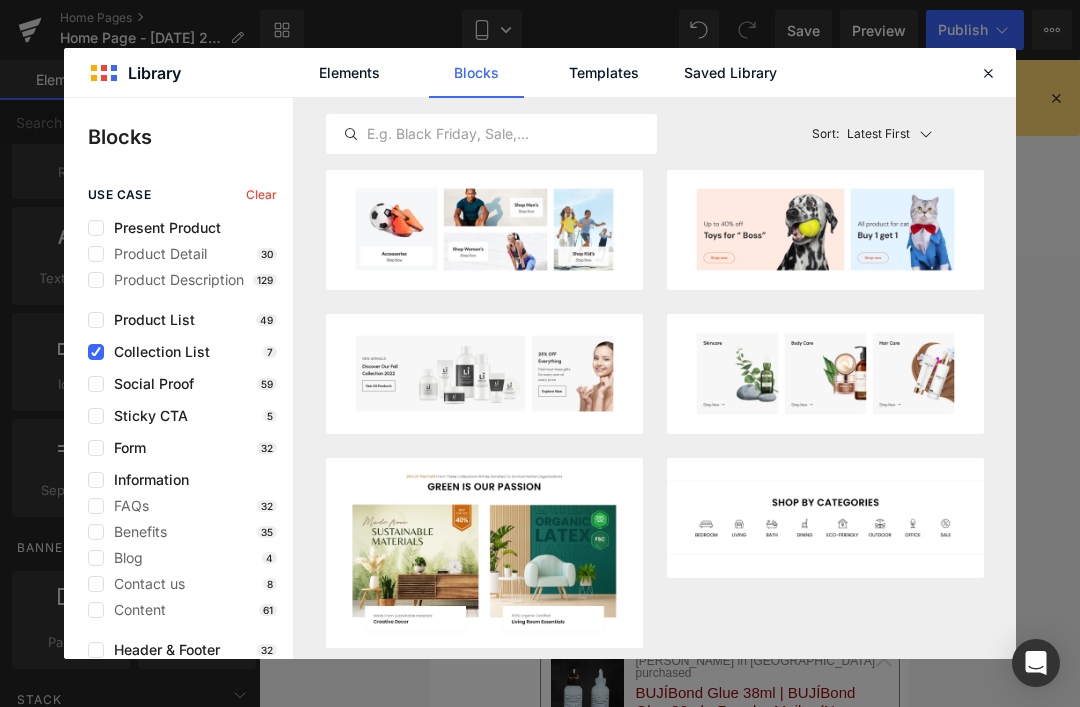 click on "Add to page" at bounding box center [908, 410] 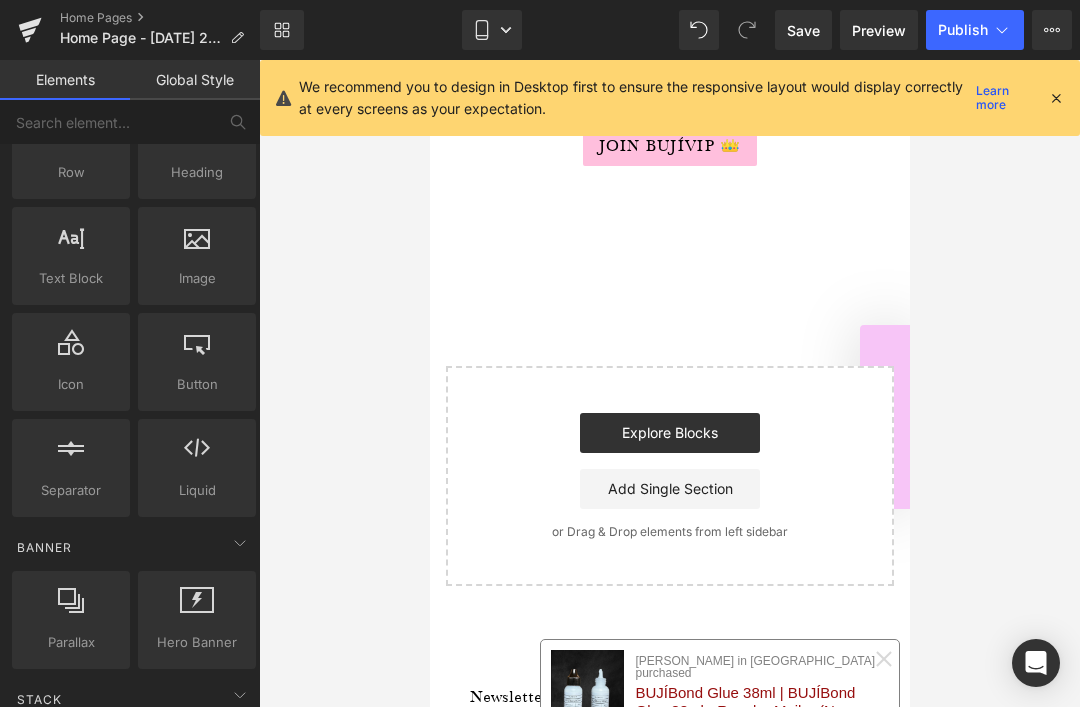 scroll, scrollTop: 375, scrollLeft: 0, axis: vertical 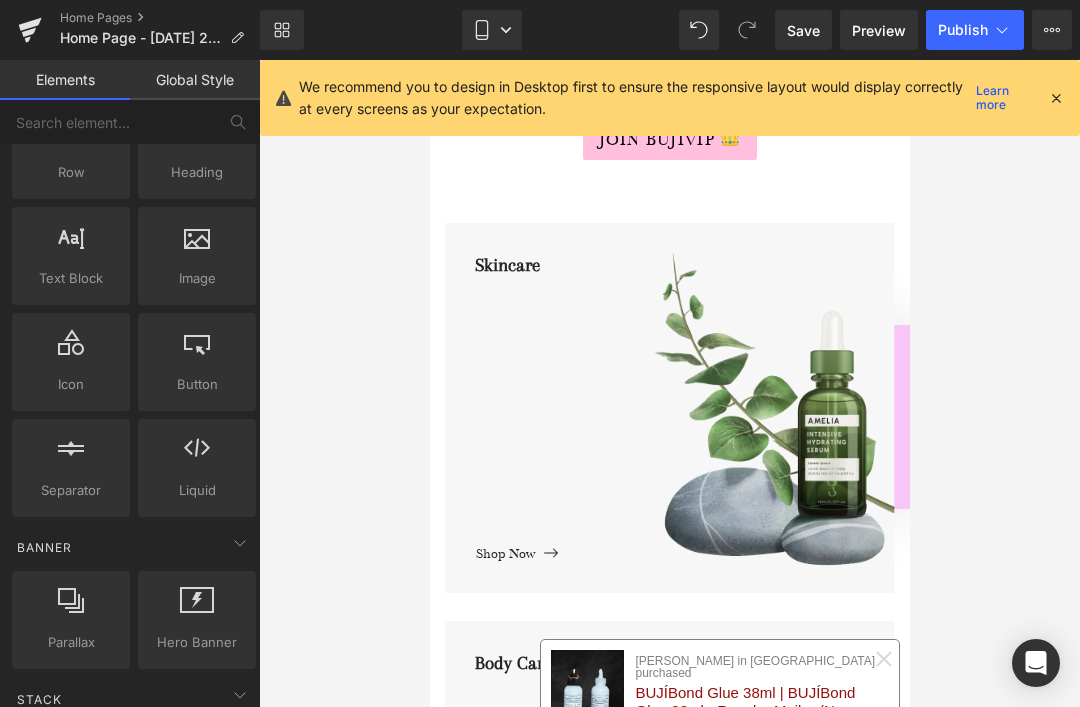 click at bounding box center (1056, 98) 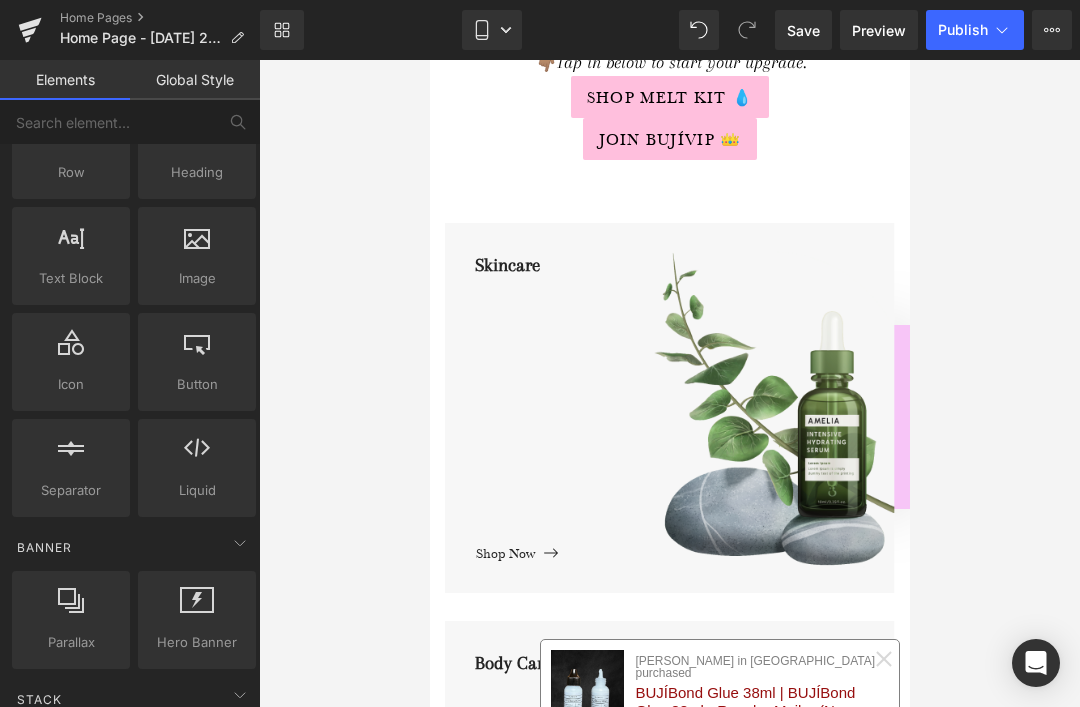click on "Skincare" at bounding box center [684, 394] 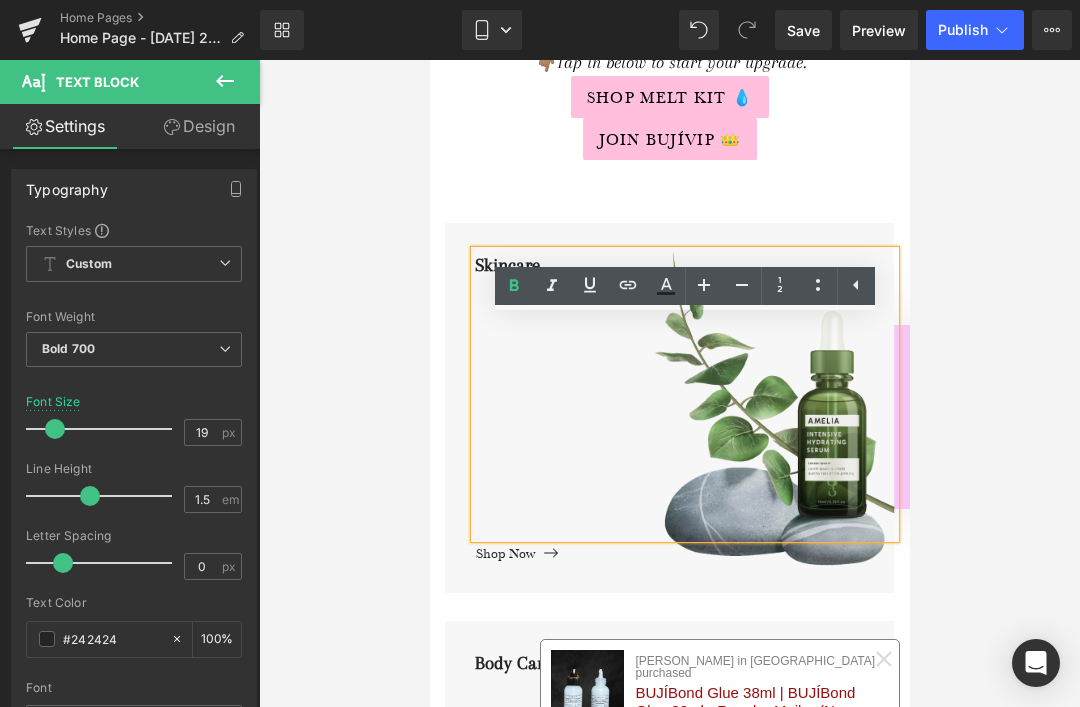 click on "Skincare" at bounding box center [684, 394] 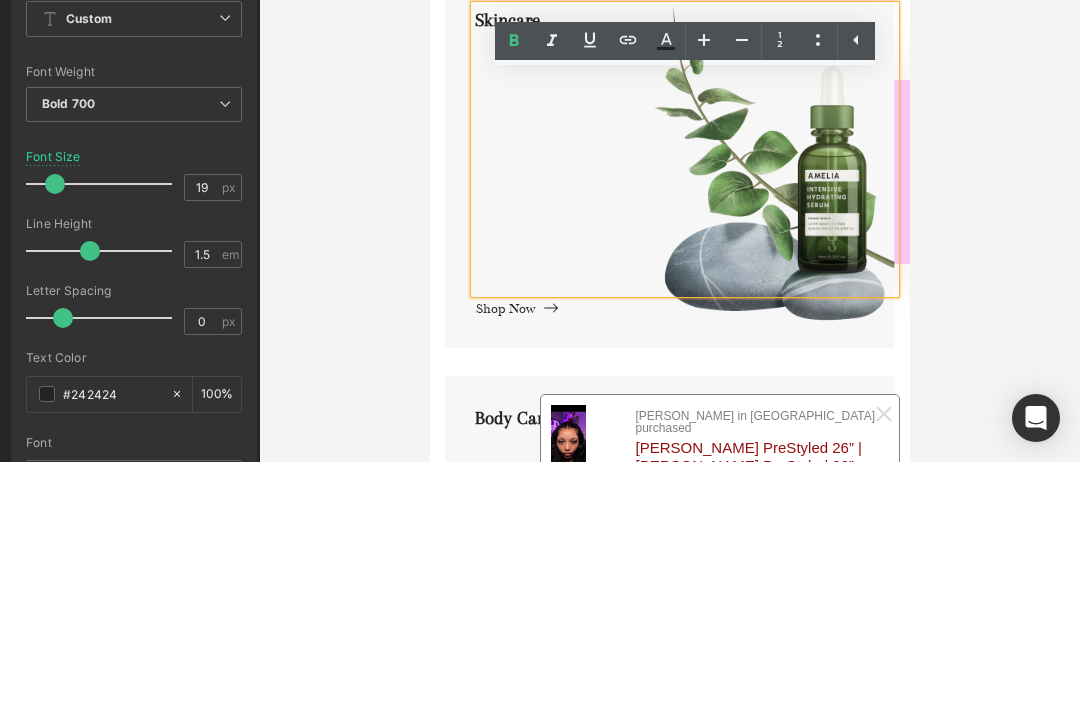 type 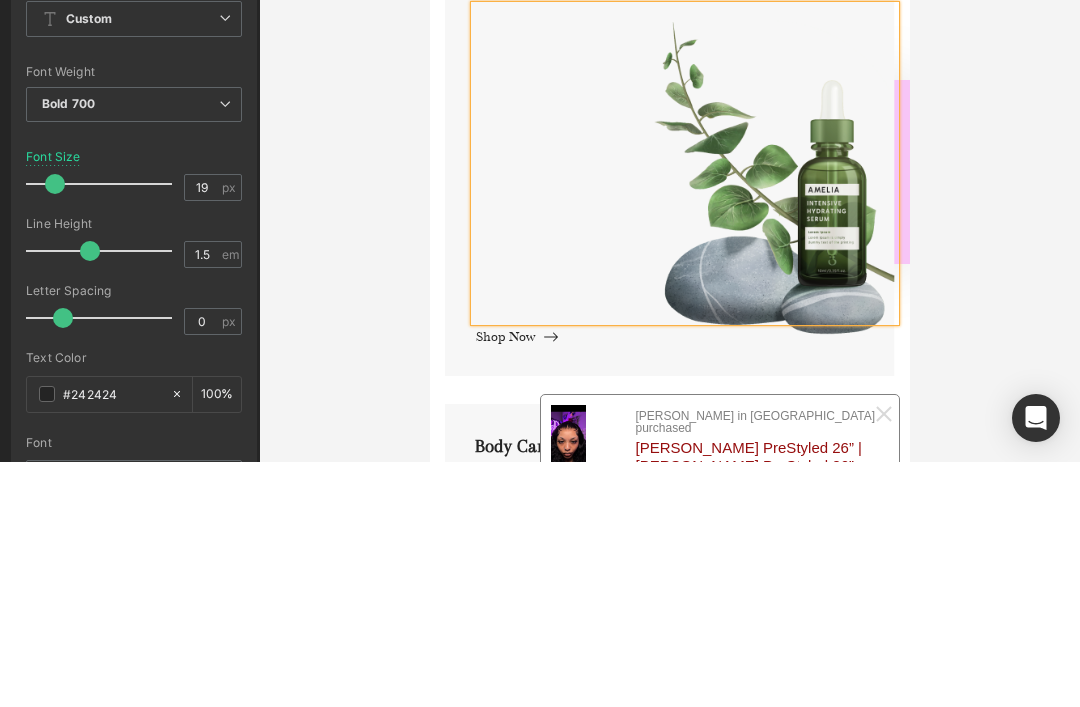 click at bounding box center [684, 163] 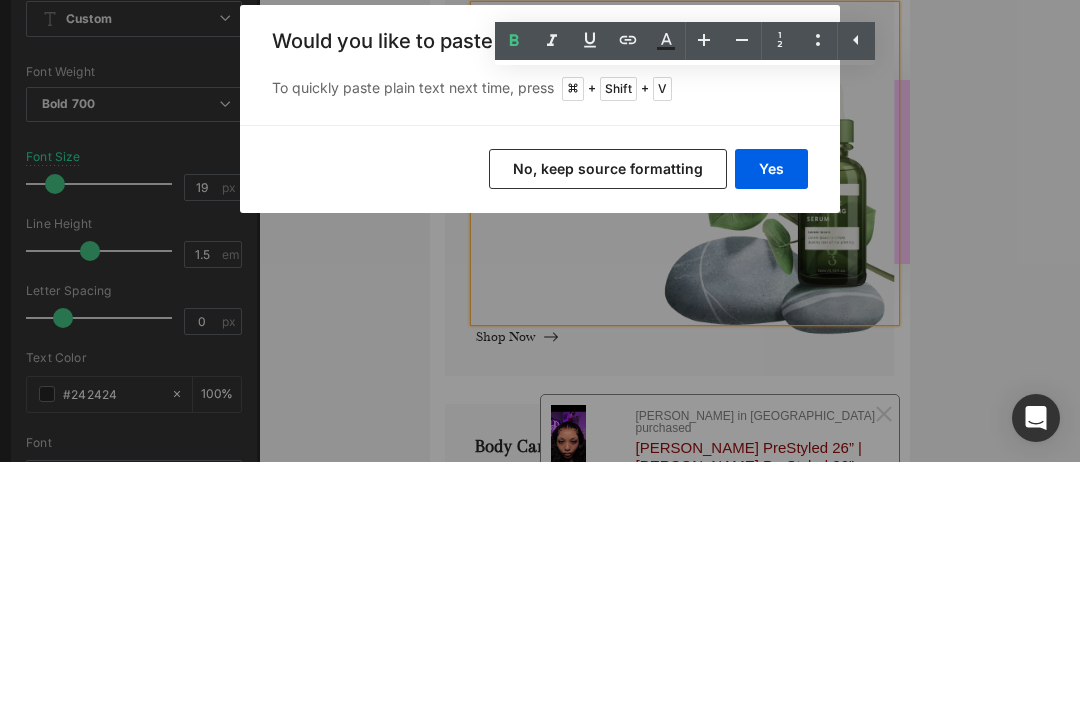 click on "Yes" at bounding box center [771, 414] 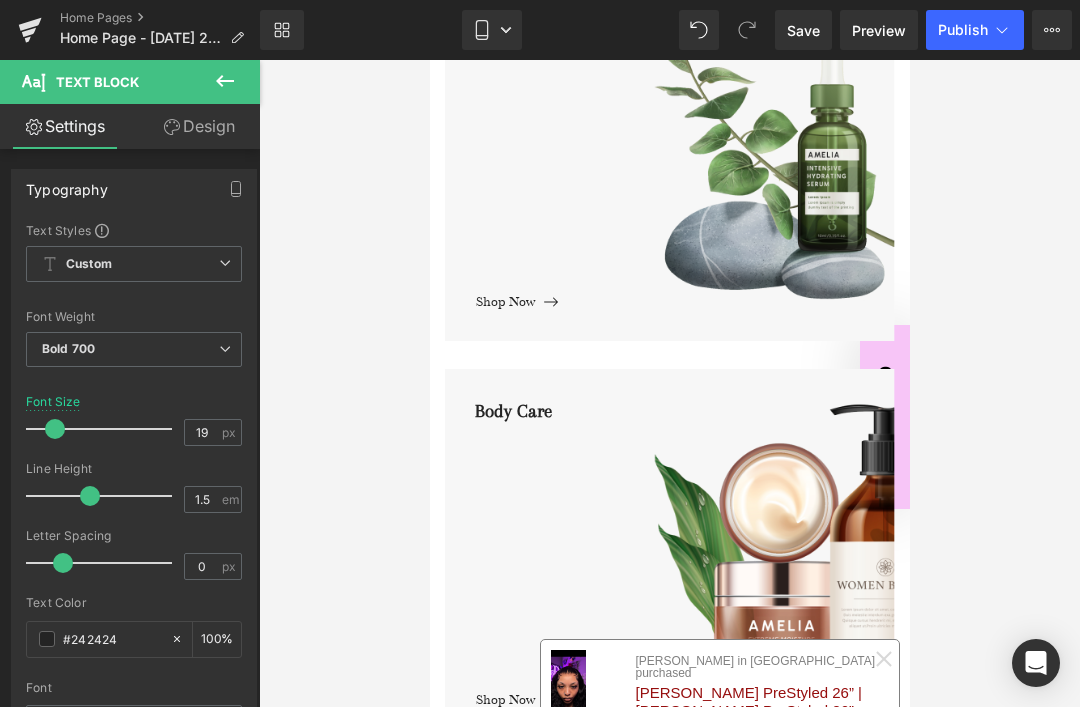 scroll, scrollTop: 684, scrollLeft: 0, axis: vertical 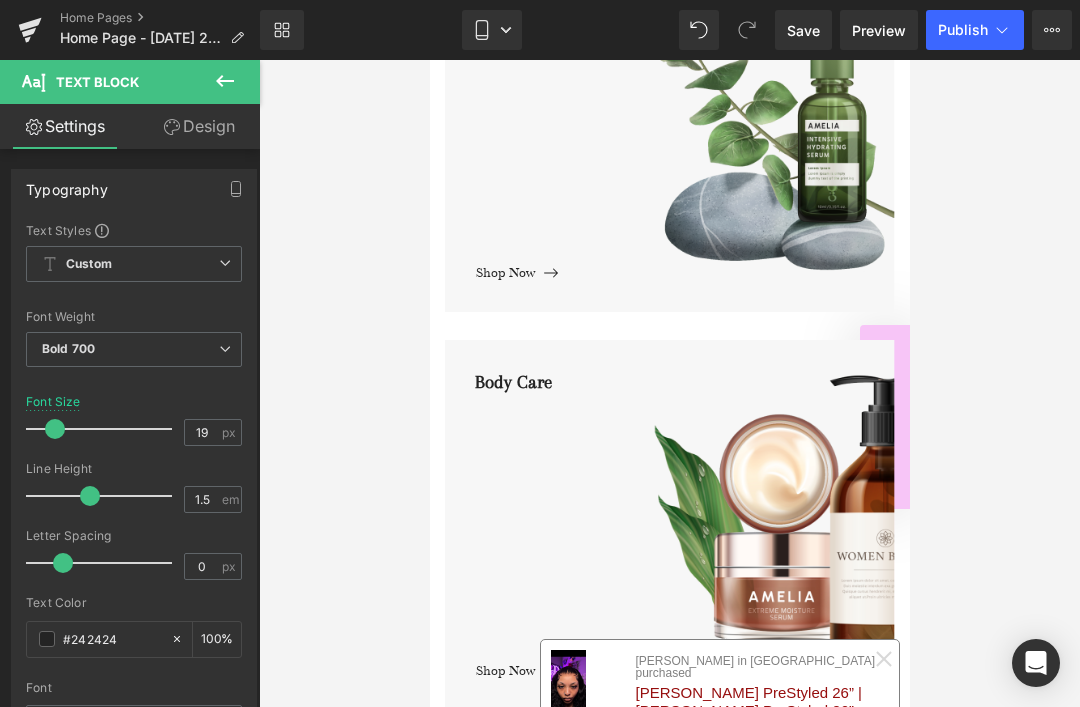 click on "Body Care" at bounding box center (684, 511) 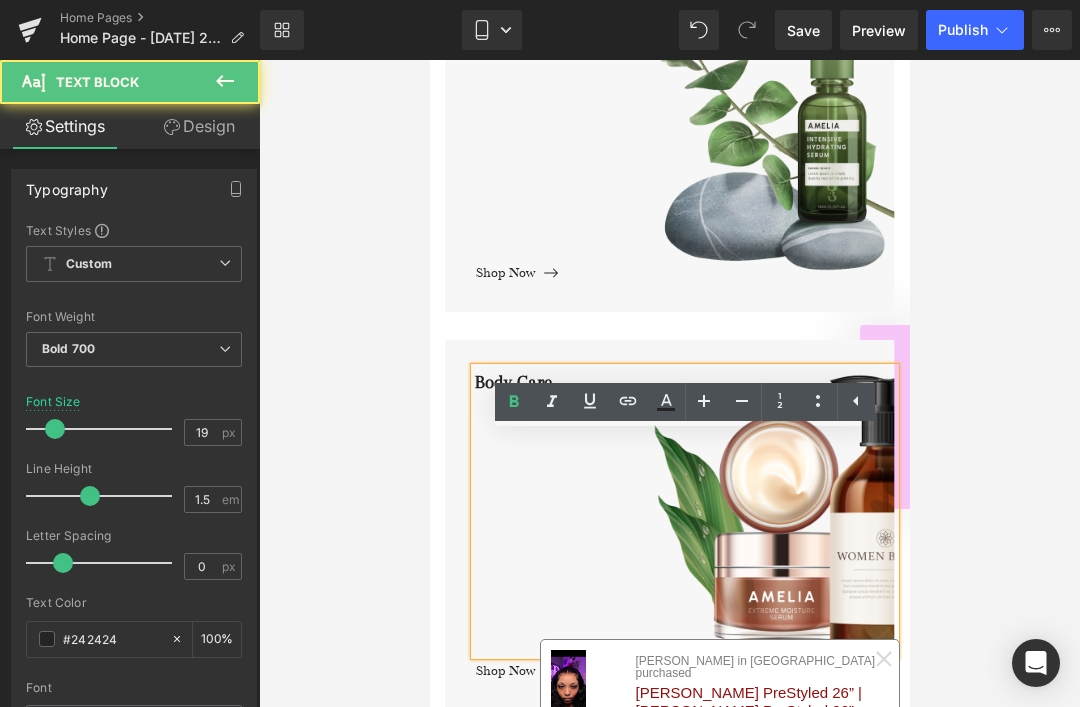 click on "Body Care" at bounding box center [684, 511] 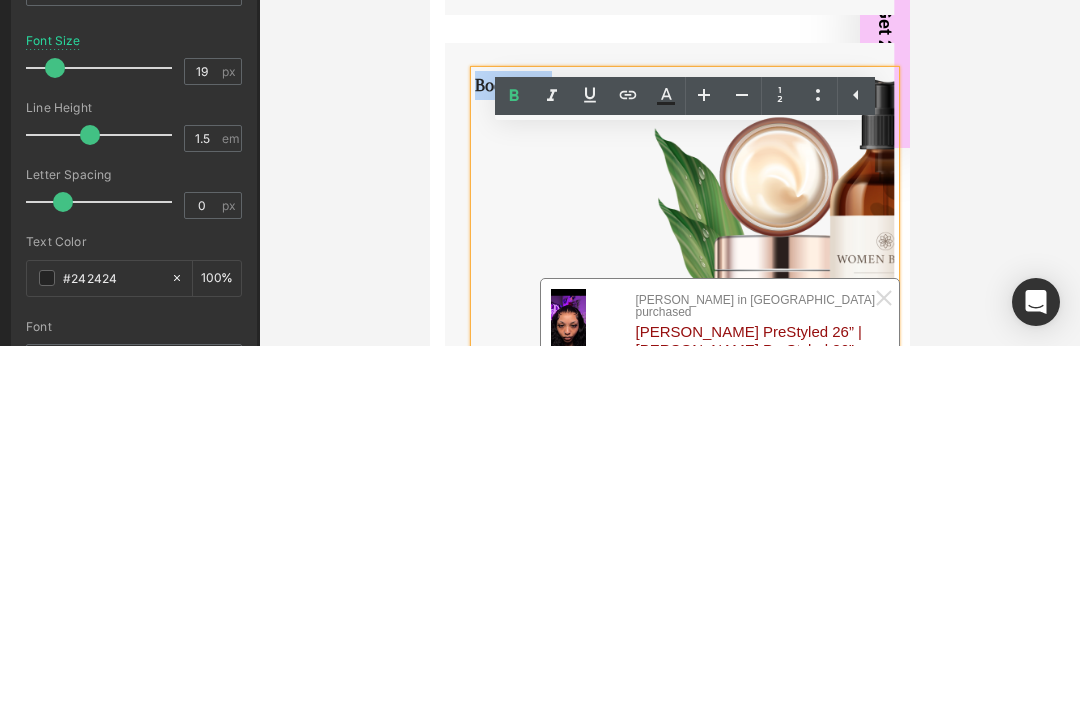 scroll, scrollTop: 615, scrollLeft: 0, axis: vertical 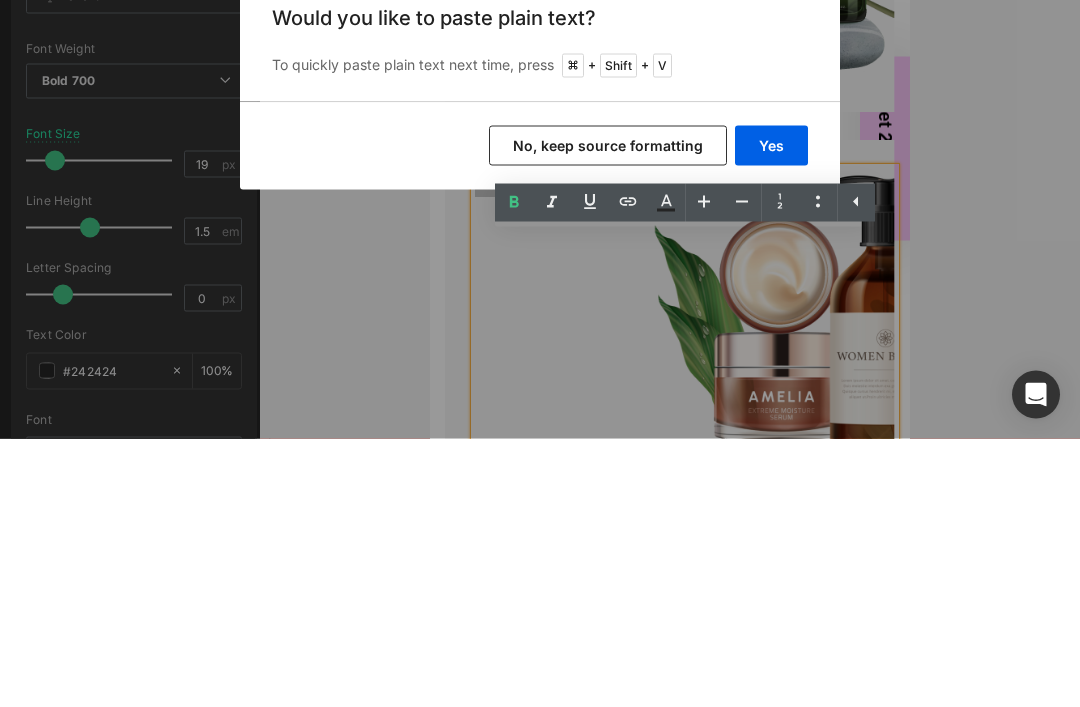 click at bounding box center (742, 471) 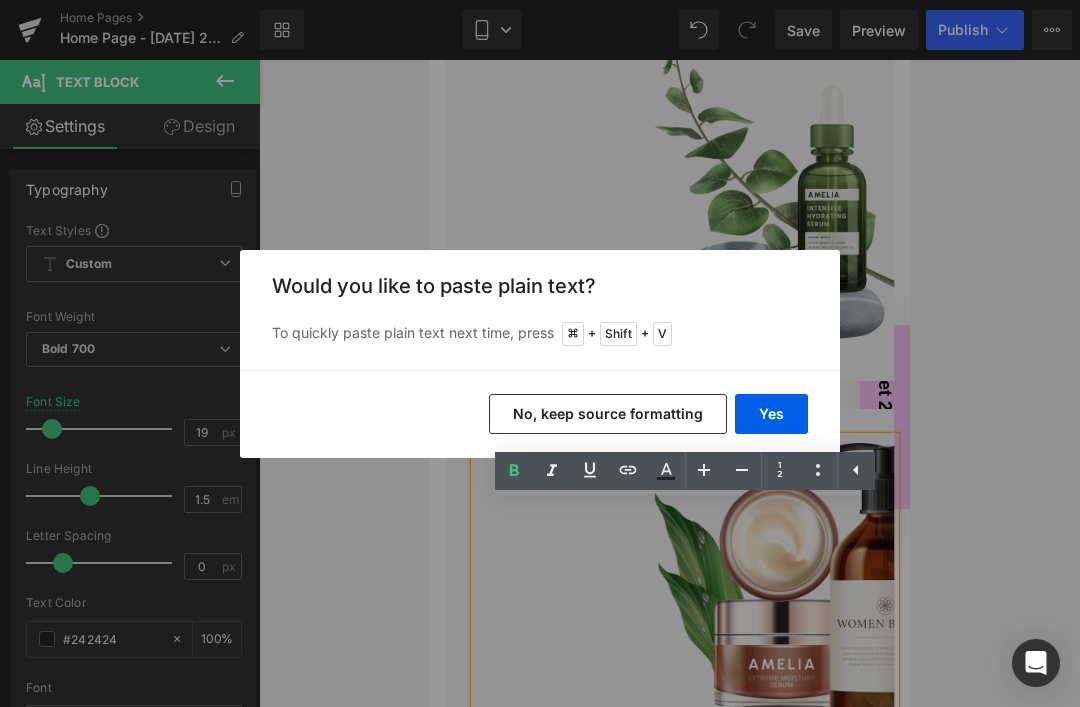 click on "Would you like to paste plain text? To quickly paste plain text next time, press    +   Shift   +   V" at bounding box center [540, 310] 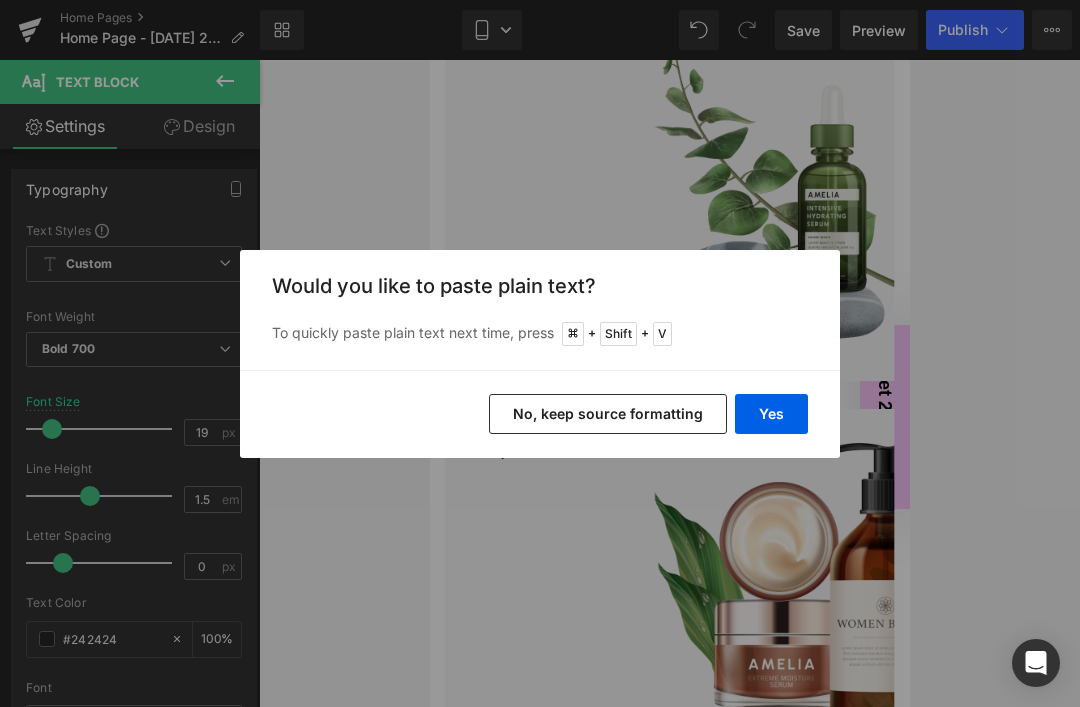 click on "Yes" at bounding box center (771, 414) 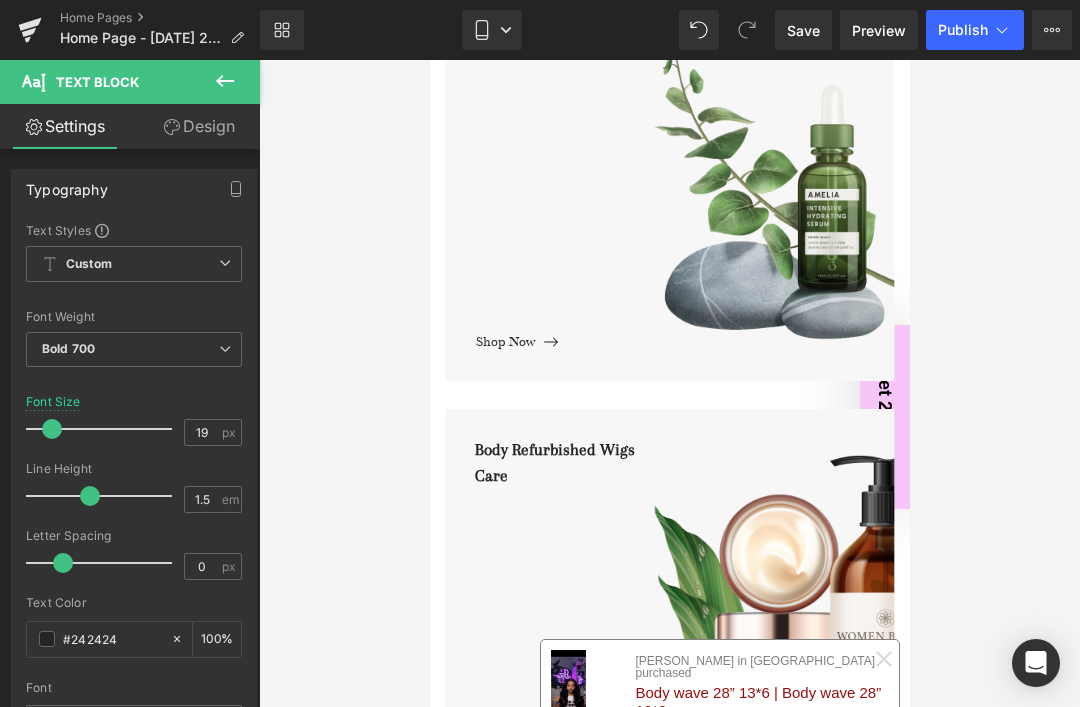 click on "Body Refurbished Wigs Care" at bounding box center [684, 591] 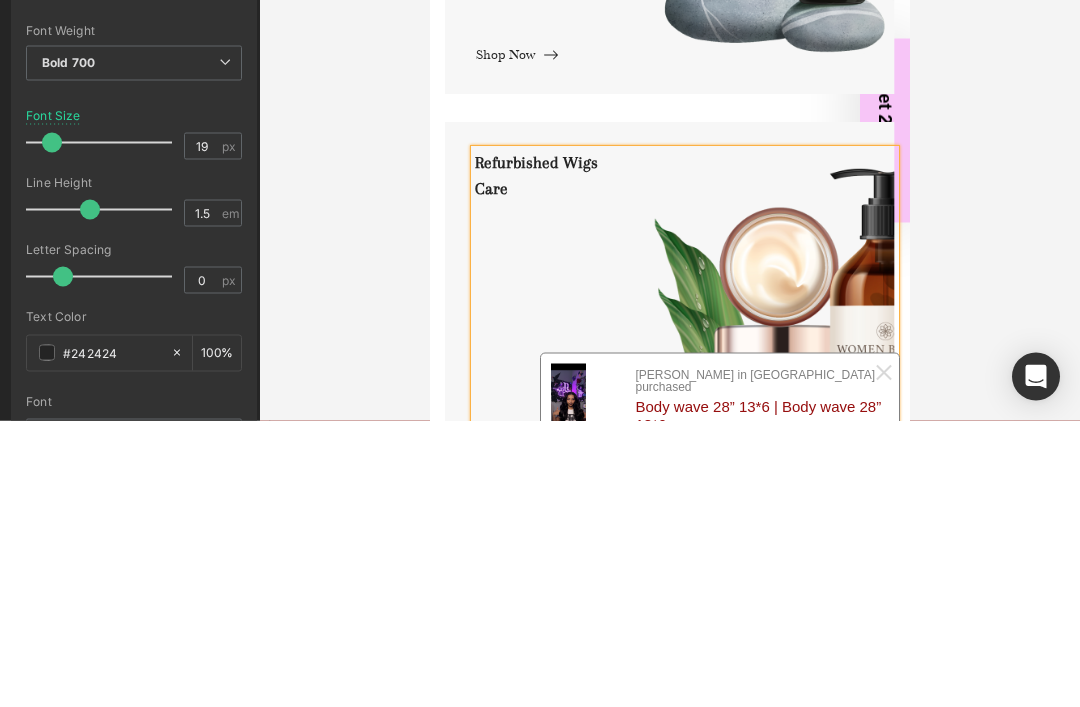 click on "Care" at bounding box center [684, 190] 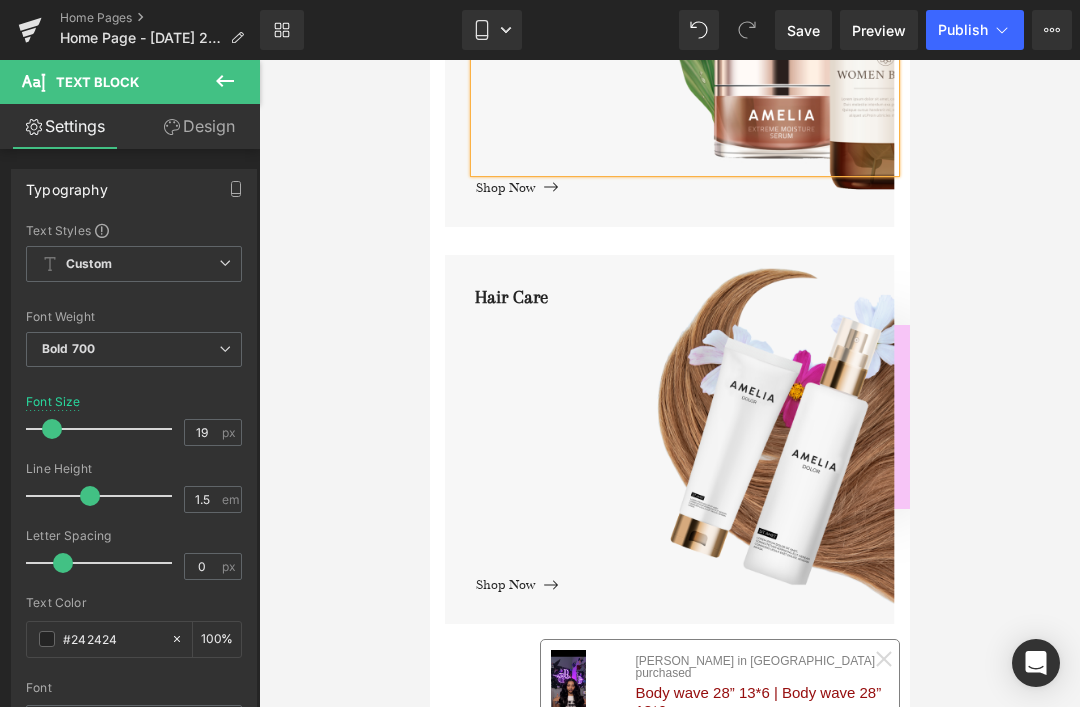 scroll, scrollTop: 1172, scrollLeft: 0, axis: vertical 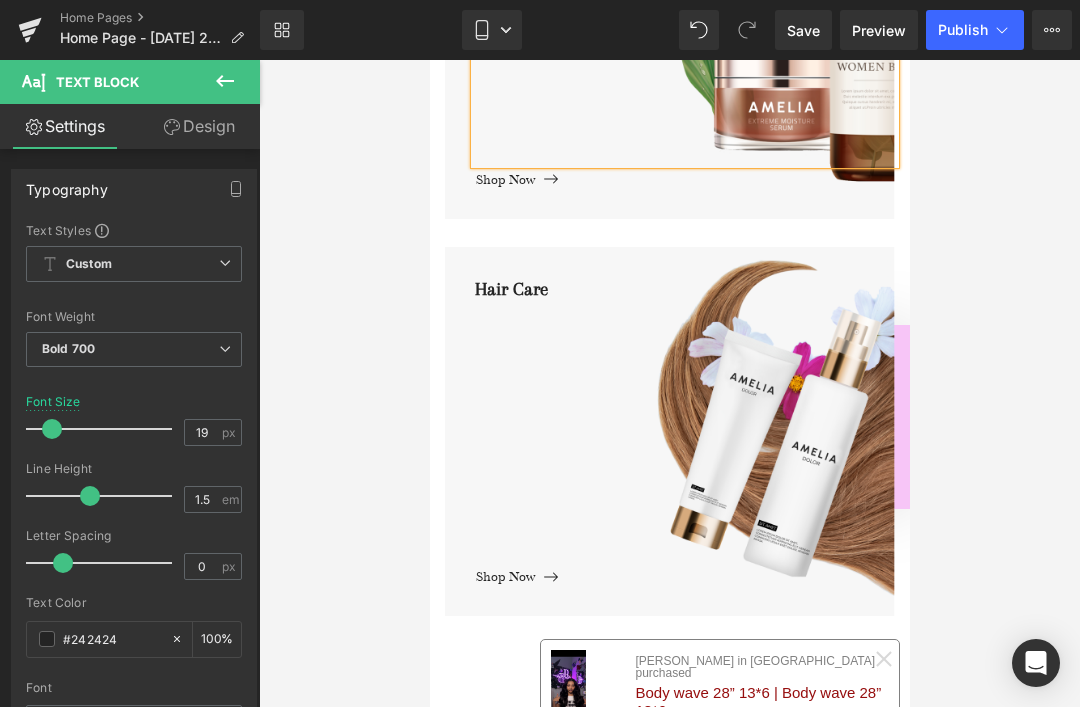 click on "Hair Care" at bounding box center [684, 418] 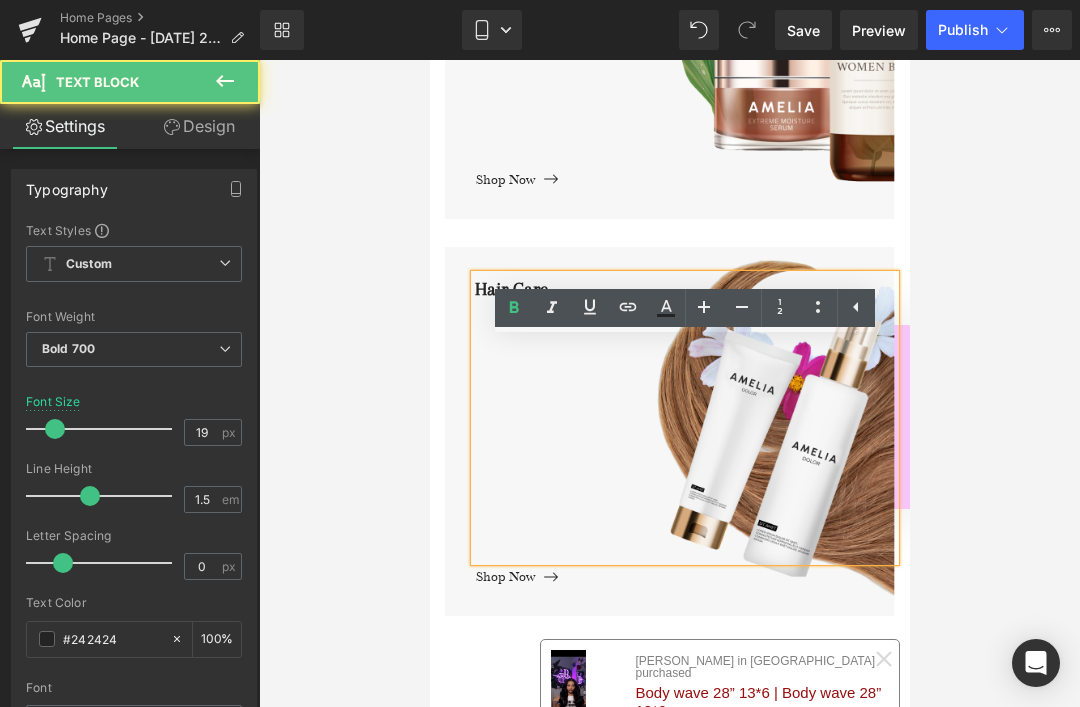 click on "Hair Care" at bounding box center (684, 418) 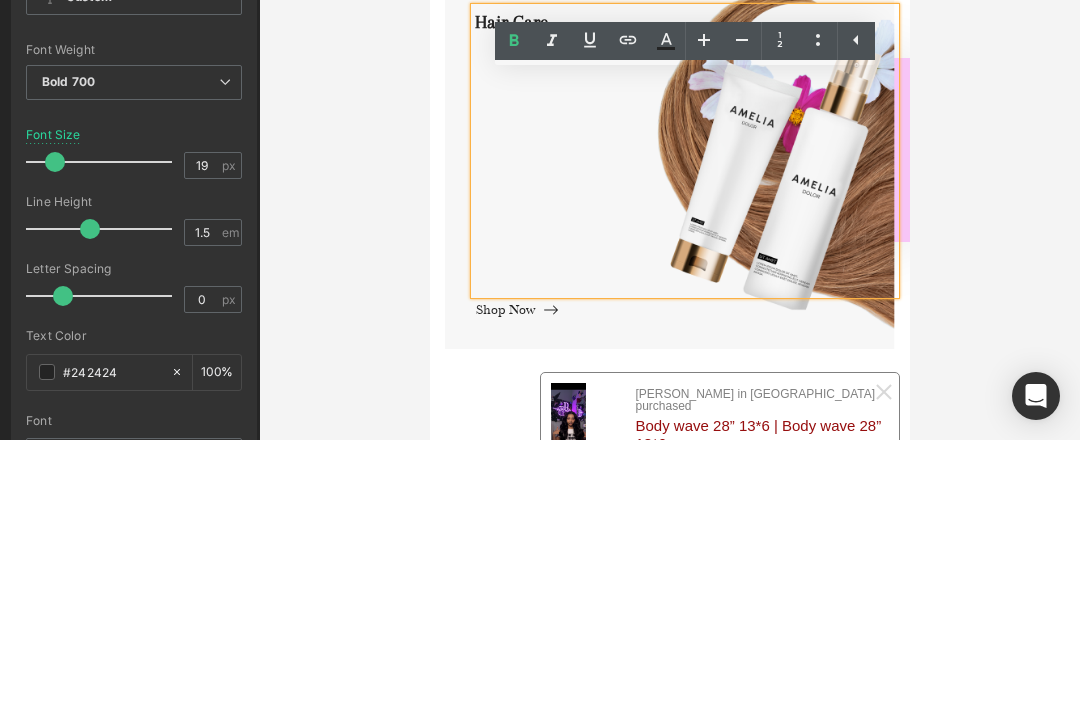 type 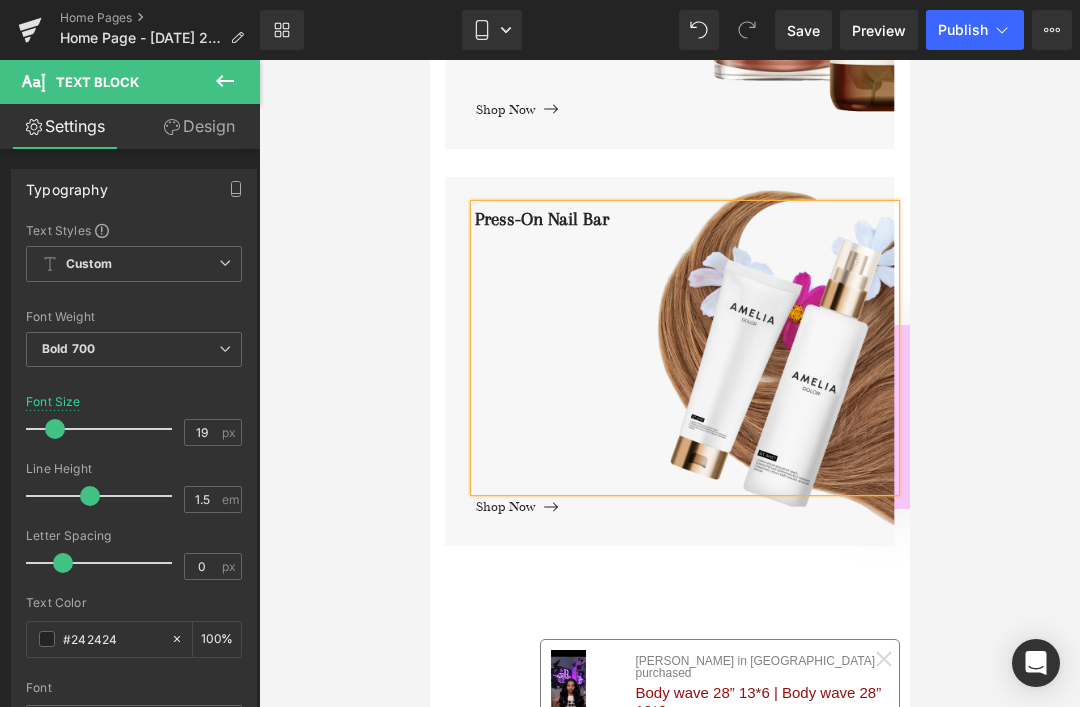 scroll, scrollTop: 1239, scrollLeft: 0, axis: vertical 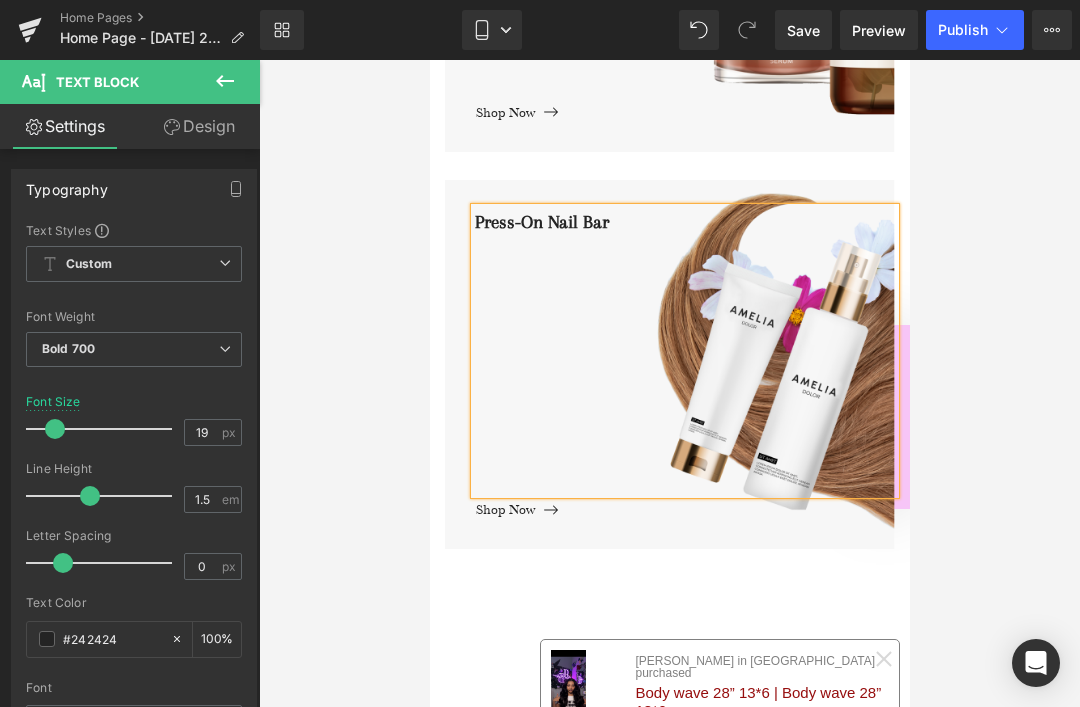 click on "Press-On Nail Bar
Text Block         Shop Now Button" at bounding box center [669, 365] 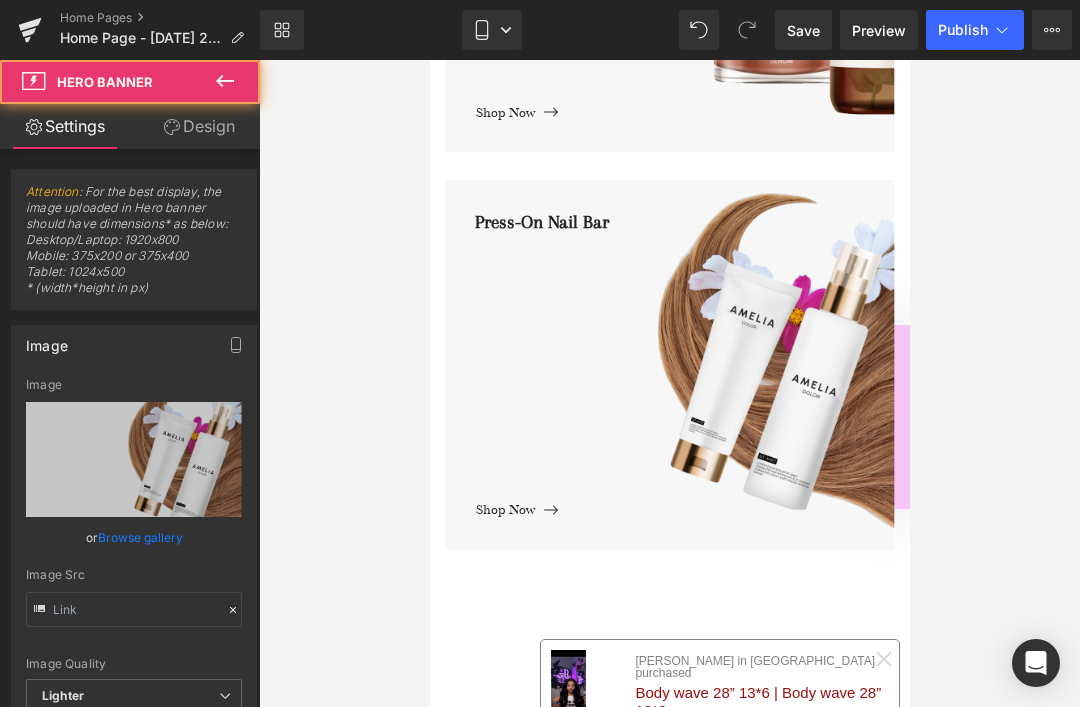 click on "Press-On Nail Bar" at bounding box center (684, 351) 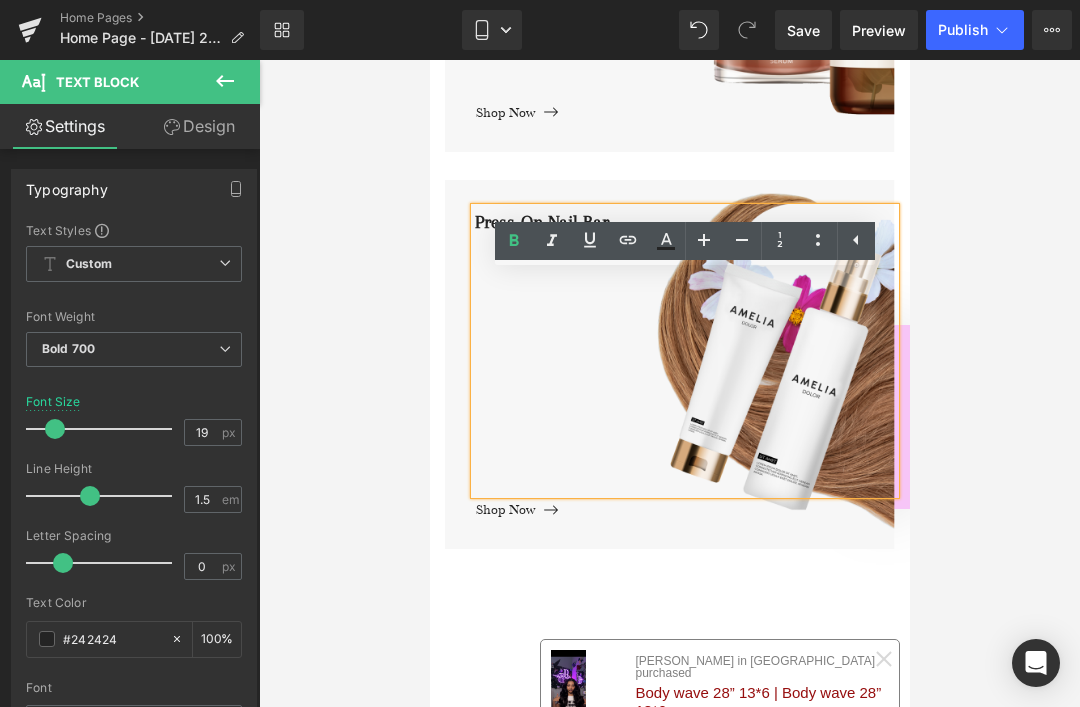 click at bounding box center (669, 365) 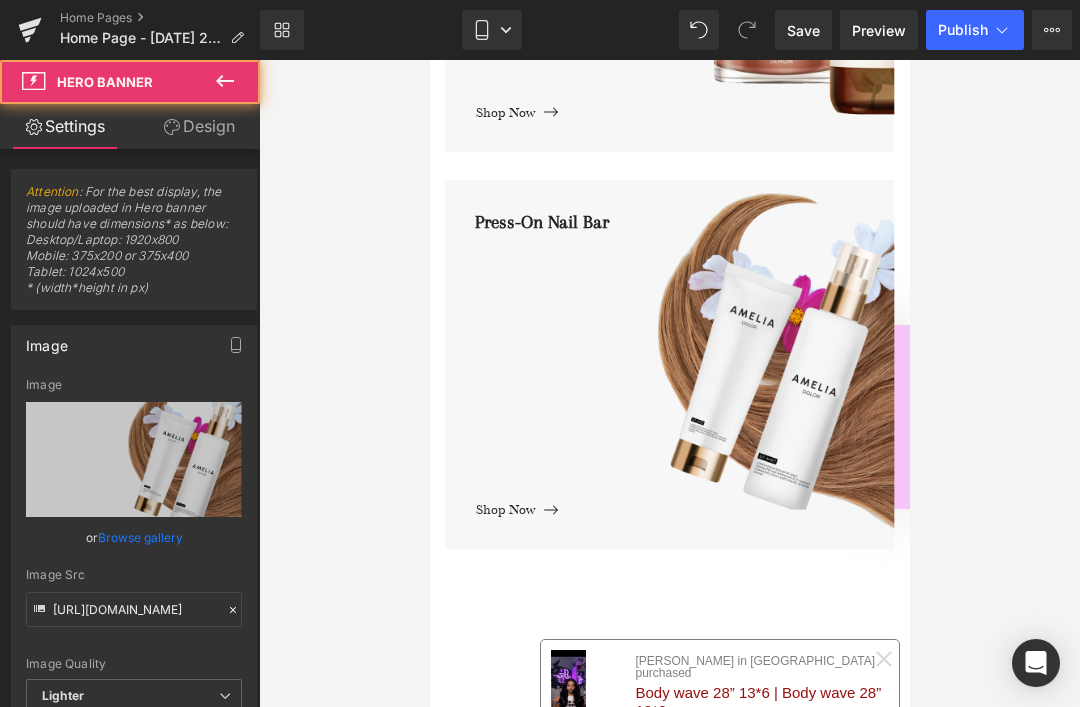 click at bounding box center (669, 365) 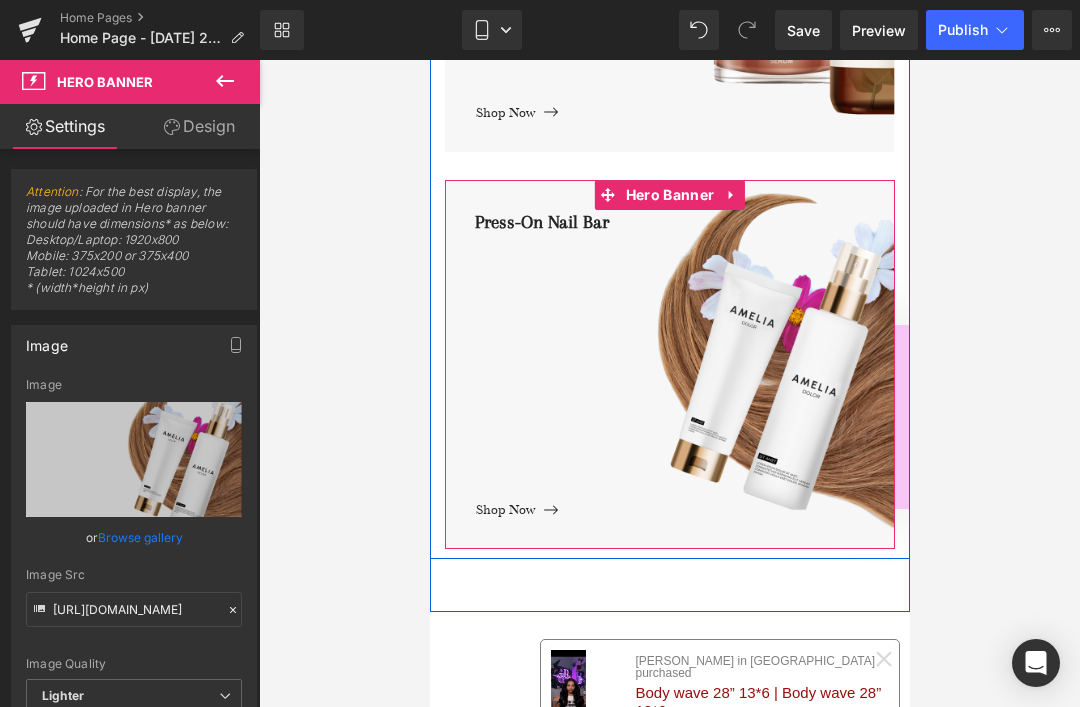 click 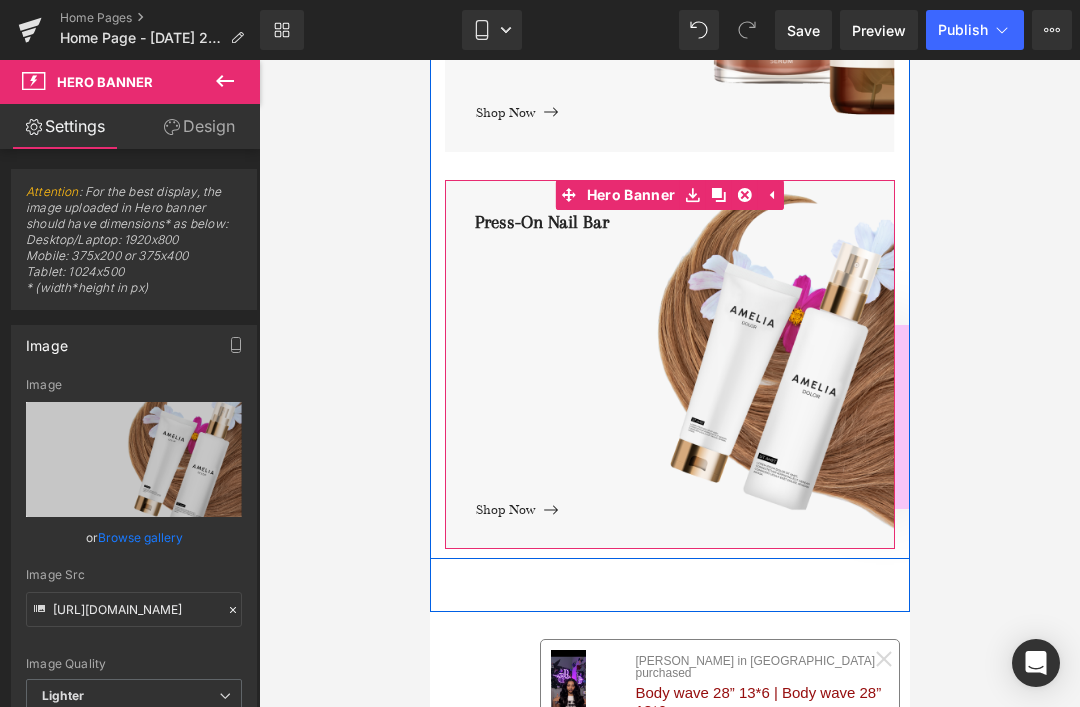 click 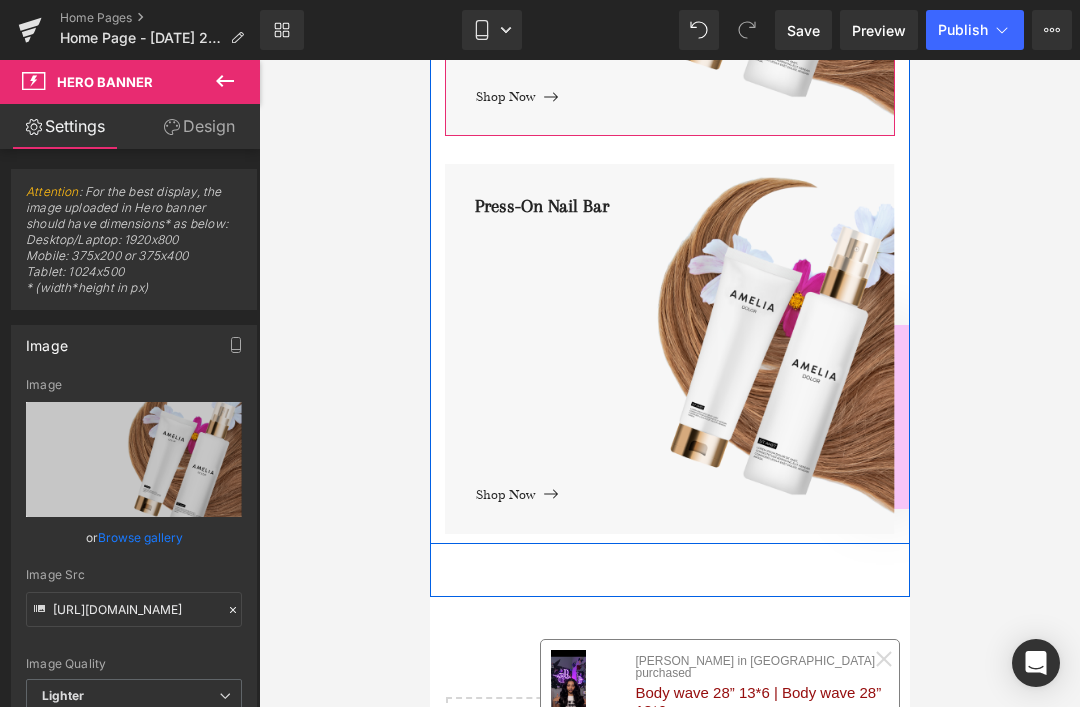 scroll, scrollTop: 1675, scrollLeft: 0, axis: vertical 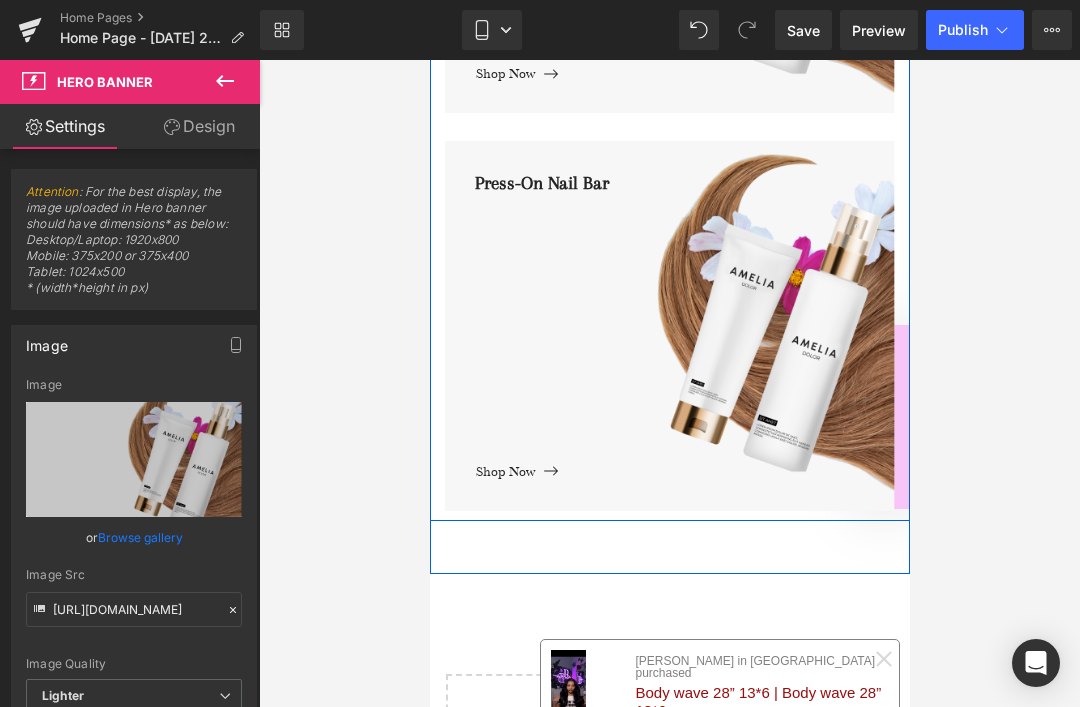 click on "Press-On Nail Bar" at bounding box center [684, 312] 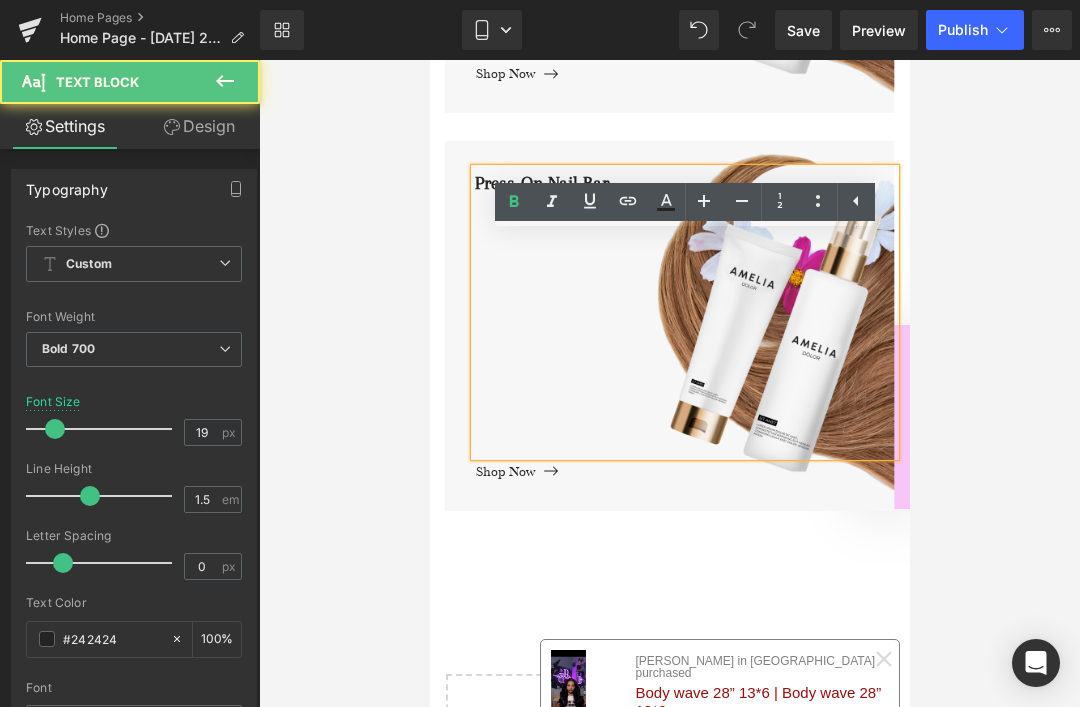 click on "Press-On Nail Bar" at bounding box center [684, 312] 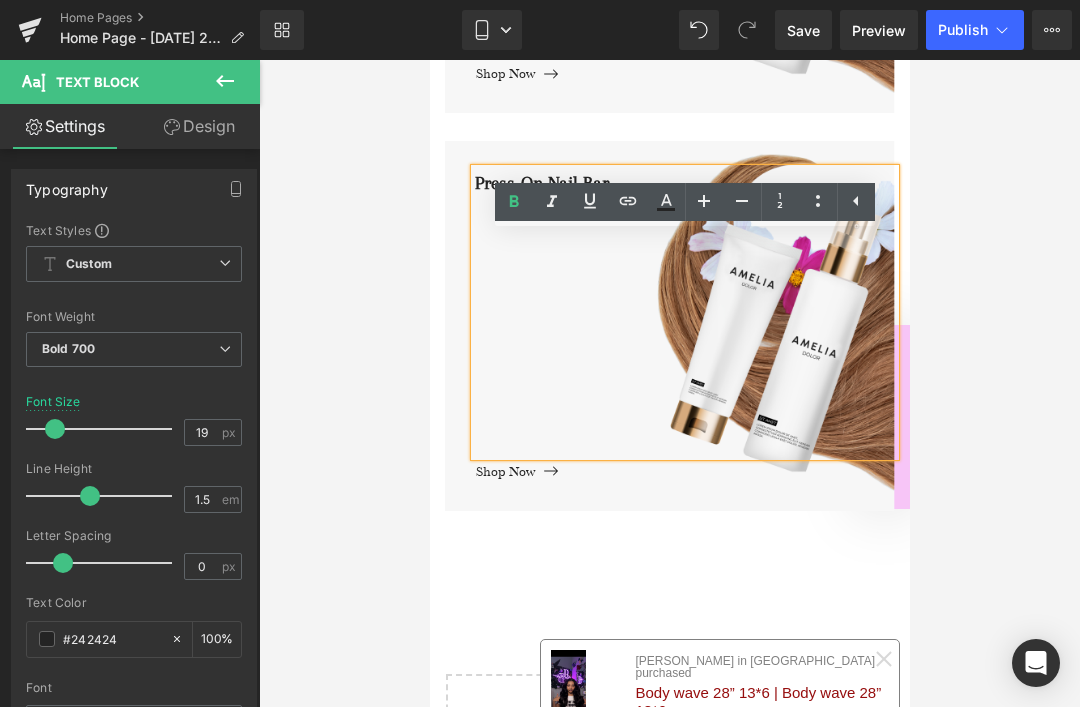 click on "Press-On Nail Bar" at bounding box center (684, 312) 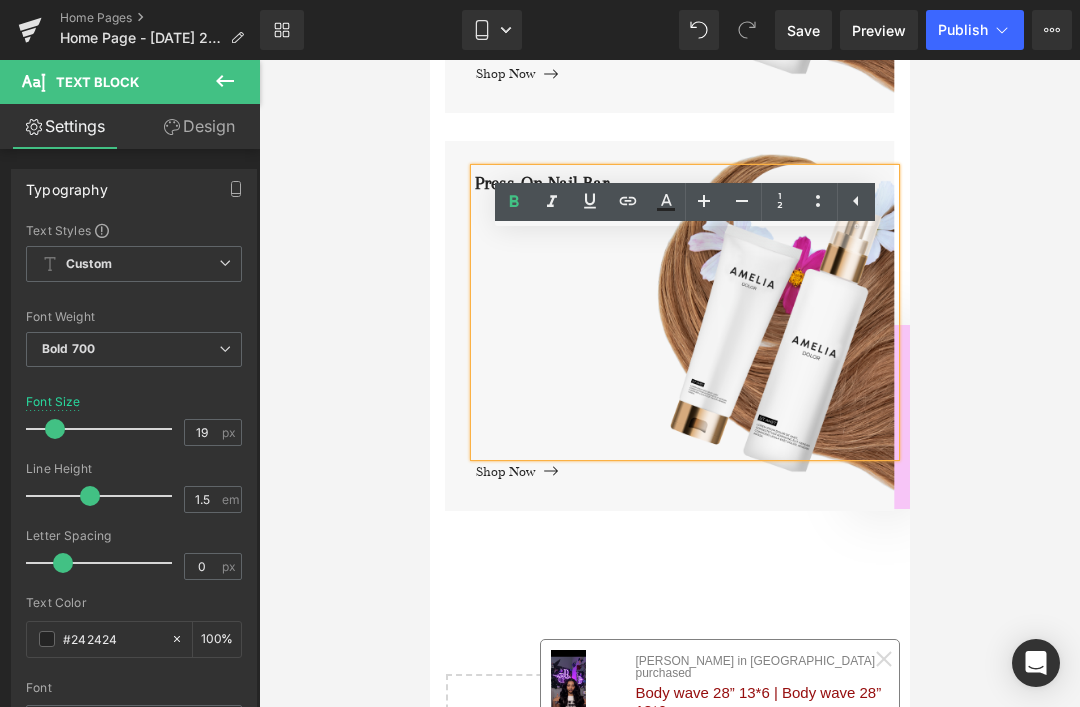 type 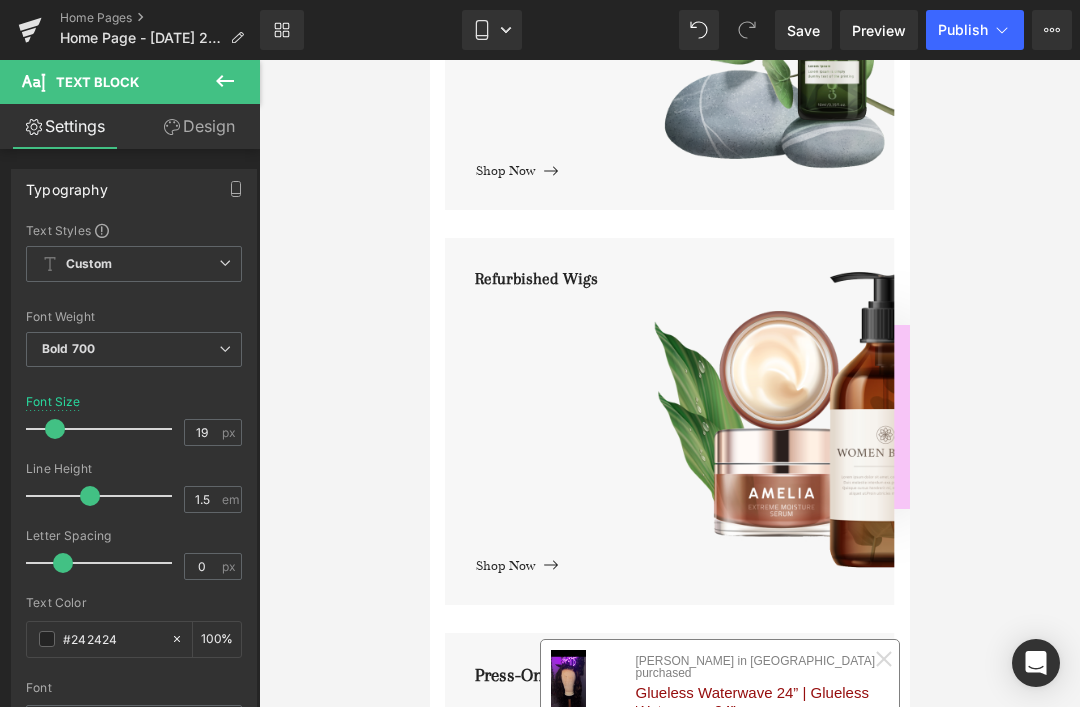 scroll, scrollTop: 784, scrollLeft: 0, axis: vertical 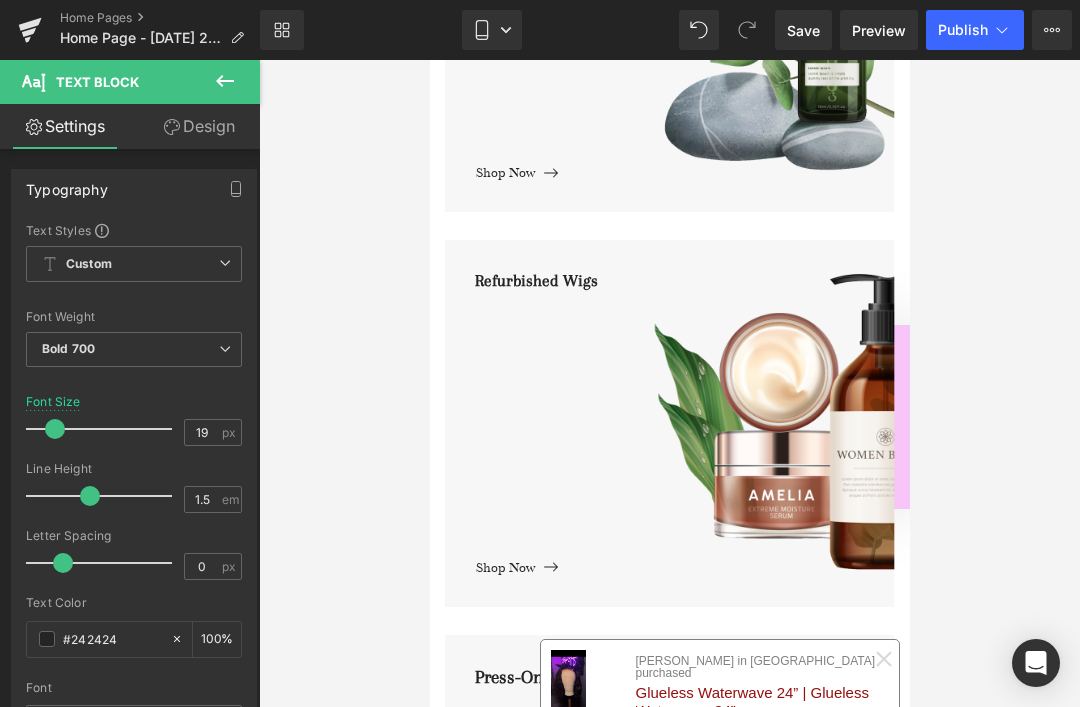 click on "Refurbished Wigs" at bounding box center (684, 410) 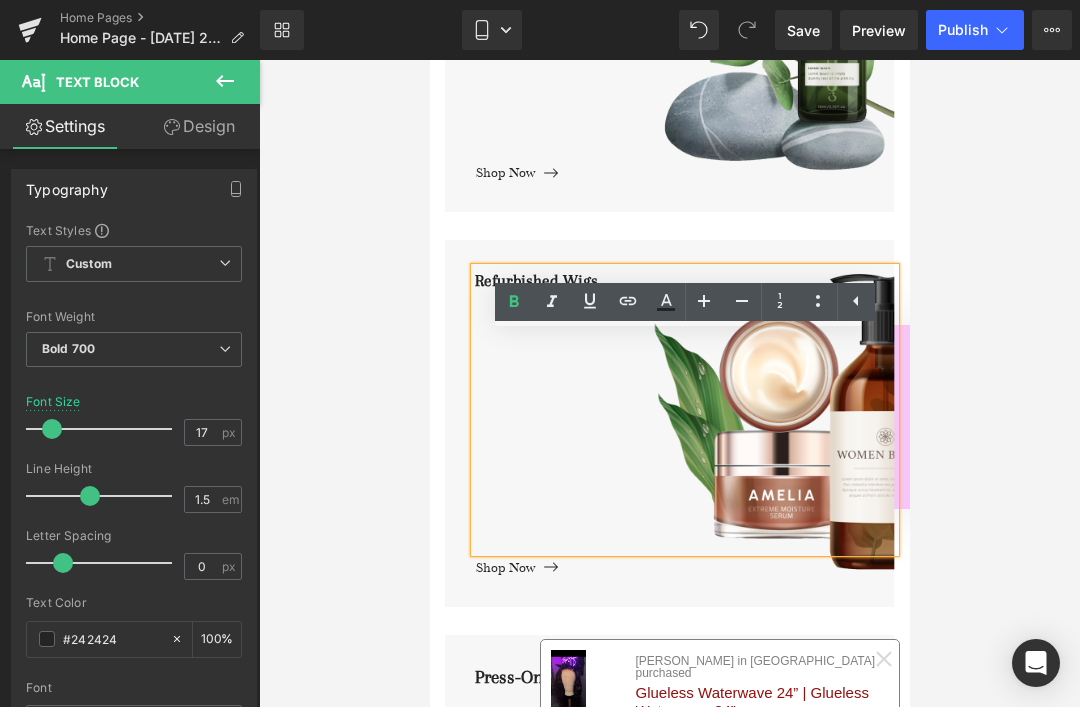 click at bounding box center (669, 383) 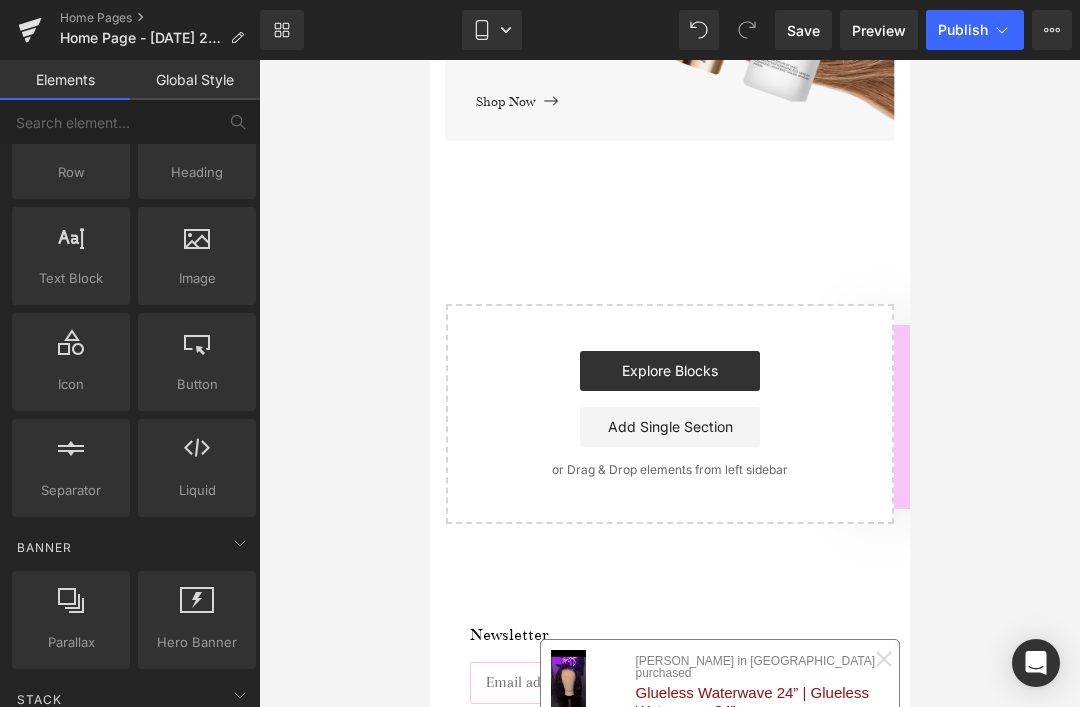 scroll, scrollTop: 2069, scrollLeft: 0, axis: vertical 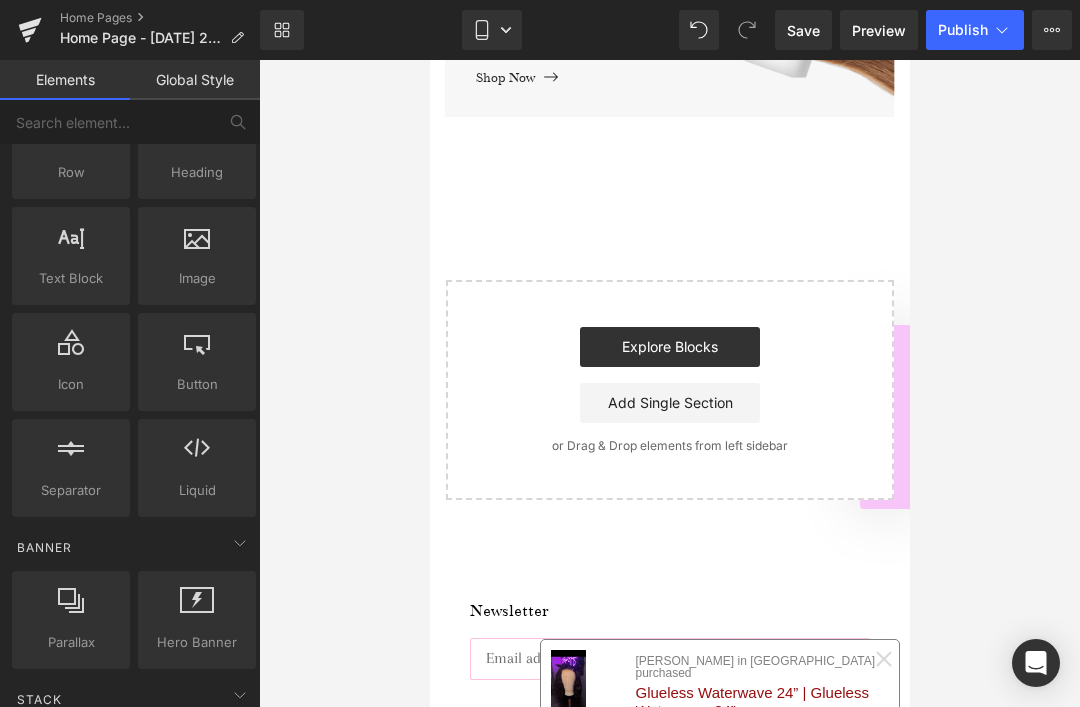 click on "Save" at bounding box center [803, 30] 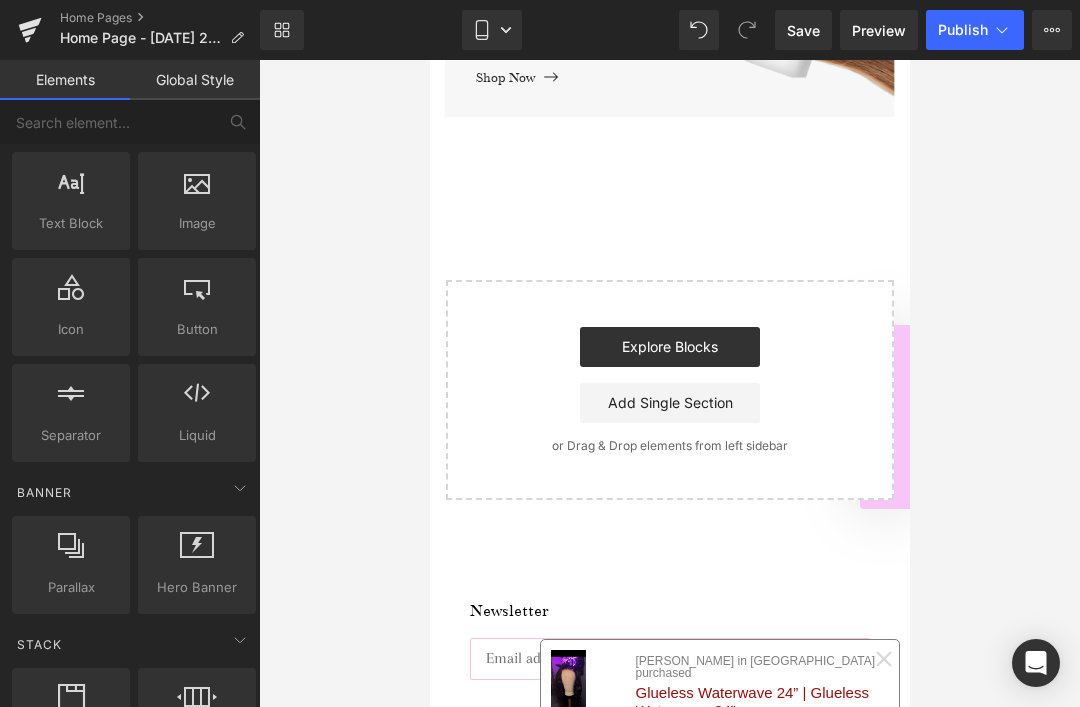 scroll, scrollTop: 151, scrollLeft: 0, axis: vertical 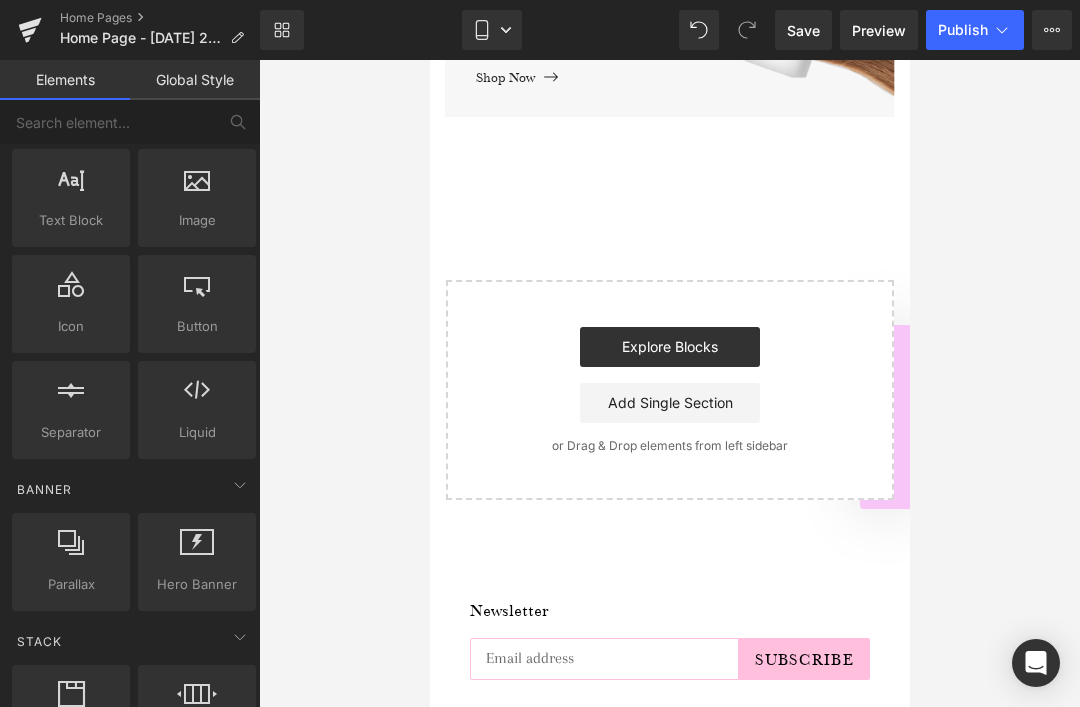 click on "Explore Blocks" at bounding box center (669, 347) 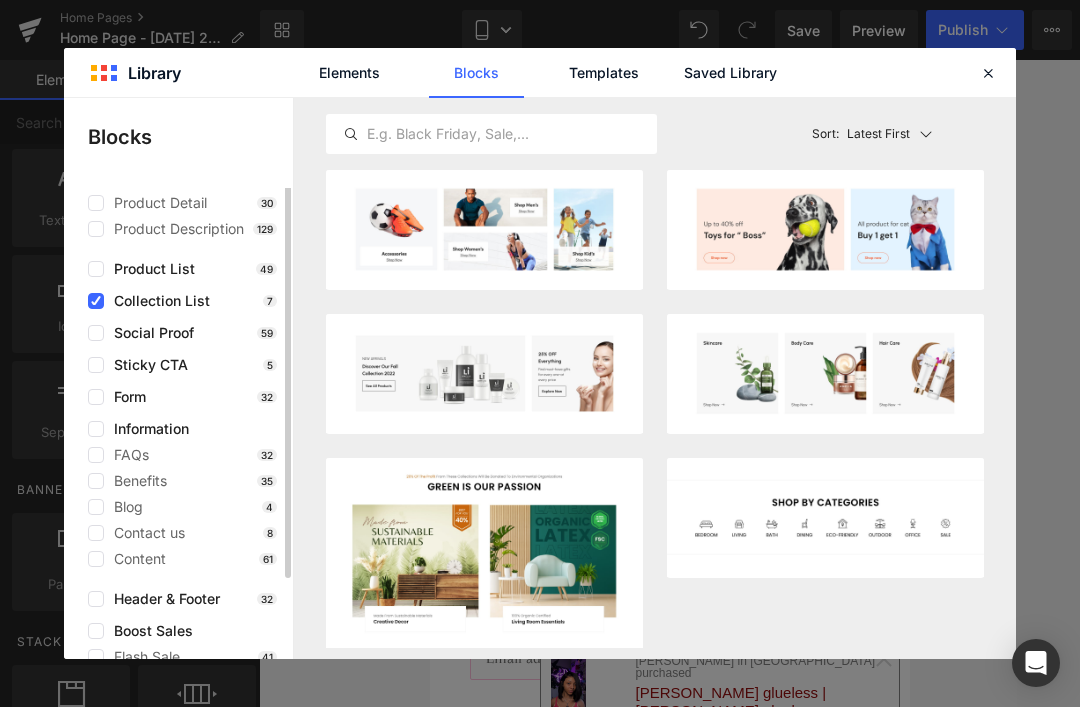 scroll, scrollTop: 0, scrollLeft: 0, axis: both 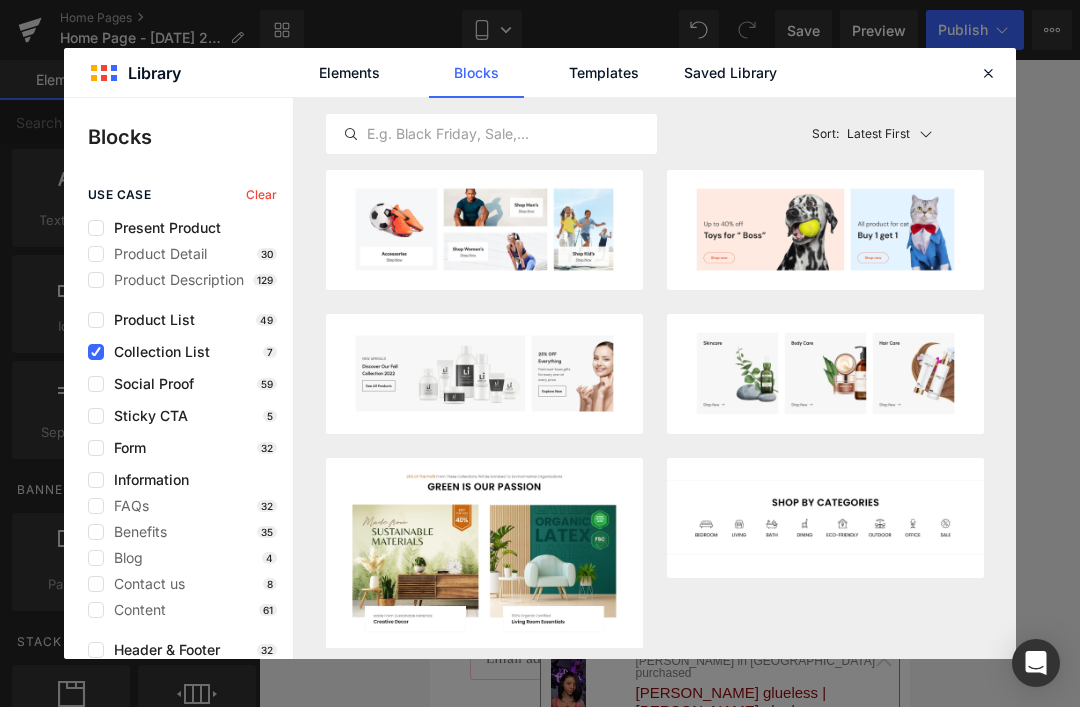 click at bounding box center (96, 384) 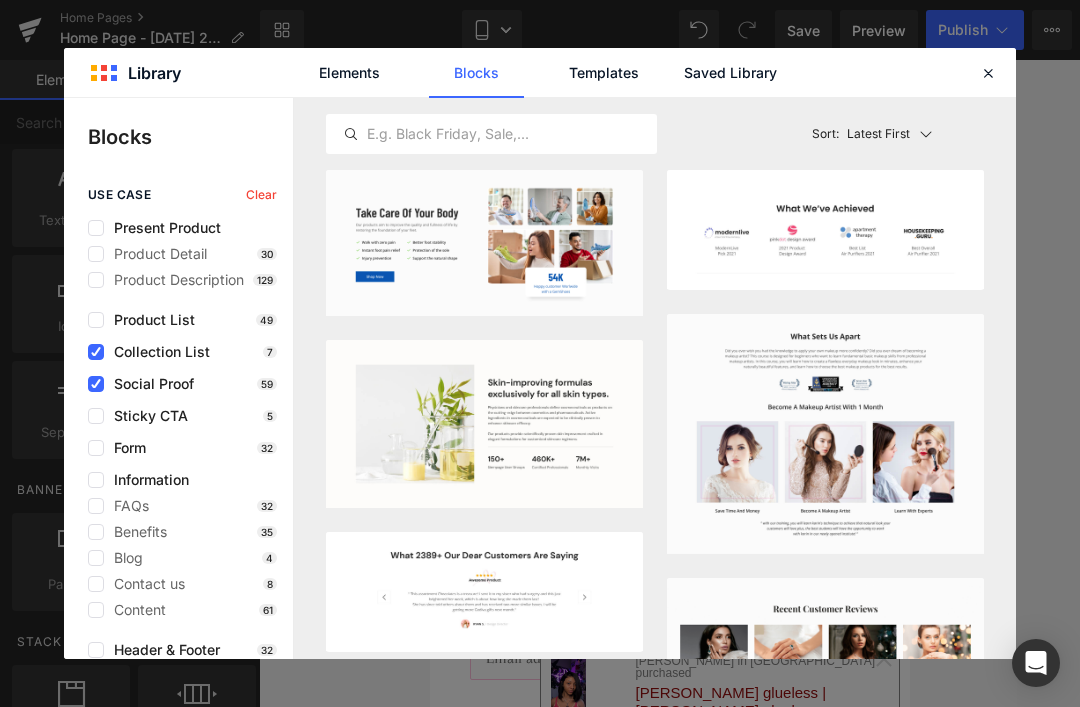 click at bounding box center (96, 352) 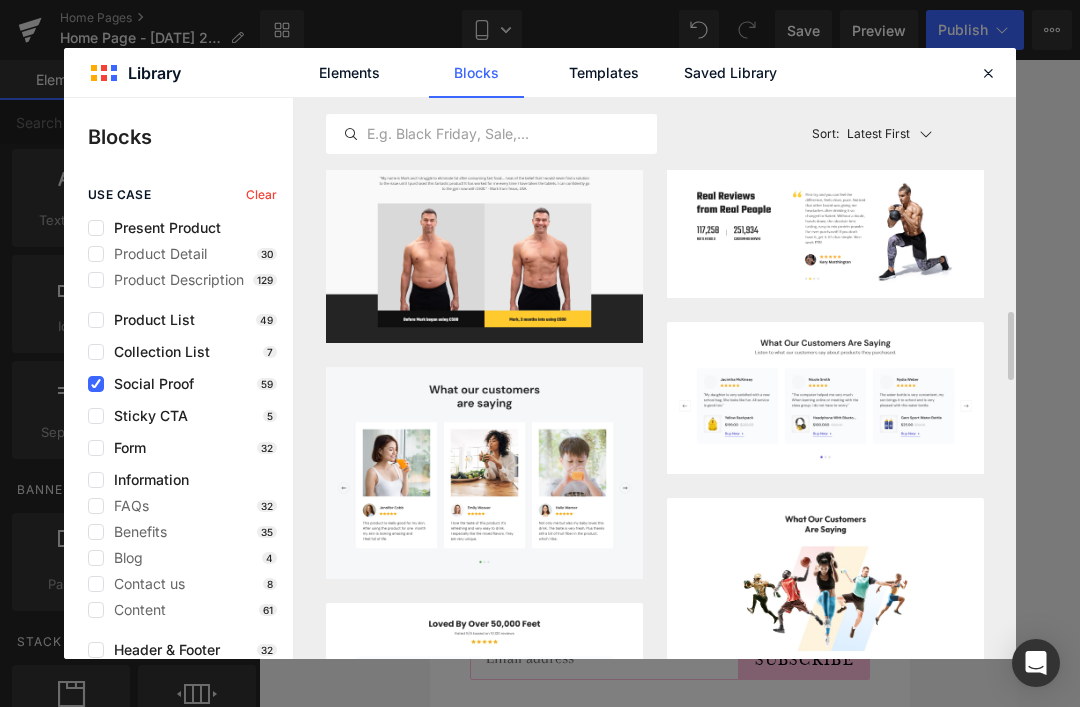 scroll, scrollTop: 1957, scrollLeft: 0, axis: vertical 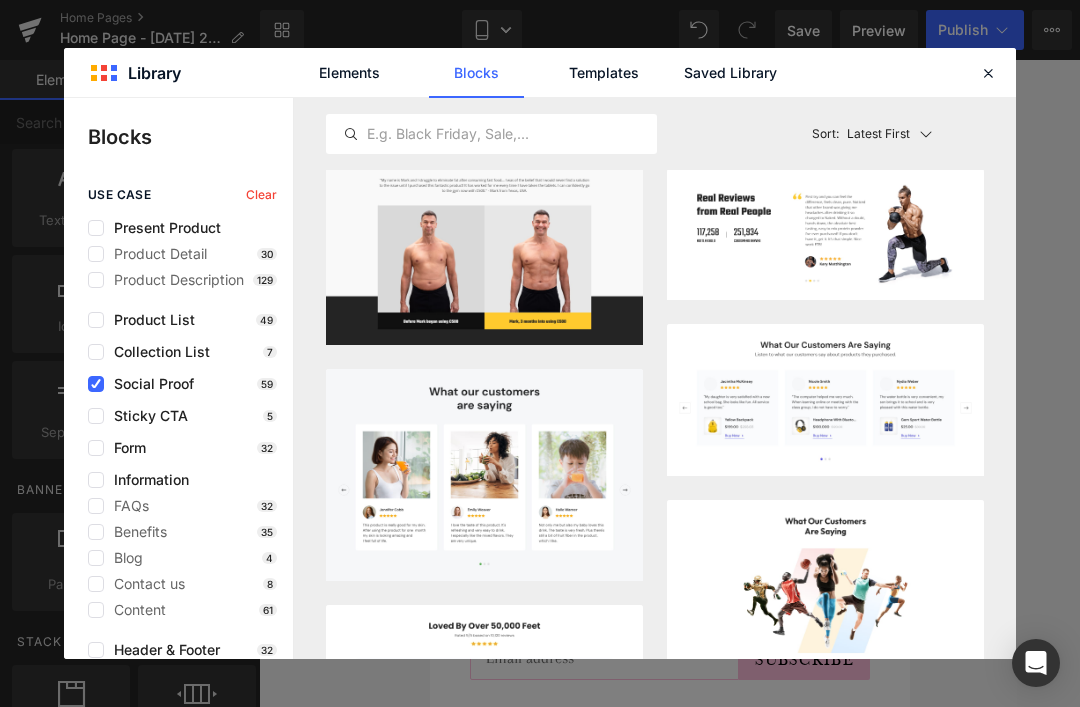 click on "Add to page" at bounding box center (908, 452) 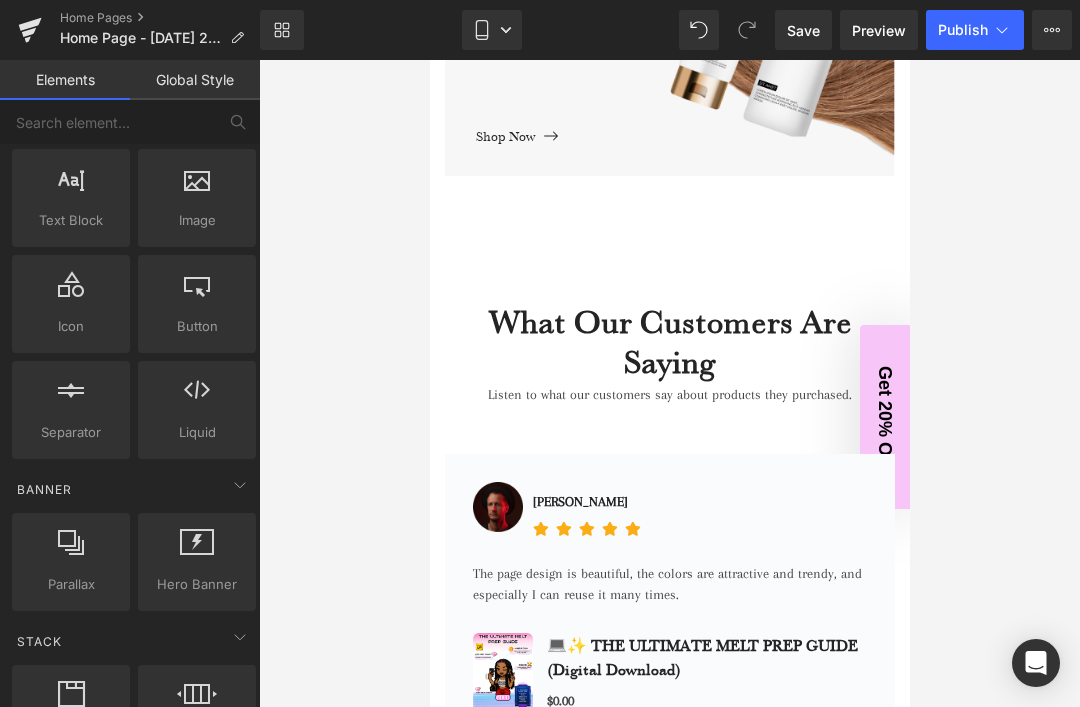 scroll, scrollTop: 2008, scrollLeft: 0, axis: vertical 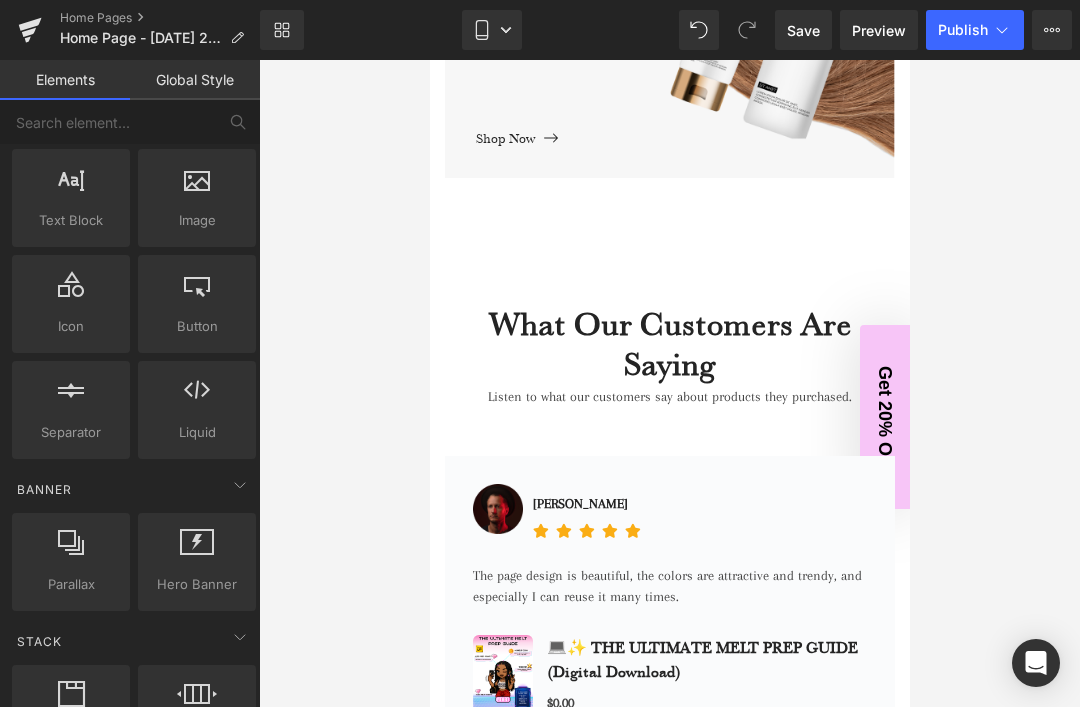 click on "What Our Customers Are Saying" at bounding box center [669, 343] 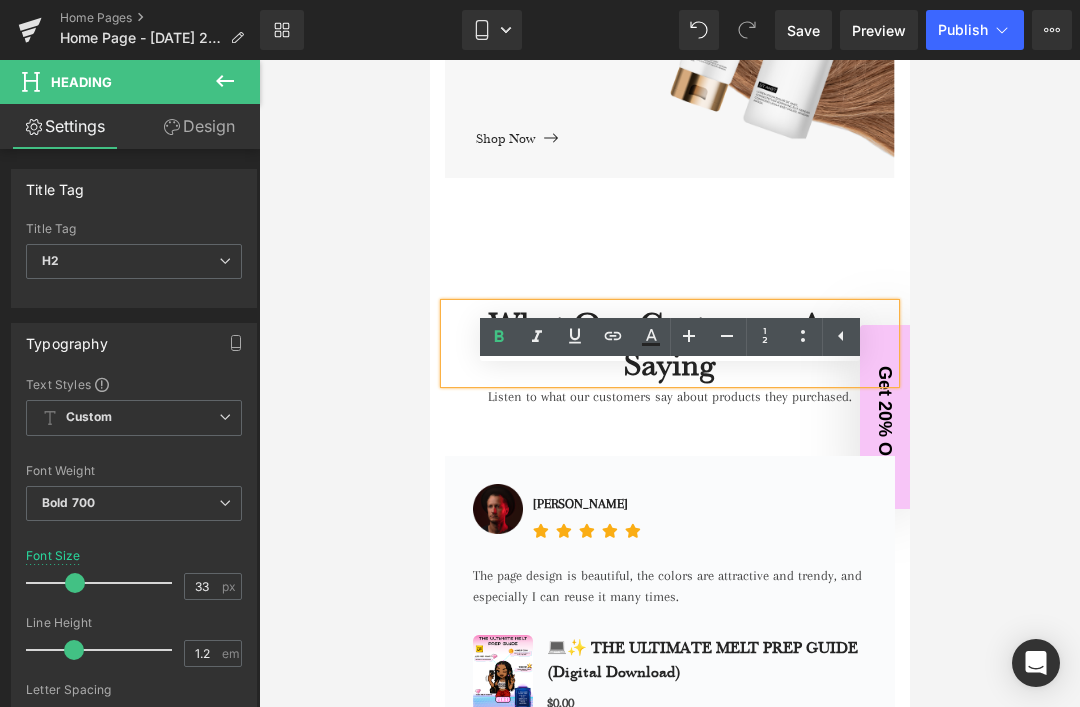 click on "What Our Customers Are Saying" at bounding box center [669, 343] 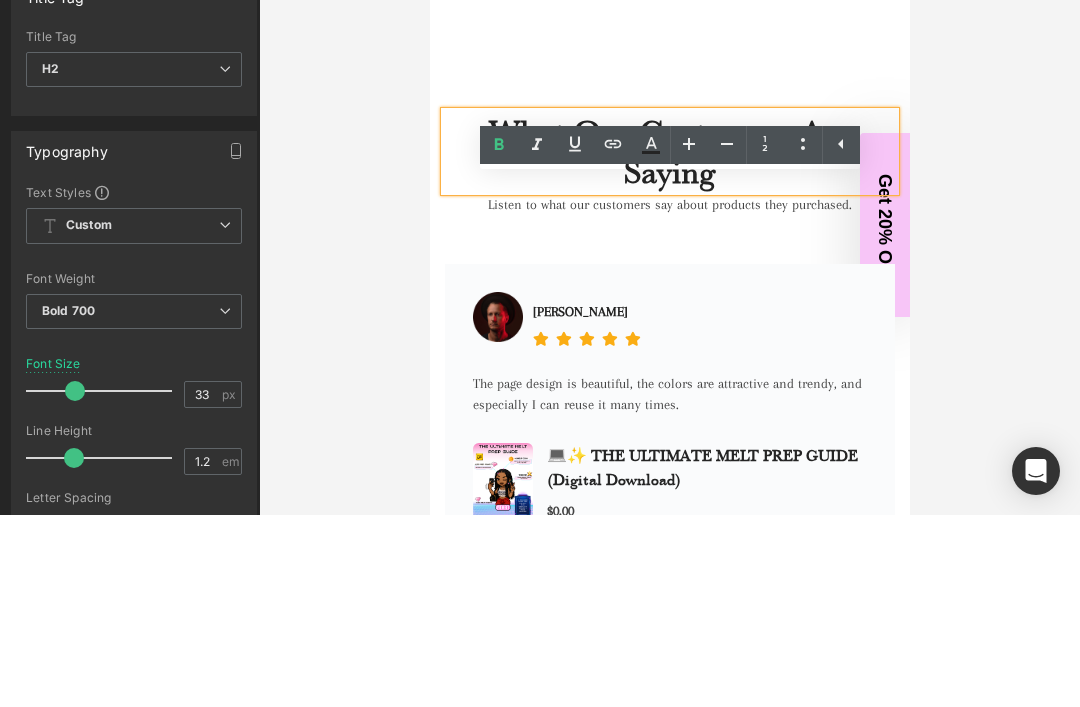 click on "What Our Customers Are Saying" at bounding box center [669, 151] 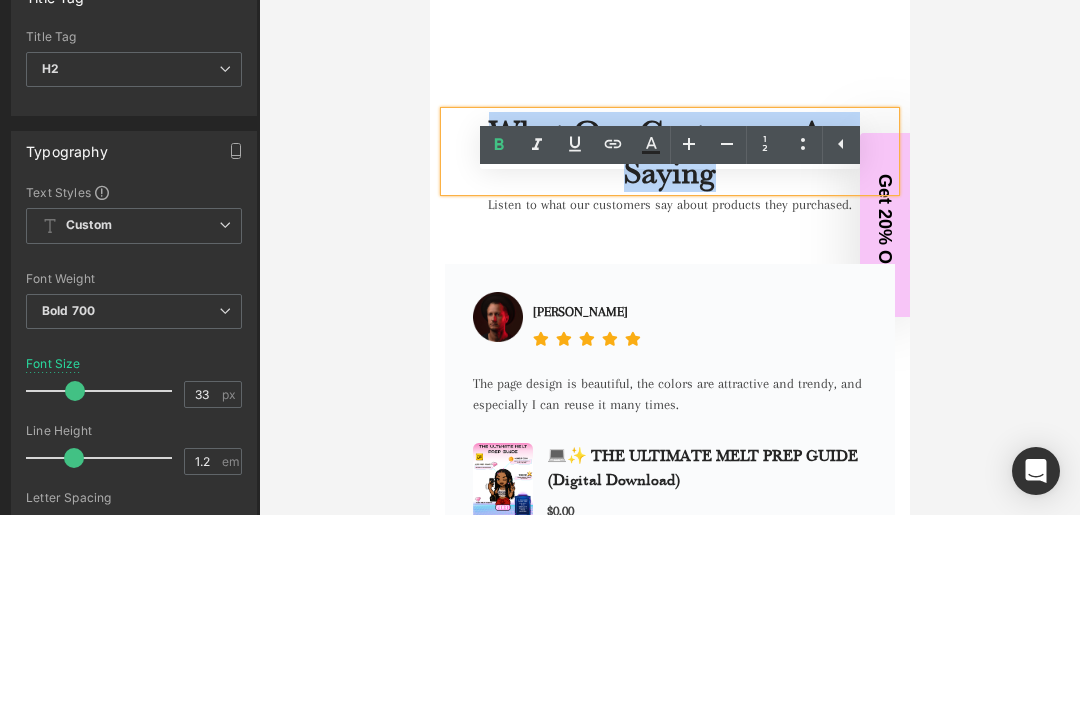 paste 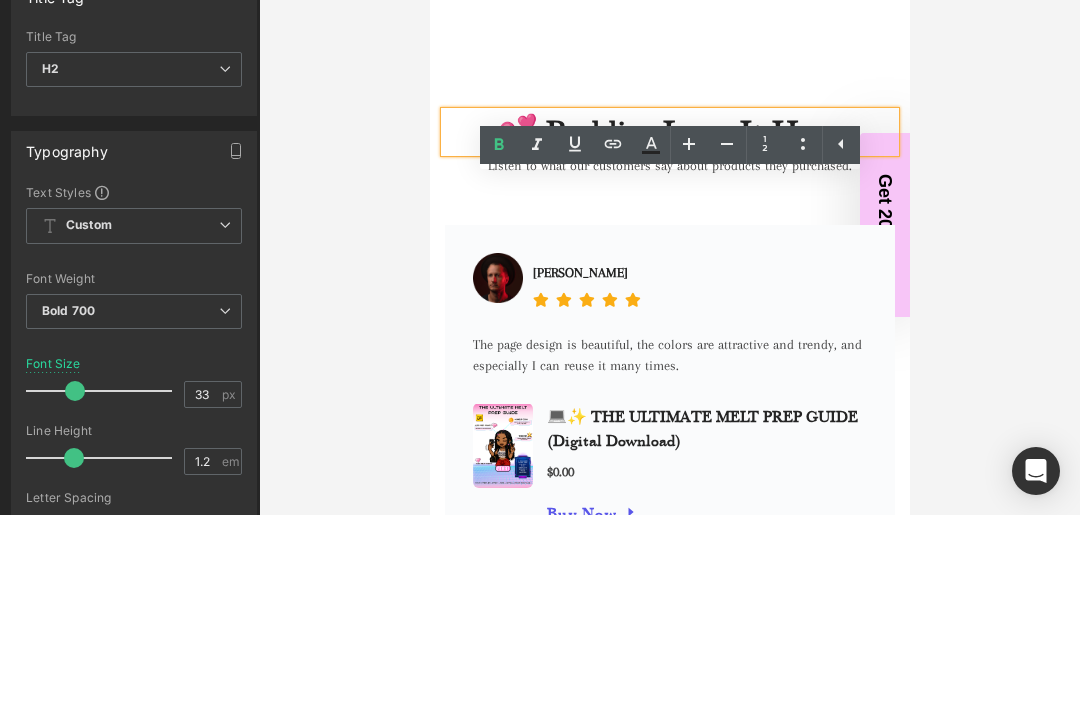 type 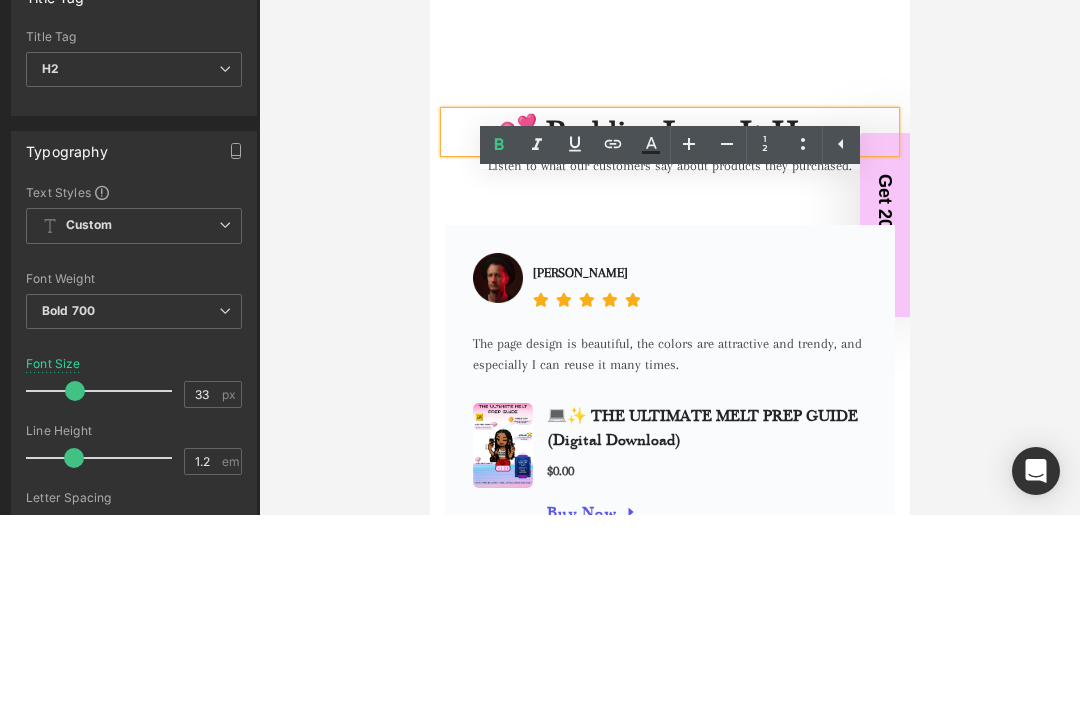 click at bounding box center [429, -132] 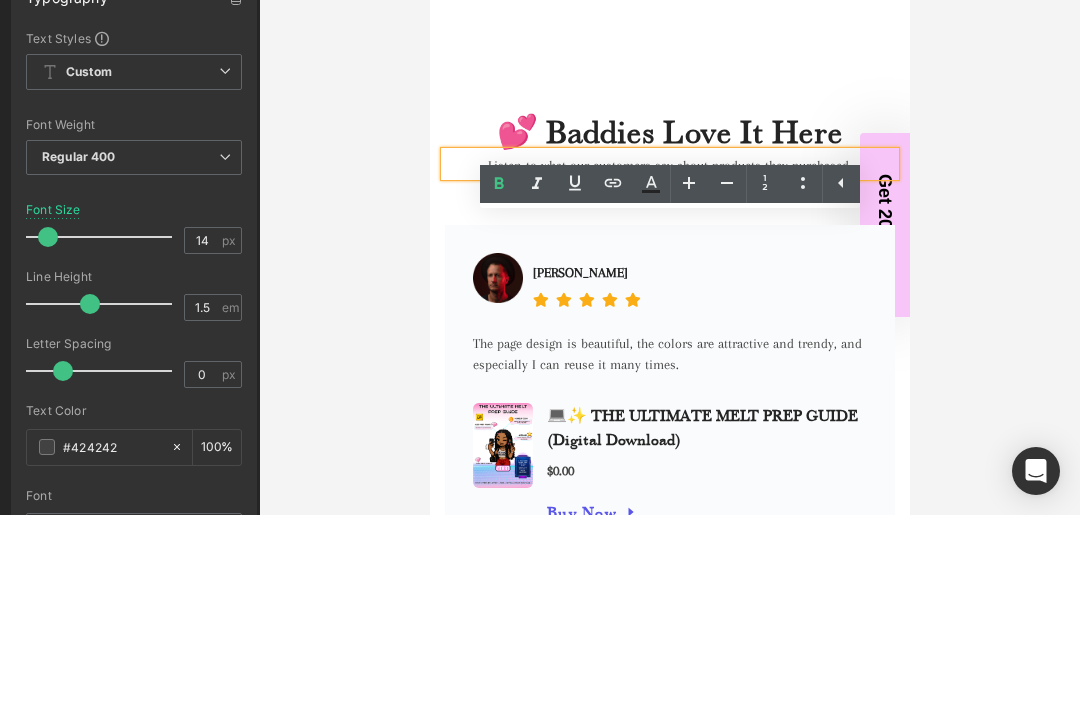 click on "Listen to what our customers say about products they purchased." at bounding box center [669, 164] 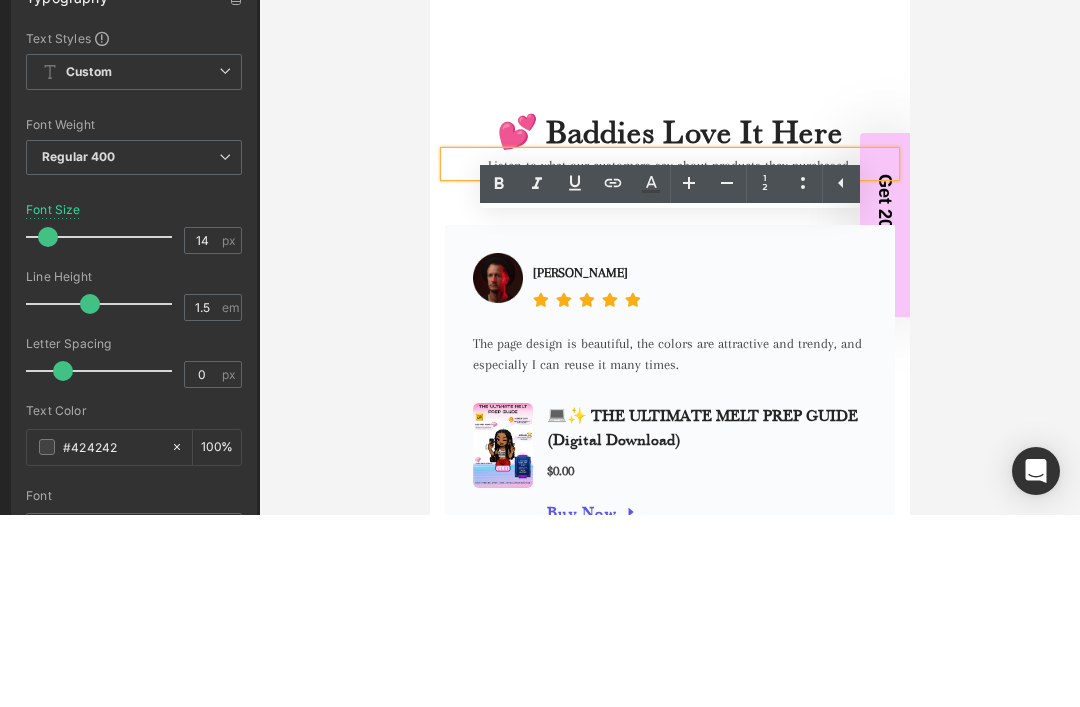 click on "Listen to what our customers say about products they purchased." at bounding box center [669, 164] 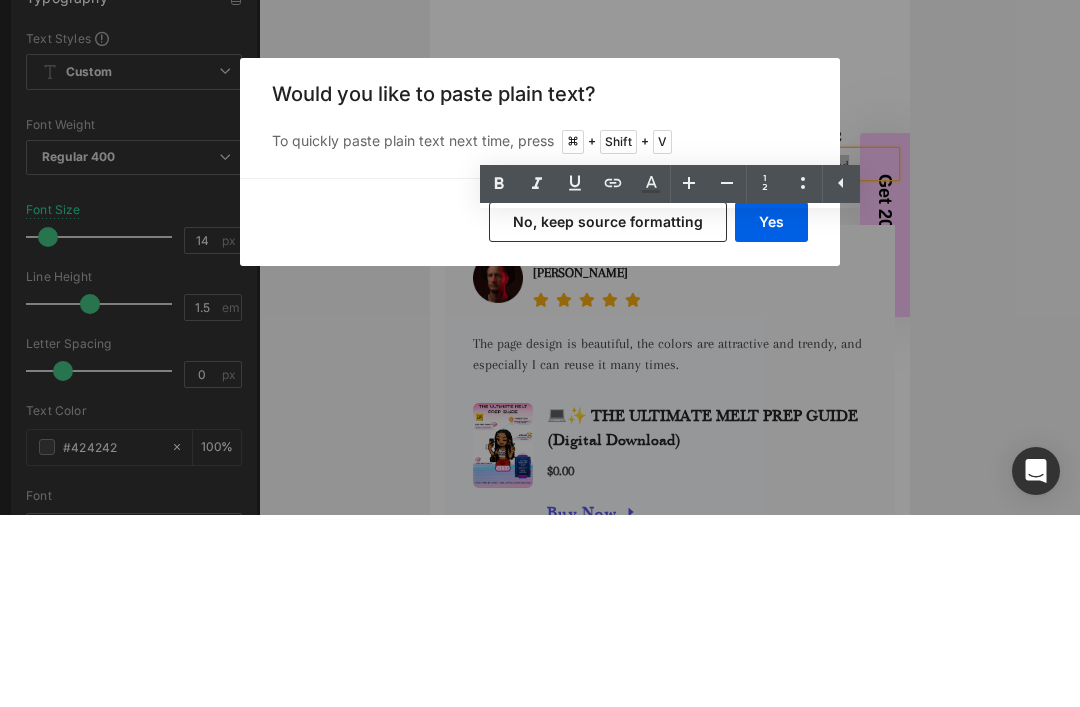 click on "Yes" at bounding box center (771, 414) 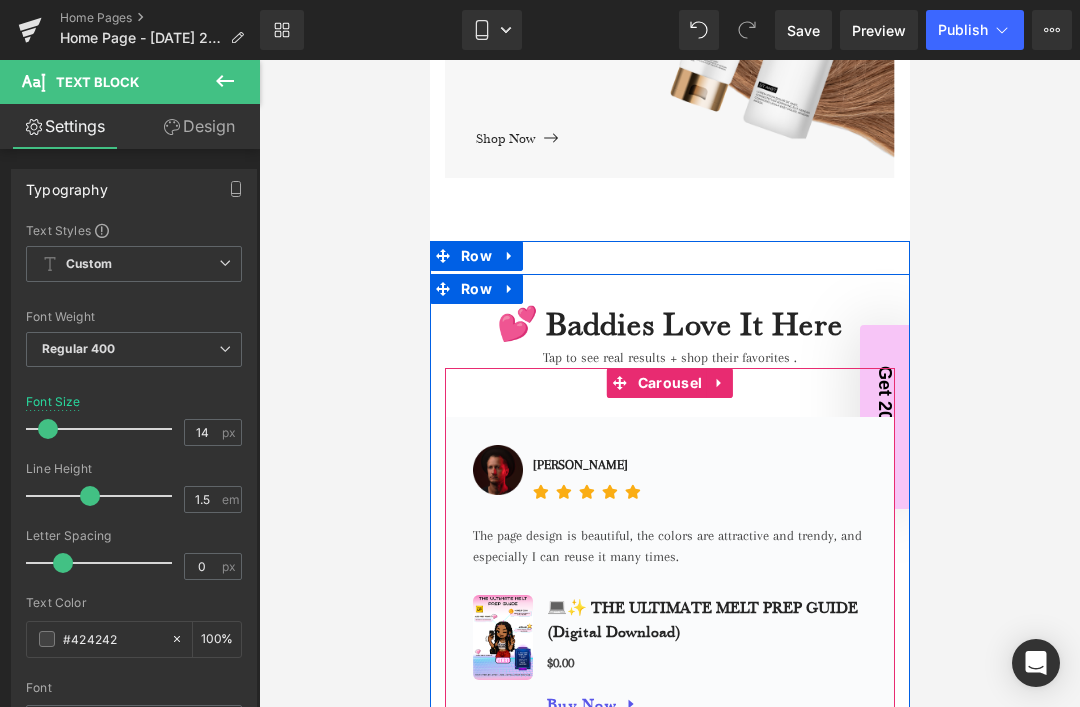 click at bounding box center (669, 383) 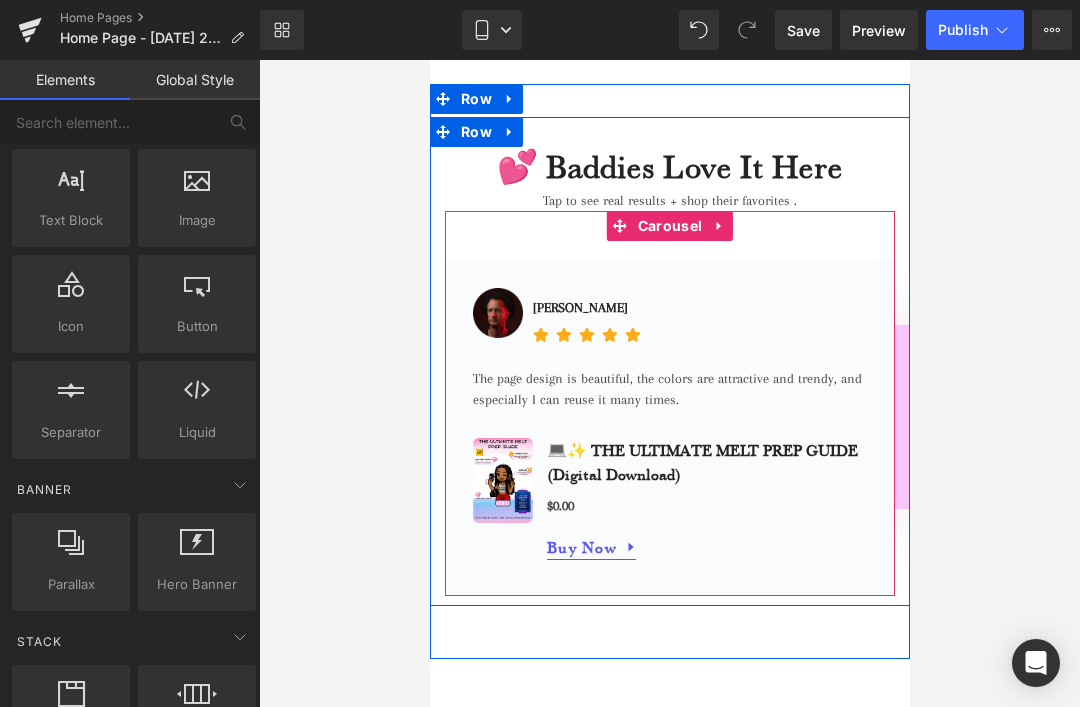 scroll, scrollTop: 2168, scrollLeft: 0, axis: vertical 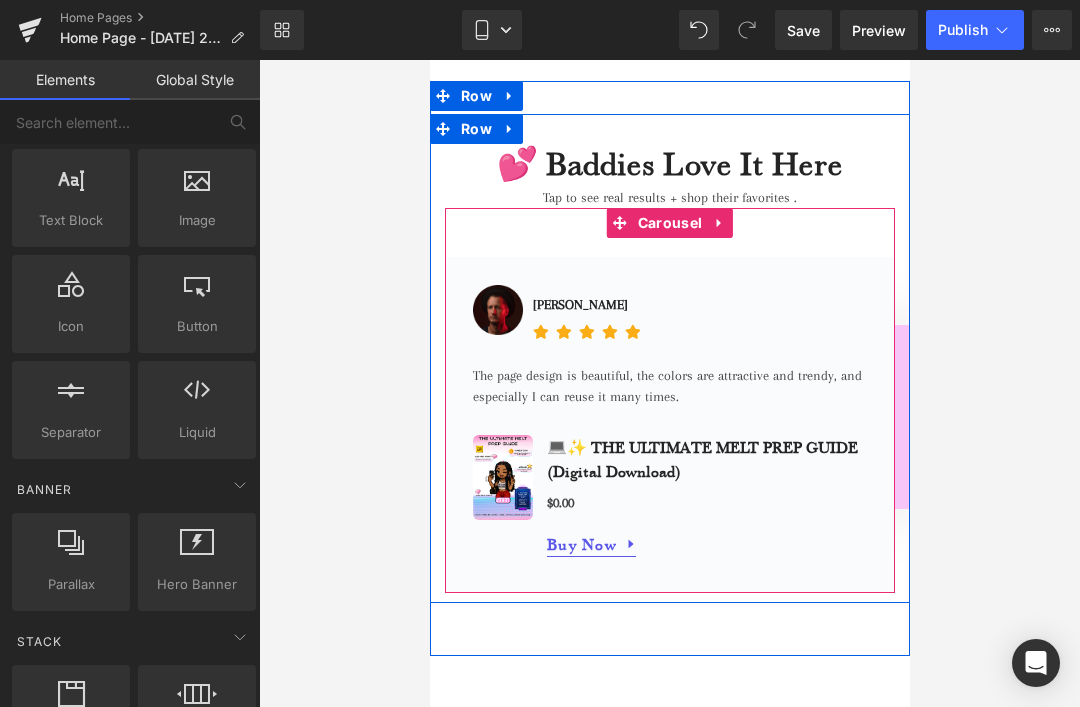 click at bounding box center [429, 60] 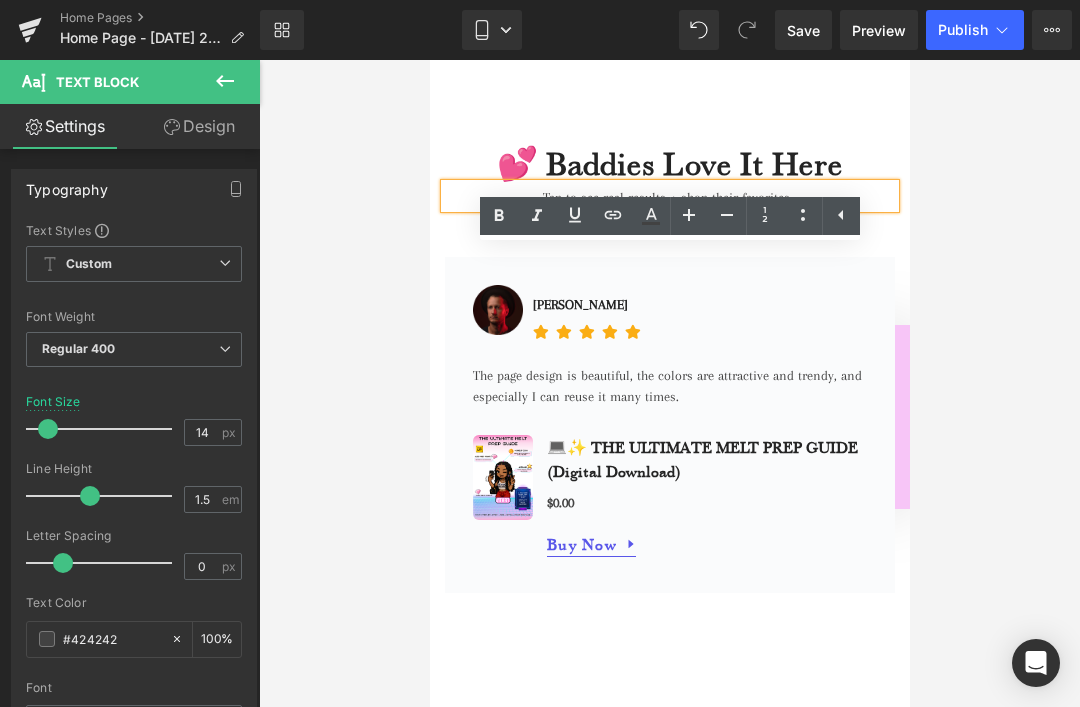 click at bounding box center (669, 383) 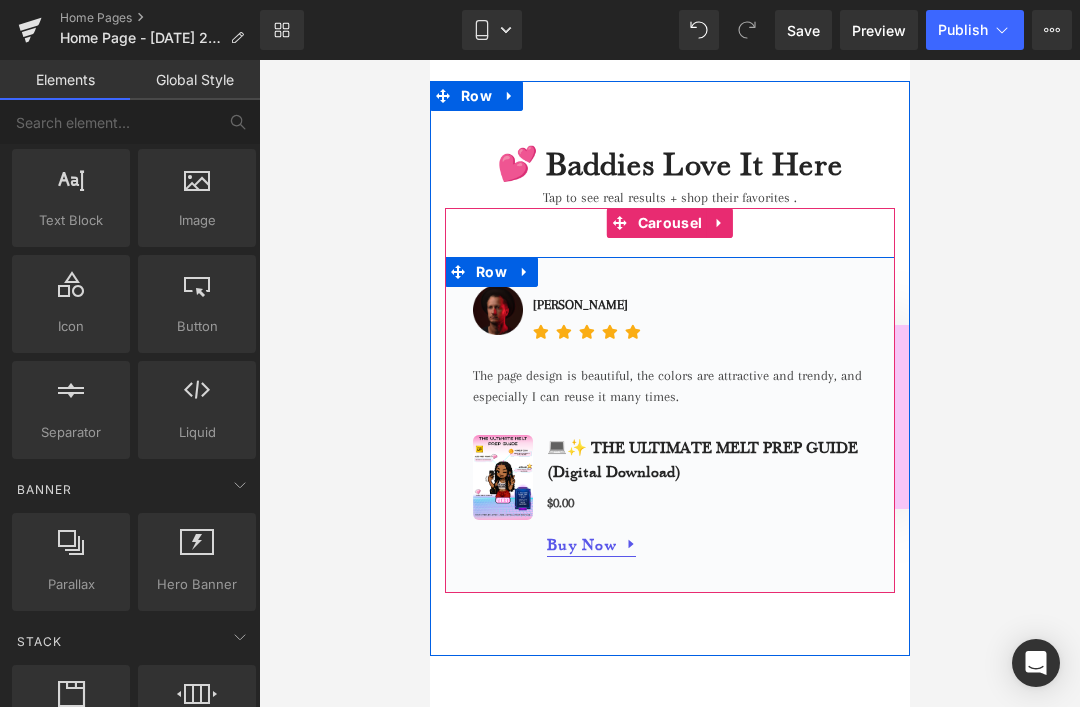 click on "💻✨ THE ULTIMATE MELT PREP GUIDE (Digital Download)" at bounding box center [699, 459] 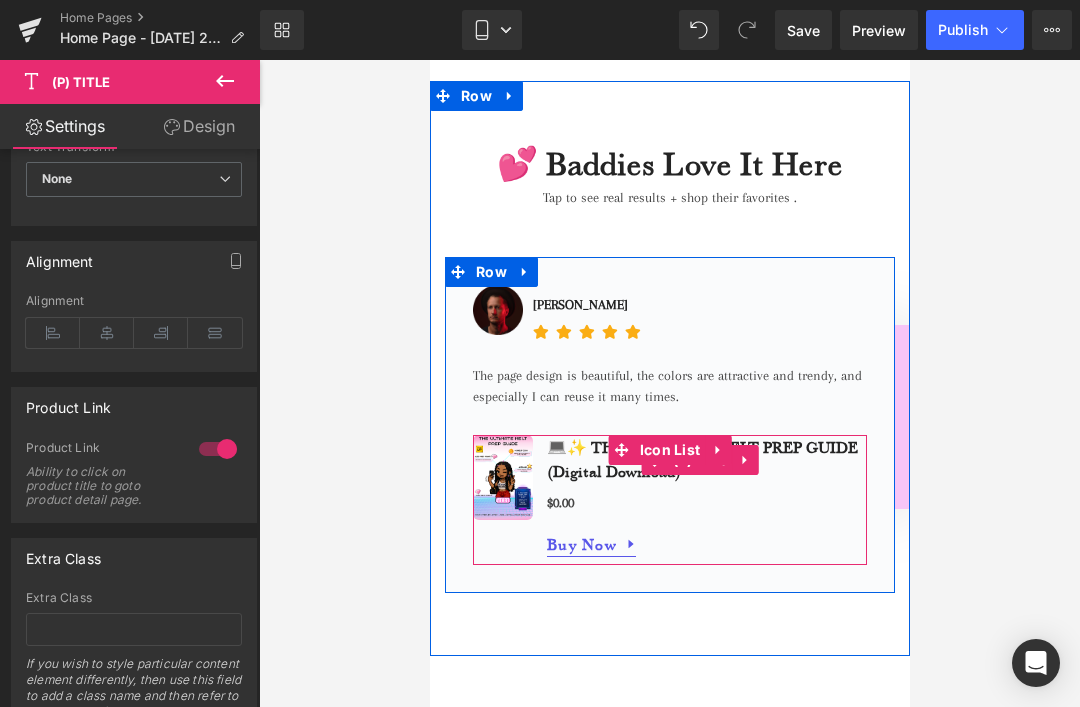 scroll, scrollTop: 827, scrollLeft: 0, axis: vertical 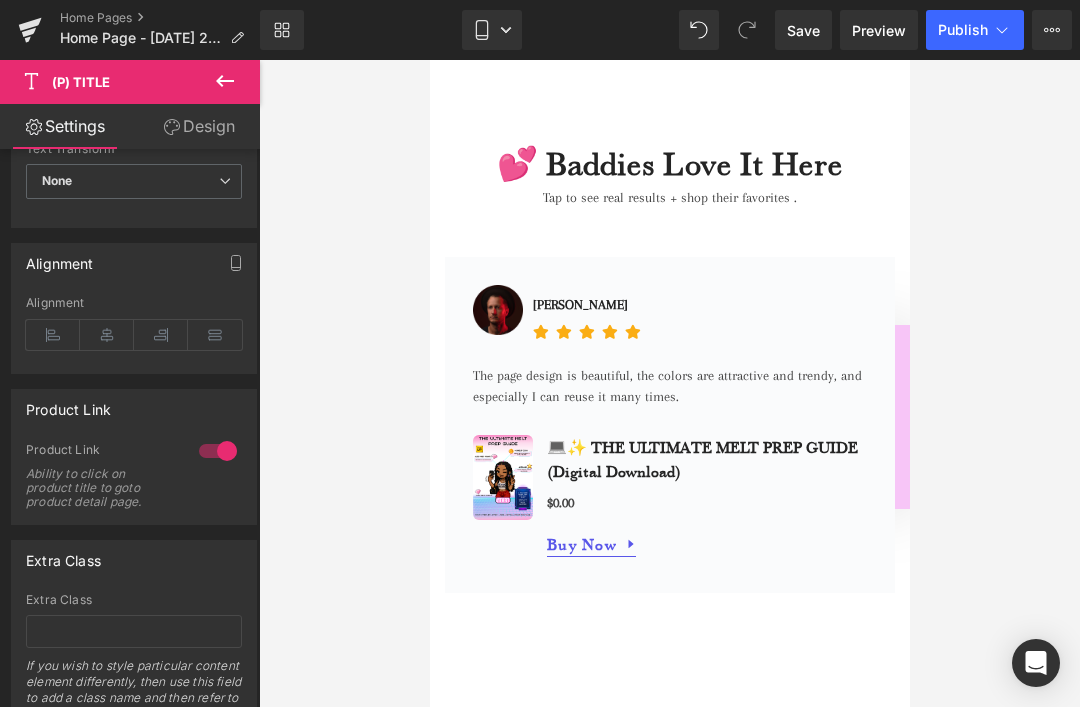 click at bounding box center (669, 383) 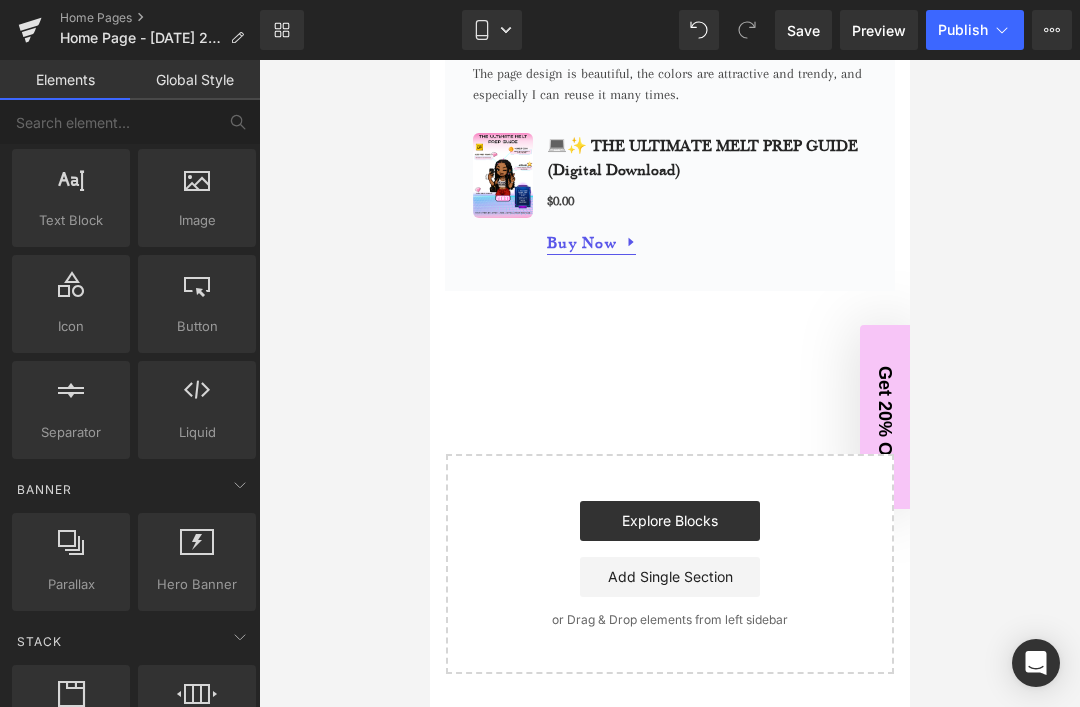 scroll, scrollTop: 2484, scrollLeft: 0, axis: vertical 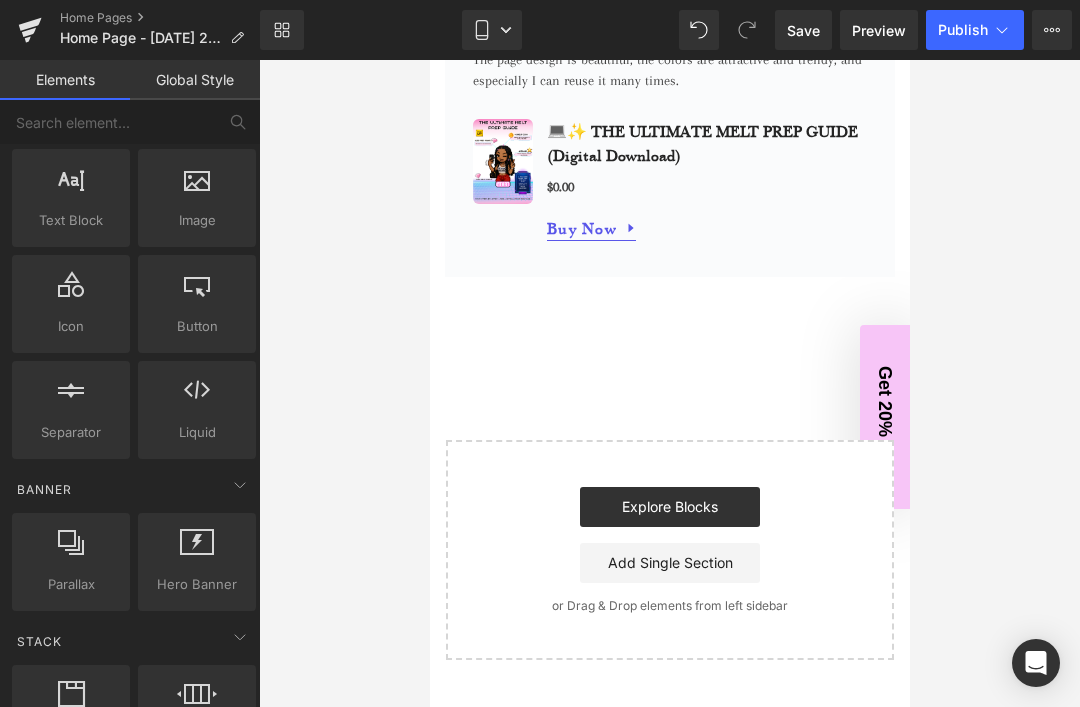 click on "Save" at bounding box center (803, 30) 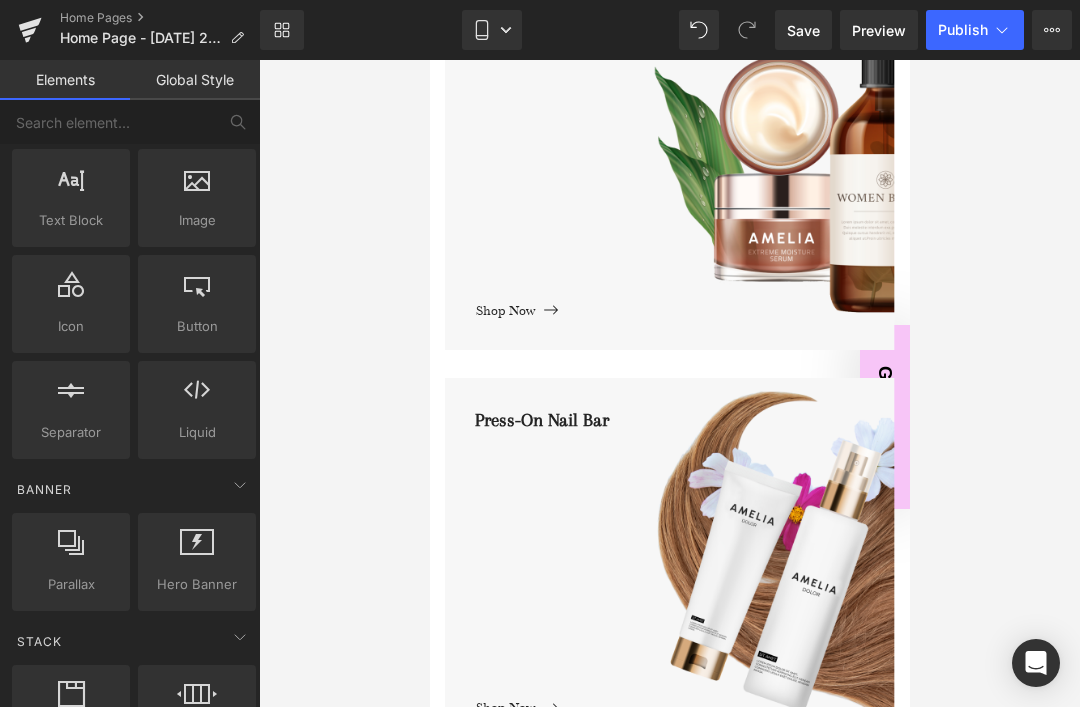 scroll, scrollTop: 1089, scrollLeft: 0, axis: vertical 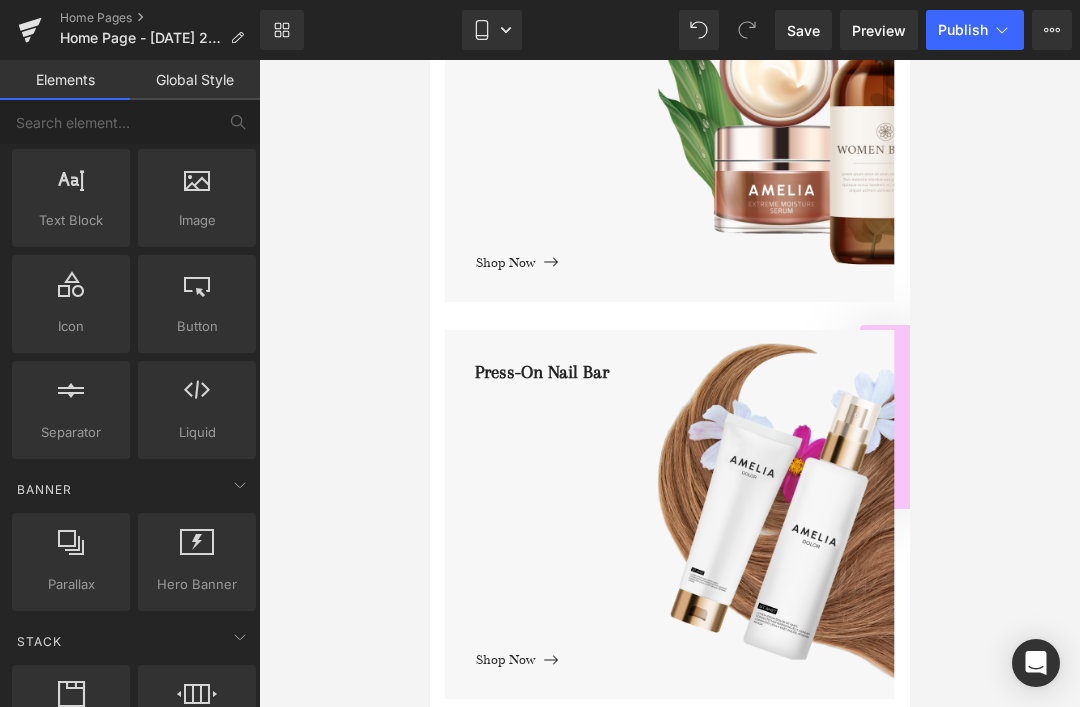 click on "Press-On Nail Bar" at bounding box center [684, 501] 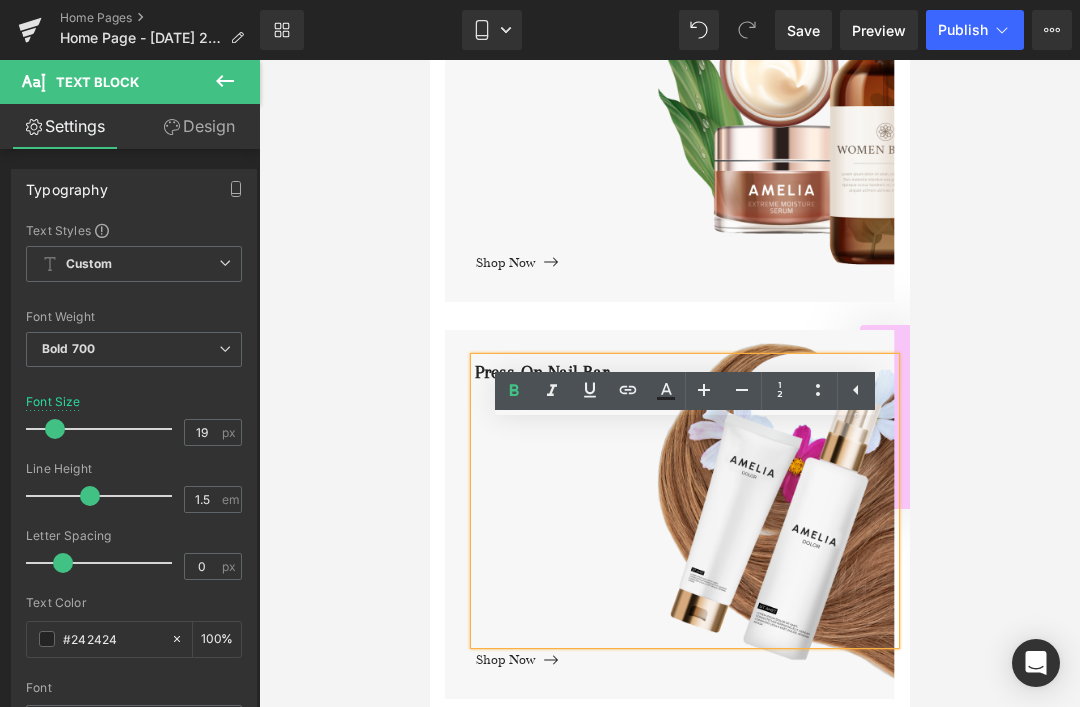 click at bounding box center (669, 383) 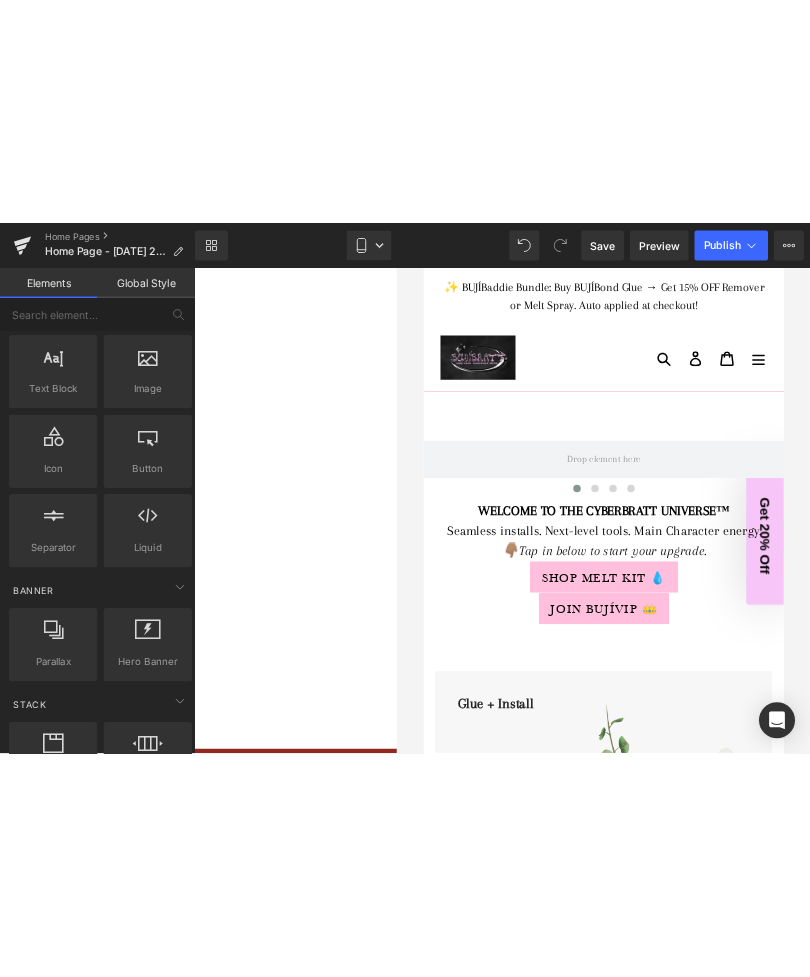 scroll, scrollTop: 0, scrollLeft: 0, axis: both 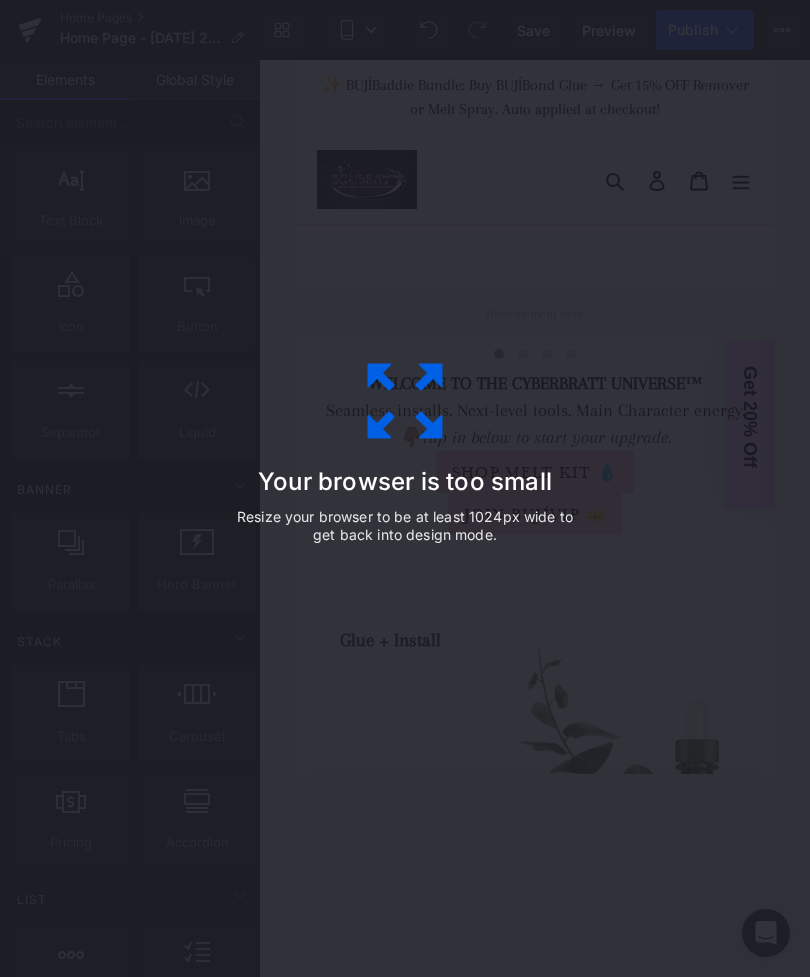 click on "Your browser is too small Resize your browser to be at least 1024px wide to get back into design mode." at bounding box center [405, 489] 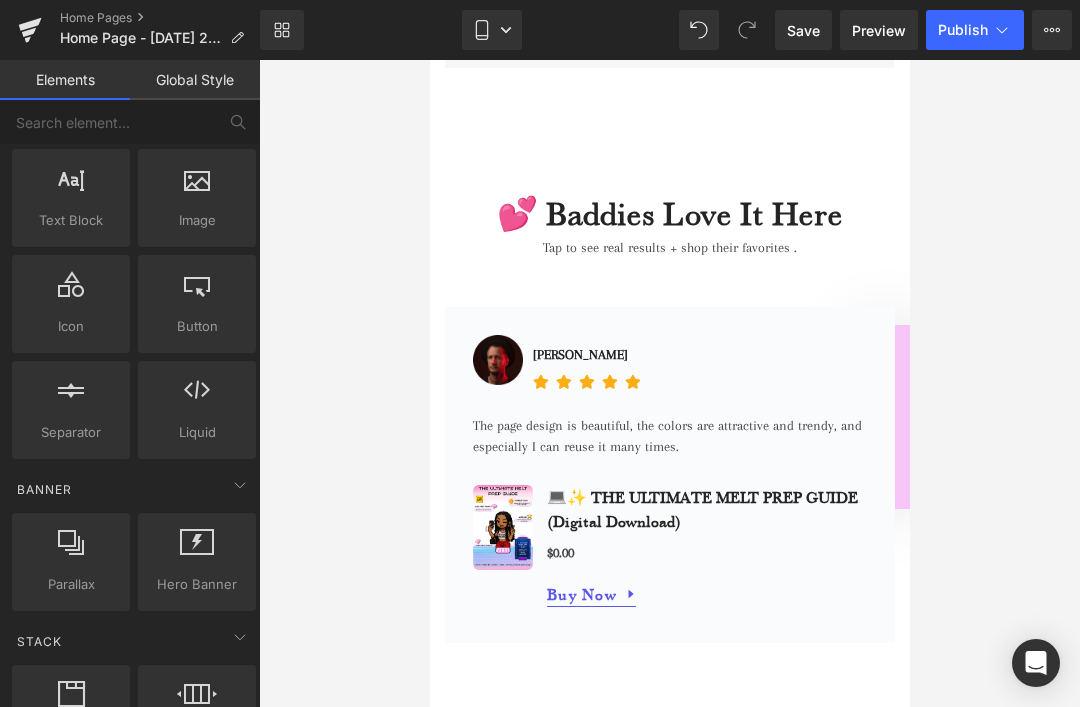 scroll, scrollTop: 2087, scrollLeft: 0, axis: vertical 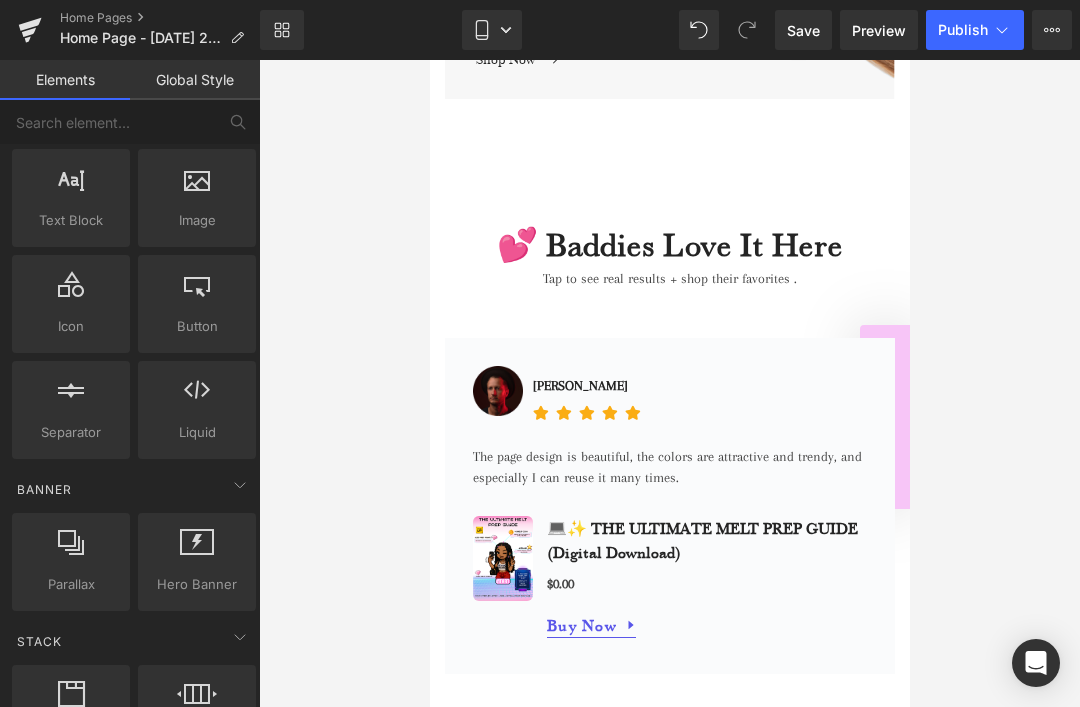 click on "Save" at bounding box center (803, 30) 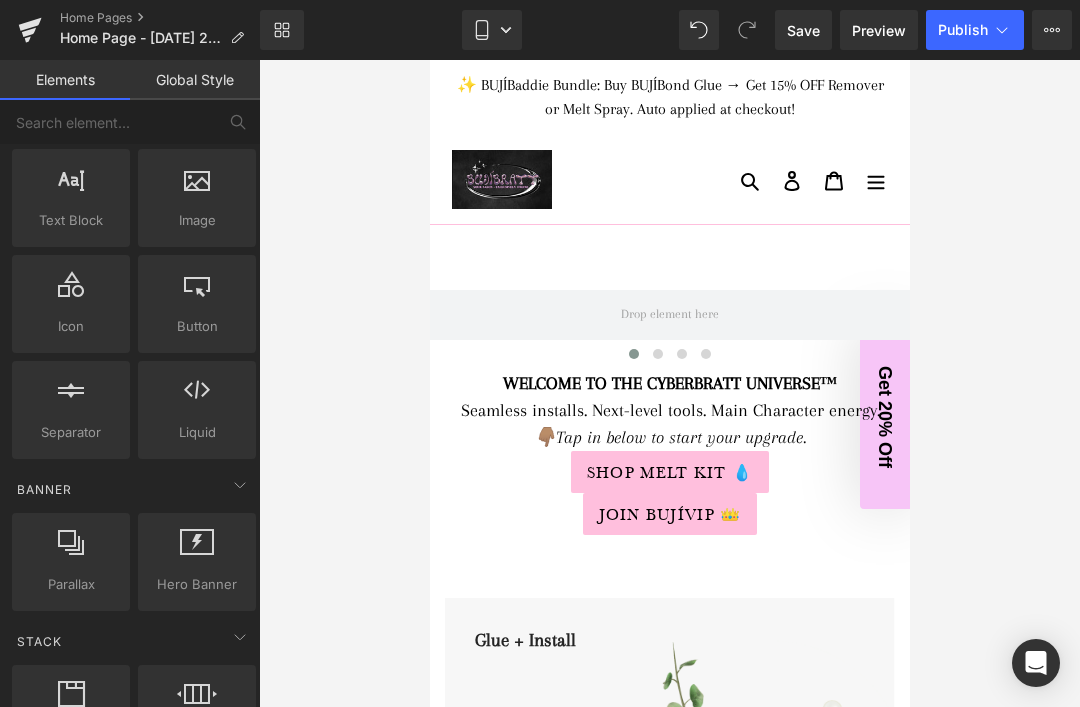 scroll, scrollTop: 0, scrollLeft: 0, axis: both 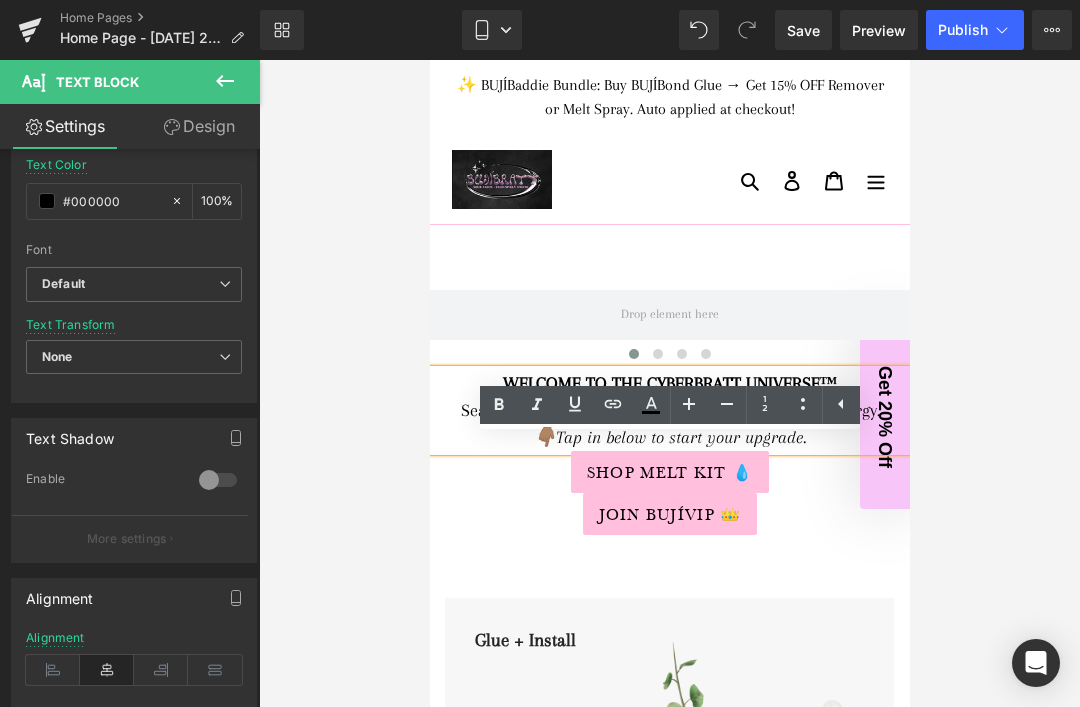 click on "Default" at bounding box center (134, 284) 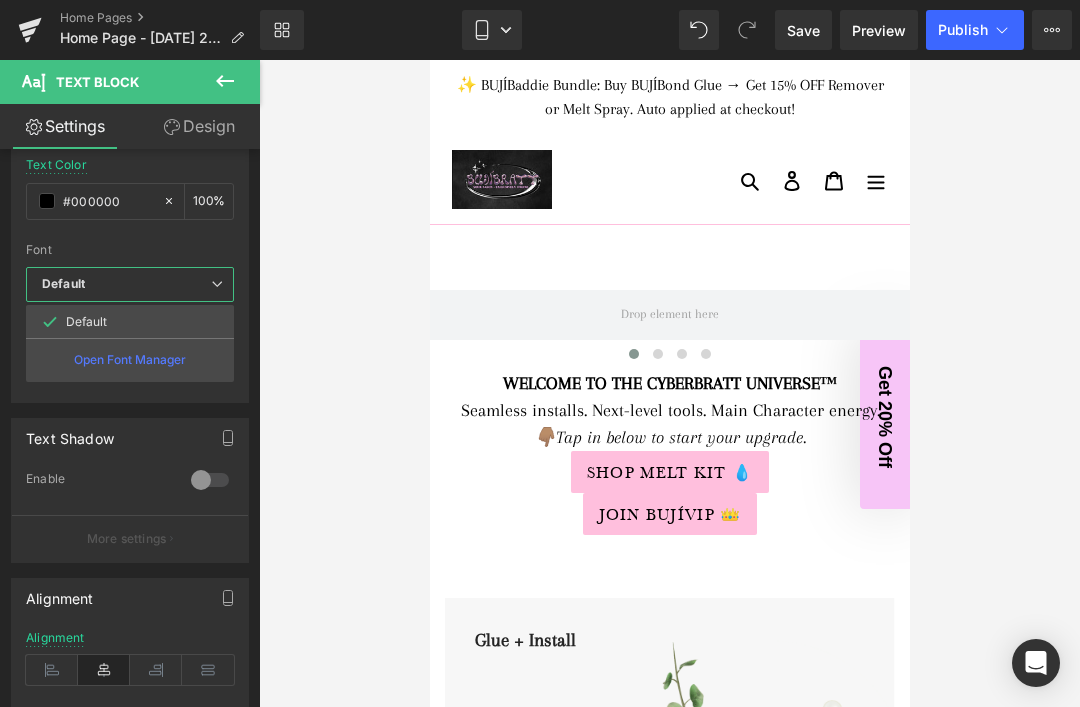 click on "Font" at bounding box center (130, 250) 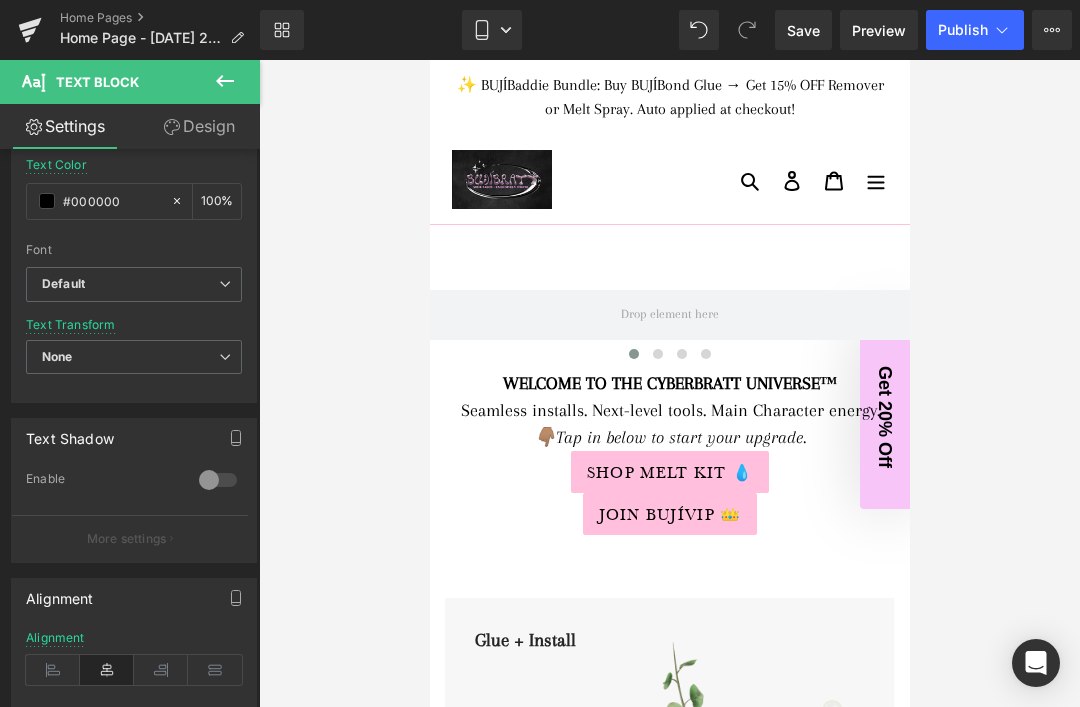 click on "None" at bounding box center (134, 357) 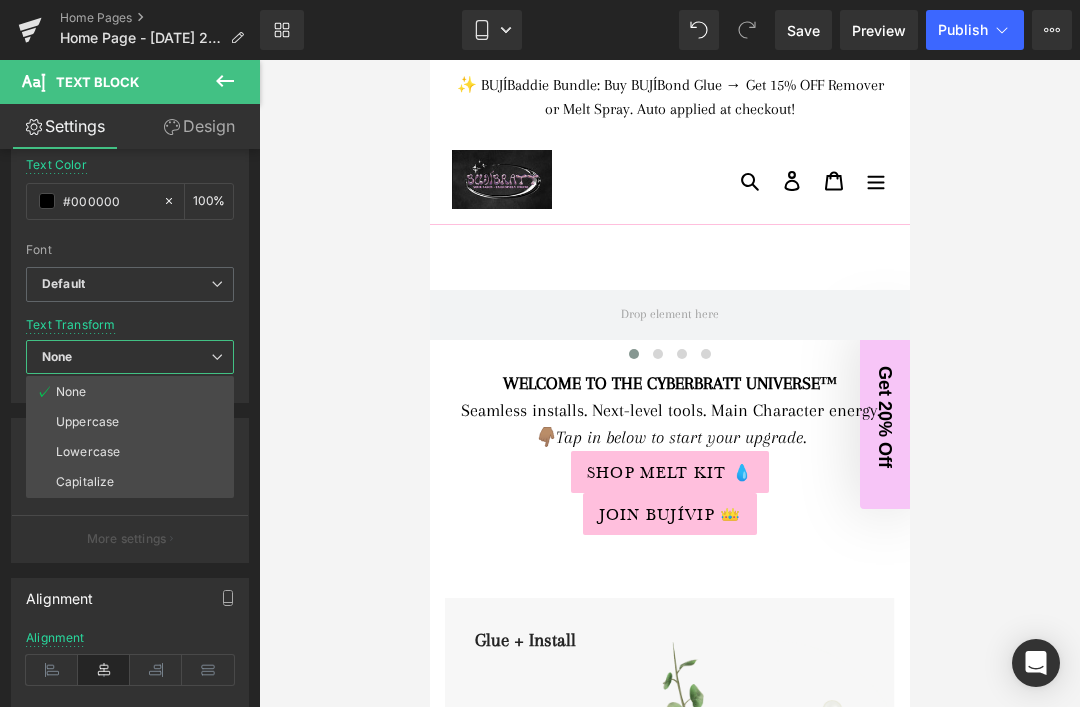 click on "None" at bounding box center (130, 357) 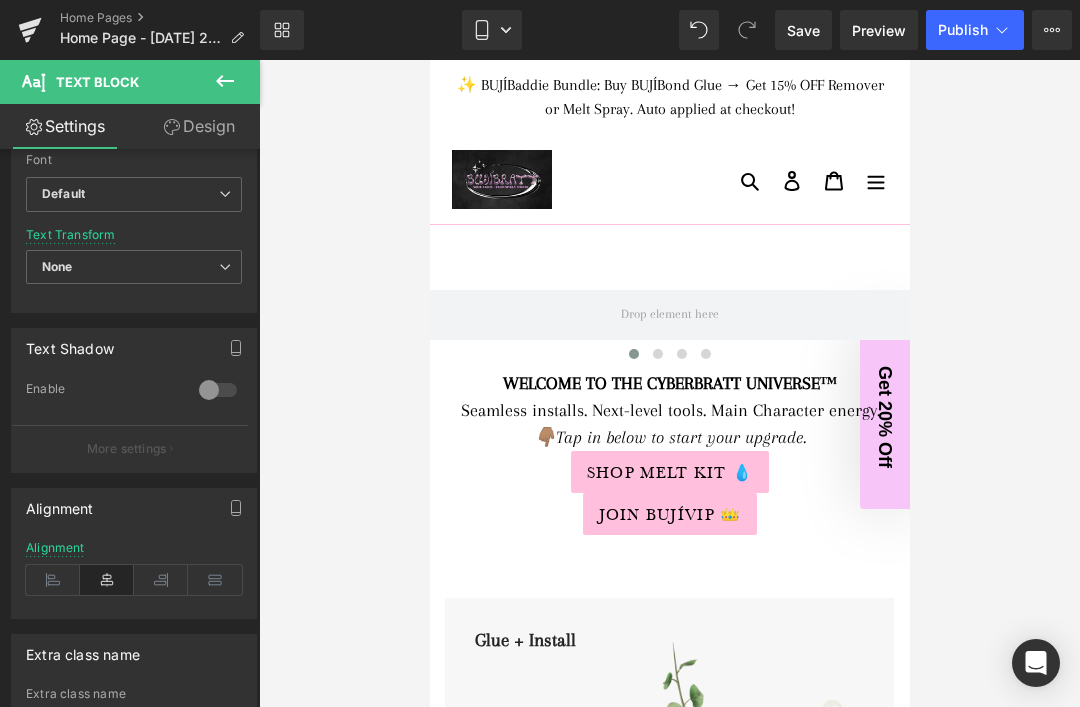 scroll, scrollTop: 527, scrollLeft: 0, axis: vertical 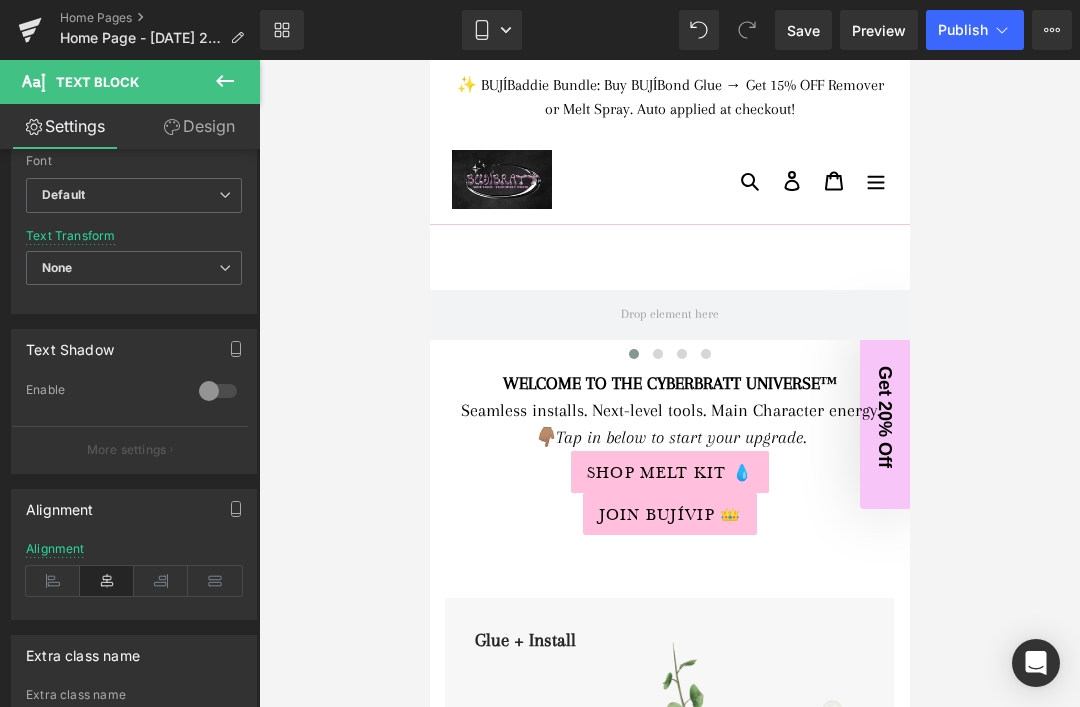 click on "Design" at bounding box center [199, 126] 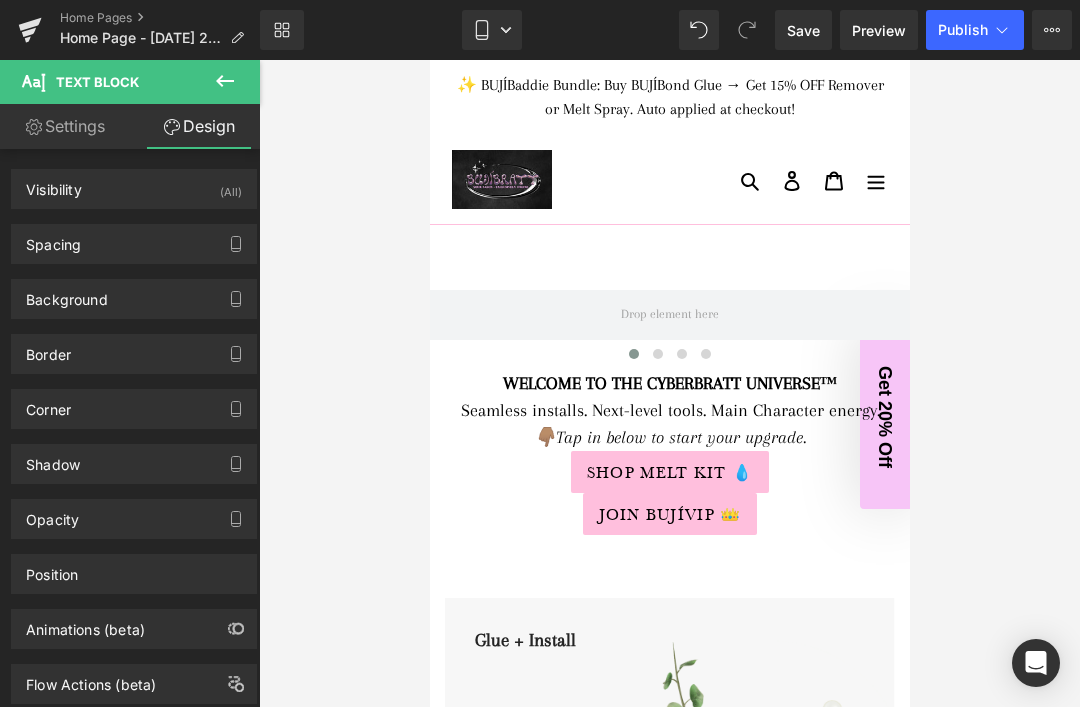click on "Animations (beta)" at bounding box center [134, 629] 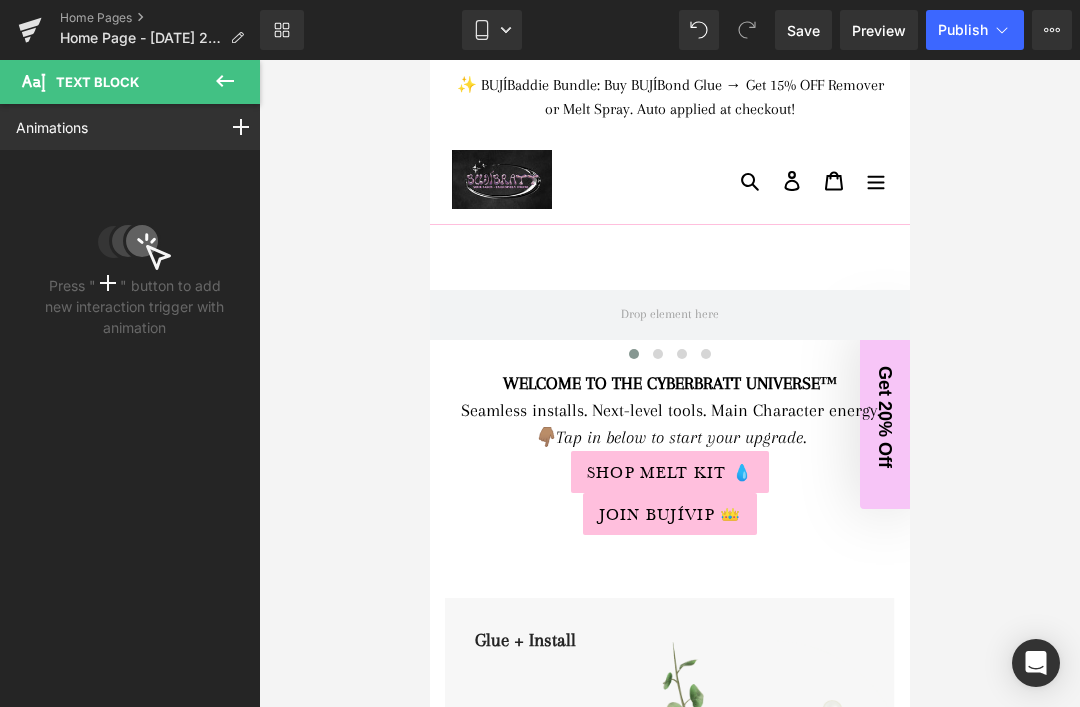click on "Press "
" button to add new interaction trigger with animation" at bounding box center [134, 248] 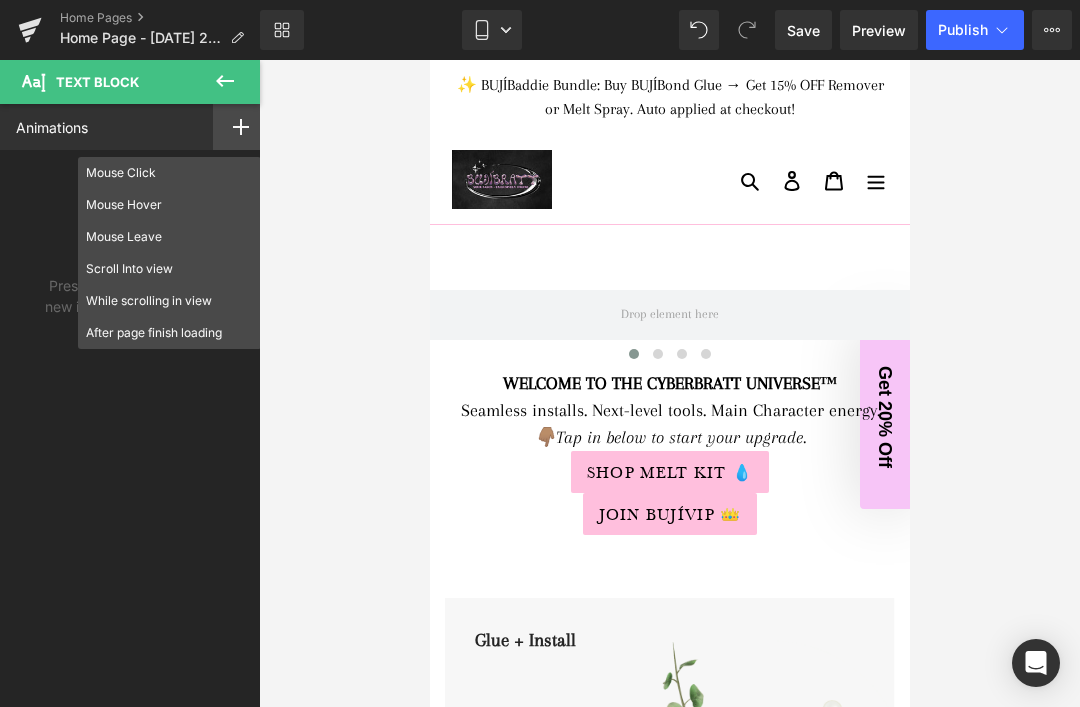 click on "Animations
Mouse Click Mouse Hover Mouse Leave Scroll Into view While scrolling in view After page finish loading
This is the place for explaining how interaction trigger animation
Press "
" button to add new interaction trigger with animation" at bounding box center [134, 387] 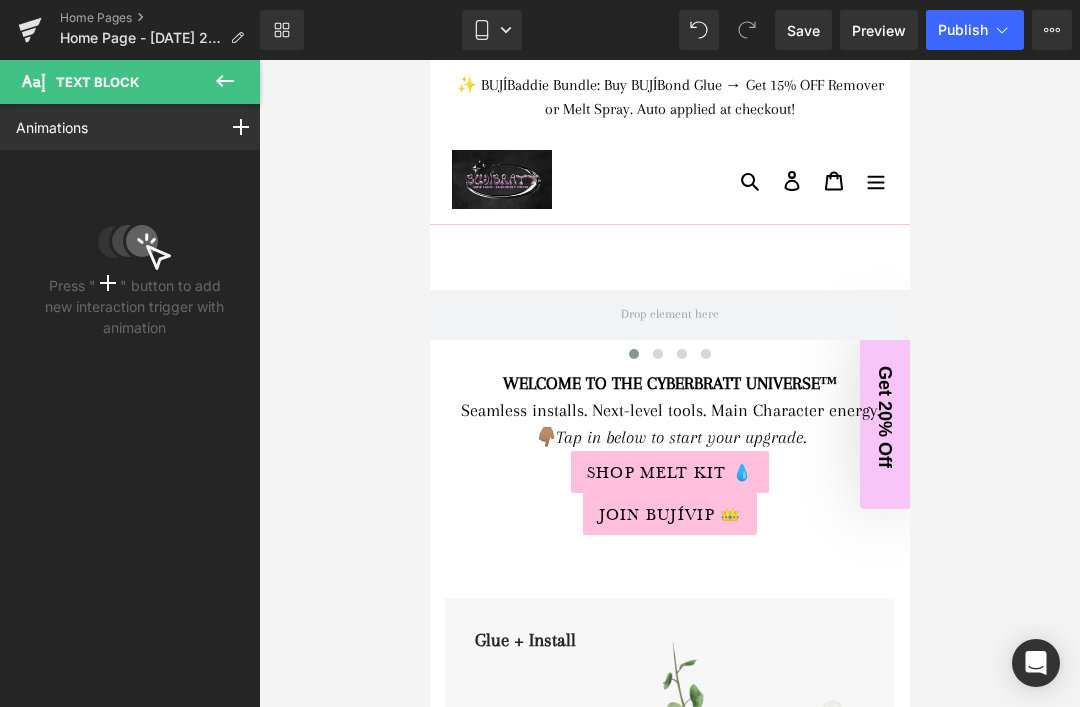 click 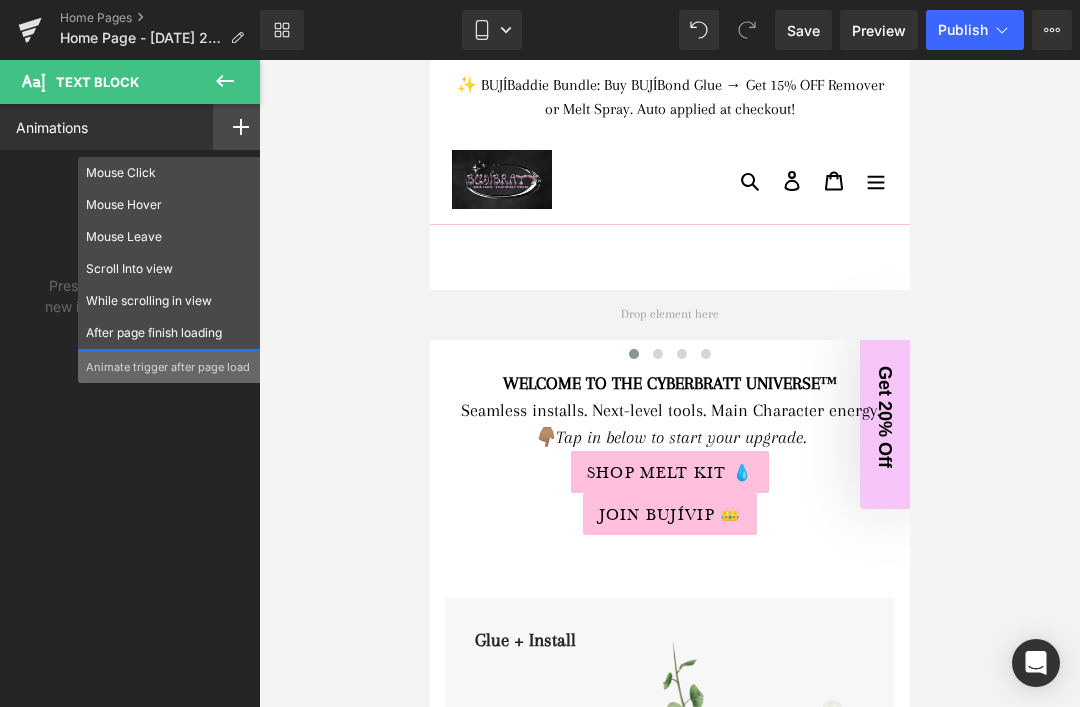 click on "After page finish loading" at bounding box center (169, 333) 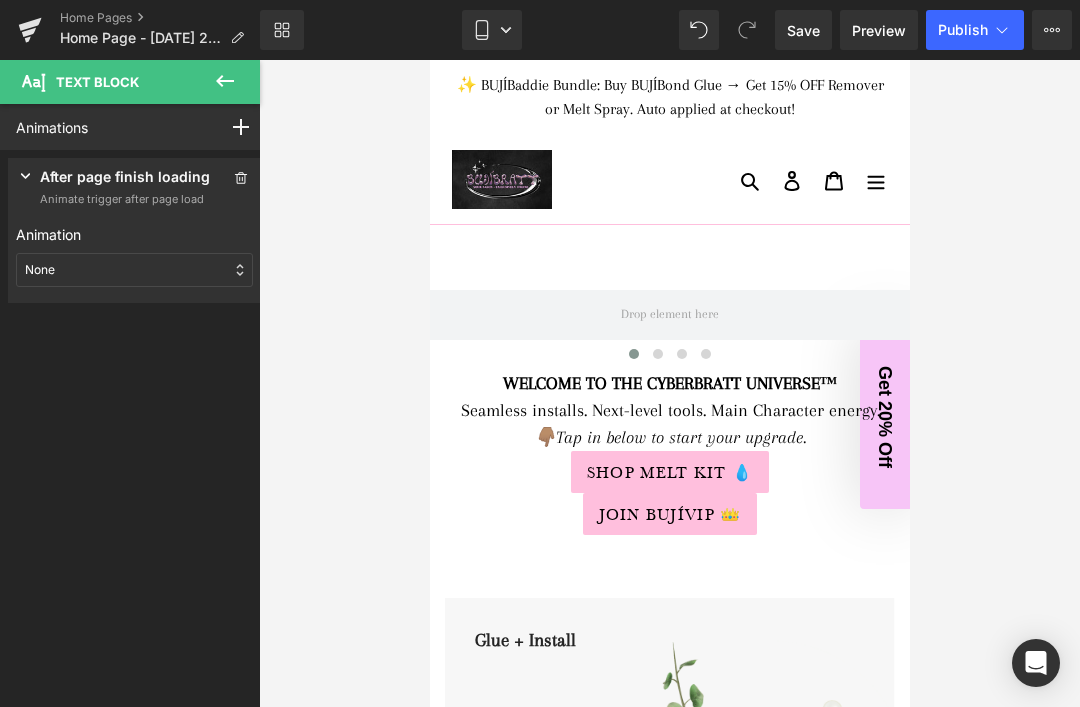 click at bounding box center [241, 127] 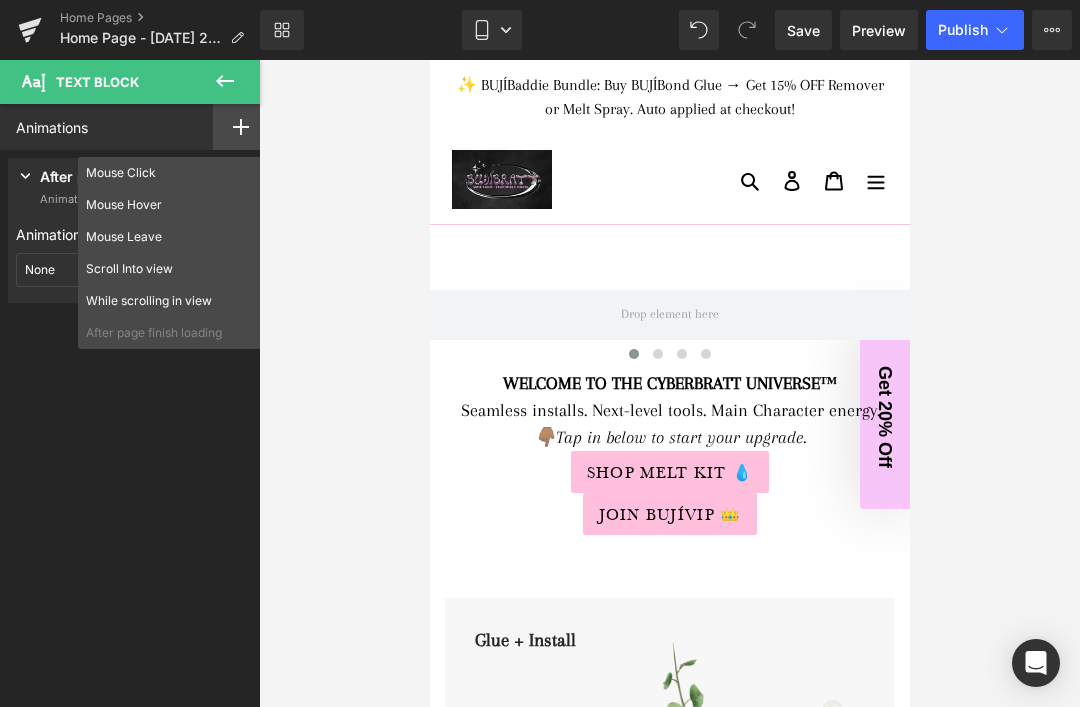 click on "Animations
Mouse Click Mouse Hover Mouse Leave Scroll Into view While scrolling in view After page finish loading
Animate trigger after page load
Press "
" button to add new interaction trigger with animation
After page finish loading
Animate trigger after page load
None" at bounding box center (134, 387) 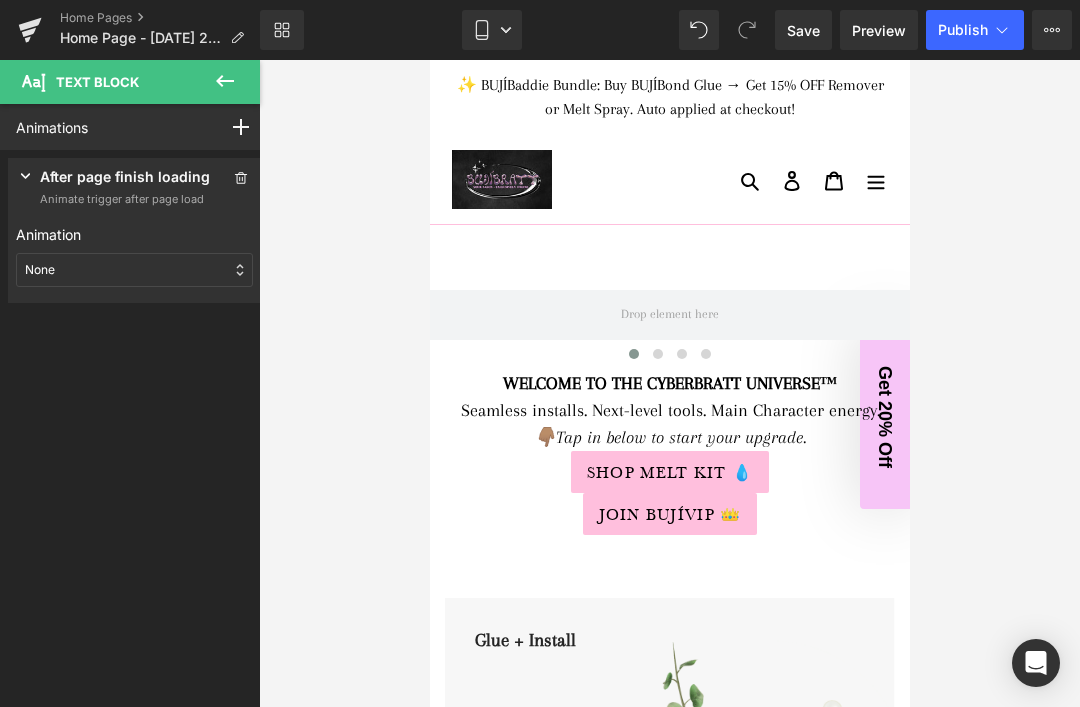 click on "None" at bounding box center (134, 270) 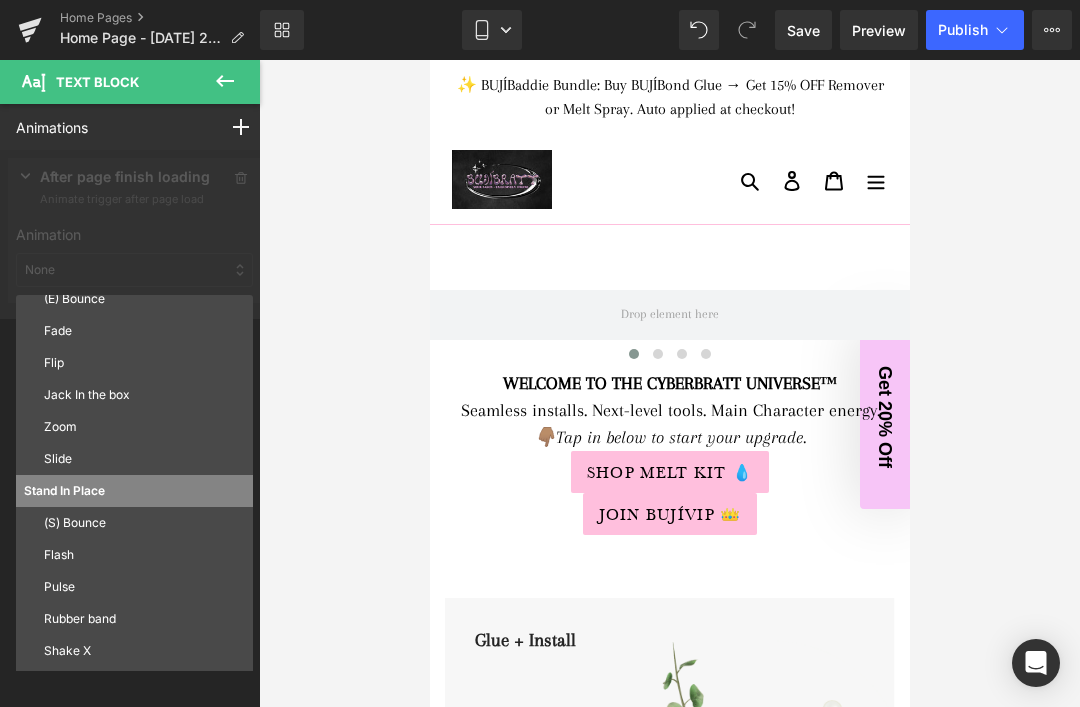 scroll, scrollTop: 108, scrollLeft: 0, axis: vertical 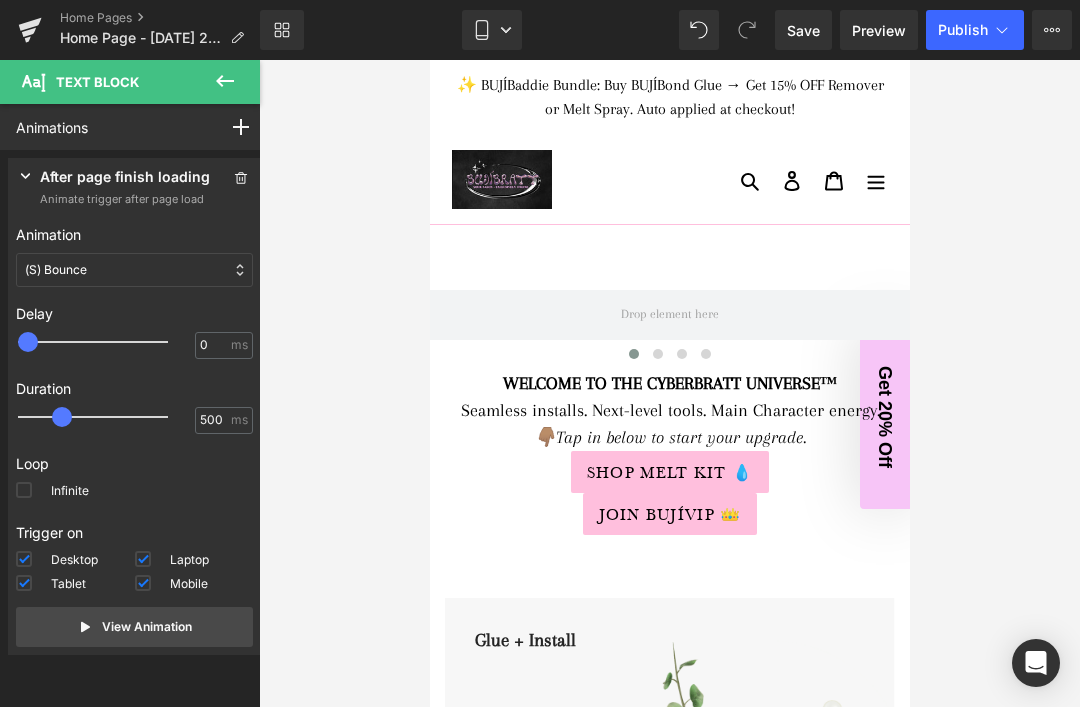 click on "(S) Bounce" at bounding box center [134, 270] 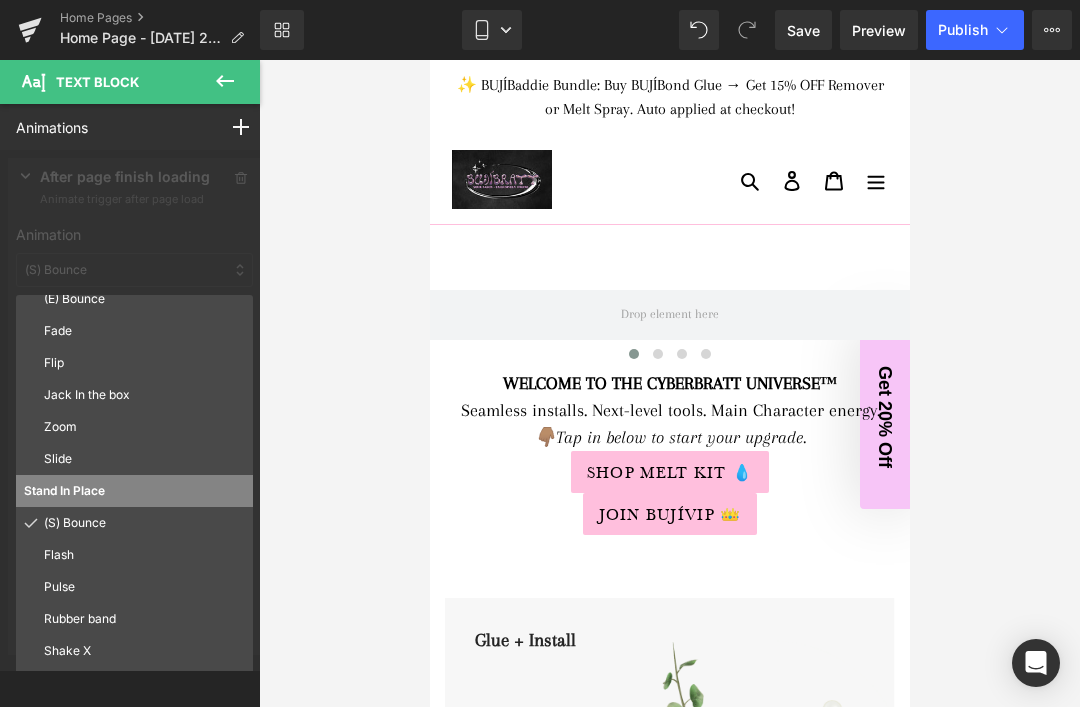 click on "Pulse" at bounding box center (144, 587) 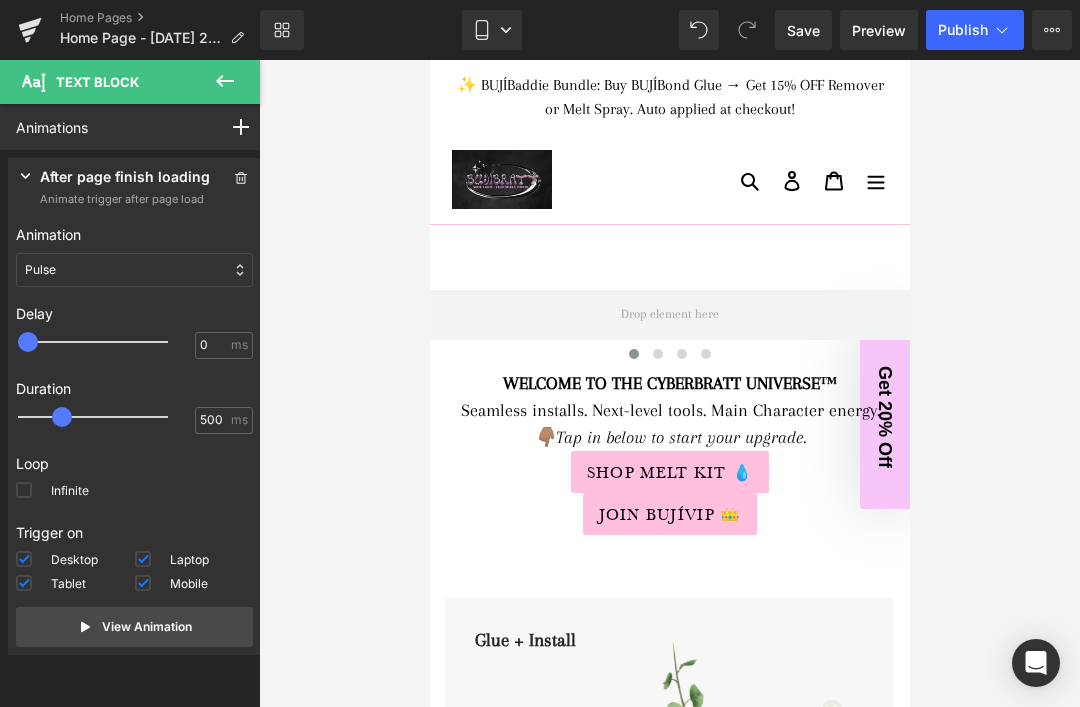 click on "Infinite" at bounding box center (52, 494) 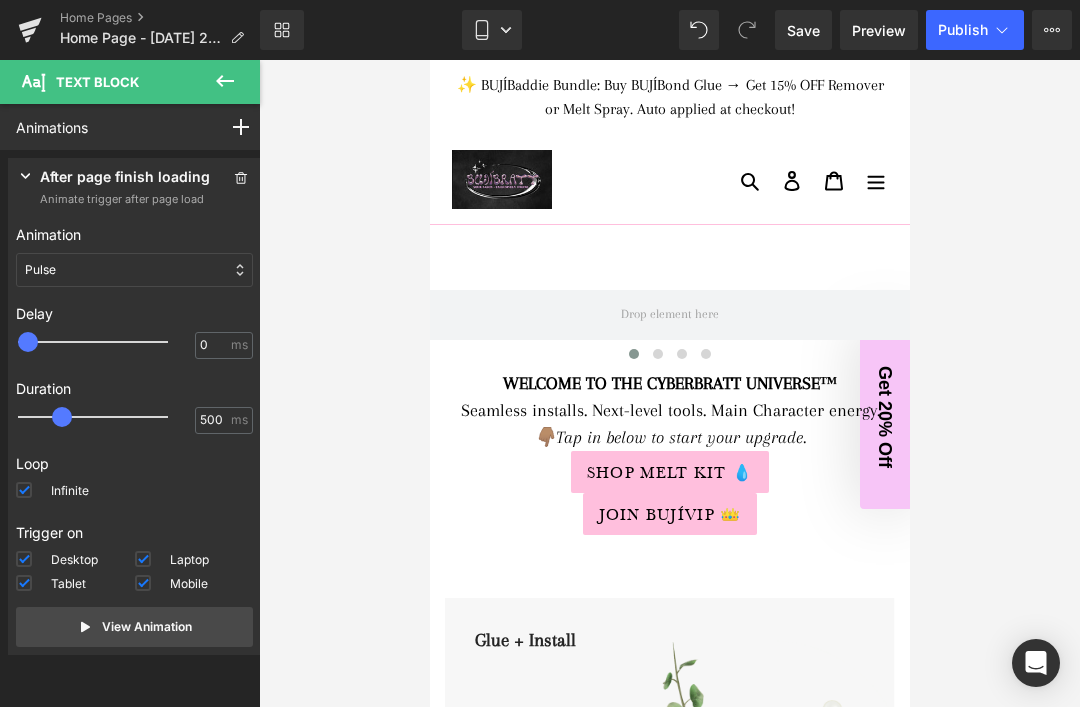 click on "Pulse" at bounding box center (134, 270) 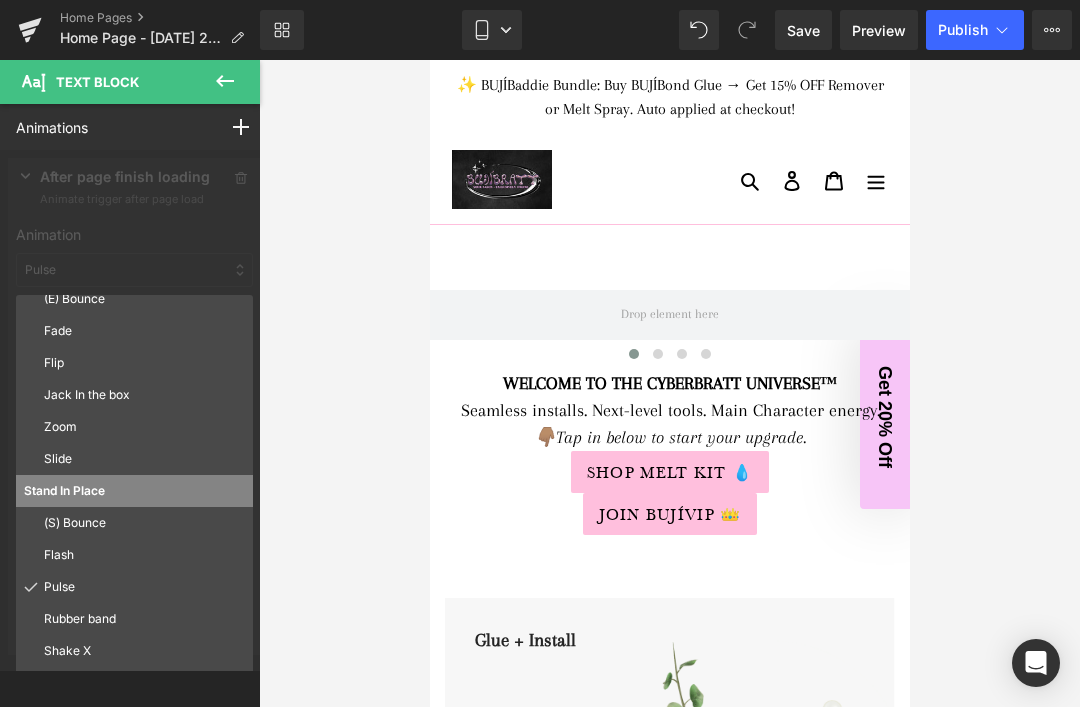 click on "Flash" at bounding box center (134, 555) 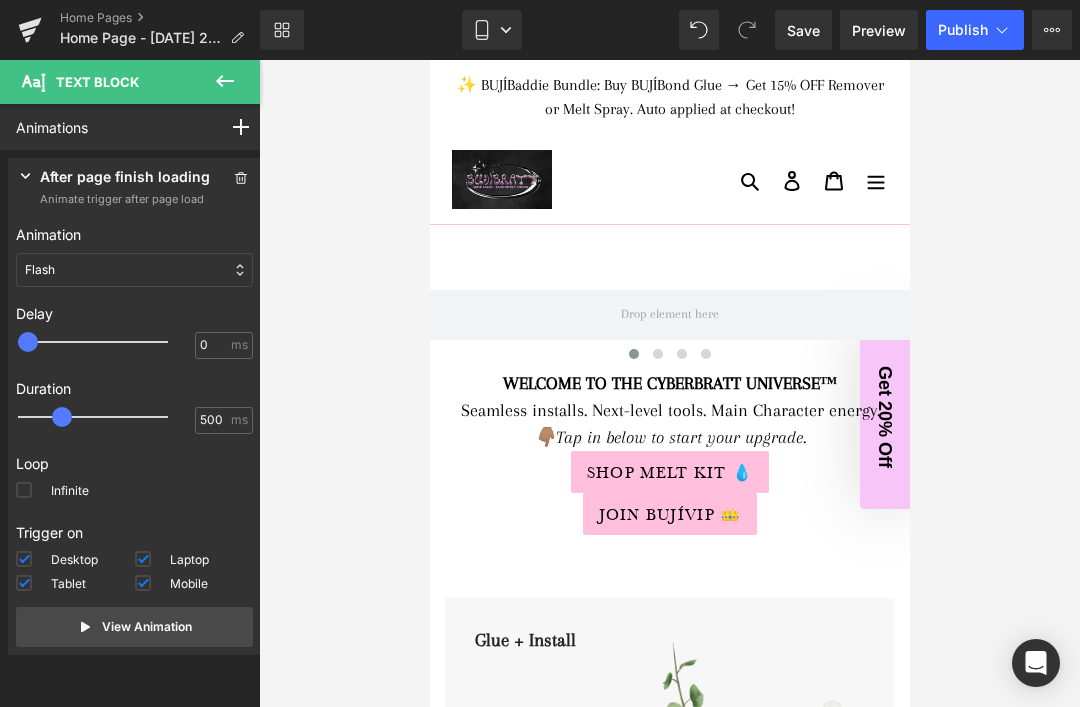 click on "Flash" at bounding box center [134, 270] 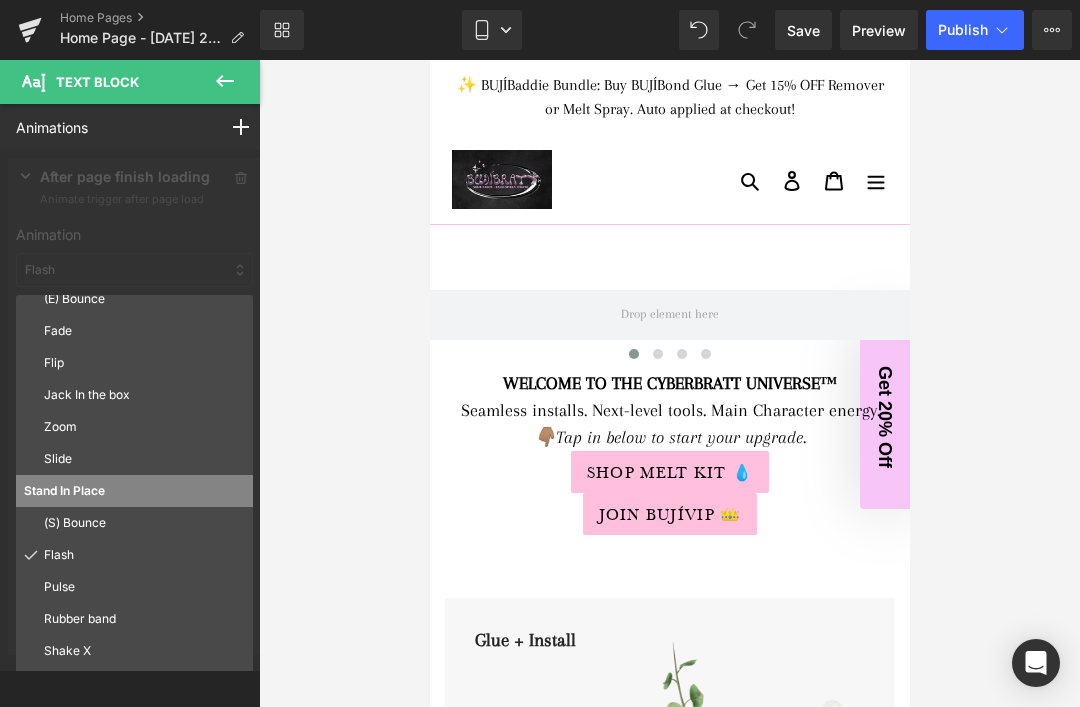 click on "Rubber band" at bounding box center [144, 619] 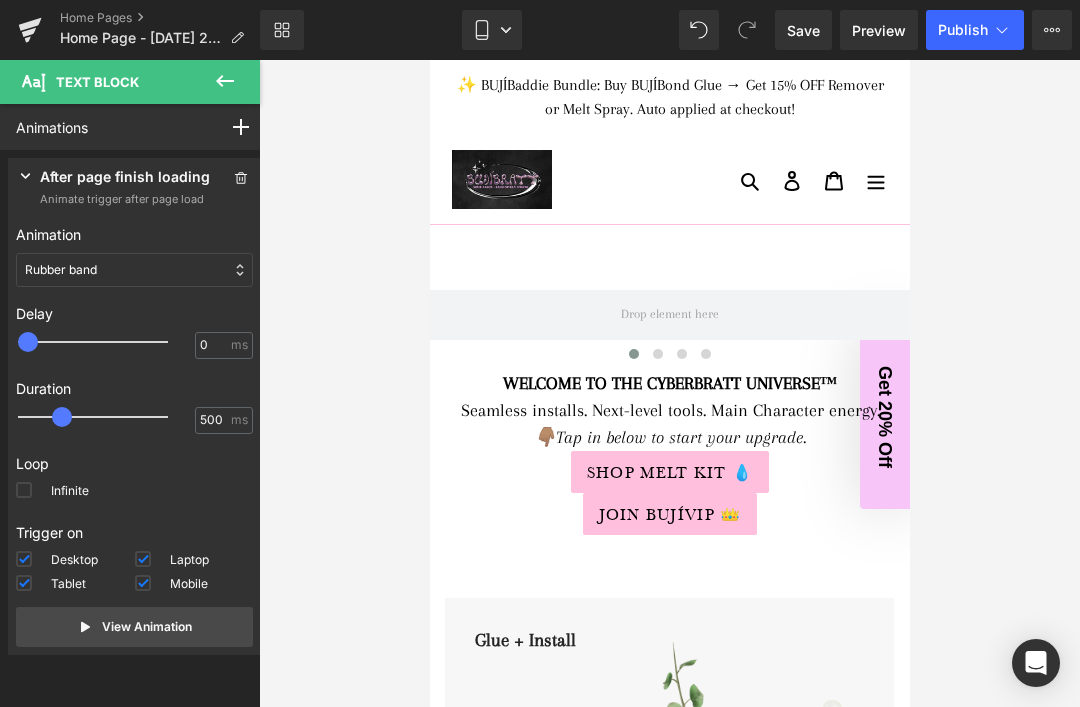 click on "Rubber band" at bounding box center (134, 270) 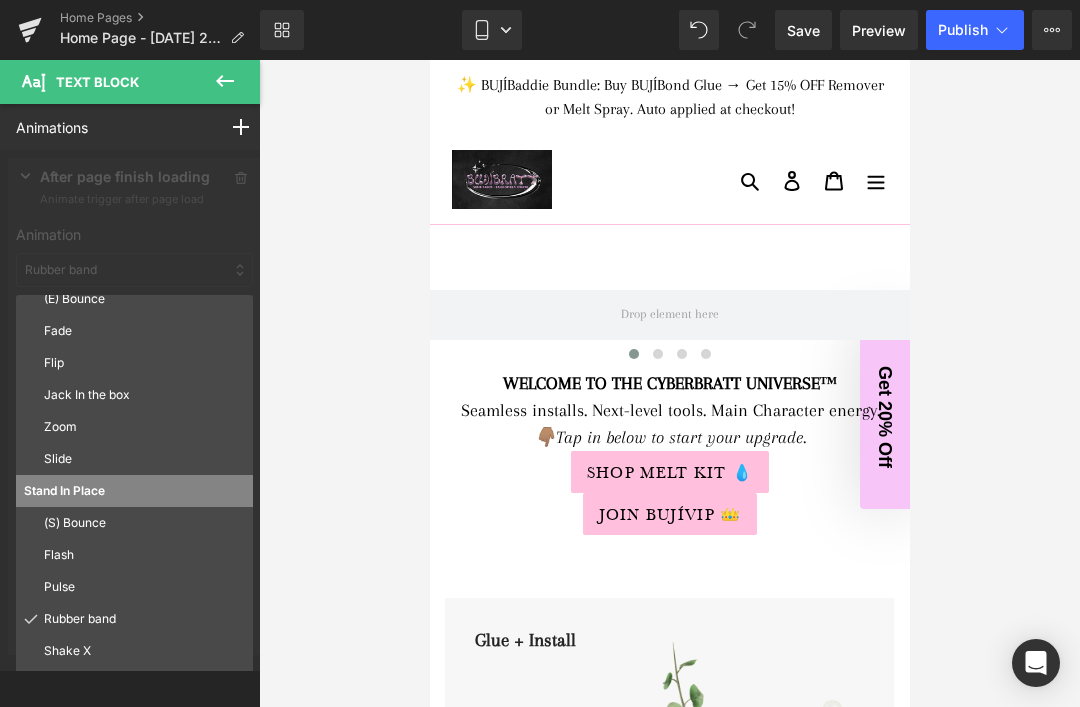 click on "Pulse" at bounding box center [144, 587] 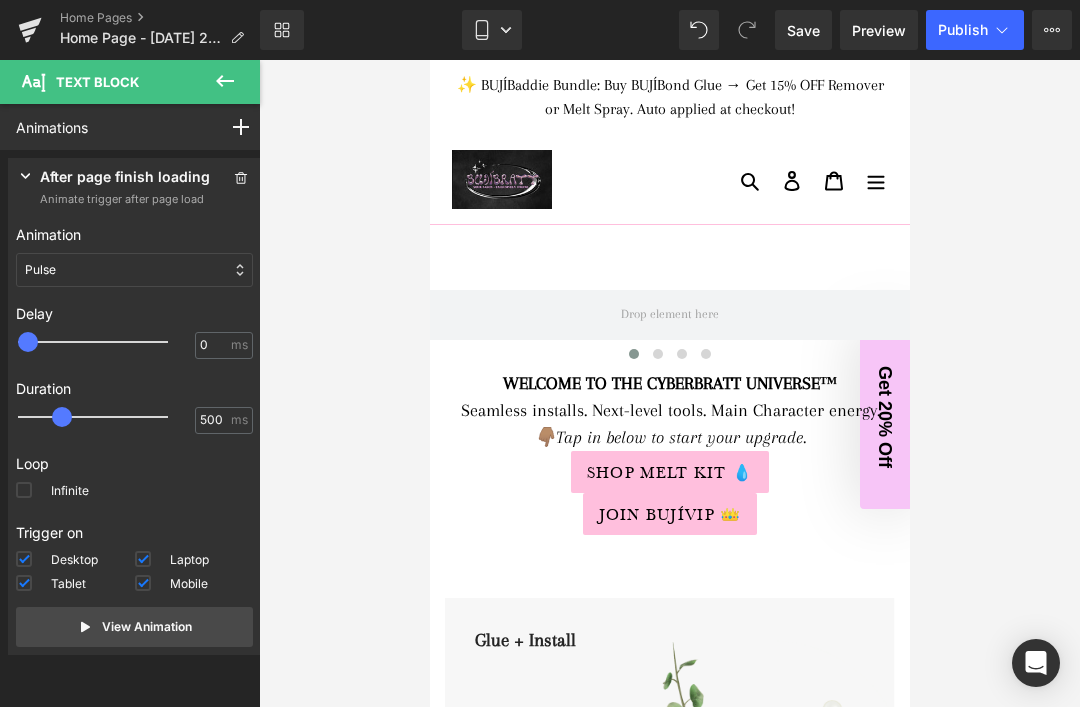 click on "Infinite" at bounding box center [52, 494] 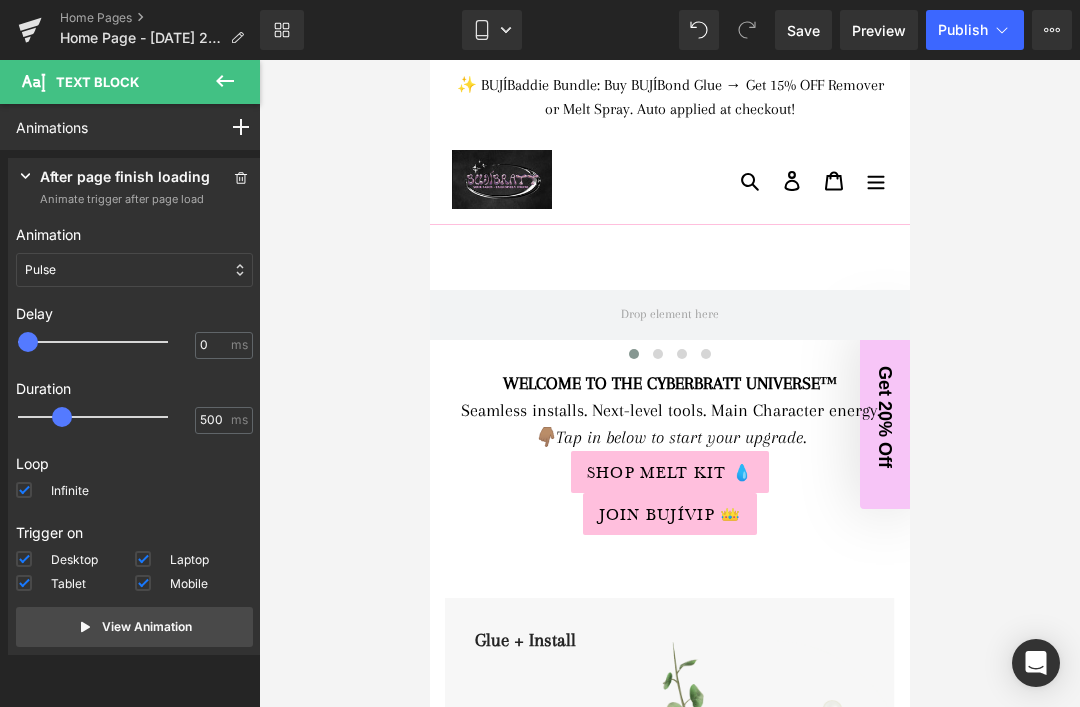 click on "View Animation" at bounding box center (134, 627) 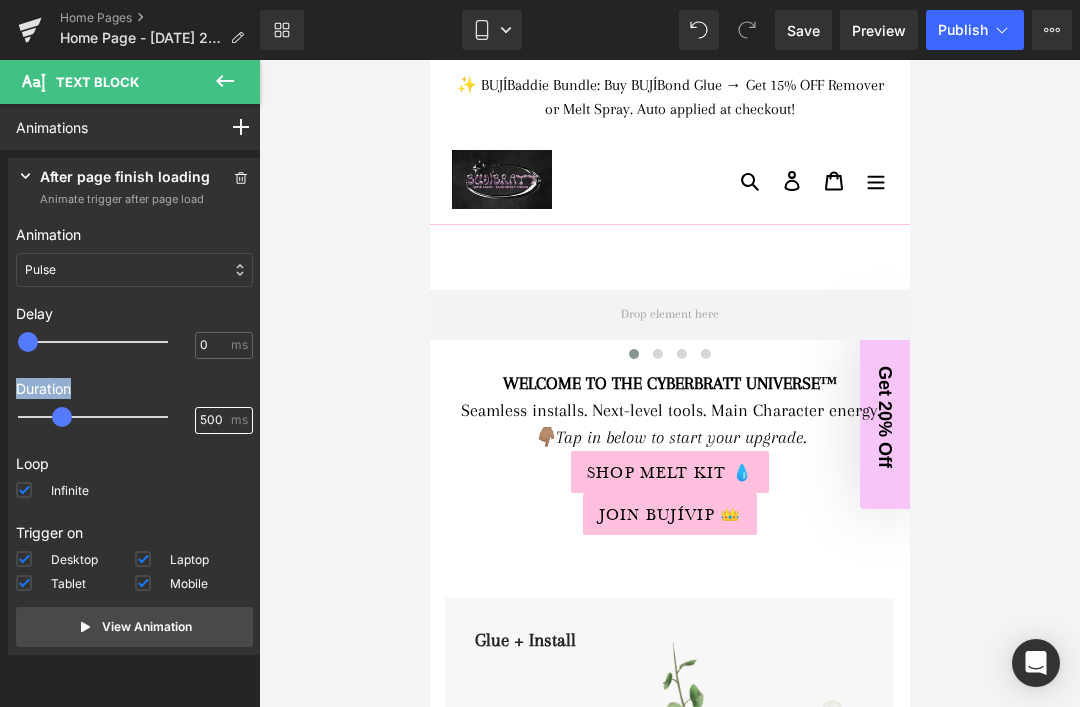click on "500" at bounding box center (213, 420) 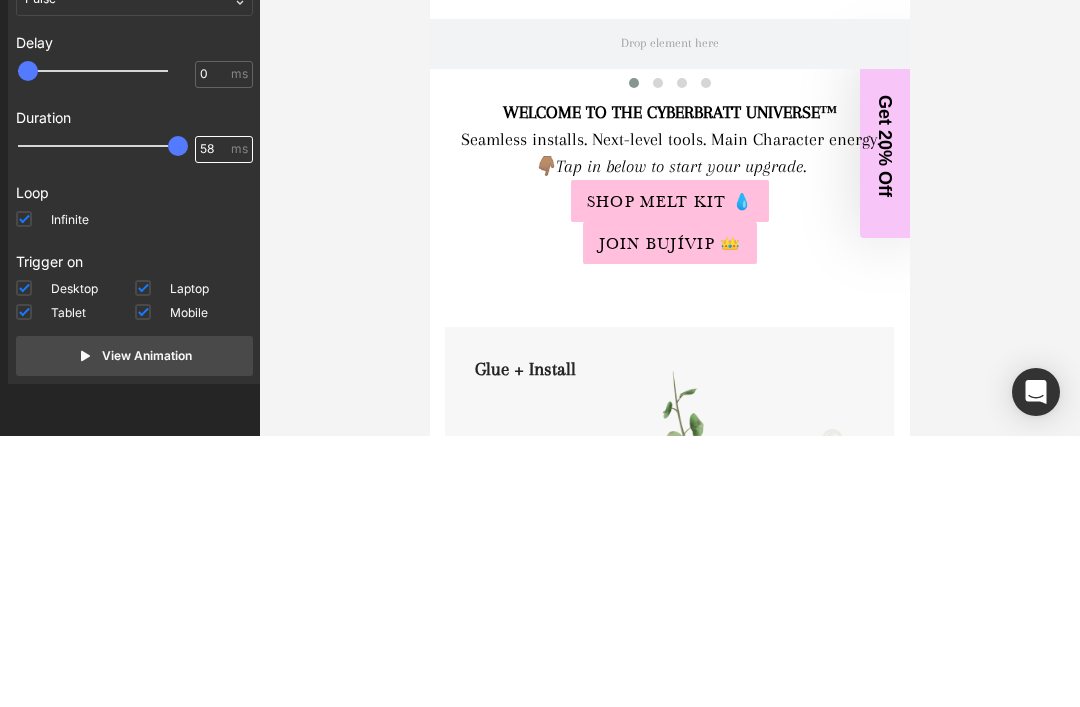 type on "5" 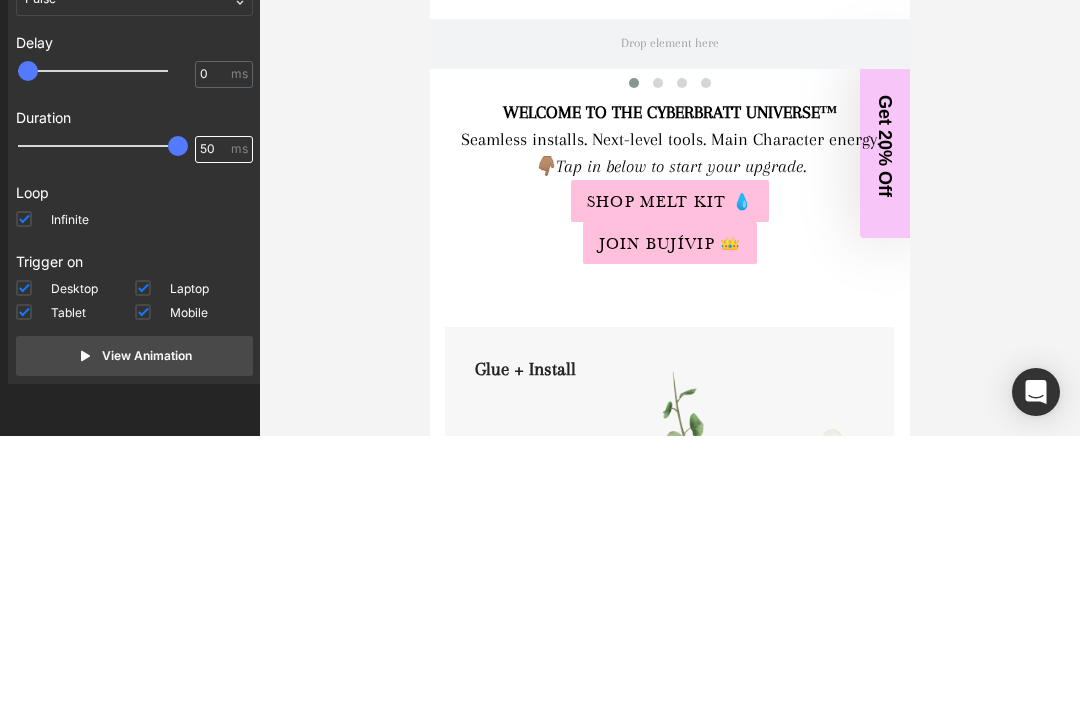type on "5" 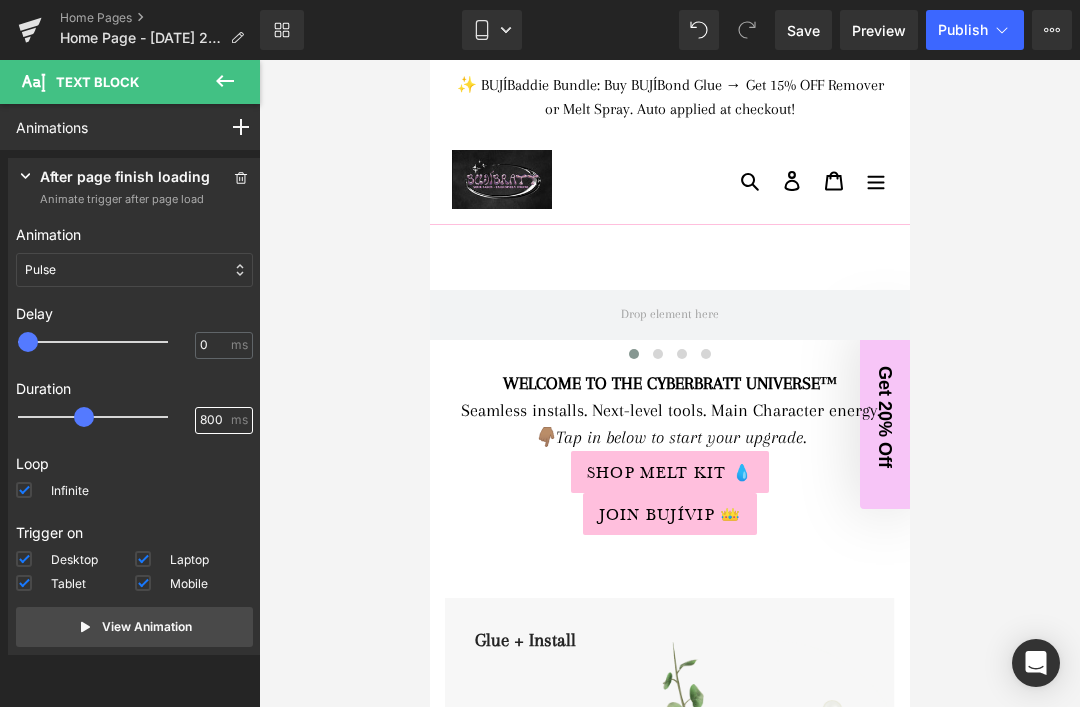 type on "800" 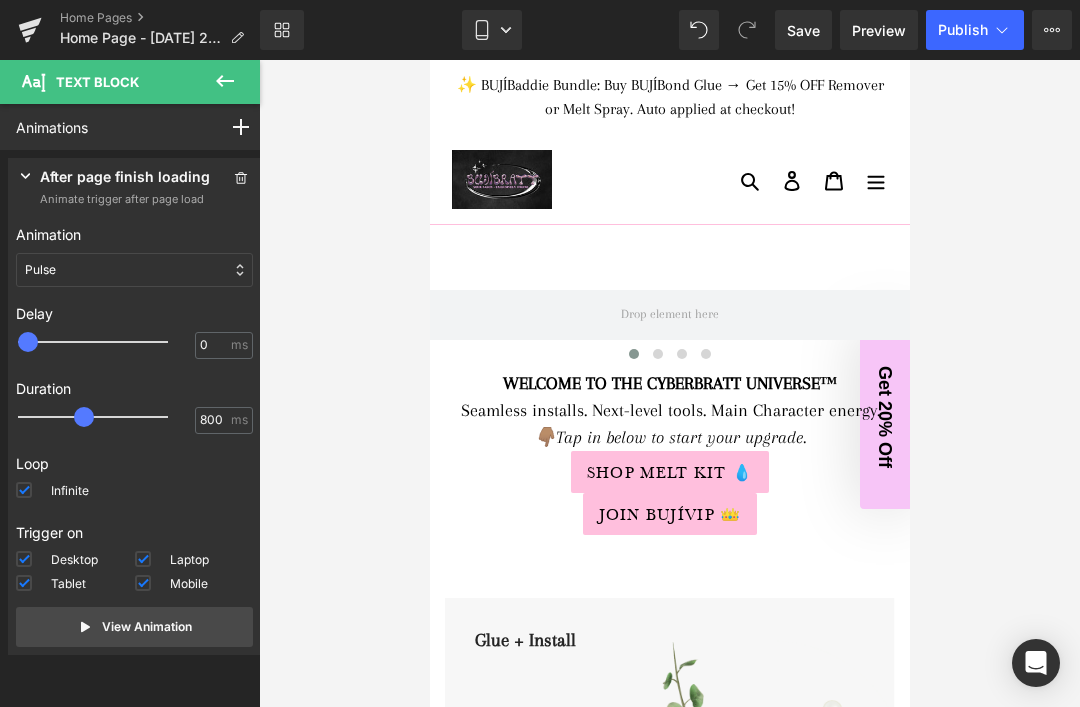 click on "View Animation" at bounding box center [134, 627] 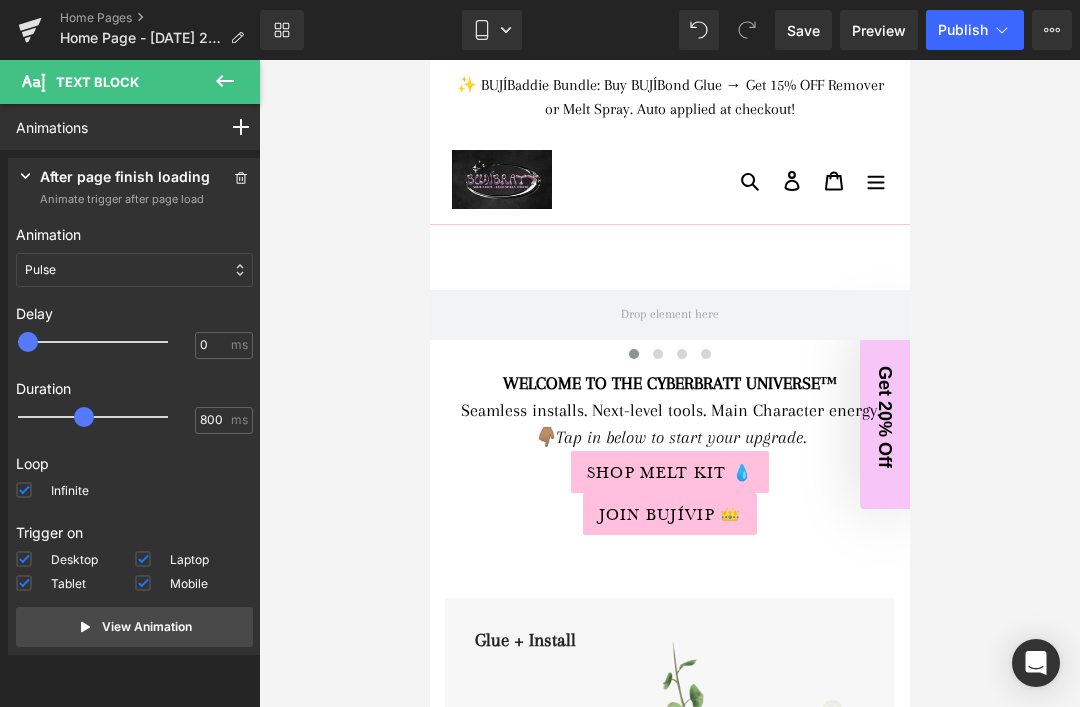 click at bounding box center [28, 342] 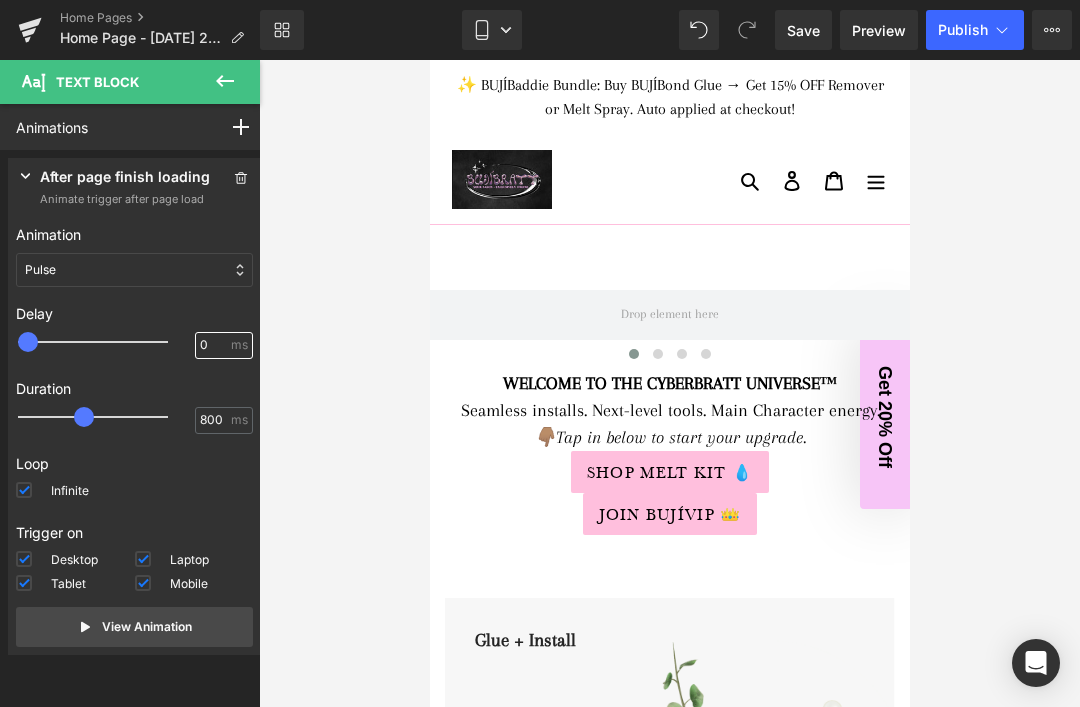 click on "0" at bounding box center (213, 345) 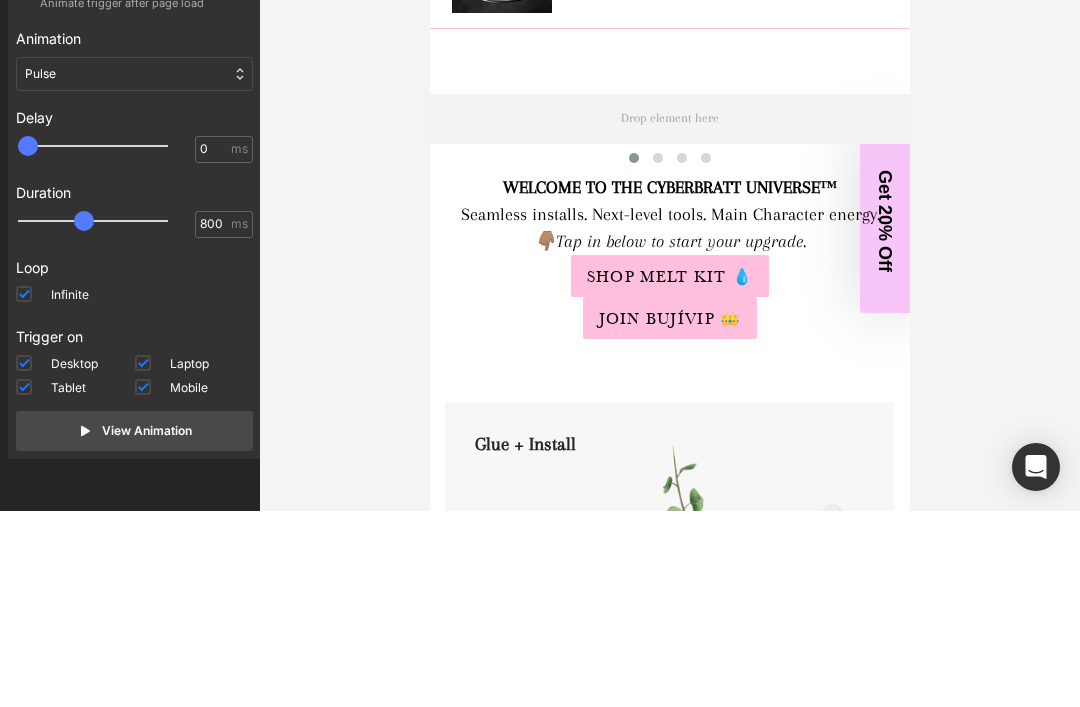 click on "Delay
0
0
ms" at bounding box center [134, 332] 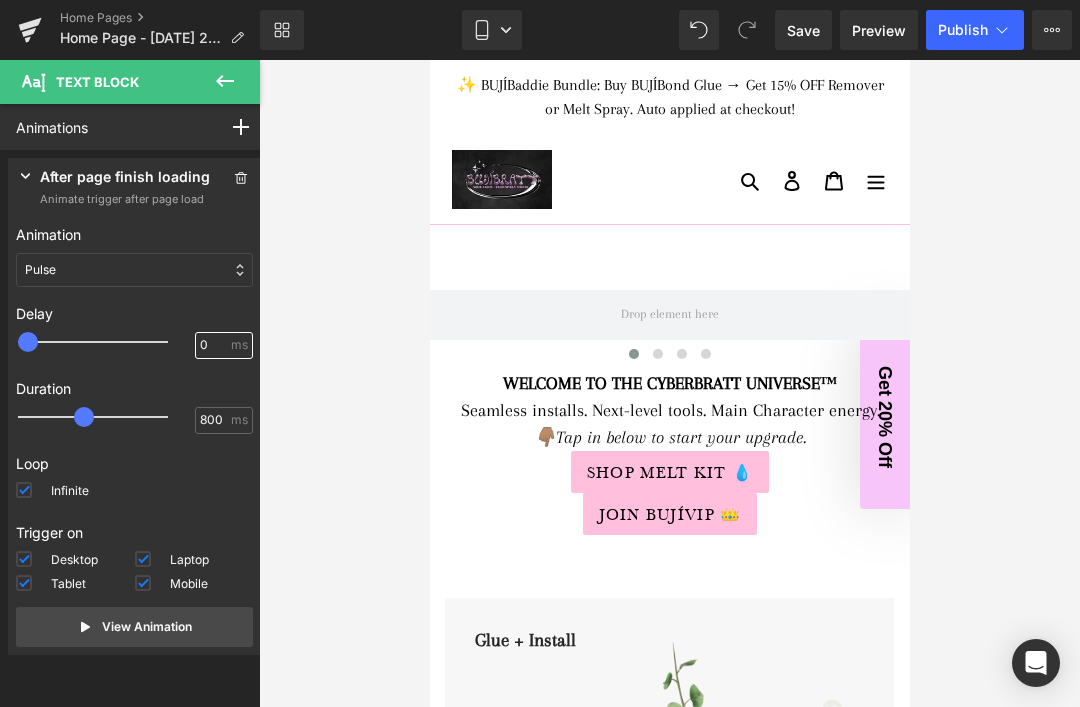 click on "0" at bounding box center (213, 345) 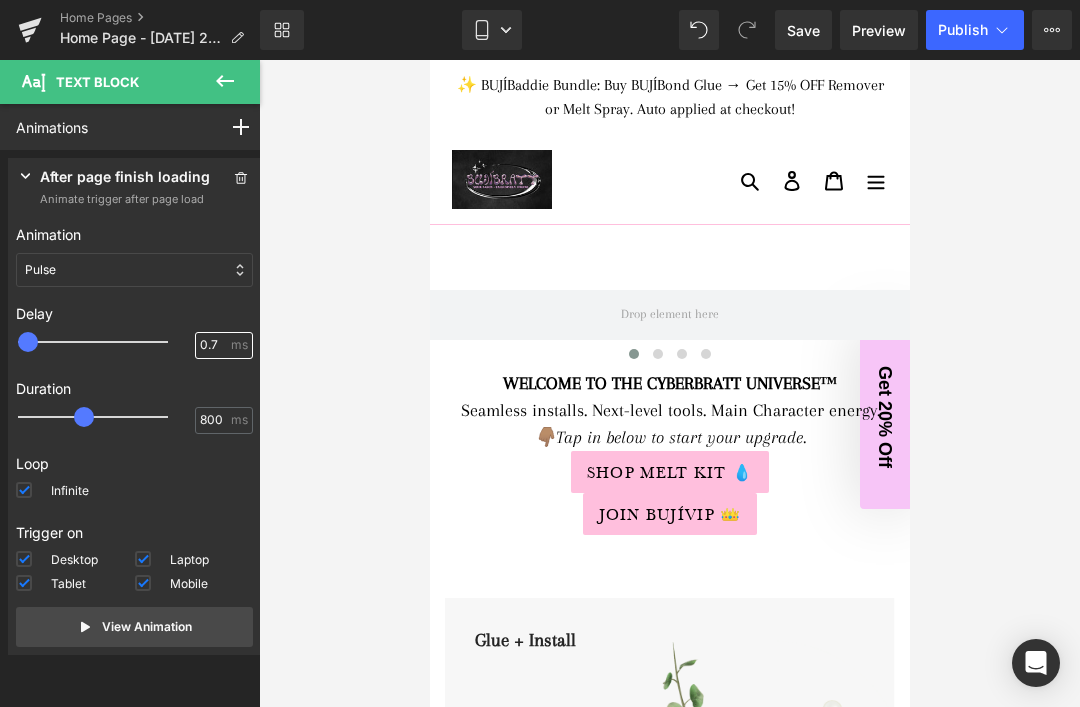 type on "0.7" 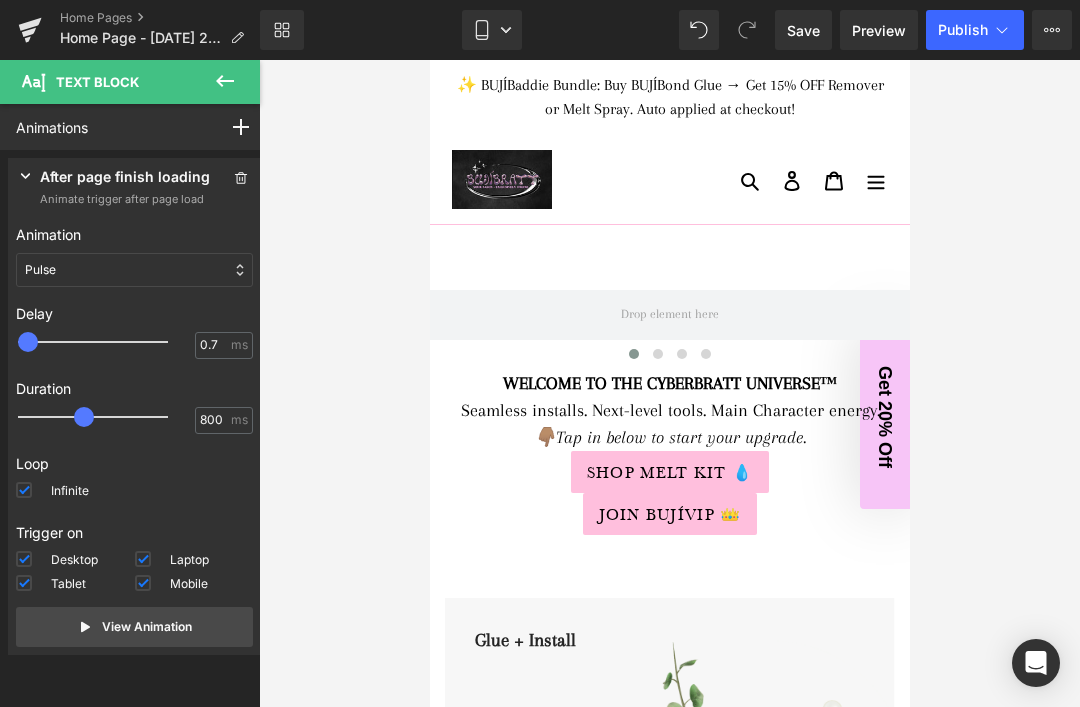 click on "View Animation" at bounding box center [134, 627] 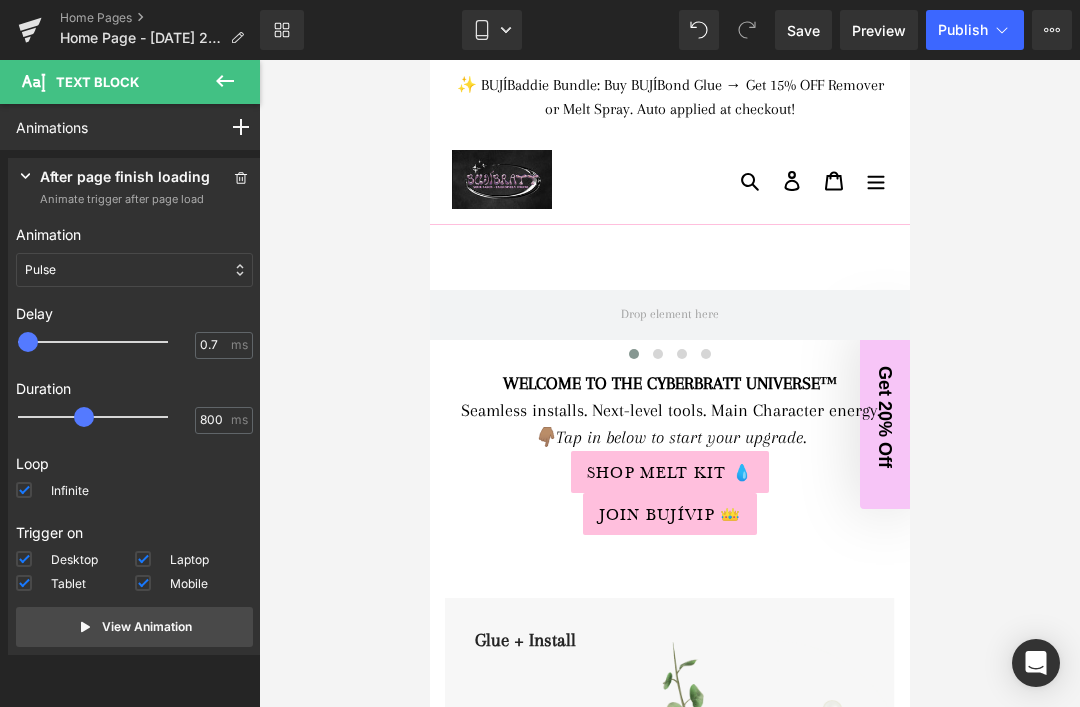 click at bounding box center (241, 178) 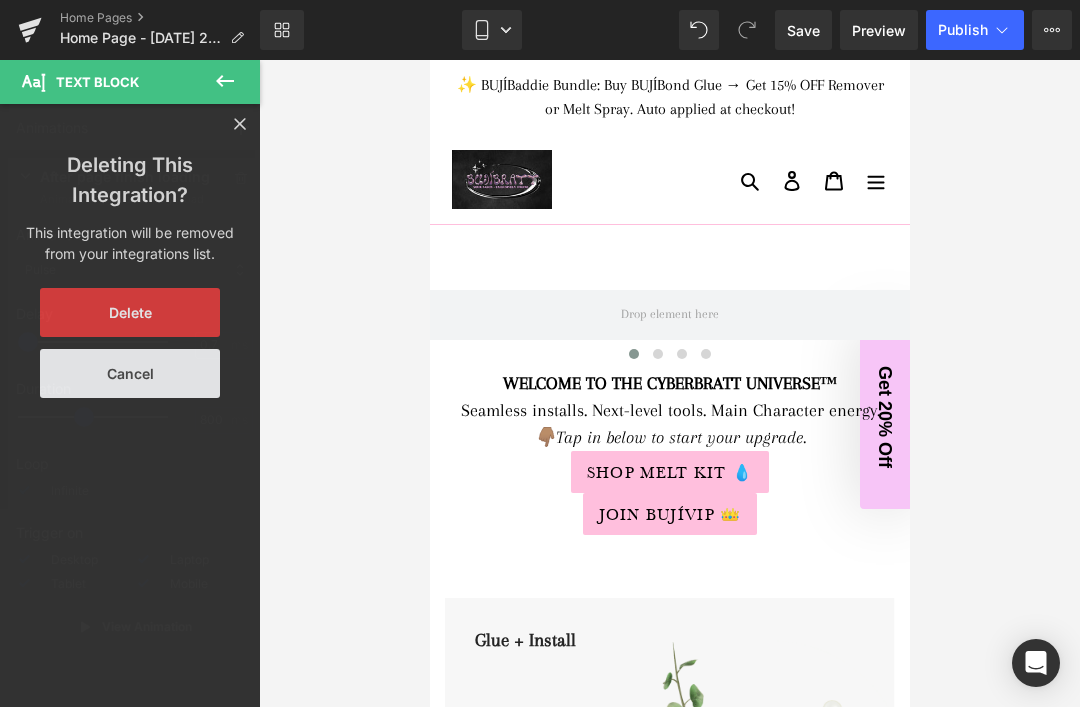 click on "Delete" at bounding box center (130, 312) 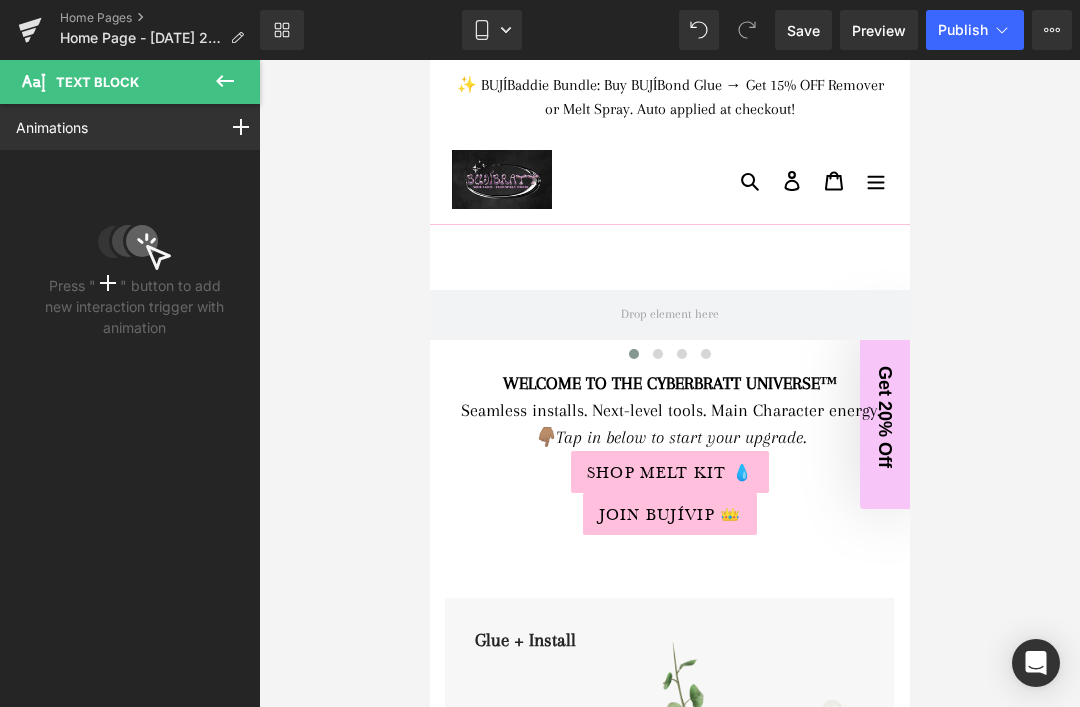 click on "👇🏽Tap in below to start your upgrade." at bounding box center (669, 437) 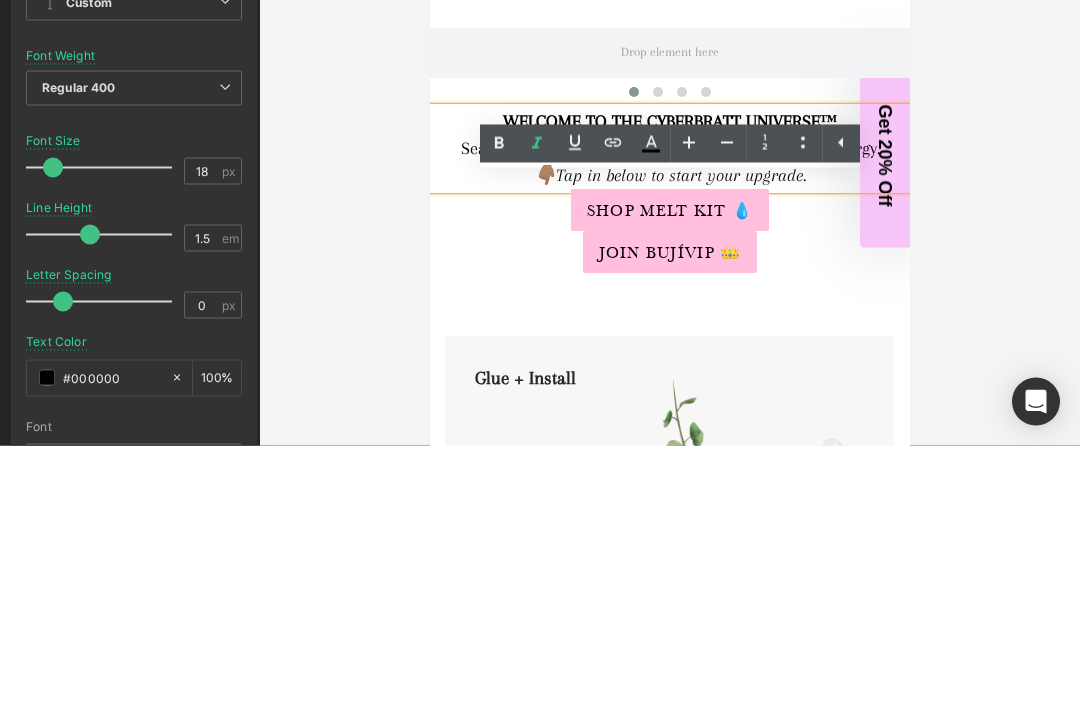 click on "👇🏽Tap in below to start your upgrade." at bounding box center [669, 176] 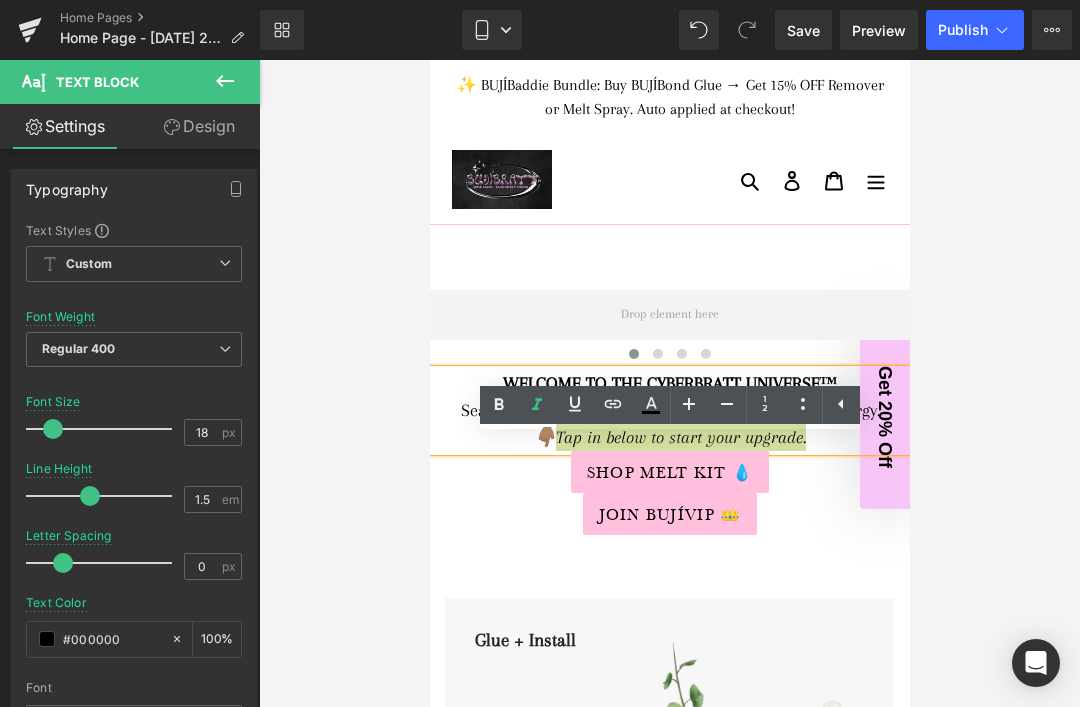 click on "Design" at bounding box center (199, 126) 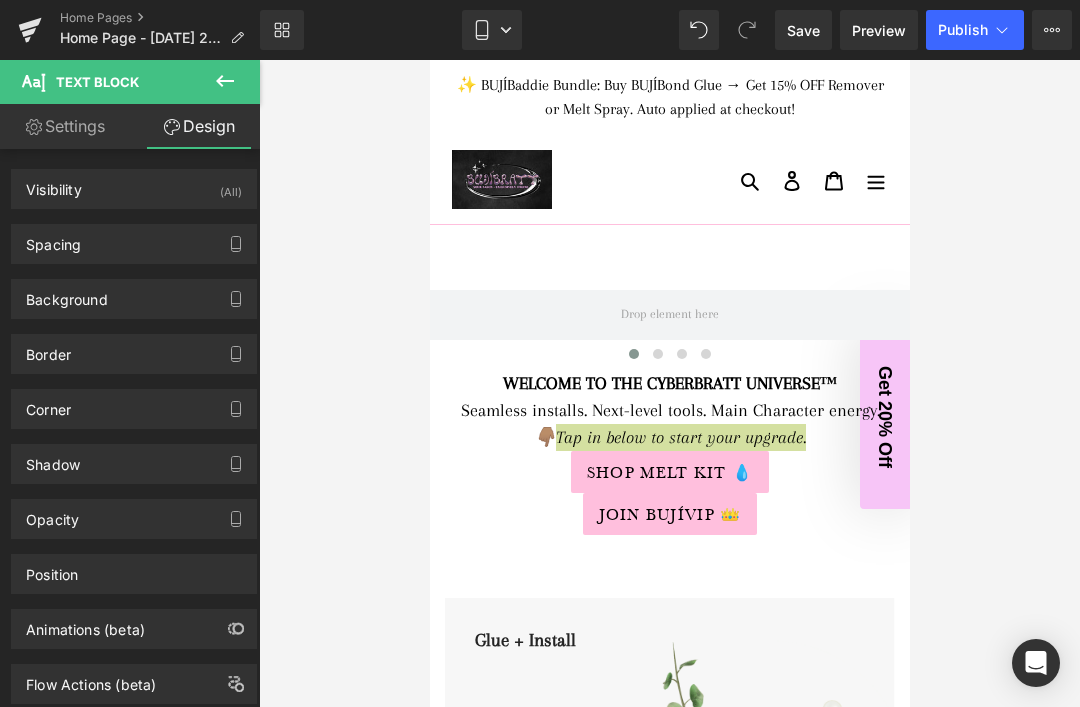 click on "Animations (beta)" at bounding box center [85, 624] 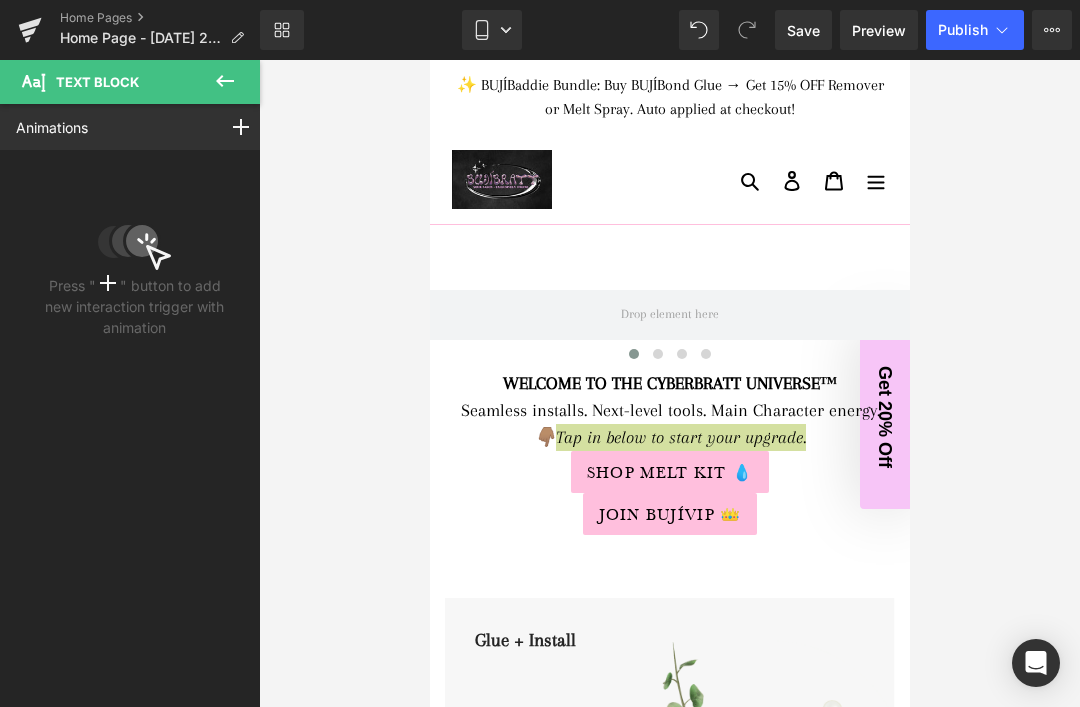 click at bounding box center (241, 127) 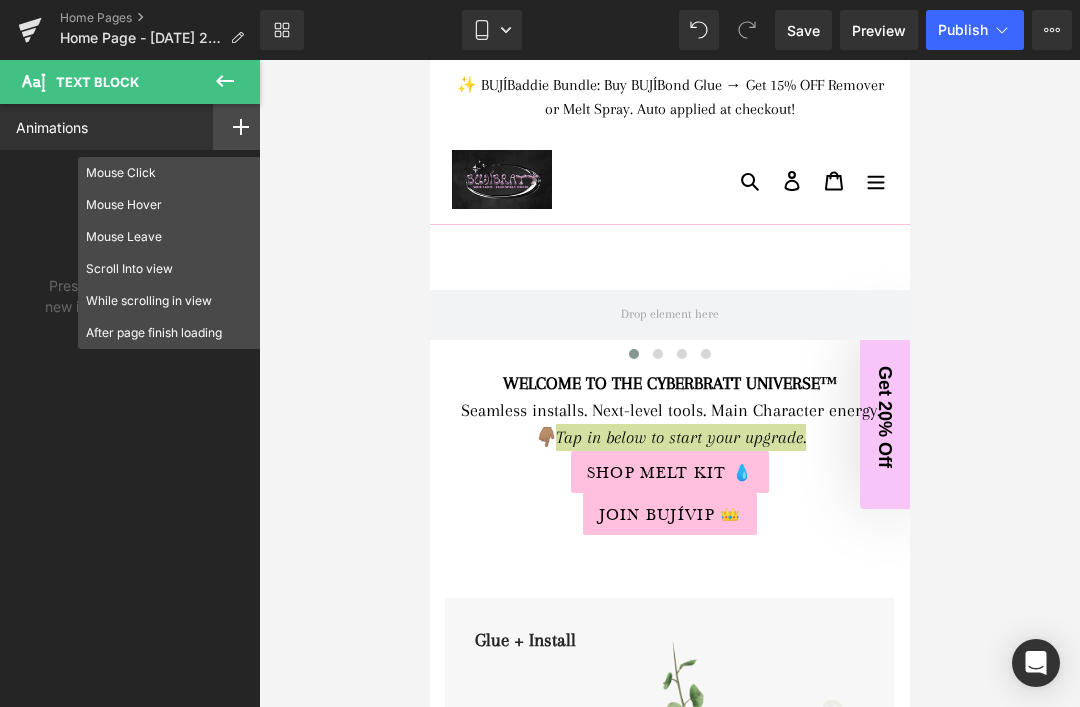 click on "After page finish loading" at bounding box center [169, 333] 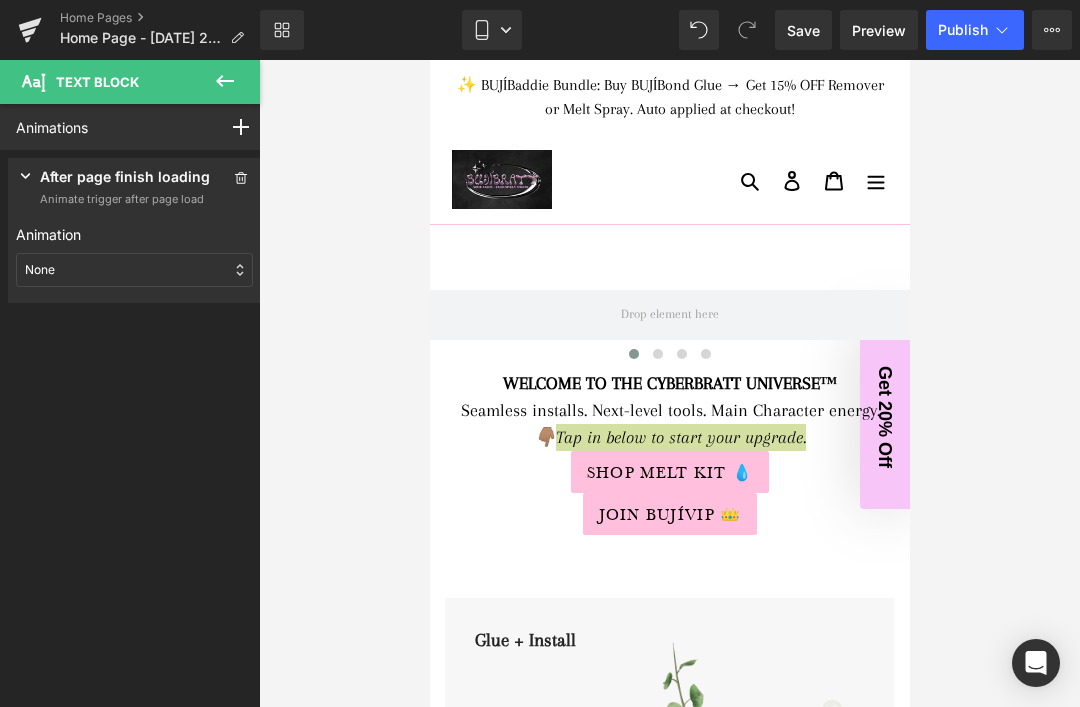 click on "None" at bounding box center (134, 270) 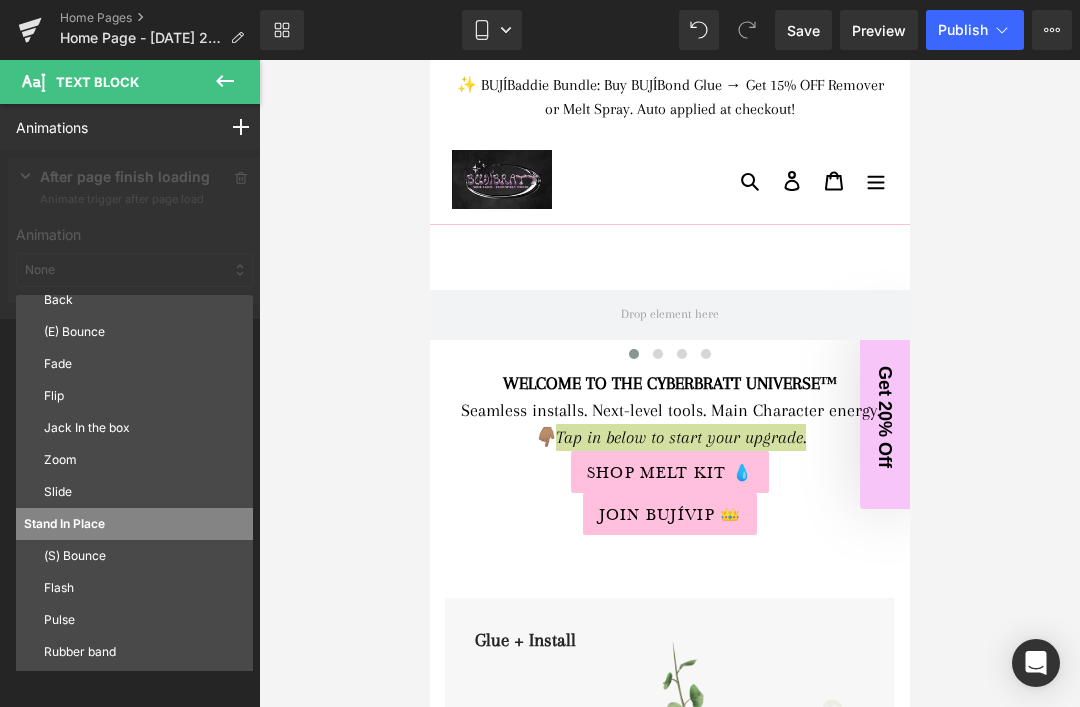 scroll, scrollTop: 79, scrollLeft: 0, axis: vertical 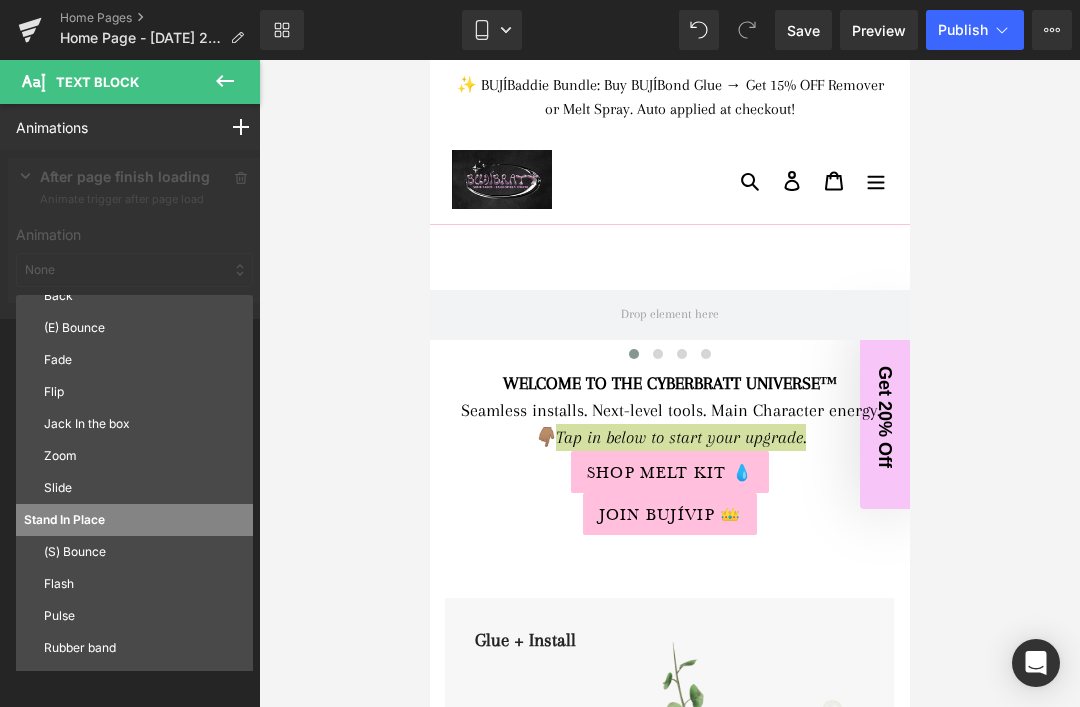 click on "(E) Bounce" at bounding box center [144, 328] 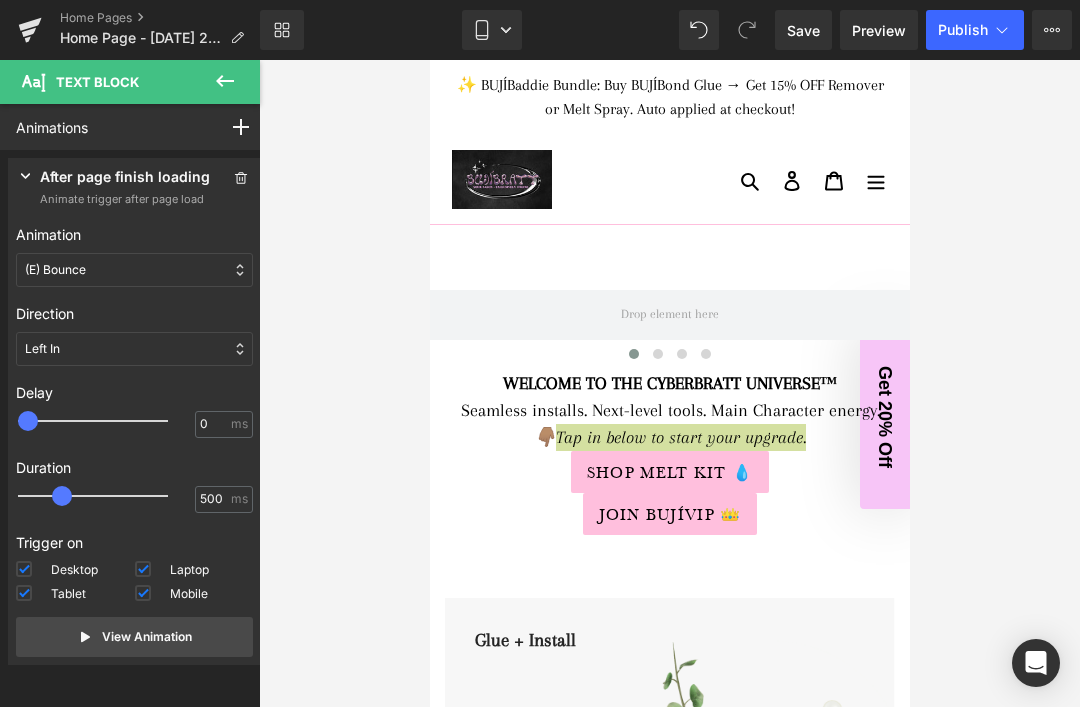 click on "(E) Bounce" at bounding box center [134, 270] 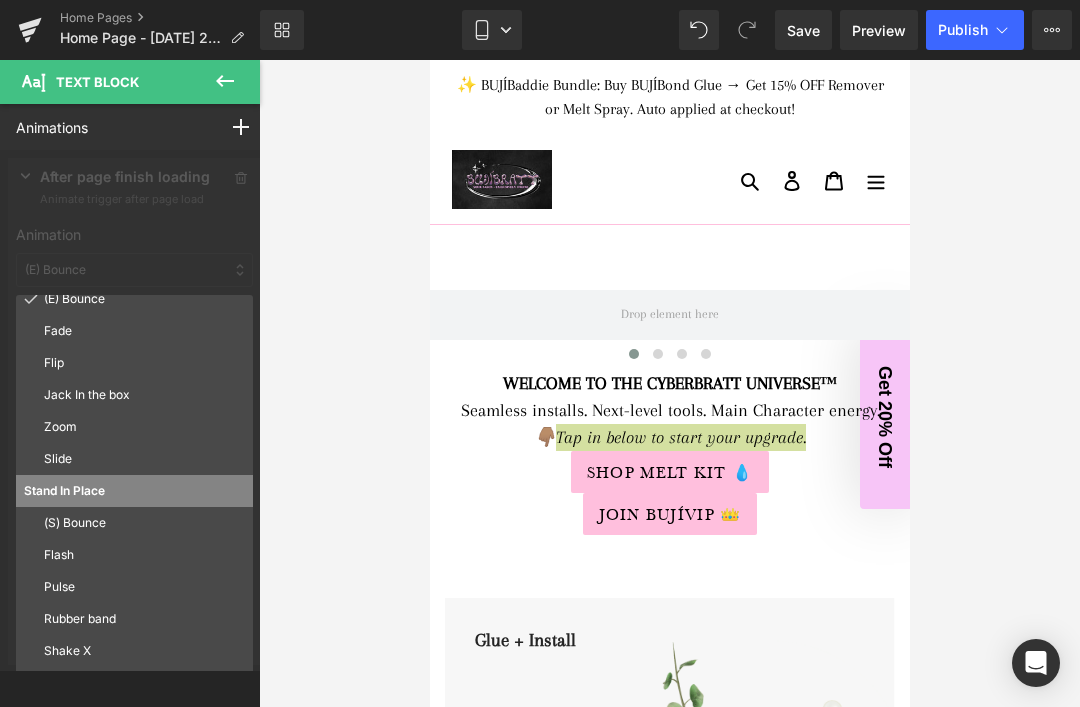 scroll, scrollTop: 108, scrollLeft: 0, axis: vertical 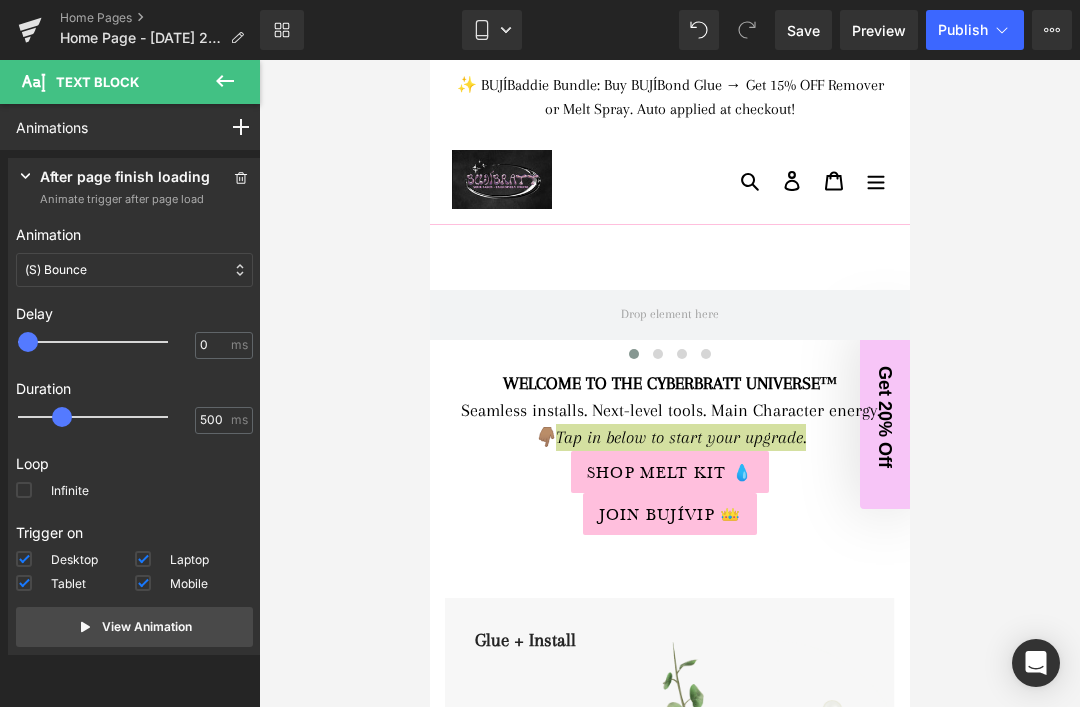 click on "(S) Bounce" at bounding box center [134, 270] 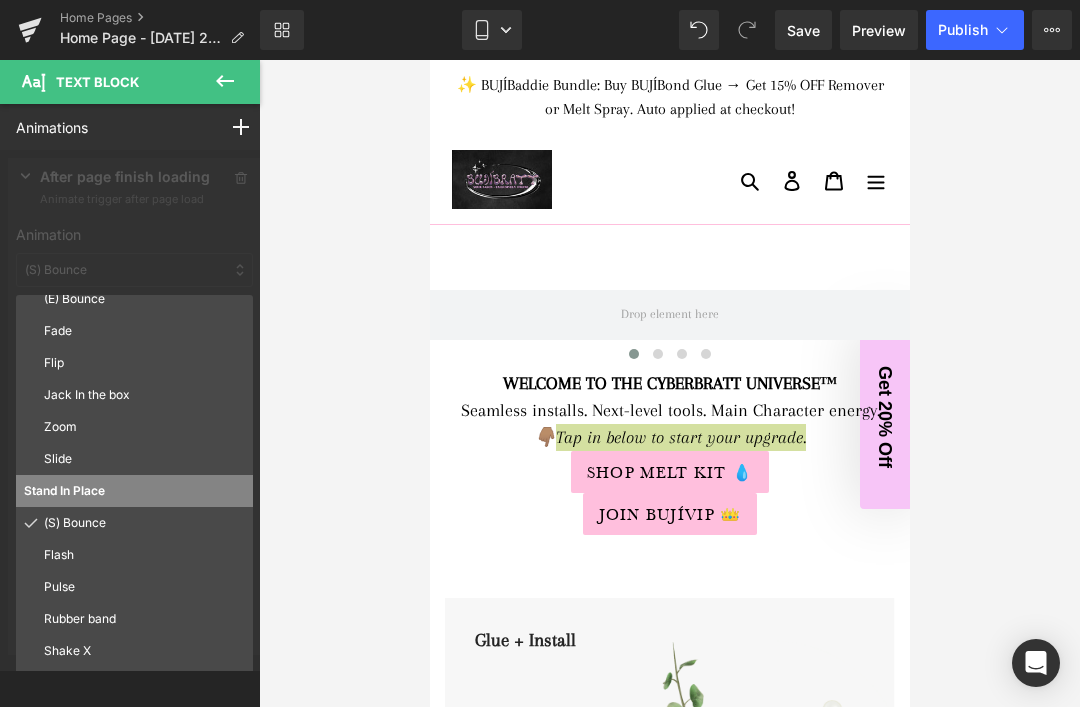click on "Pulse" at bounding box center [144, 587] 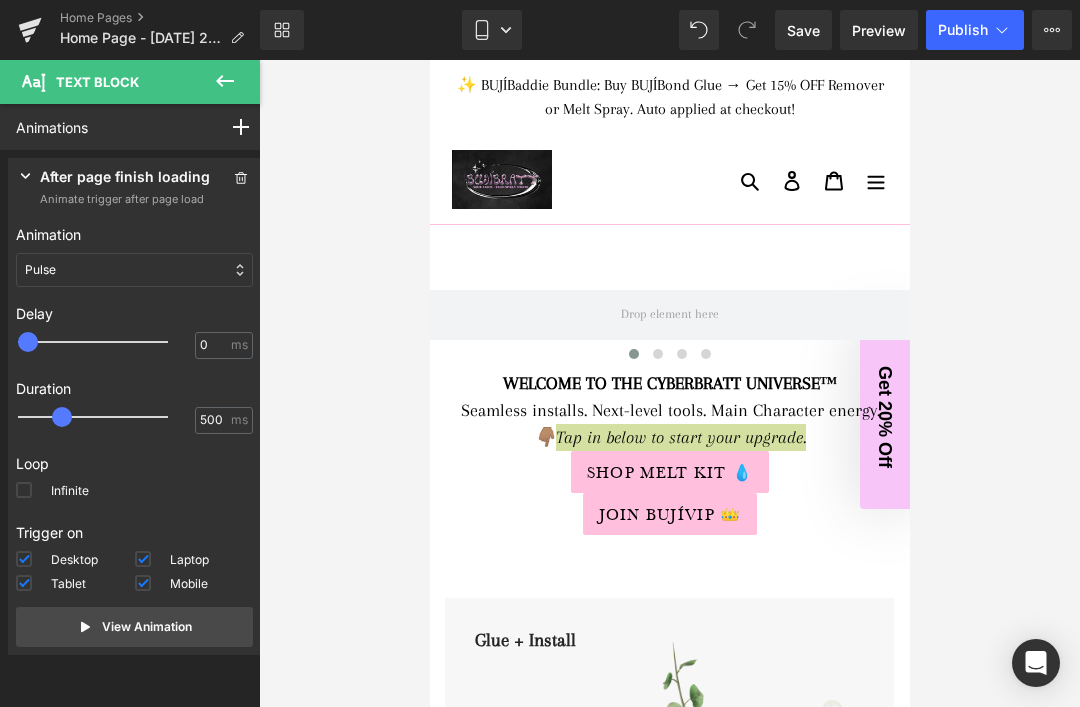 click at bounding box center (24, 490) 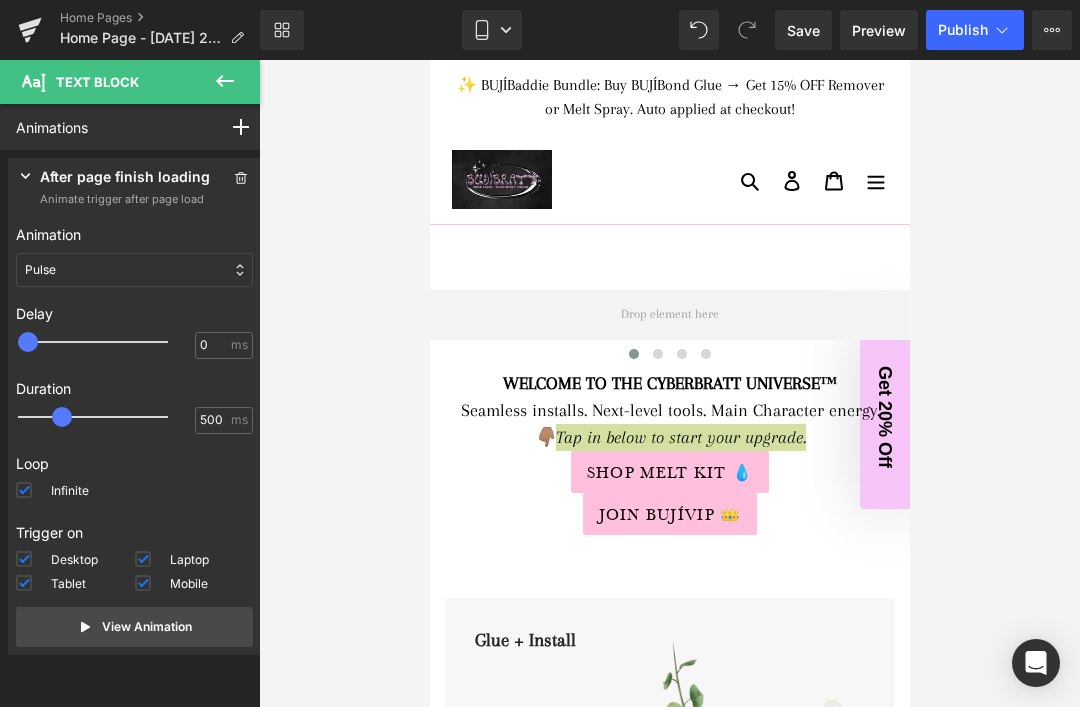 click on "Save" at bounding box center [803, 30] 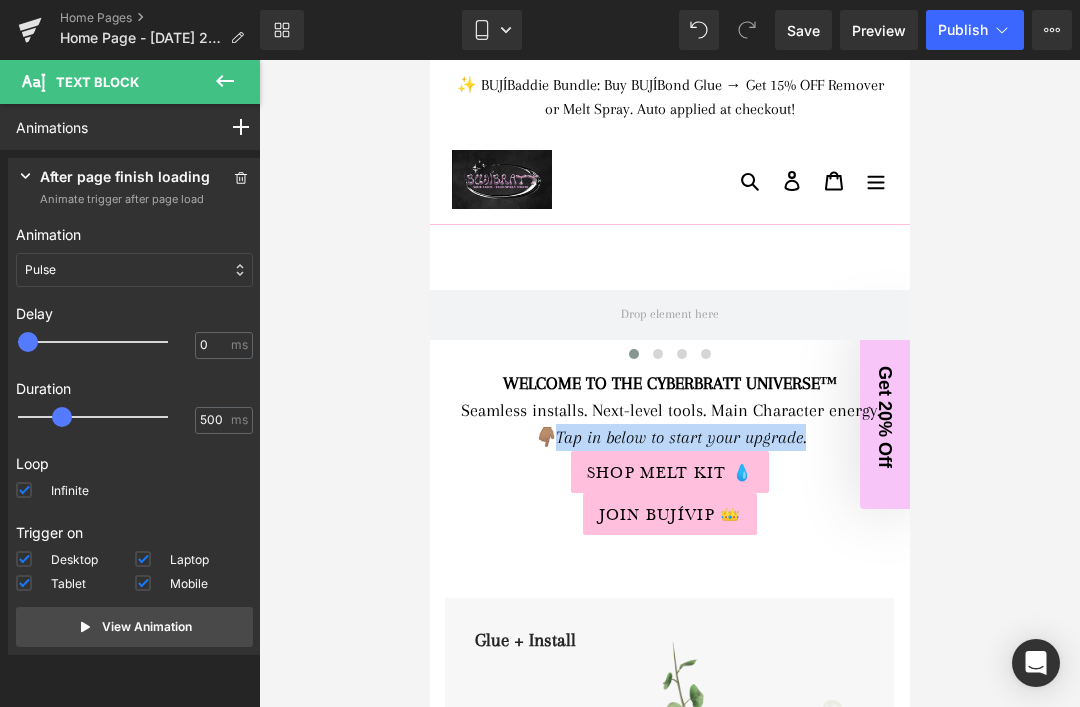 click on "Seamless installs. Next-level tools. Main Character energy." at bounding box center (669, 410) 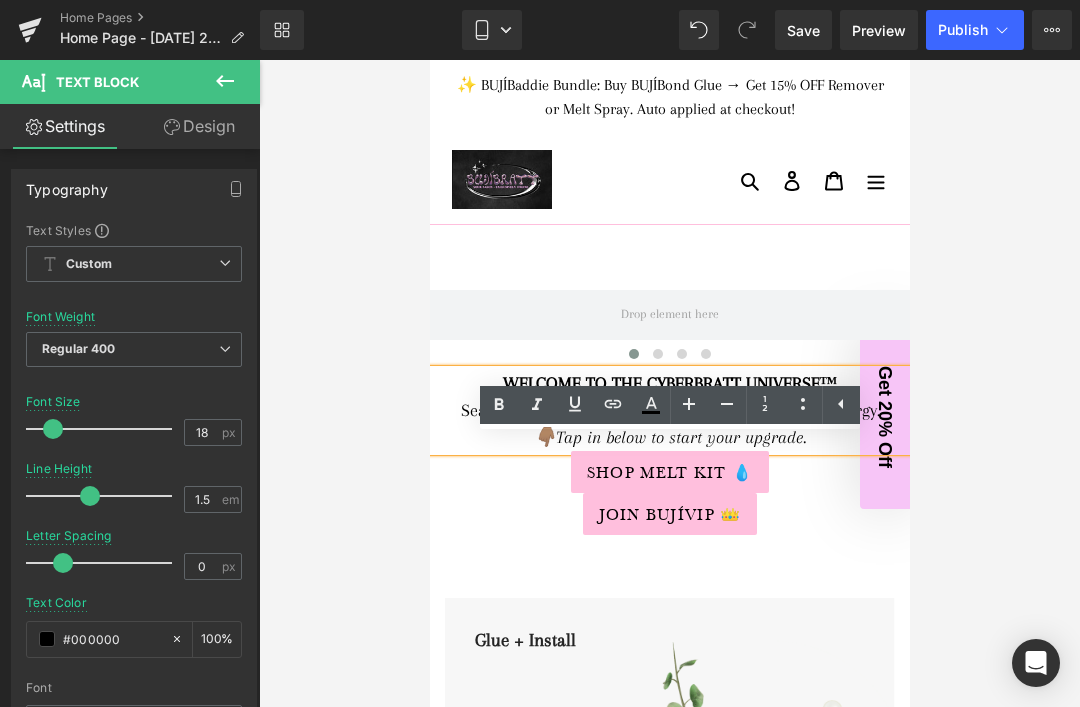click on "Design" at bounding box center (199, 126) 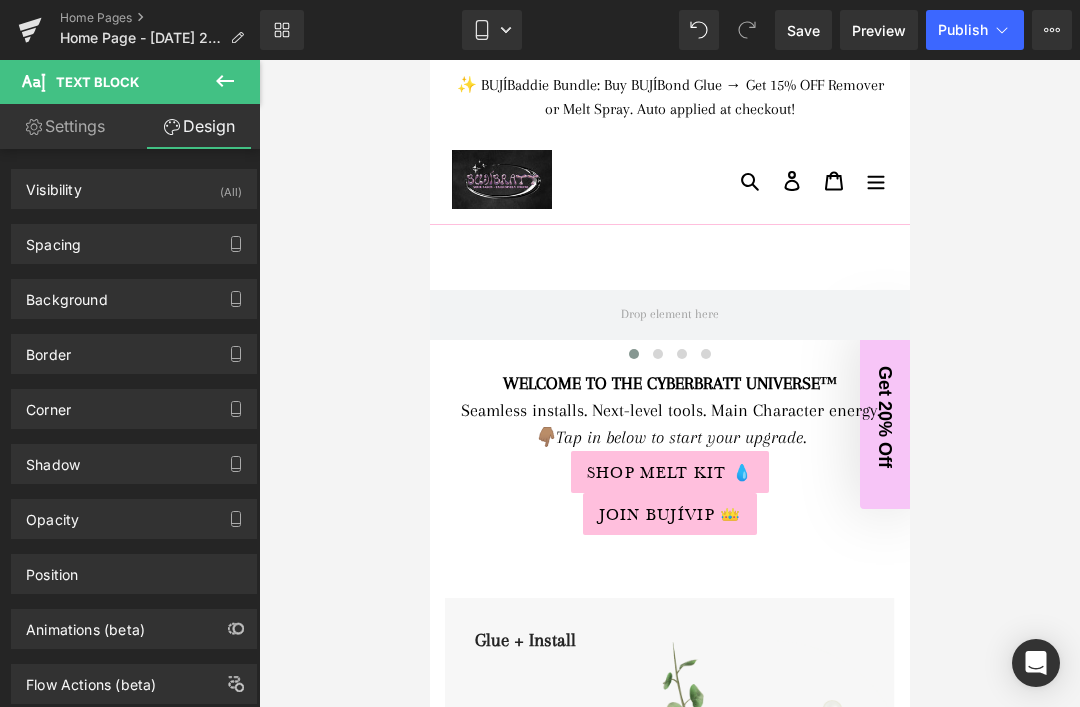 click on "Animations (beta)" at bounding box center [85, 624] 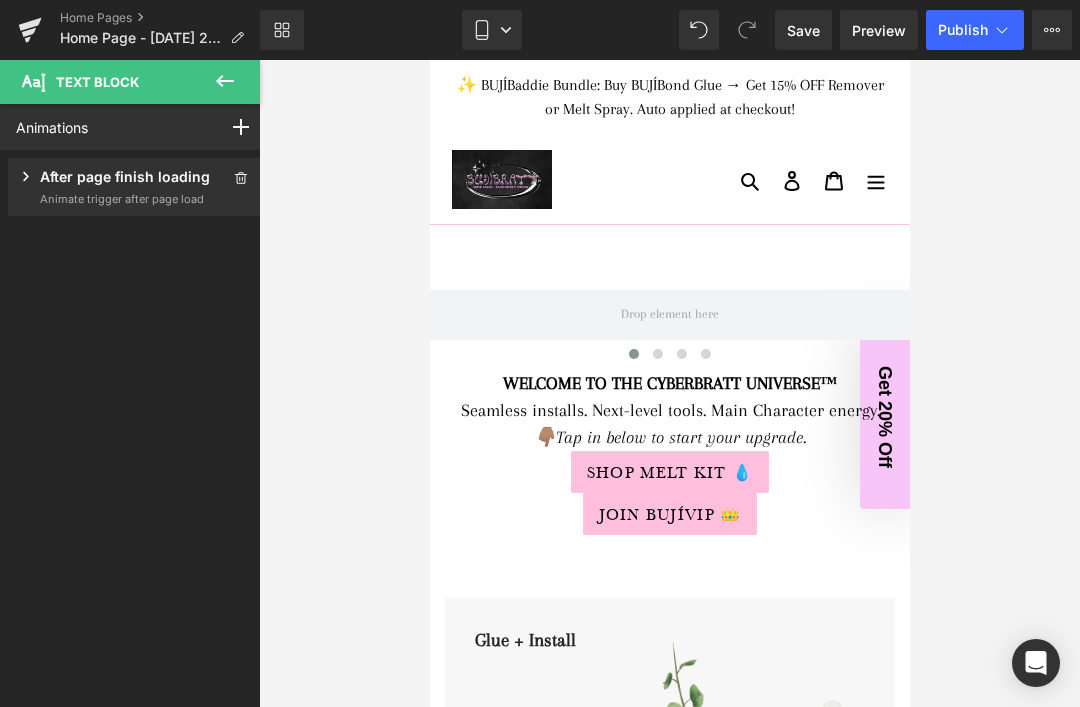 click 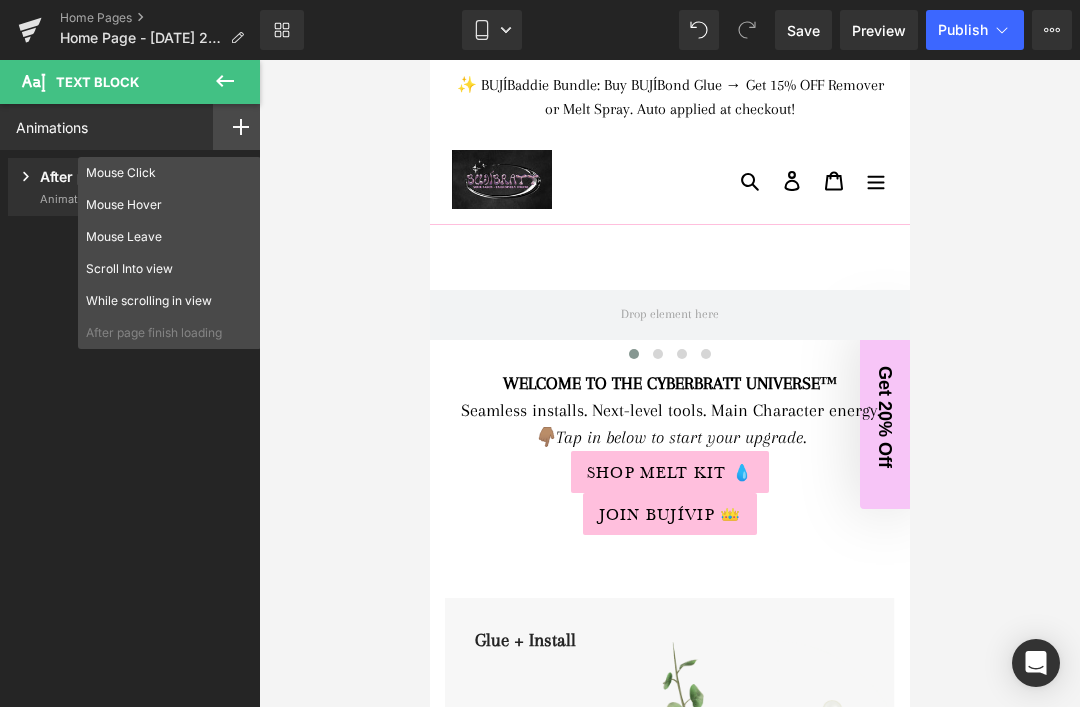 click on "Animations
Mouse Click Mouse Hover Mouse Leave Scroll Into view While scrolling in view After page finish loading
This is the place for explaining how interaction trigger animation
Press "
" button to add new interaction trigger with animation
After page finish loading
Animate trigger after page load" at bounding box center (134, 387) 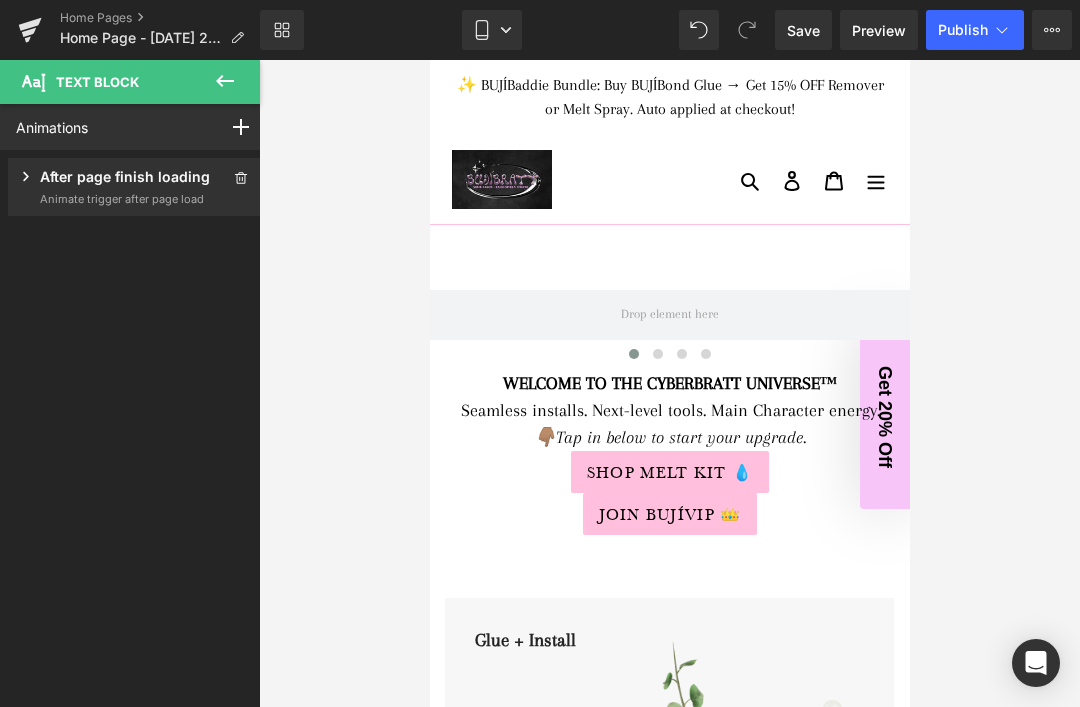 click 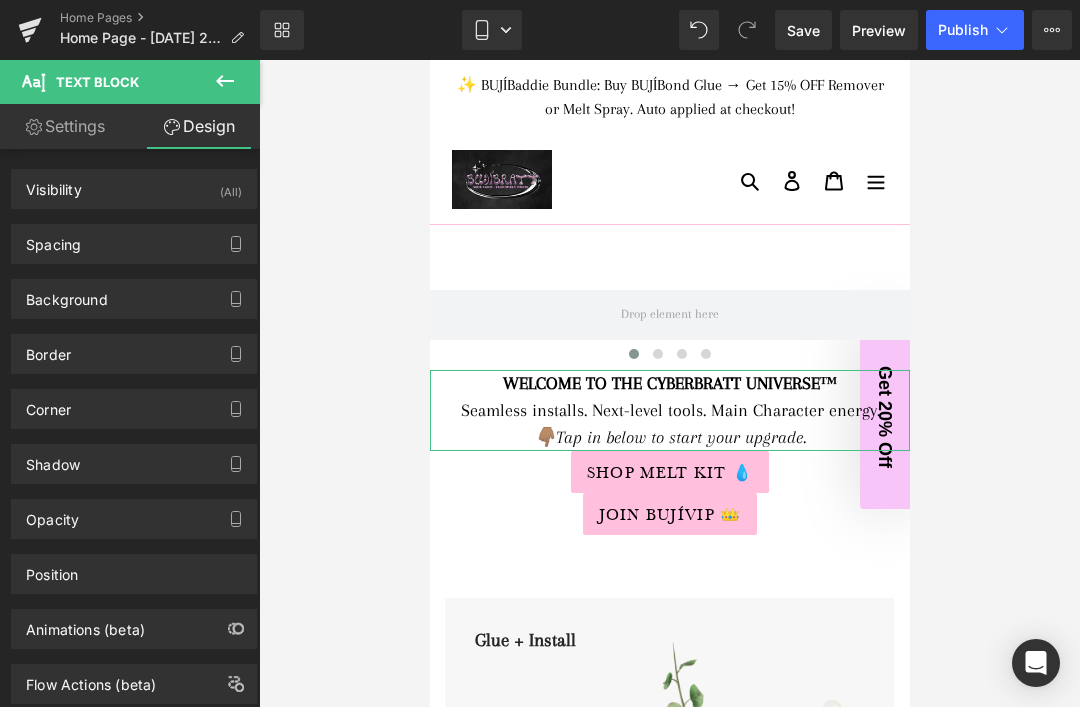 click on "Settings" at bounding box center (65, 126) 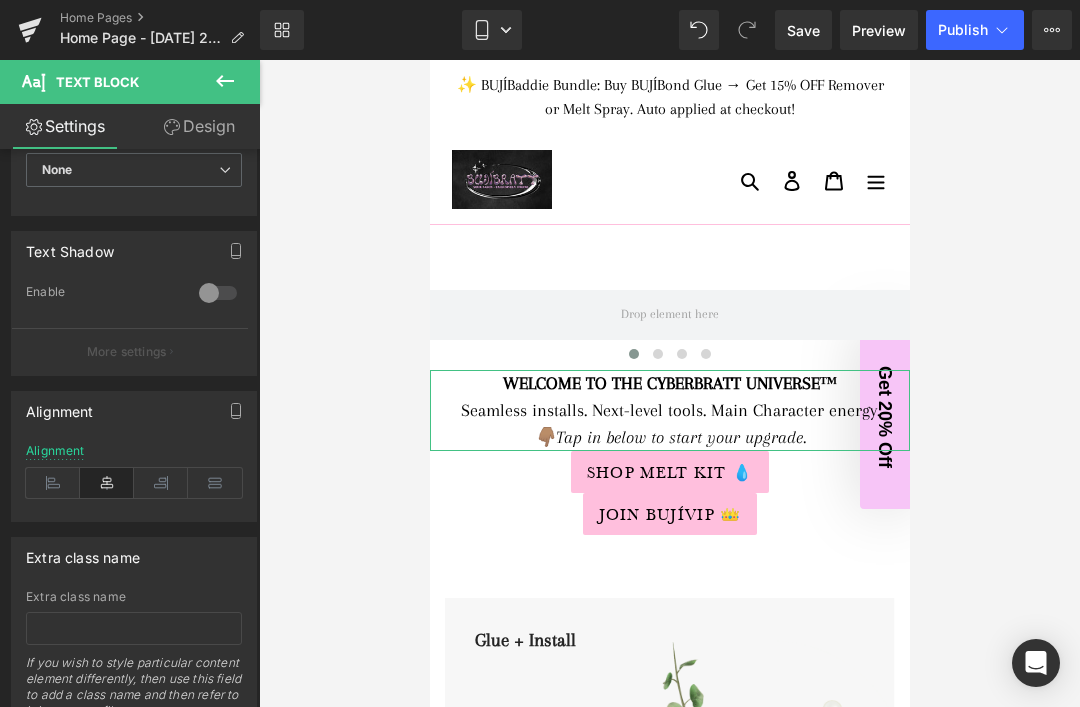 scroll, scrollTop: 623, scrollLeft: 0, axis: vertical 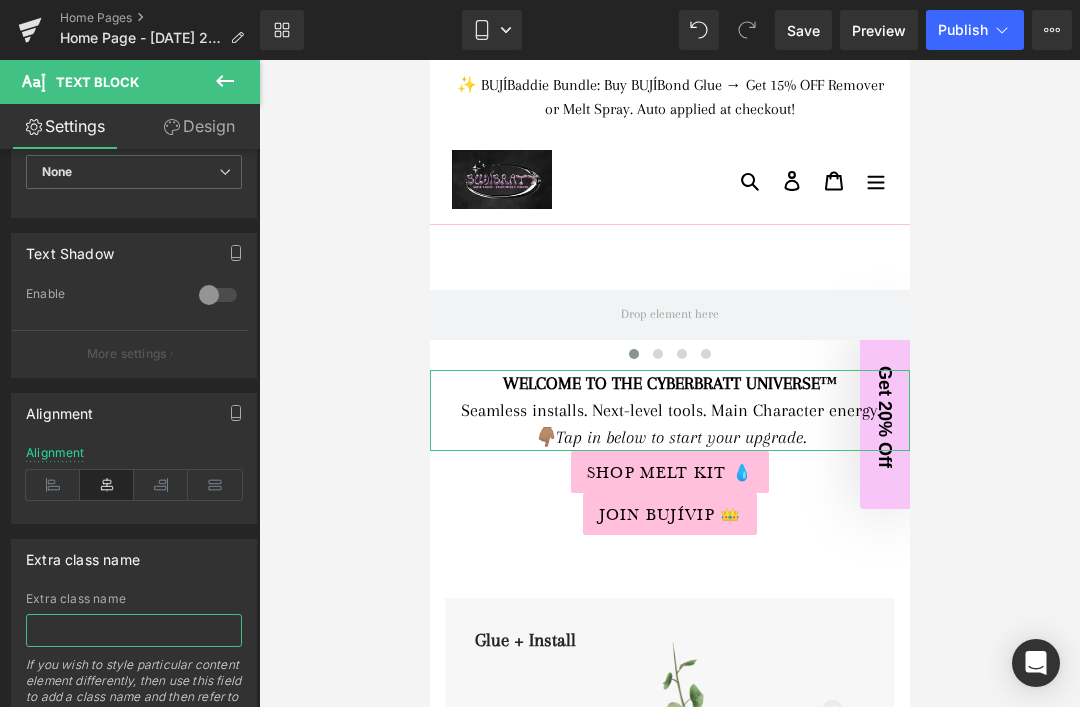 click at bounding box center (134, 630) 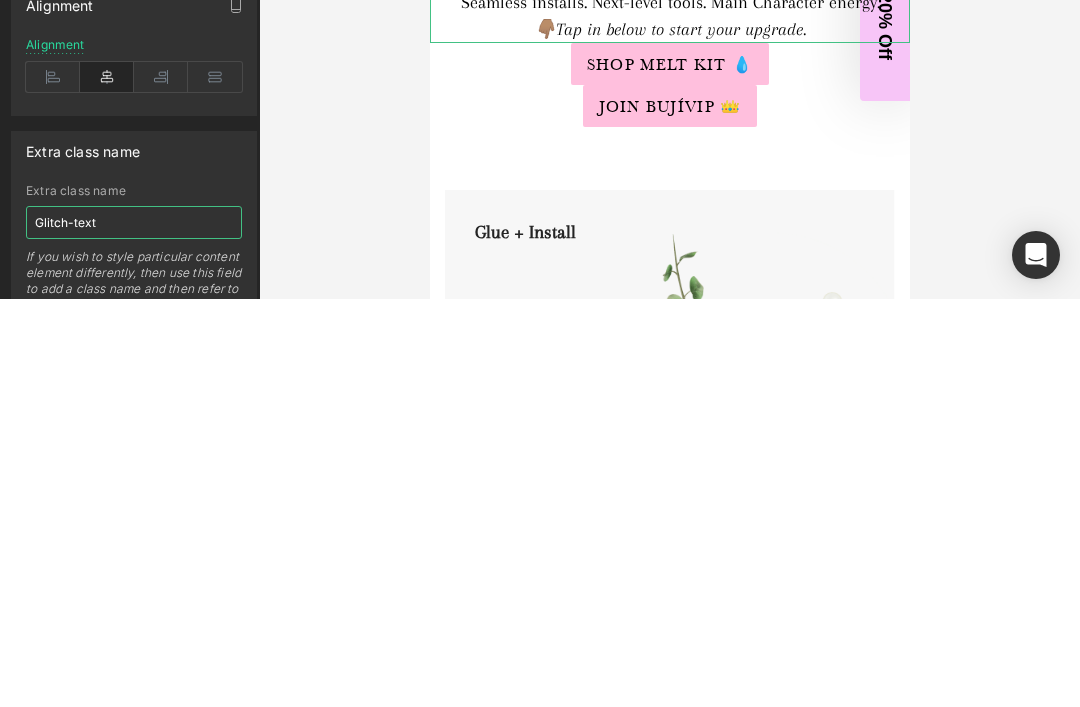 type on "Glitch-text" 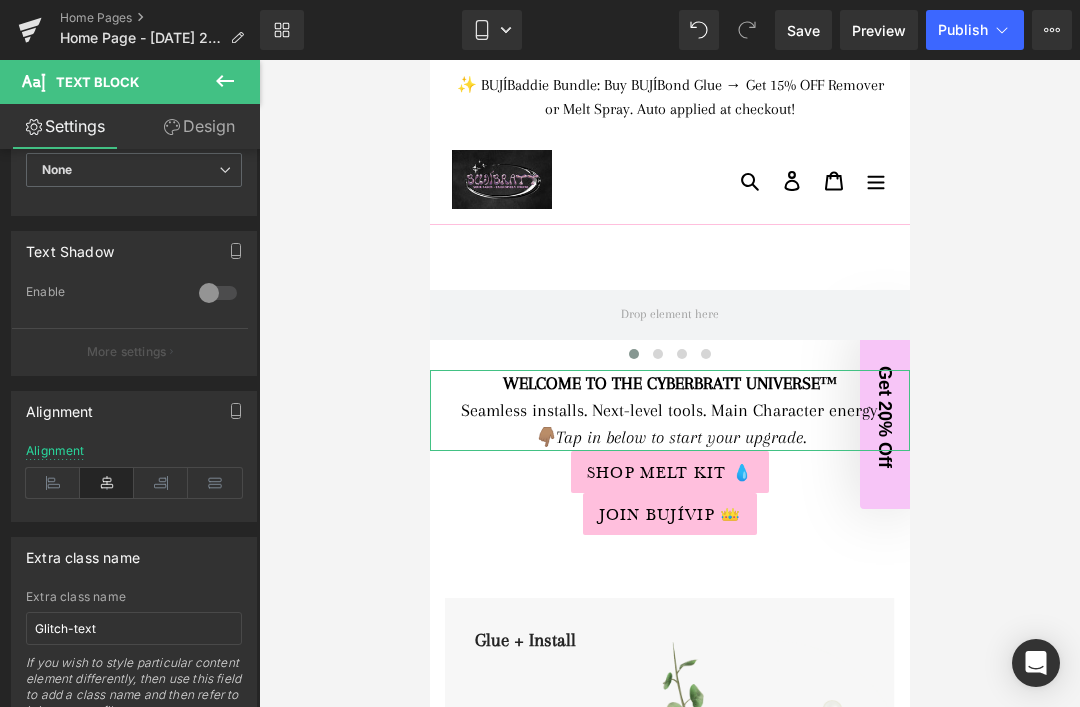 scroll, scrollTop: 623, scrollLeft: 0, axis: vertical 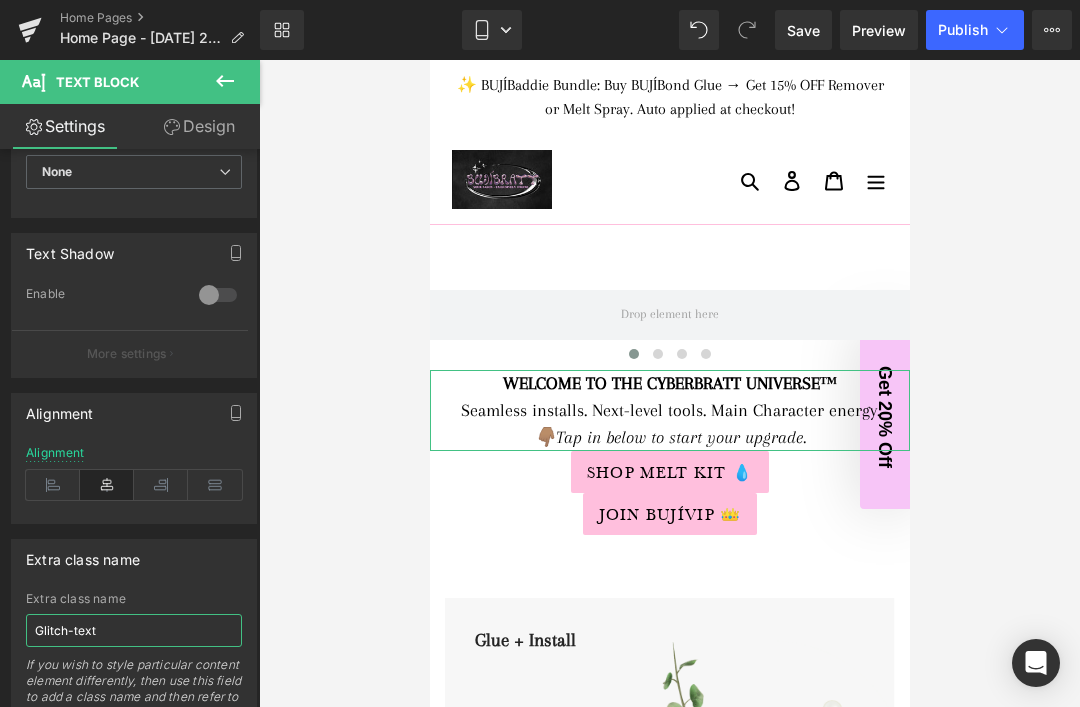 click on "Glitch-text" at bounding box center [134, 630] 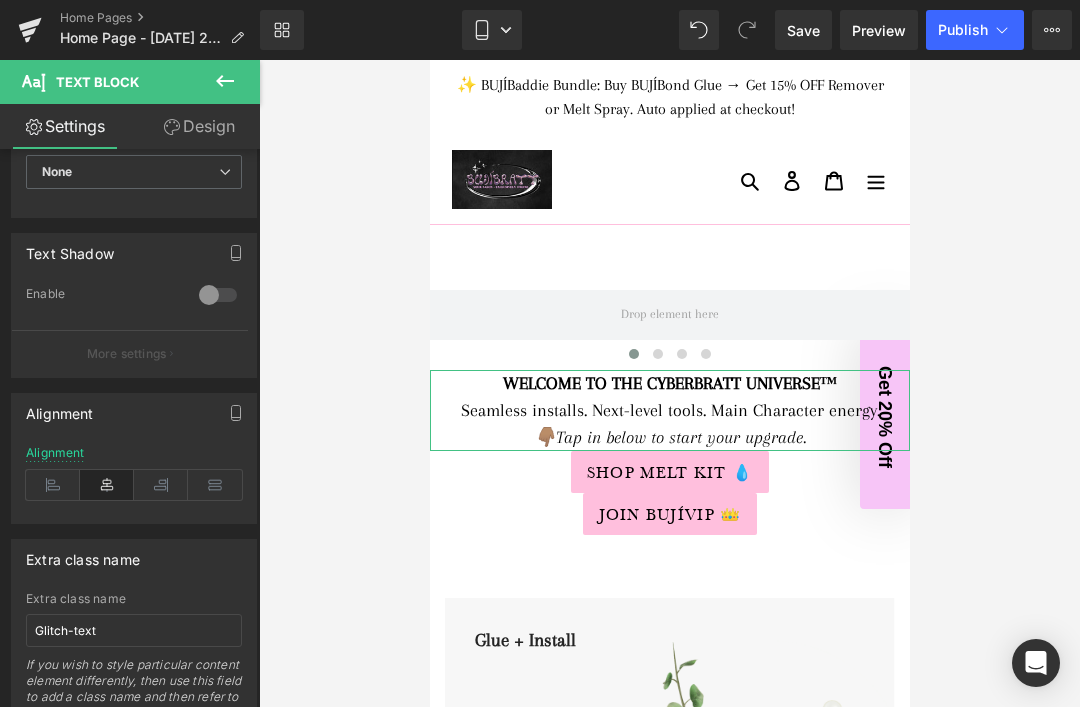 click on "Design" at bounding box center (199, 126) 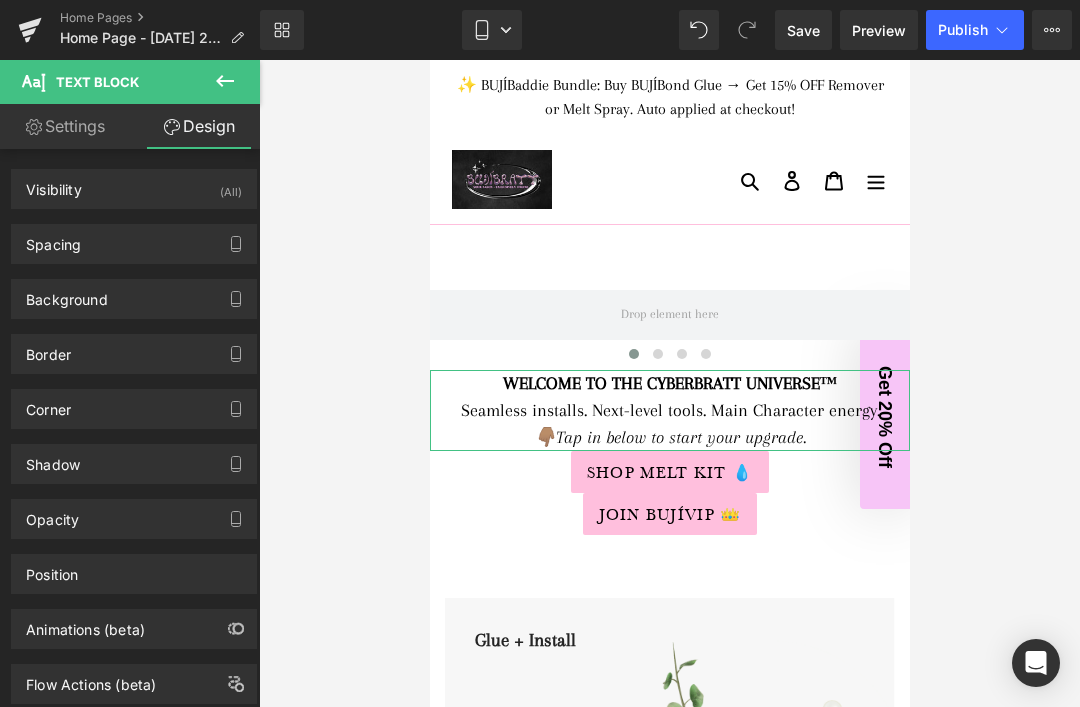 click on "Settings" at bounding box center [65, 126] 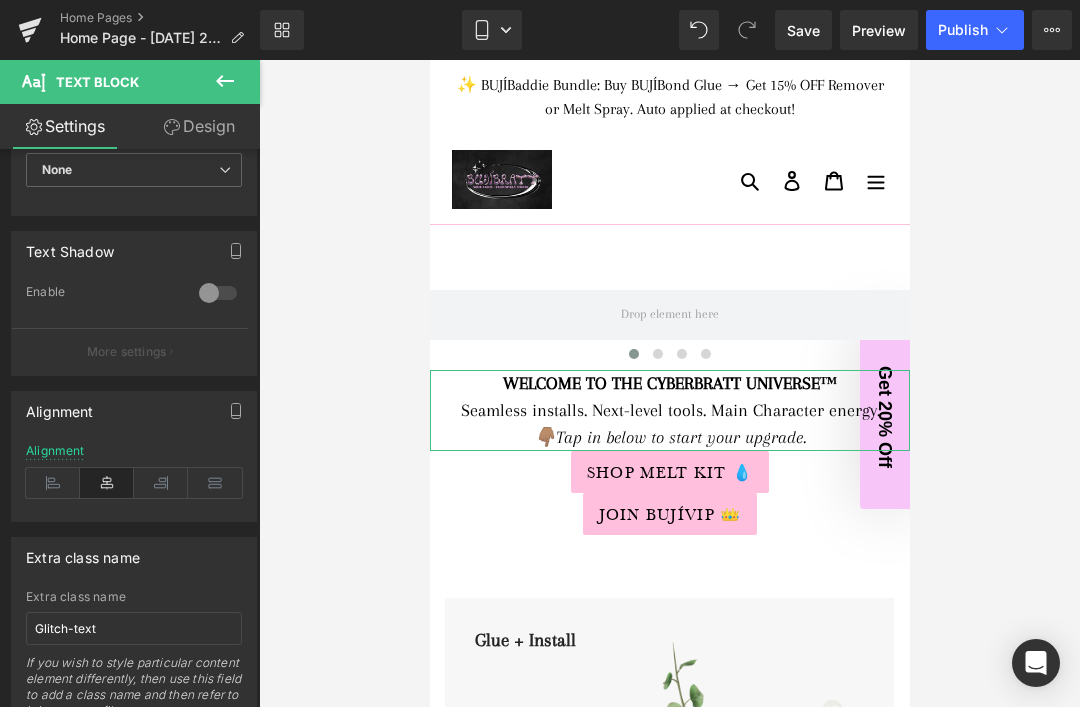 scroll, scrollTop: 623, scrollLeft: 0, axis: vertical 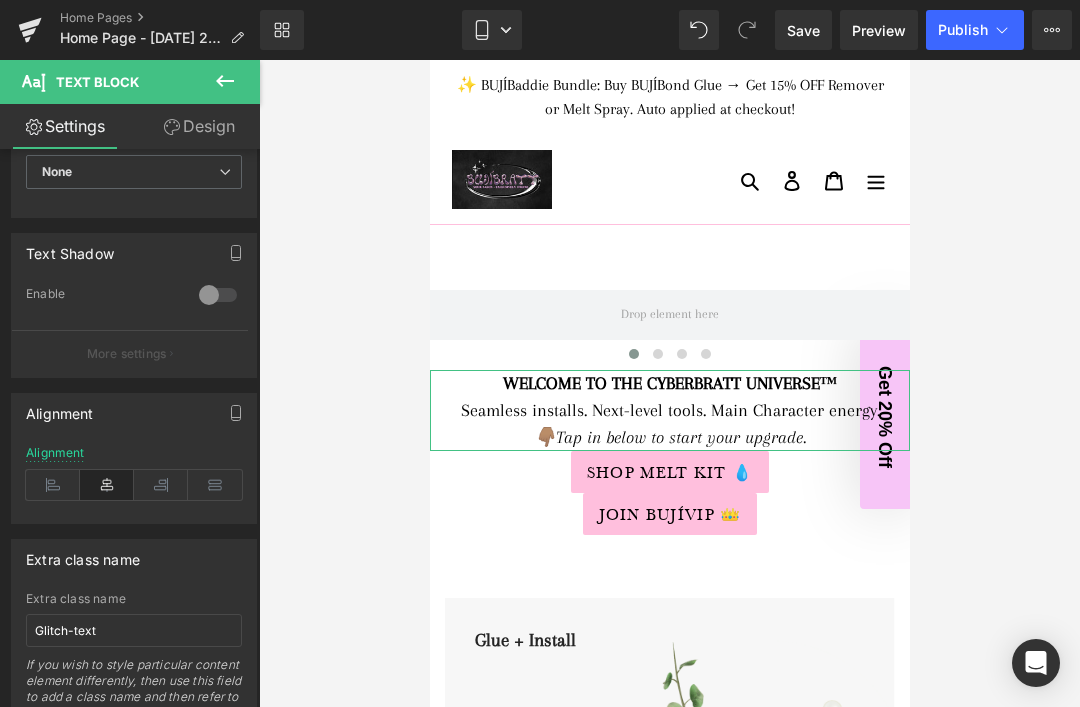 click on "Design" at bounding box center [199, 126] 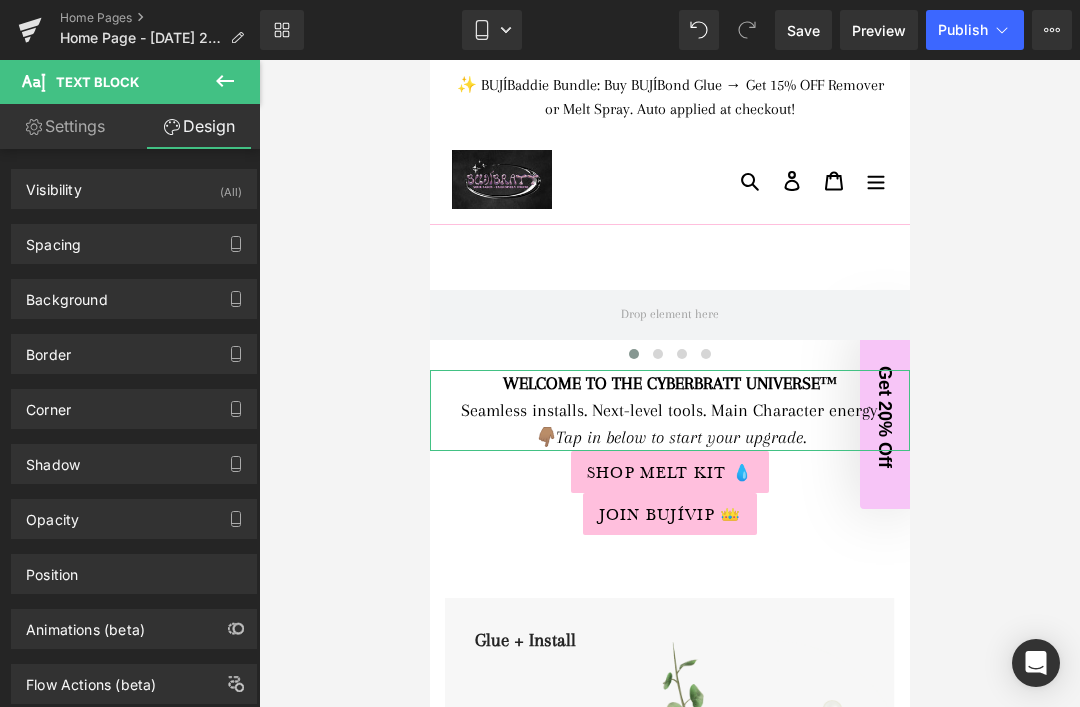 click on "Animations (beta)" at bounding box center (134, 621) 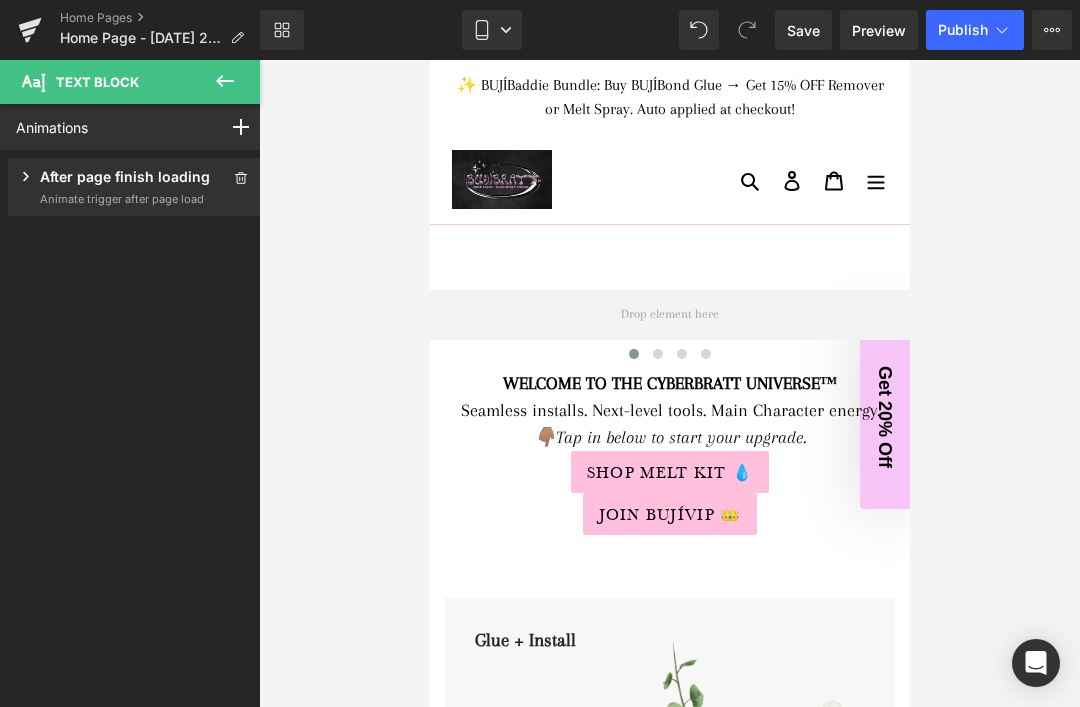 click at bounding box center [429, 60] 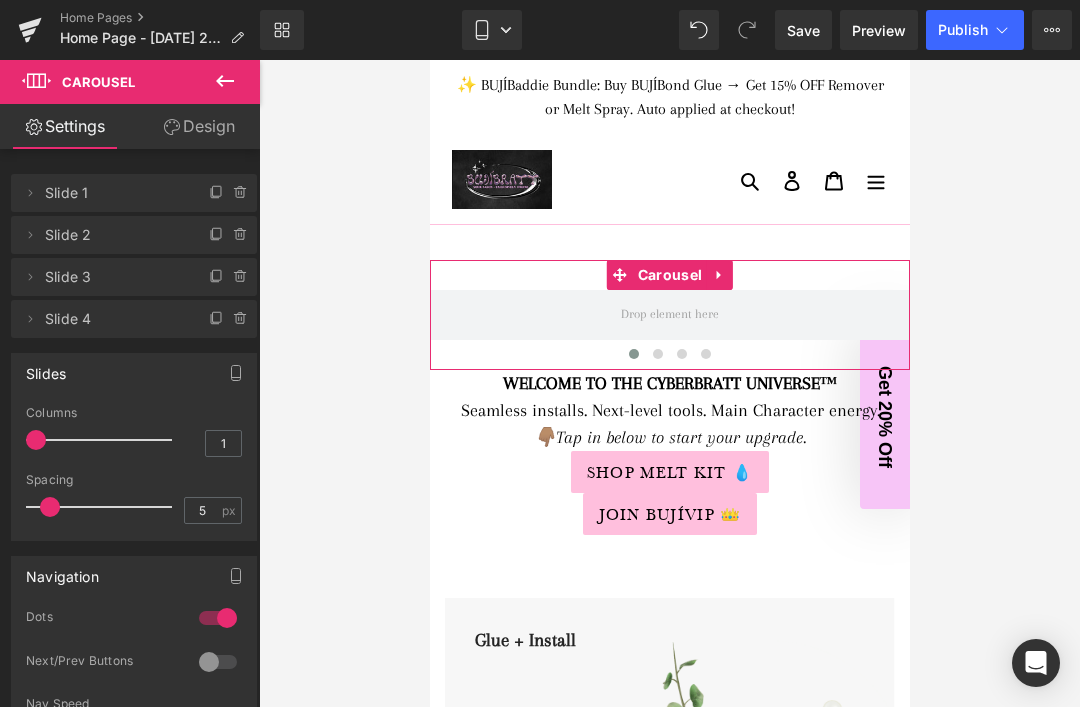 click at bounding box center (225, 82) 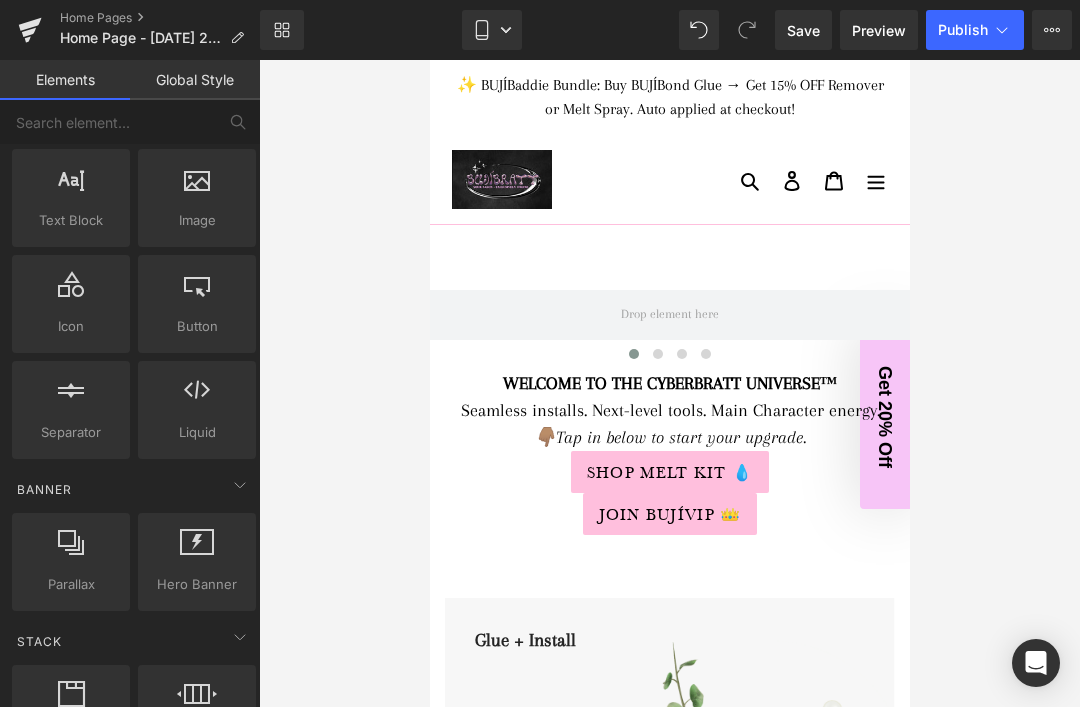 click on "Global Style" at bounding box center (195, 80) 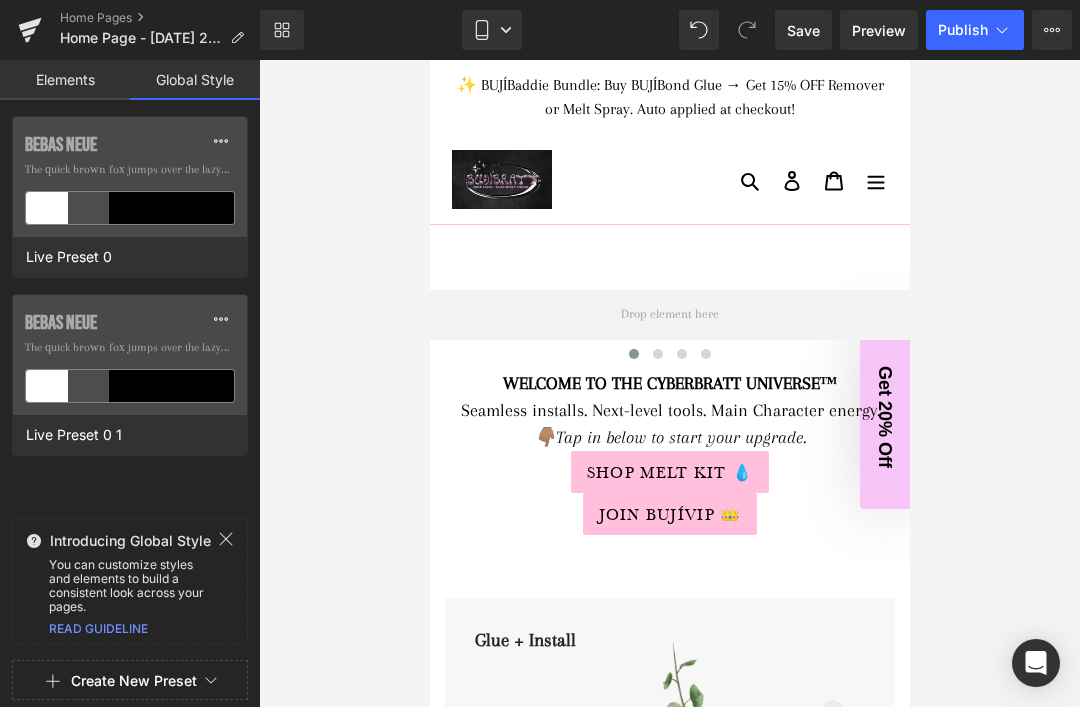 click 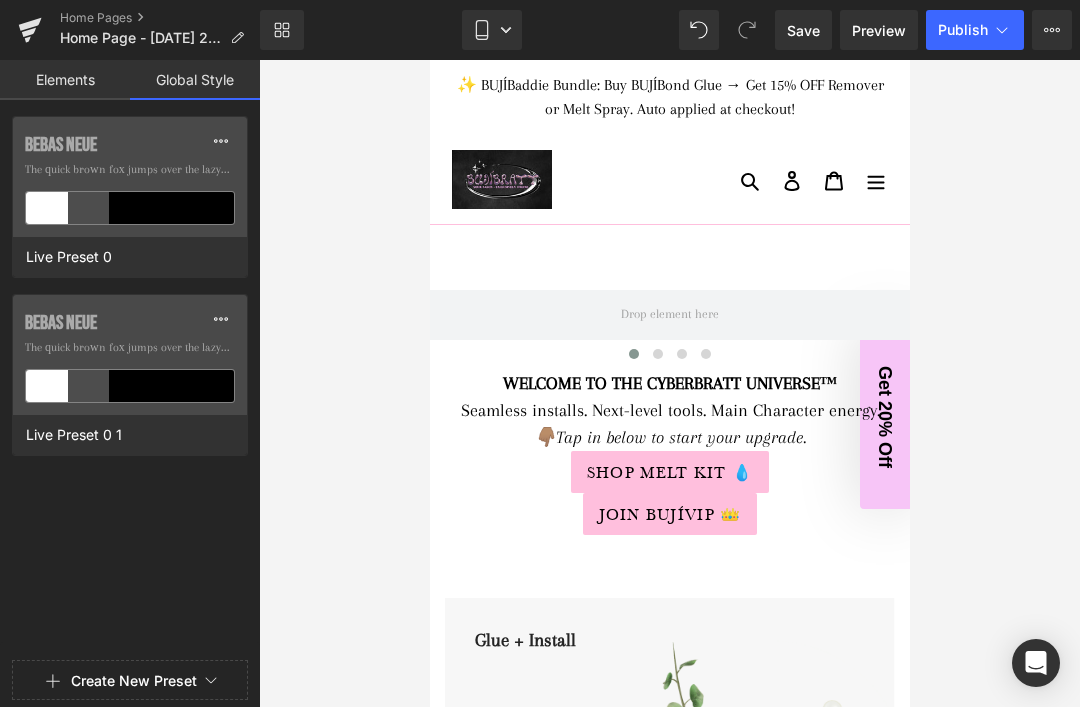 click 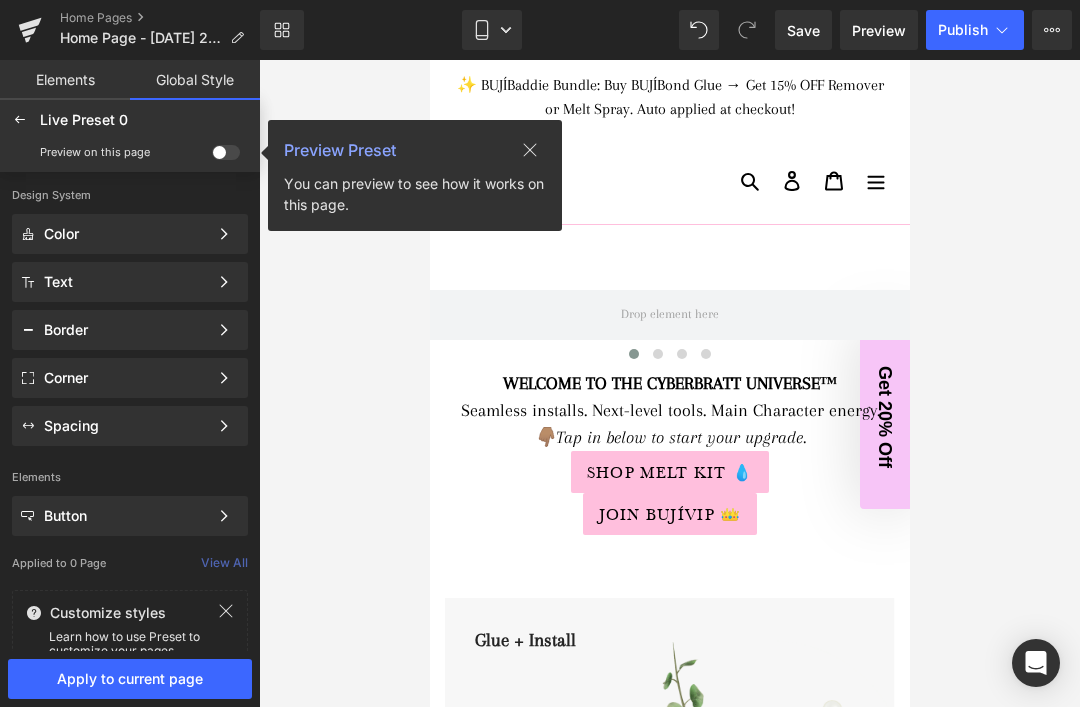click on "Color" at bounding box center [126, 234] 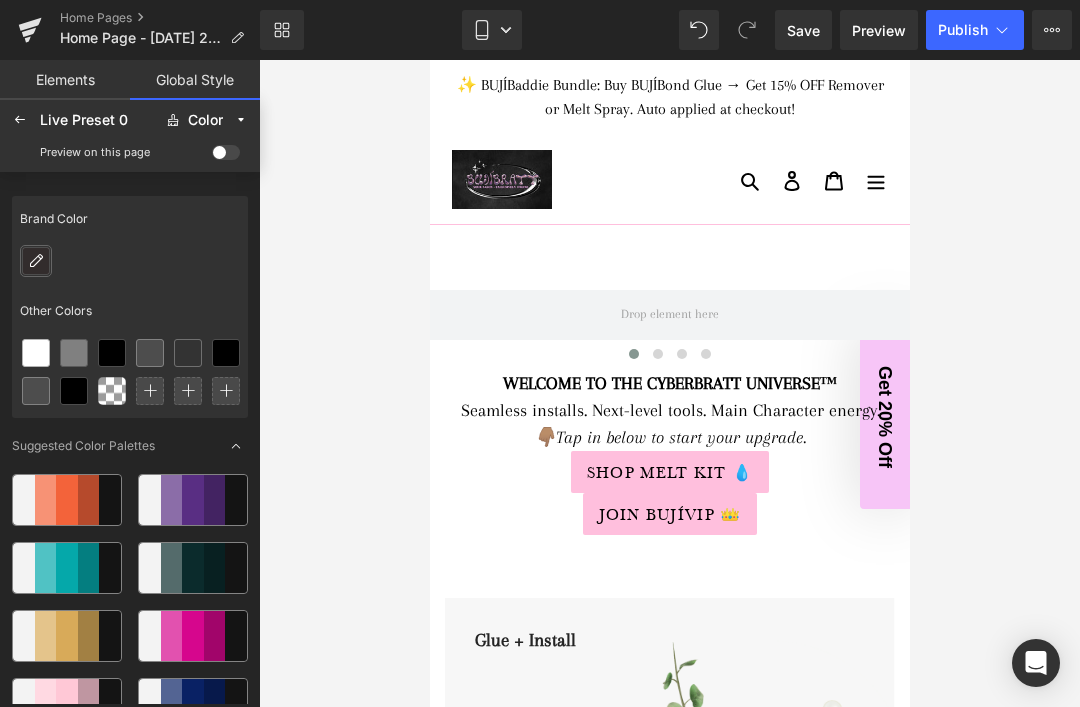 click at bounding box center (36, 261) 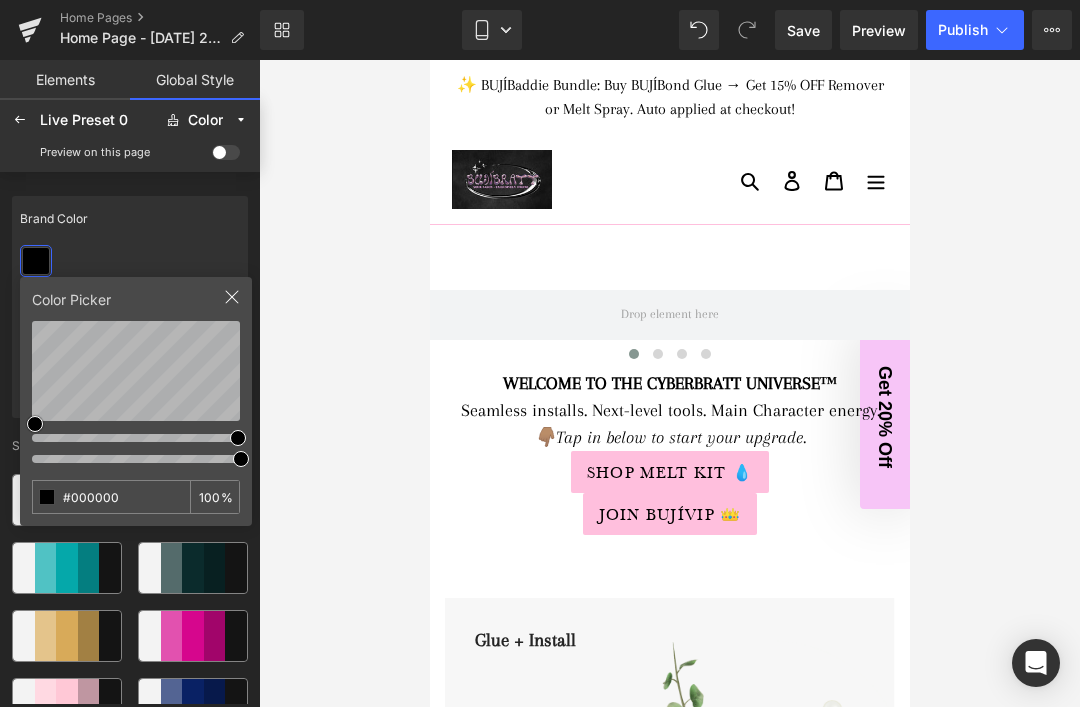 click on "Brand Color" at bounding box center (130, 219) 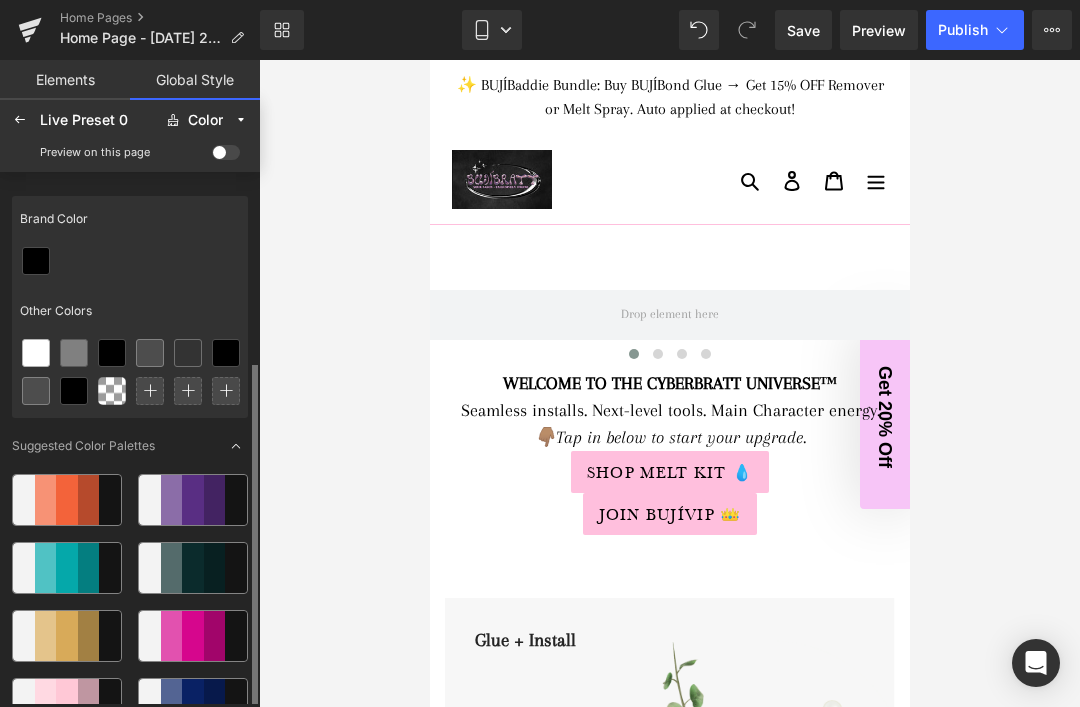 scroll, scrollTop: 104, scrollLeft: 0, axis: vertical 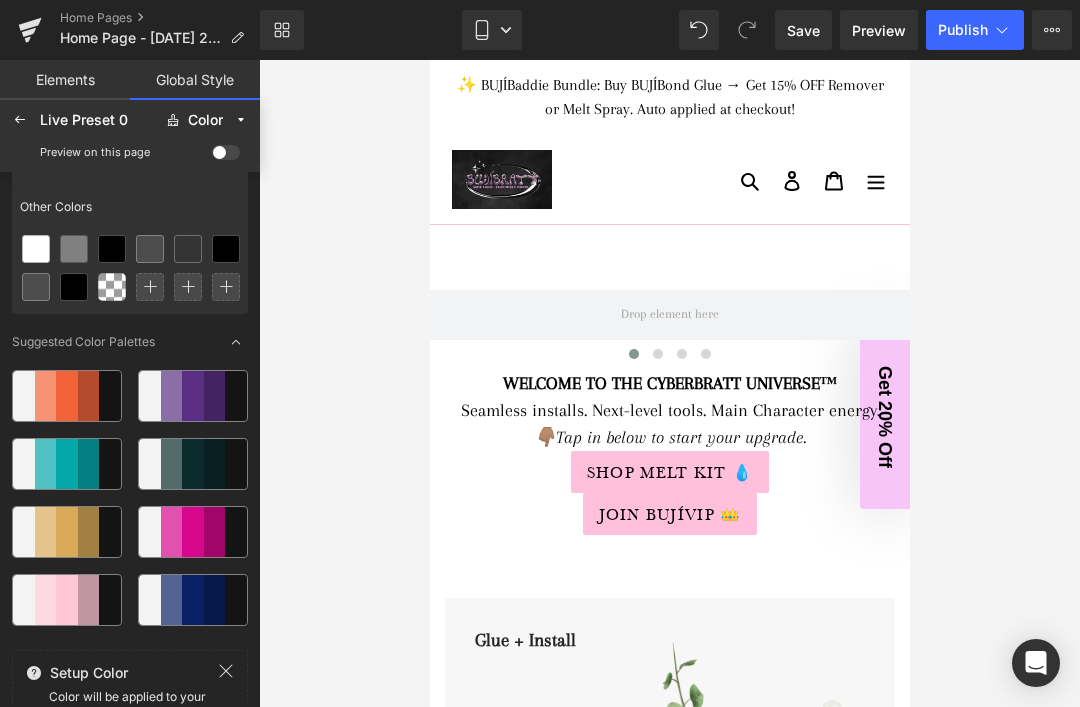 click on "Setup Color Color will be applied to your pages, you can always adjust this later.  READ GUIDELINE" at bounding box center (130, 706) 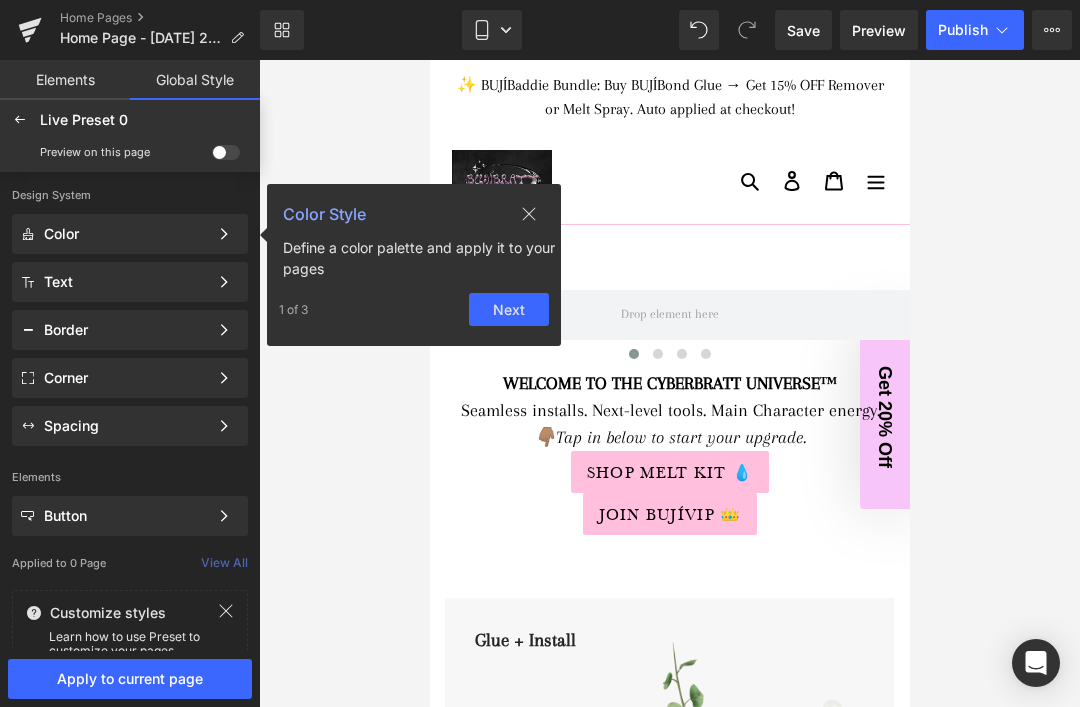 click on "Text" at bounding box center [126, 282] 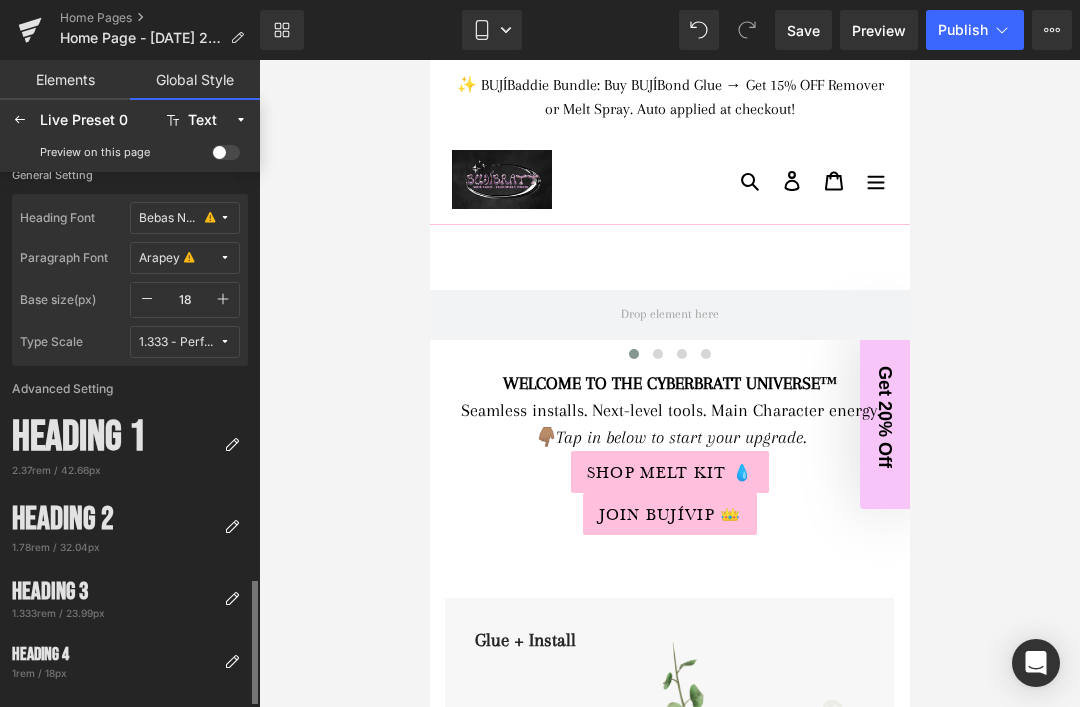 scroll, scrollTop: 0, scrollLeft: 0, axis: both 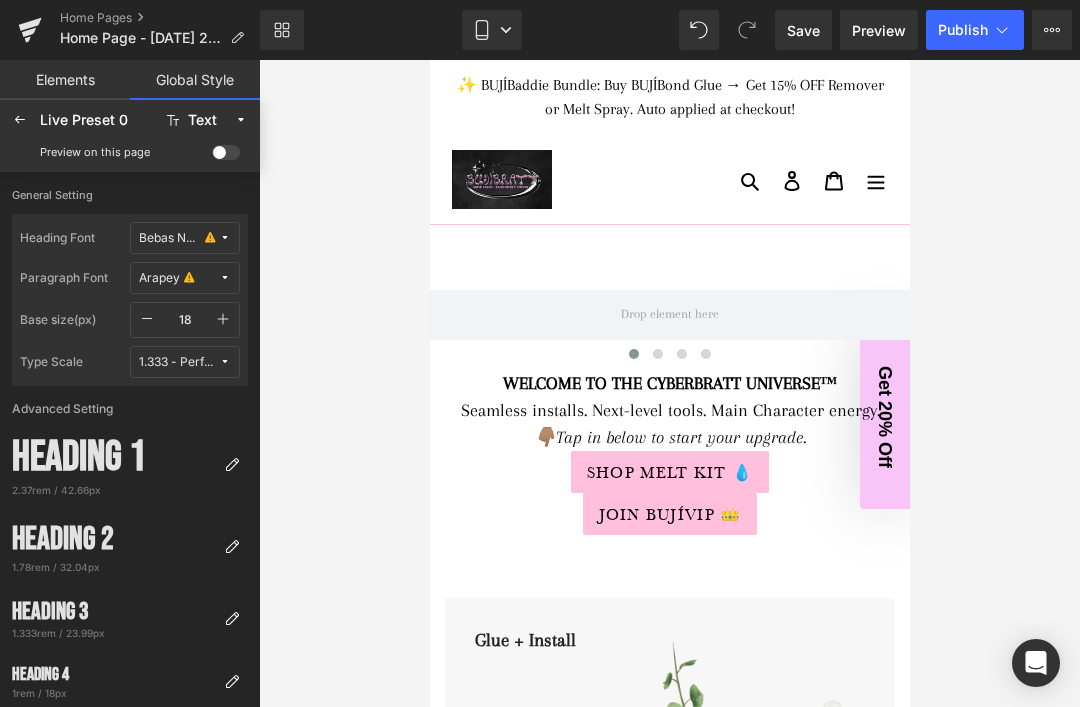 click on "Bebas Neue" at bounding box center (179, 238) 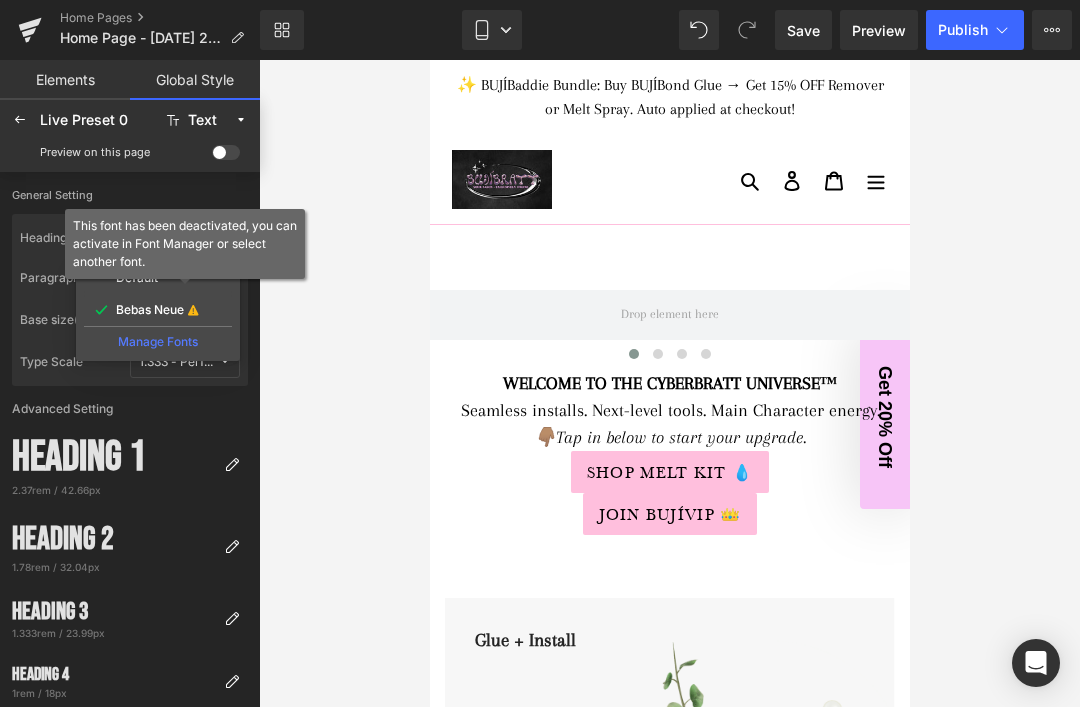click on "1.333 - Perfect Fourth" at bounding box center [185, 362] 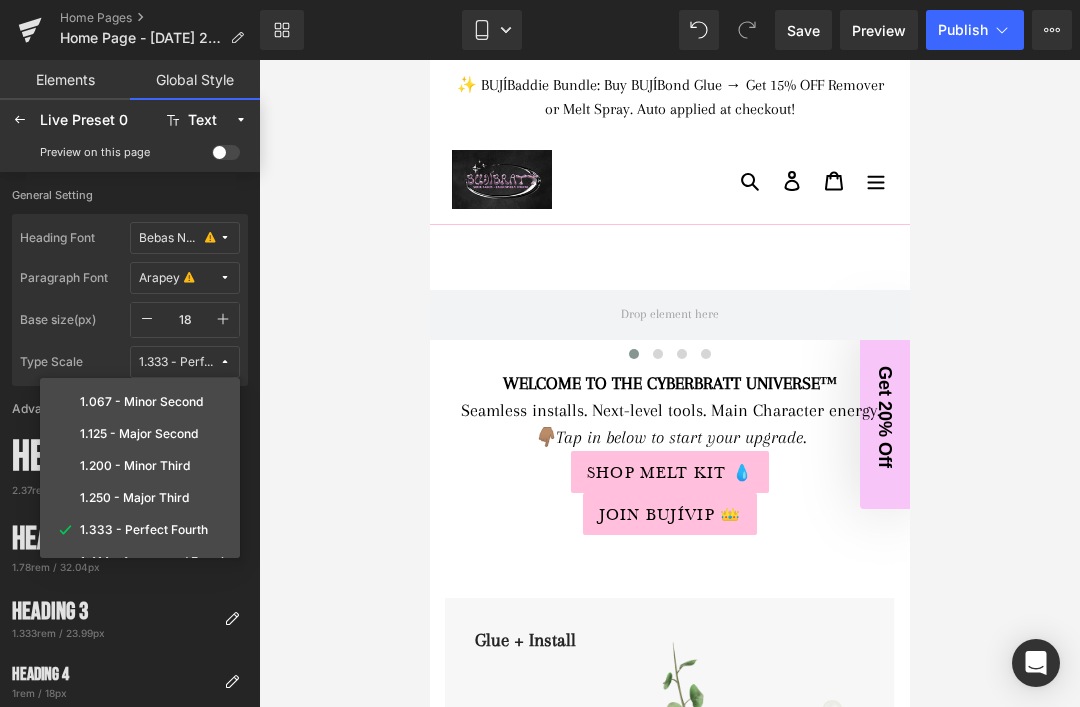 scroll, scrollTop: 0, scrollLeft: 0, axis: both 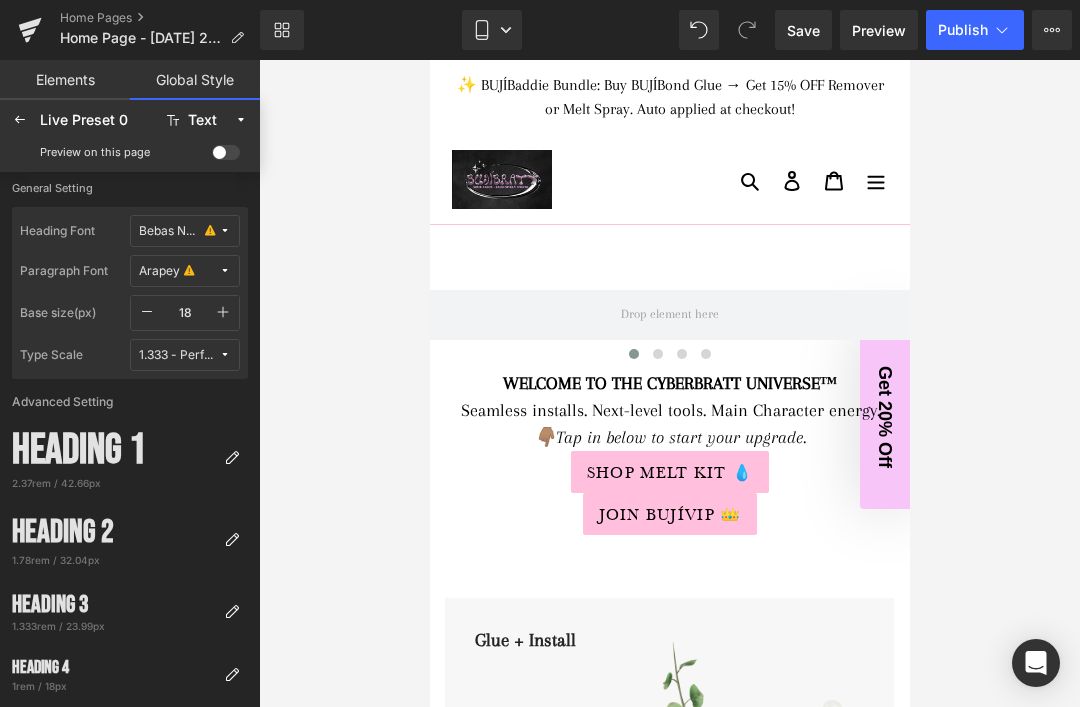 click at bounding box center [225, 231] 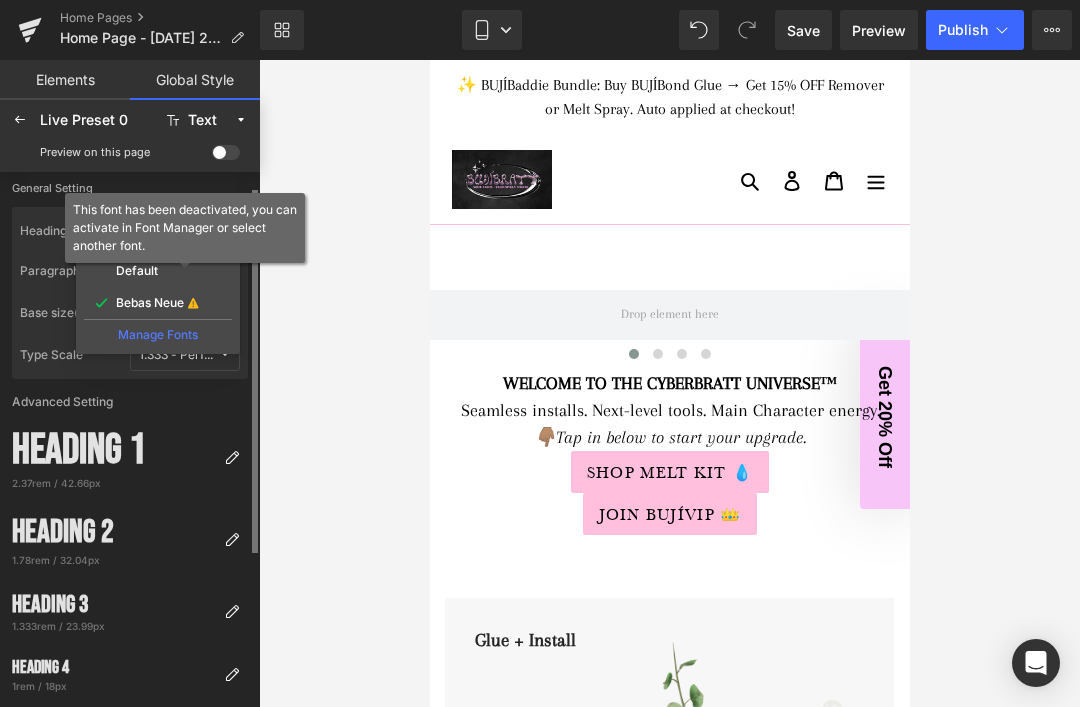 scroll, scrollTop: 26, scrollLeft: 0, axis: vertical 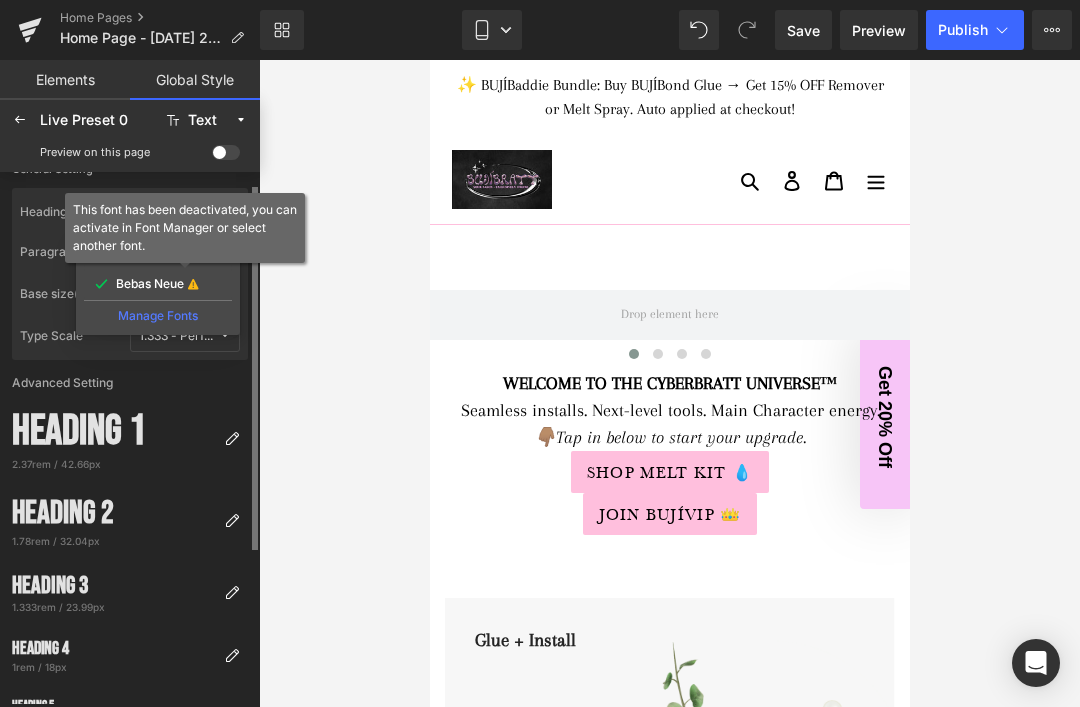 click on "1.333 - Perfect Fourth" at bounding box center [185, 336] 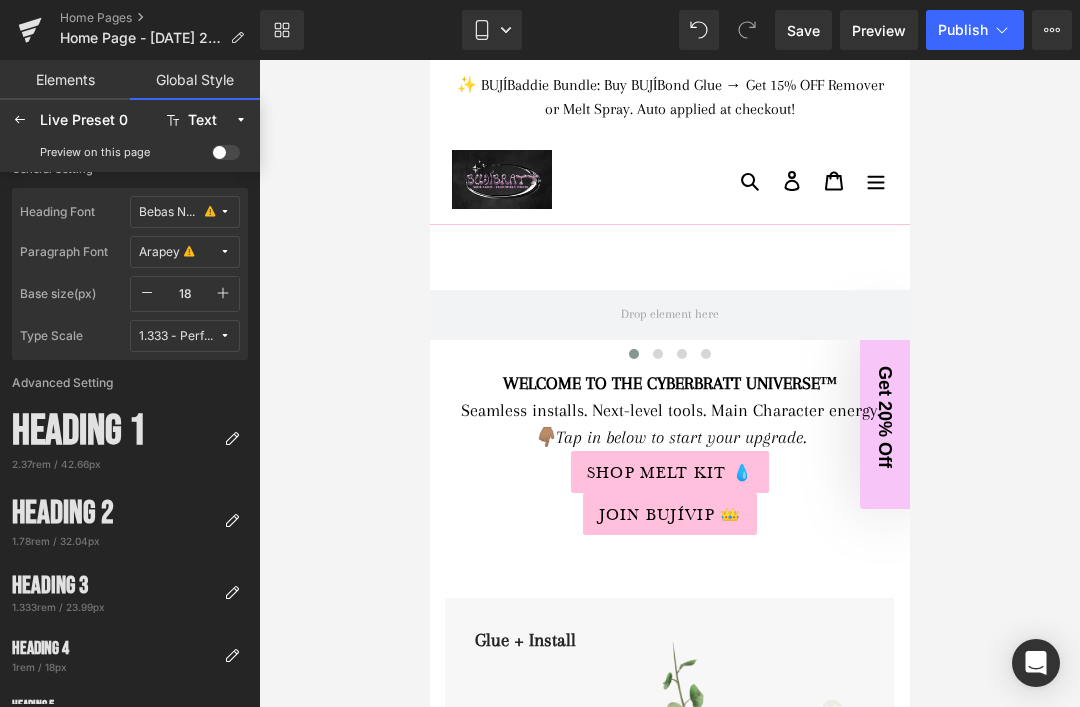 click on "Advanced Setting" at bounding box center (130, 381) 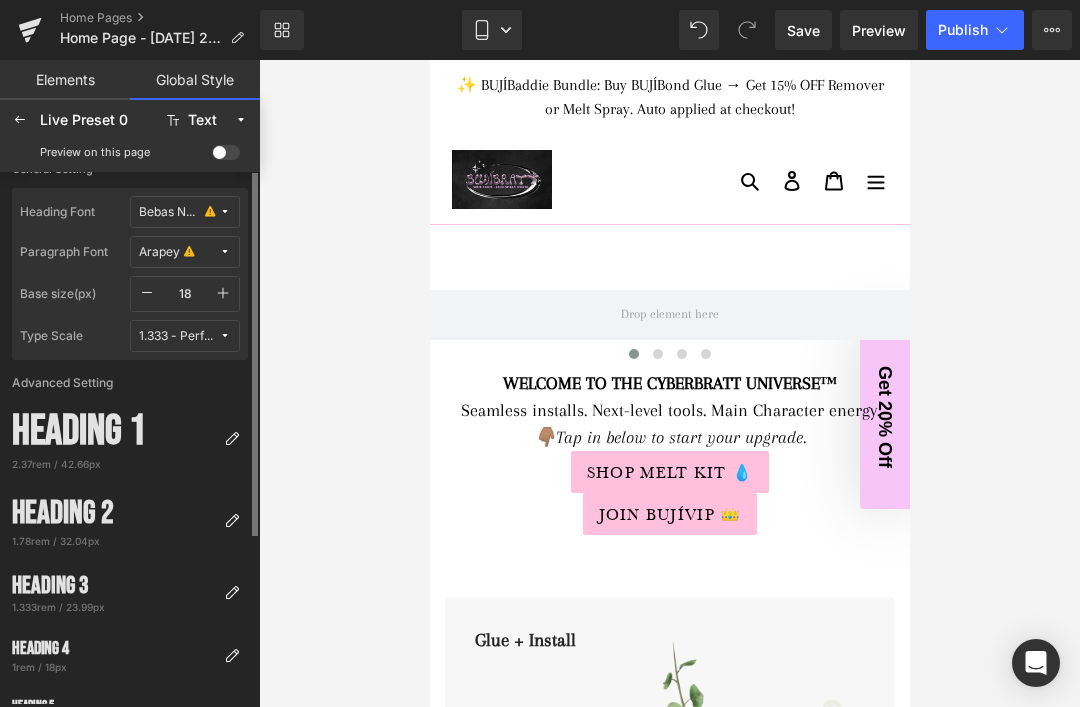 scroll, scrollTop: 0, scrollLeft: 0, axis: both 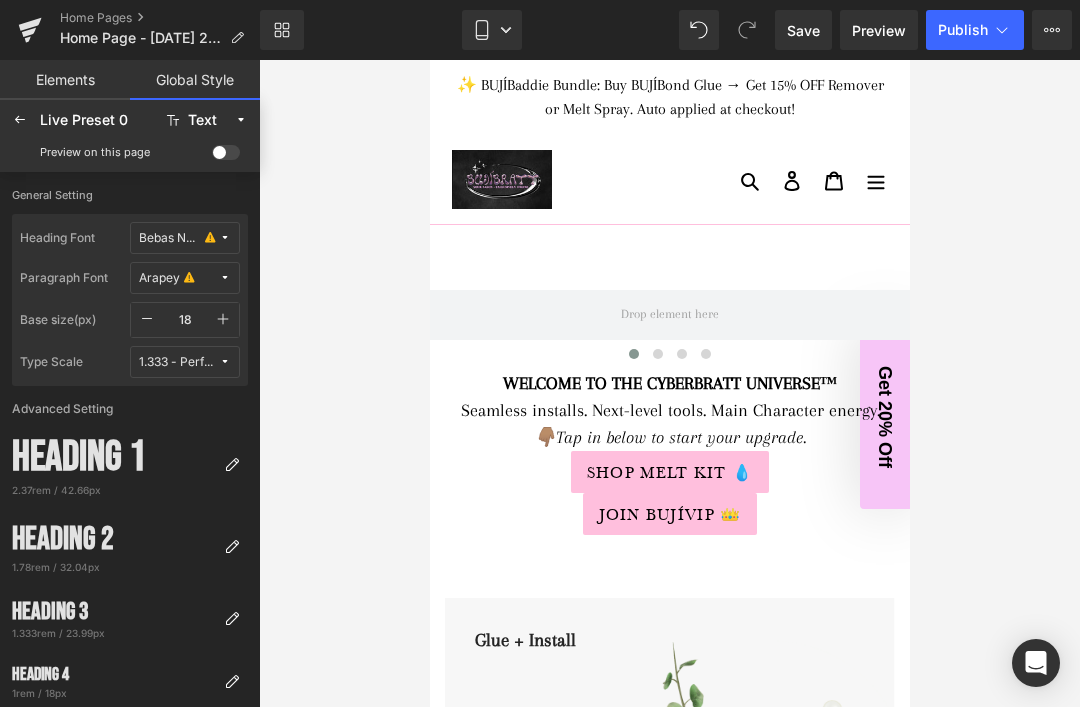 click at bounding box center [210, 238] 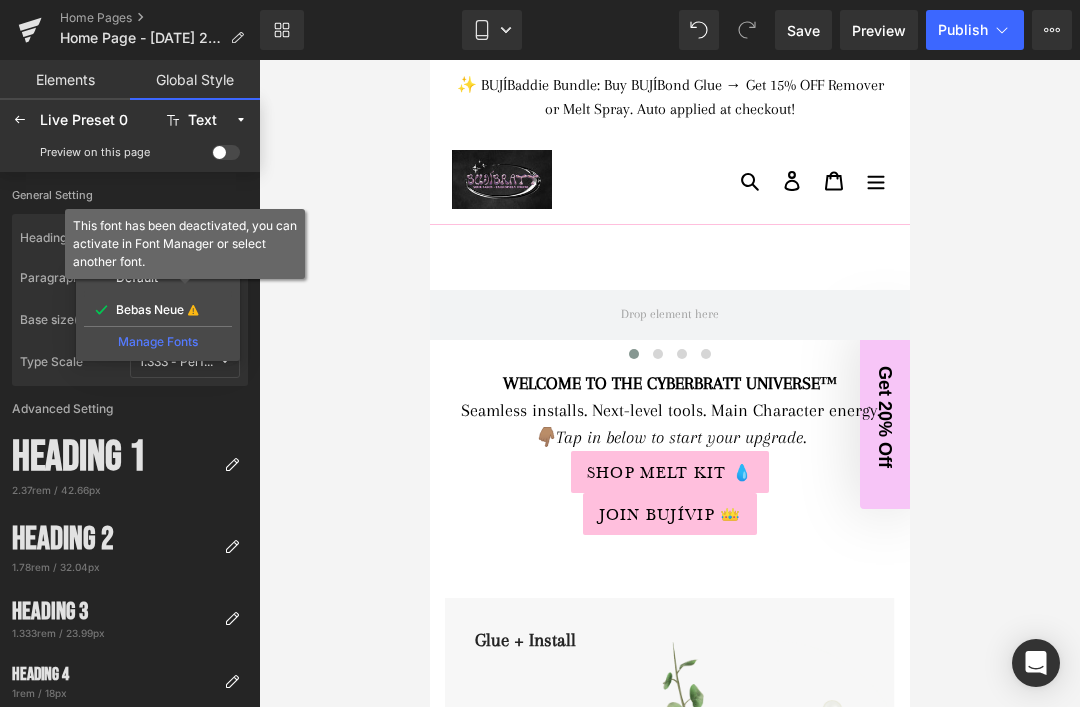 click on "Paragraph Font" at bounding box center [75, 278] 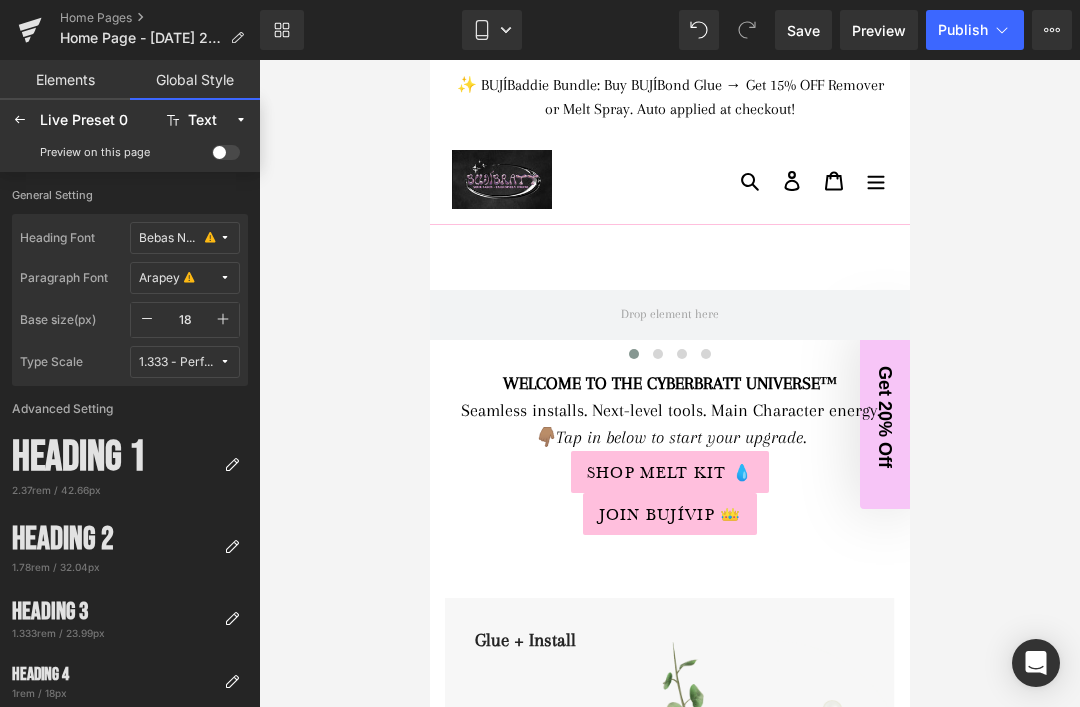 click on "Arapey" at bounding box center [159, 278] 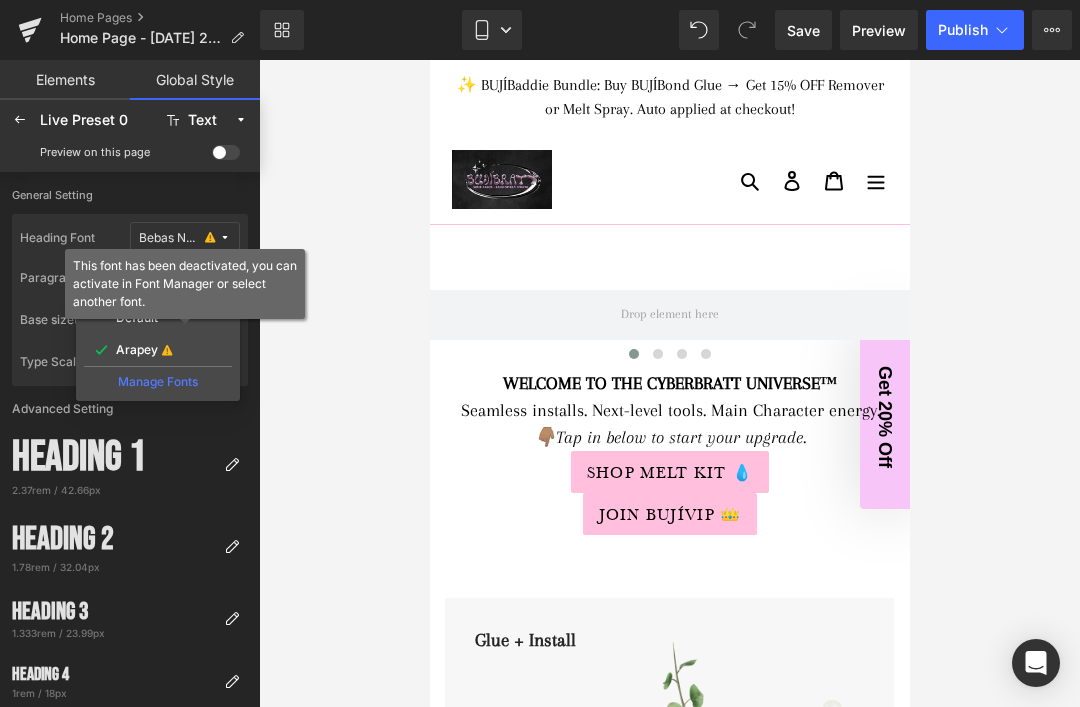 click on "Paragraph Font" at bounding box center [75, 278] 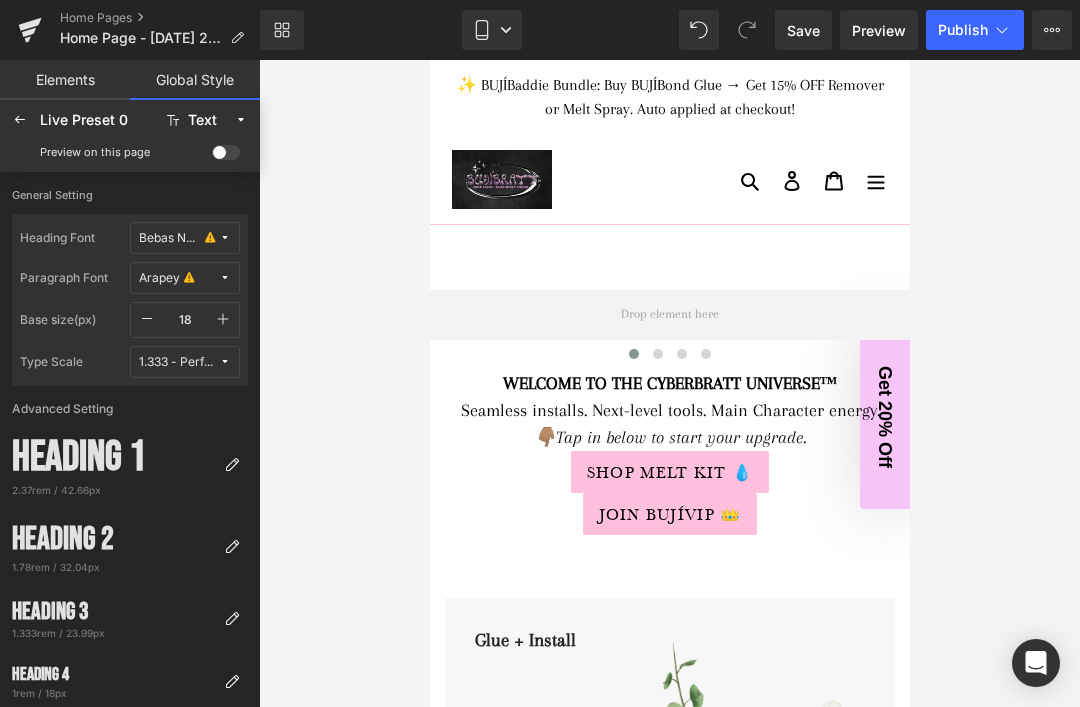 click on "Bebas Neue" at bounding box center [170, 238] 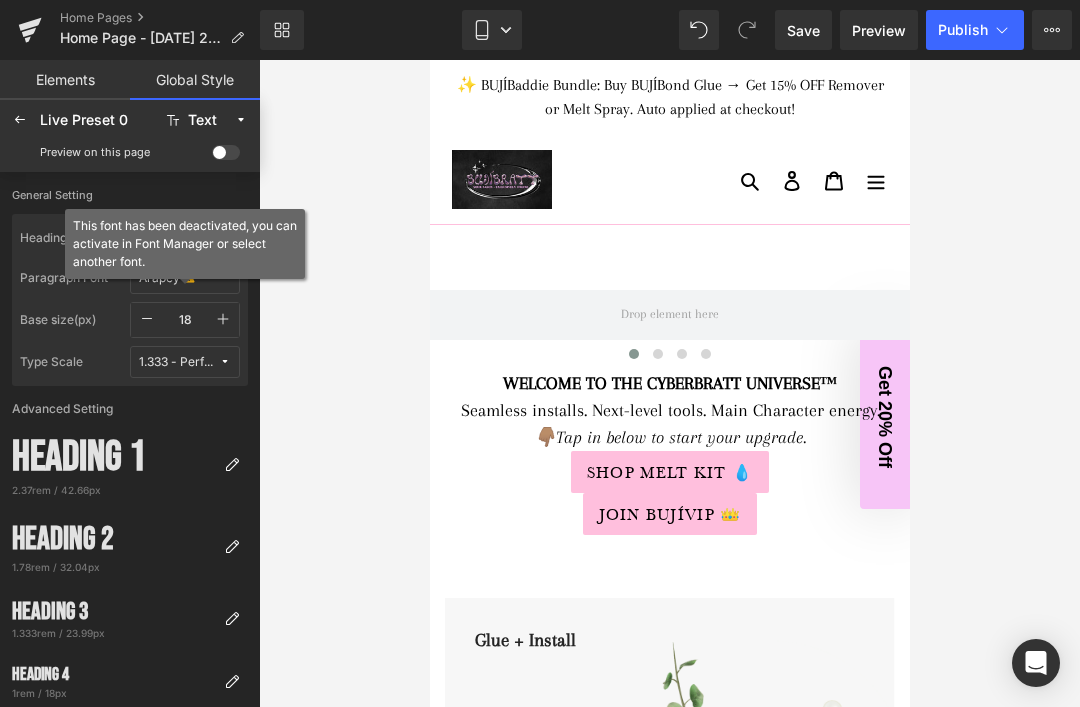 click at bounding box center [147, 320] 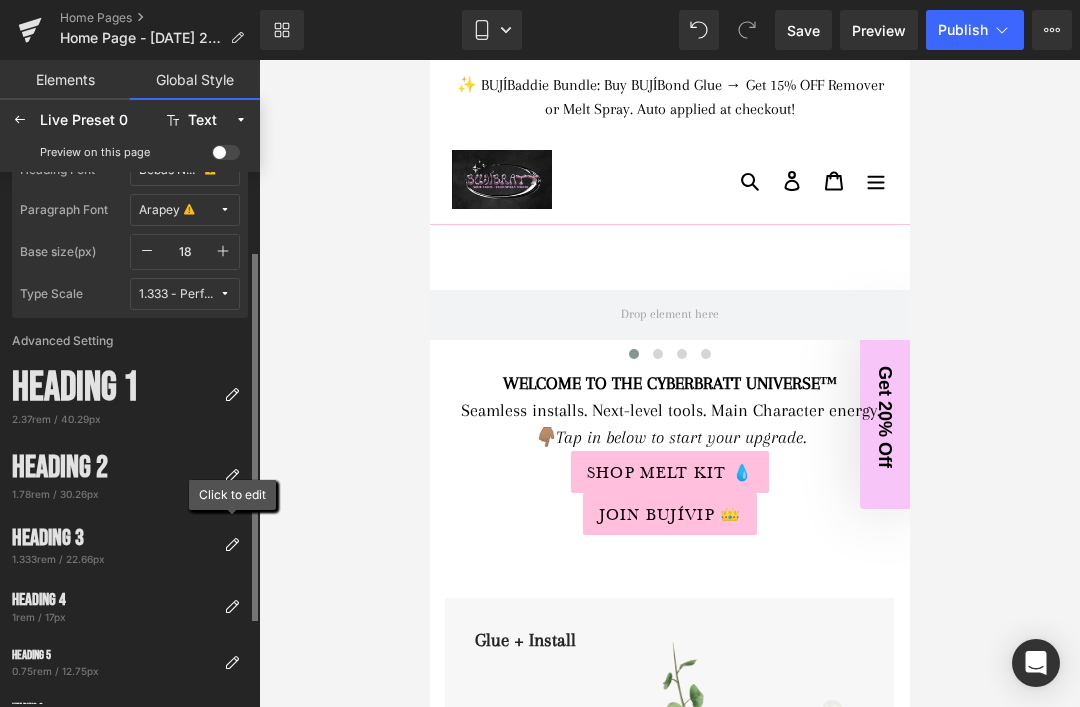 scroll, scrollTop: 36, scrollLeft: 0, axis: vertical 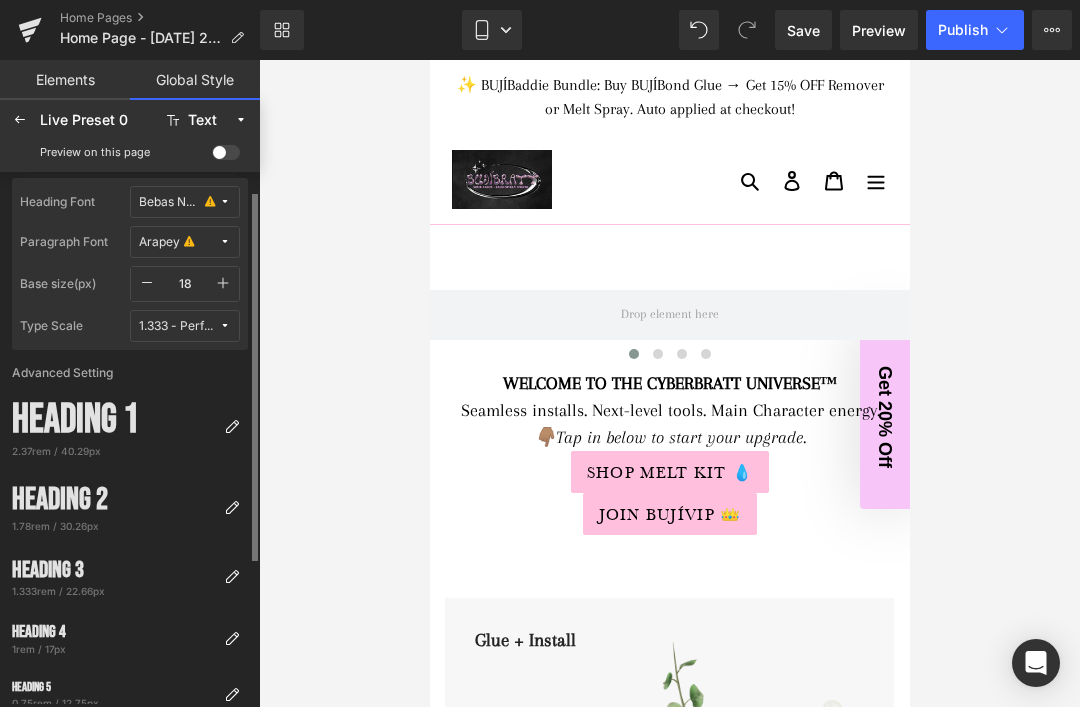 click on "Heading 1" at bounding box center (114, 420) 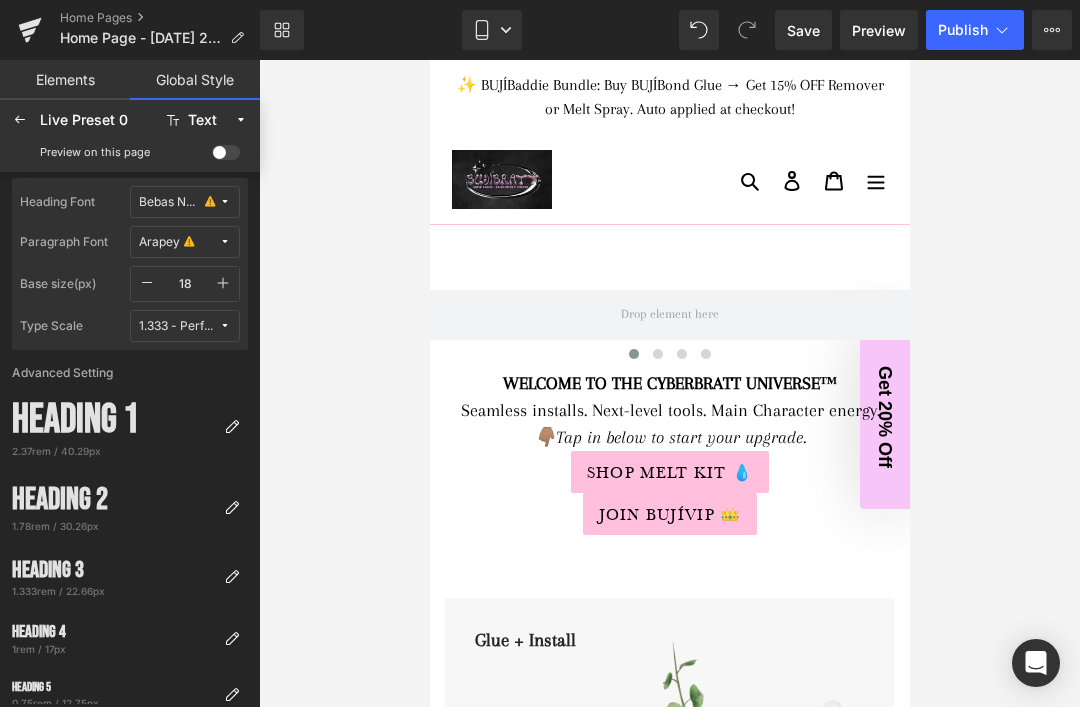 click at bounding box center (20, 120) 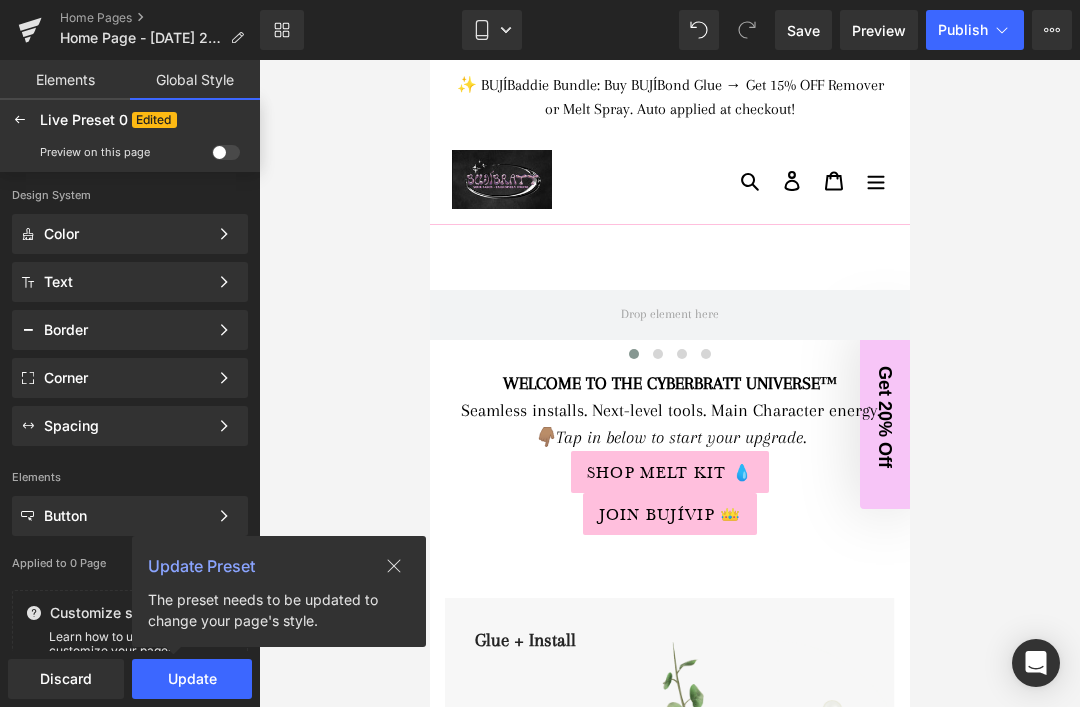 click on "Color" at bounding box center (126, 234) 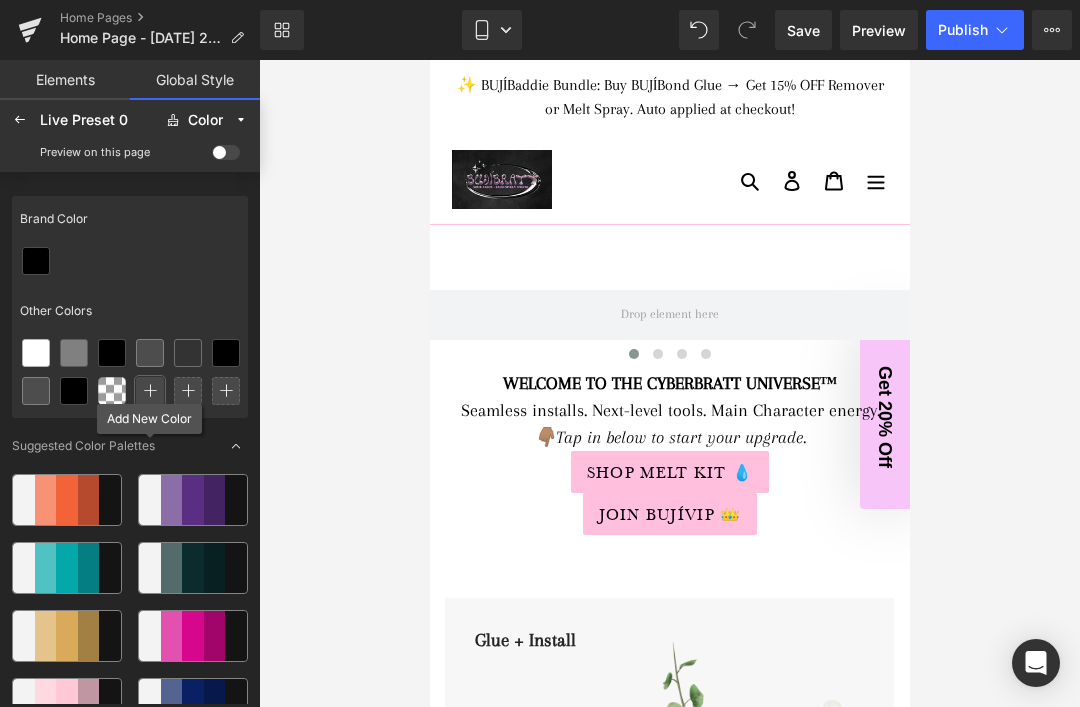 click at bounding box center [150, 391] 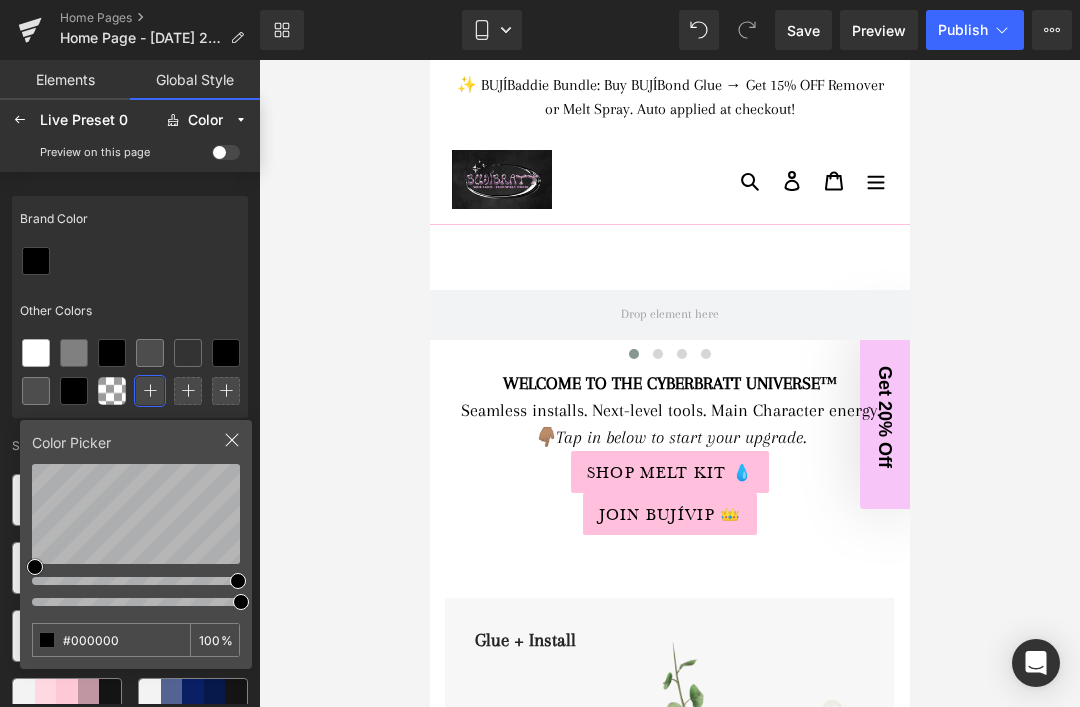 click 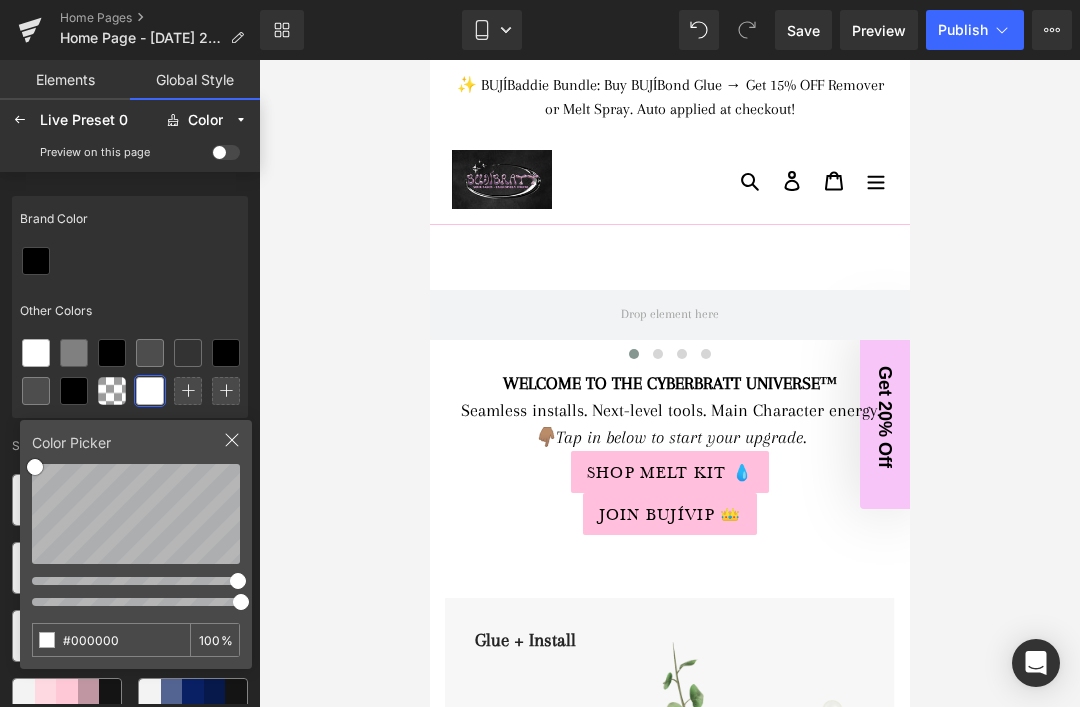 click on "#000000" at bounding box center (95, 640) 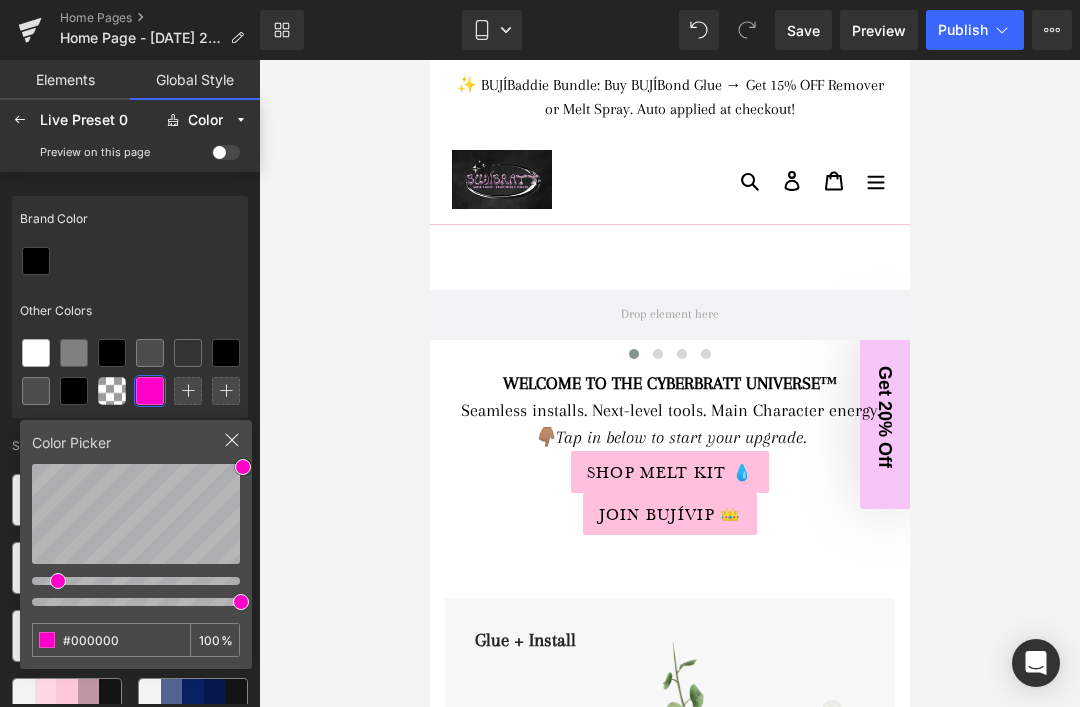 click on "#000000" at bounding box center (95, 640) 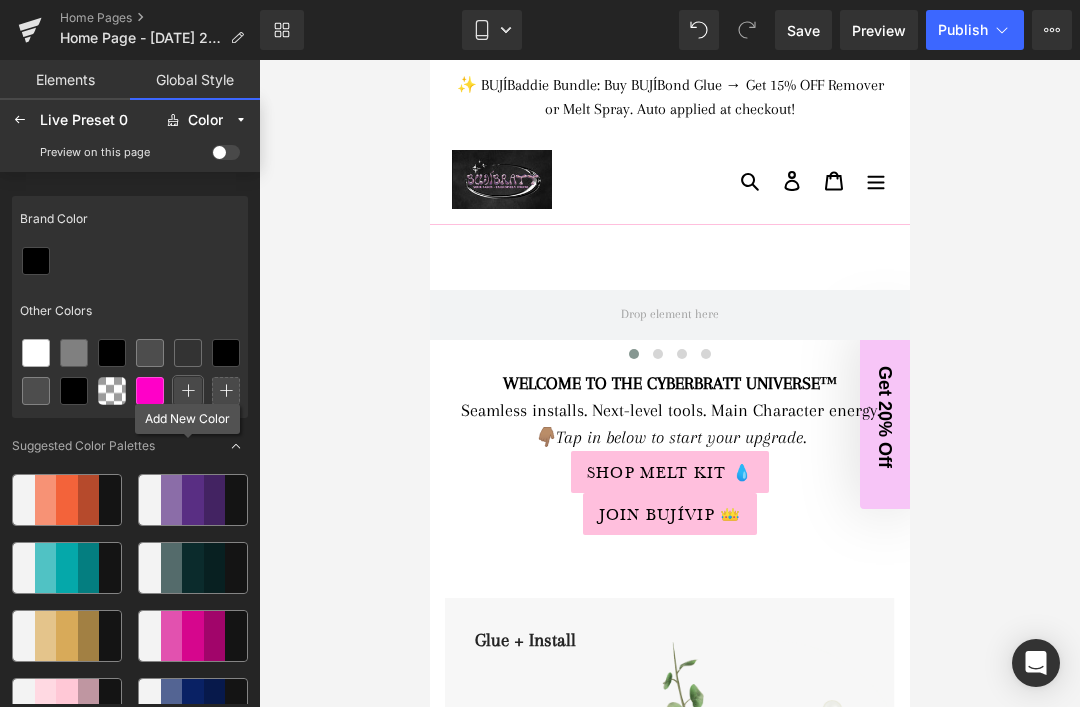 click at bounding box center (188, 391) 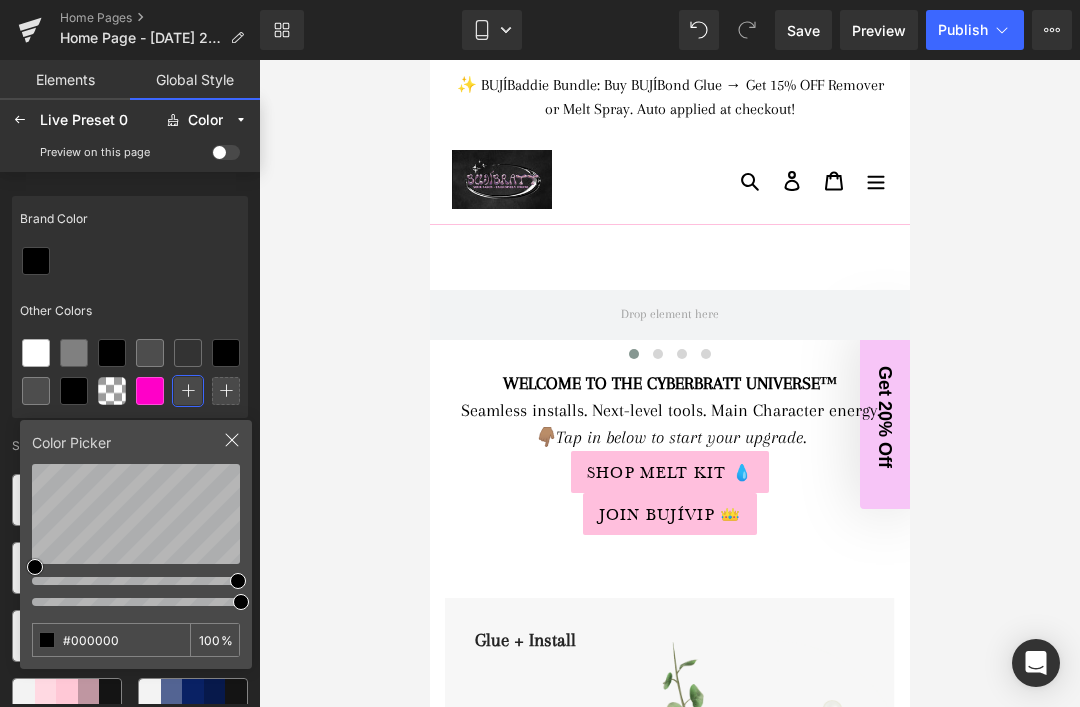 click 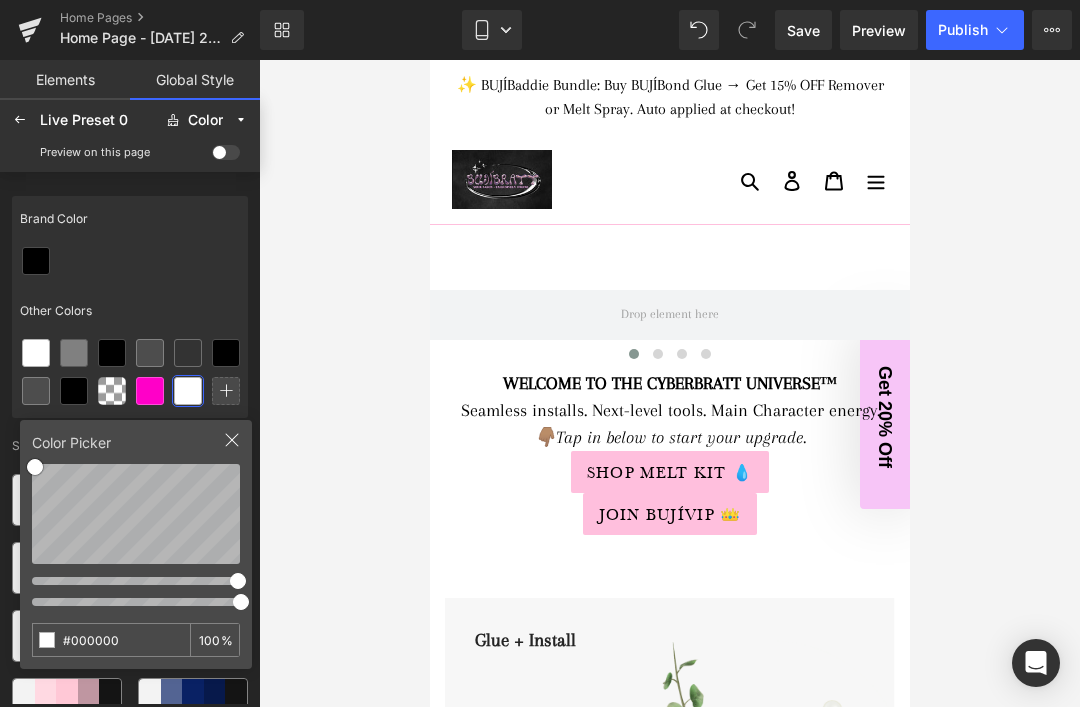 click on "#000000" at bounding box center [95, 640] 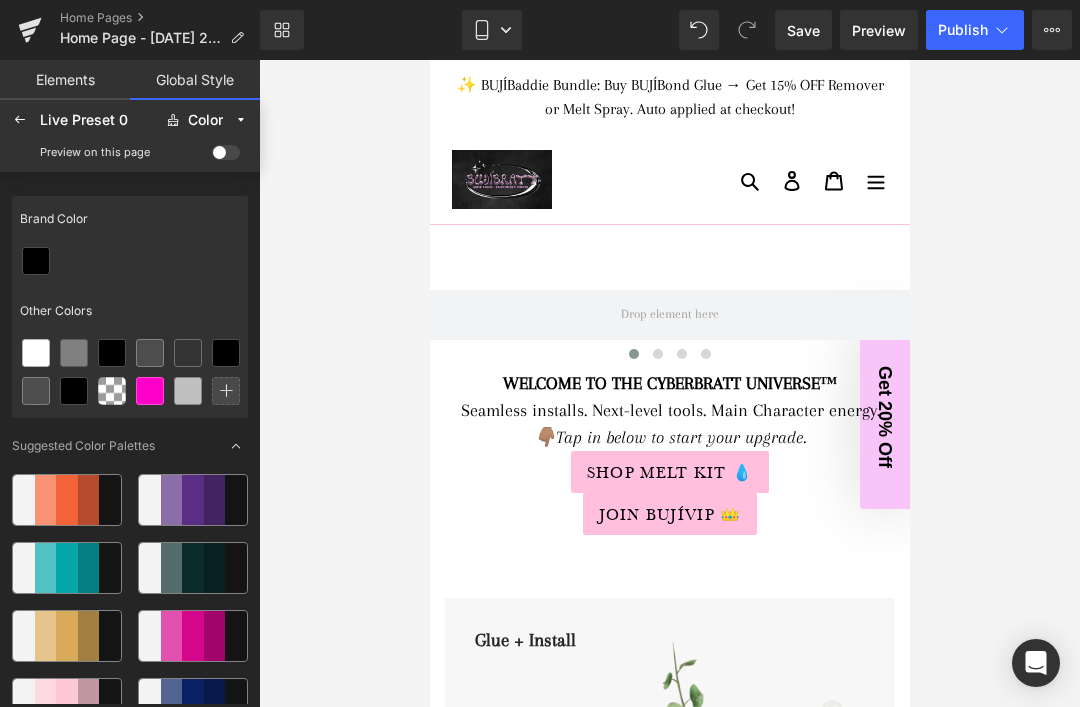 click on "Other Colors" at bounding box center (130, 311) 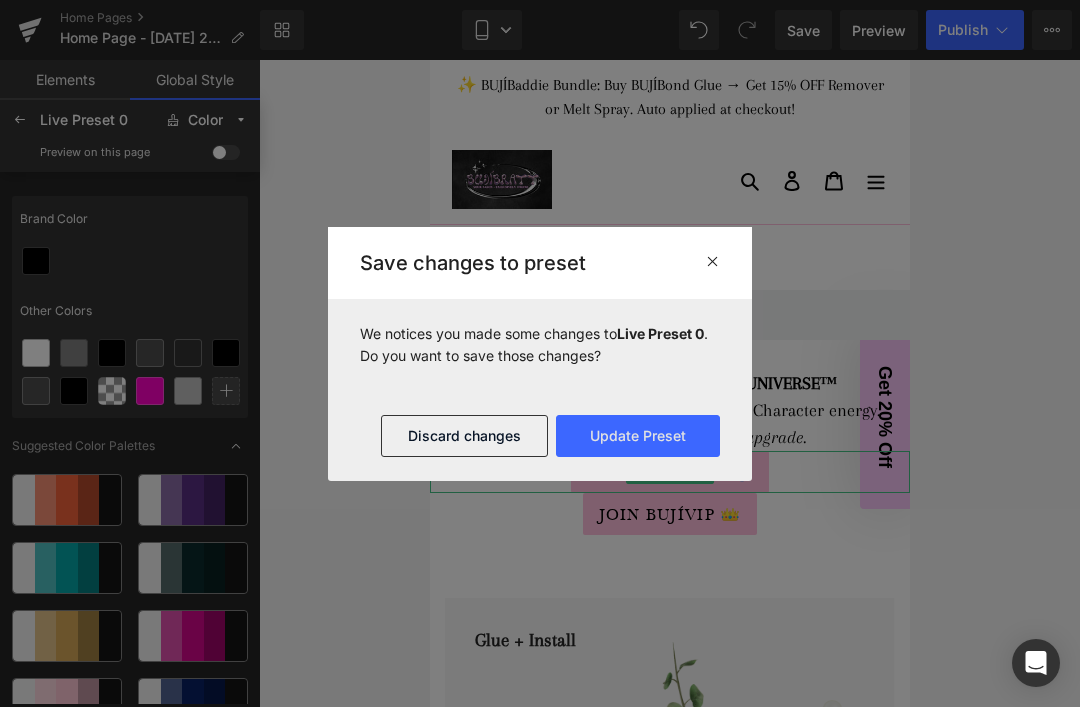 click on "Save changes to preset" 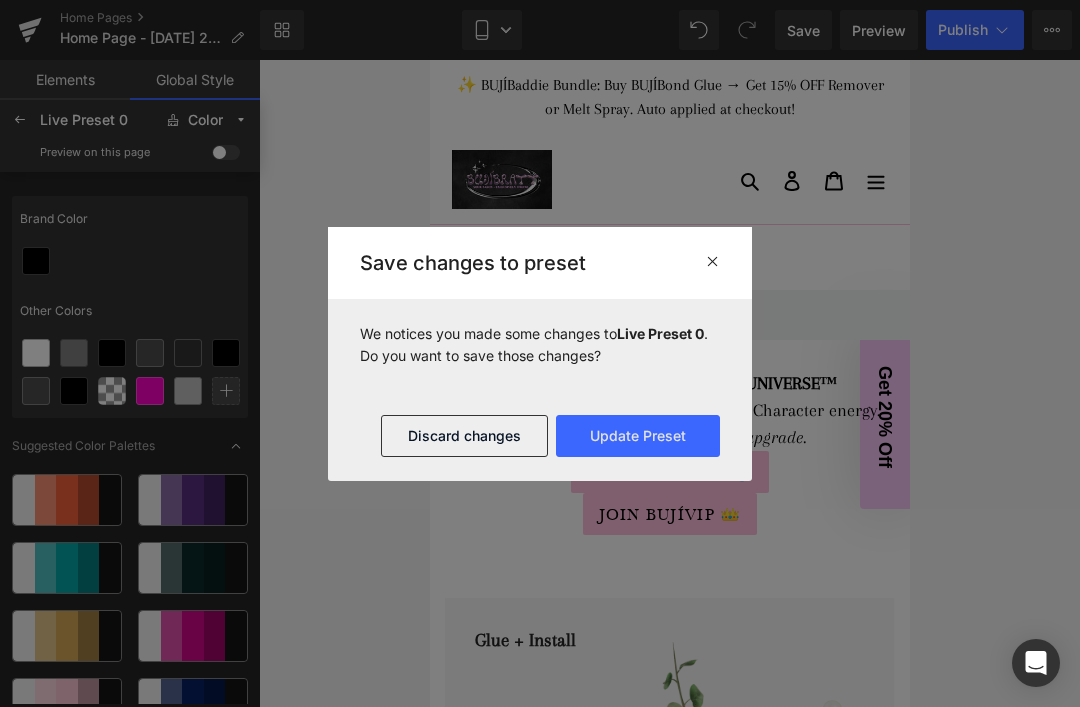 click at bounding box center (712, 262) 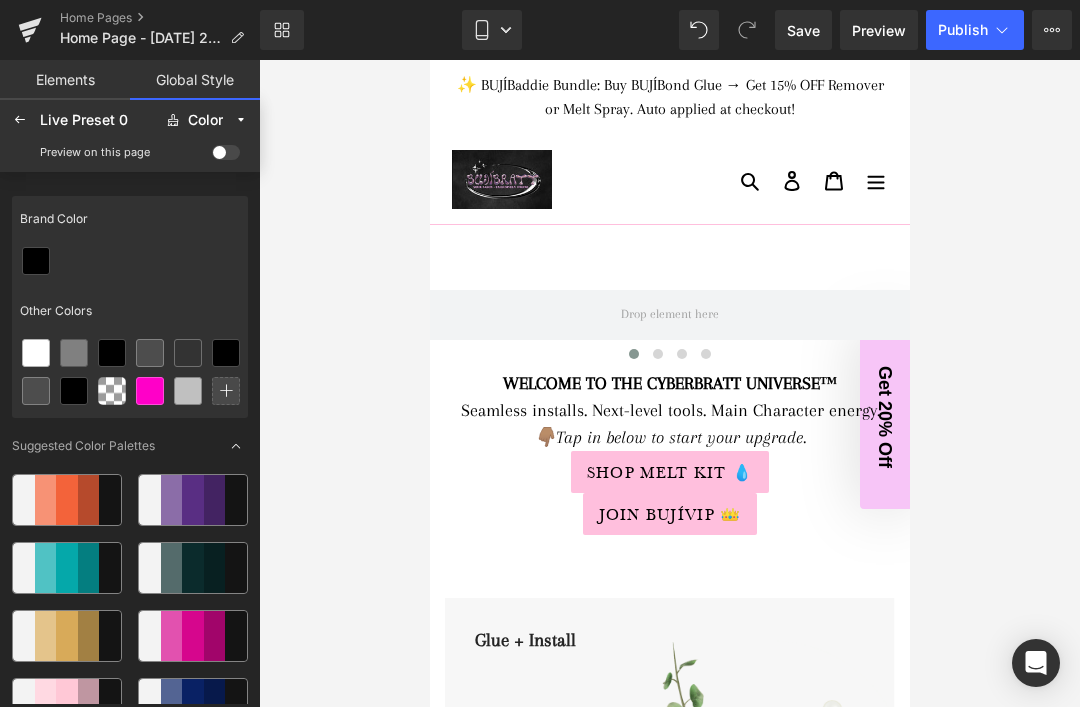 click at bounding box center (226, 152) 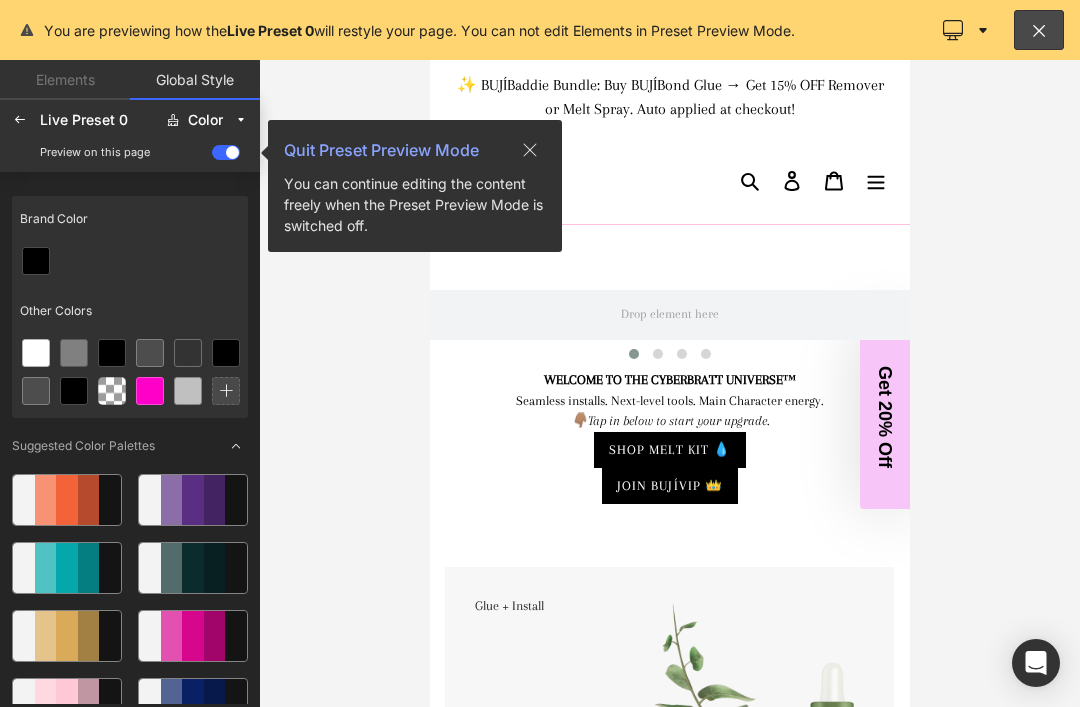 scroll, scrollTop: 0, scrollLeft: 0, axis: both 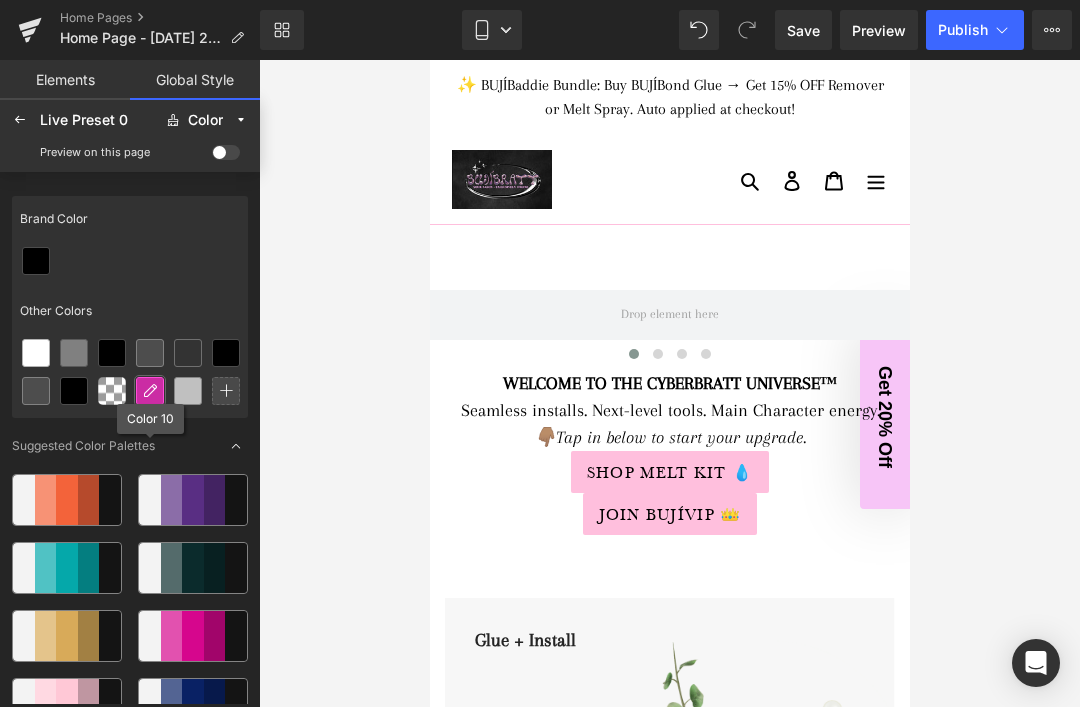 click at bounding box center [150, 391] 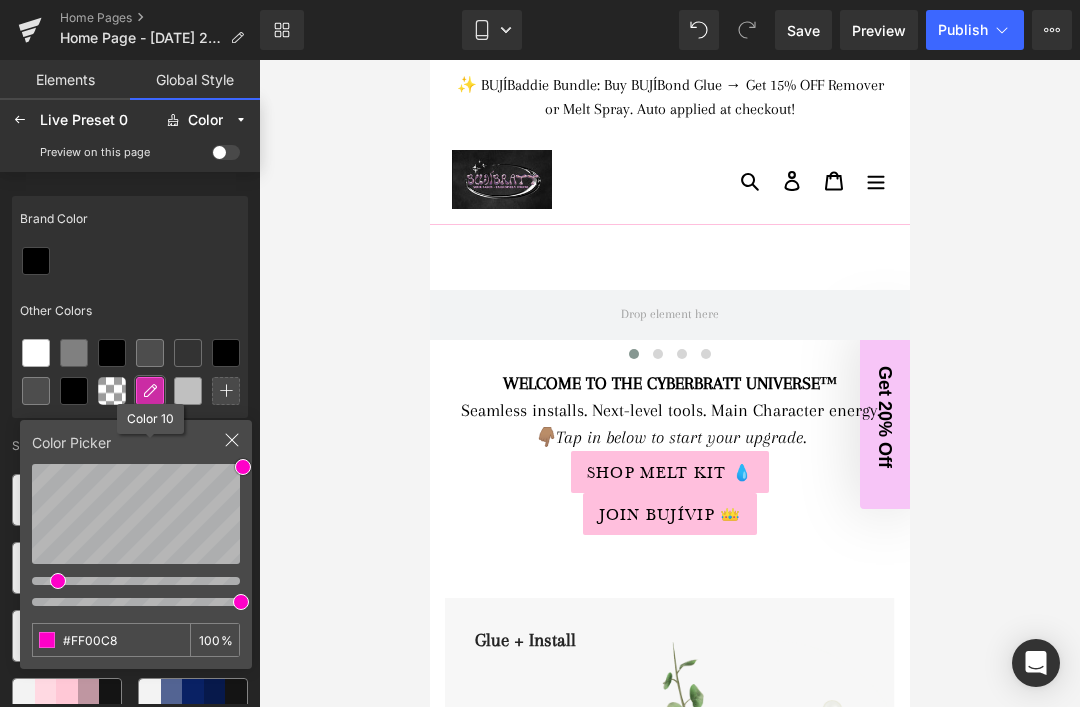 click on "Other Colors" at bounding box center [130, 311] 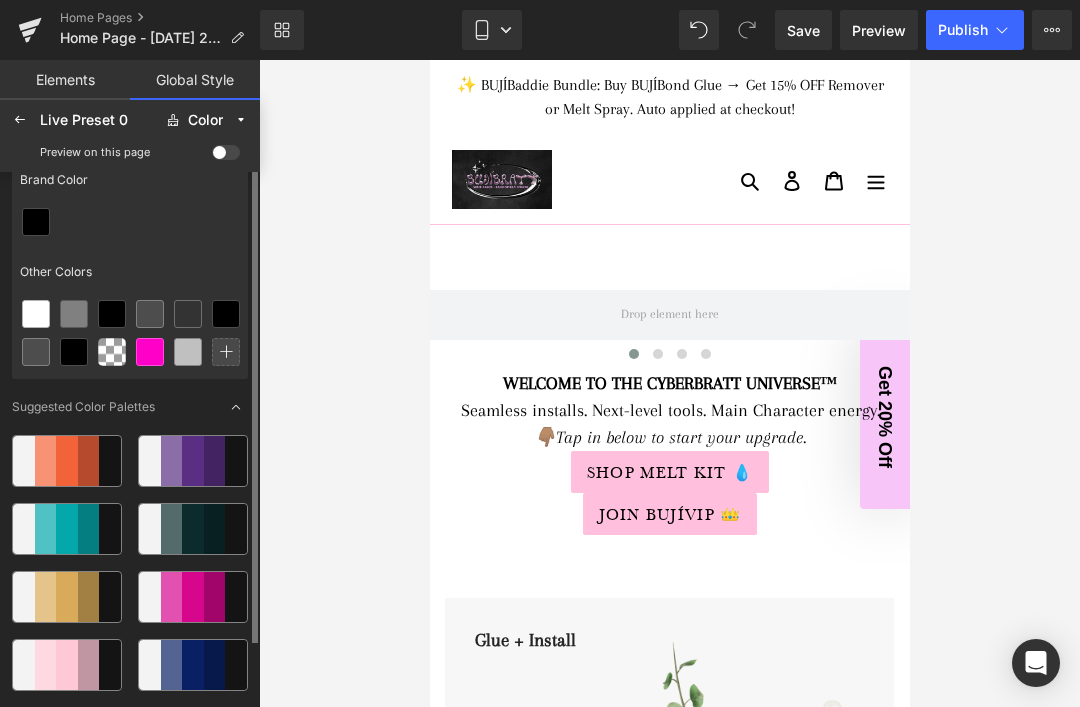scroll, scrollTop: 0, scrollLeft: 0, axis: both 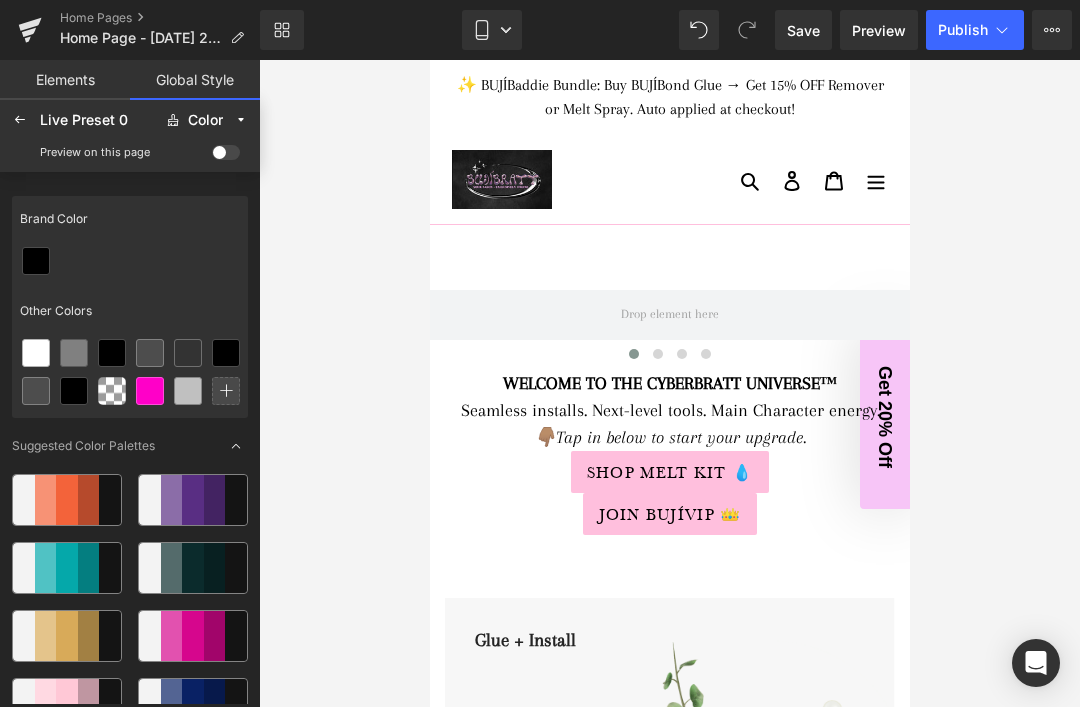 click on "Color" at bounding box center (205, 120) 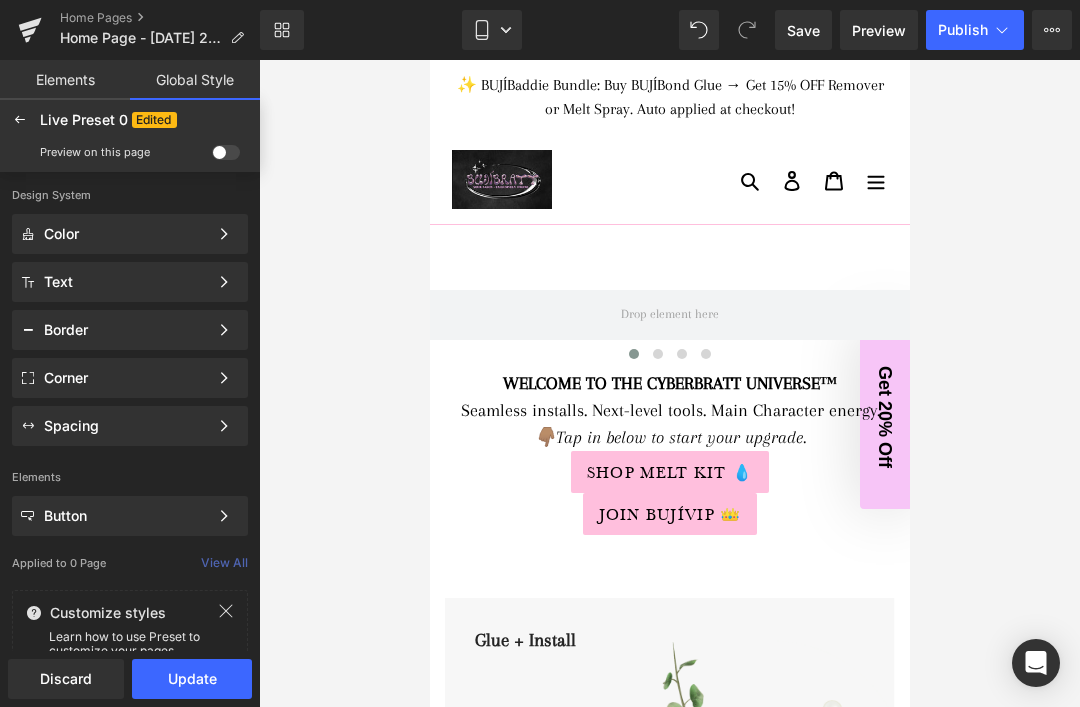 click on "Button" at bounding box center [126, 516] 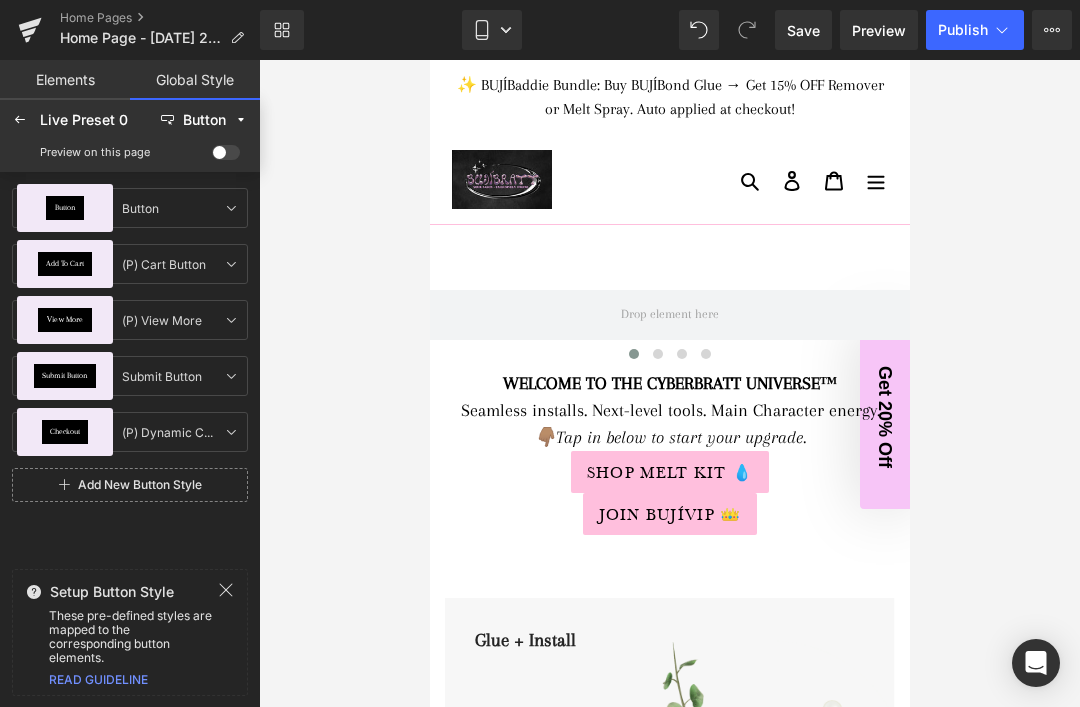 click at bounding box center [20, 120] 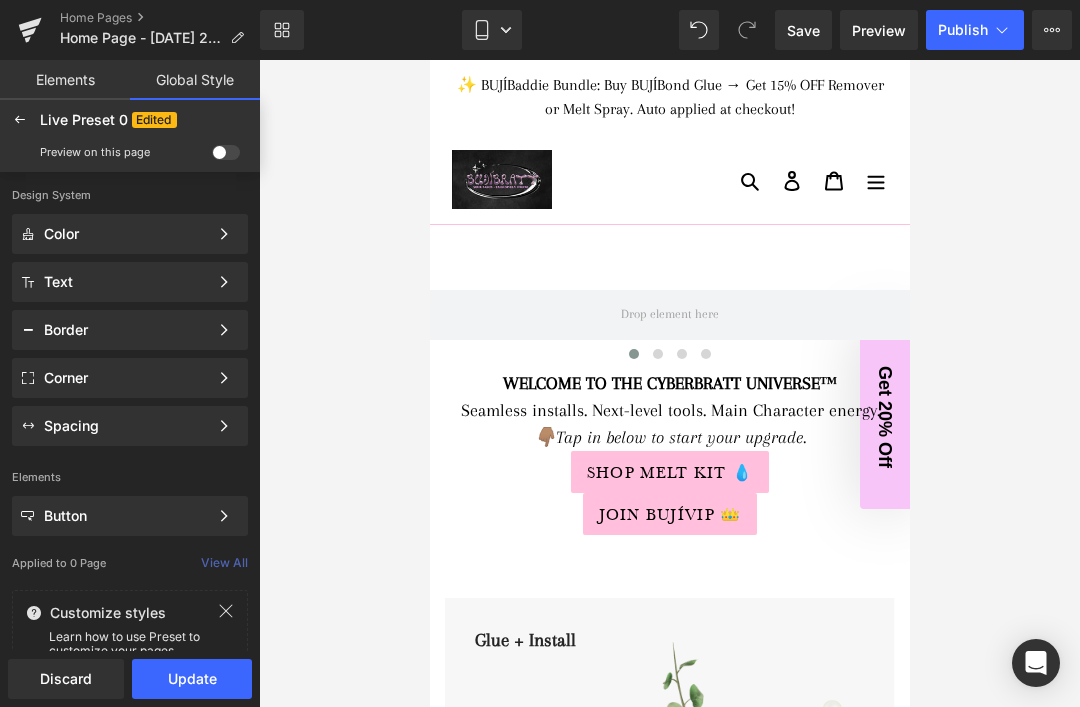 click on "Elements" at bounding box center (65, 80) 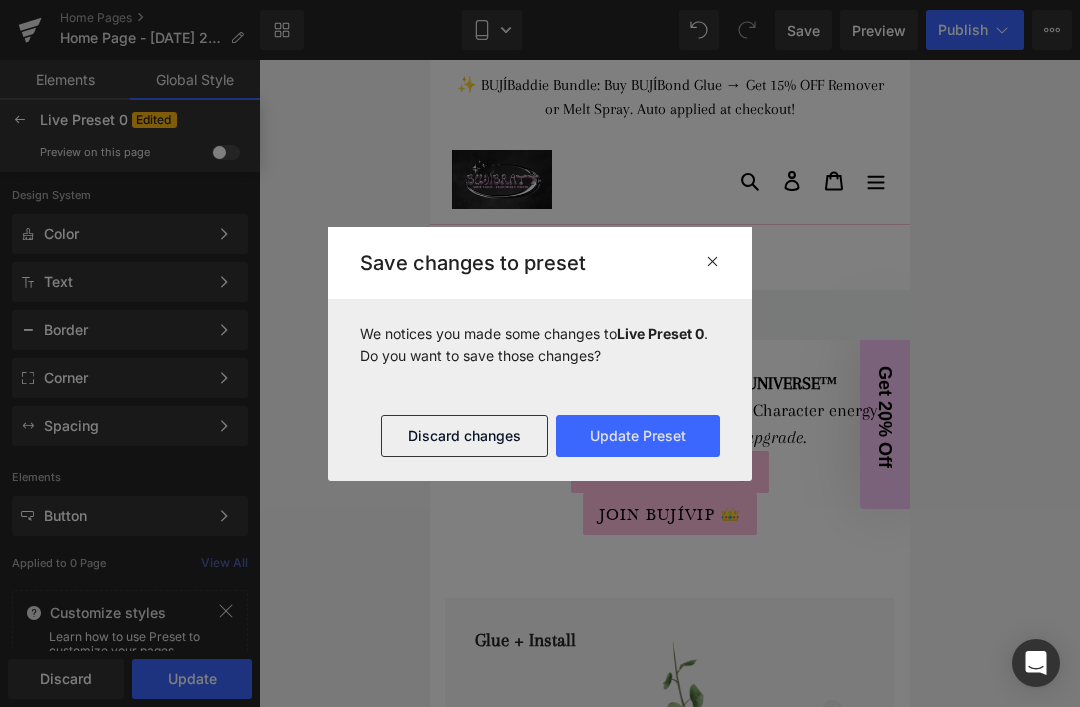 click on "Update Preset" at bounding box center [638, 436] 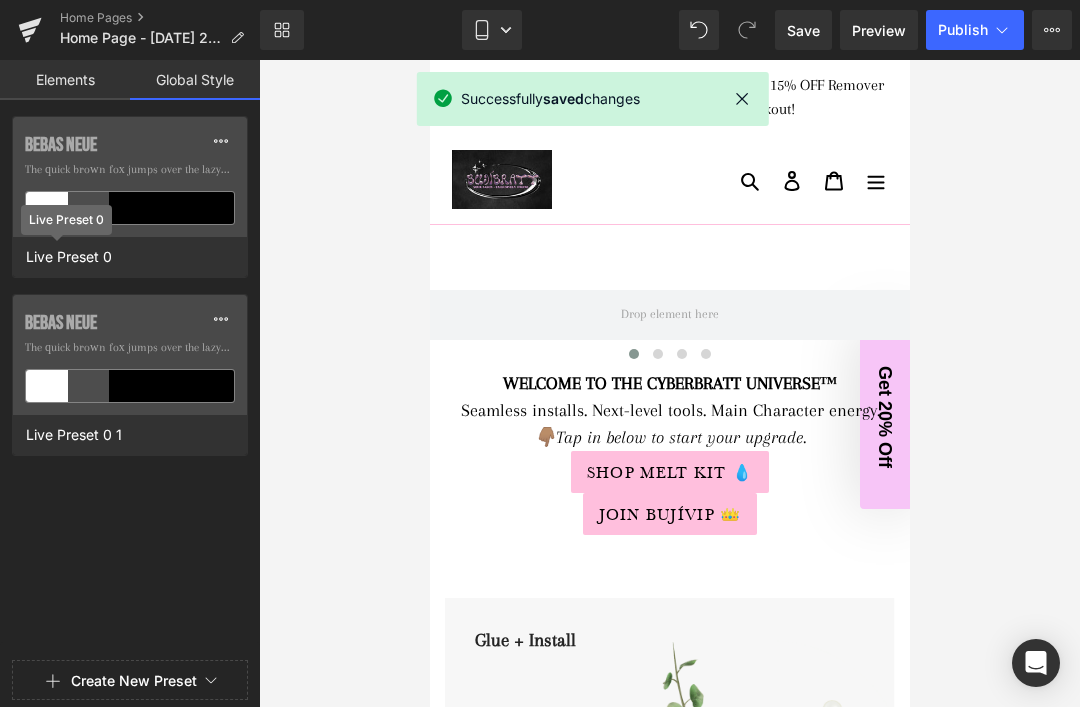 click on "Live Preset 0" at bounding box center [69, 257] 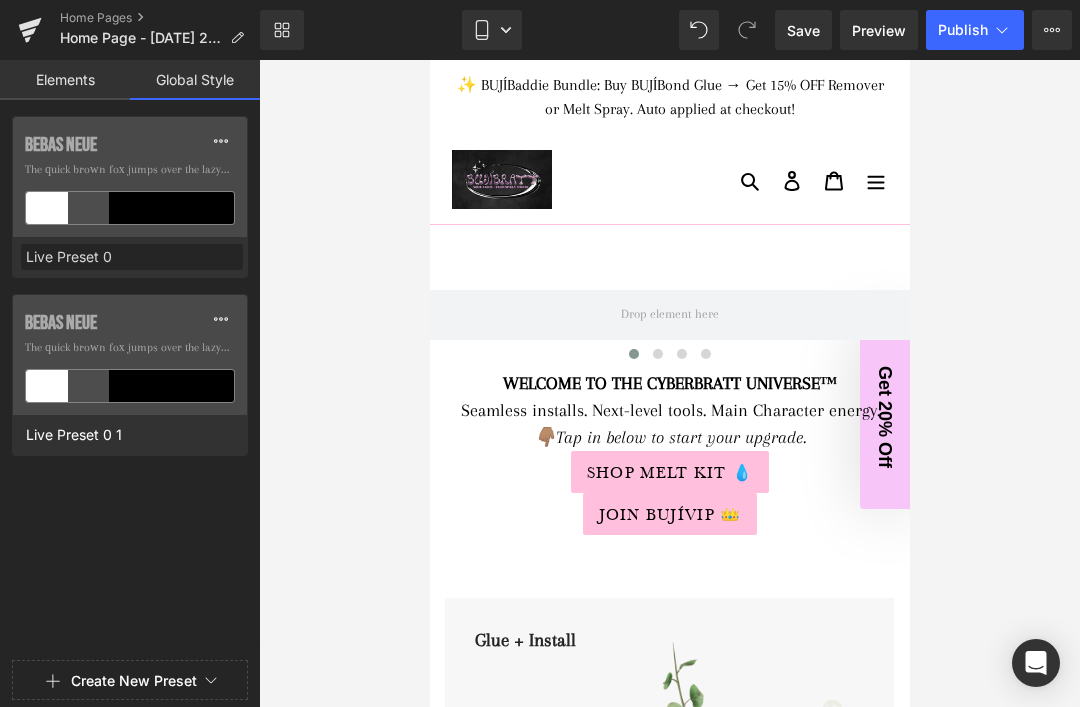 click on "Bebas Neue  The quick brown fox jumps over the lazy..." at bounding box center (130, 177) 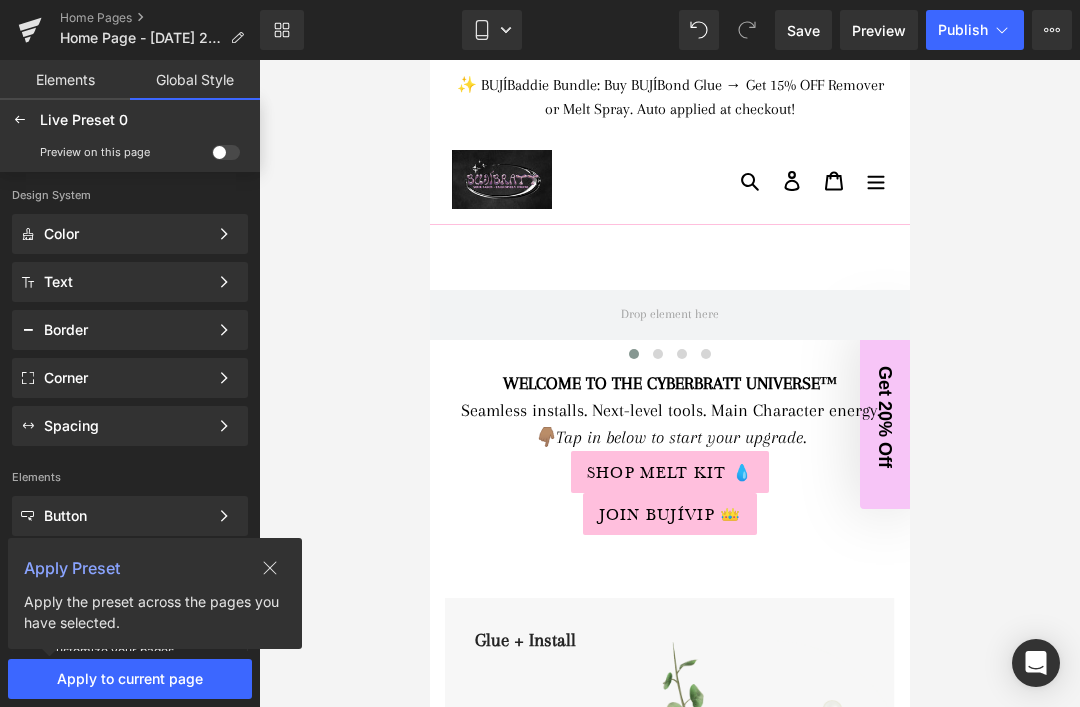 click at bounding box center [224, 234] 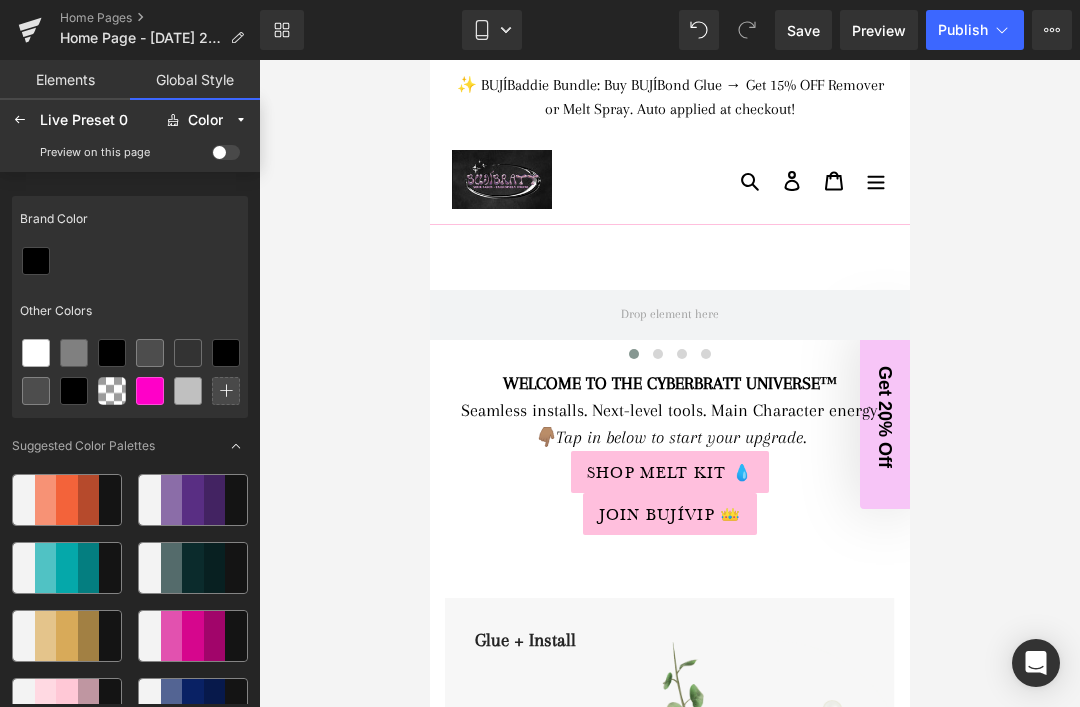 click at bounding box center [20, 120] 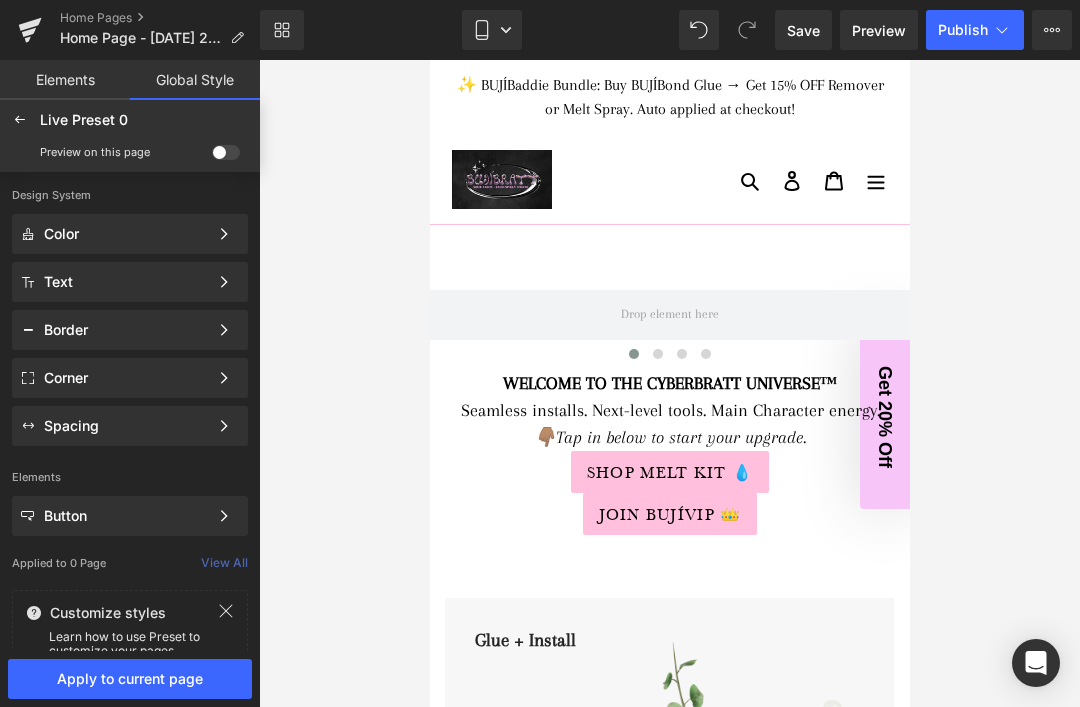 click at bounding box center [224, 330] 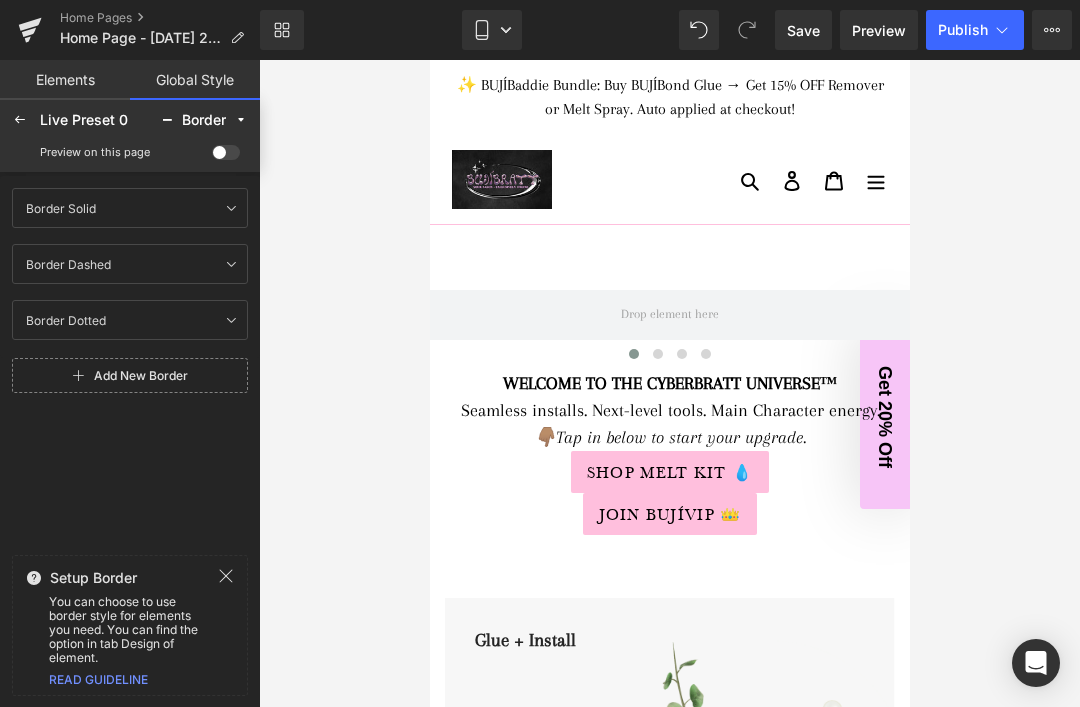 click at bounding box center [20, 120] 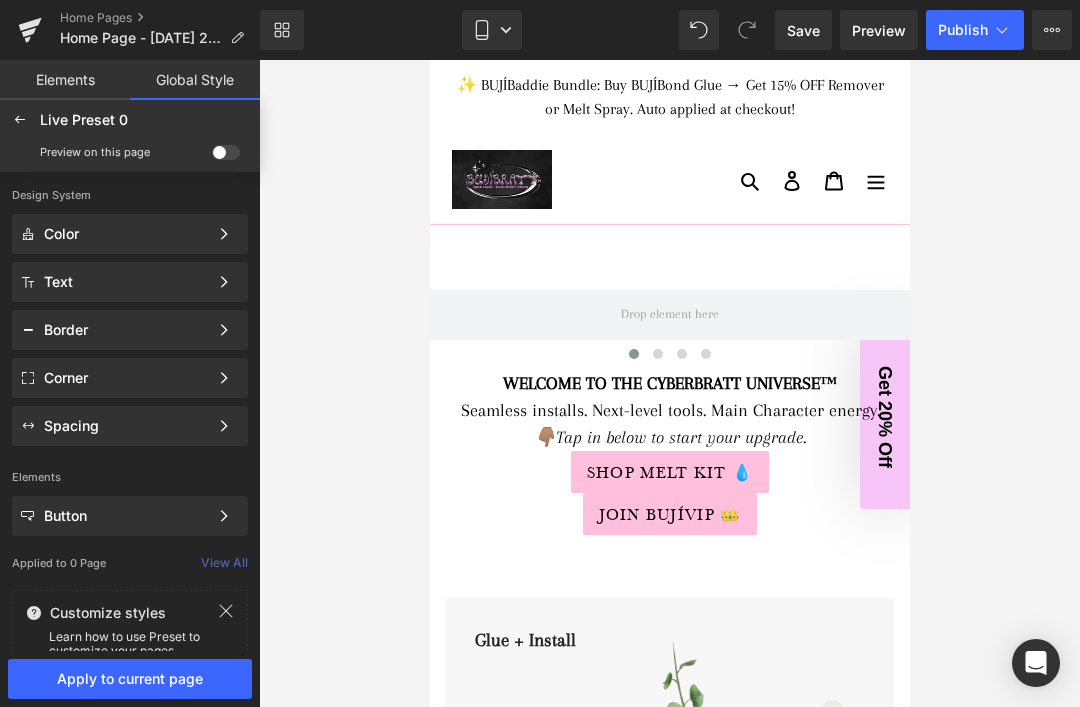 click 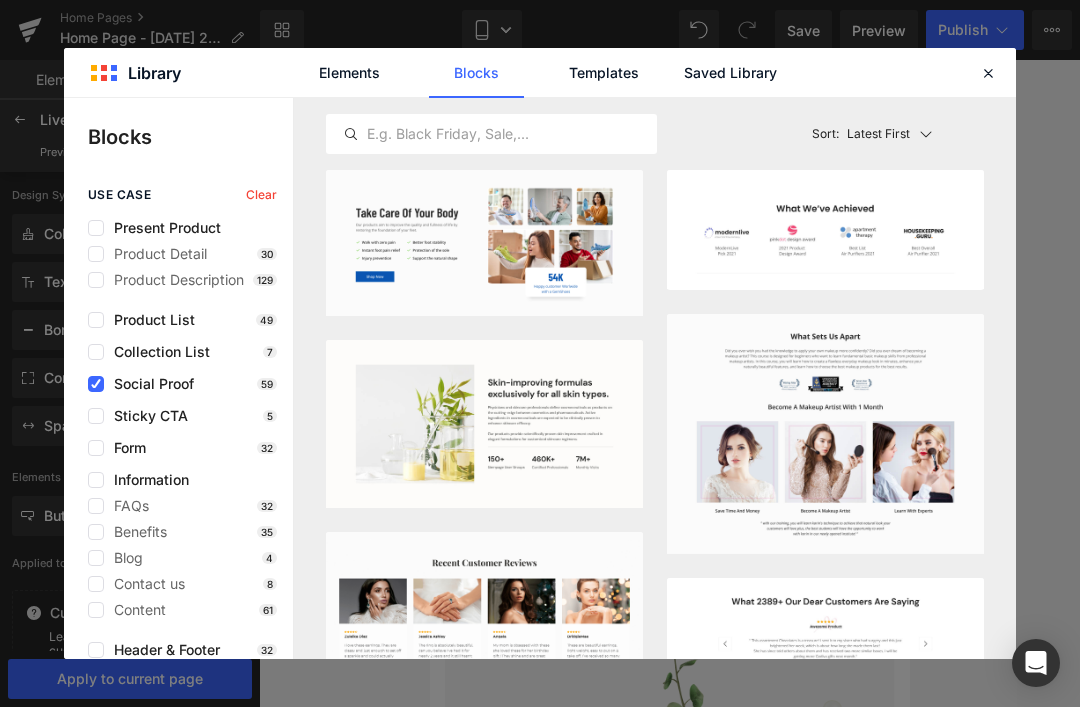 click 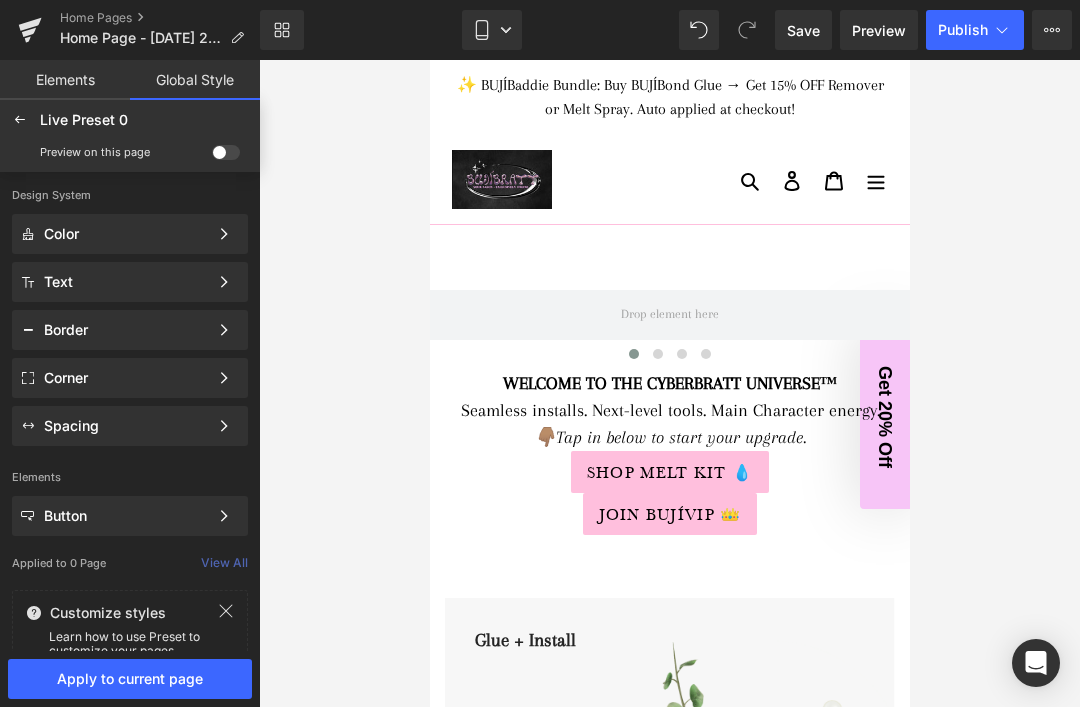 click on "Save" at bounding box center [803, 30] 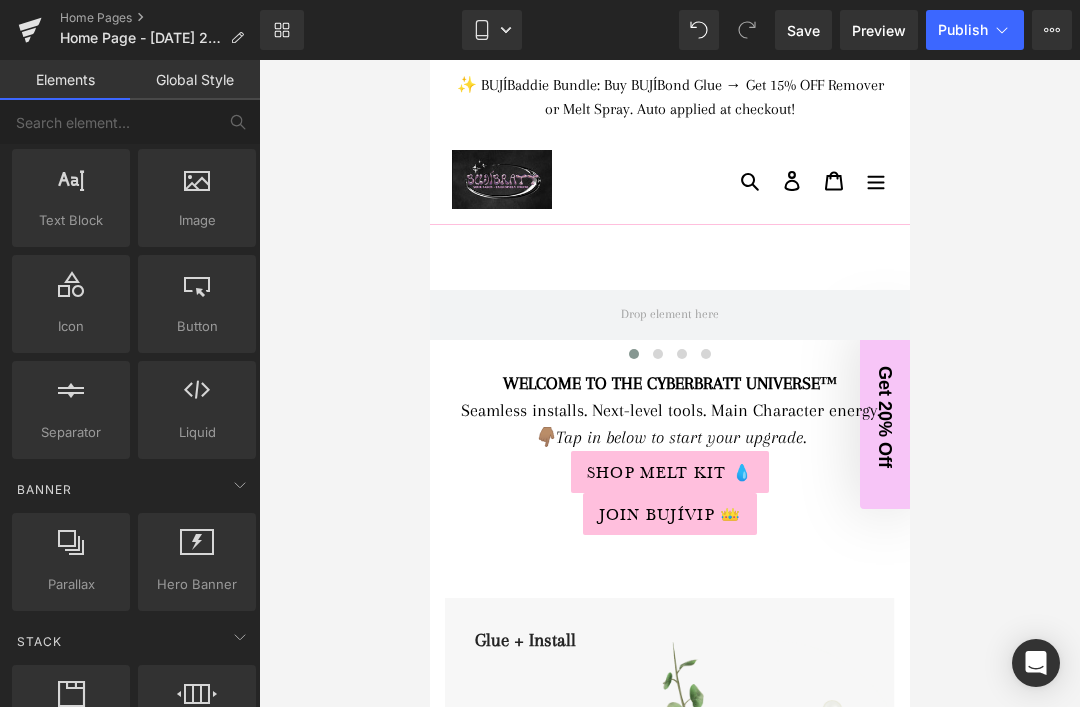 click on "Home Pages" at bounding box center (160, 18) 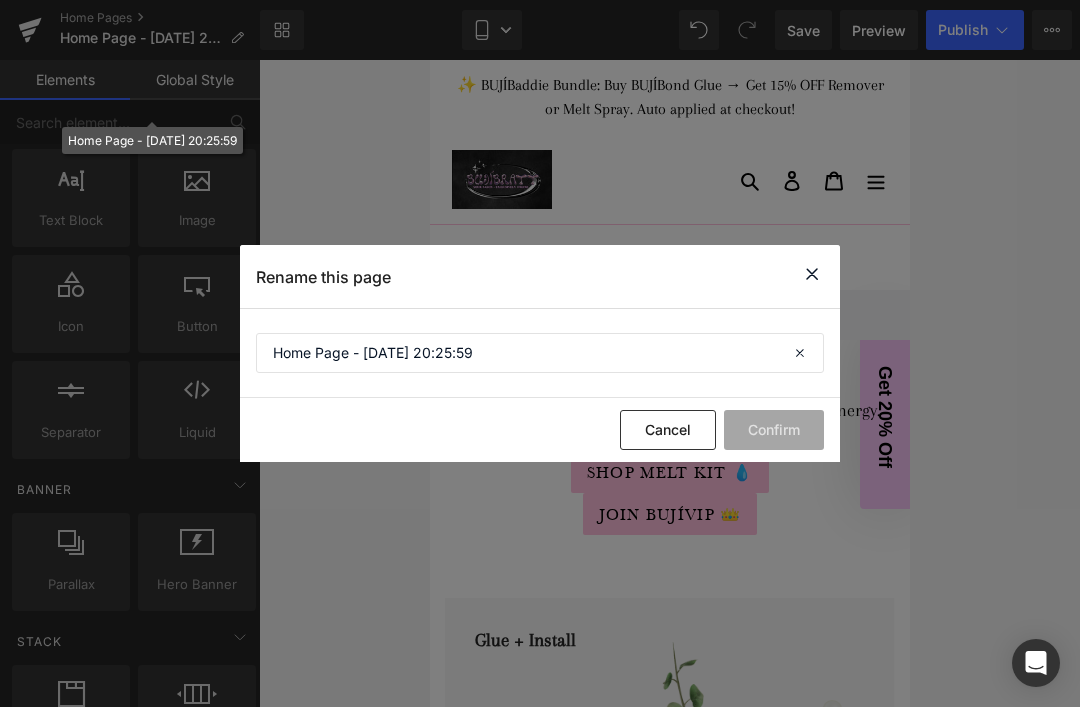 click on "Cancel" at bounding box center [668, 430] 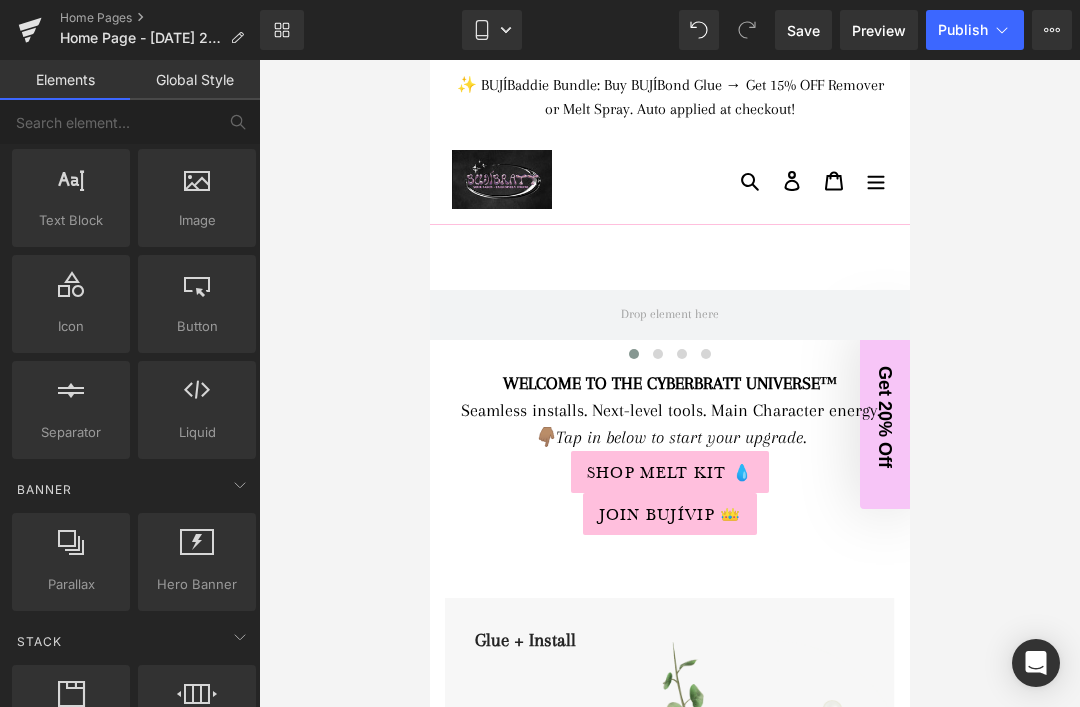 click on "Global Style" at bounding box center [195, 80] 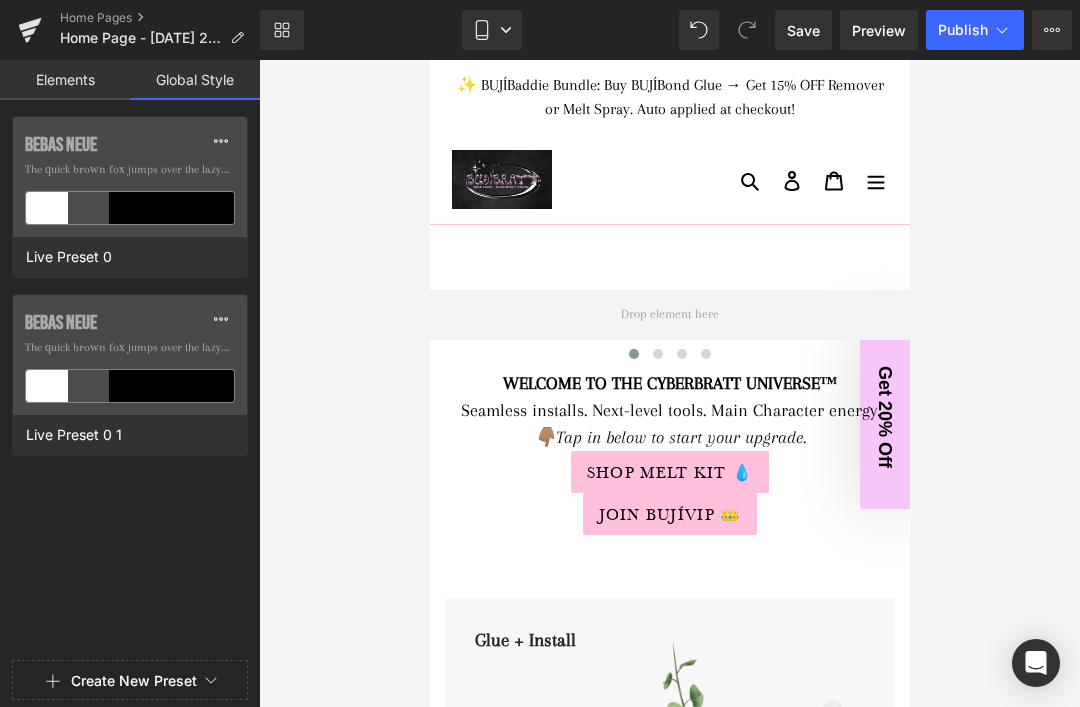 click 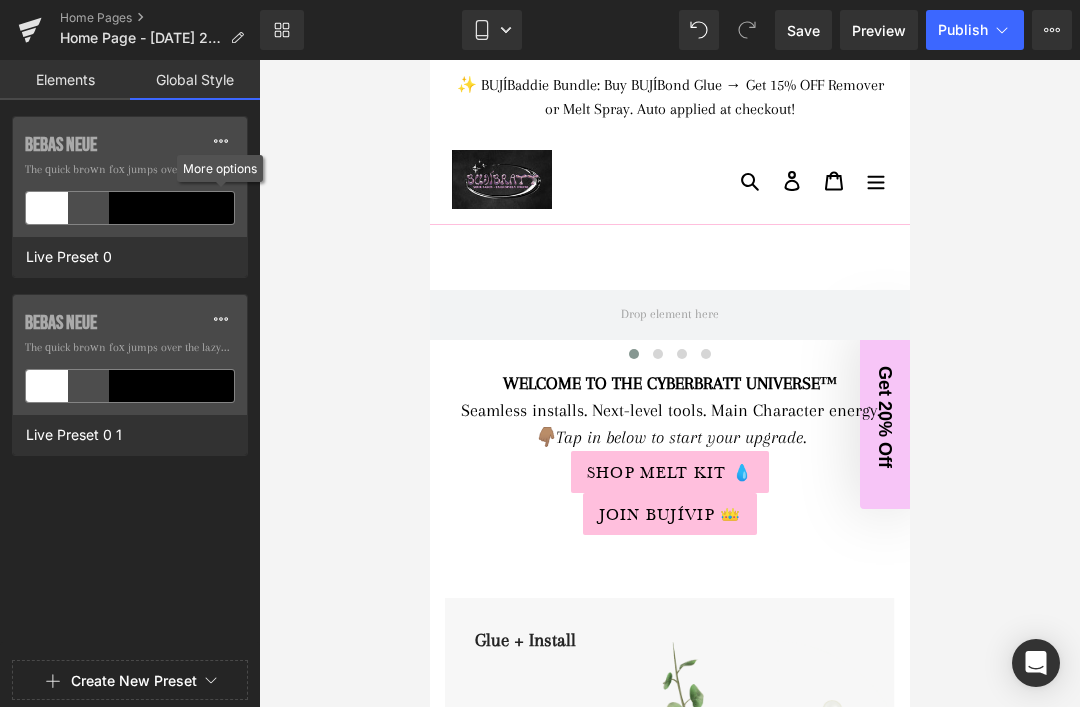 click at bounding box center [669, 383] 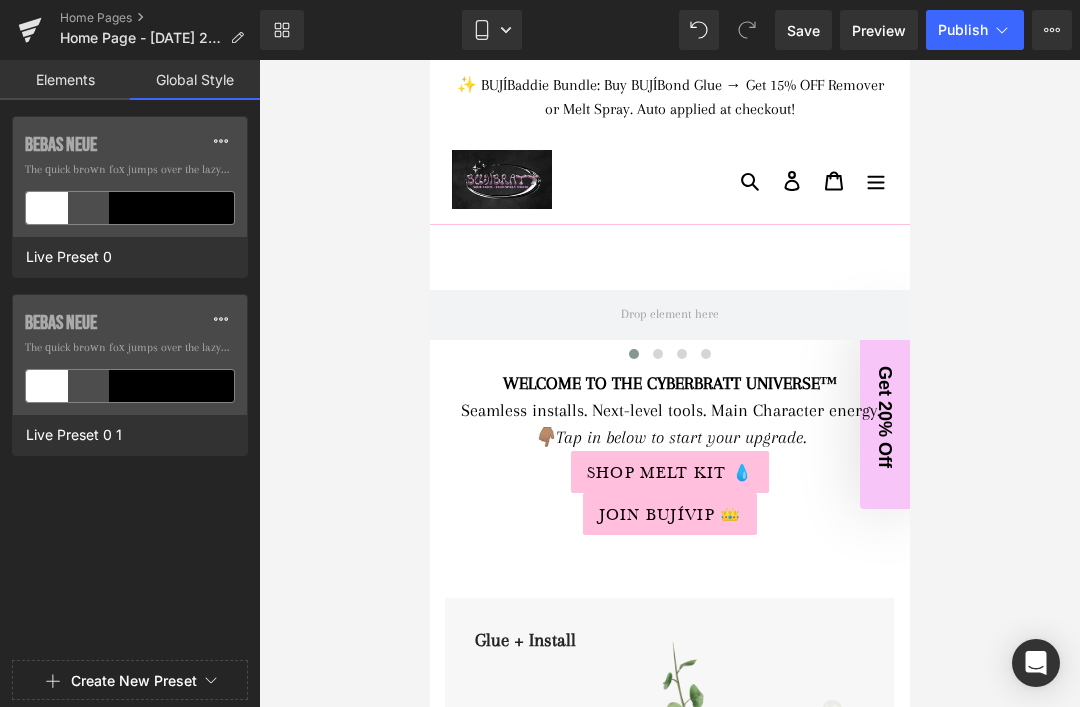 click 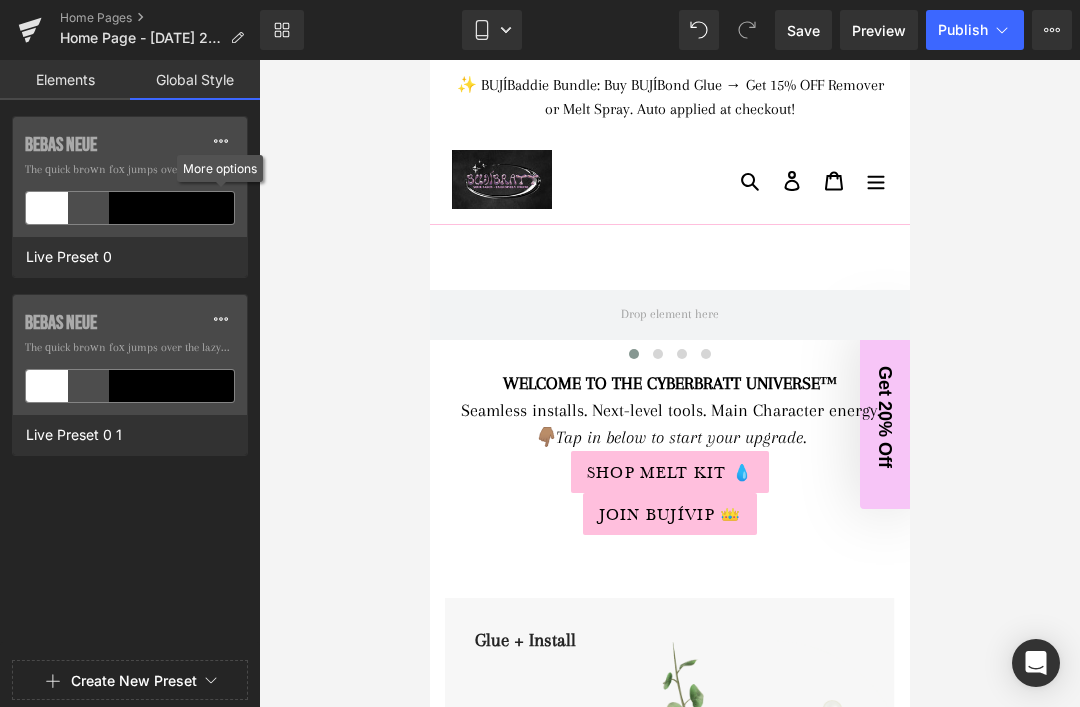 click on "Bebas Neue  The quick brown fox jumps over the lazy...  Live Preset 0" 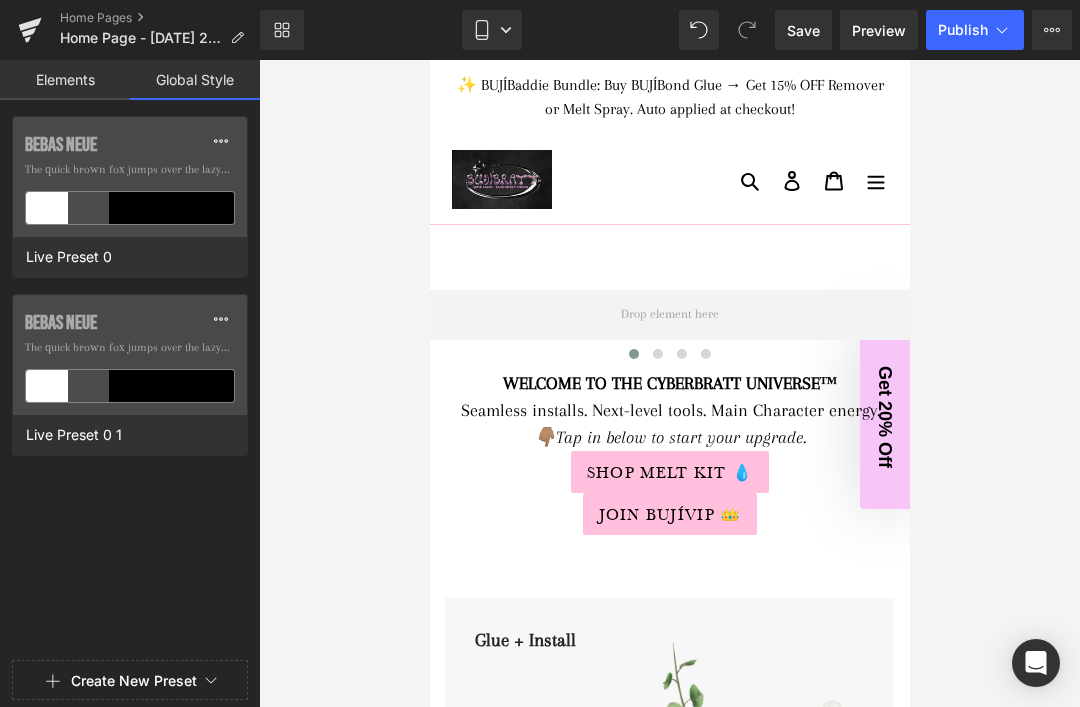 click 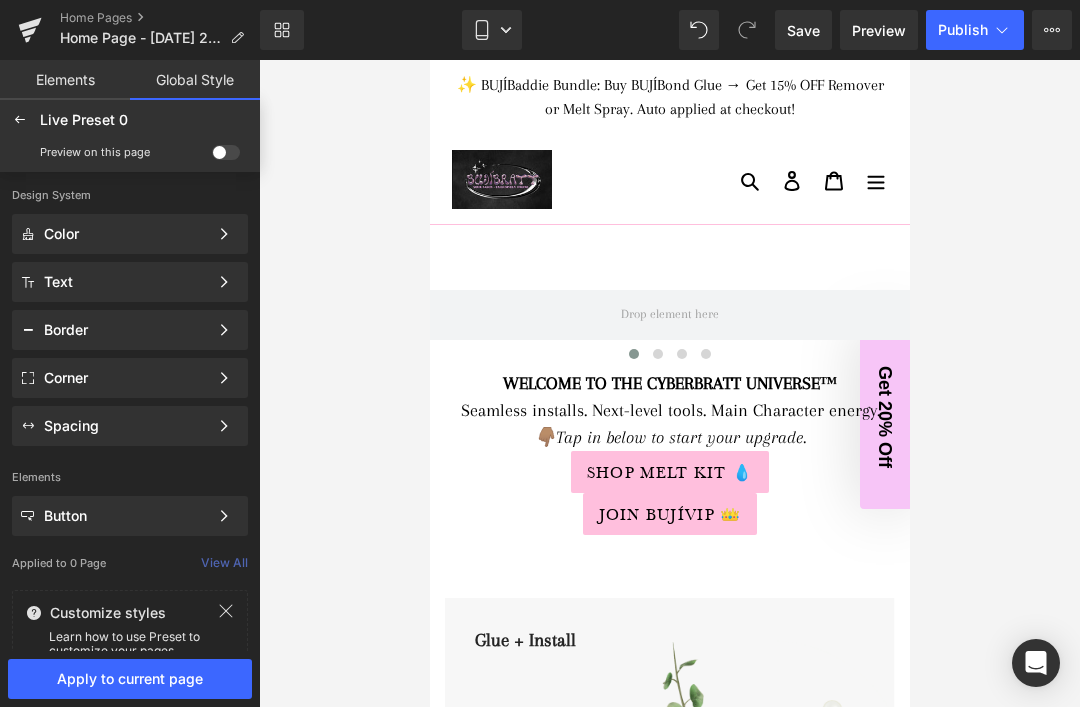 click on "Preview on this page" at bounding box center (95, 152) 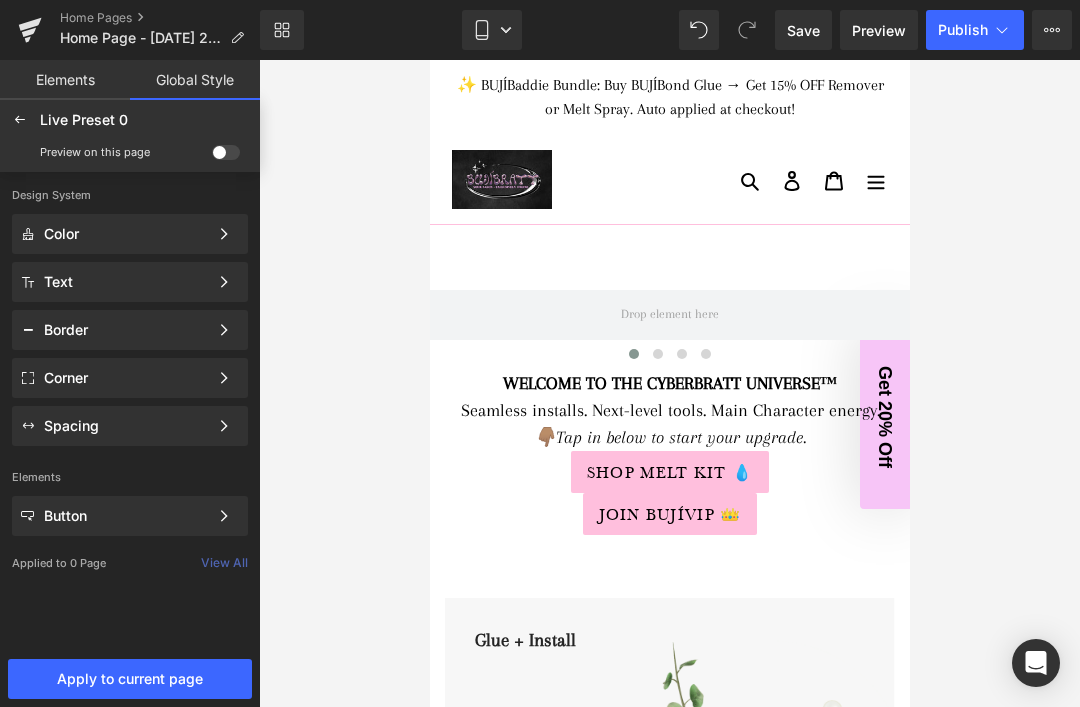 click on "Color" at bounding box center (126, 234) 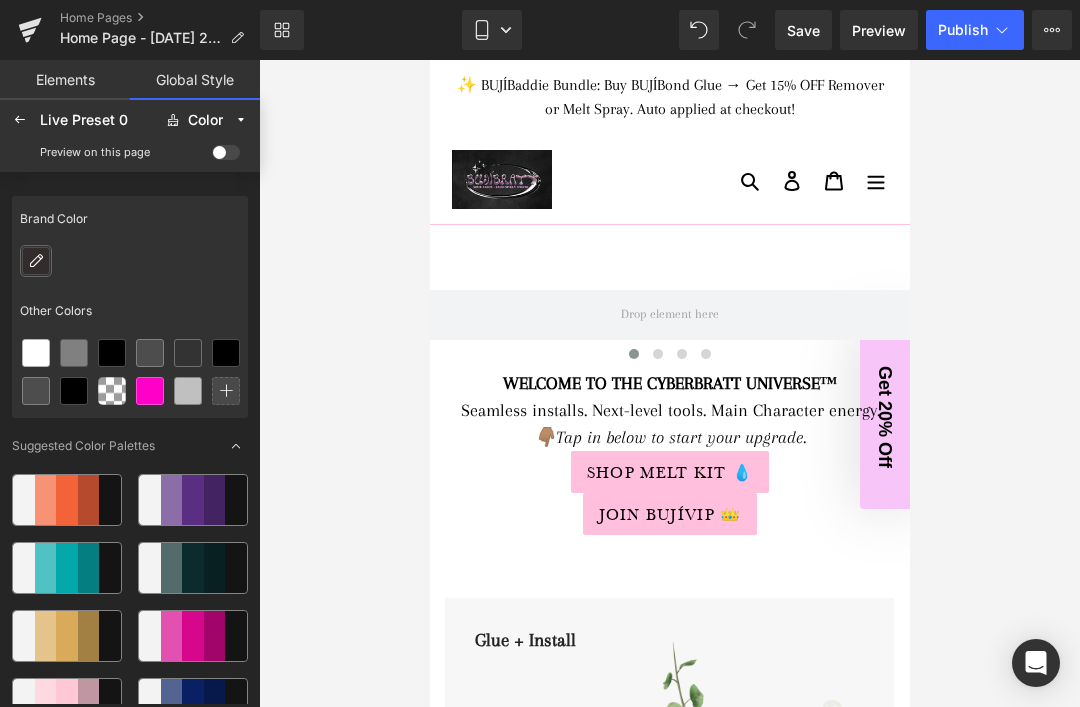 click at bounding box center (36, 261) 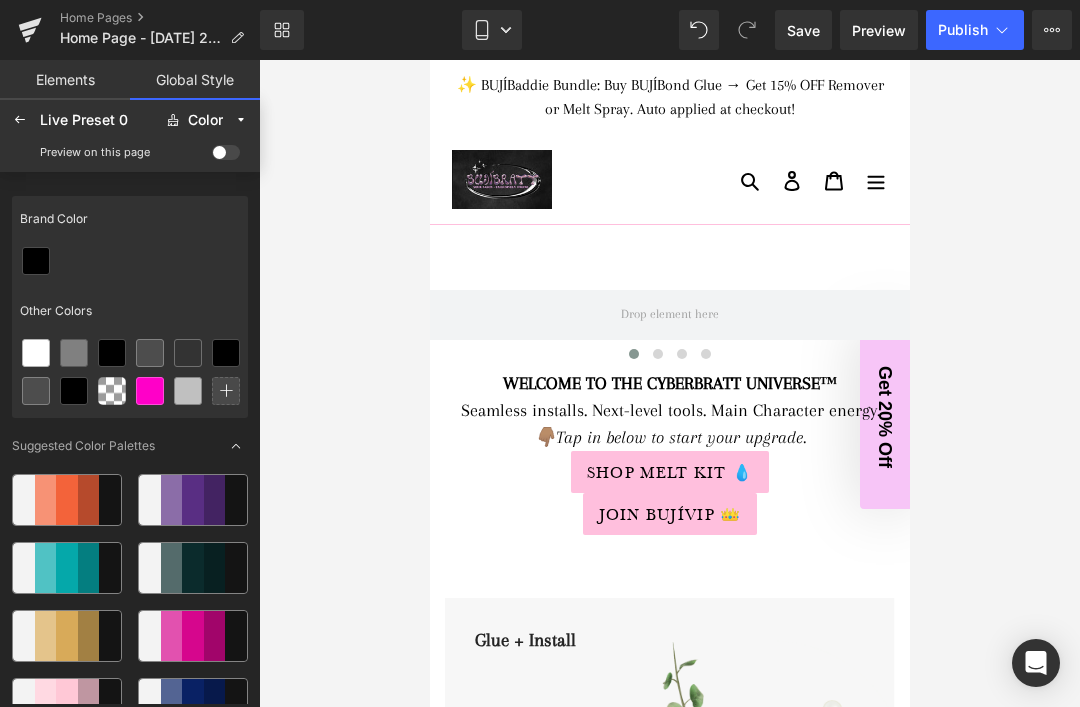 click on "Brand Color" at bounding box center (130, 219) 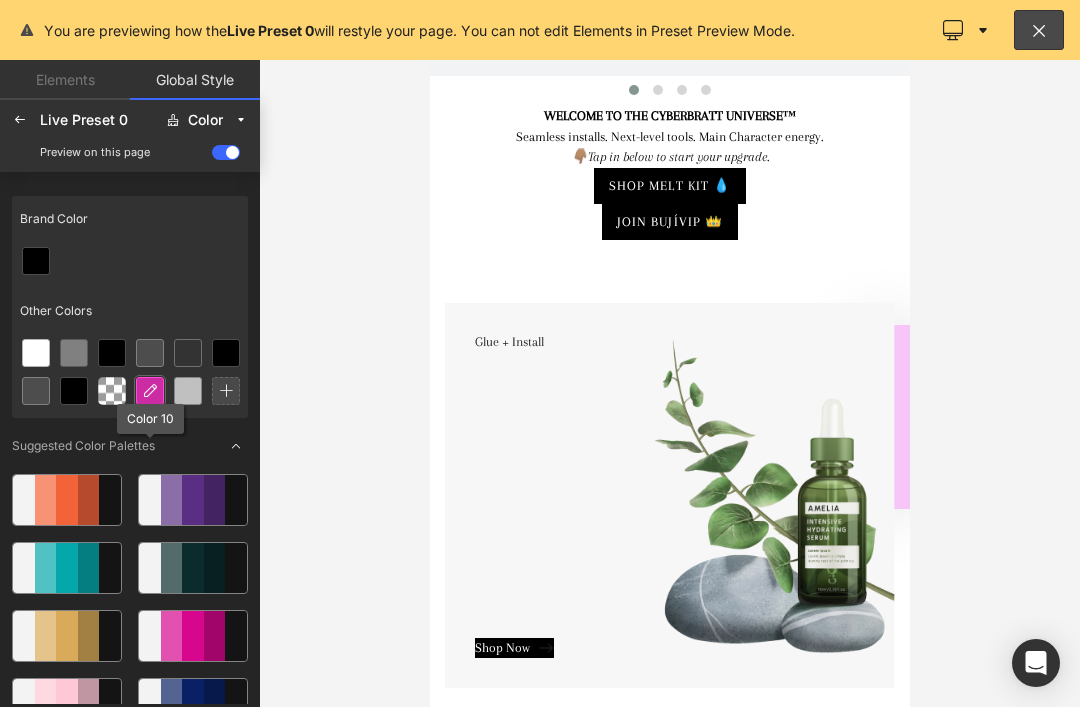 click at bounding box center [150, 391] 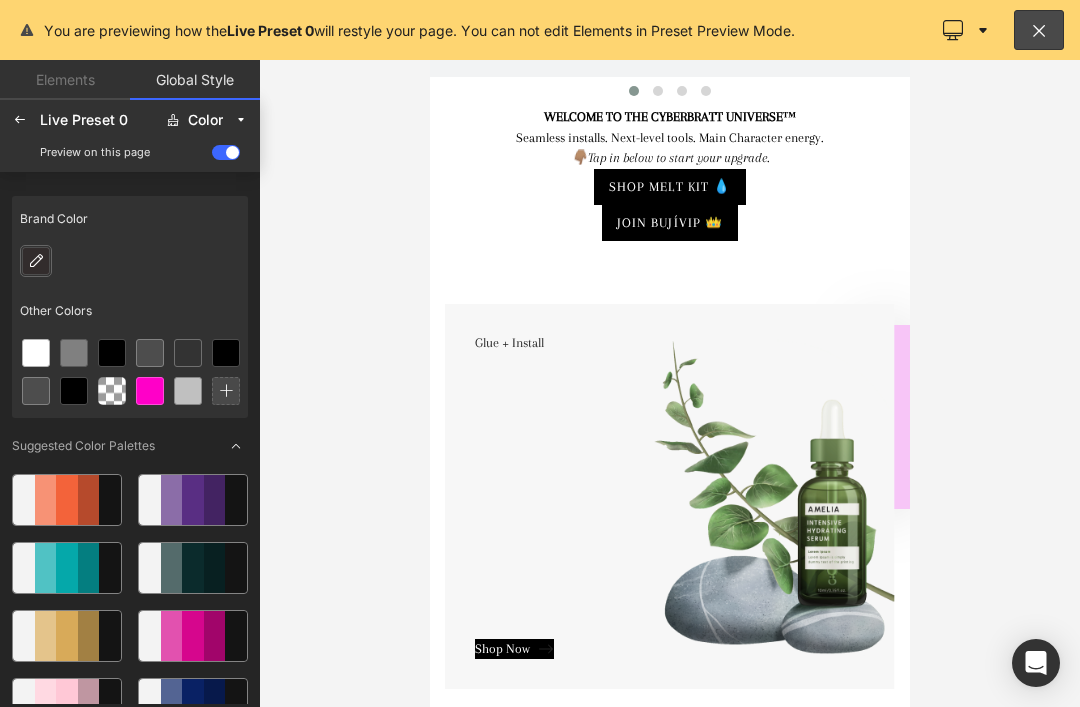 click at bounding box center (36, 261) 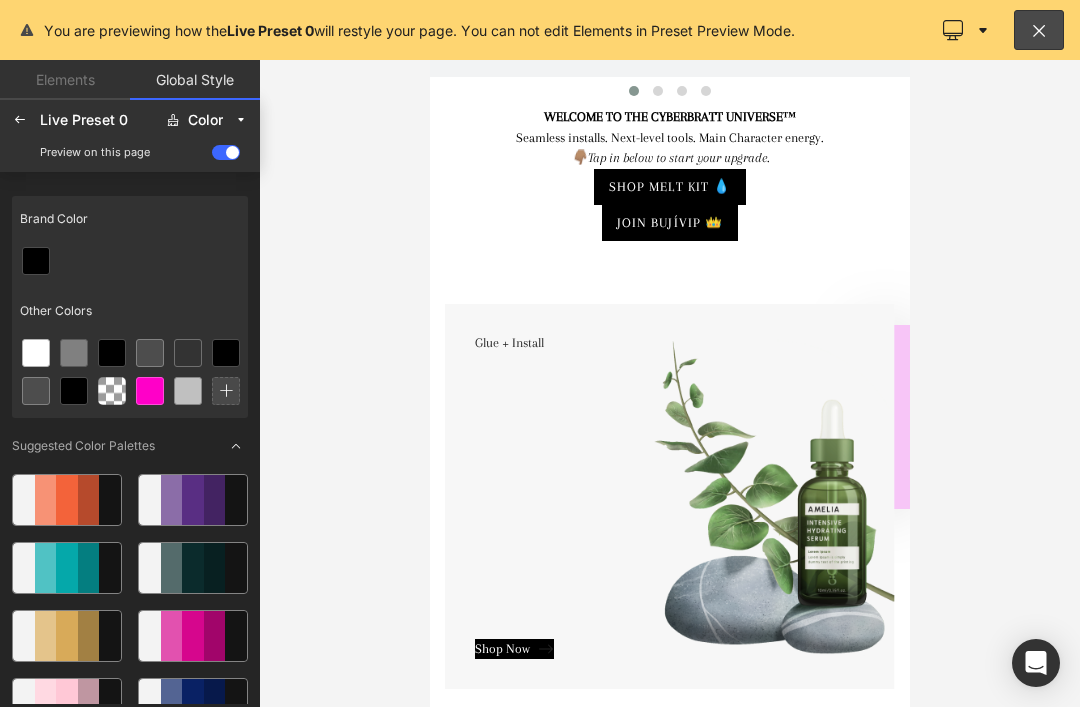 click on "Brand Color" at bounding box center (130, 219) 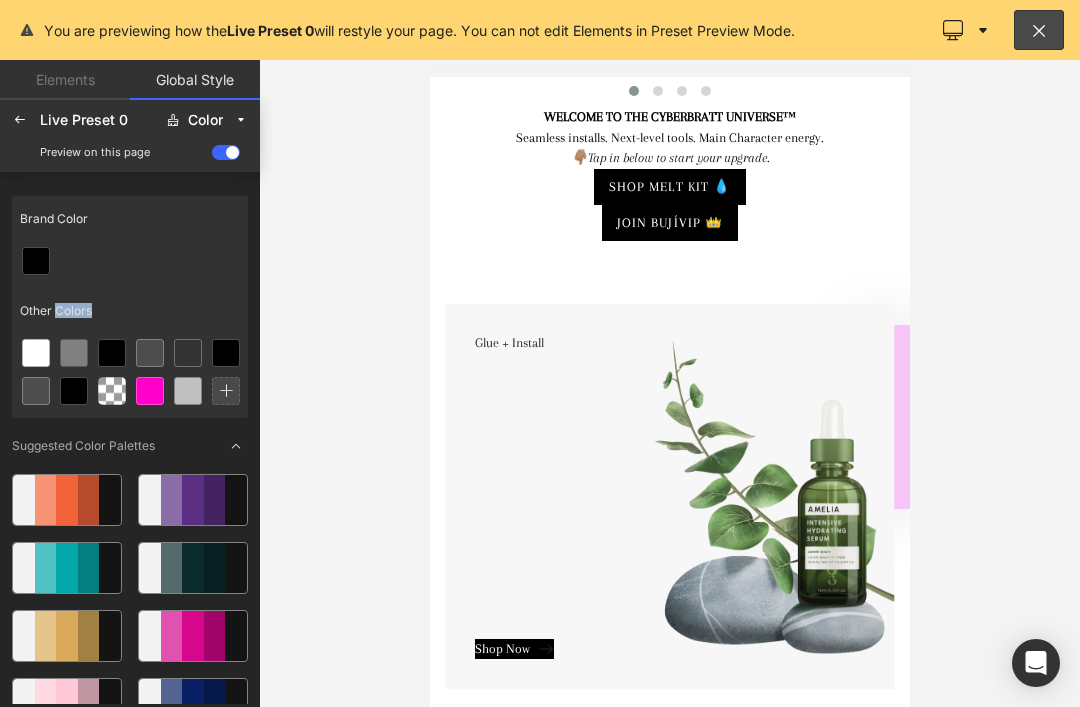 click on "Suggested Color Palettes" at bounding box center [130, 446] 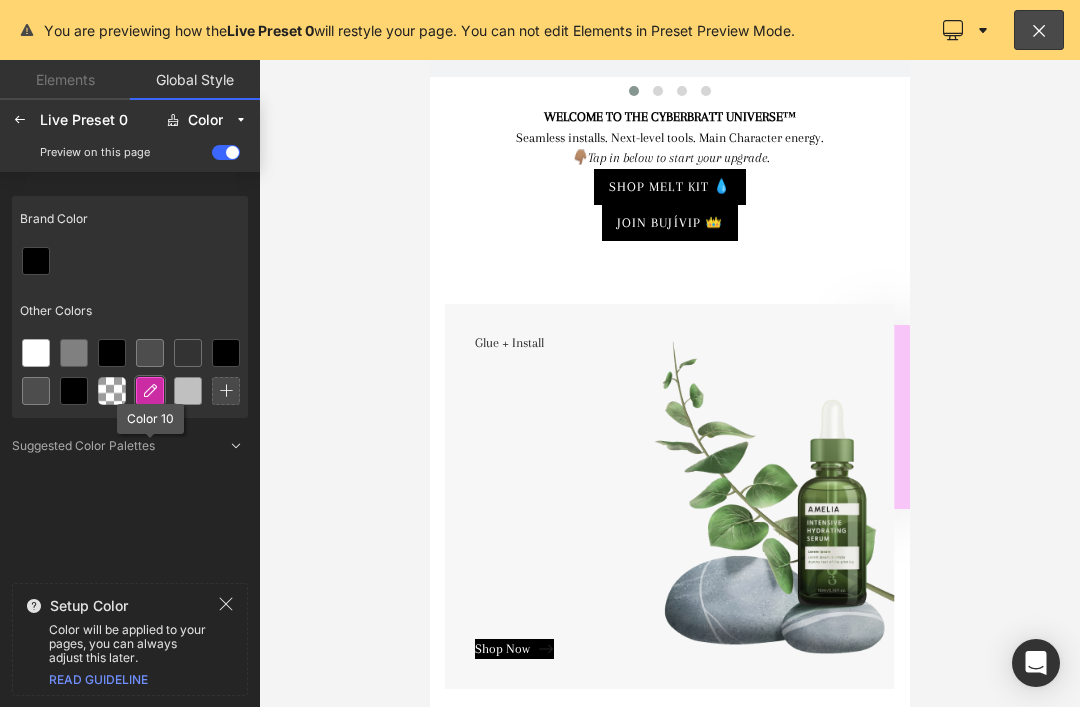 click at bounding box center [150, 391] 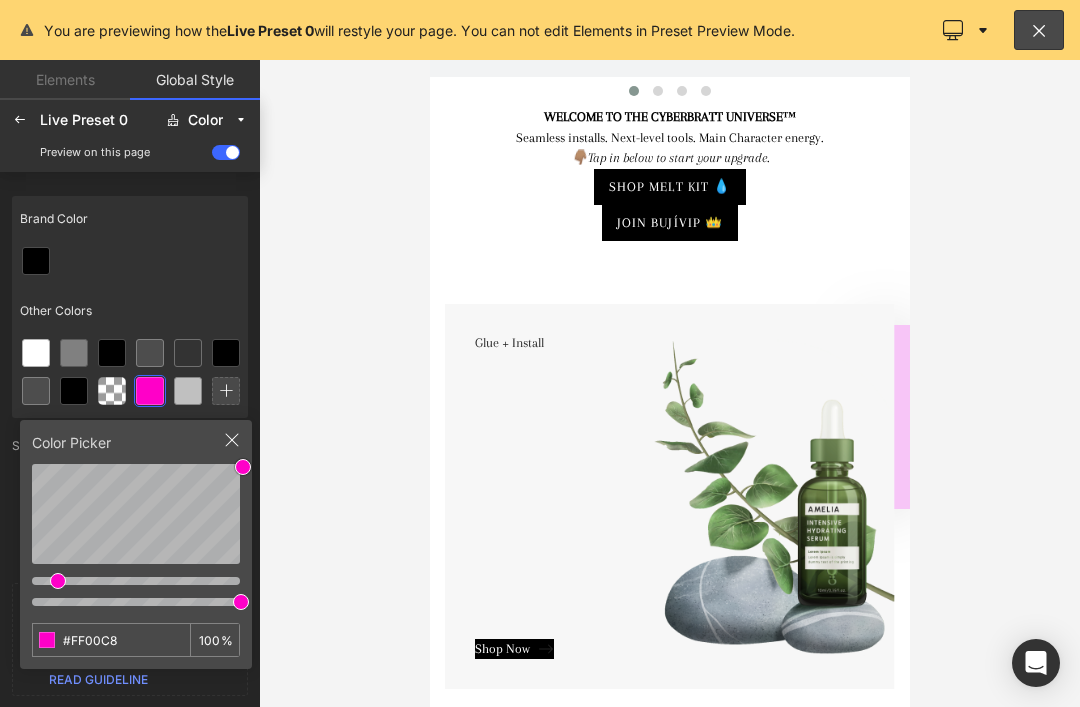 click on "#FF00C8" at bounding box center [95, 640] 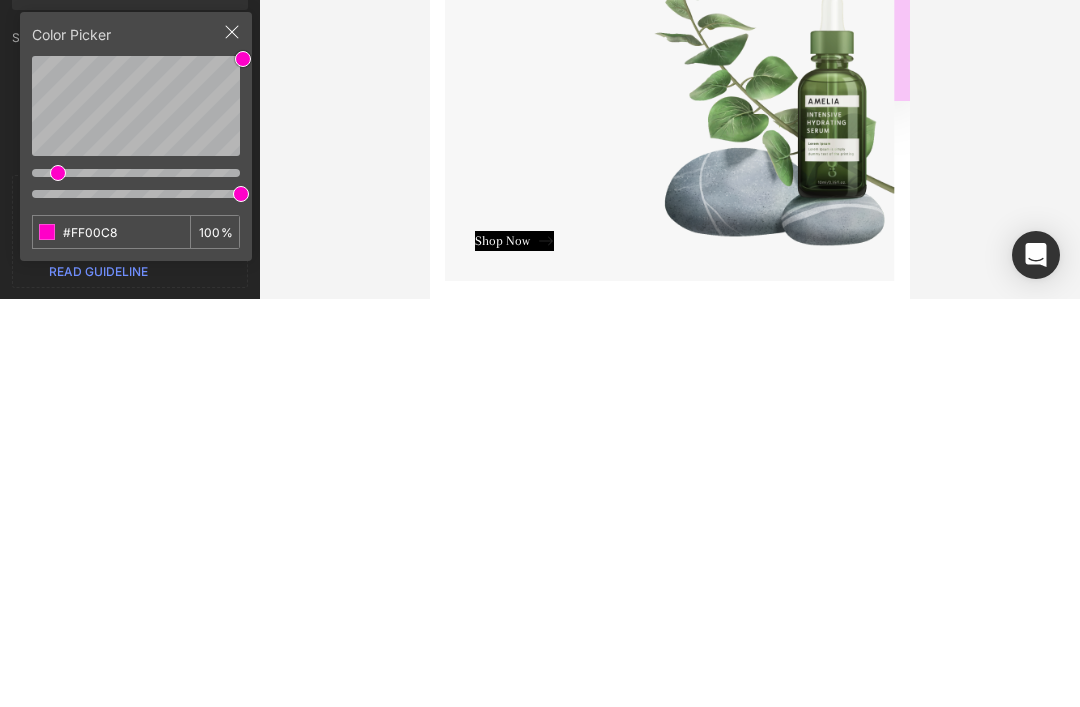 click on "#FF00C8" at bounding box center (95, 640) 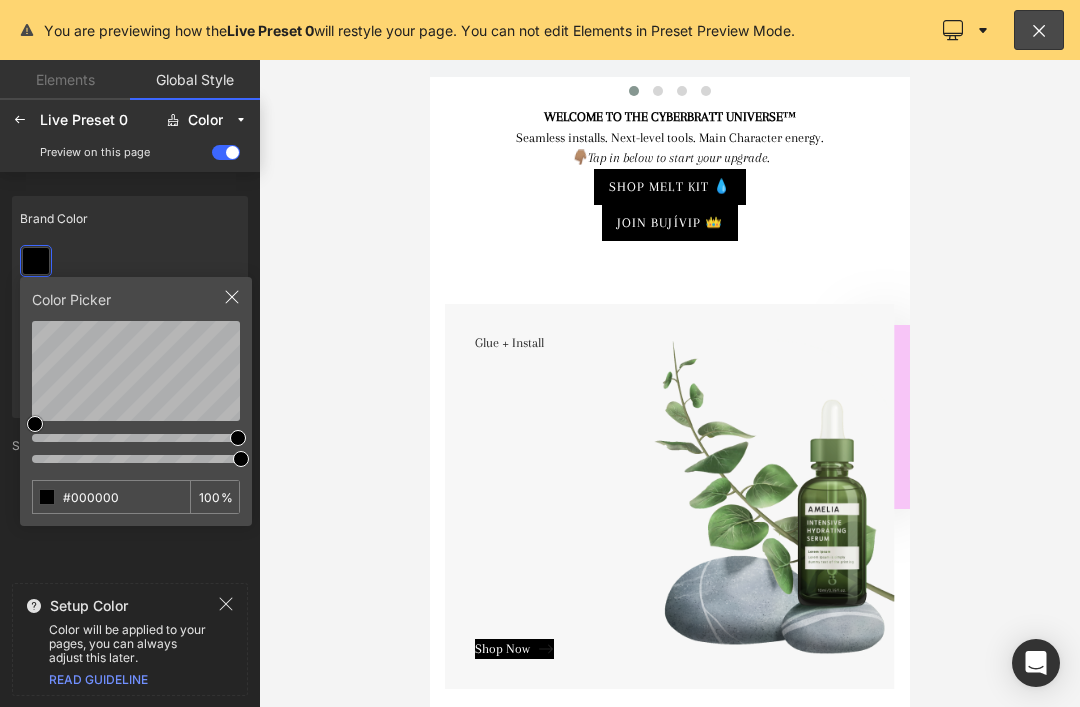 click 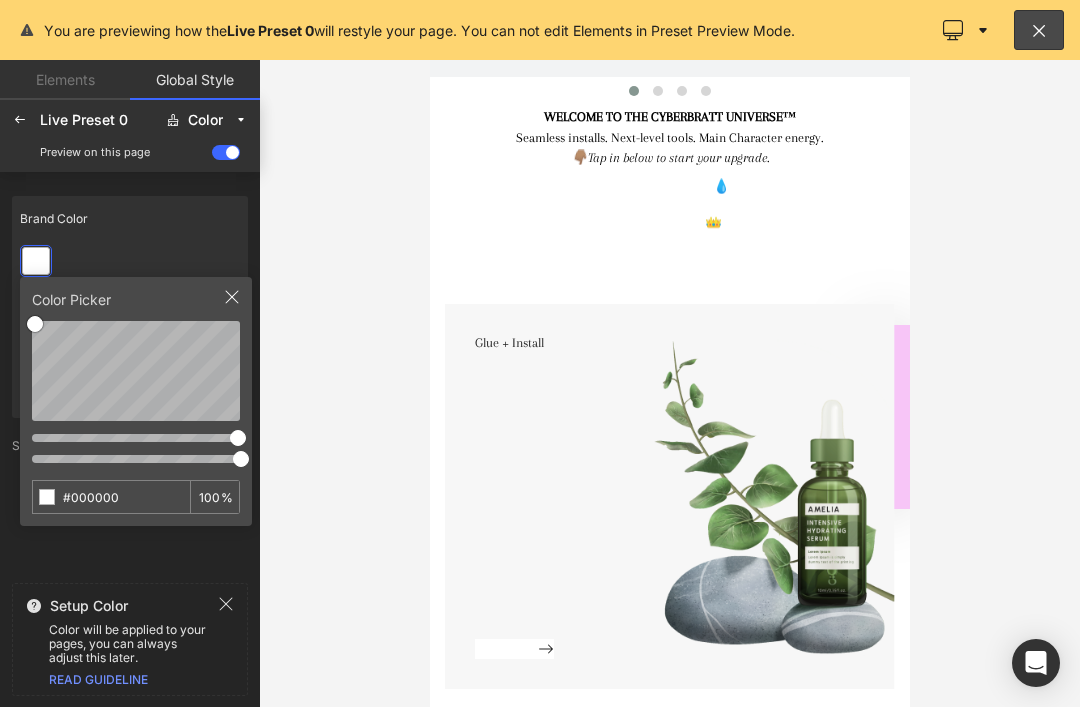 click on "#000000" at bounding box center [95, 497] 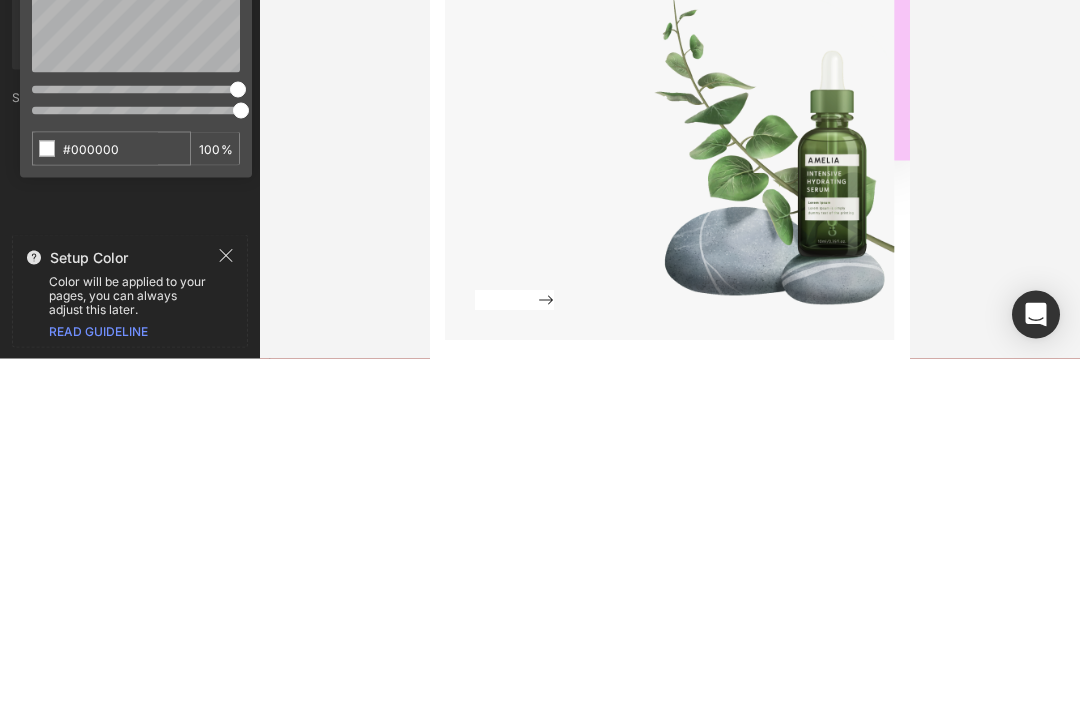 click on "#000000" at bounding box center [95, 497] 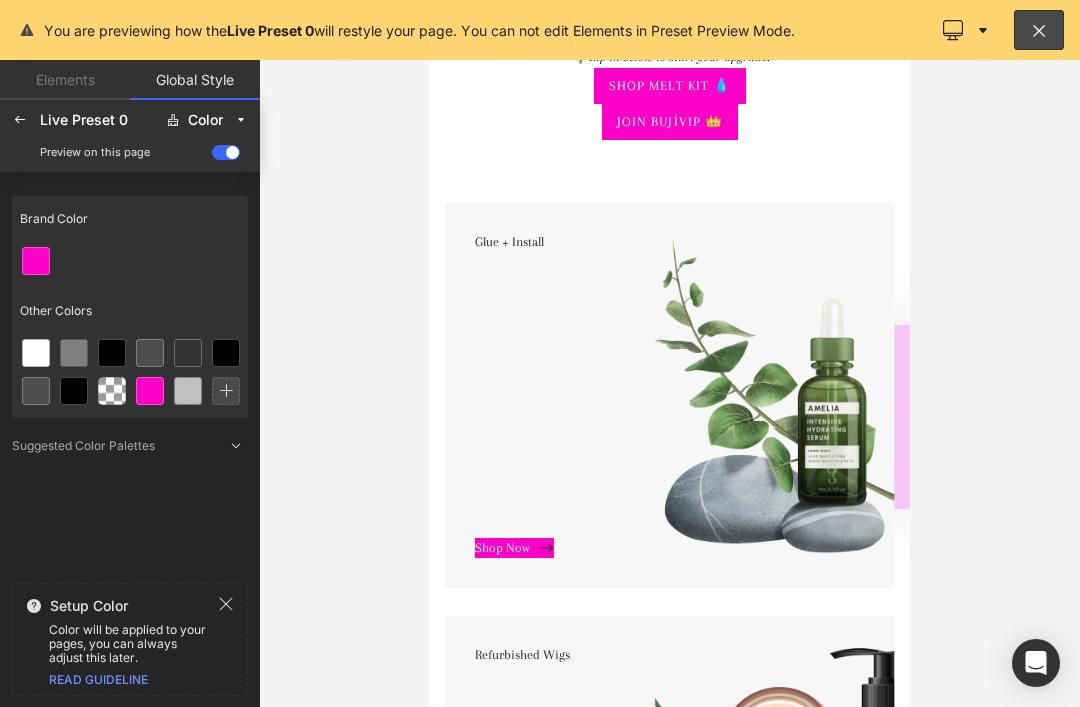 scroll, scrollTop: 363, scrollLeft: 0, axis: vertical 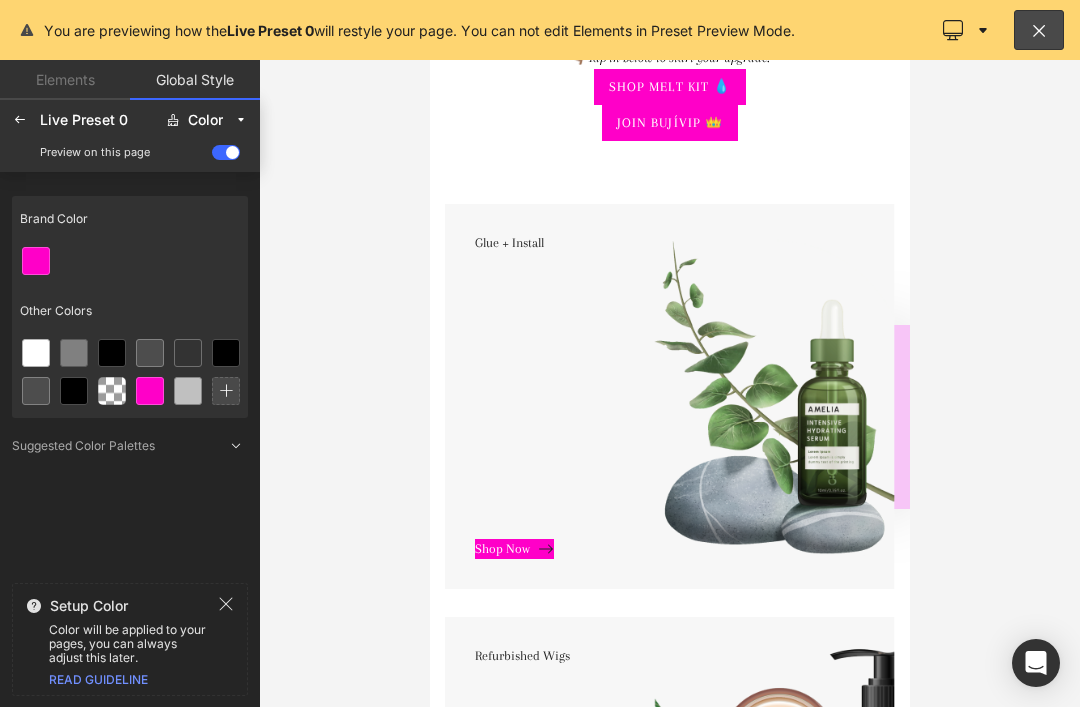 click at bounding box center [130, 261] 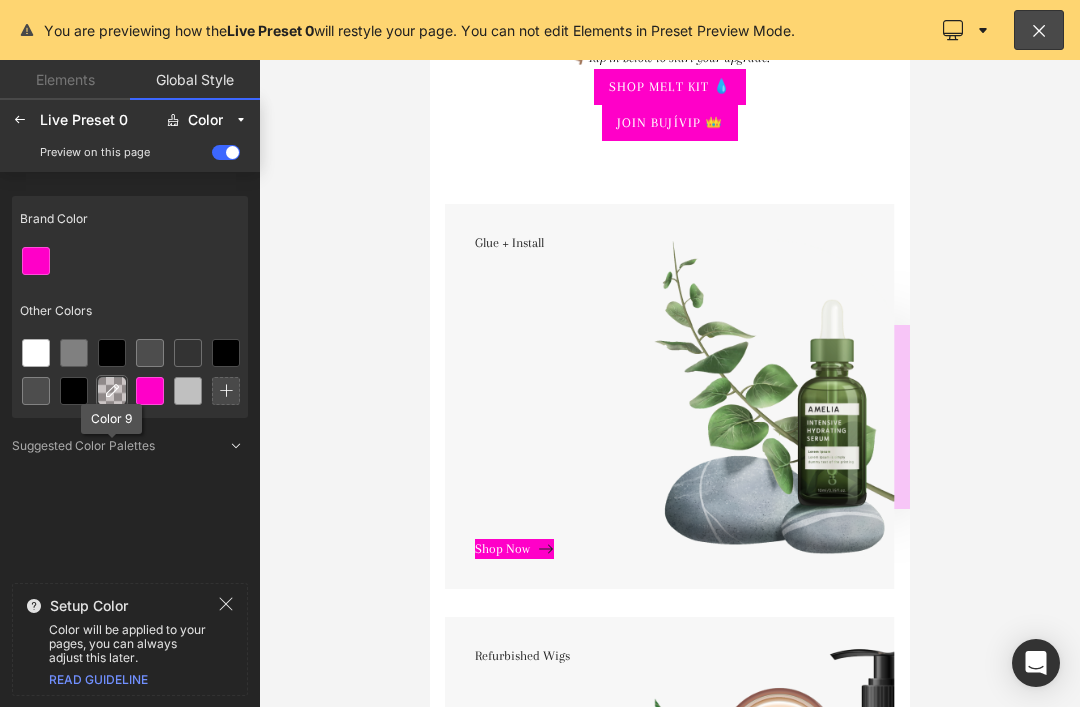 click at bounding box center (112, 391) 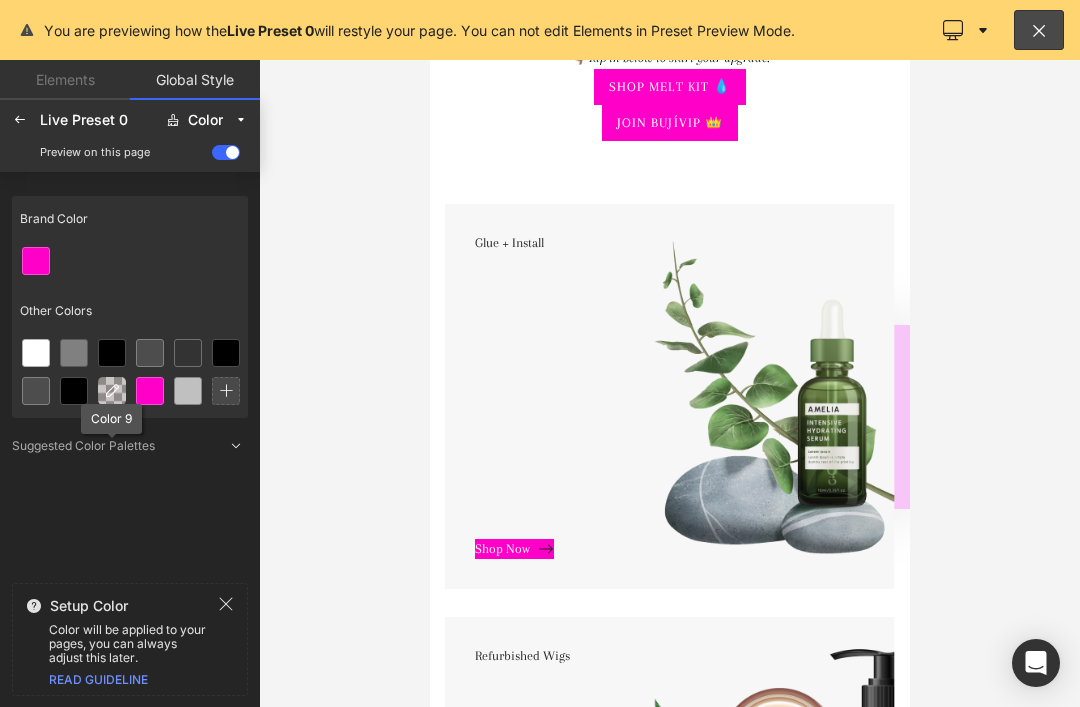 click at bounding box center [112, 391] 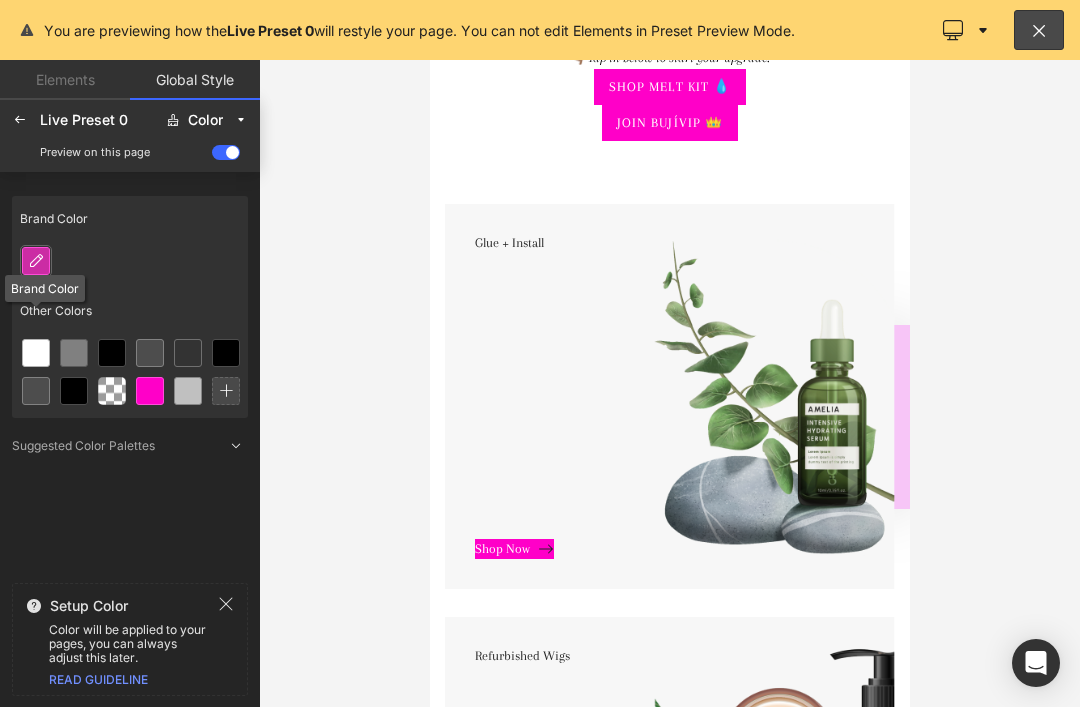 click at bounding box center [36, 261] 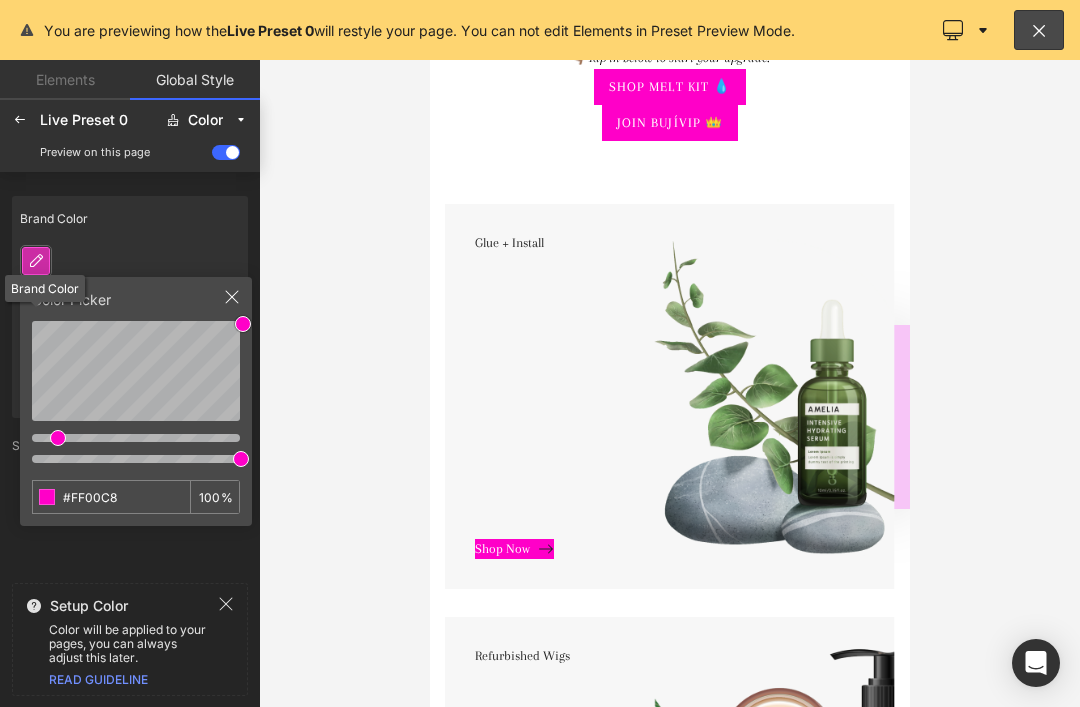 click at bounding box center (136, 457) 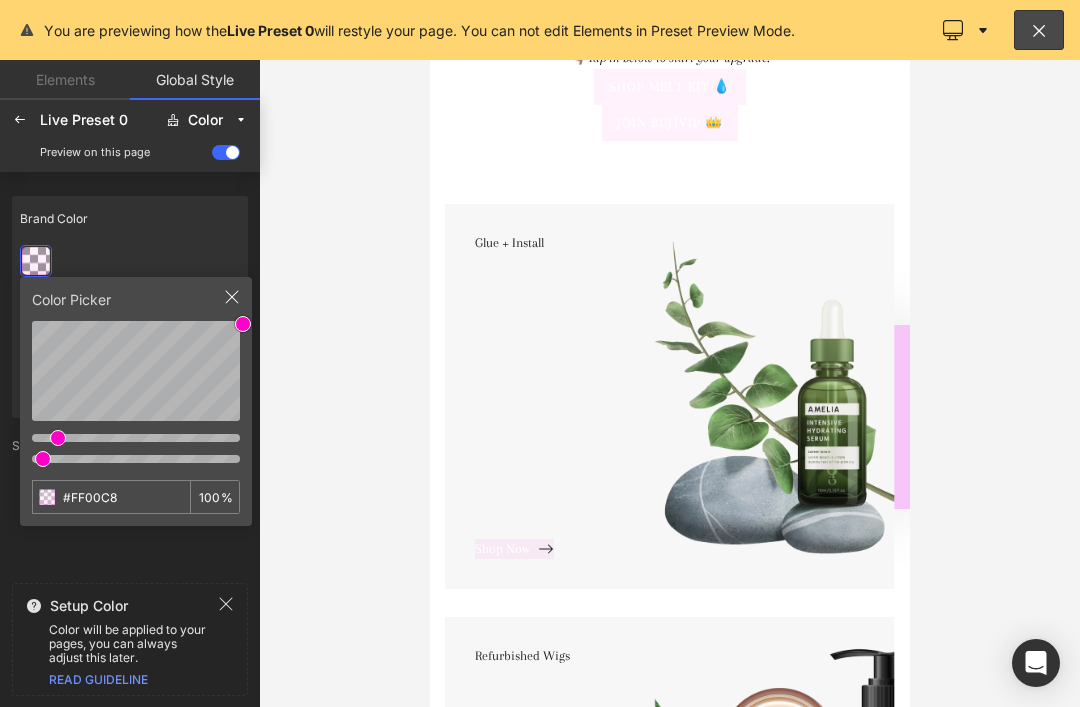 click at bounding box center [43, 459] 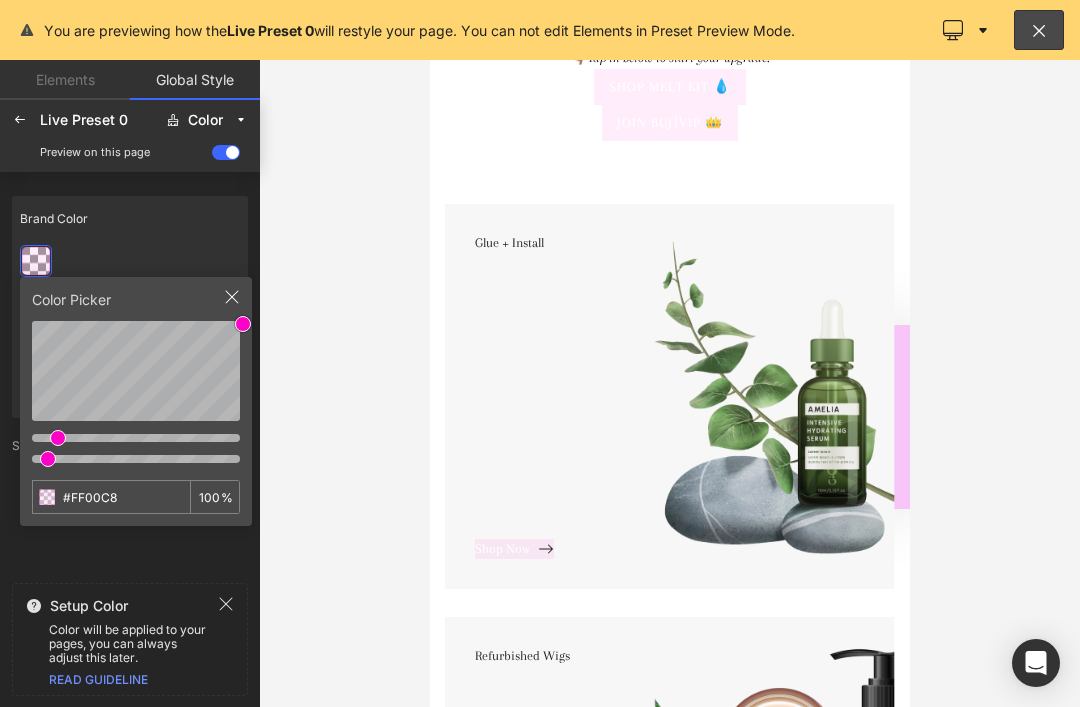 click at bounding box center [136, 457] 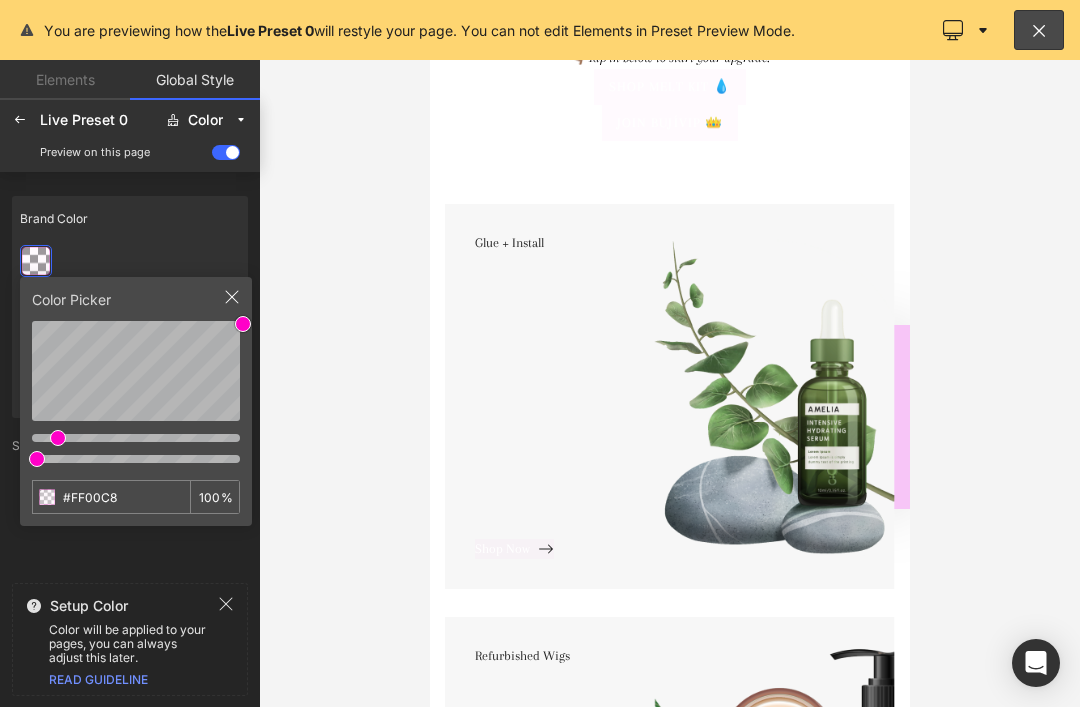click on "Brand Color" at bounding box center (130, 219) 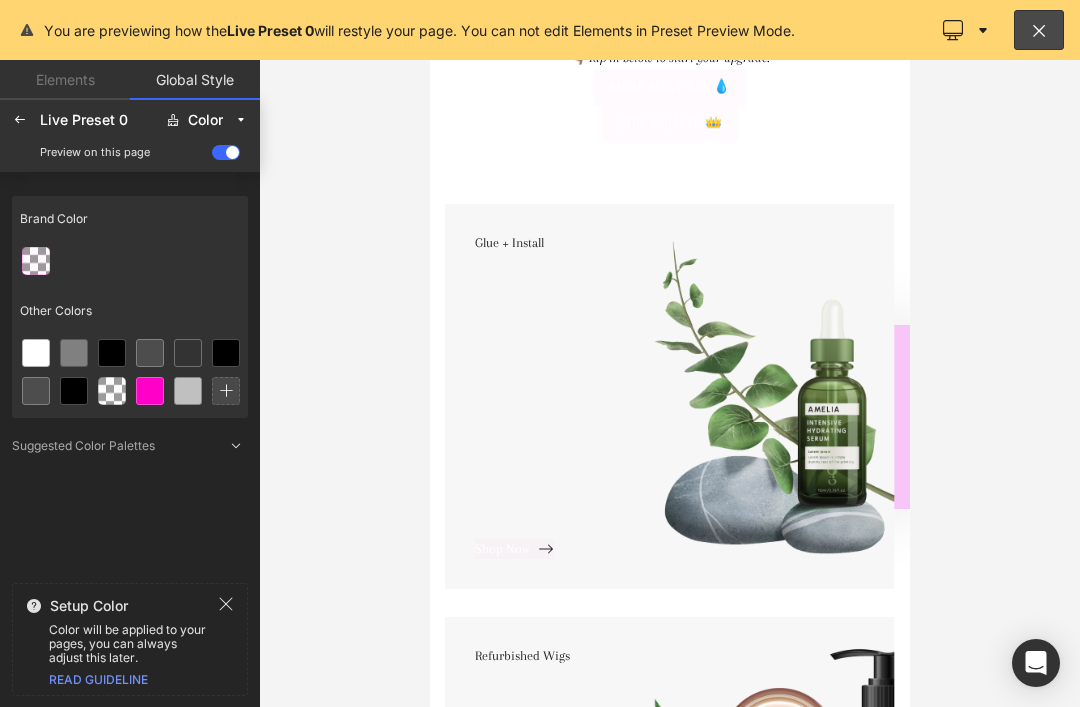 click at bounding box center (20, 120) 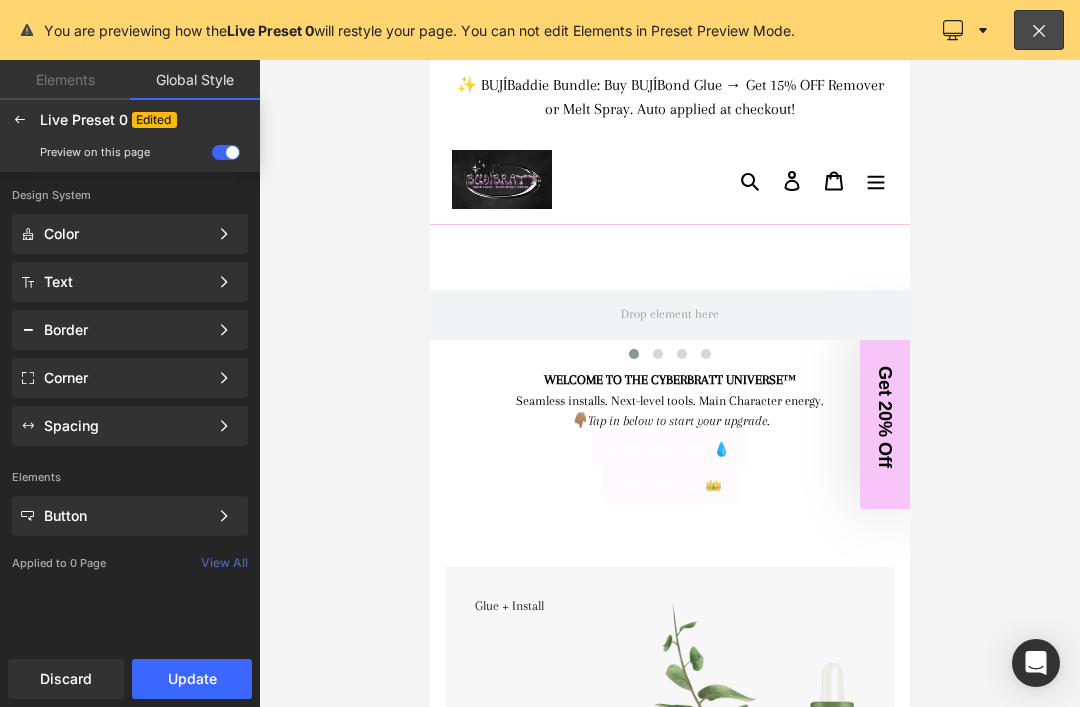 scroll, scrollTop: 0, scrollLeft: 0, axis: both 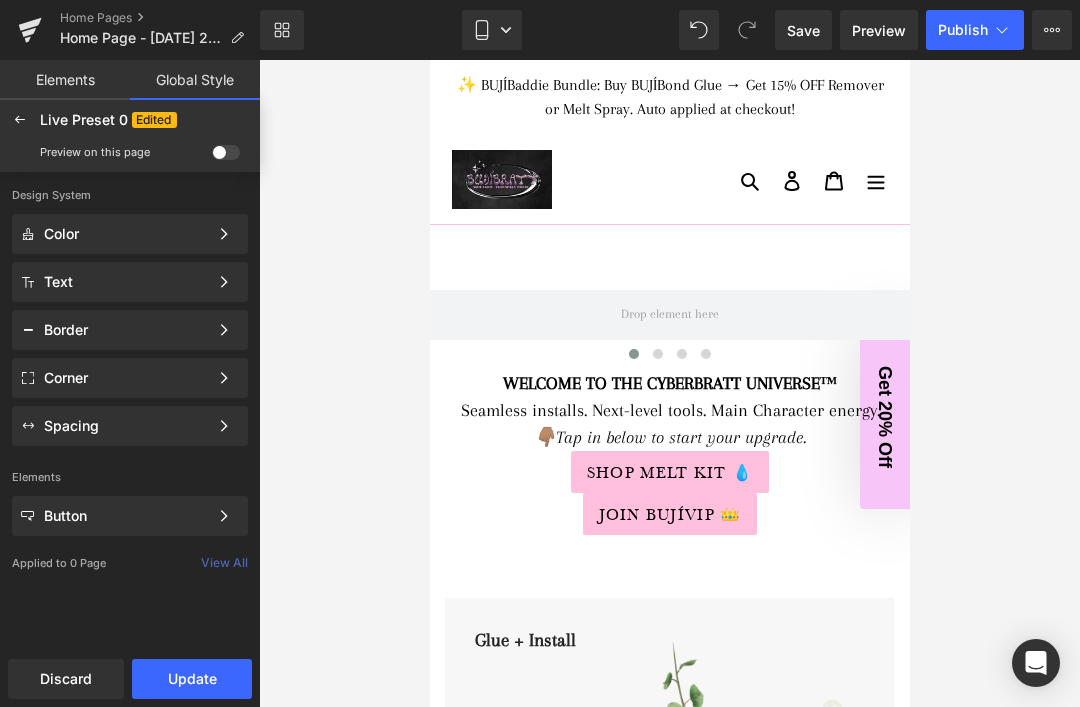 click at bounding box center (224, 330) 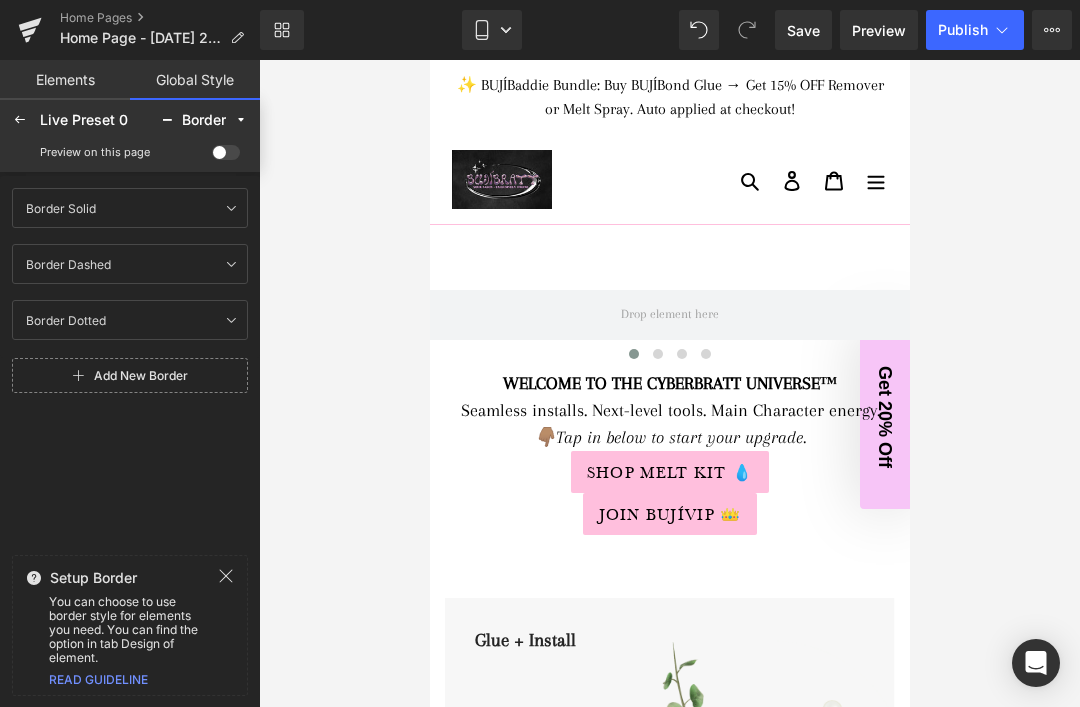 click at bounding box center [20, 120] 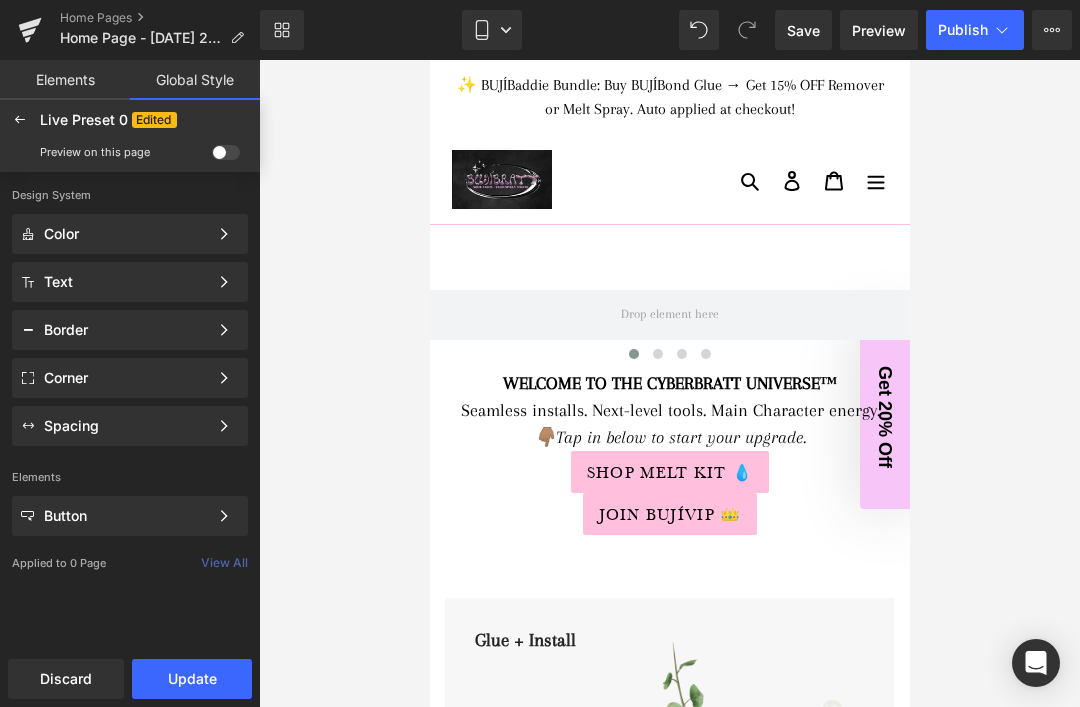 click on "Color" at bounding box center [126, 234] 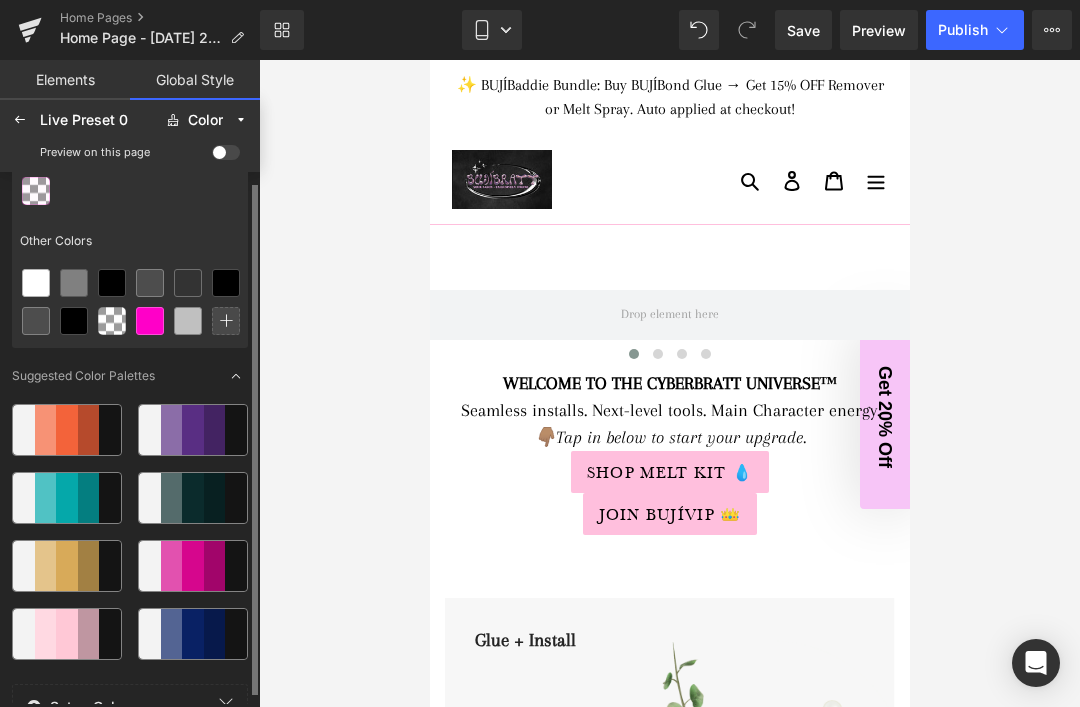 scroll, scrollTop: 99, scrollLeft: 0, axis: vertical 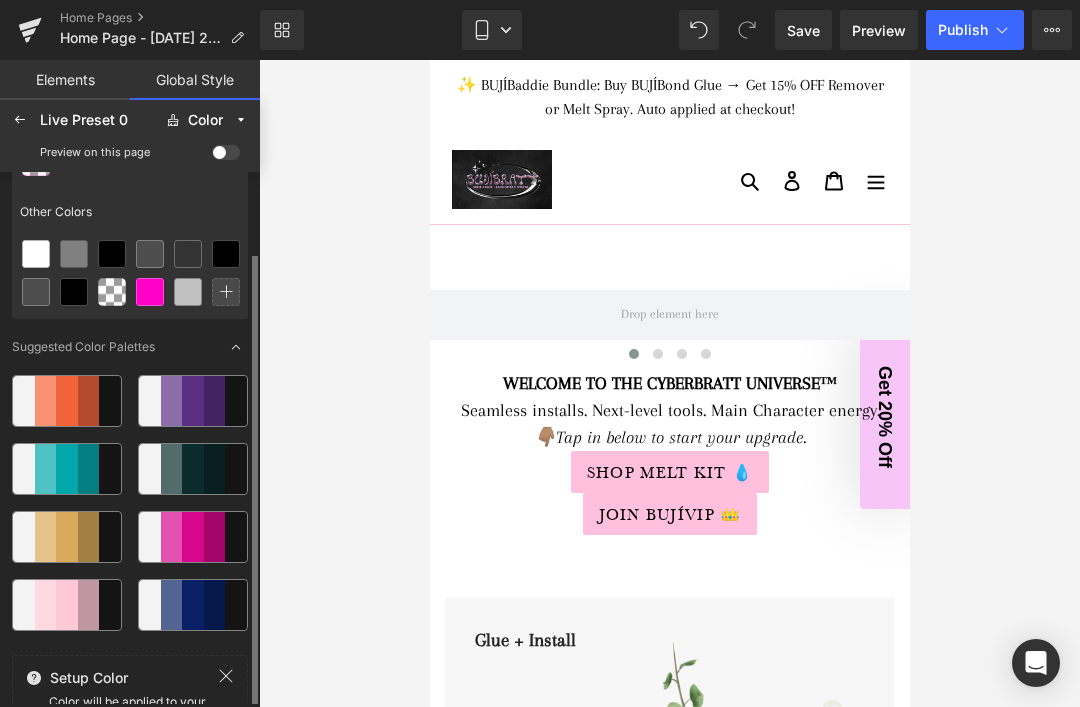 click 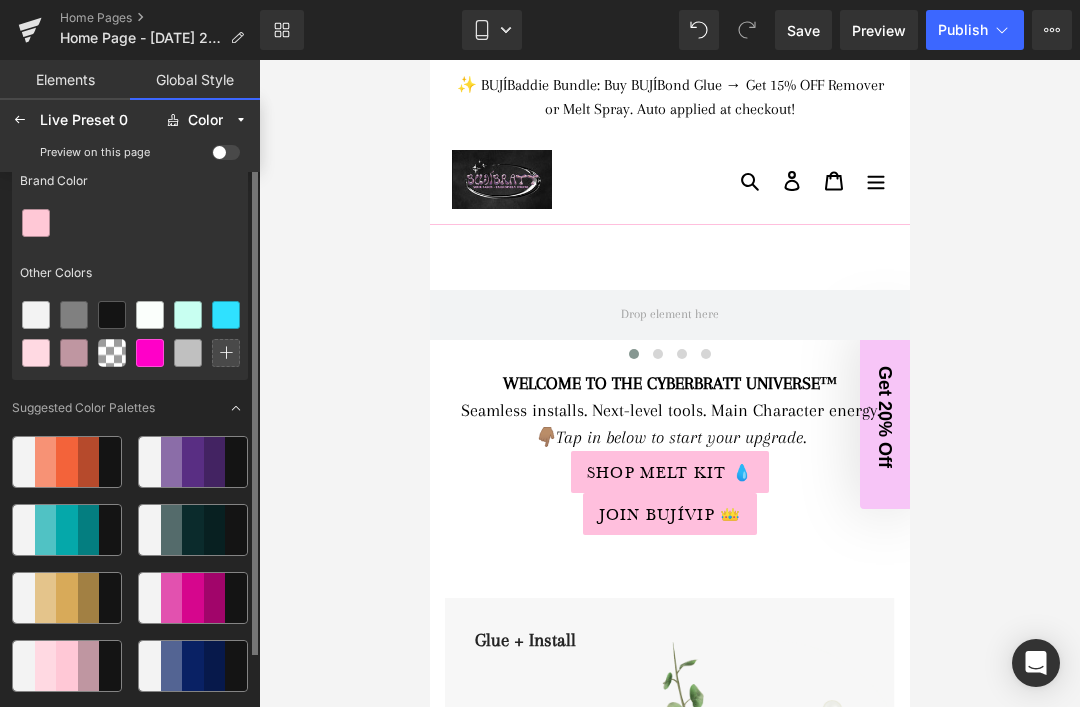 scroll, scrollTop: 0, scrollLeft: 0, axis: both 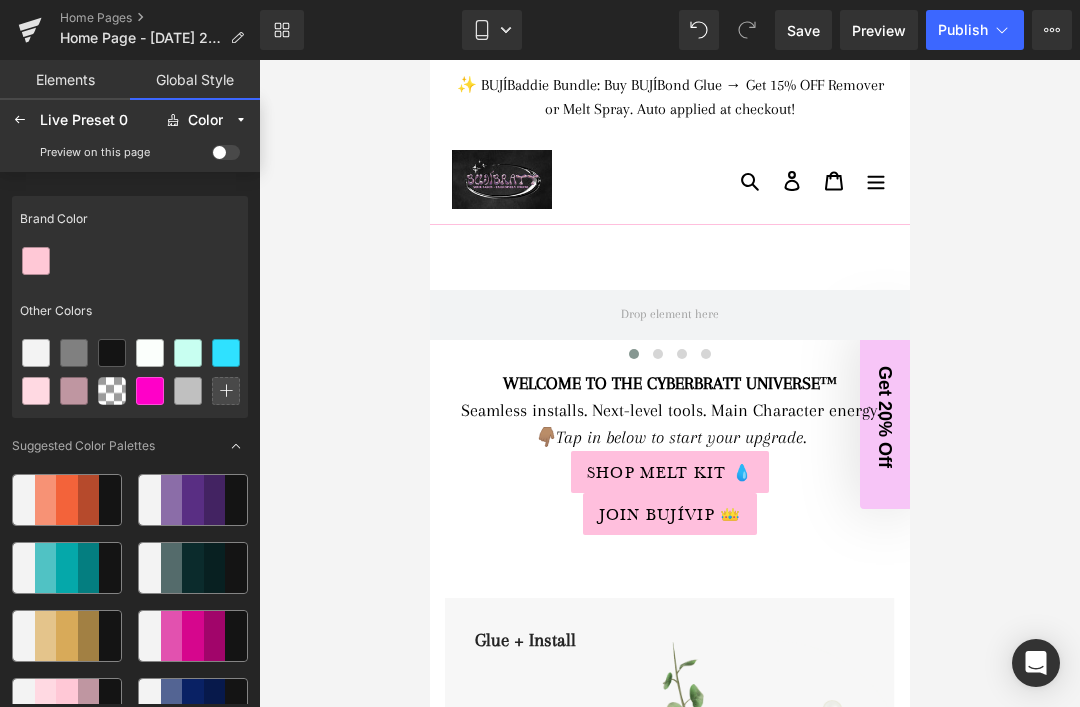click at bounding box center [20, 120] 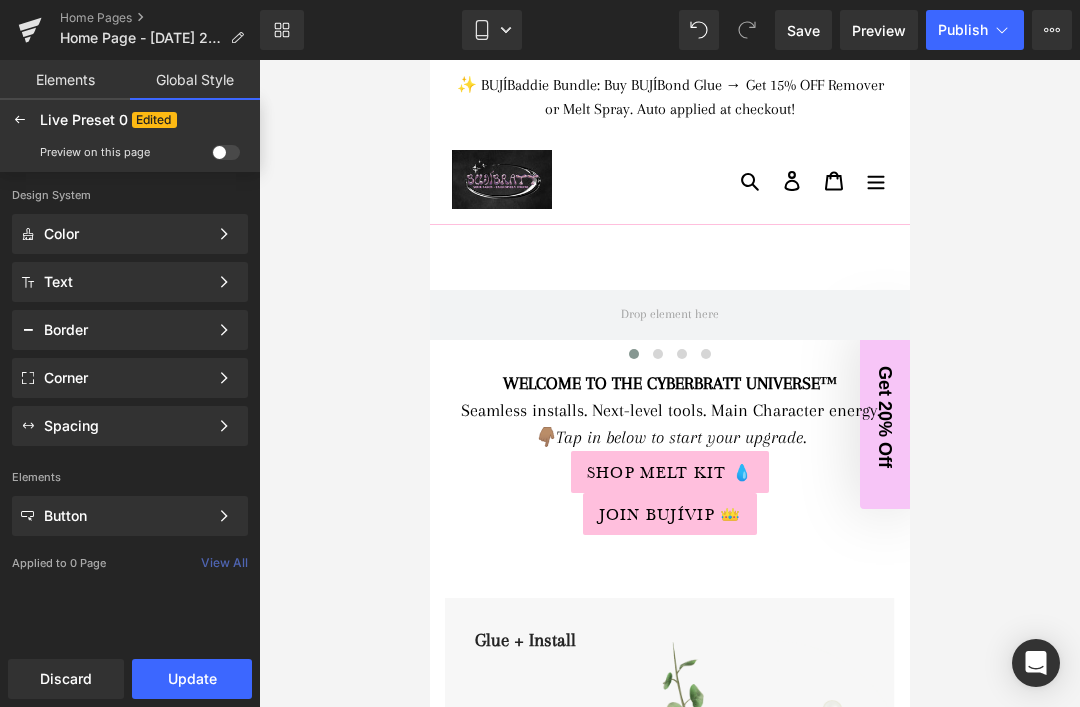 click on "Text Color Style Define a color palette and apply it to your pages 1 of 3 Next" 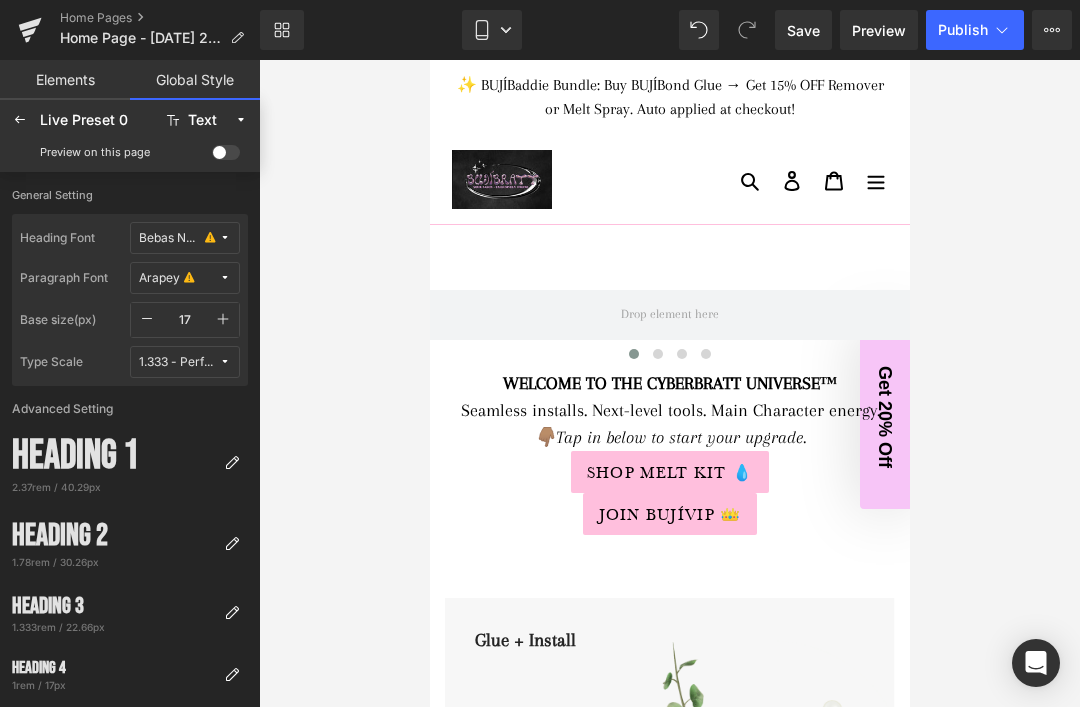 click at bounding box center [225, 238] 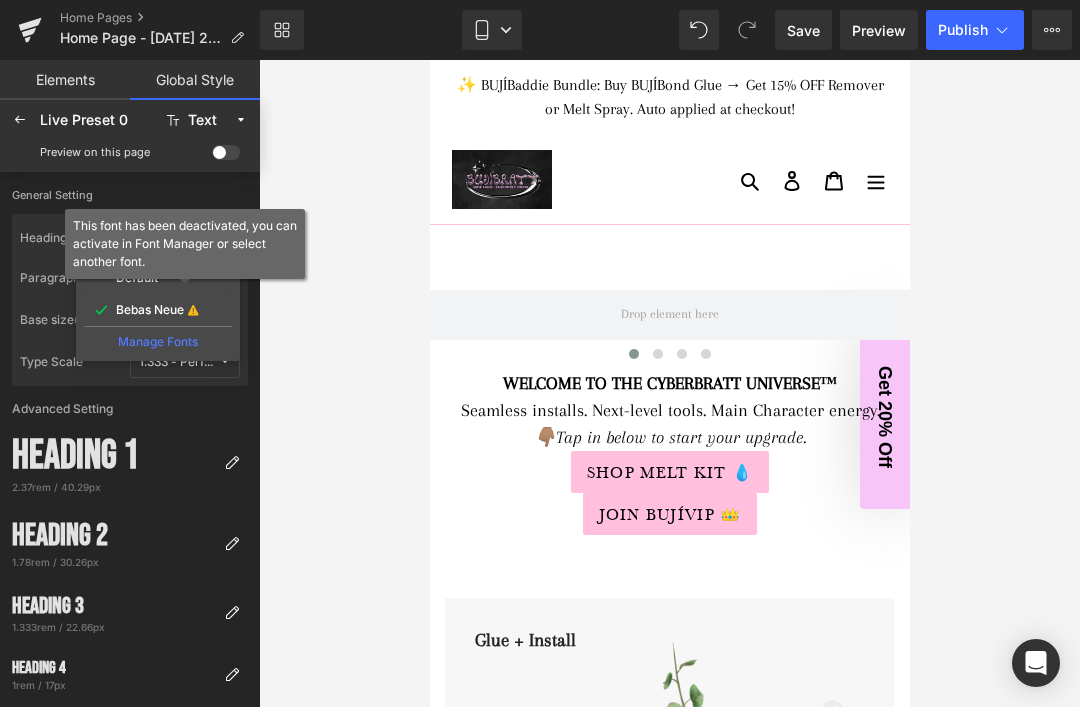 click at bounding box center [147, 320] 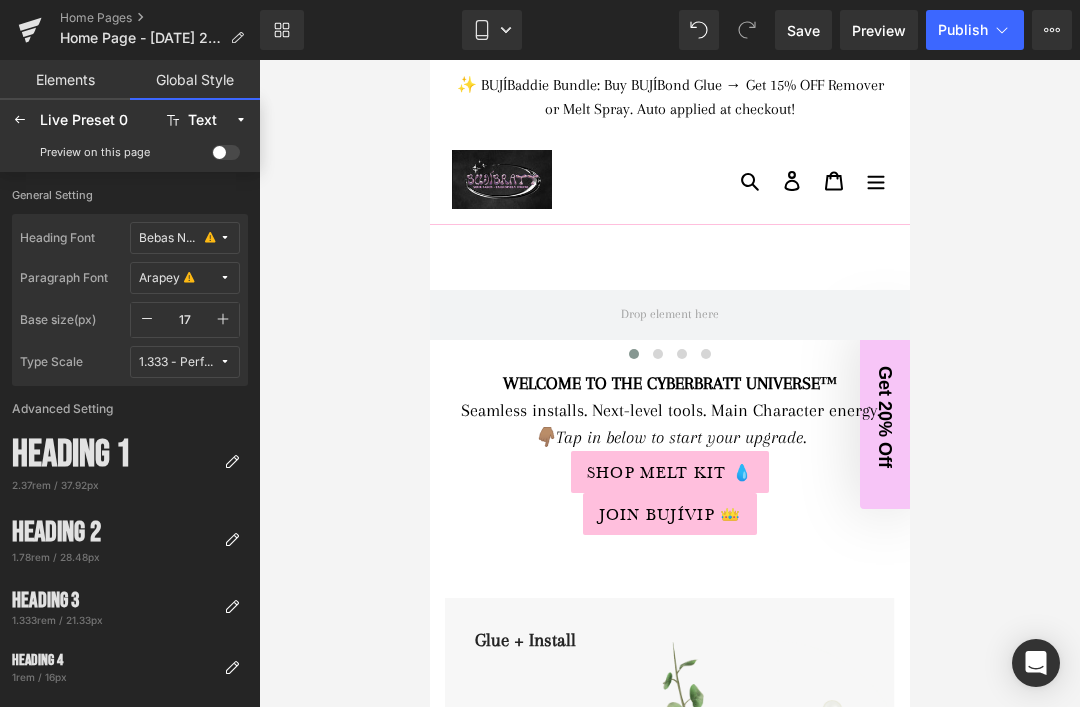 click on "Bebas Neue" at bounding box center [179, 238] 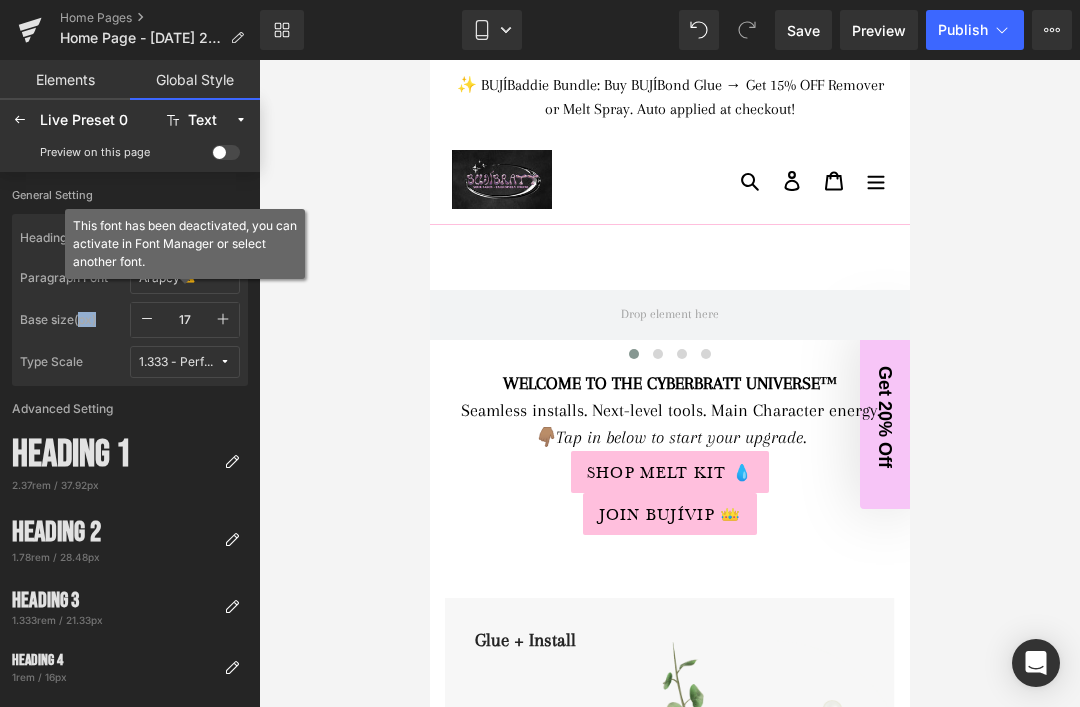 click on "Bebas Neue" at bounding box center [170, 238] 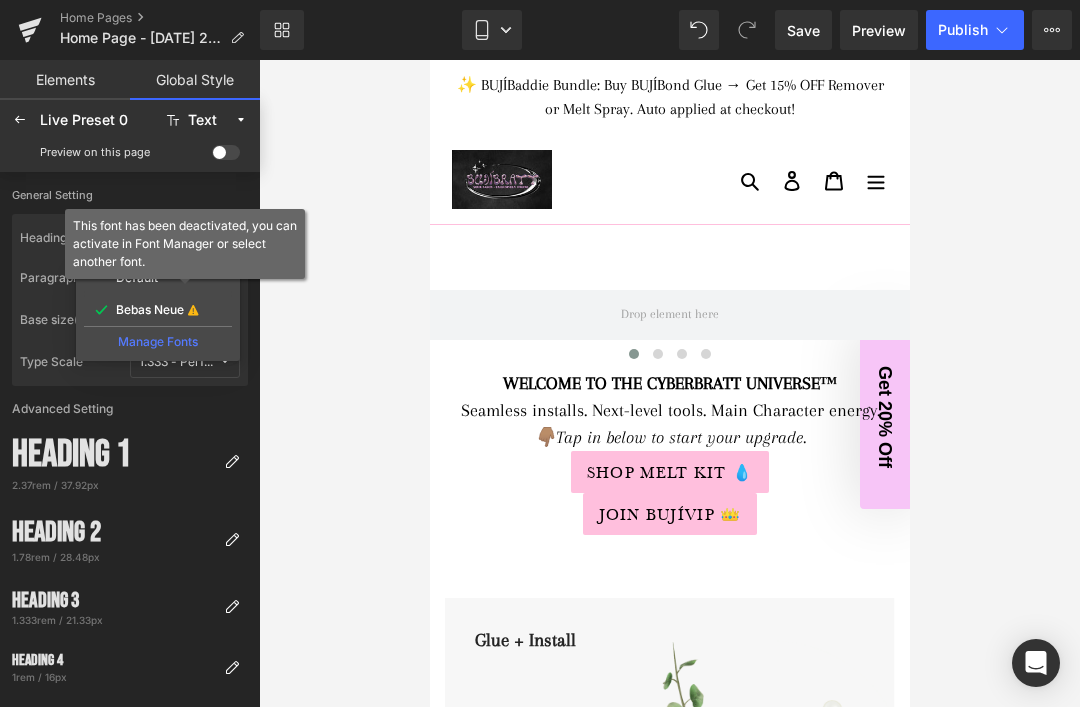 click at bounding box center [147, 320] 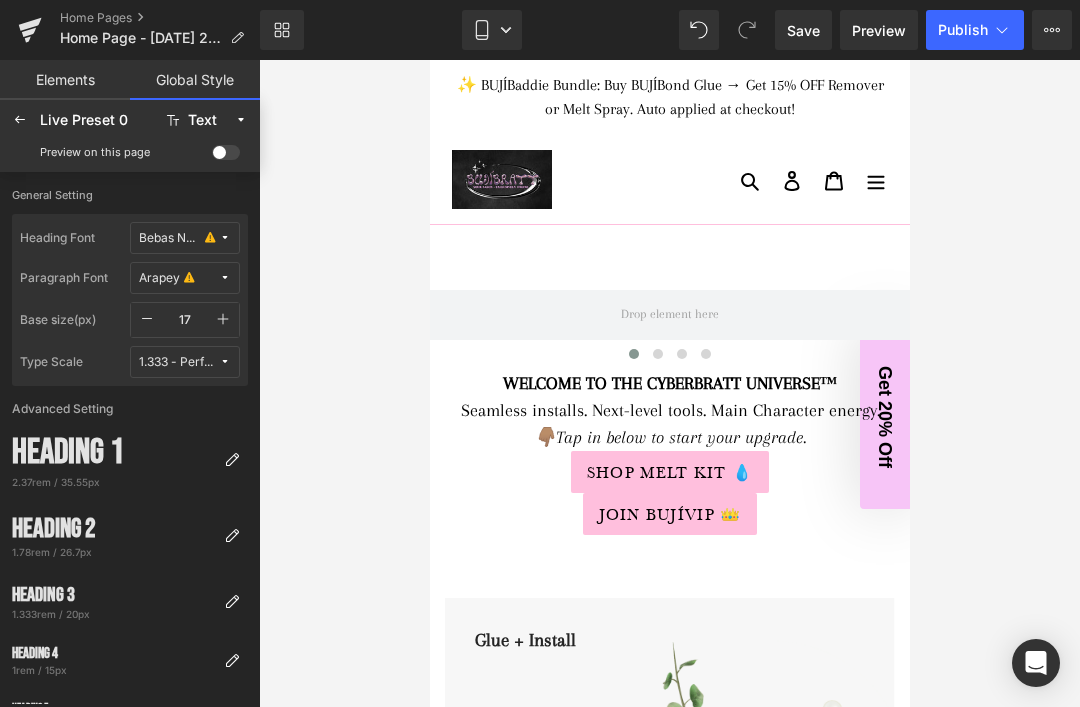 click on "Bebas Neue" at bounding box center (170, 238) 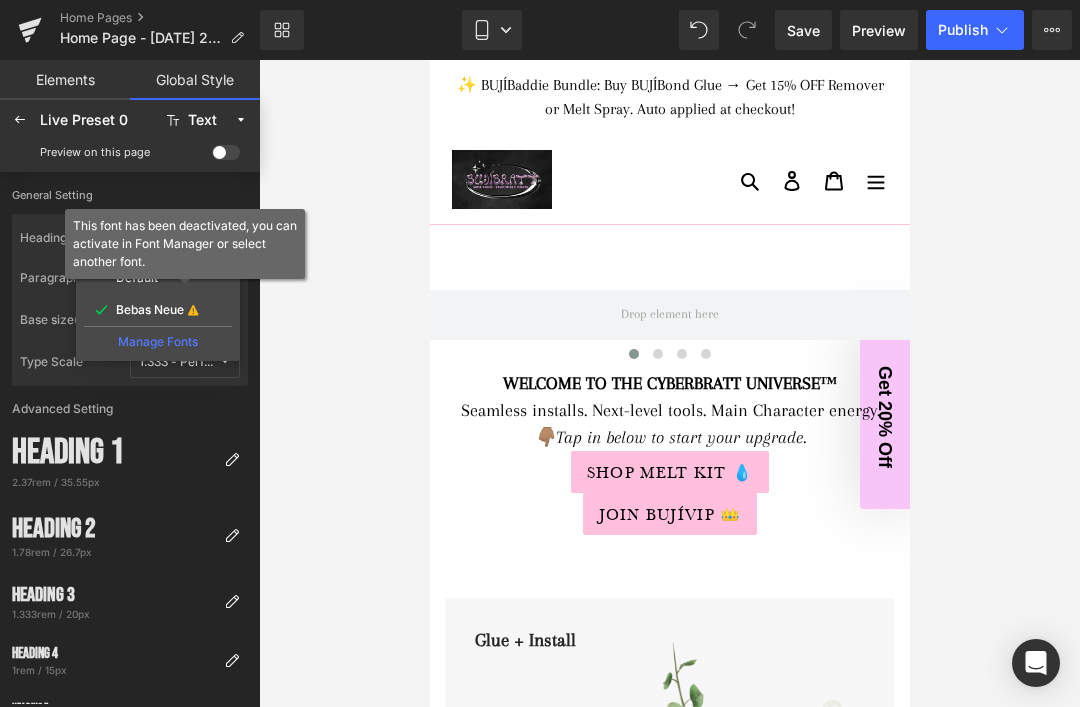 click at bounding box center (147, 320) 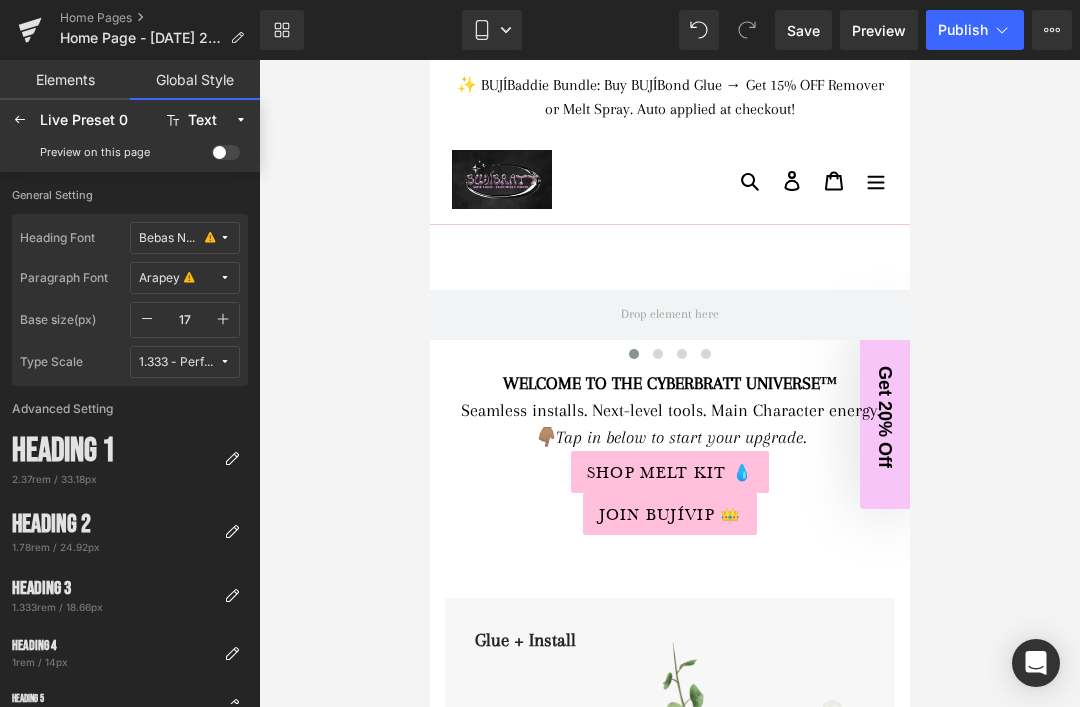 click on "Bebas Neue" at bounding box center (170, 238) 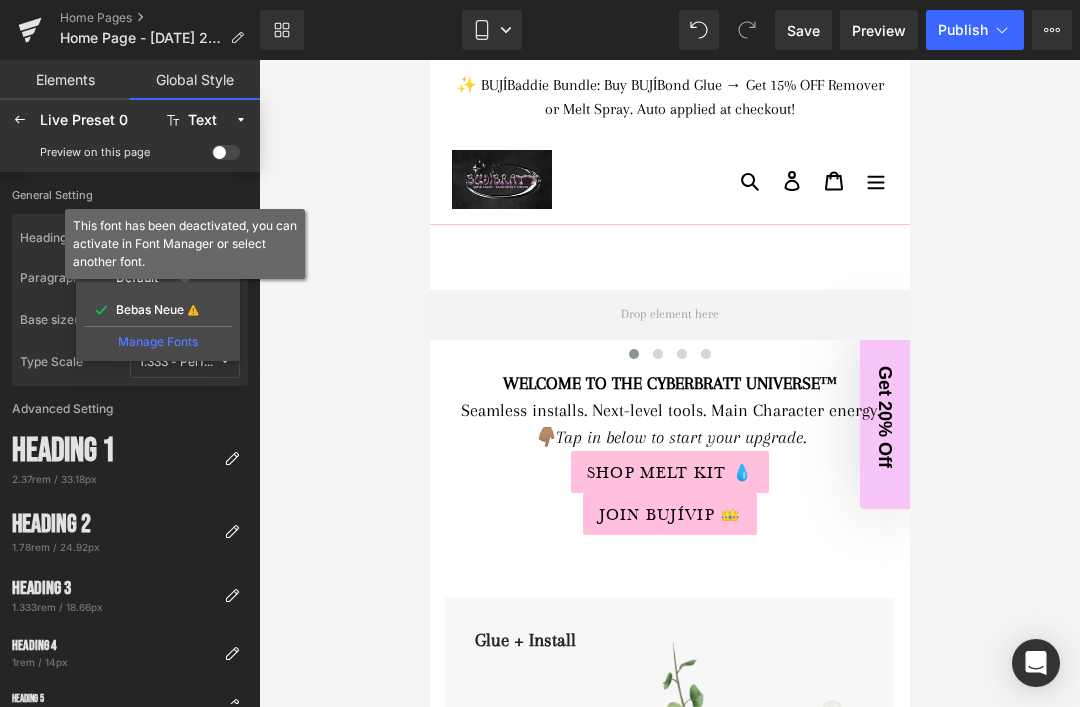click at bounding box center (147, 320) 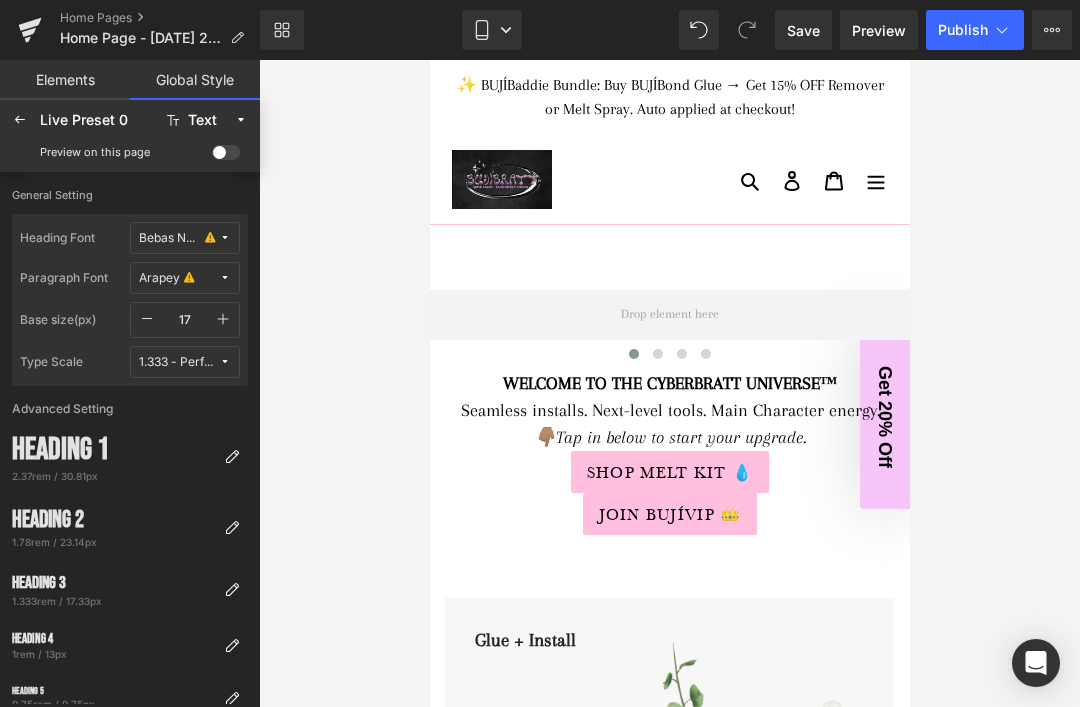click at bounding box center [225, 238] 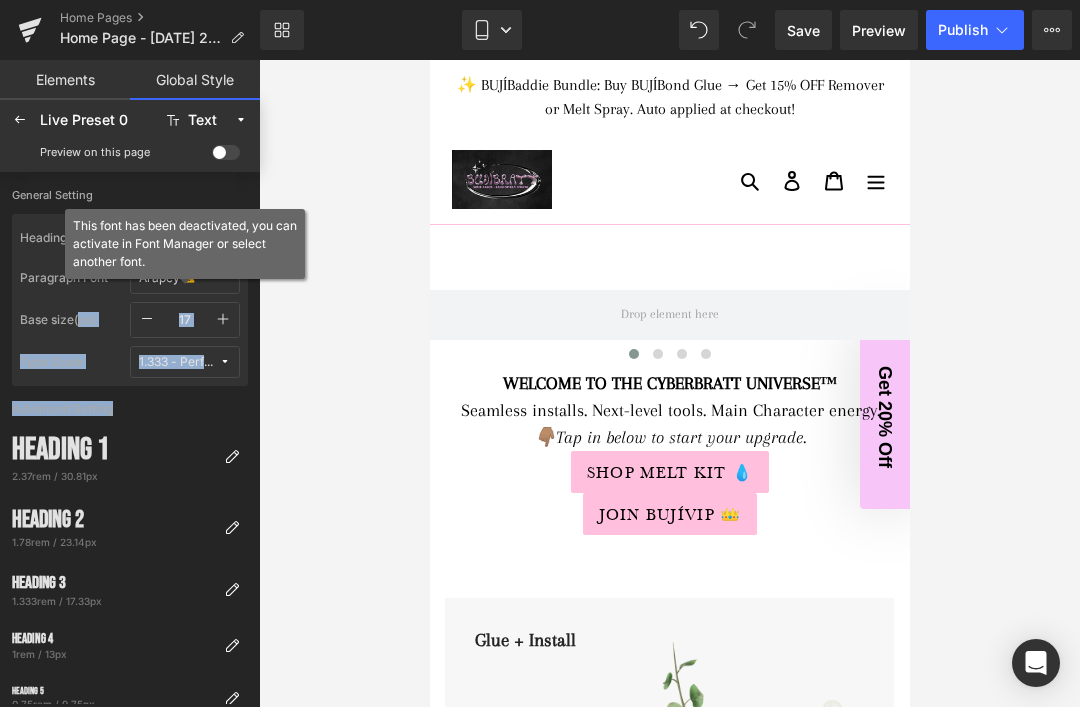 click on "Bebas Neue" at bounding box center (170, 238) 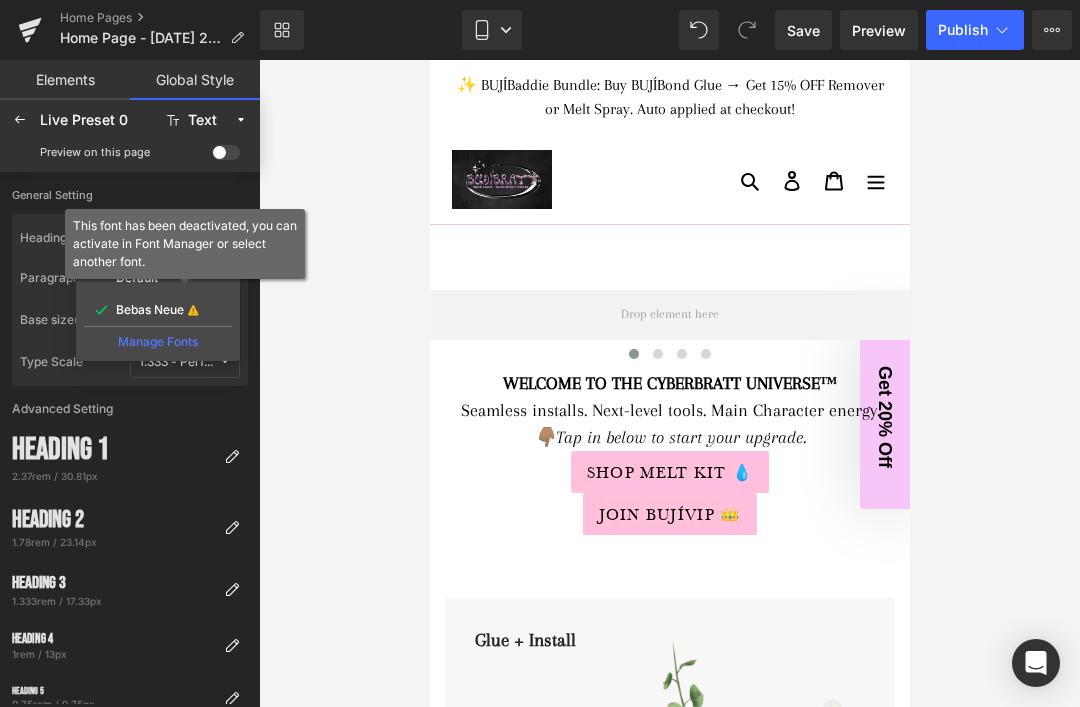 click on "Heading 1" at bounding box center [114, 450] 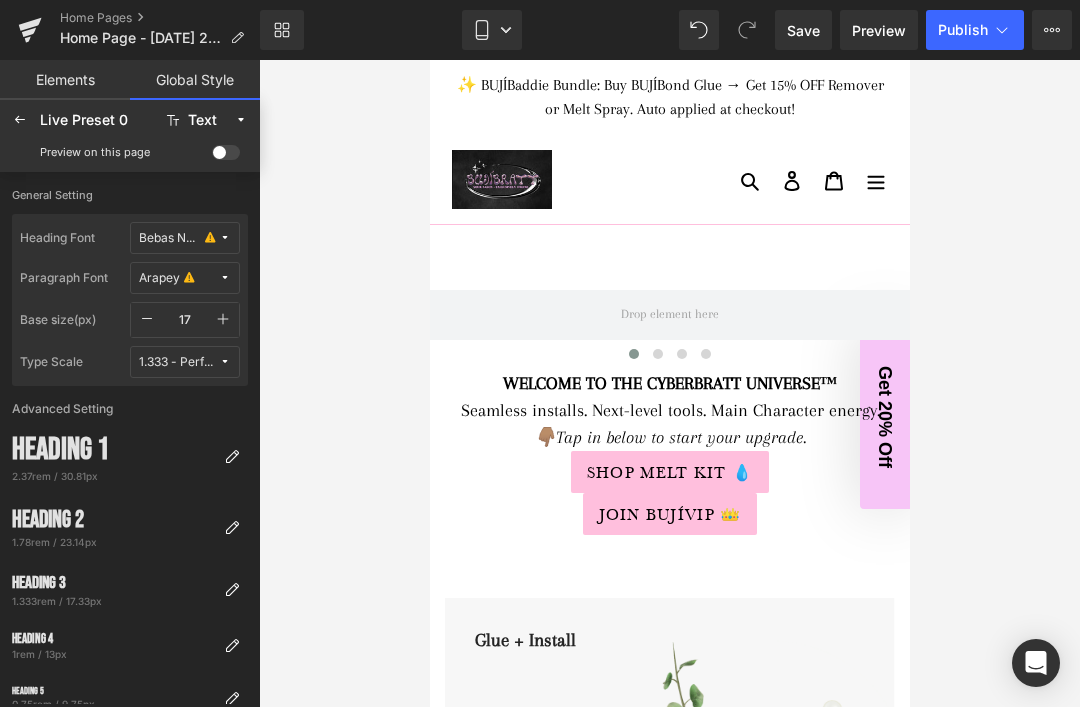 click at bounding box center (669, 383) 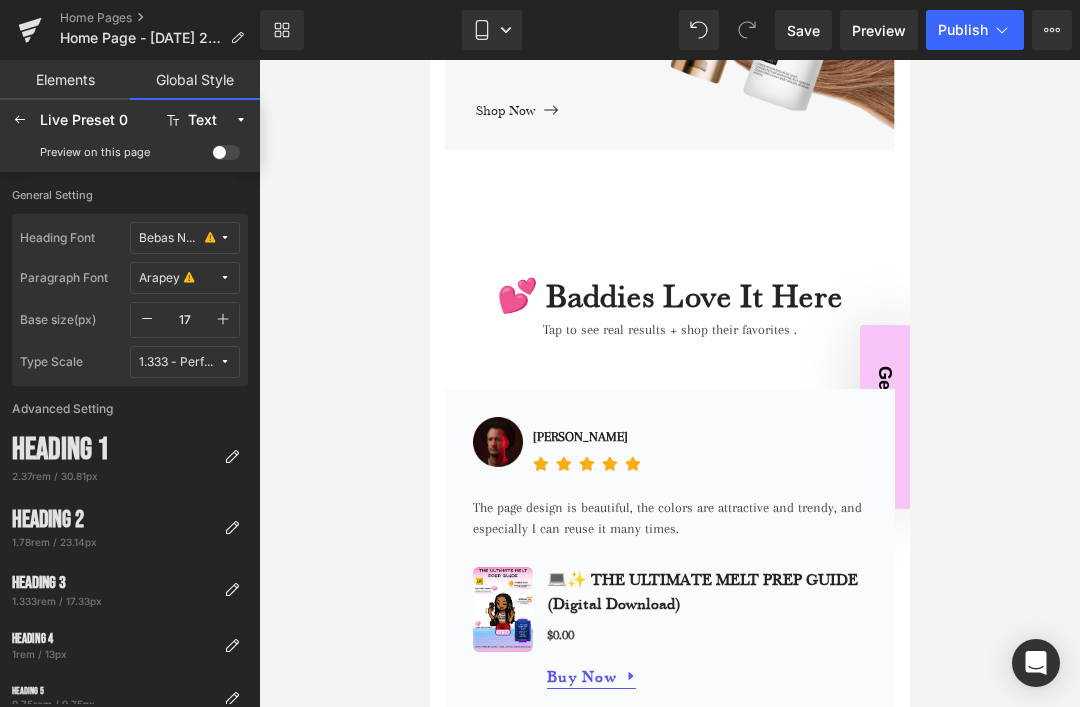 scroll, scrollTop: 2042, scrollLeft: 0, axis: vertical 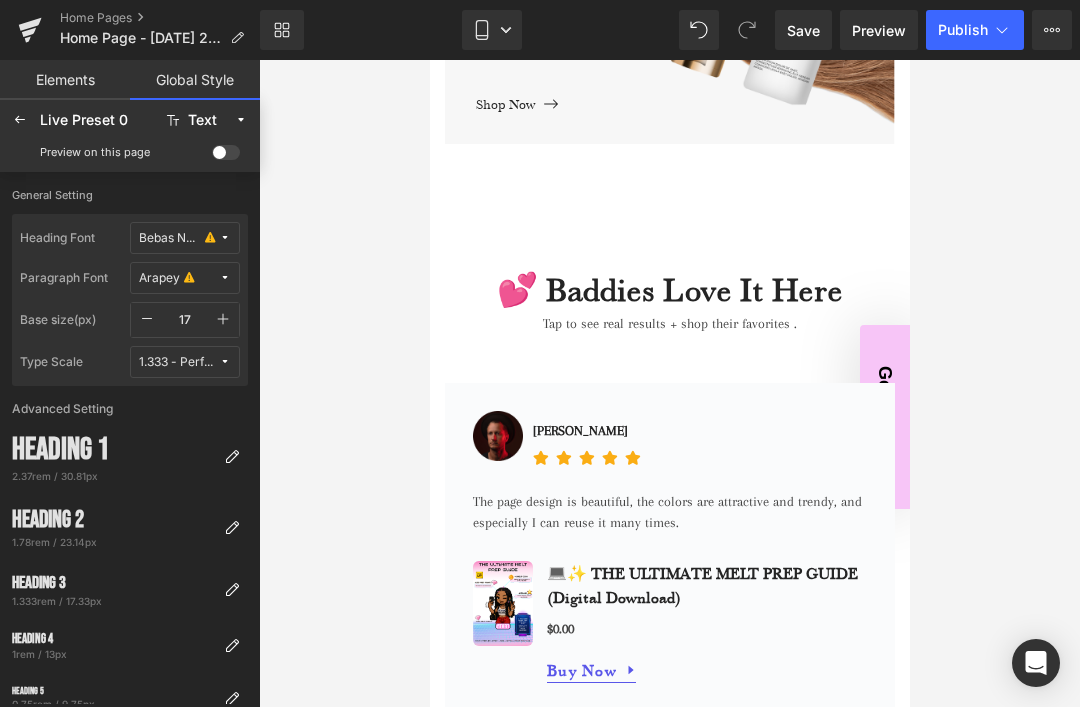 click on "Save" at bounding box center (803, 30) 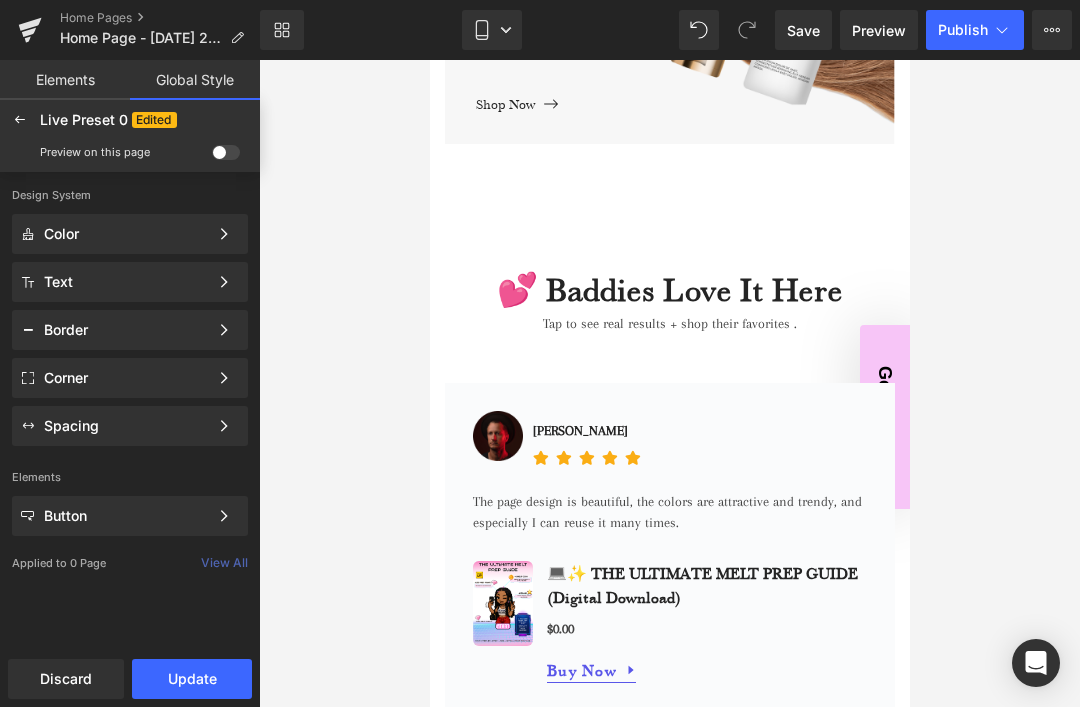 click at bounding box center (20, 120) 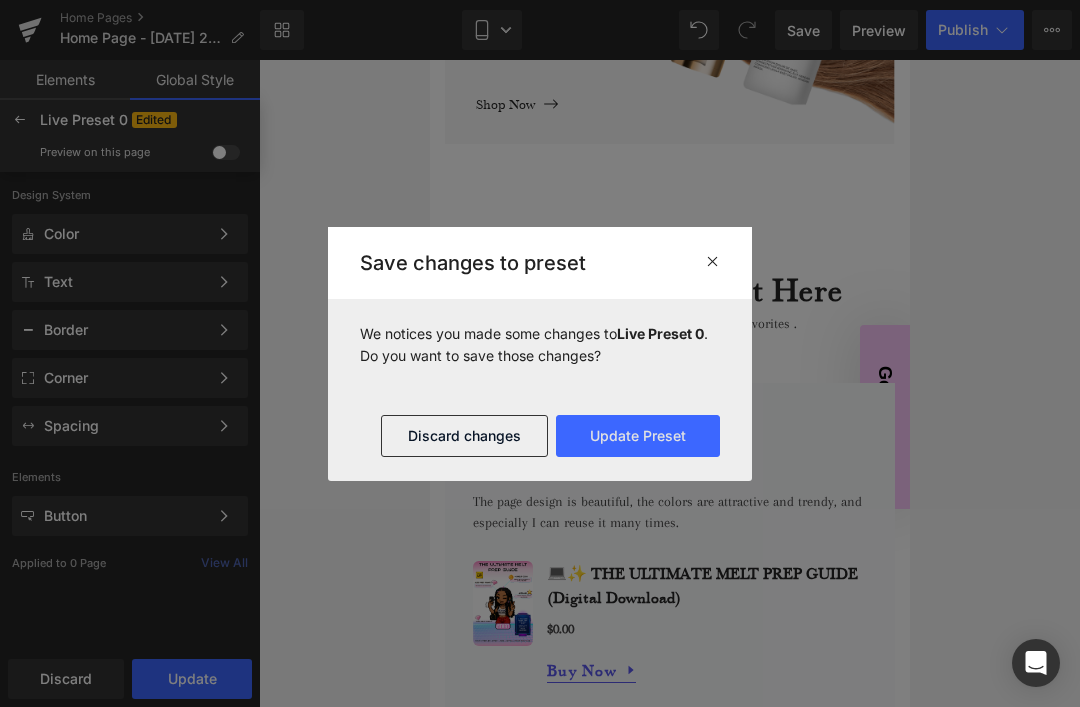 click on "Discard changes" at bounding box center [464, 436] 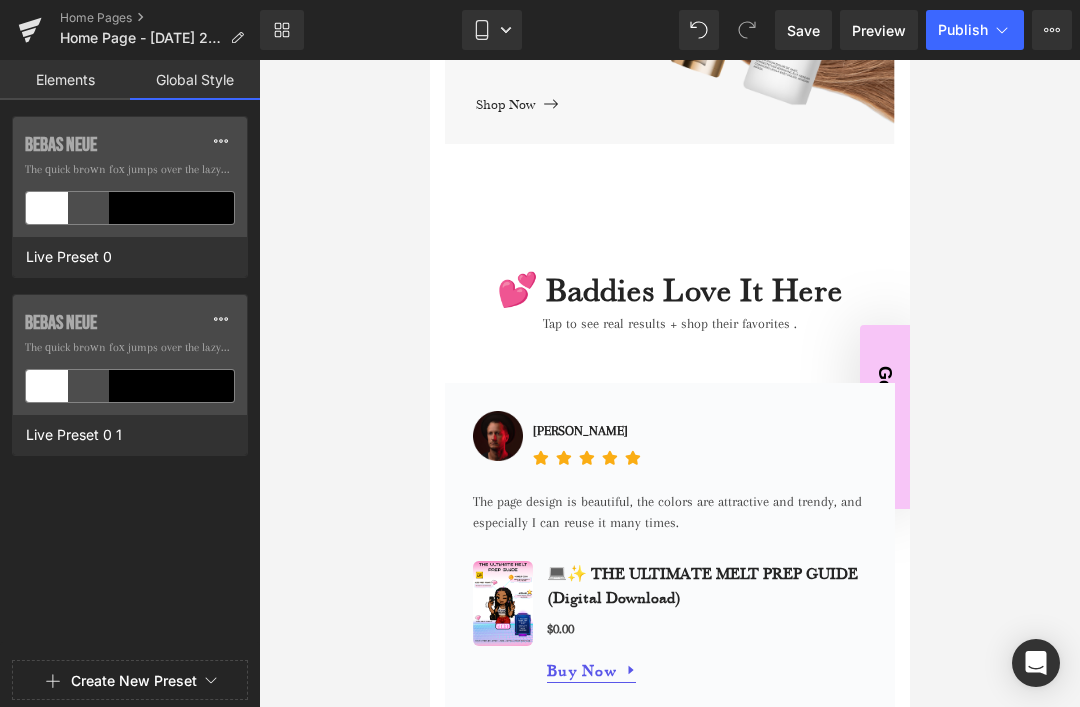 click on "Bebas Neue" at bounding box center (130, 323) 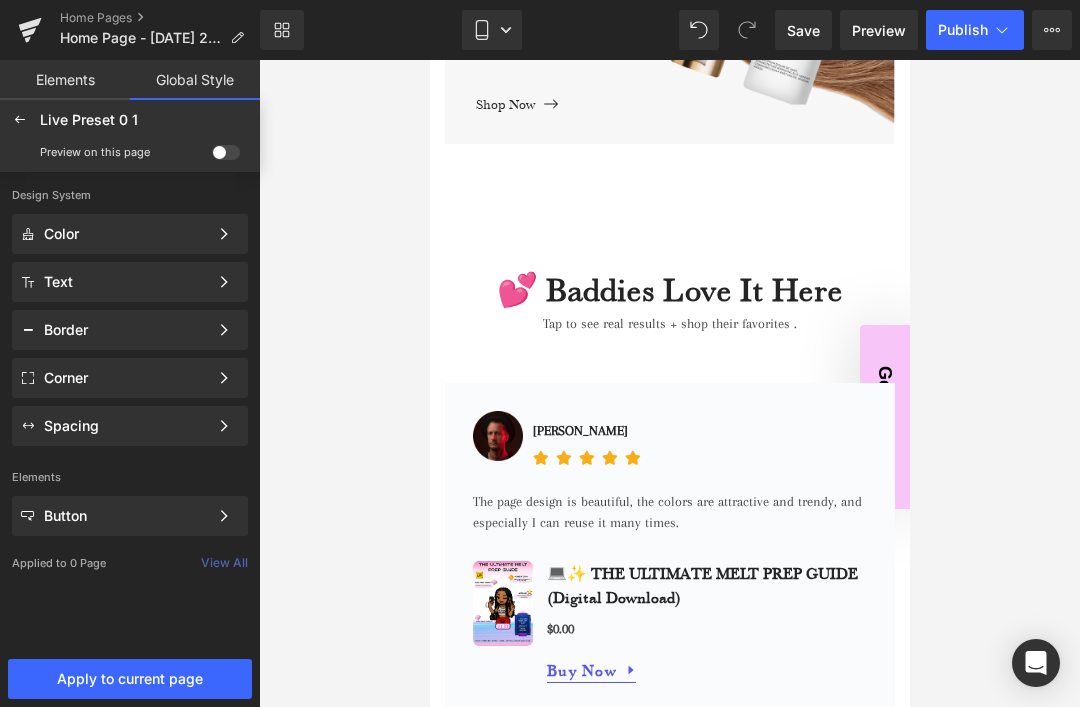 click at bounding box center [20, 120] 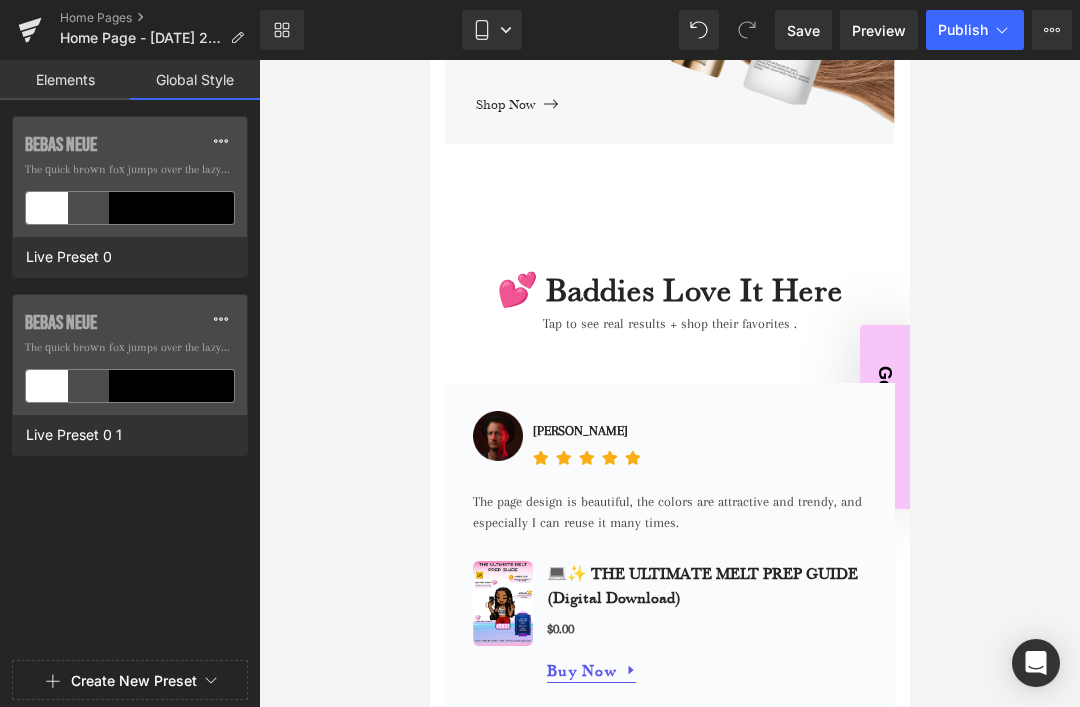 click 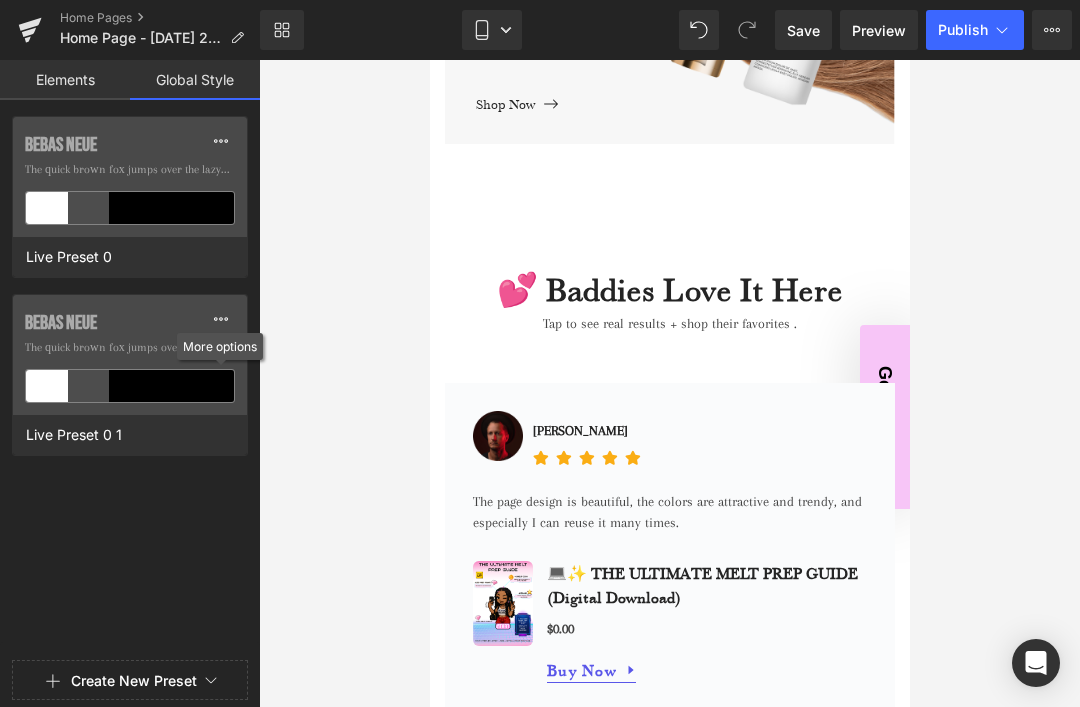 click at bounding box center (669, 383) 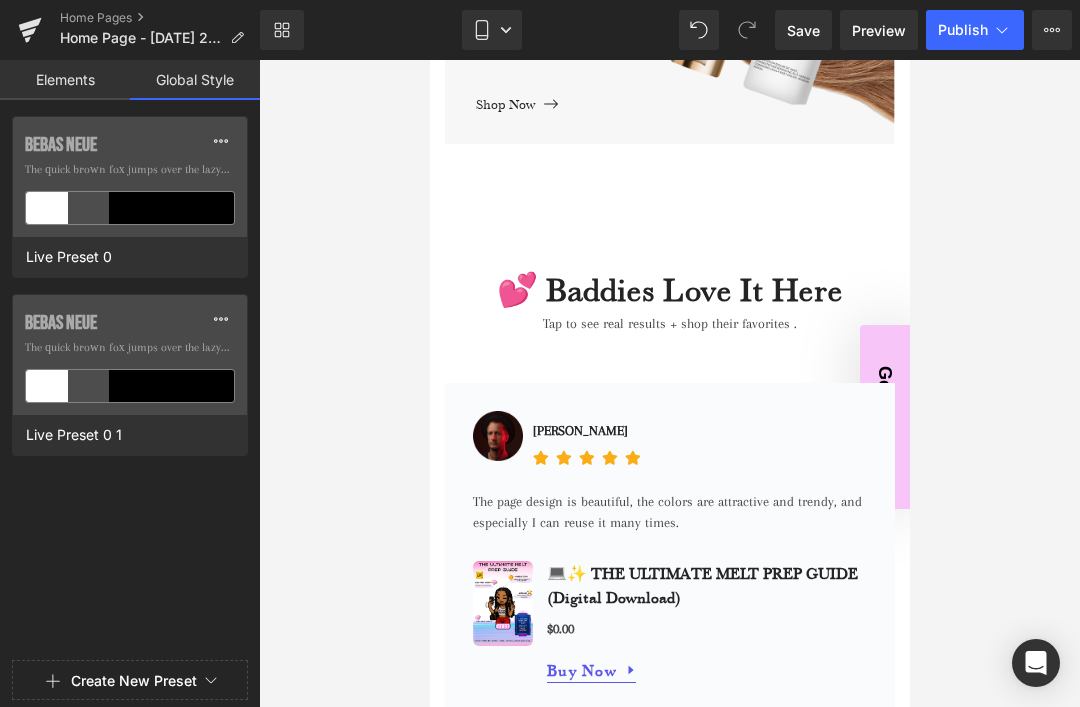 click 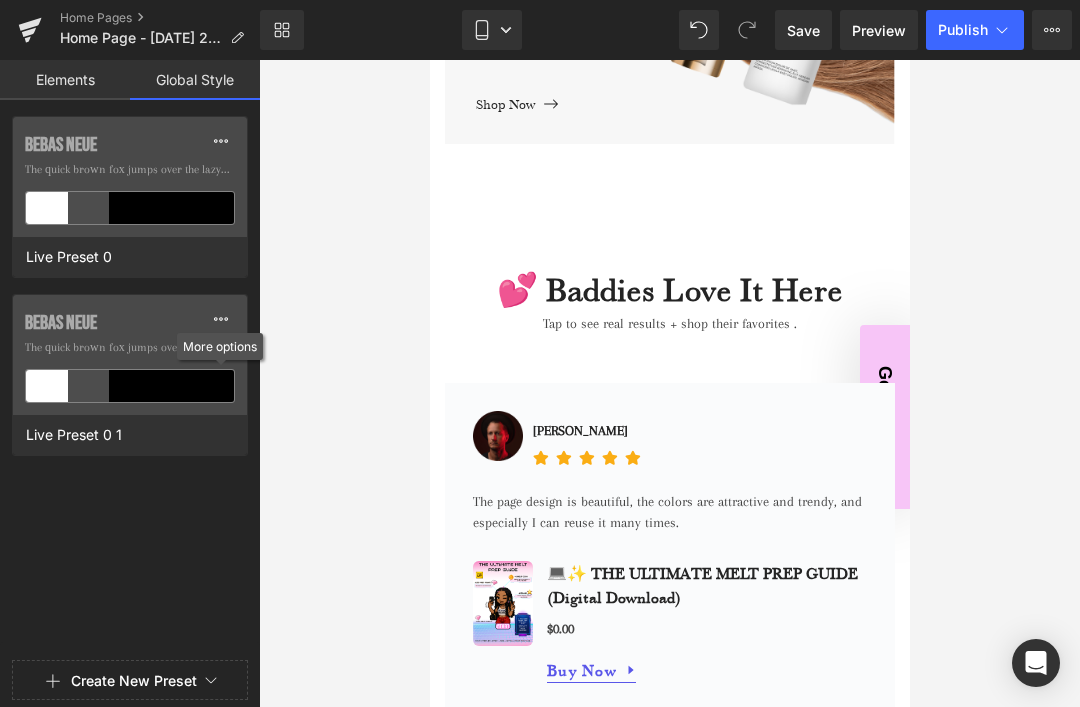 click on "Bebas Neue  The quick brown fox jumps over the lazy...  Live Preset 0 Bebas Neue  The quick brown fox jumps over the lazy...  Live Preset 0 1" at bounding box center [130, 384] 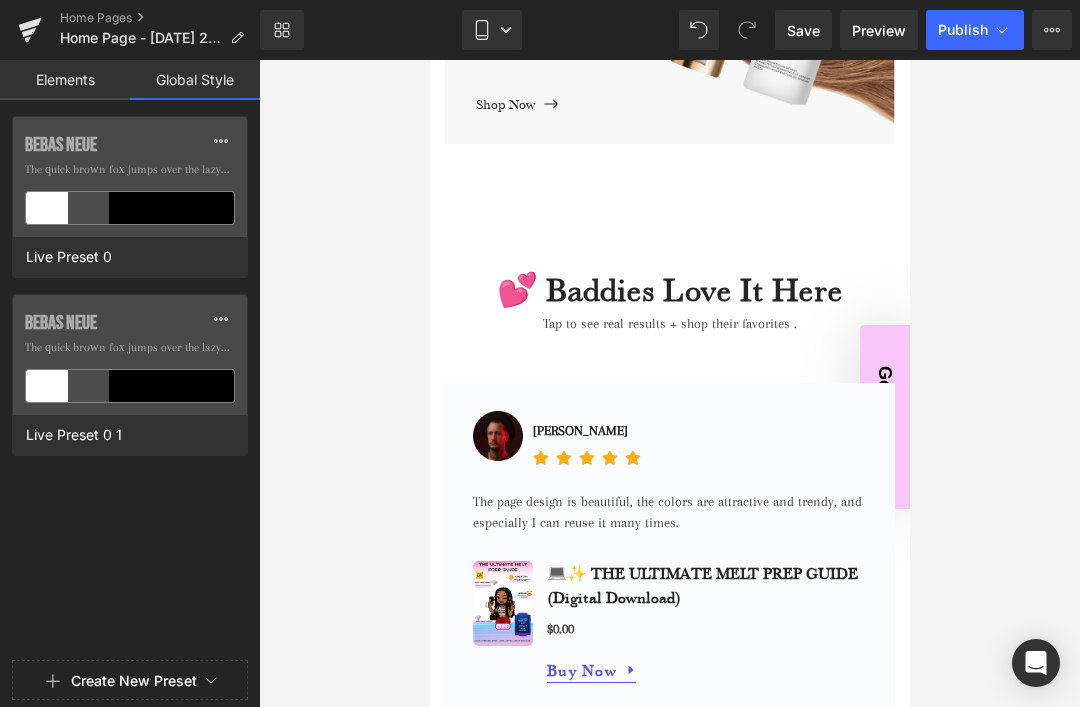 click at bounding box center [221, 319] 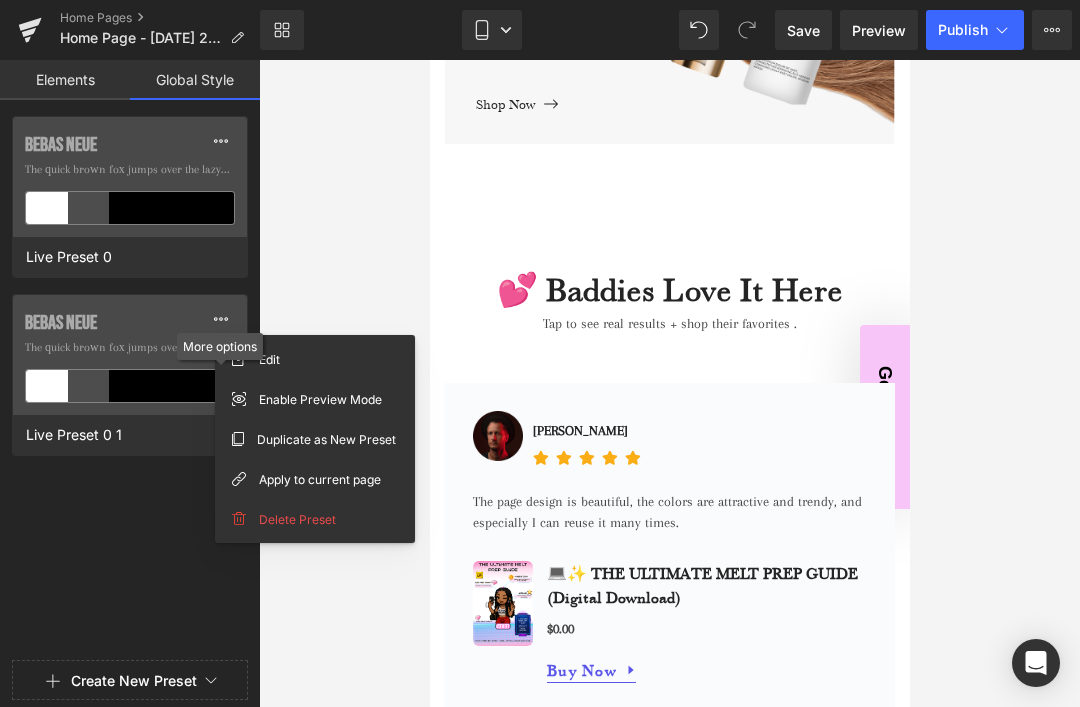 click 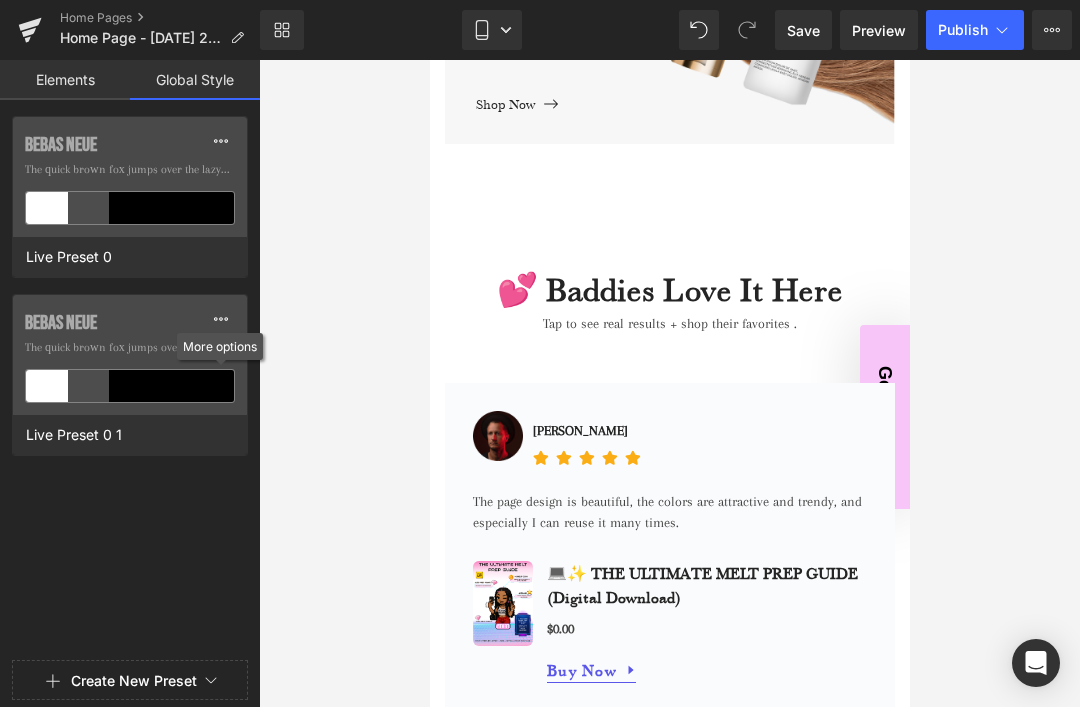 click 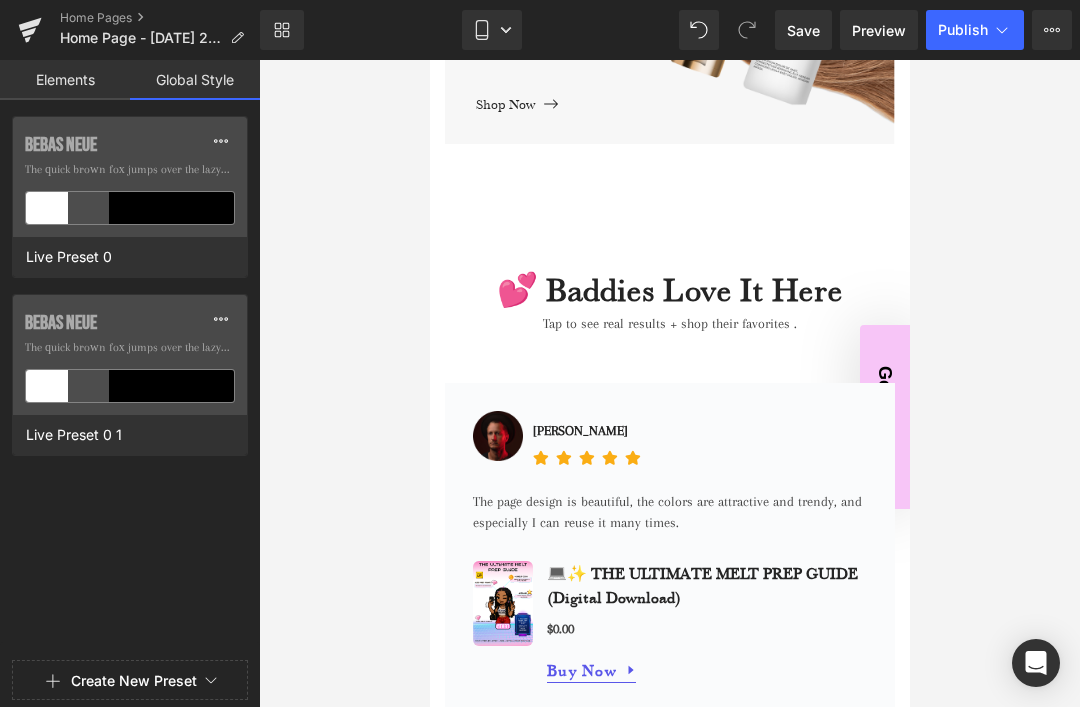 click at bounding box center (669, 383) 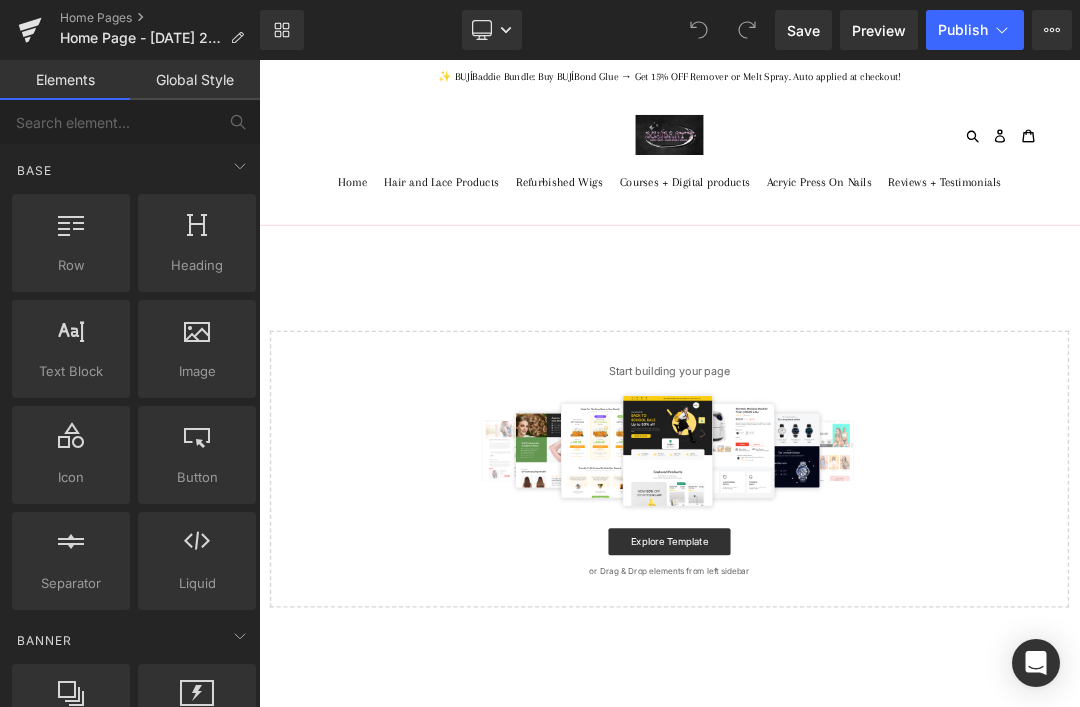 scroll, scrollTop: 0, scrollLeft: 0, axis: both 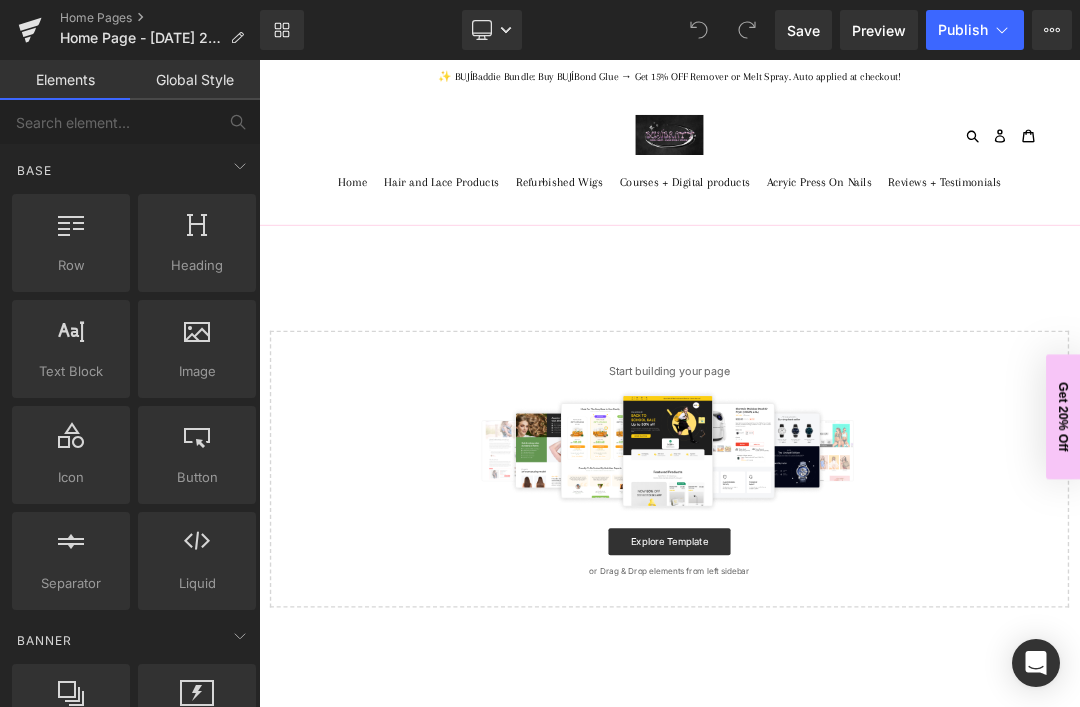 click on "Upgrade Plan View Live Page View with current Template Save Template to Library Schedule Publish  Optimize  Publish Settings Shortcuts" at bounding box center (1052, 30) 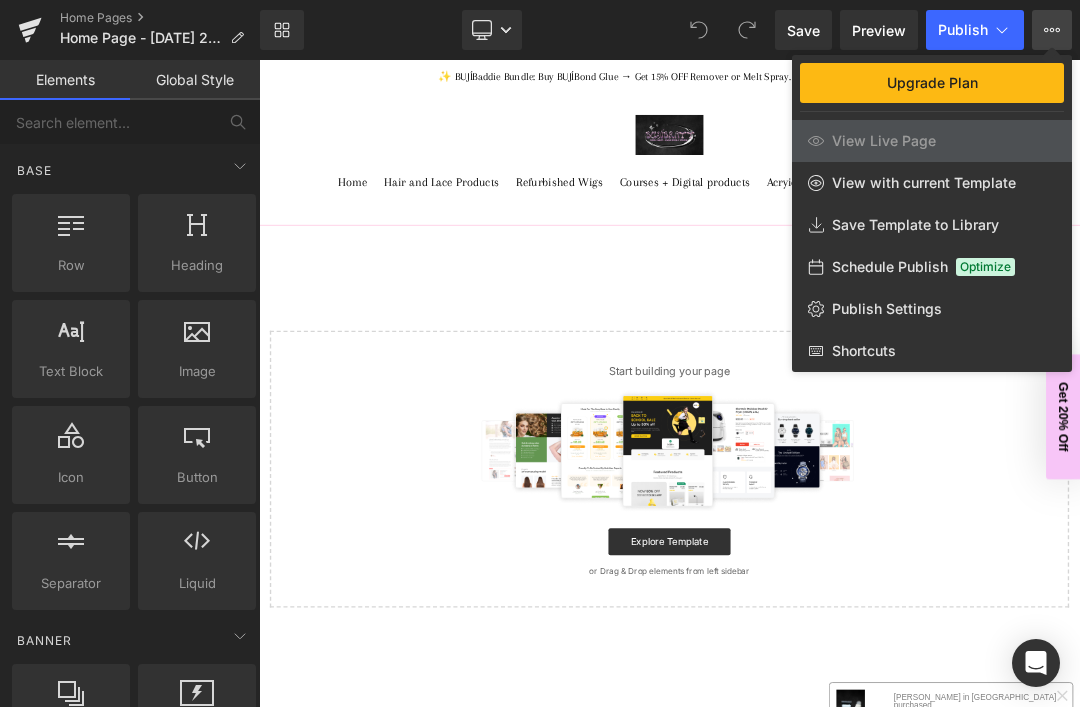 click on "Publish Settings" at bounding box center [887, 309] 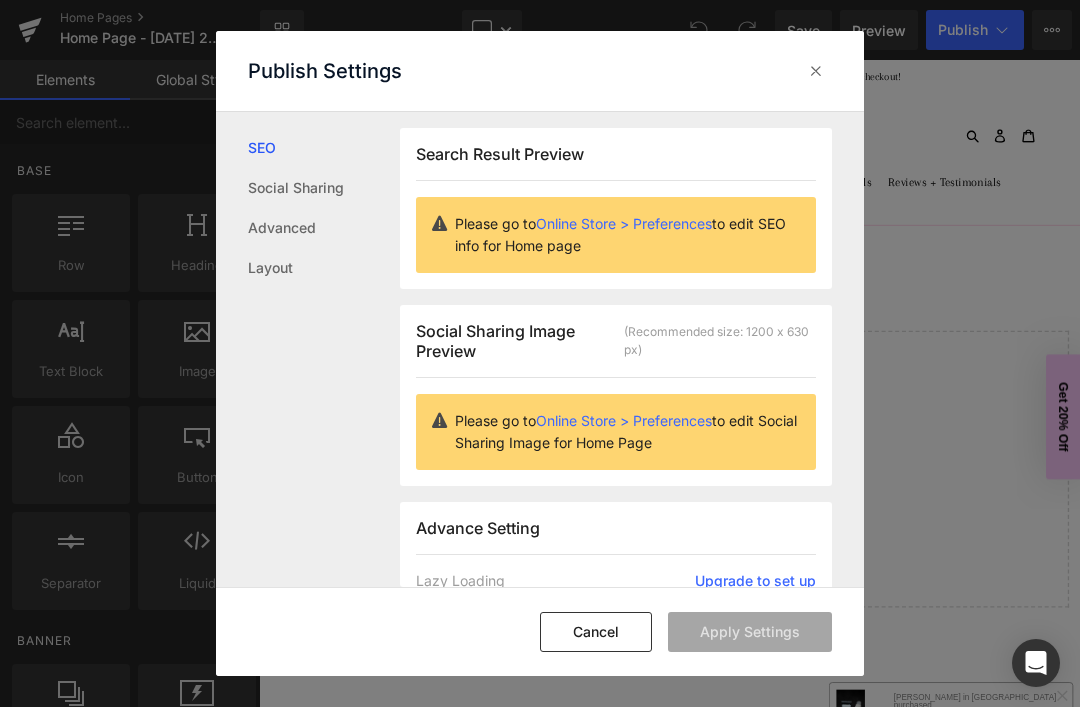 scroll, scrollTop: 1, scrollLeft: 0, axis: vertical 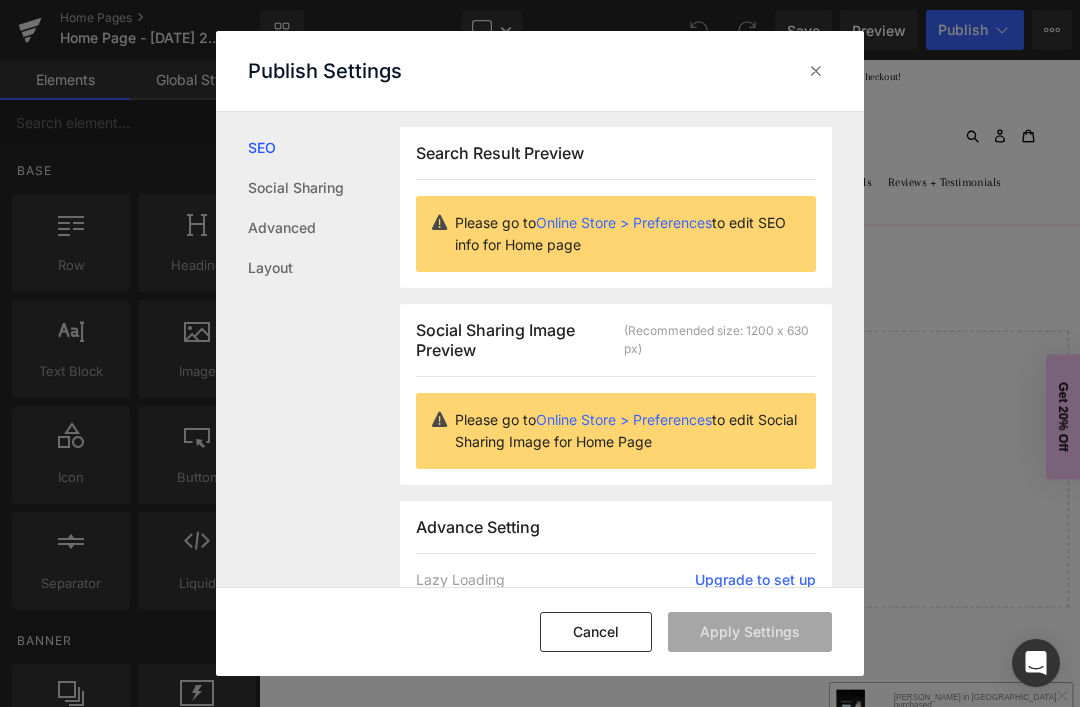 click at bounding box center [816, 71] 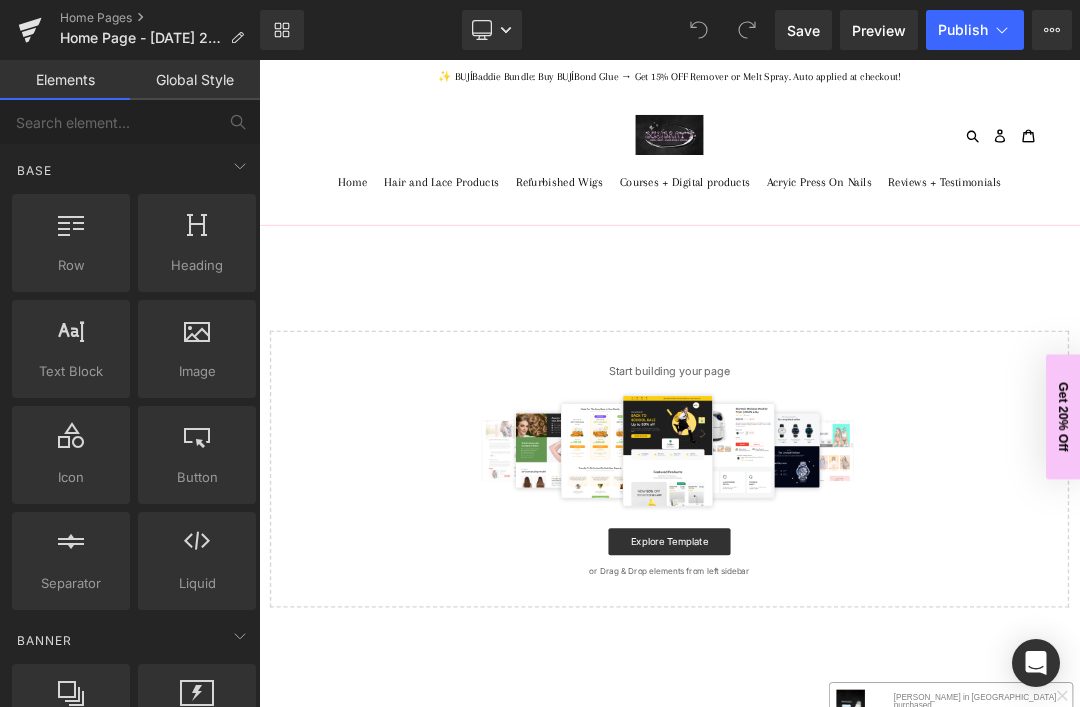 click 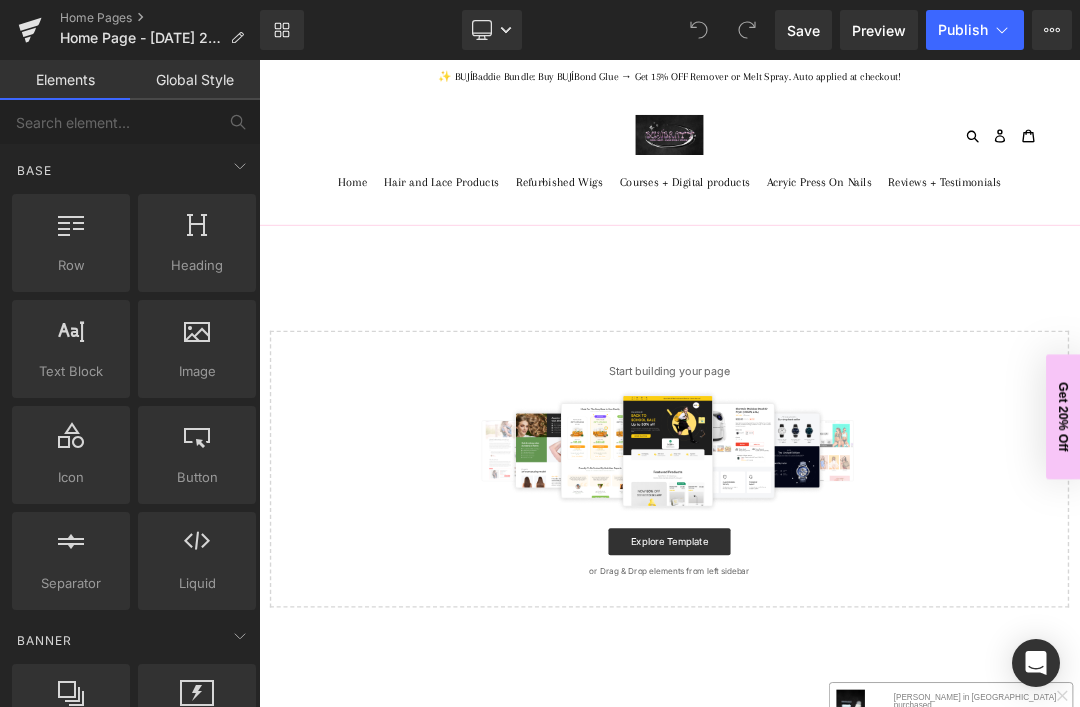 click on "Preview" at bounding box center [879, 30] 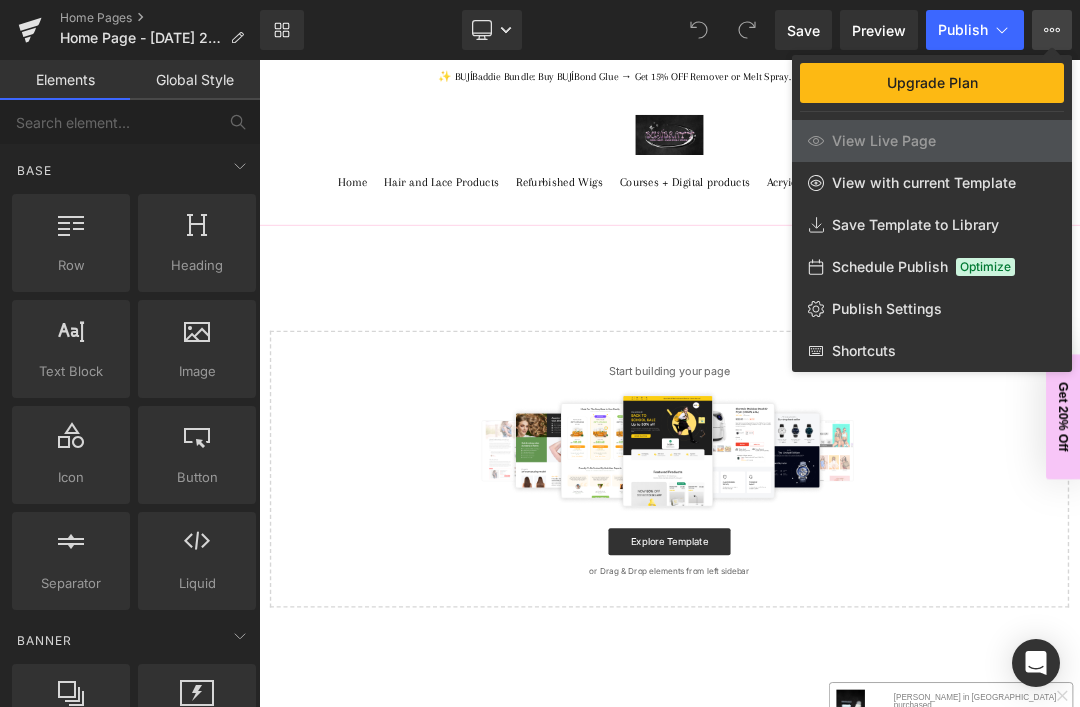 scroll, scrollTop: 0, scrollLeft: 0, axis: both 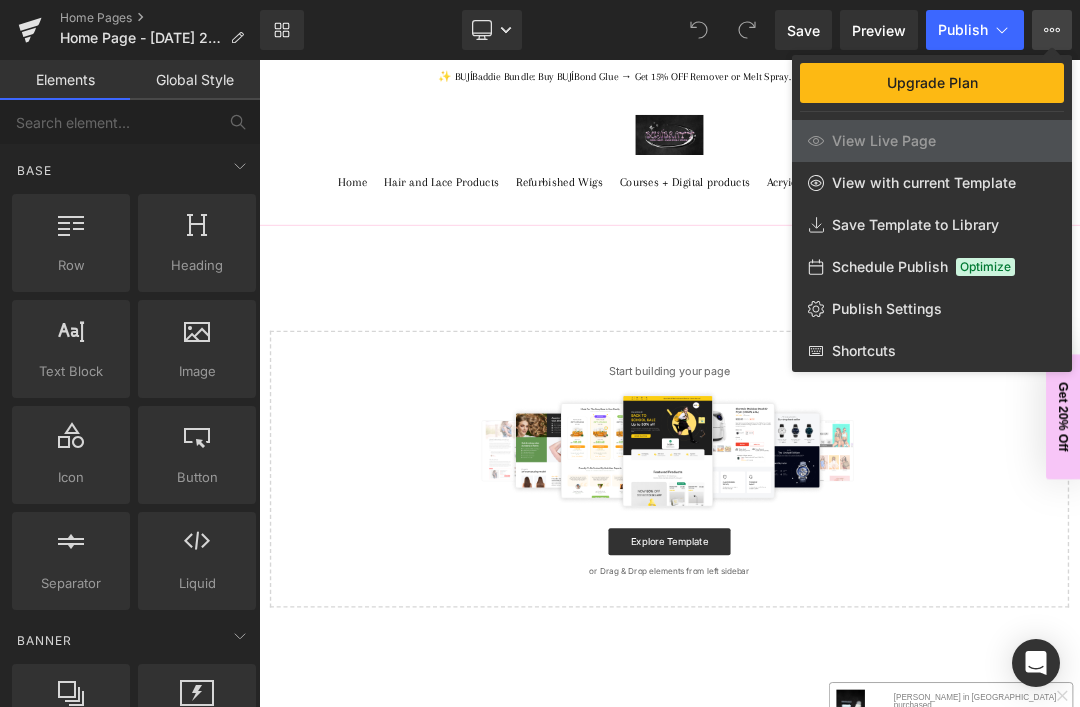 click on "Publish Settings" at bounding box center (887, 309) 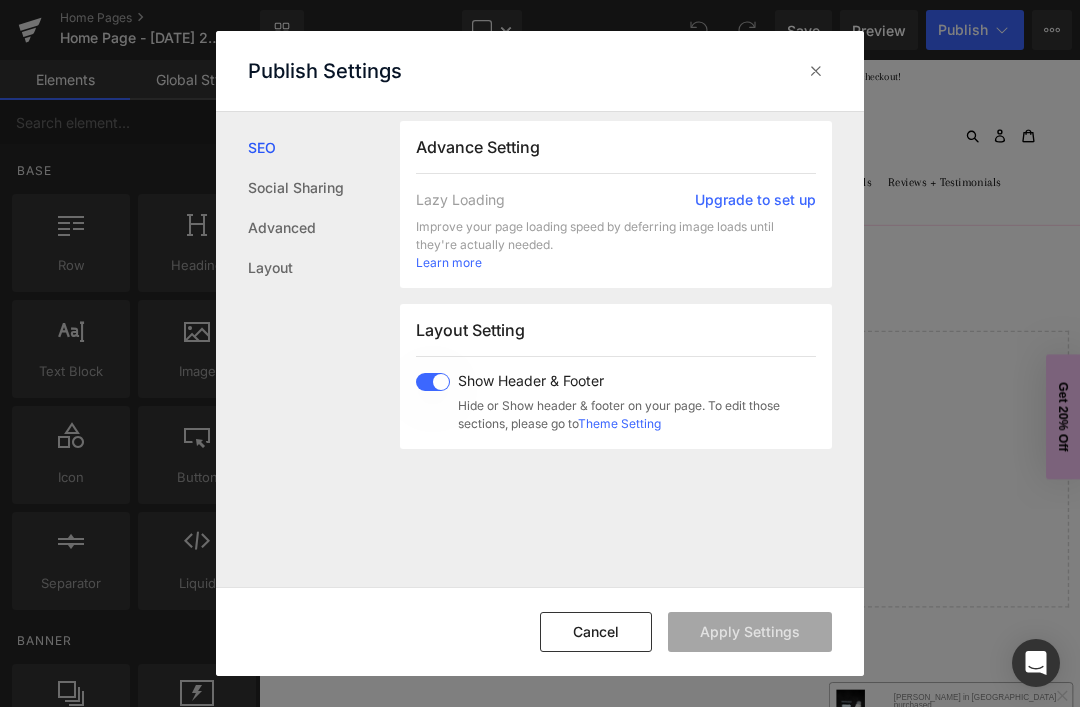 scroll, scrollTop: 386, scrollLeft: 0, axis: vertical 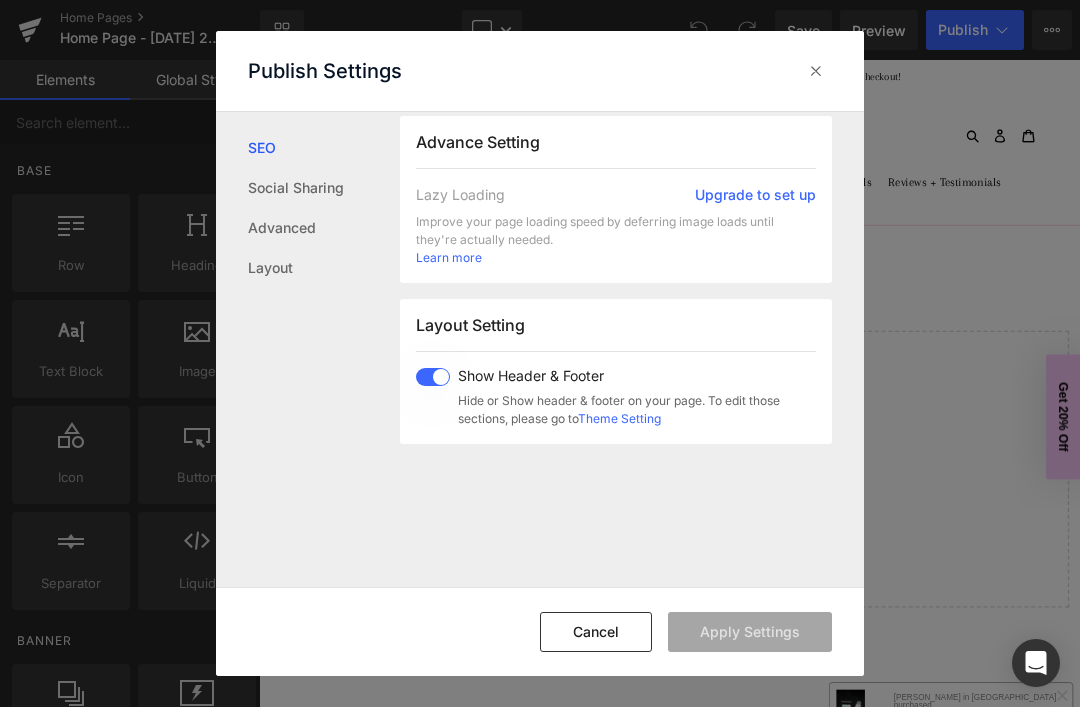 click on "Cancel" at bounding box center [596, 632] 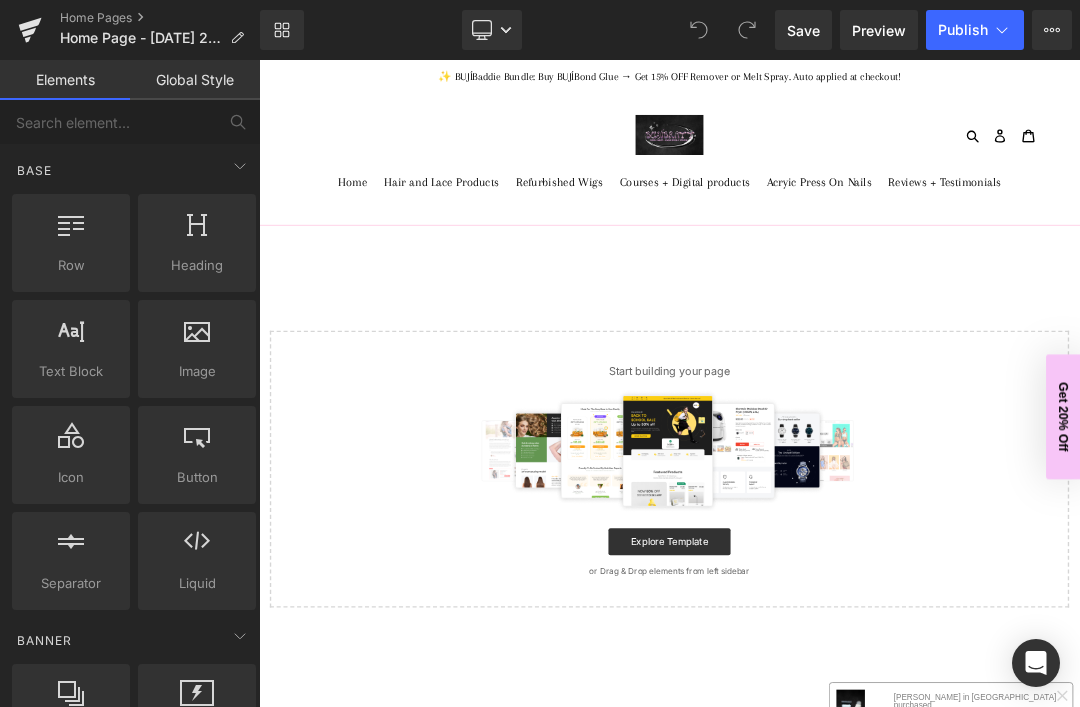 scroll, scrollTop: 0, scrollLeft: 0, axis: both 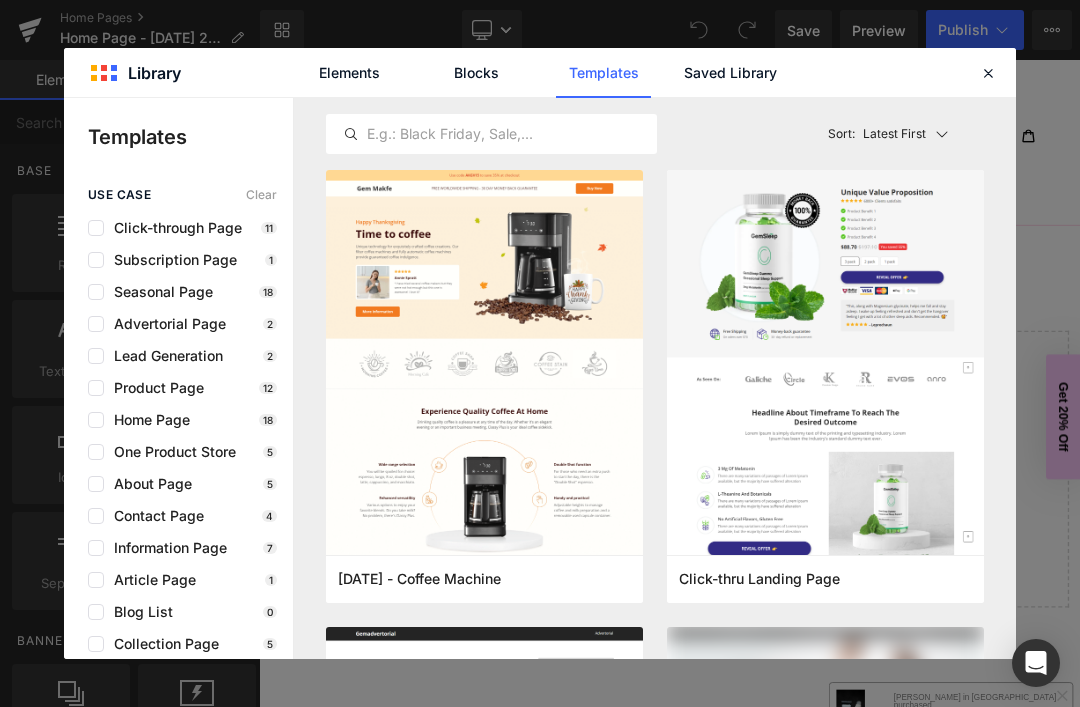 click at bounding box center (988, 73) 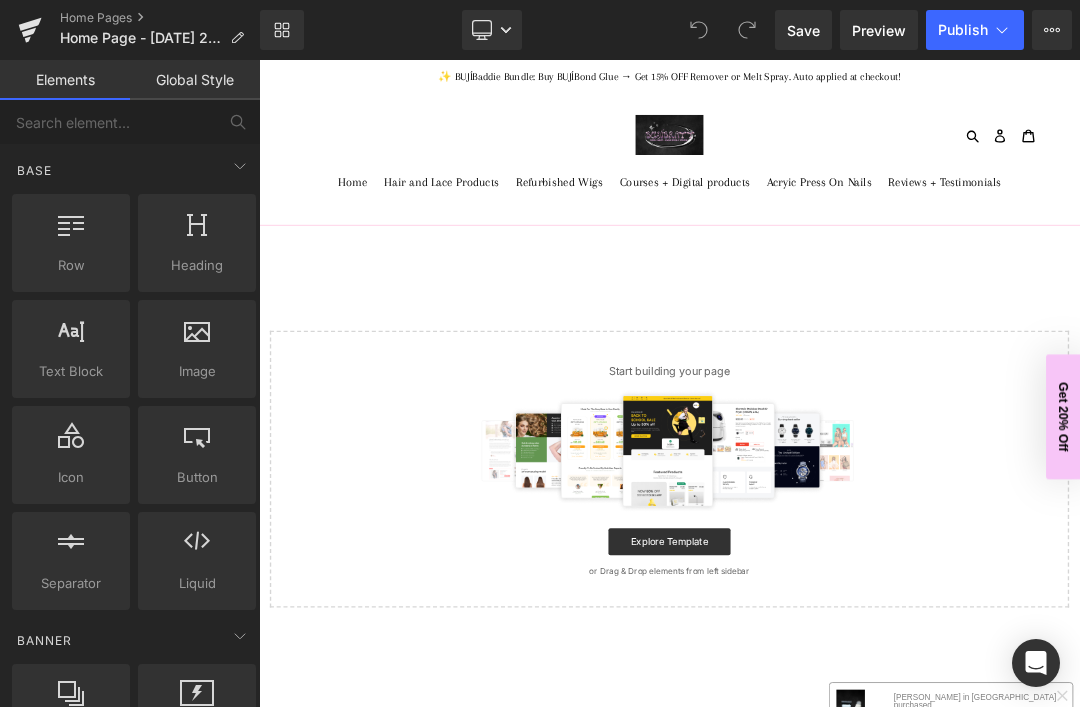 click on "Desktop" at bounding box center (492, 30) 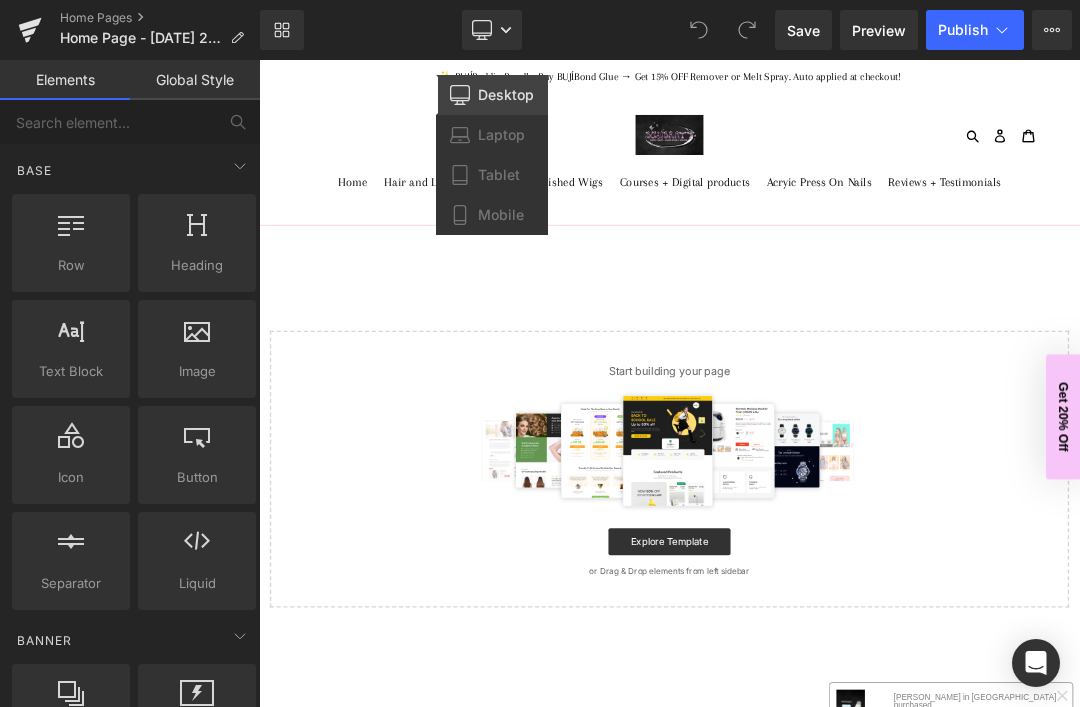 click on "Mobile" at bounding box center (501, 215) 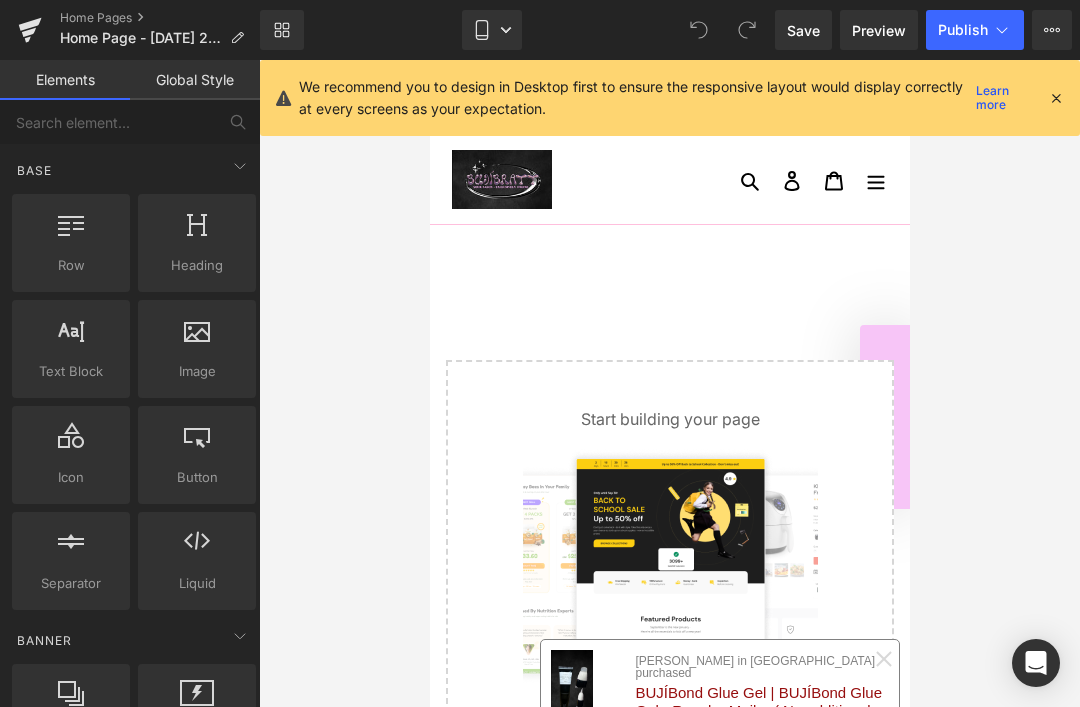 scroll, scrollTop: 0, scrollLeft: 0, axis: both 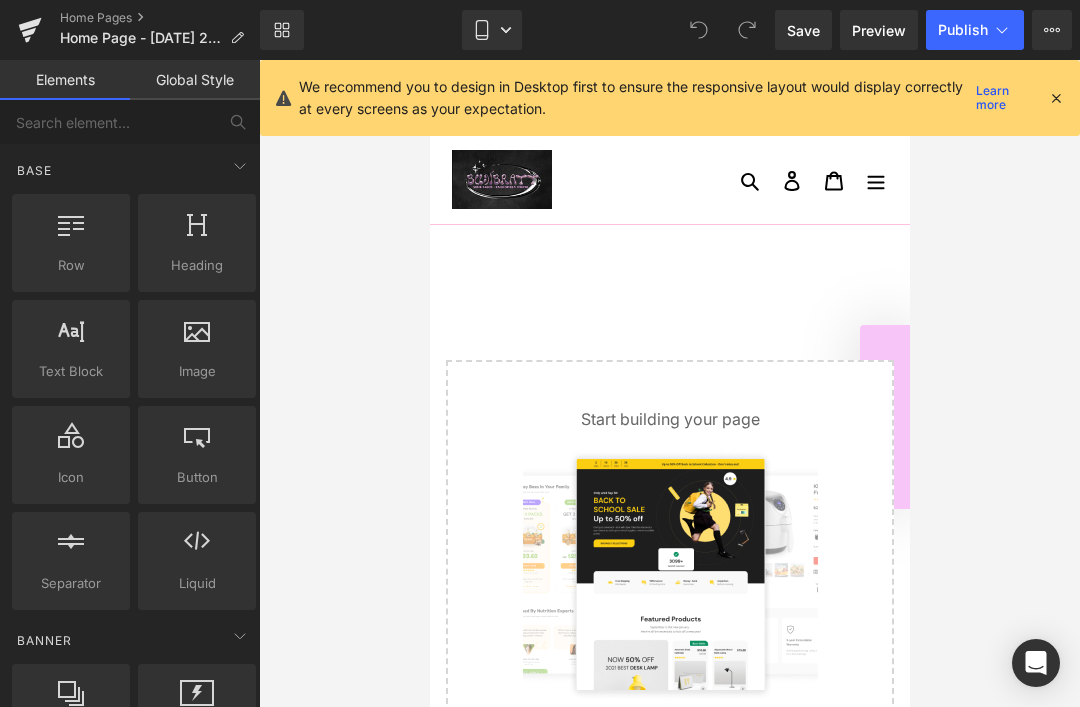 click on "Upgrade Plan View Live Page View with current Template Save Template to Library Schedule Publish  Optimize  Publish Settings Shortcuts" at bounding box center [1052, 30] 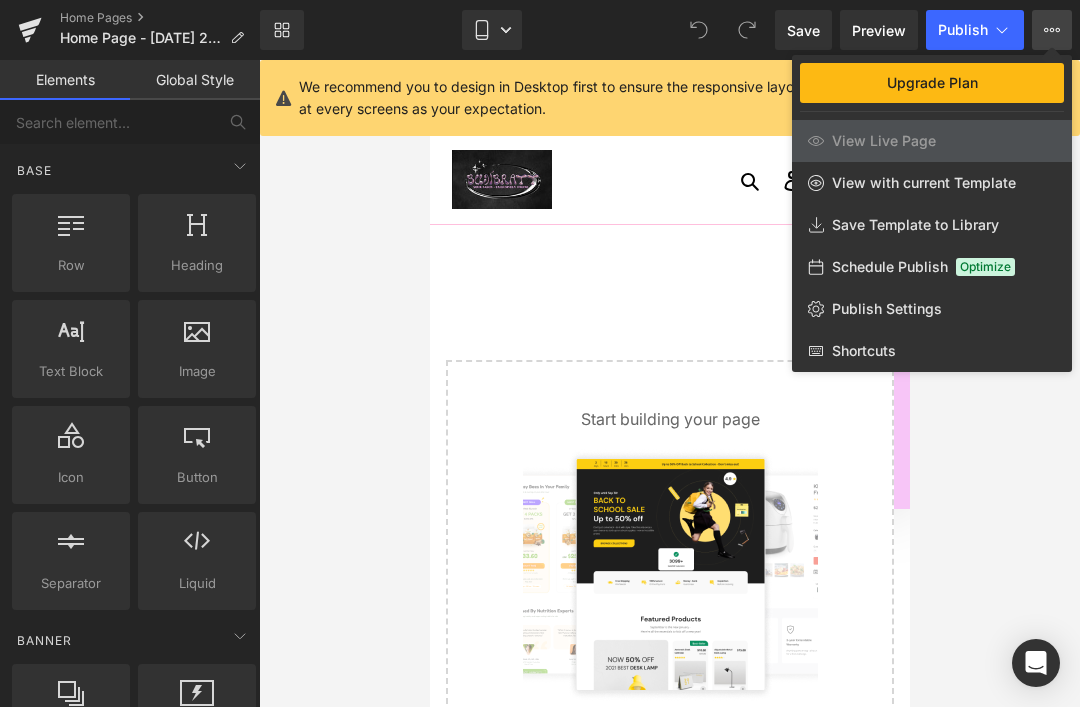 click 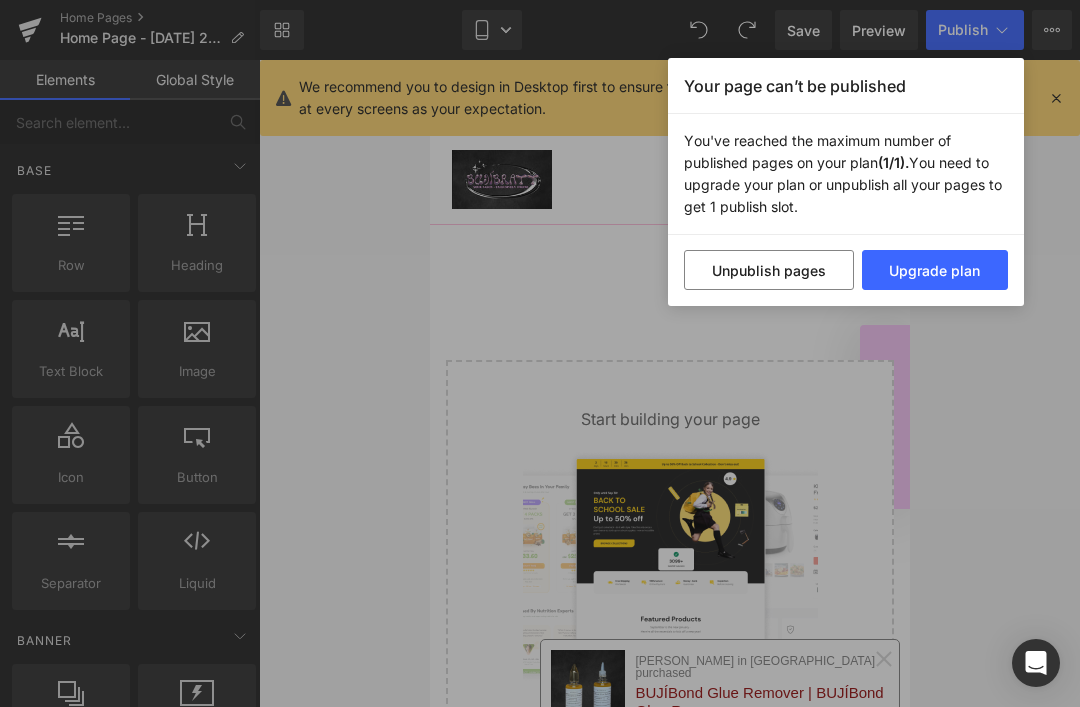 click on "Your page can’t be published   You've reached the maximum number of published pages on your plan  (1/1).  You need to upgrade your plan or unpublish all your pages to get 1 publish slot.   Unpublish pages   Upgrade plan" at bounding box center (540, 353) 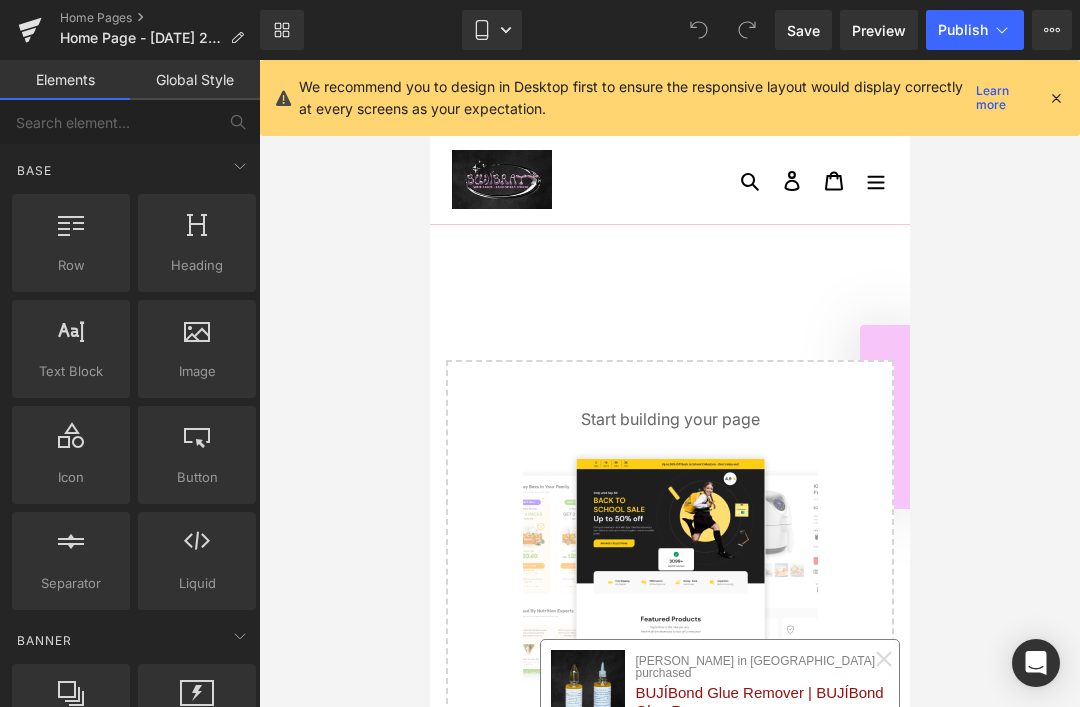 click on "Upgrade Plan View Live Page View with current Template Save Template to Library Schedule Publish  Optimize  Publish Settings Shortcuts" at bounding box center [1052, 30] 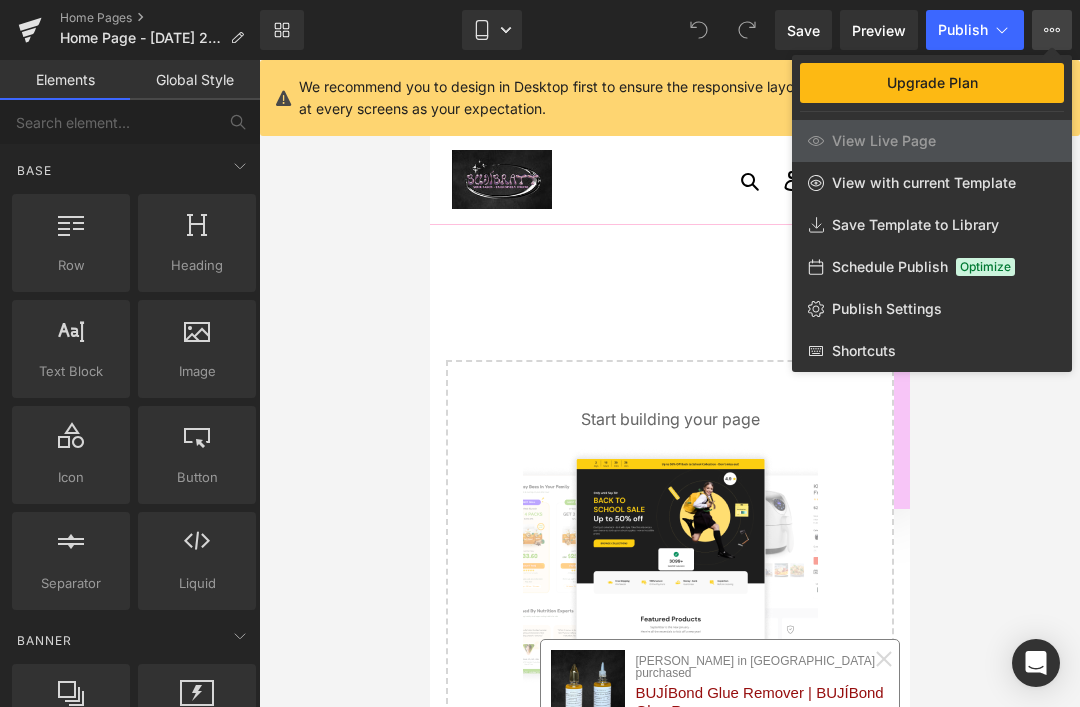 click on "Publish Settings" 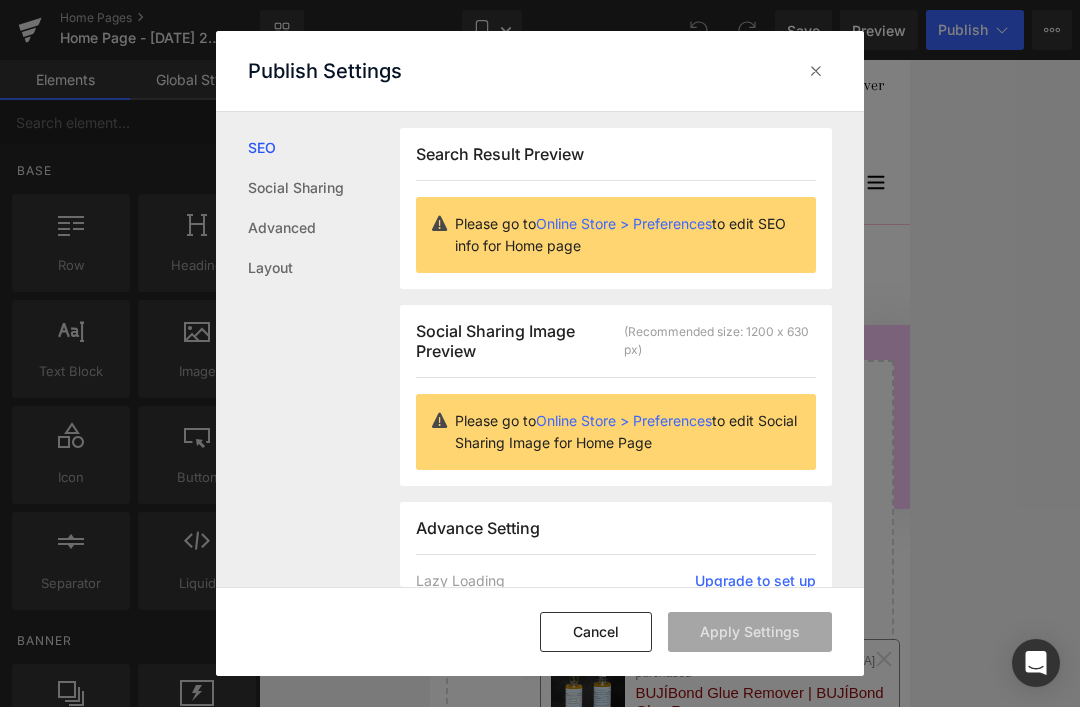 scroll, scrollTop: 1, scrollLeft: 0, axis: vertical 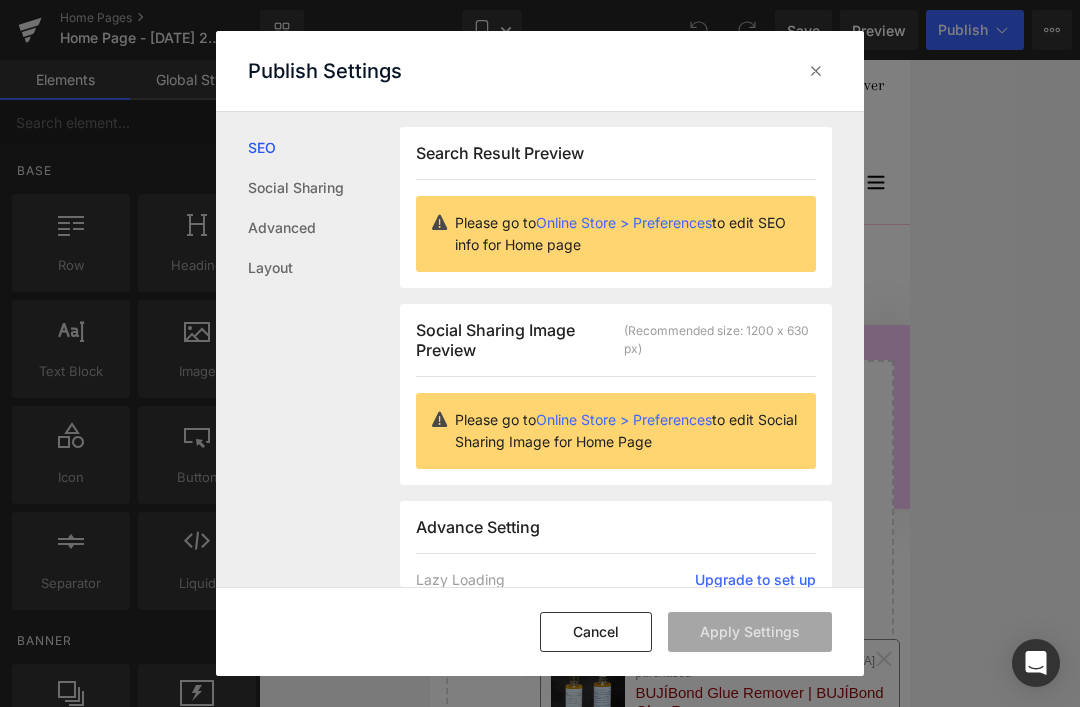 click on "Publish Settings" 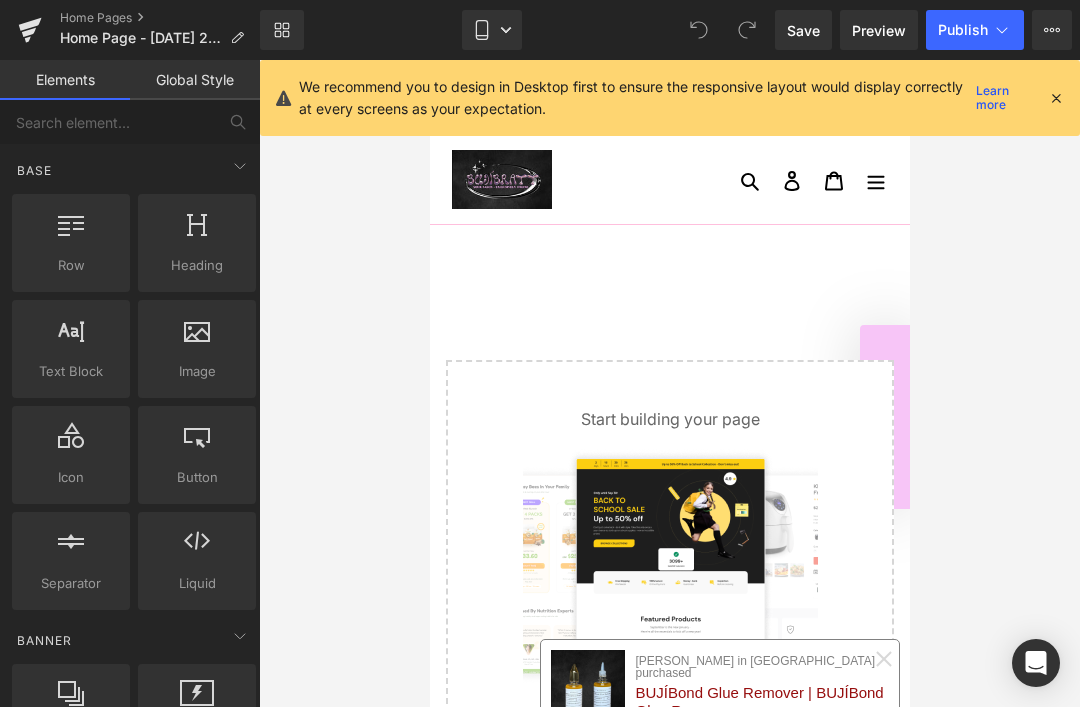 scroll, scrollTop: 0, scrollLeft: 0, axis: both 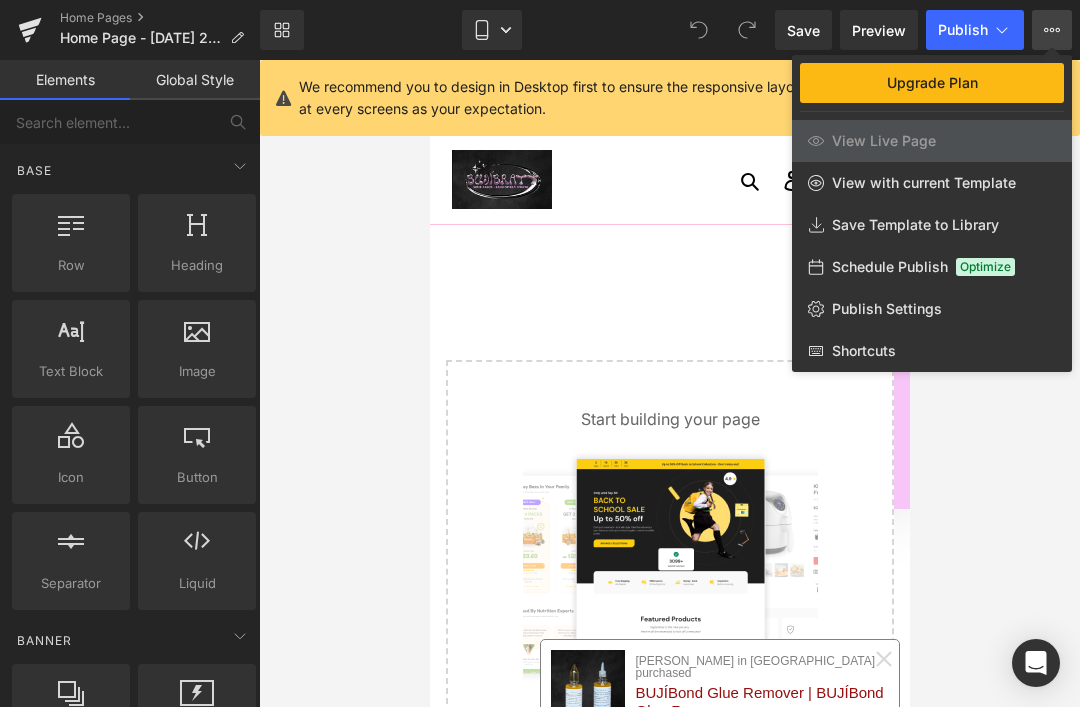 click on "Publish Settings" 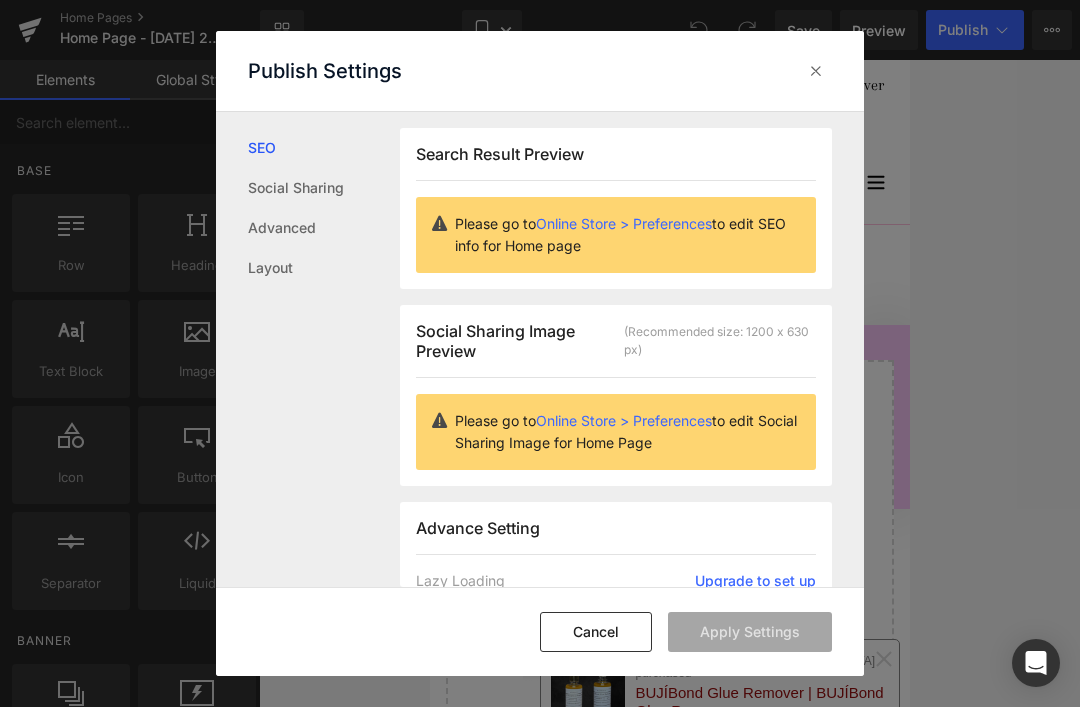scroll, scrollTop: 1, scrollLeft: 0, axis: vertical 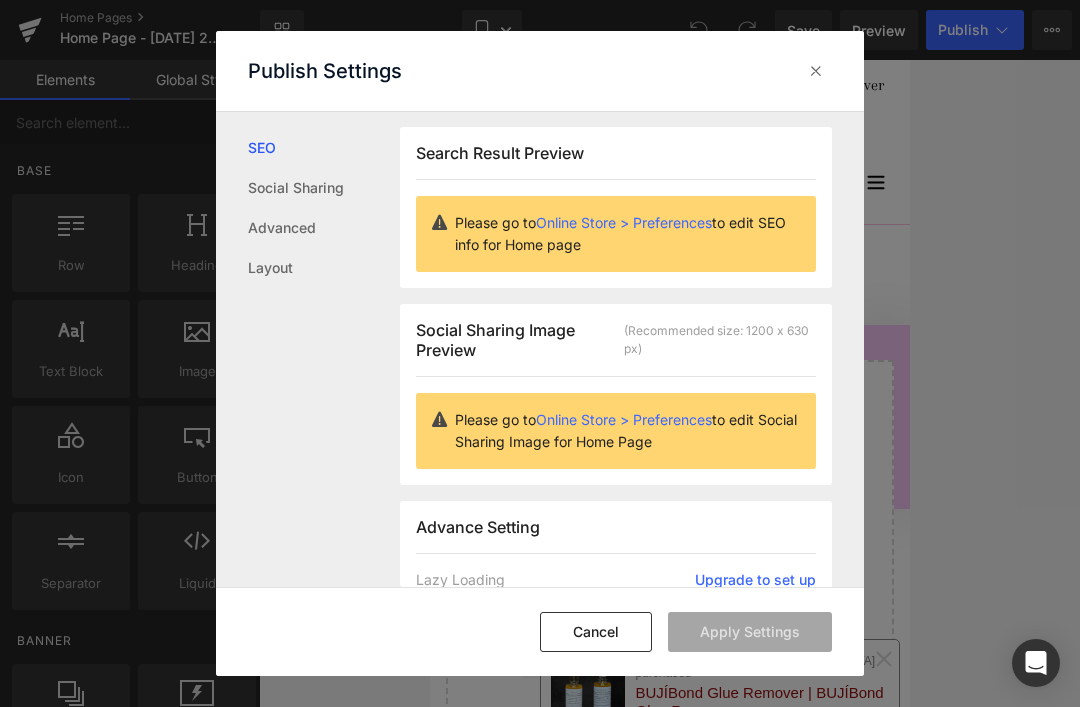 click at bounding box center (816, 71) 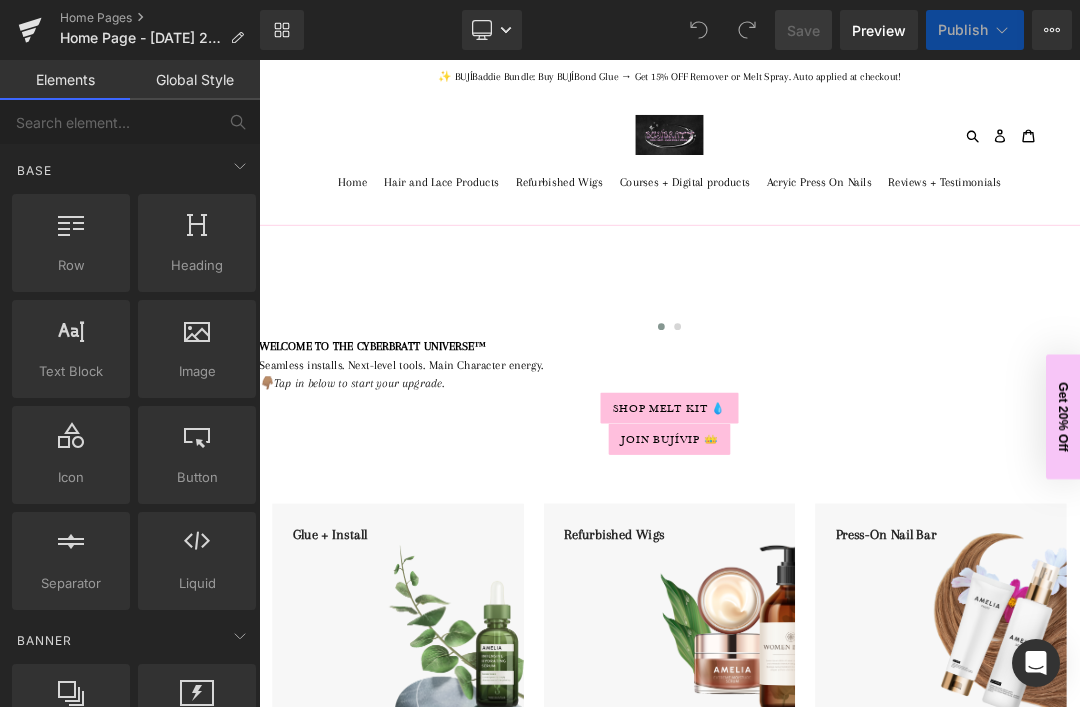 scroll, scrollTop: 0, scrollLeft: 0, axis: both 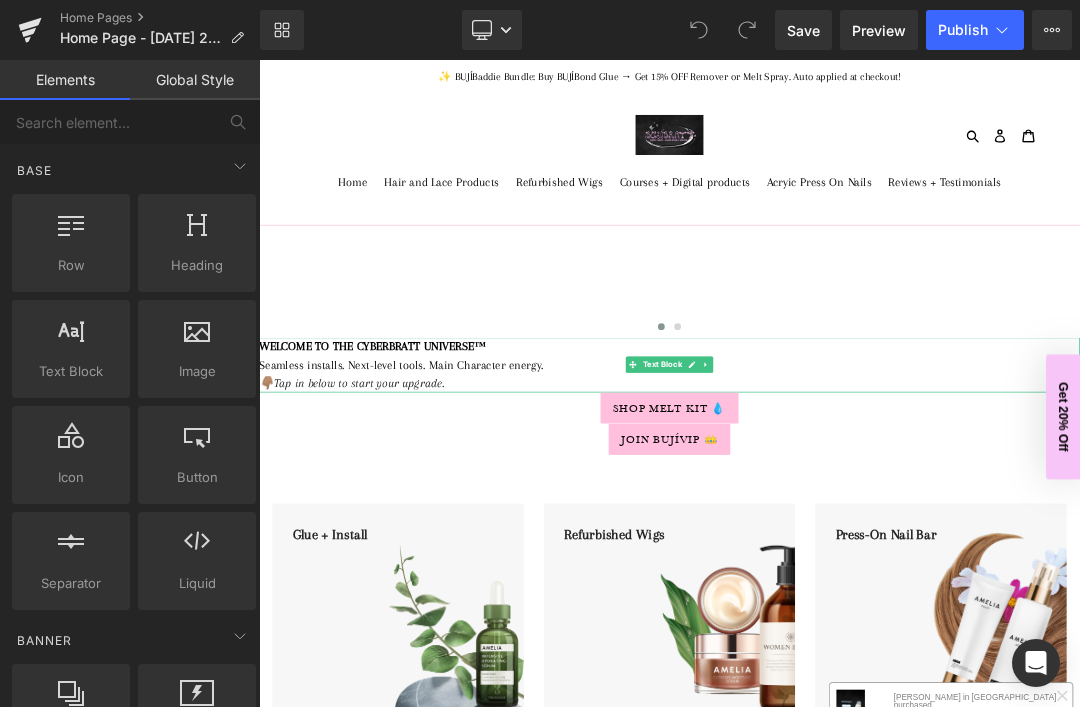 click on "Seamless installs. Next-level tools. Main Character energy." at bounding box center (864, 509) 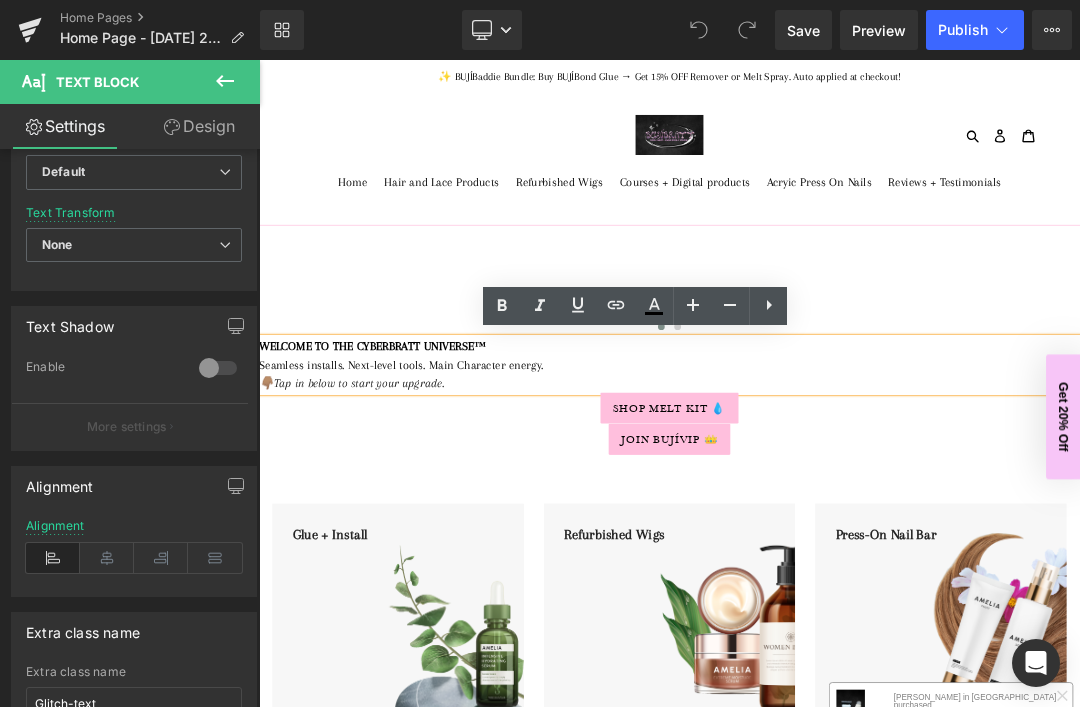 scroll, scrollTop: 556, scrollLeft: 0, axis: vertical 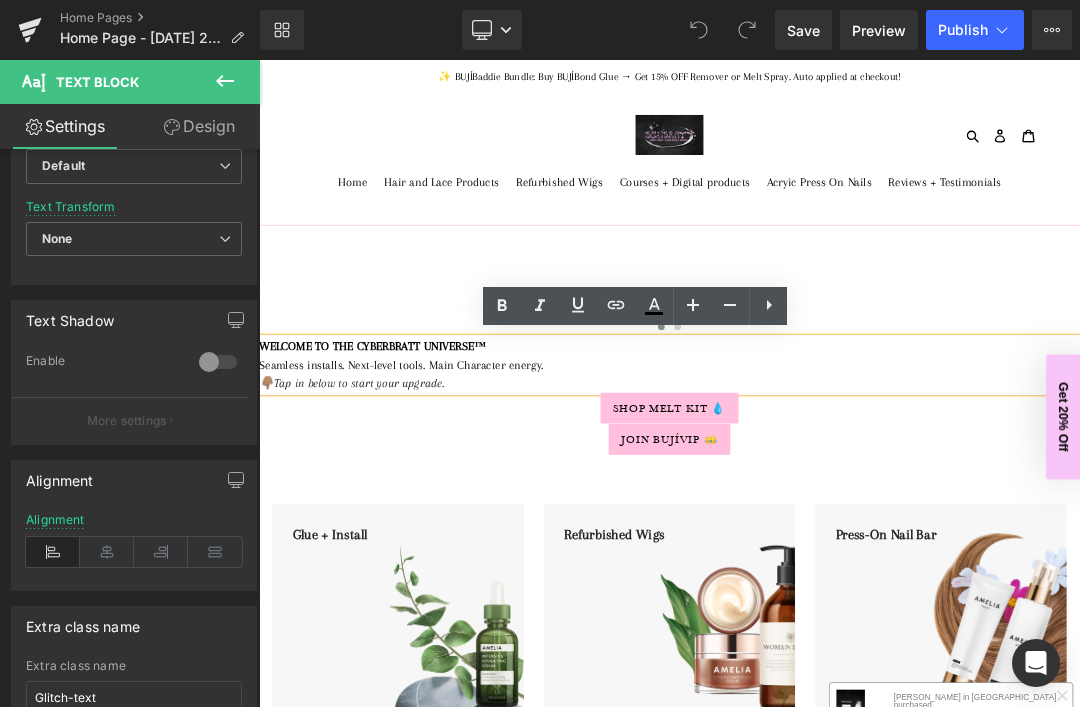 click at bounding box center (107, 552) 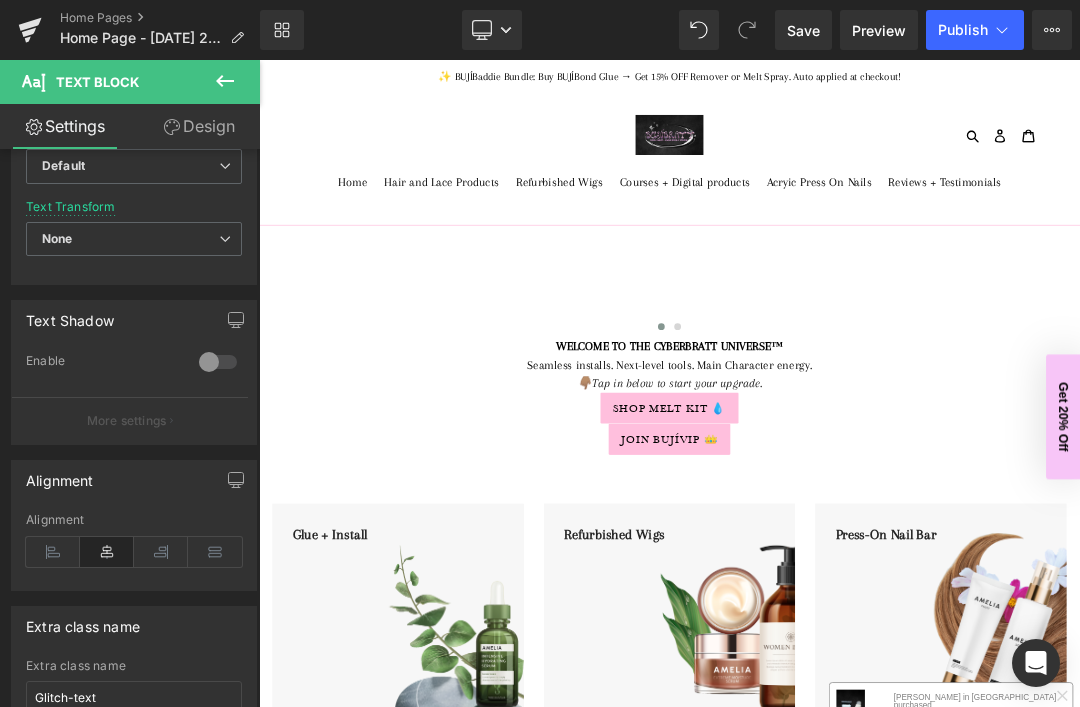 click at bounding box center (218, 362) 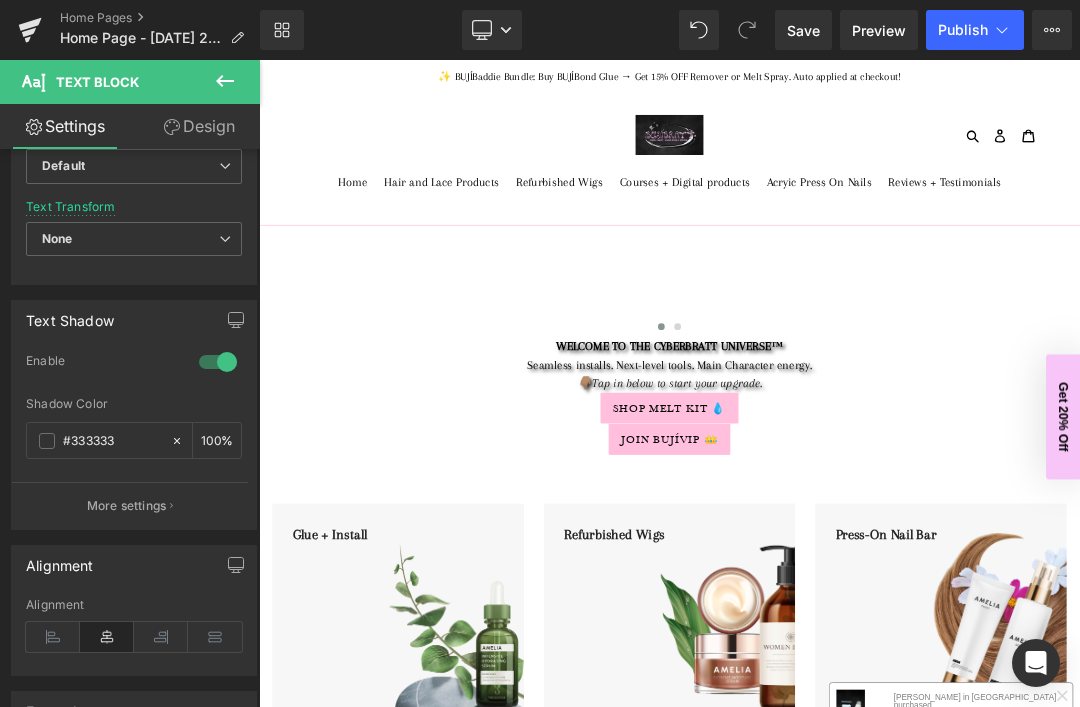 click at bounding box center (218, 362) 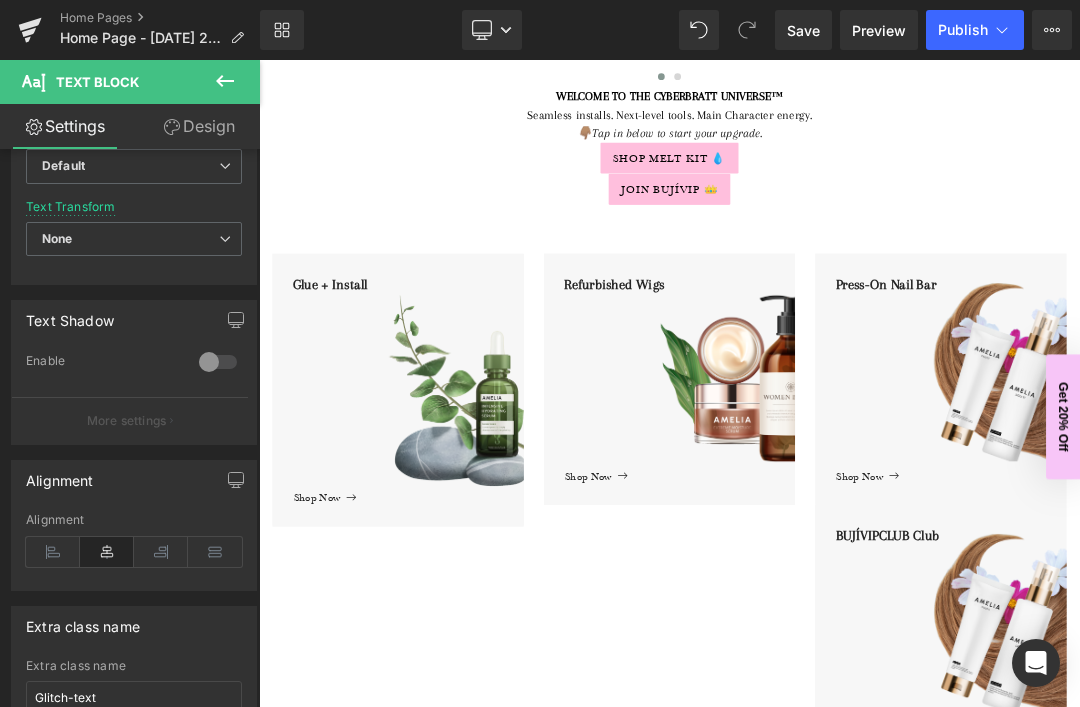 scroll, scrollTop: 344, scrollLeft: 0, axis: vertical 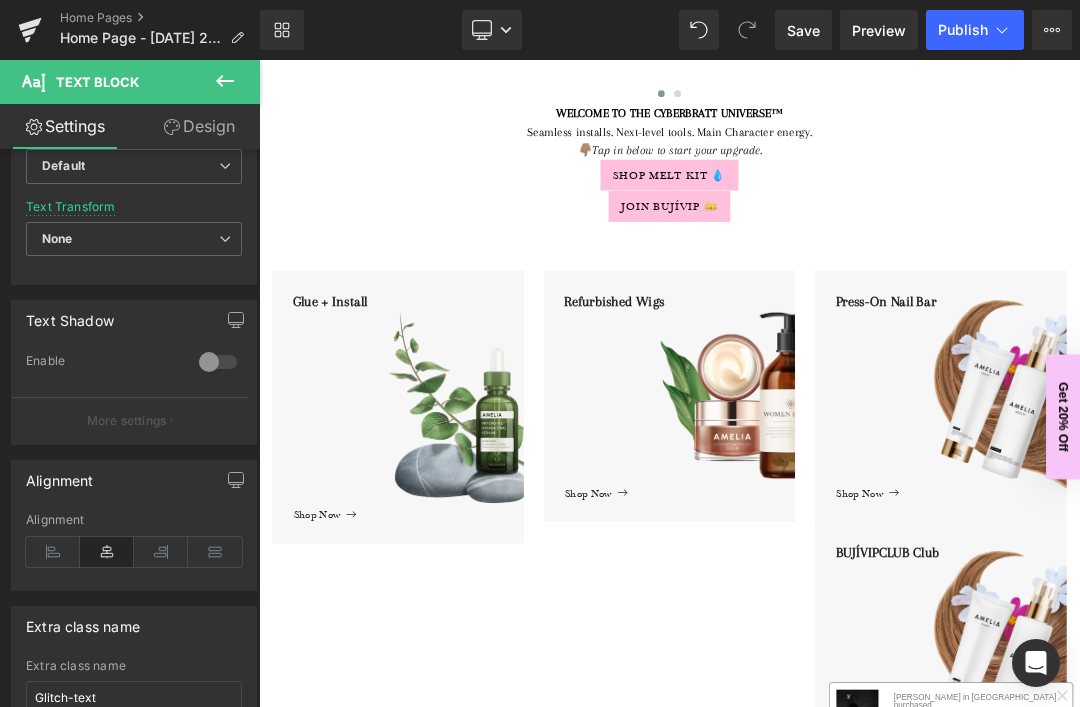 click on "Desktop" at bounding box center (492, 30) 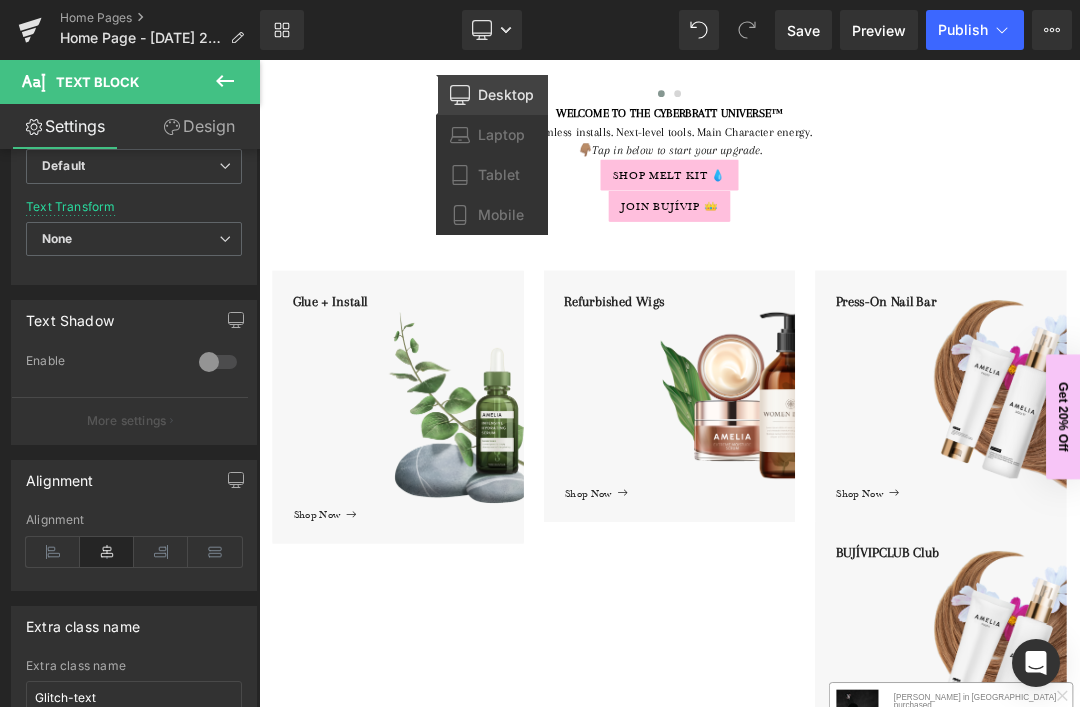 click on "Mobile" at bounding box center (492, 215) 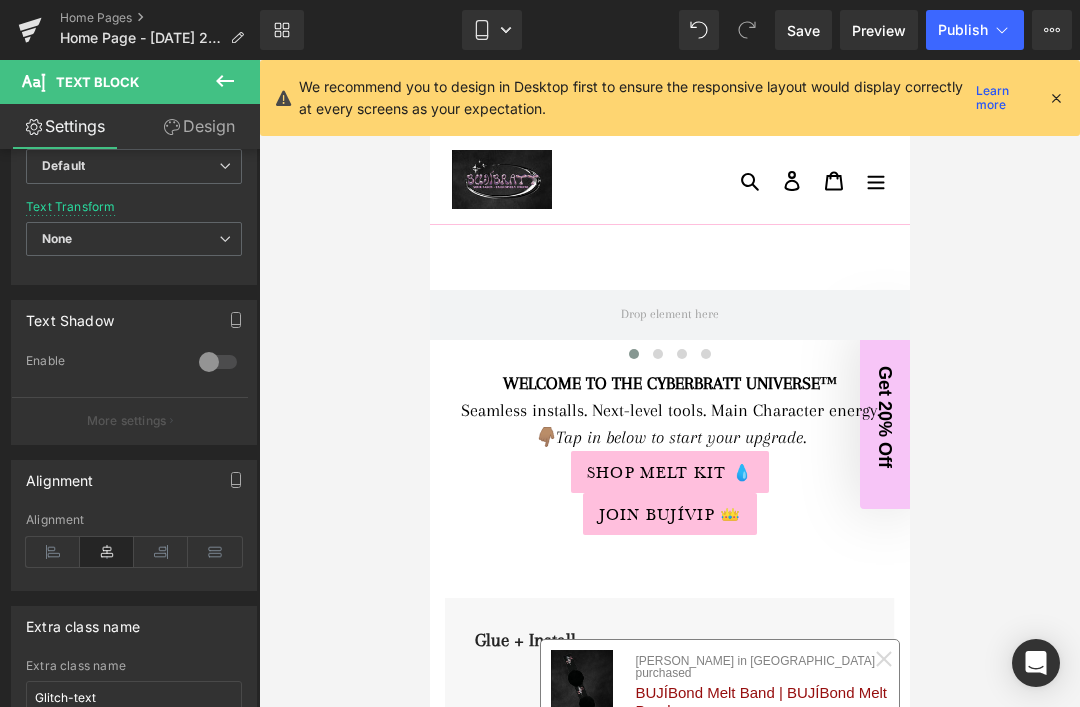 scroll, scrollTop: 0, scrollLeft: 0, axis: both 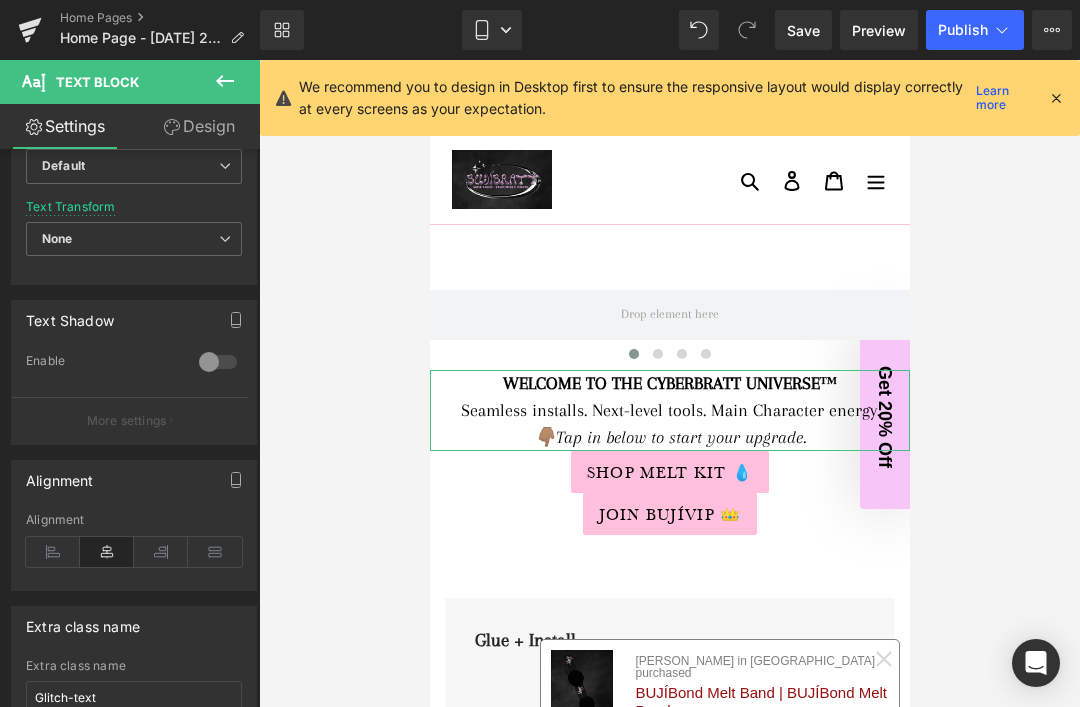 click on "Design" at bounding box center [199, 126] 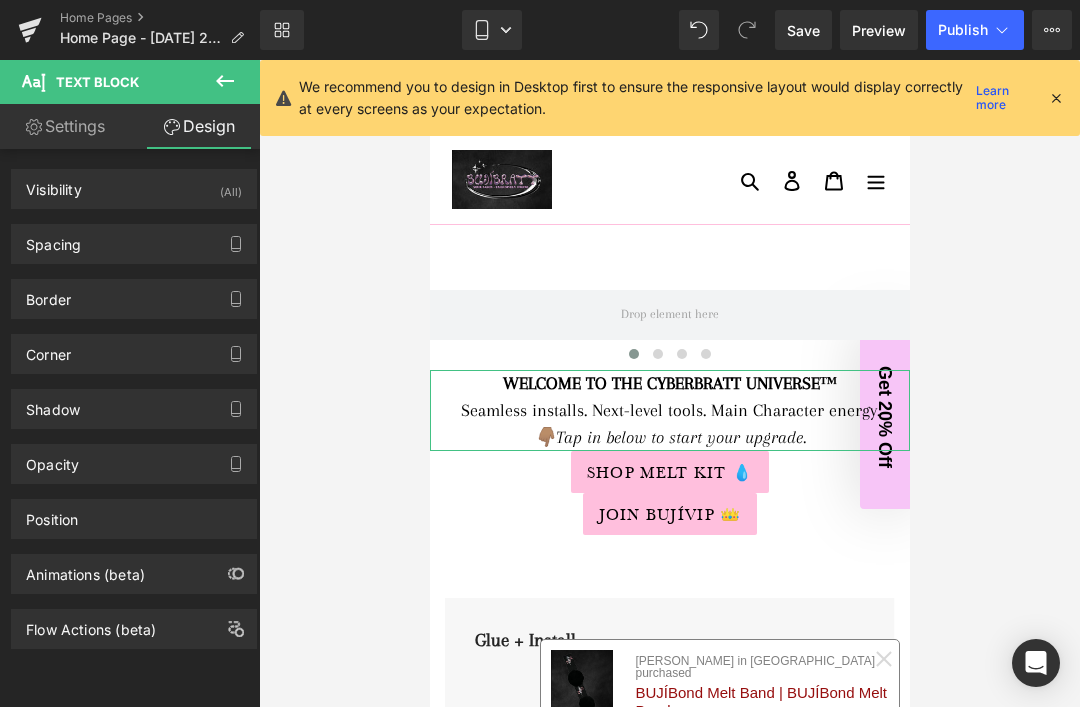 click on "Settings" at bounding box center (65, 126) 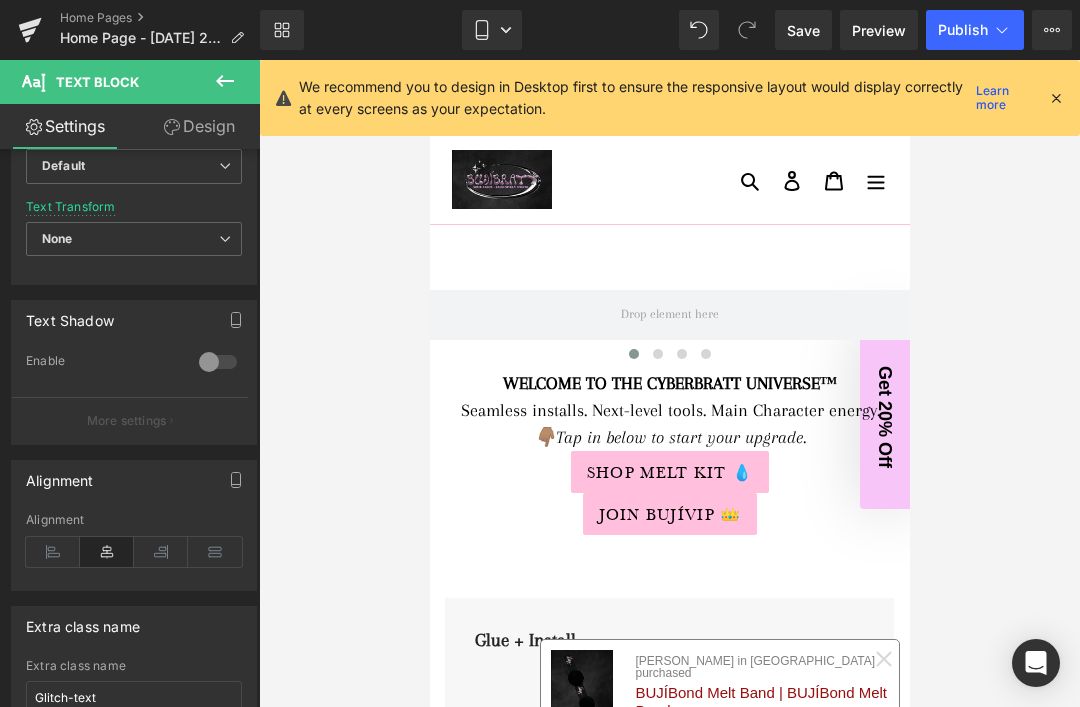 click at bounding box center [669, 383] 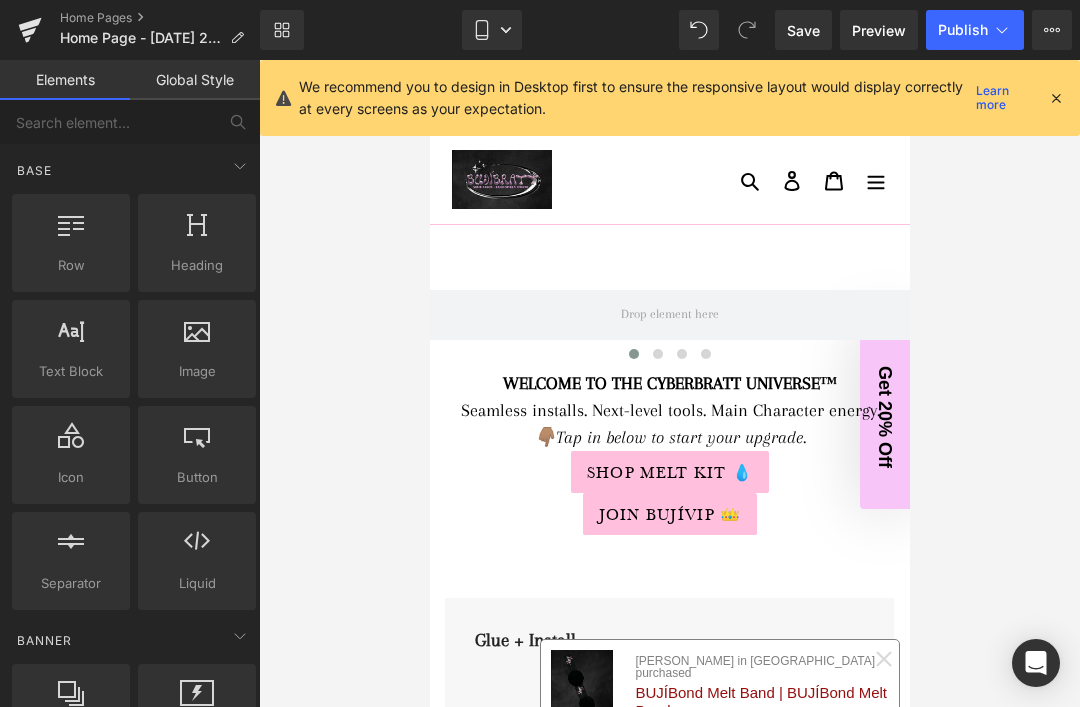 click on "Global Style" at bounding box center [195, 80] 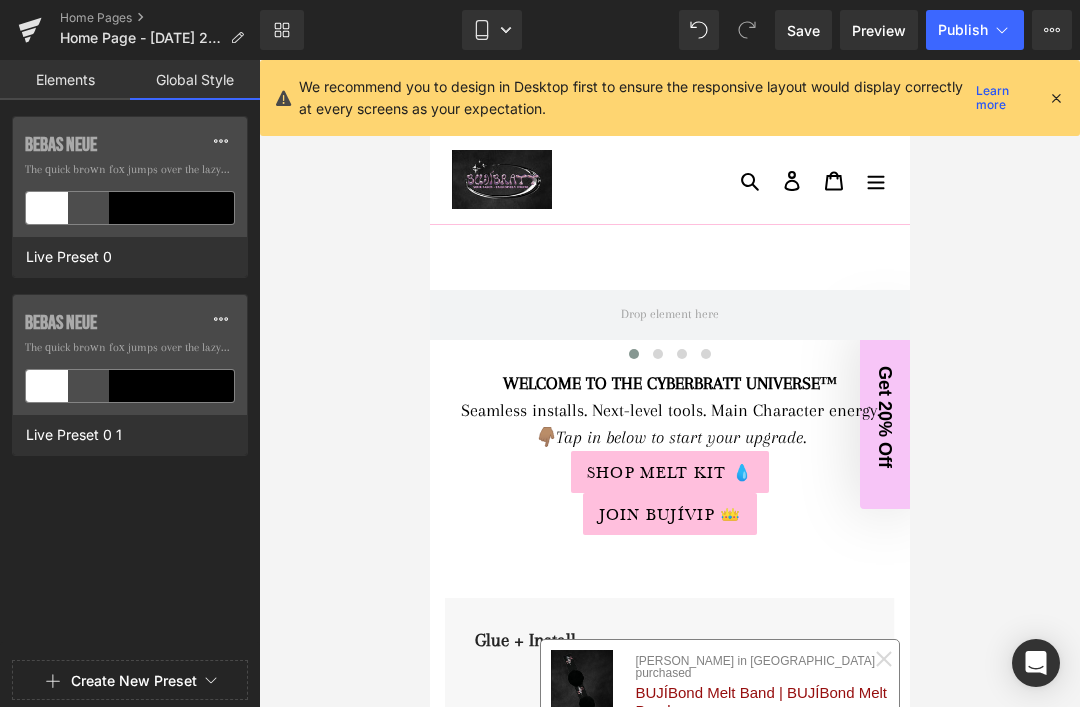 click 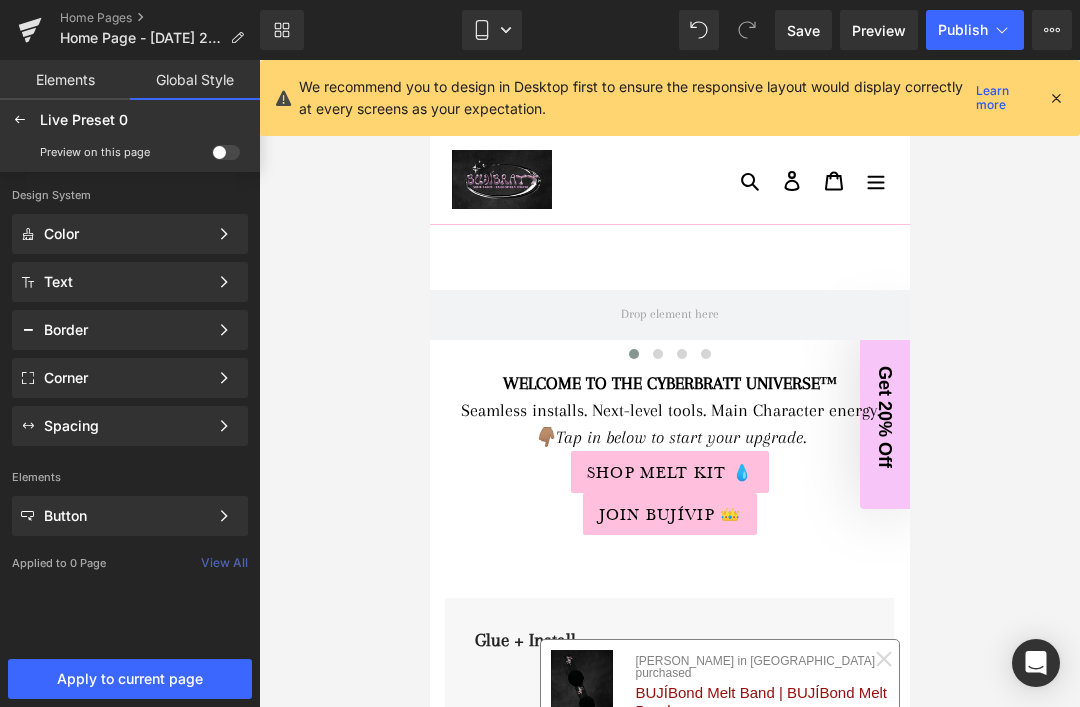 click at bounding box center [20, 120] 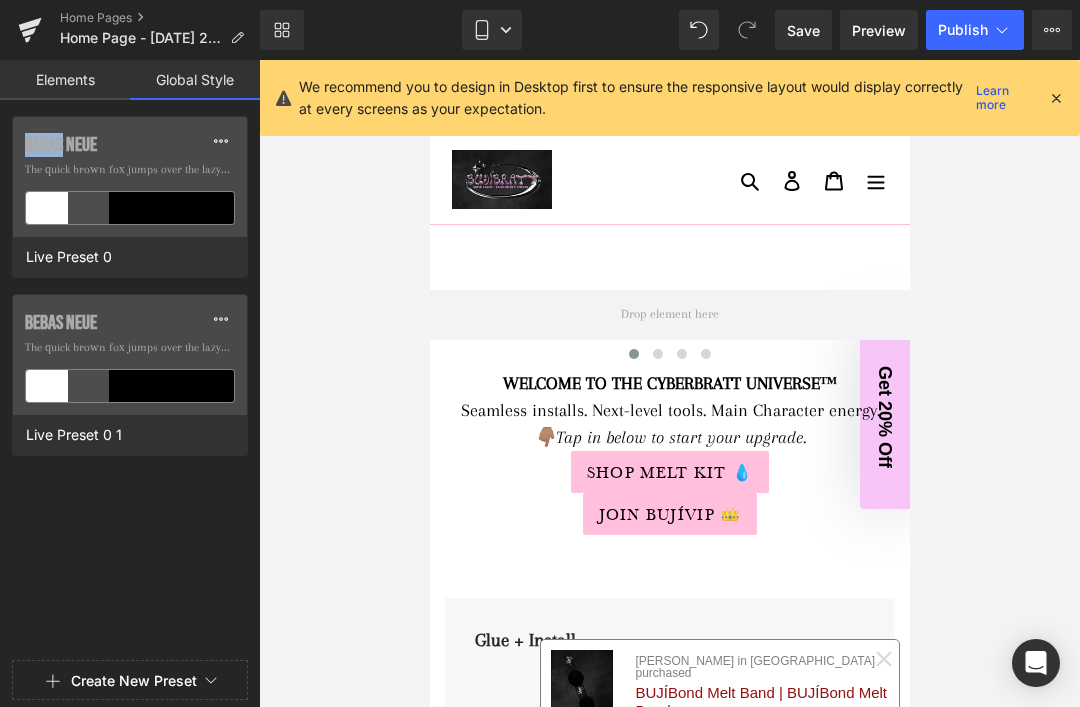 click 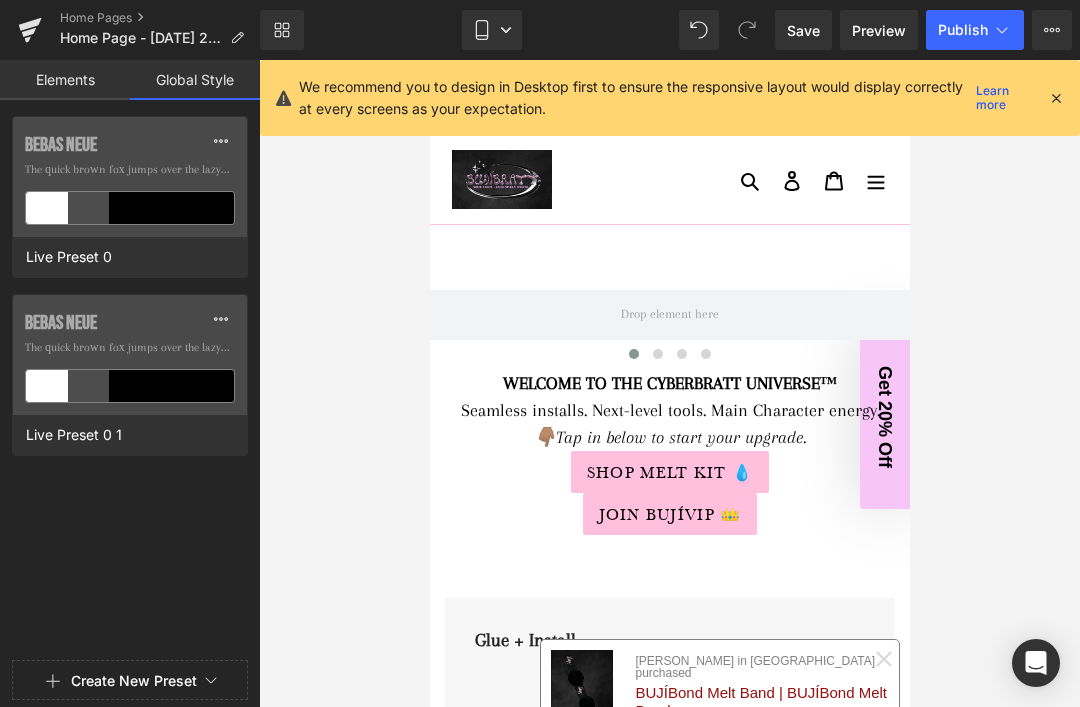 click on "Bebas Neue  The quick brown fox jumps over the lazy...  Live Preset 0" 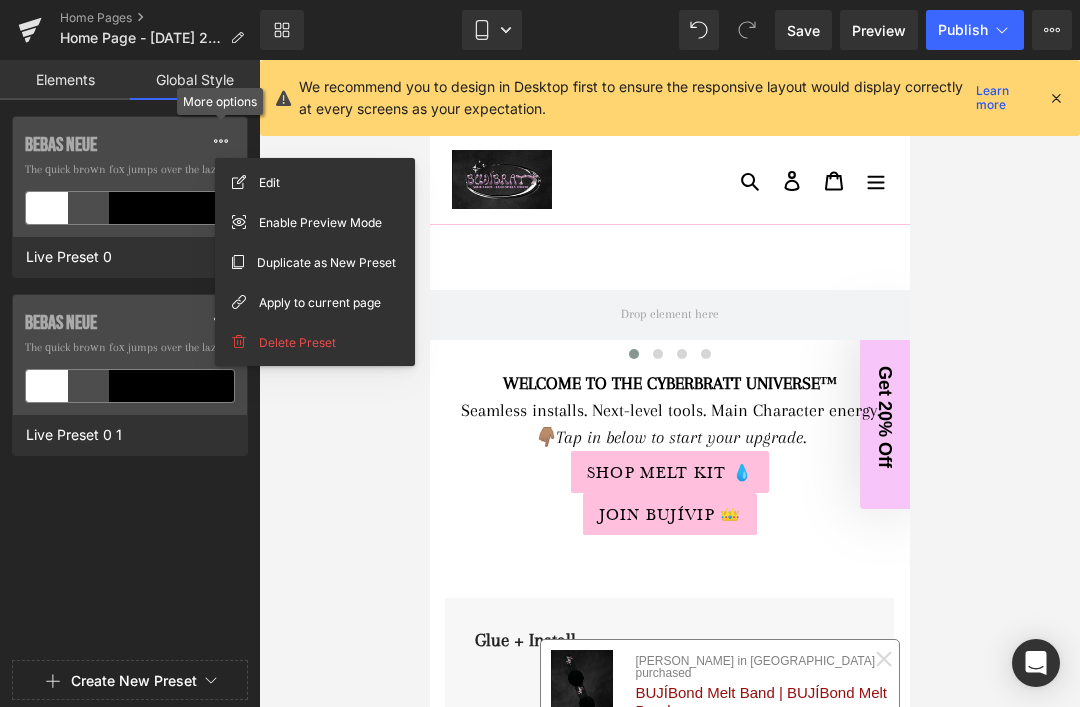 click on "Bebas Neue  The quick brown fox jumps over the lazy..." at bounding box center [130, 177] 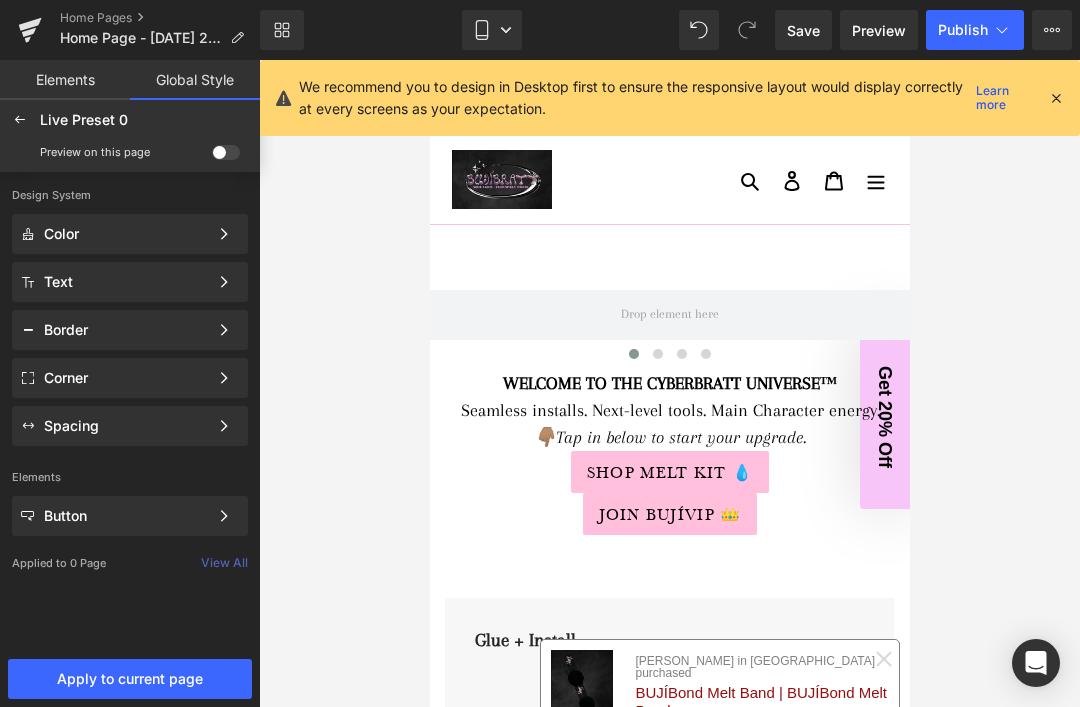 click on "Color" at bounding box center [126, 234] 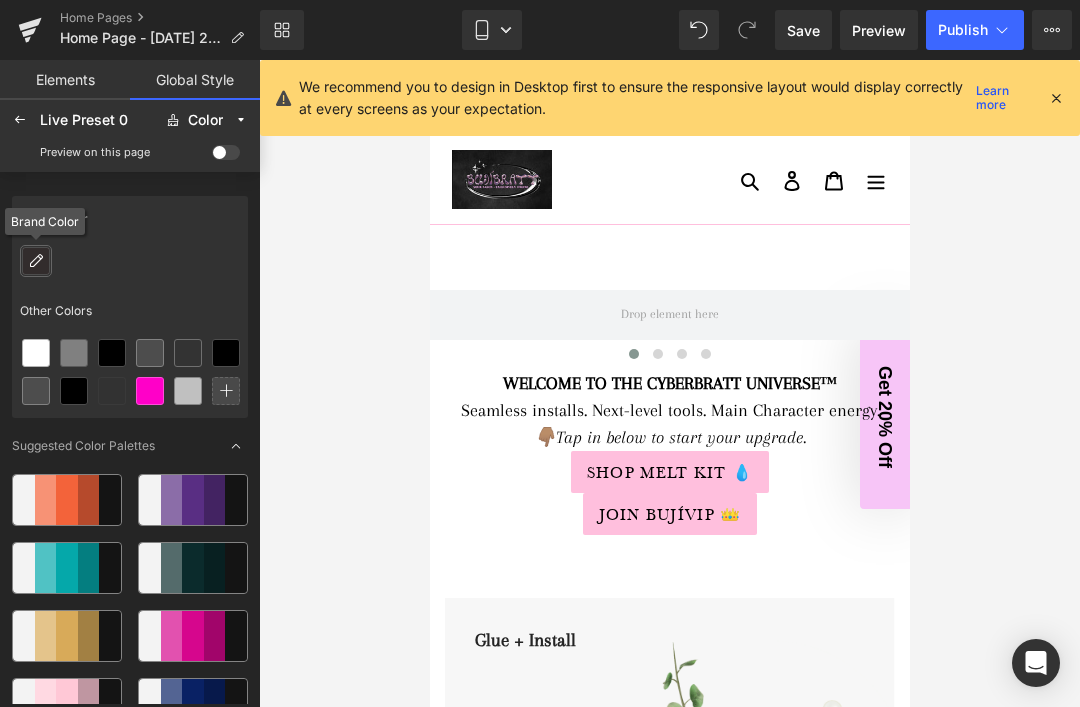 click at bounding box center [36, 261] 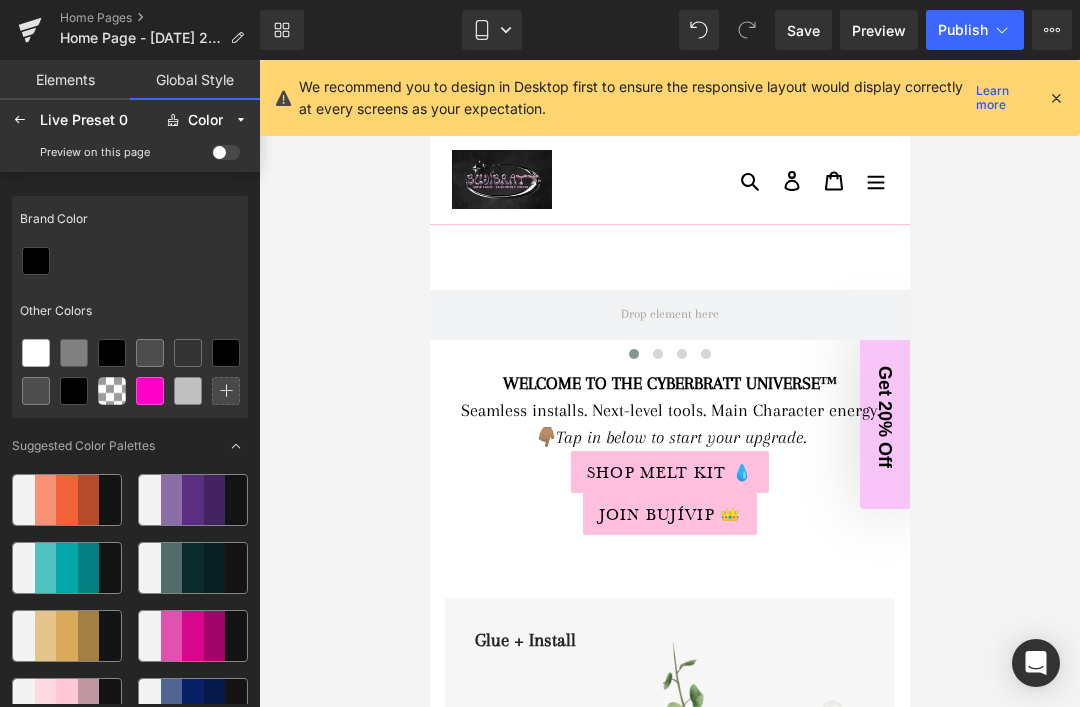 click on "Brand Color" at bounding box center (130, 219) 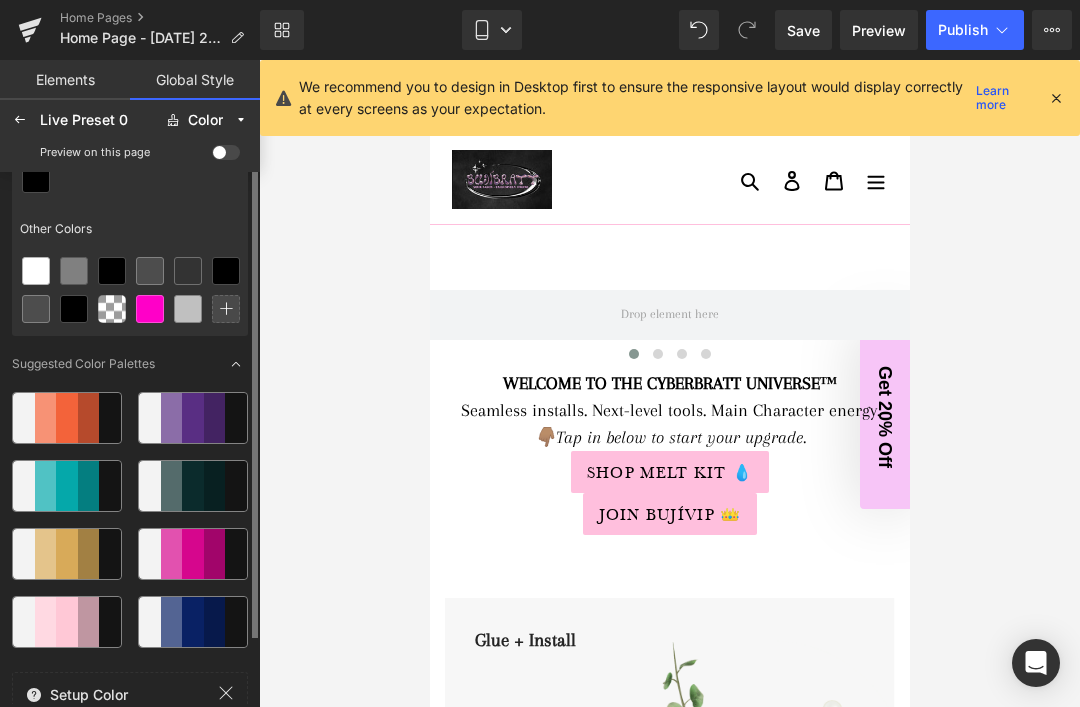 scroll, scrollTop: 104, scrollLeft: 0, axis: vertical 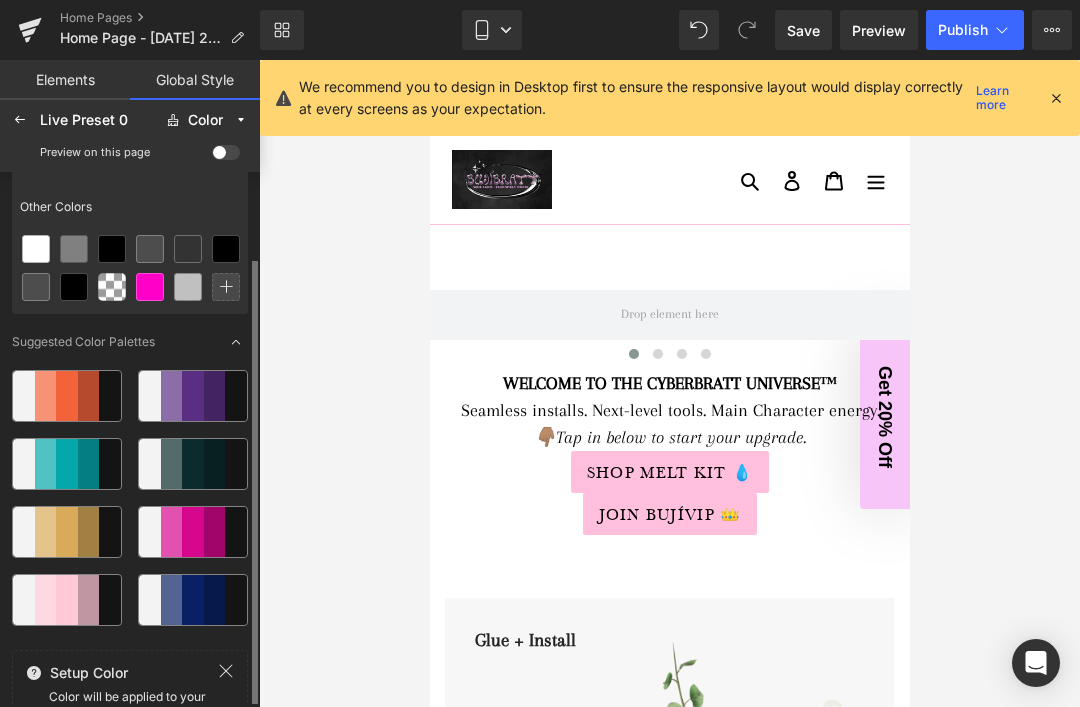 click on "Color" at bounding box center [207, 120] 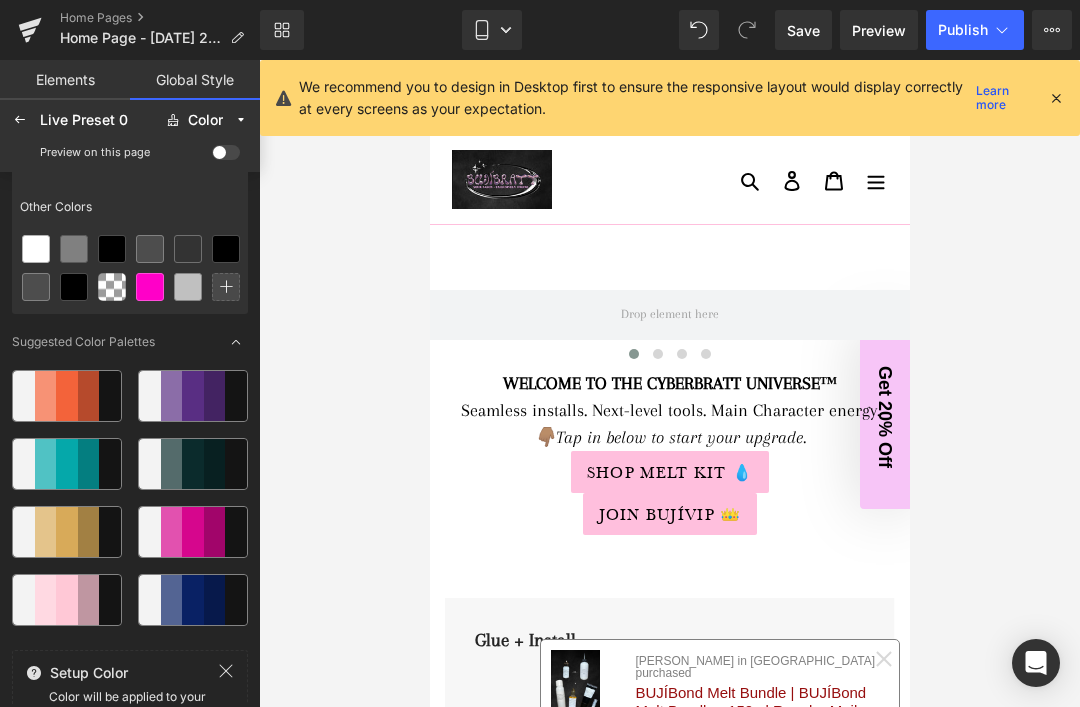click on "Preview on this page" at bounding box center [130, 152] 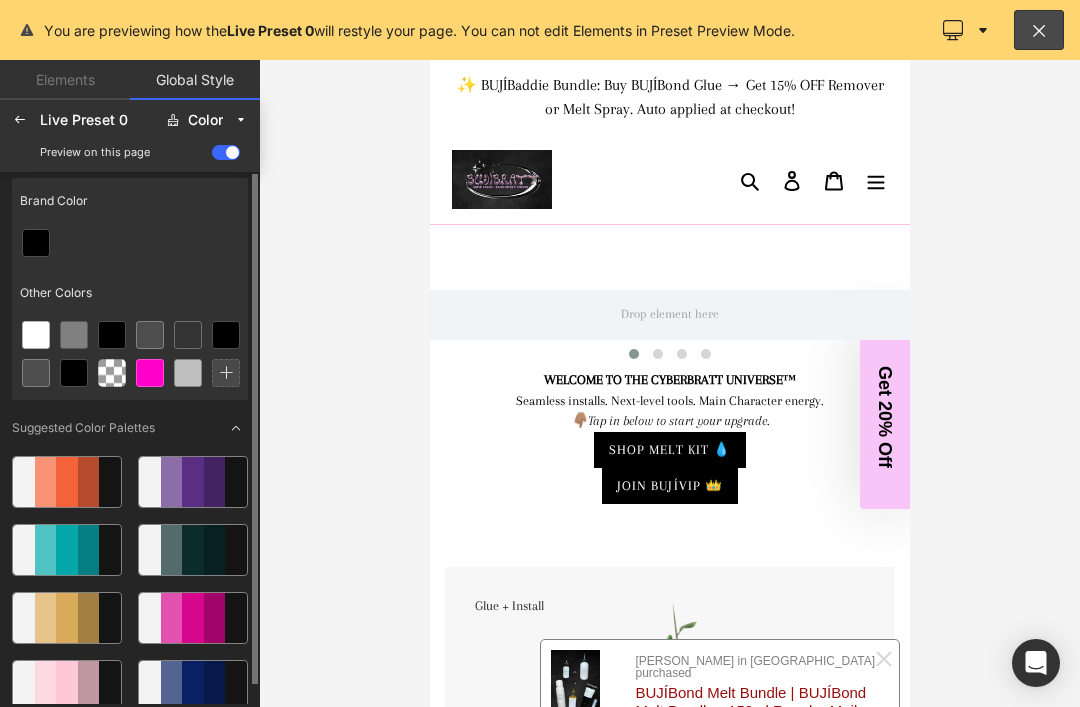 scroll, scrollTop: 0, scrollLeft: 0, axis: both 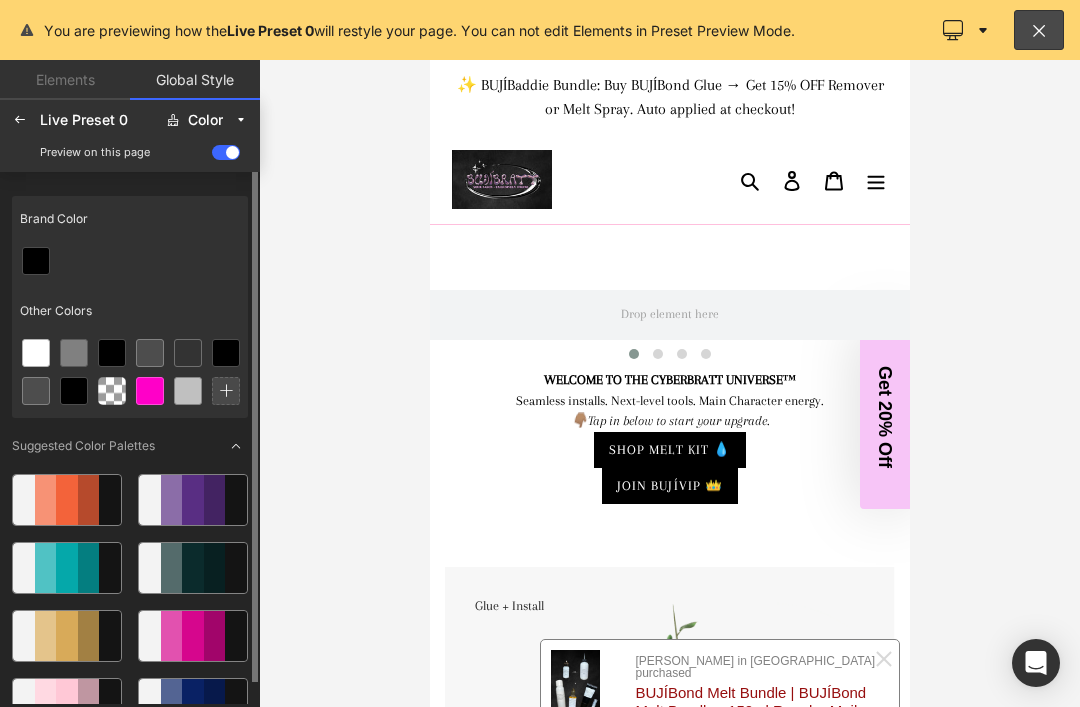 click at bounding box center [226, 152] 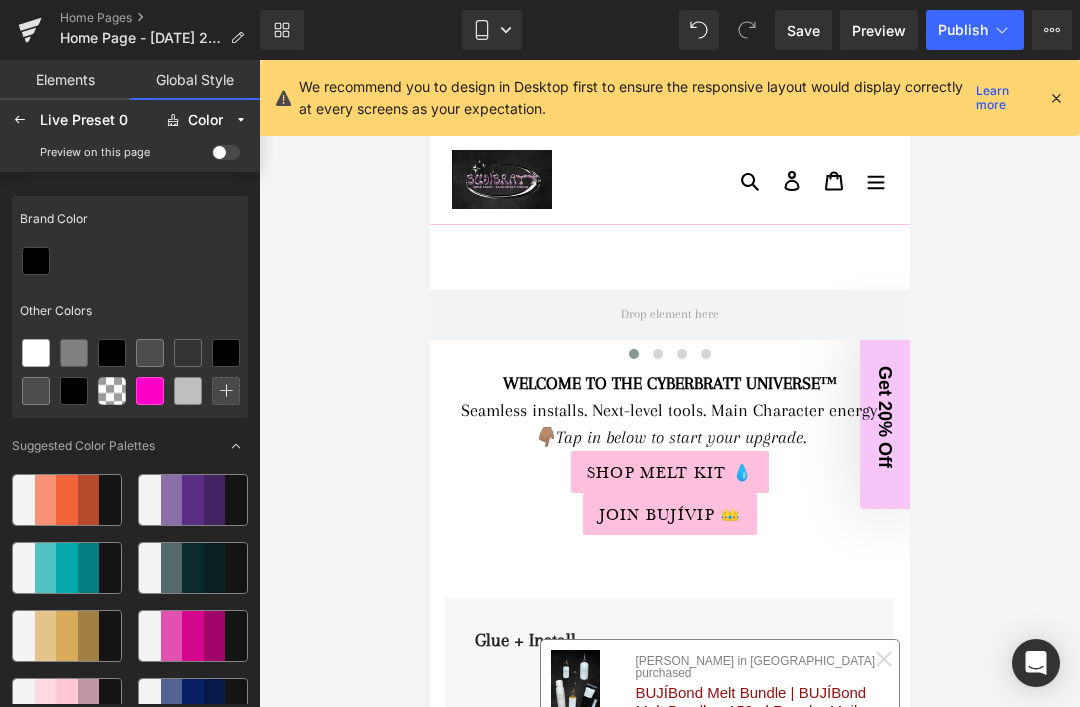 click at bounding box center (226, 152) 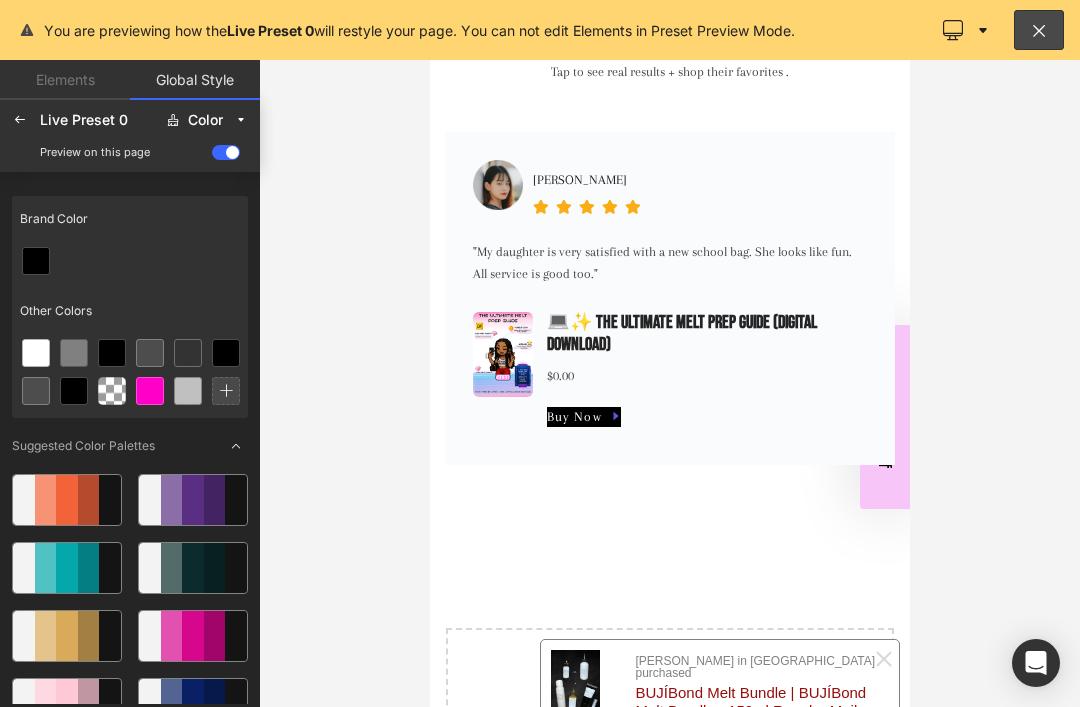 scroll, scrollTop: 2244, scrollLeft: 0, axis: vertical 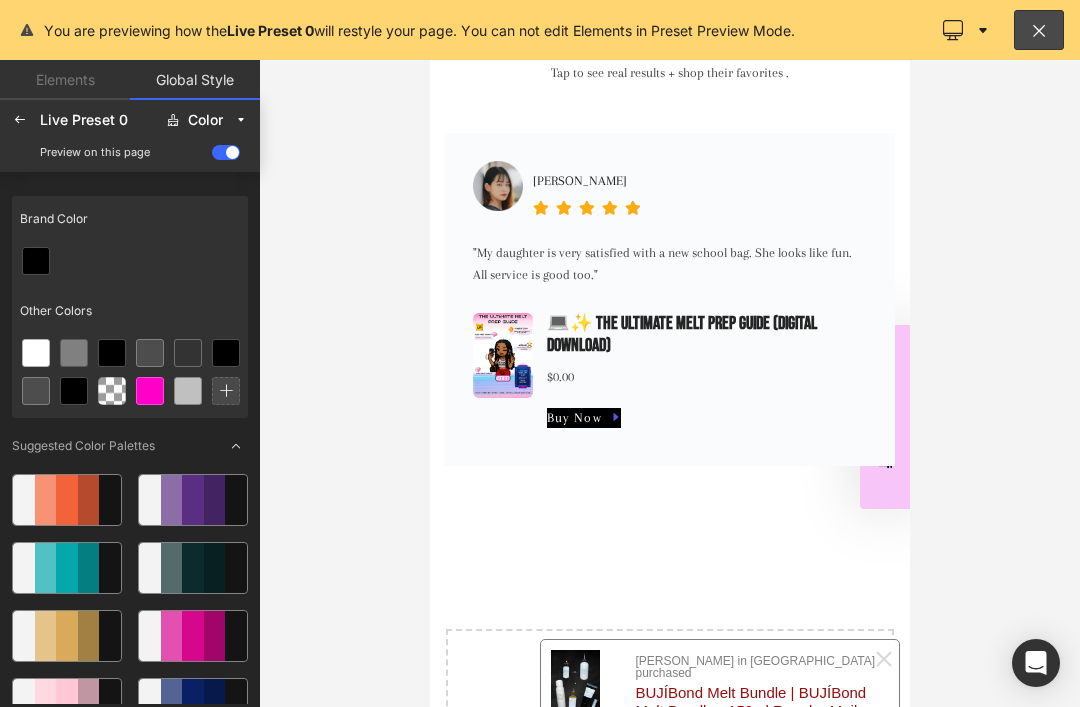 click at bounding box center [226, 152] 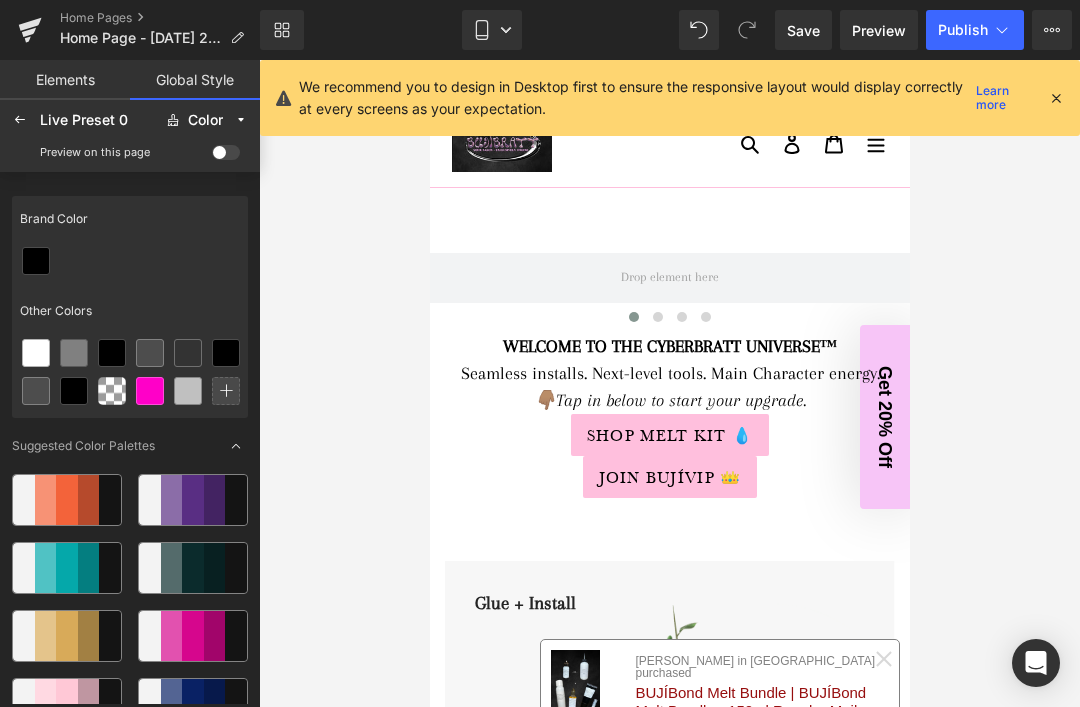 scroll, scrollTop: 35, scrollLeft: 0, axis: vertical 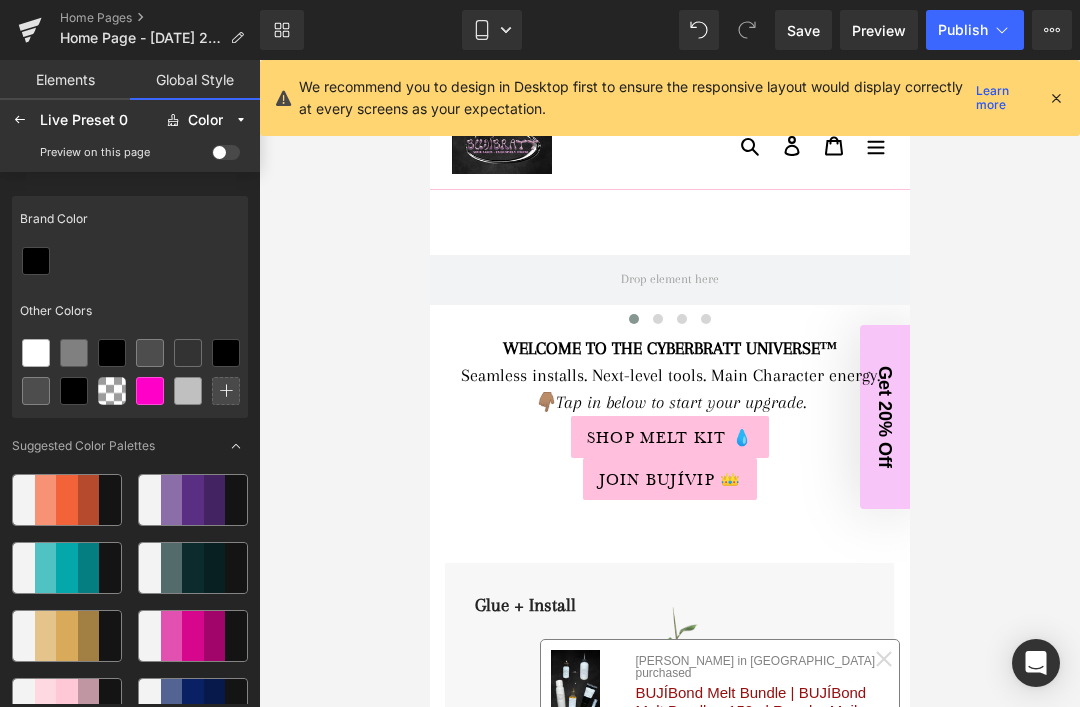 click on "Color" at bounding box center (205, 120) 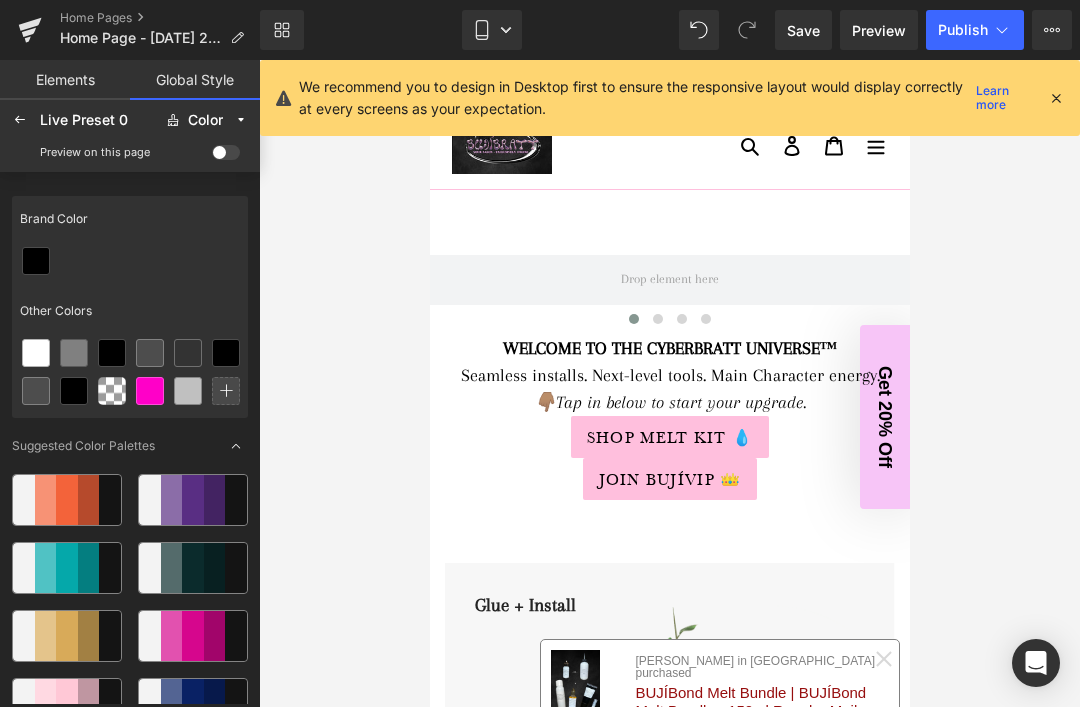 click on "Color" at bounding box center (205, 120) 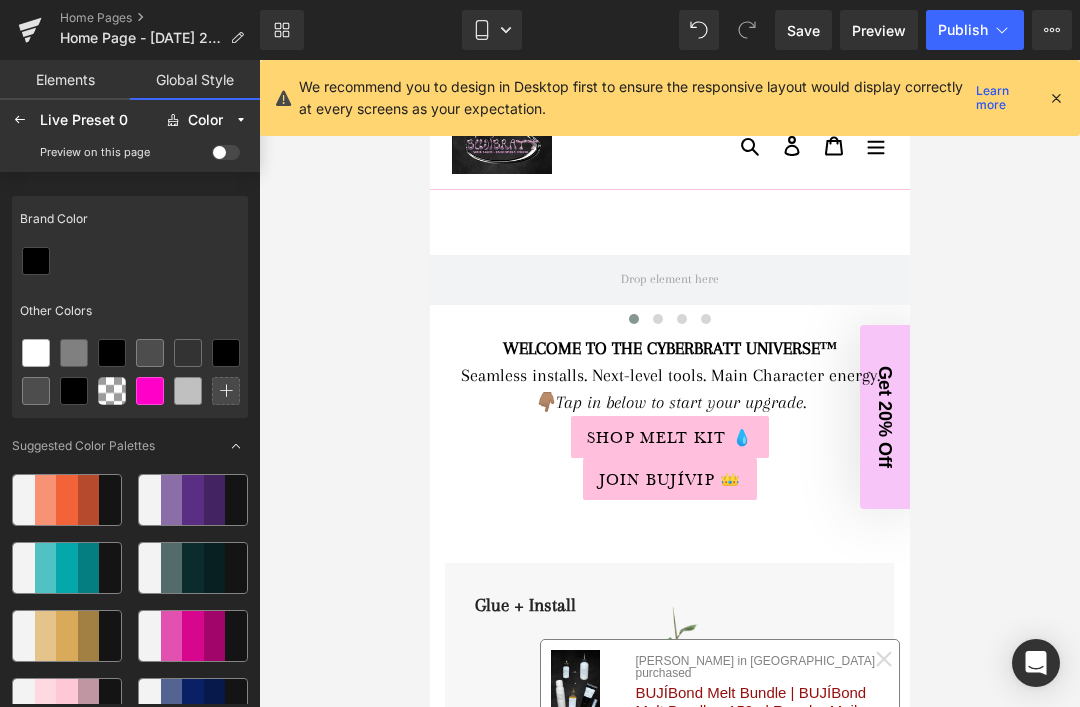 click at bounding box center (20, 120) 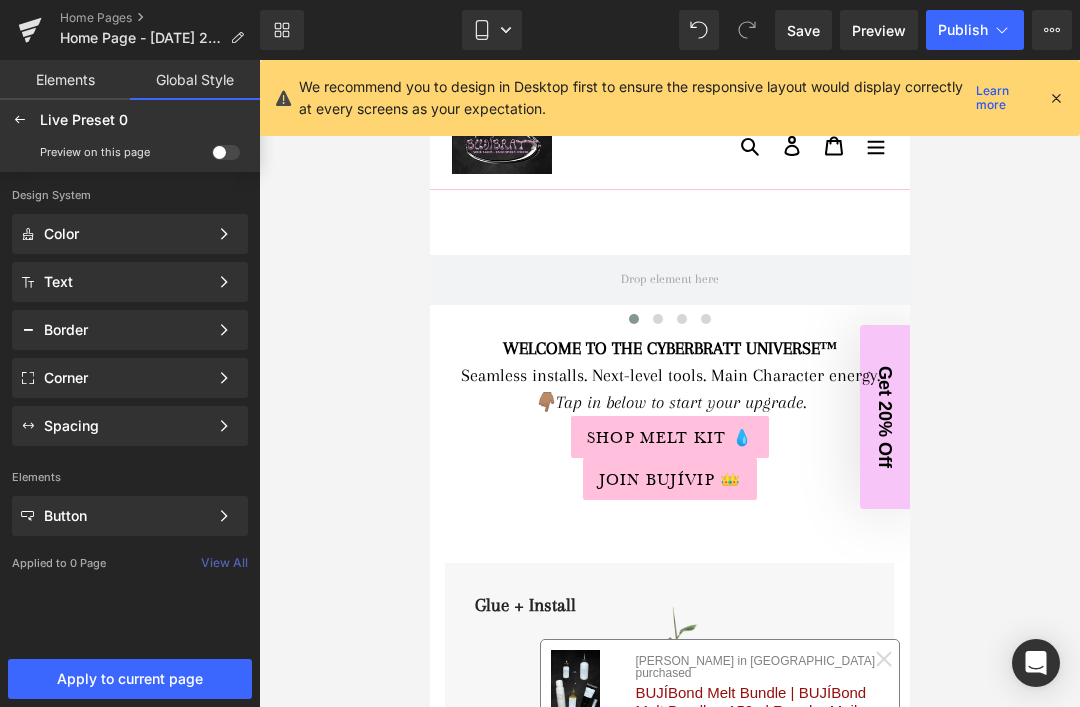 click on "Text" at bounding box center [126, 282] 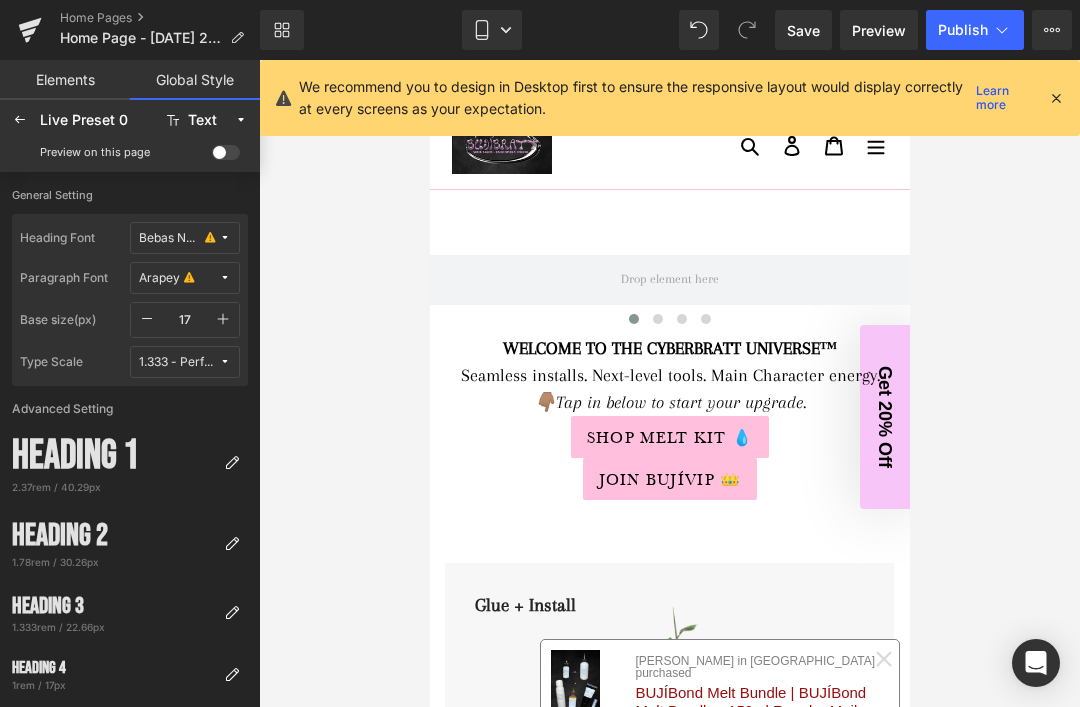 click on "Bebas Neue" at bounding box center [170, 238] 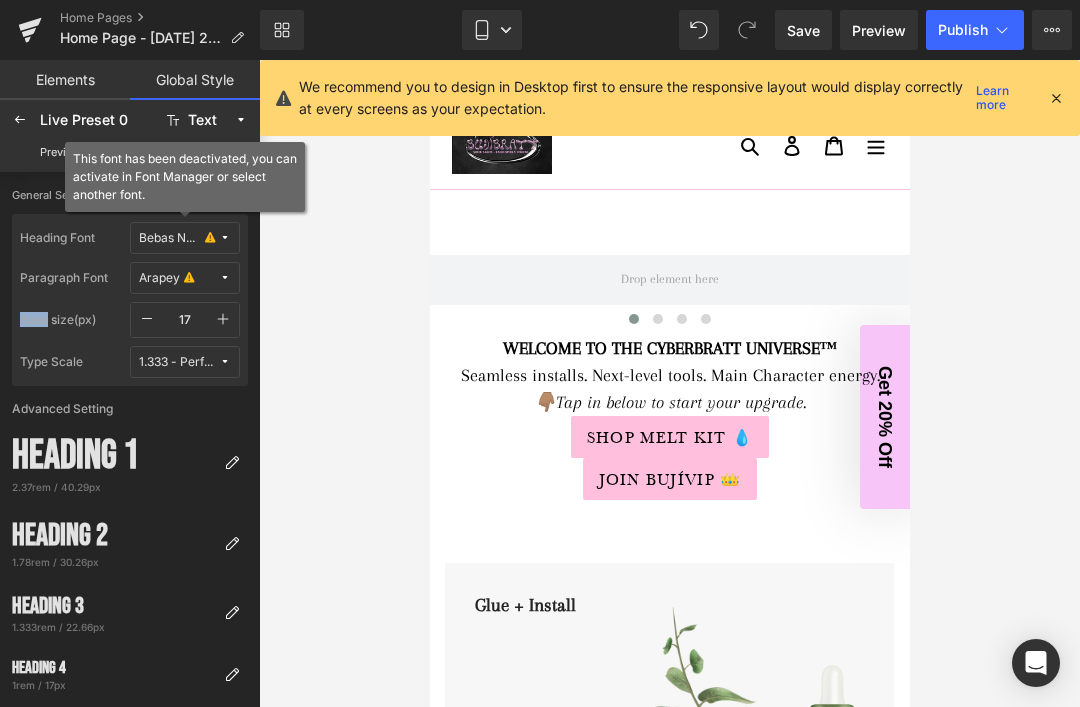 click at bounding box center (223, 320) 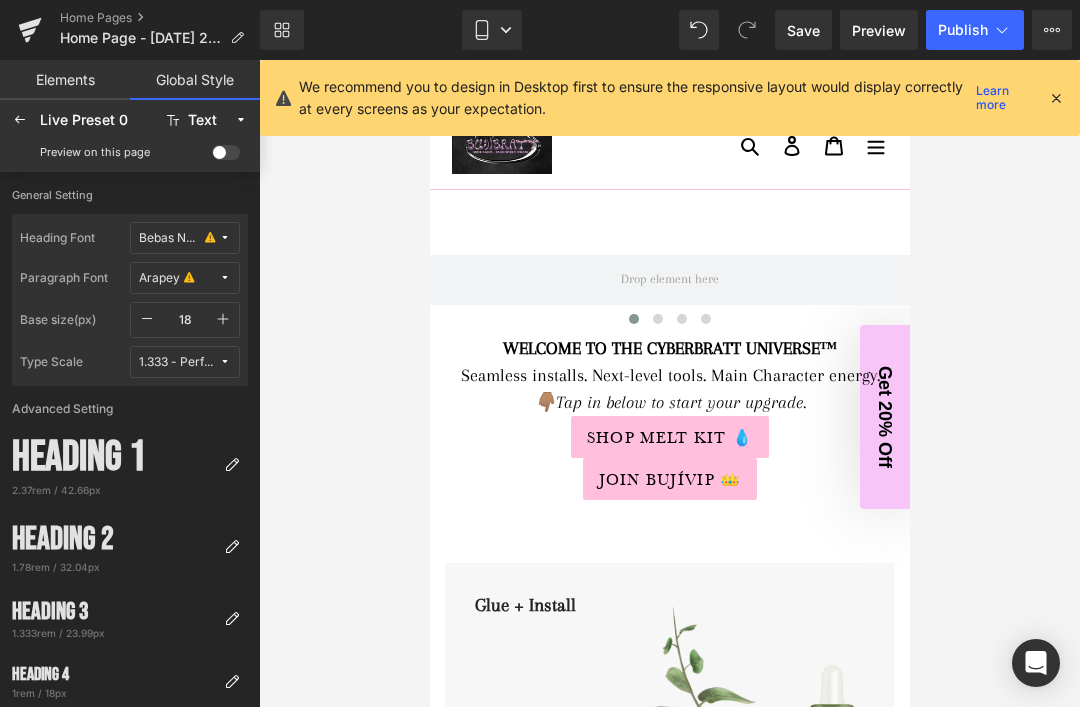 click 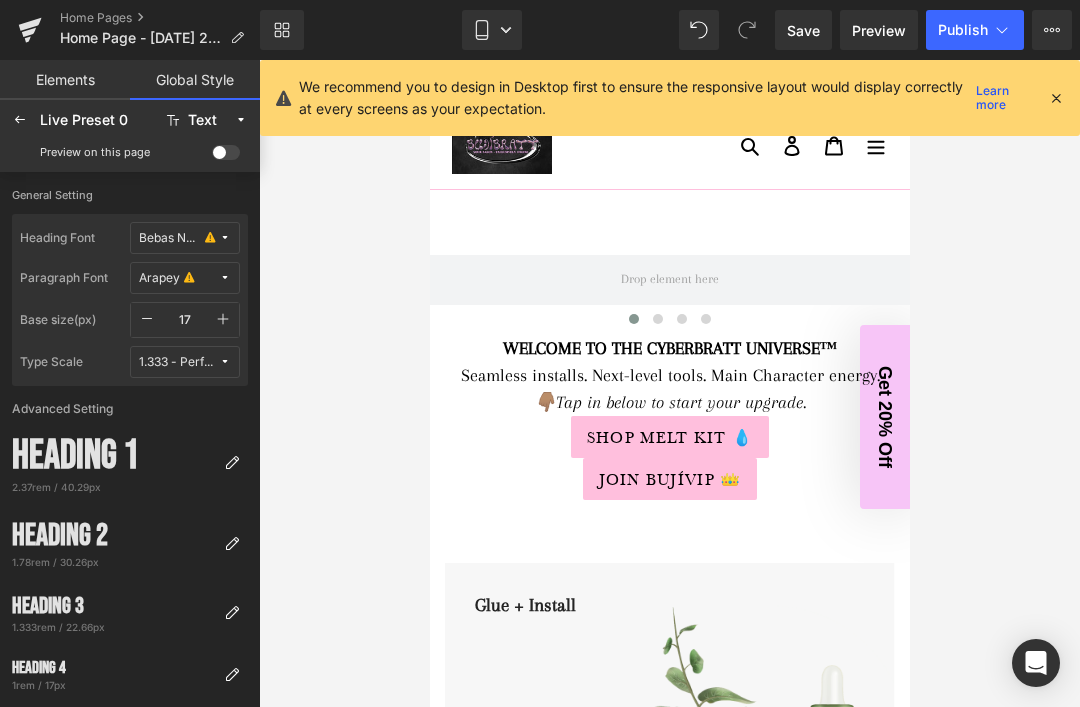 click on "Bebas Neue" at bounding box center [185, 238] 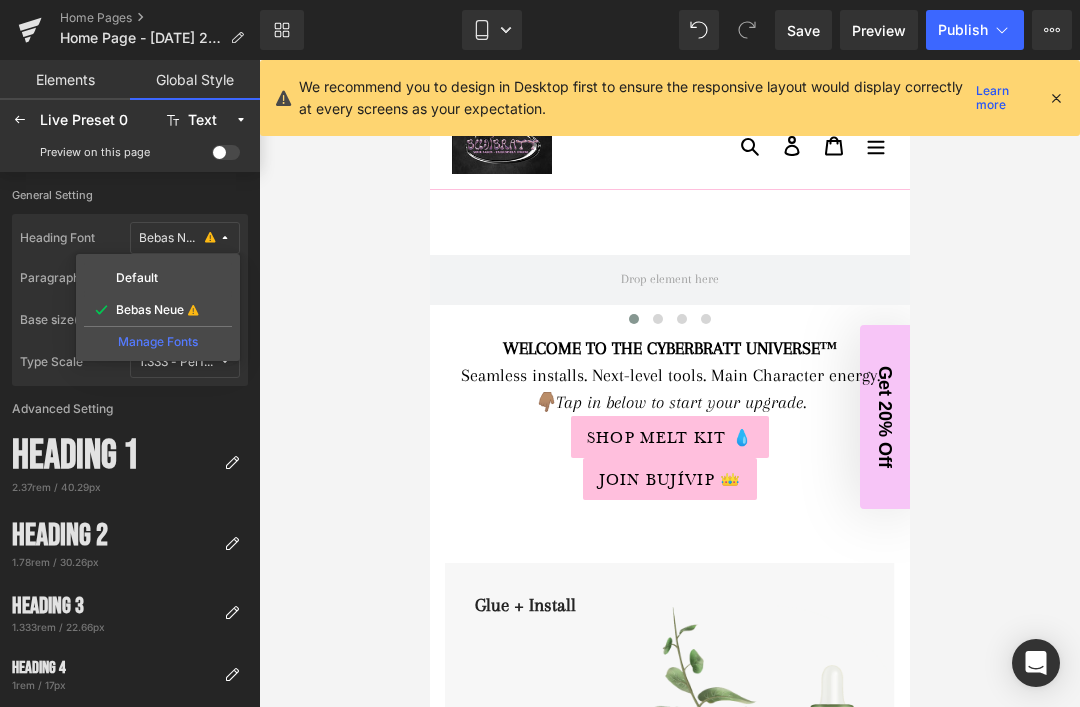 click on "Bebas Neue" at bounding box center [185, 238] 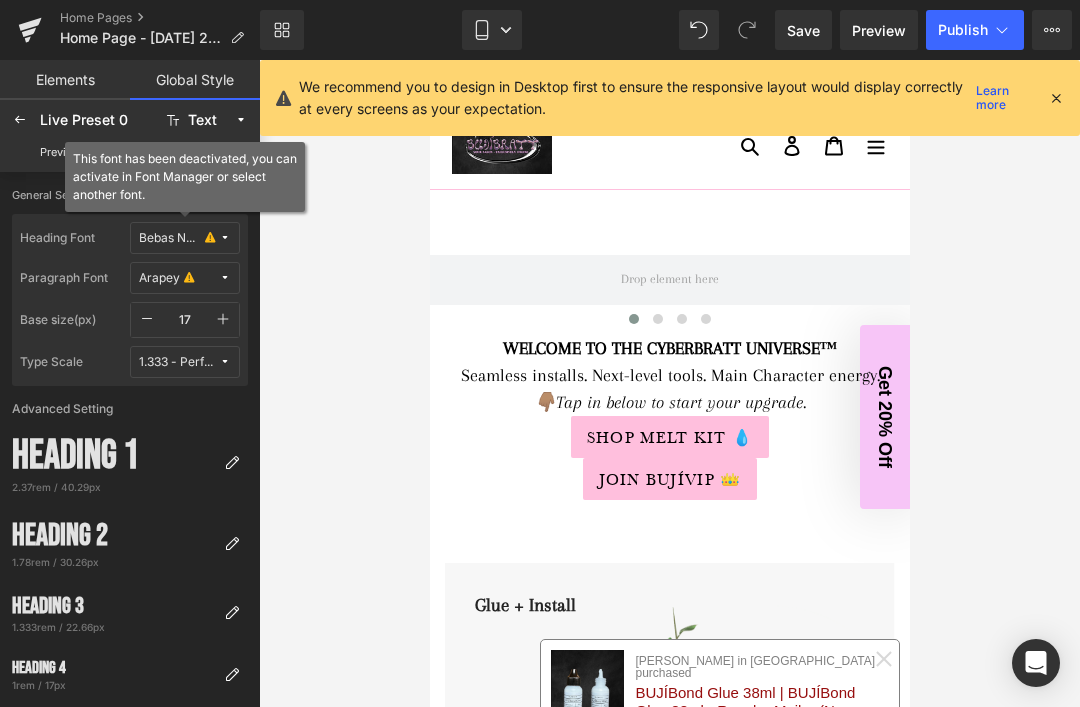 click on "Bebas Neue" at bounding box center [179, 238] 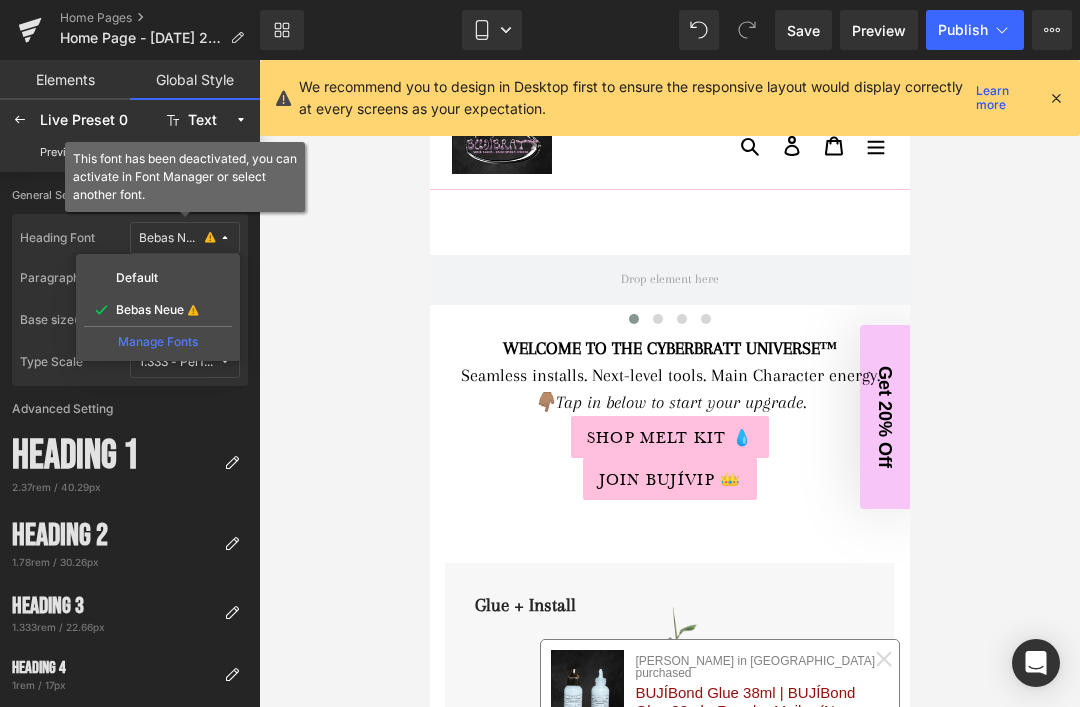 click on "Arapey" at bounding box center [185, 278] 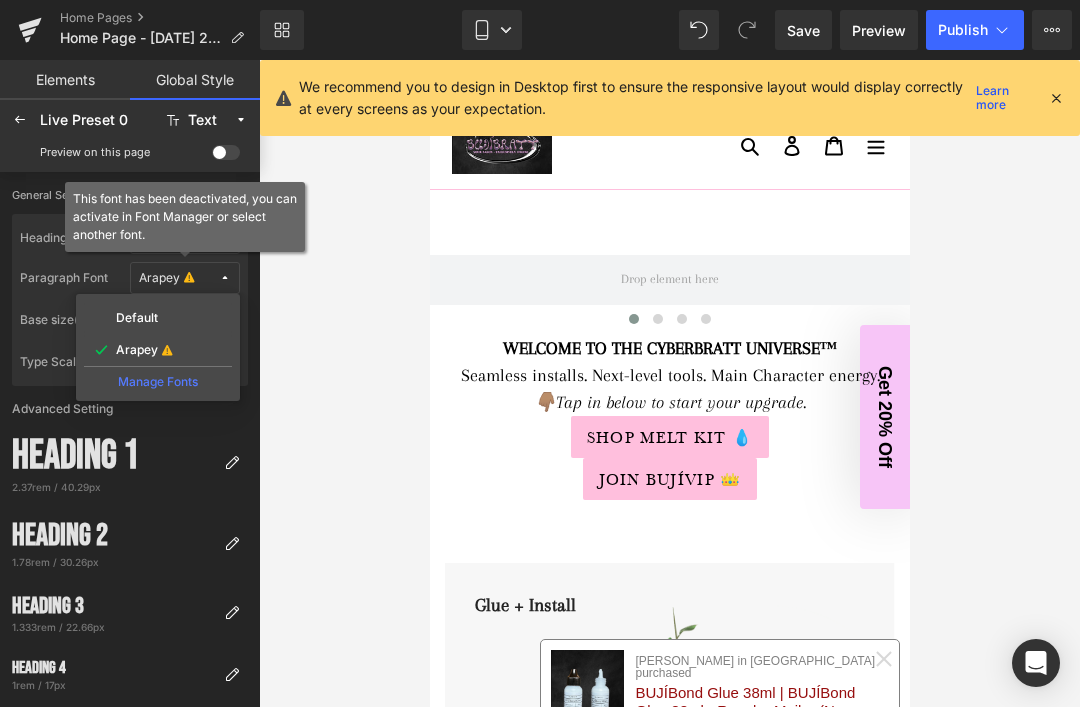 click on "Arapey" at bounding box center [185, 278] 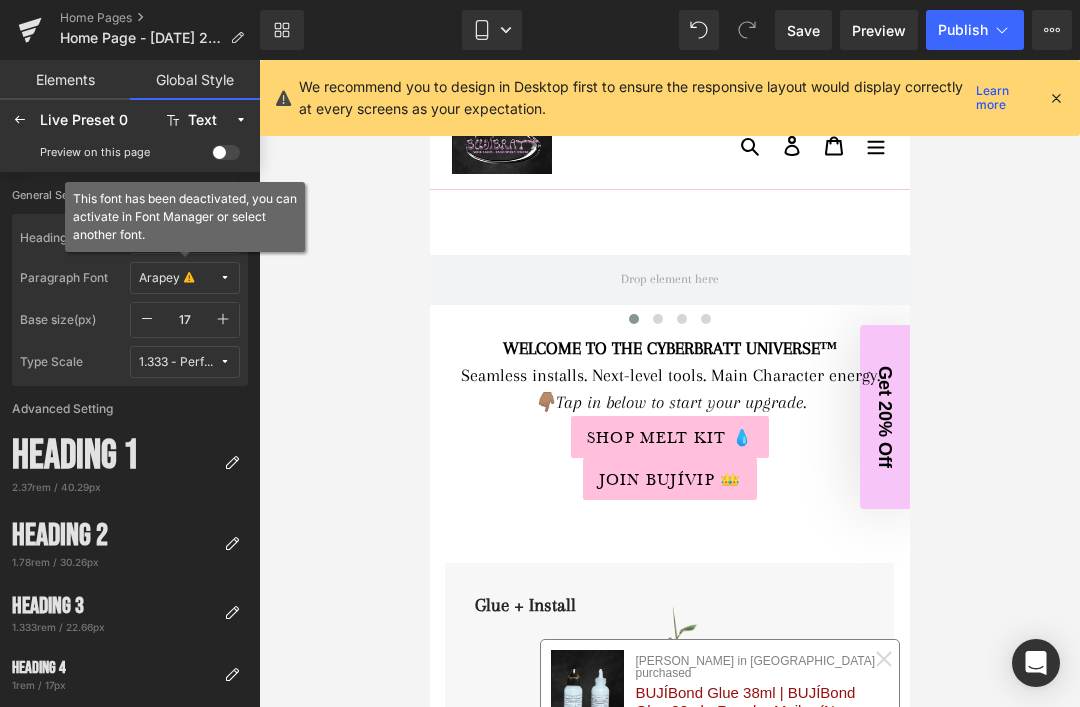 click on "Arapey" at bounding box center [185, 278] 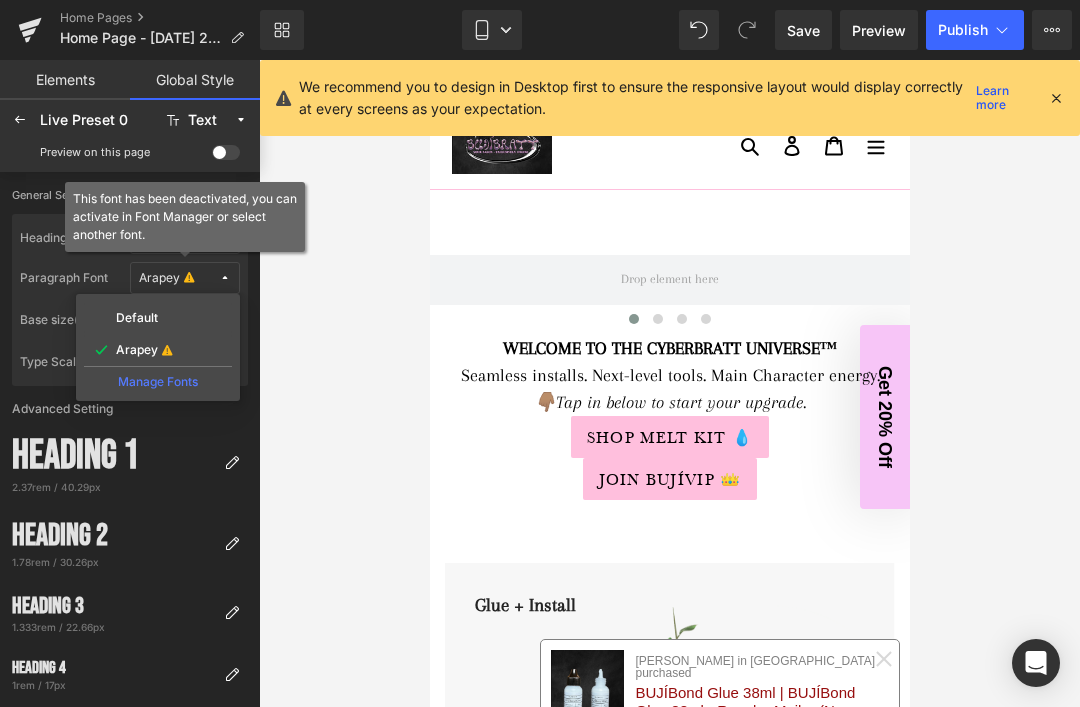 click on "Arapey" at bounding box center (185, 278) 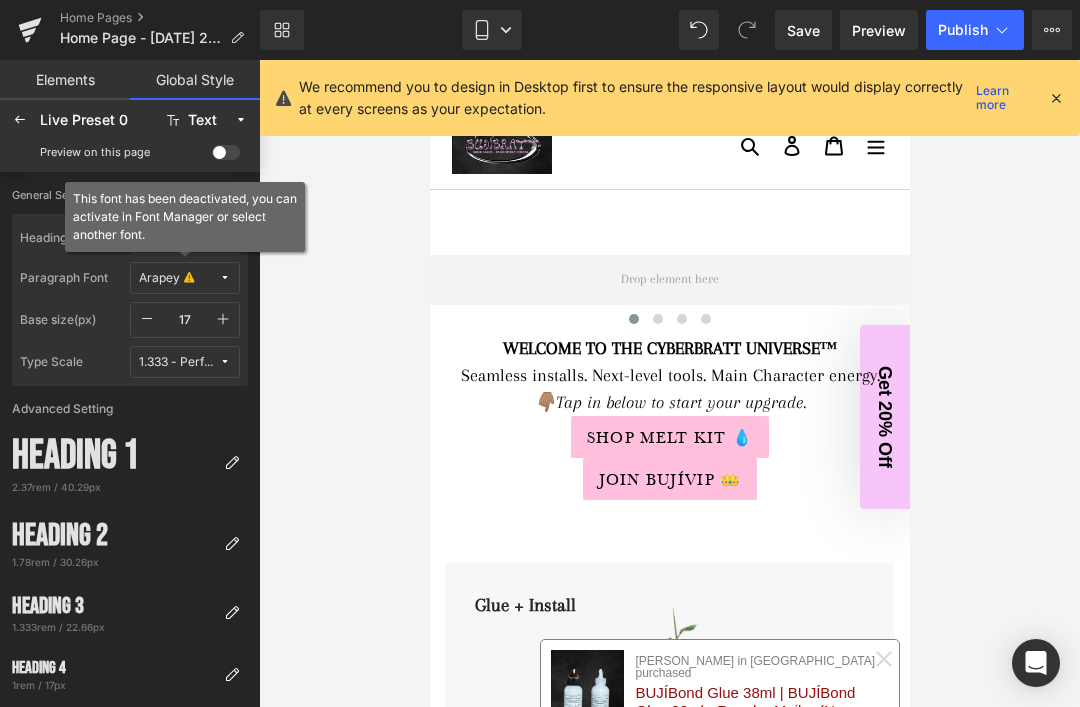click on "Arapey" at bounding box center [159, 278] 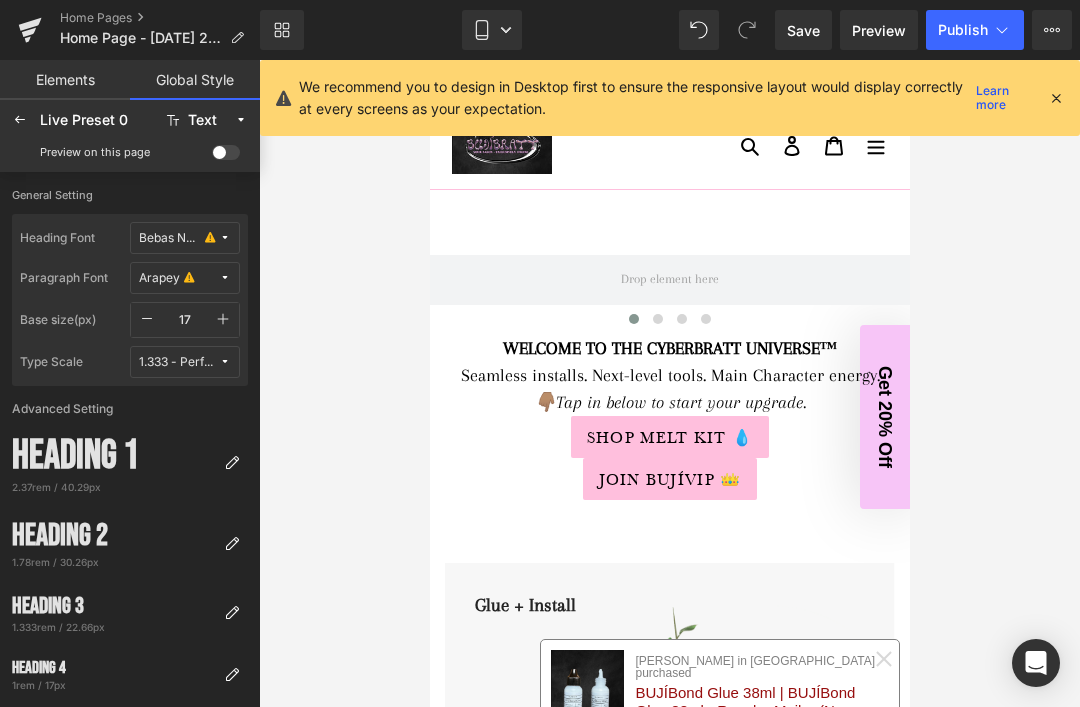 click on "Paragraph Font" at bounding box center (75, 278) 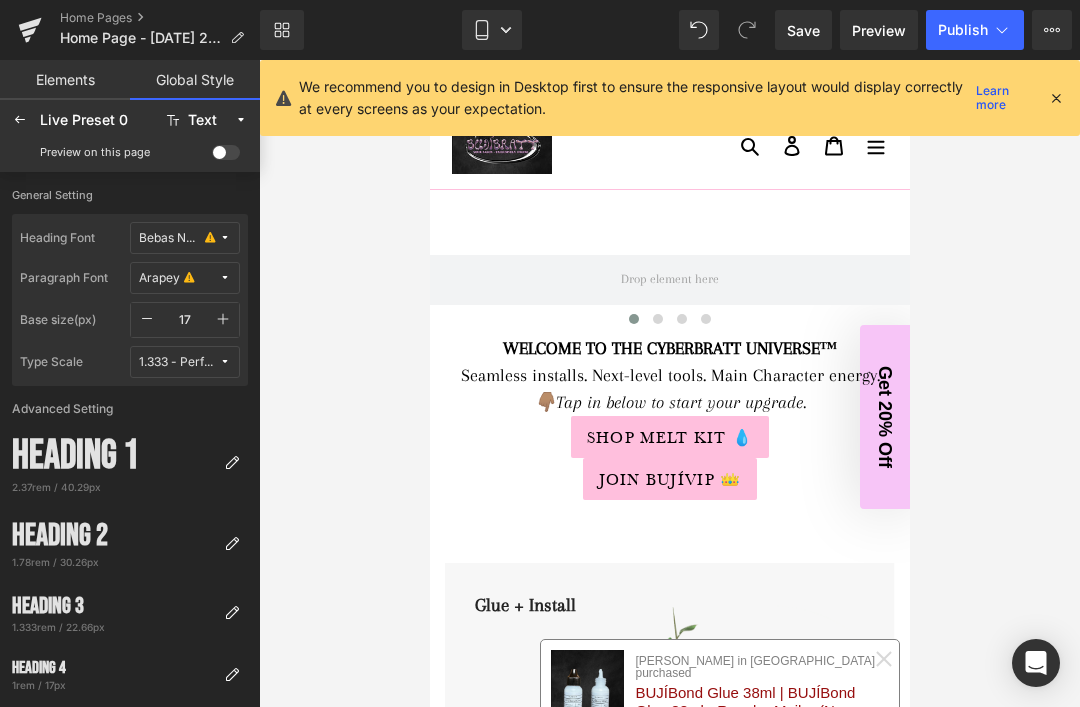 click at bounding box center [20, 120] 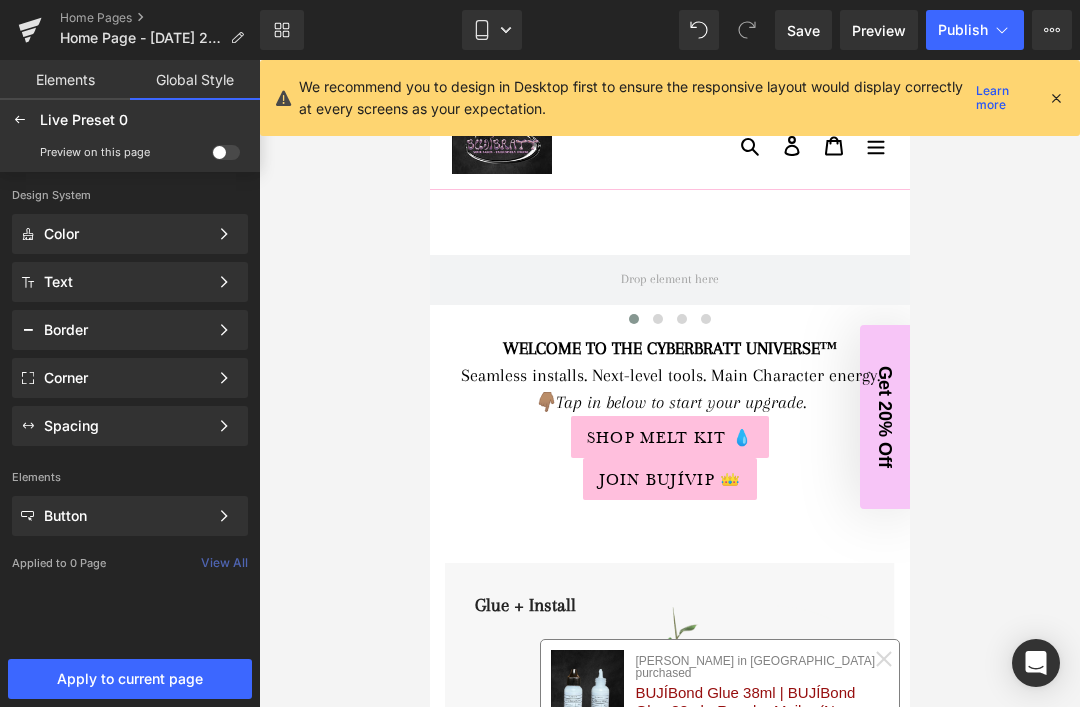 click on "Button" at bounding box center (126, 516) 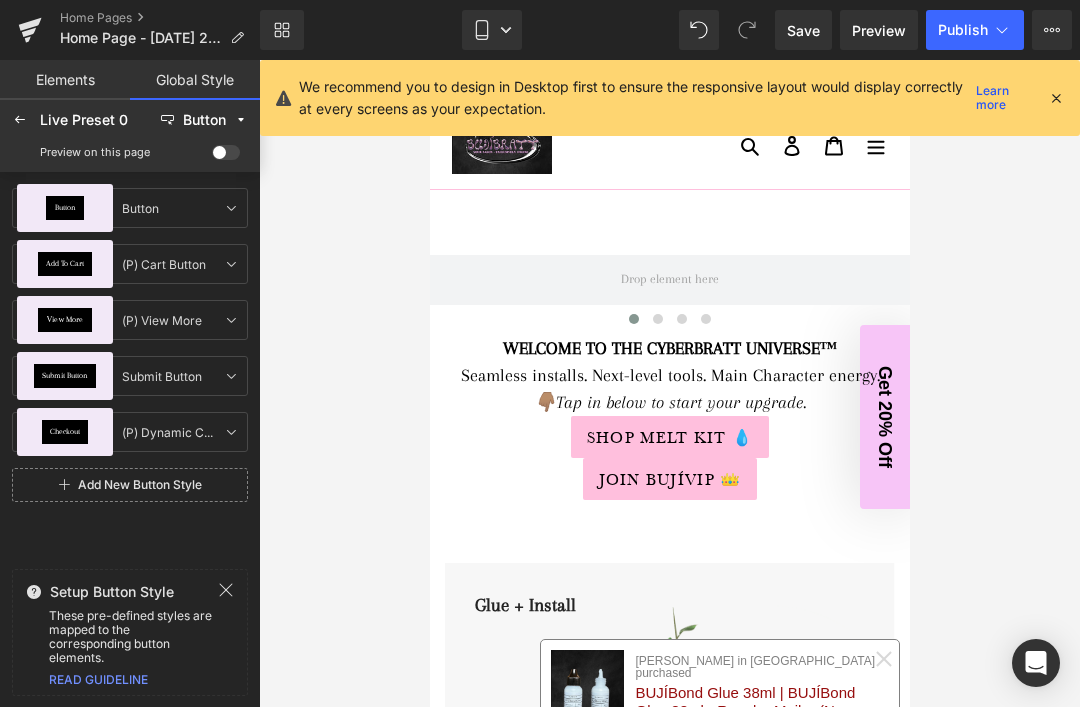 click at bounding box center [231, 208] 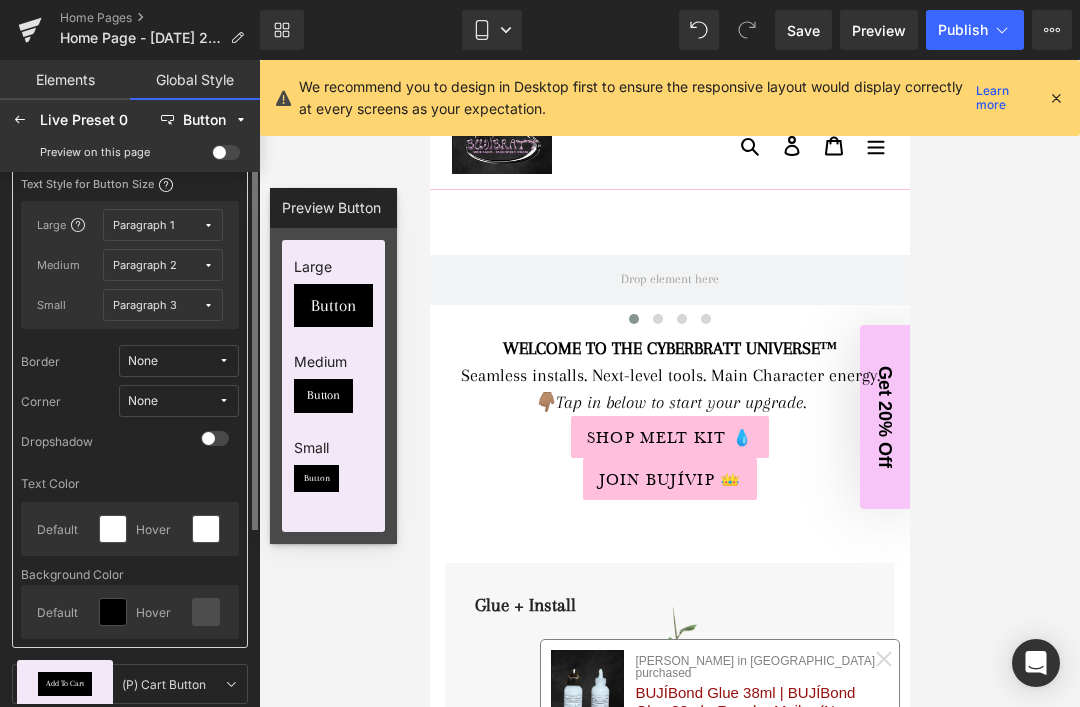 scroll, scrollTop: 24, scrollLeft: 0, axis: vertical 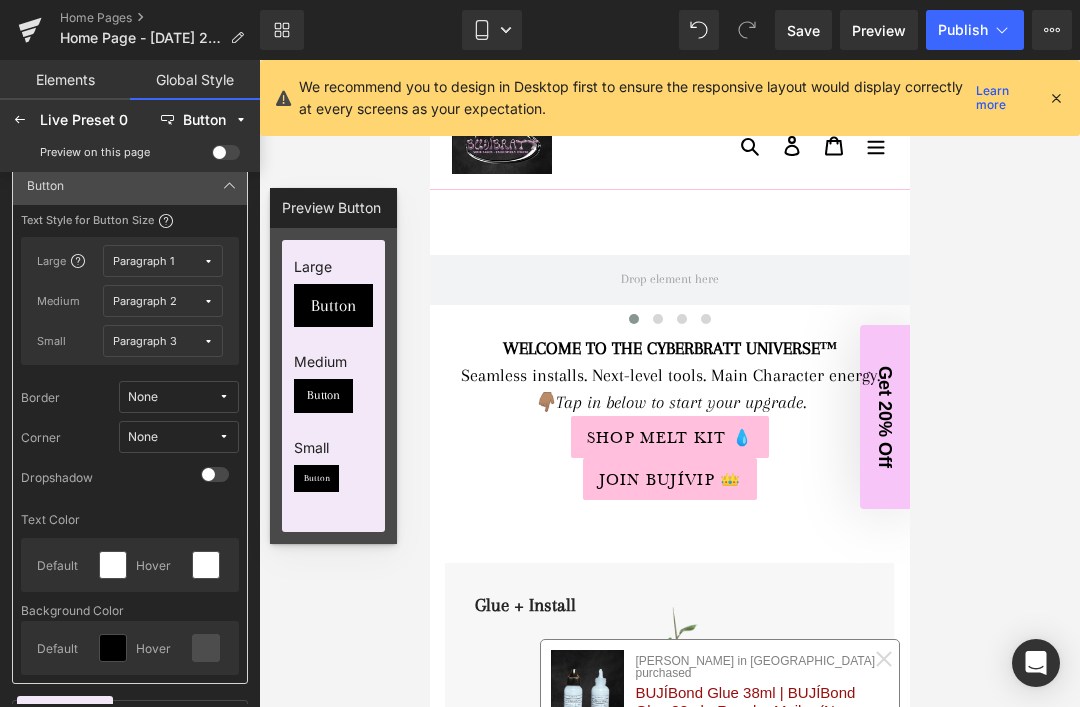 click at bounding box center [224, 397] 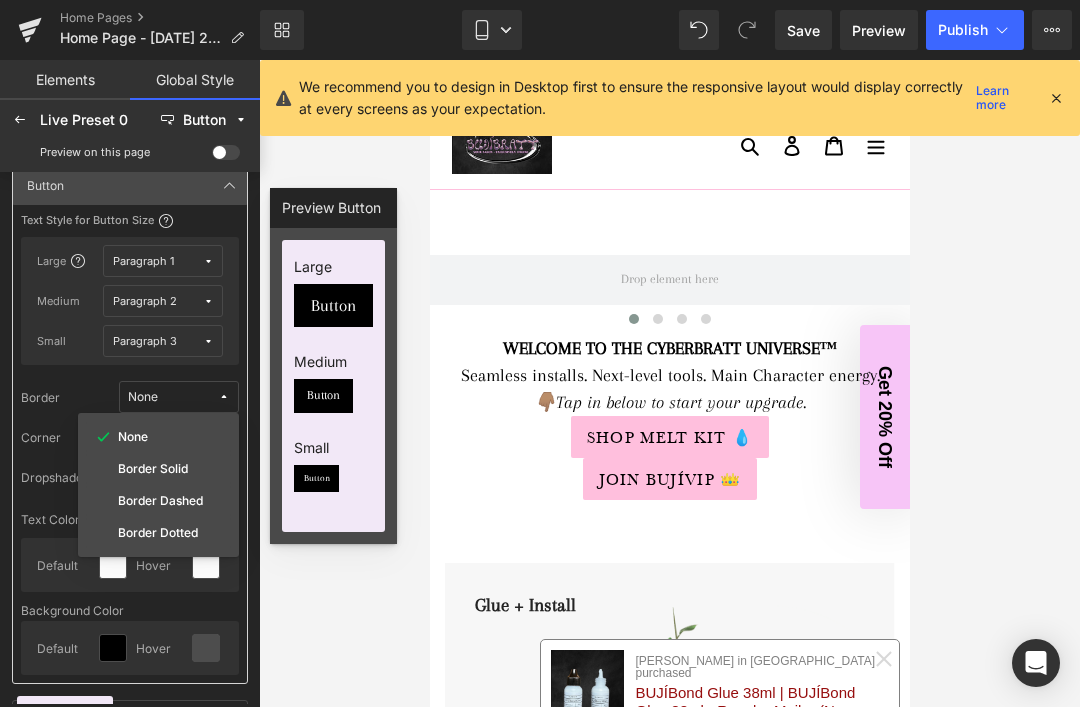 click on "Text Color" 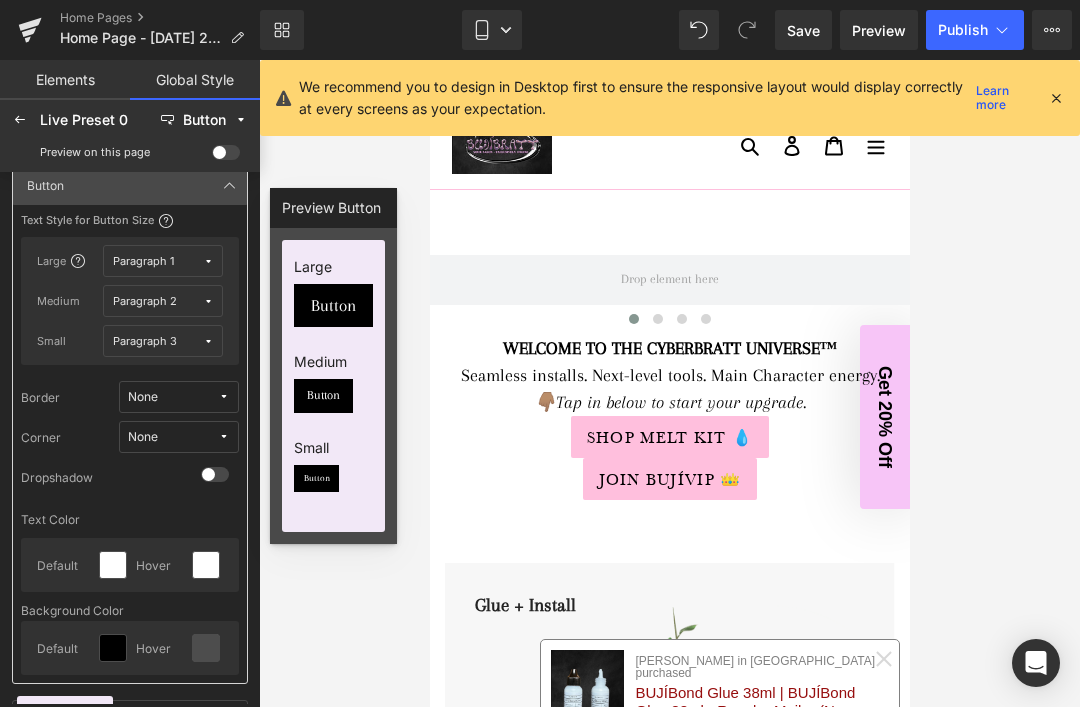 click on "None" at bounding box center [143, 397] 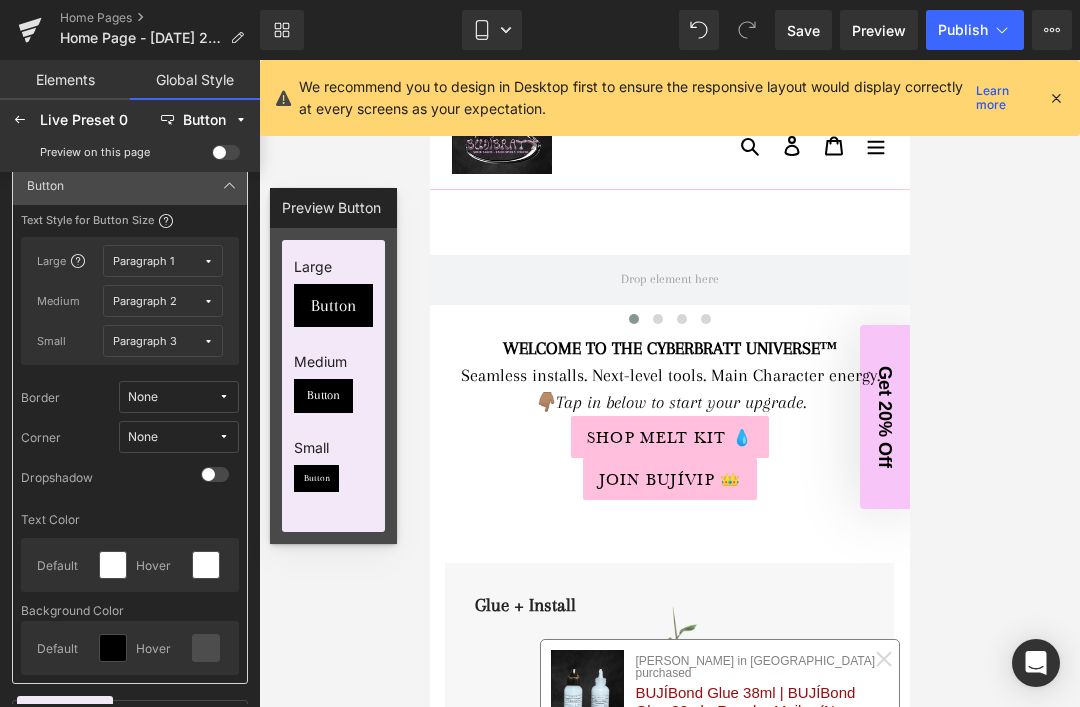 click on "Text Color" 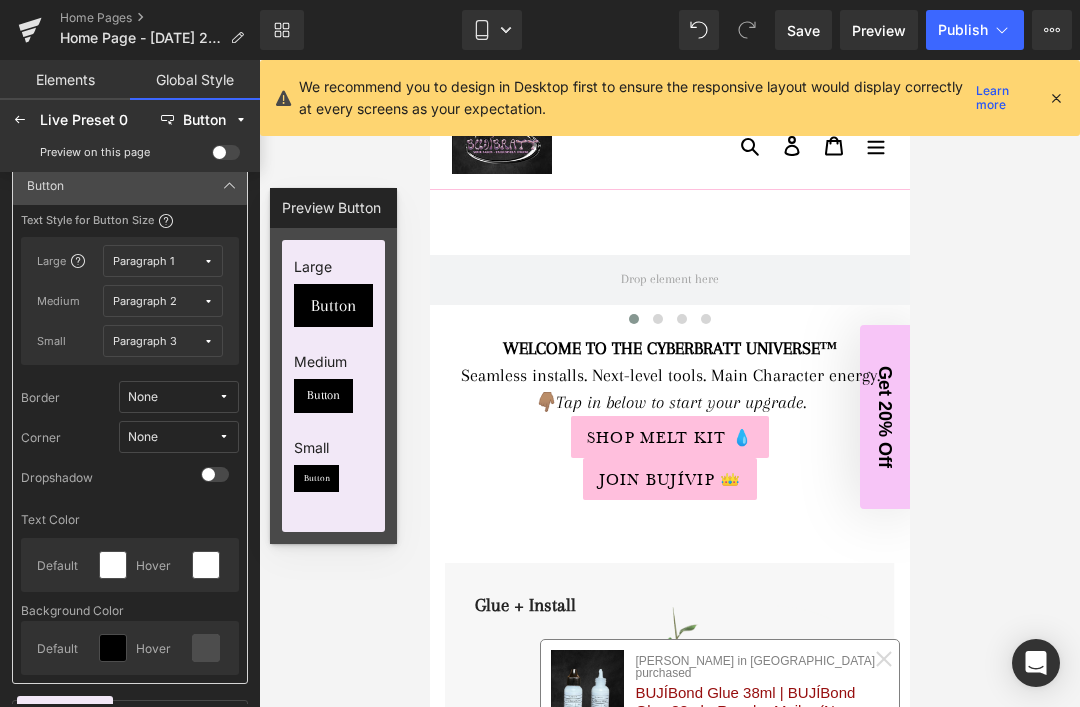 click on "Text Color Default Hover Background Color Default Hover" at bounding box center [130, 592] 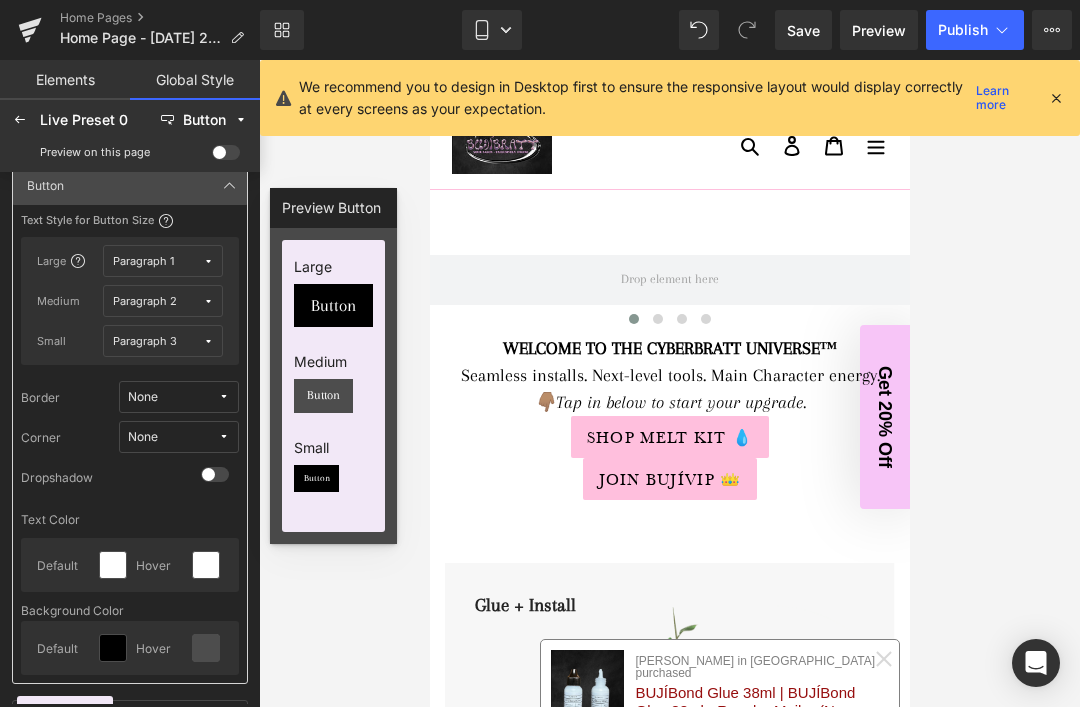 click on "Button" at bounding box center [323, 395] 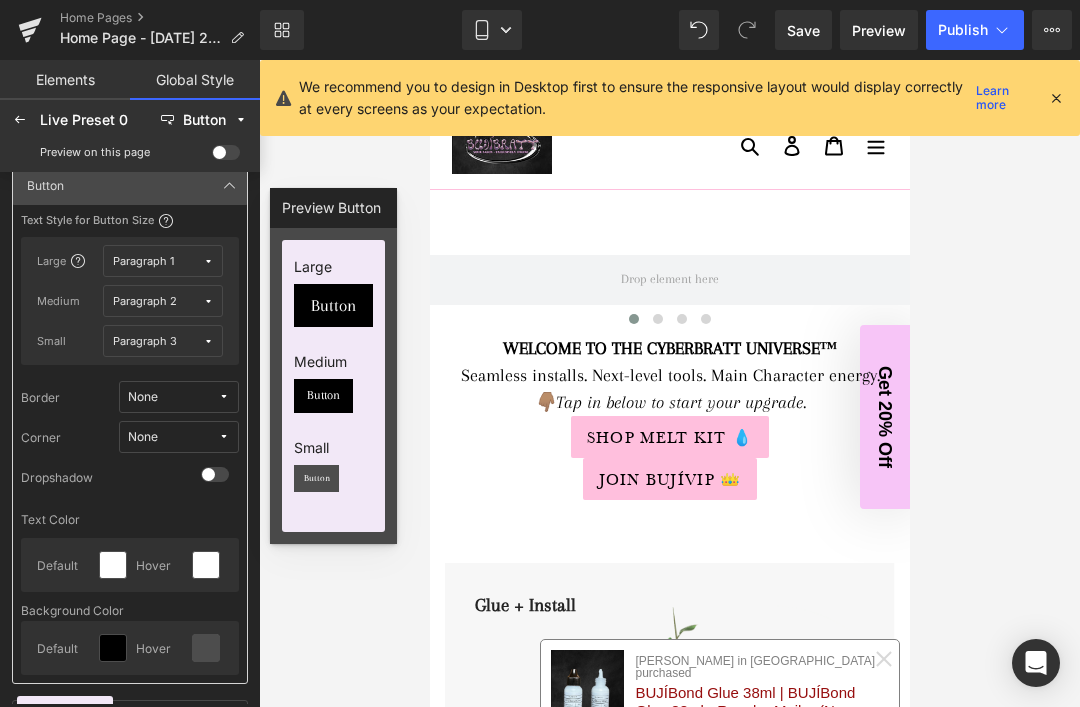 click on "Button" at bounding box center (317, 479) 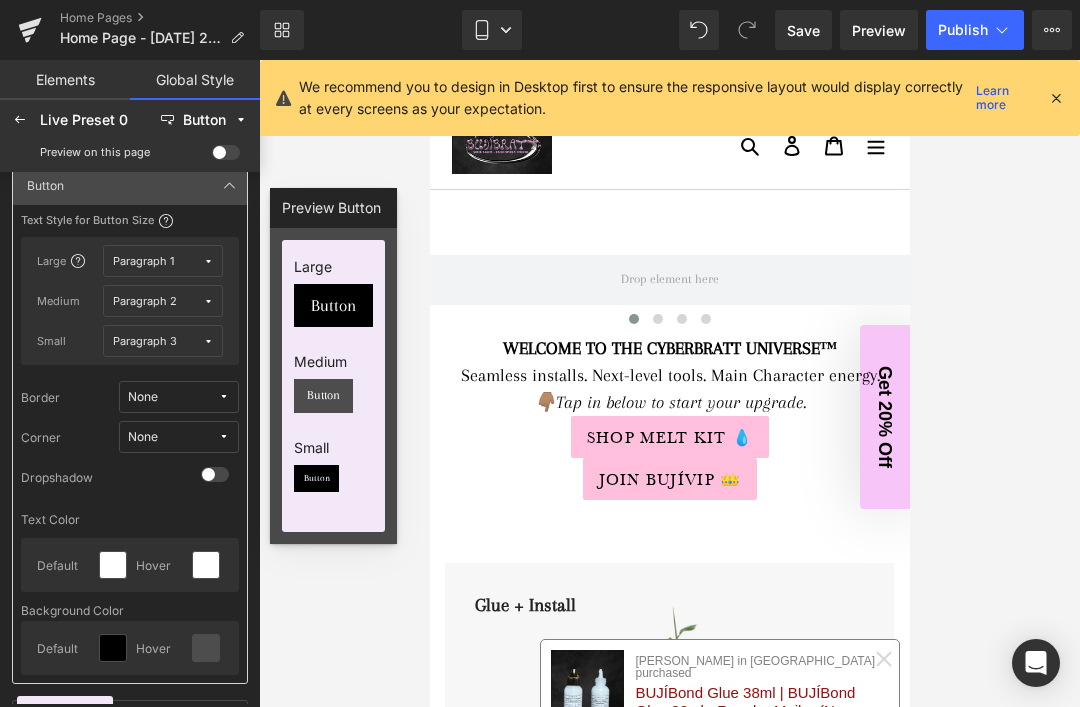 click on "Button" at bounding box center (323, 396) 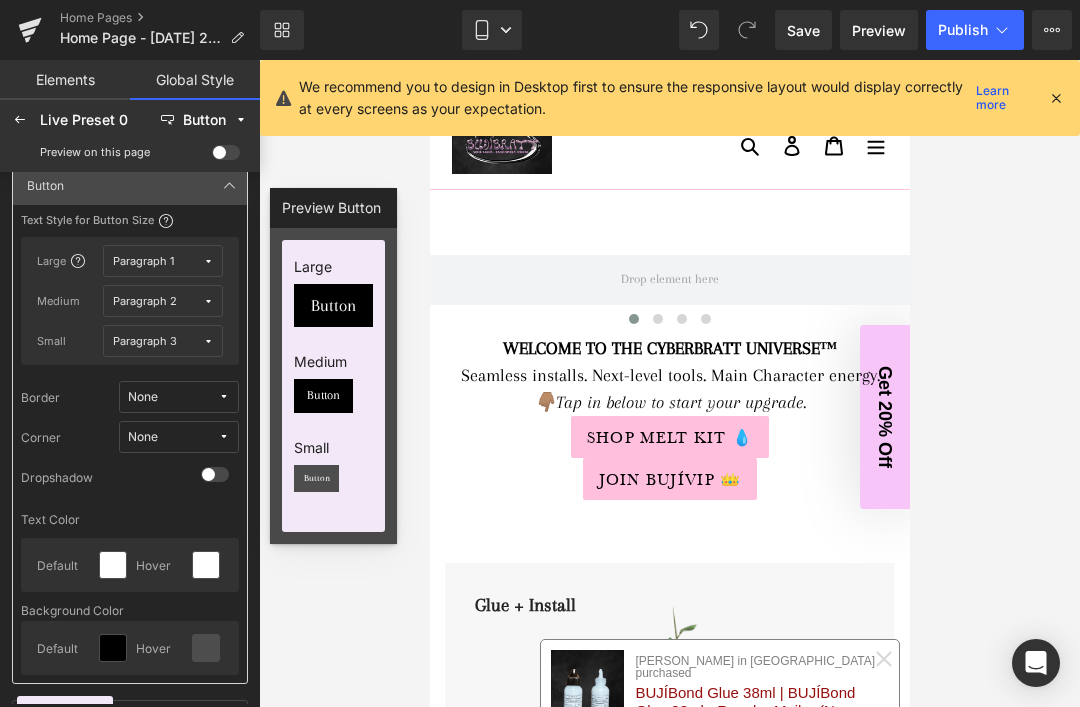 click on "Button" at bounding box center (316, 479) 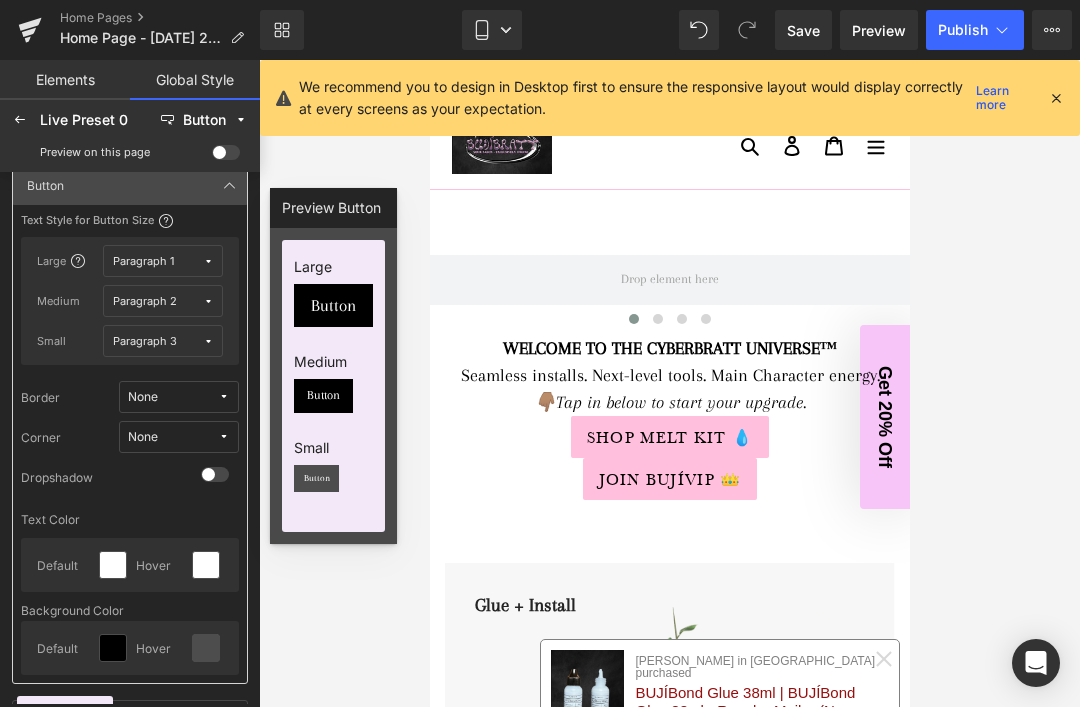 click on "Button" at bounding box center (323, 395) 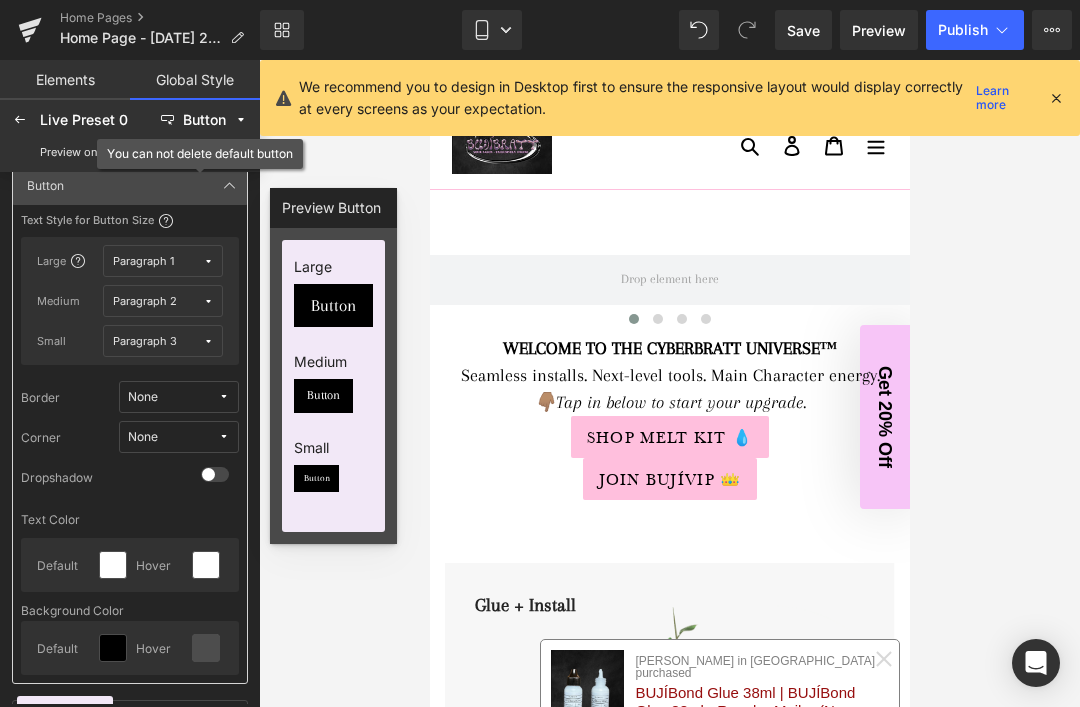 click on "Button Button Button" at bounding box center (130, 185) 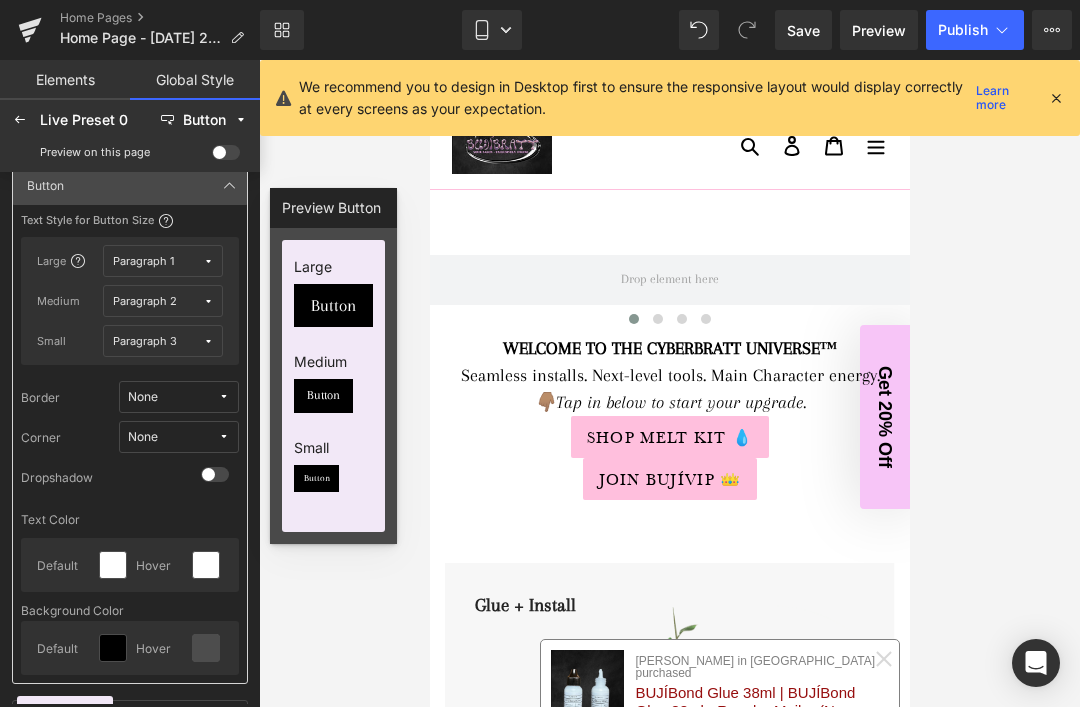 click on "Text Style for Button Size   Large  Paragraph 1 Medium Paragraph 2 Small Paragraph 3 Border None Corner None Dropshadow Text Color Default Hover Background Color Default Hover" 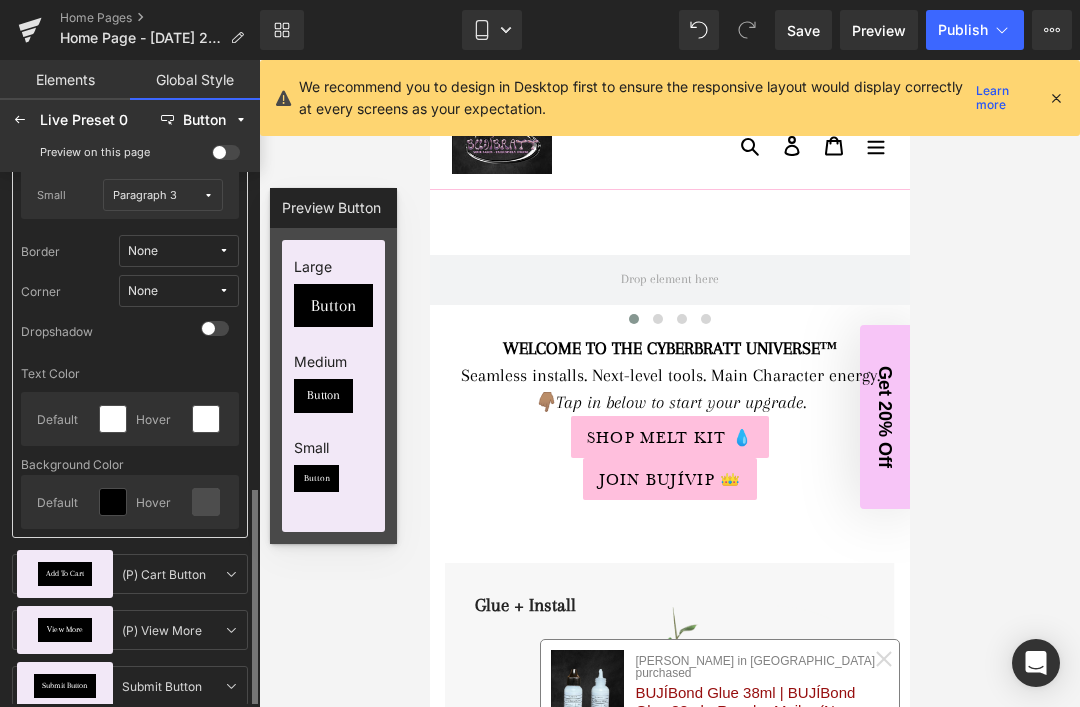 scroll, scrollTop: 0, scrollLeft: 0, axis: both 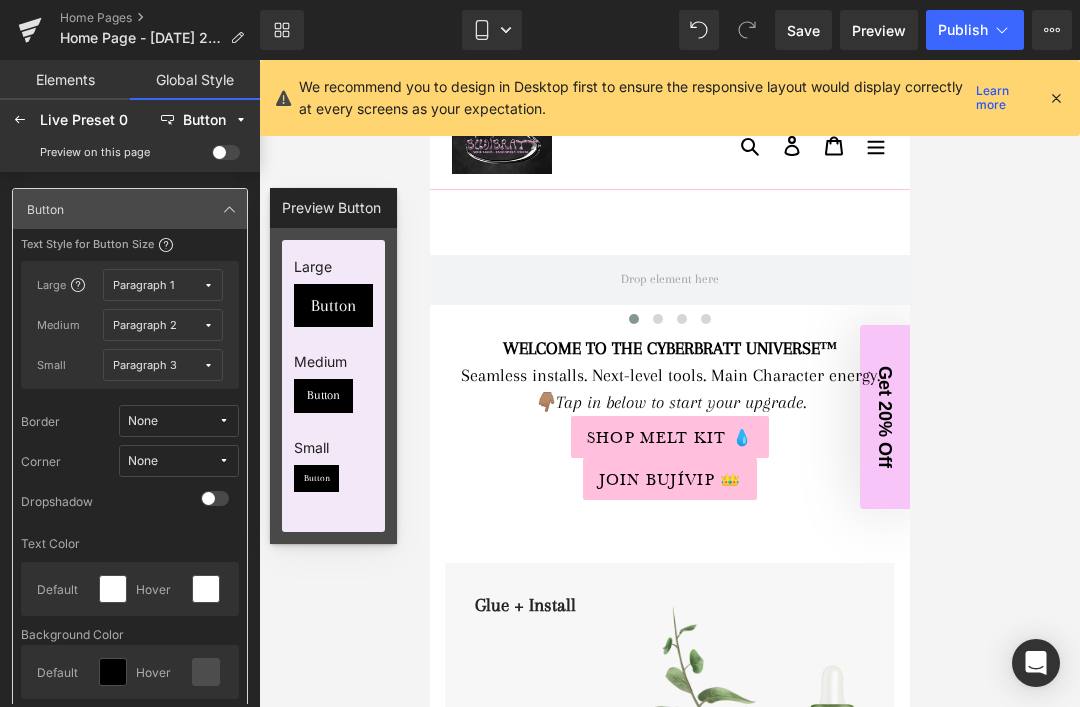 click at bounding box center (226, 152) 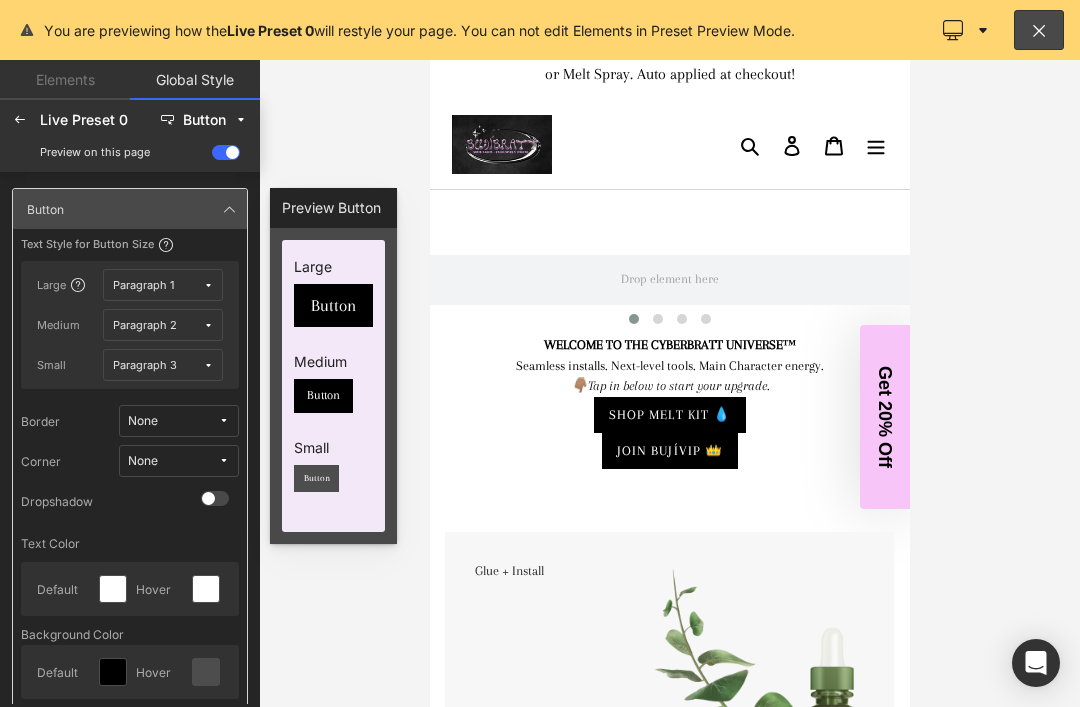 click on "Button" at bounding box center [317, 479] 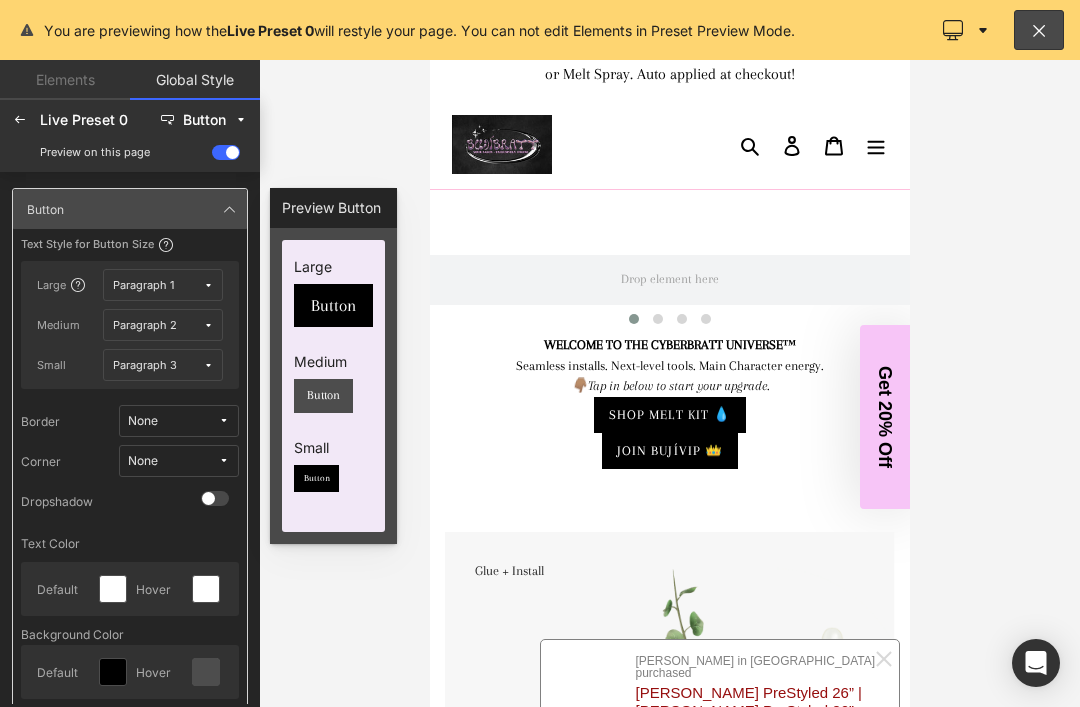 click on "Button" at bounding box center [323, 396] 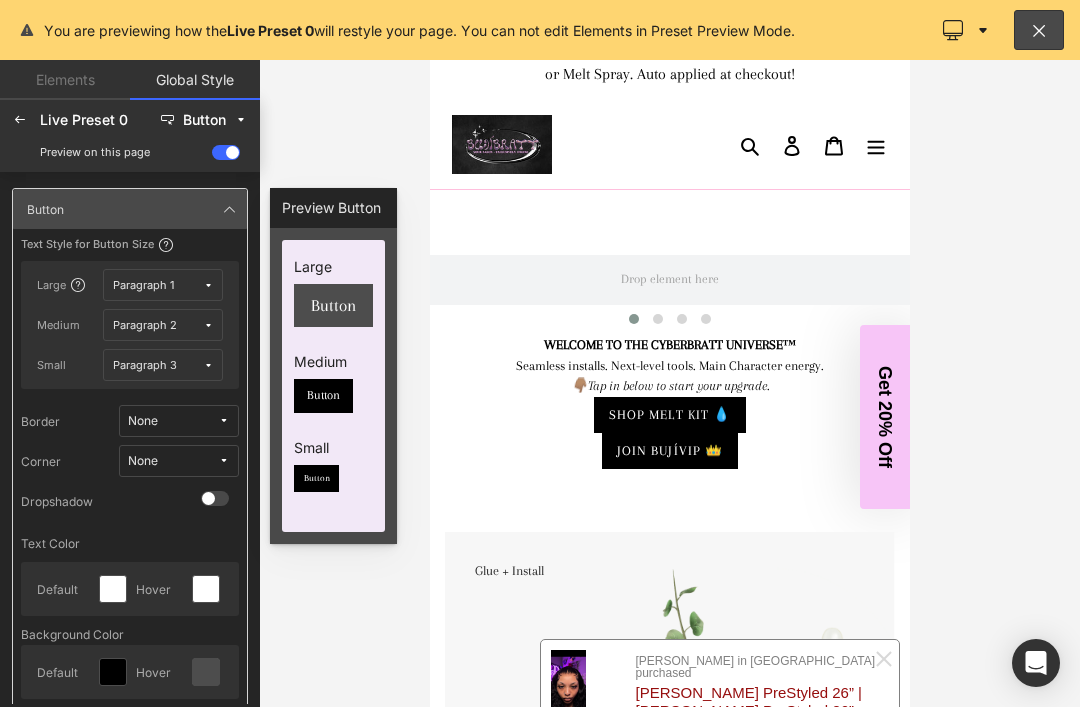 click on "Button" at bounding box center [333, 305] 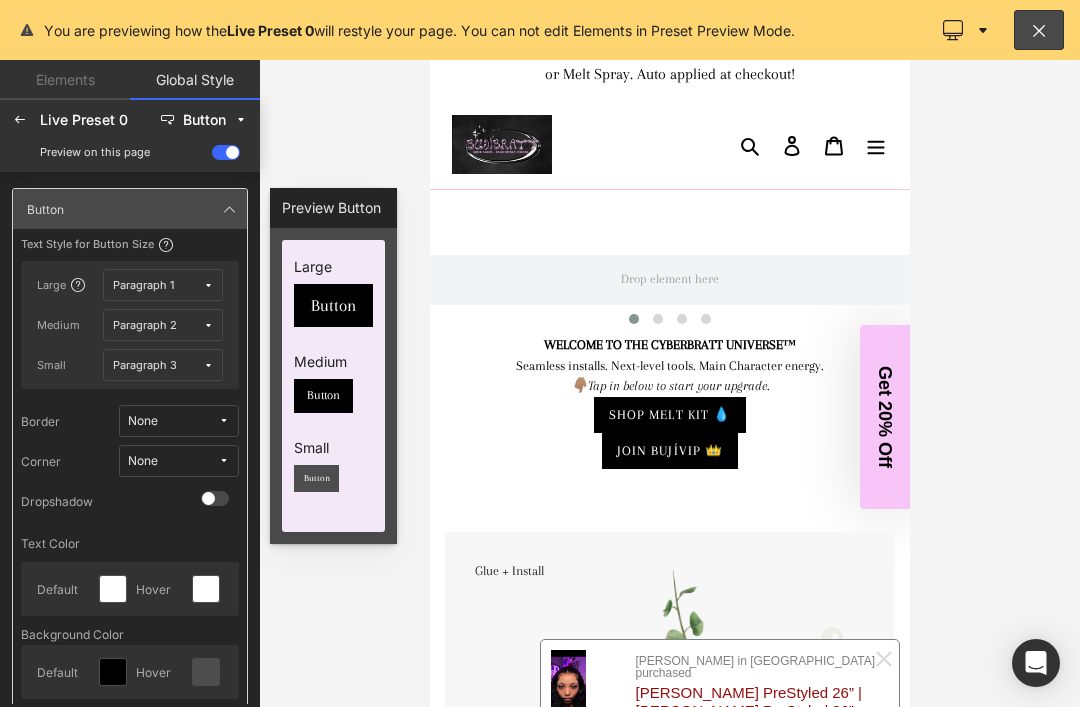 click on "Button" at bounding box center [316, 479] 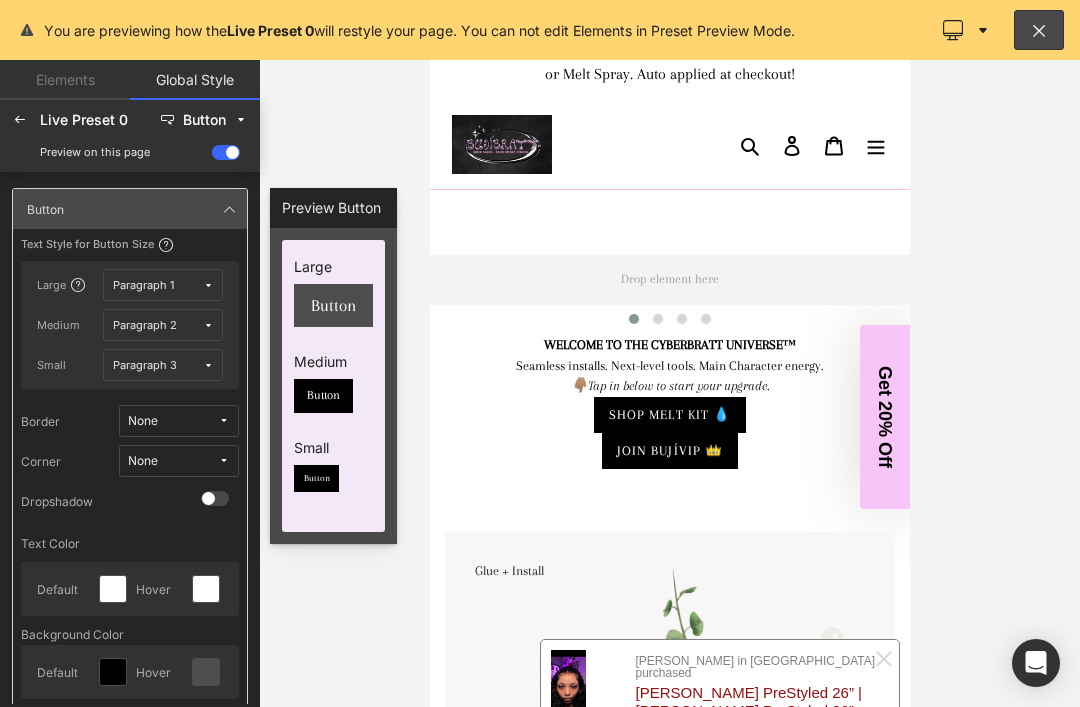 click on "Button" at bounding box center (333, 305) 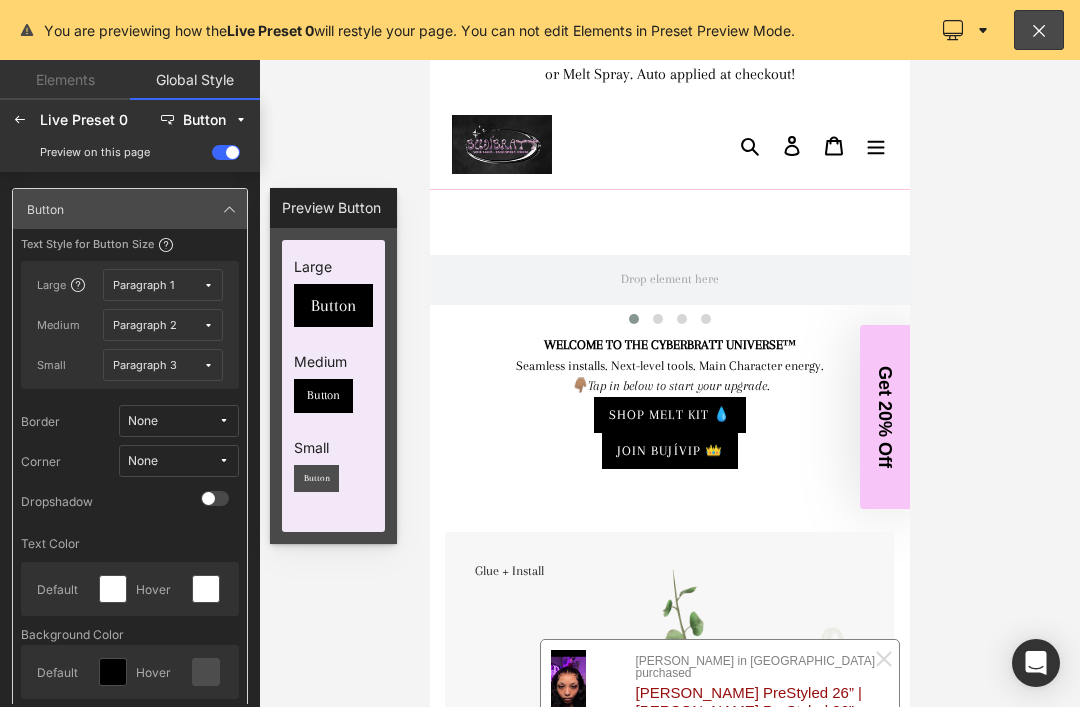 click on "Button" at bounding box center [317, 479] 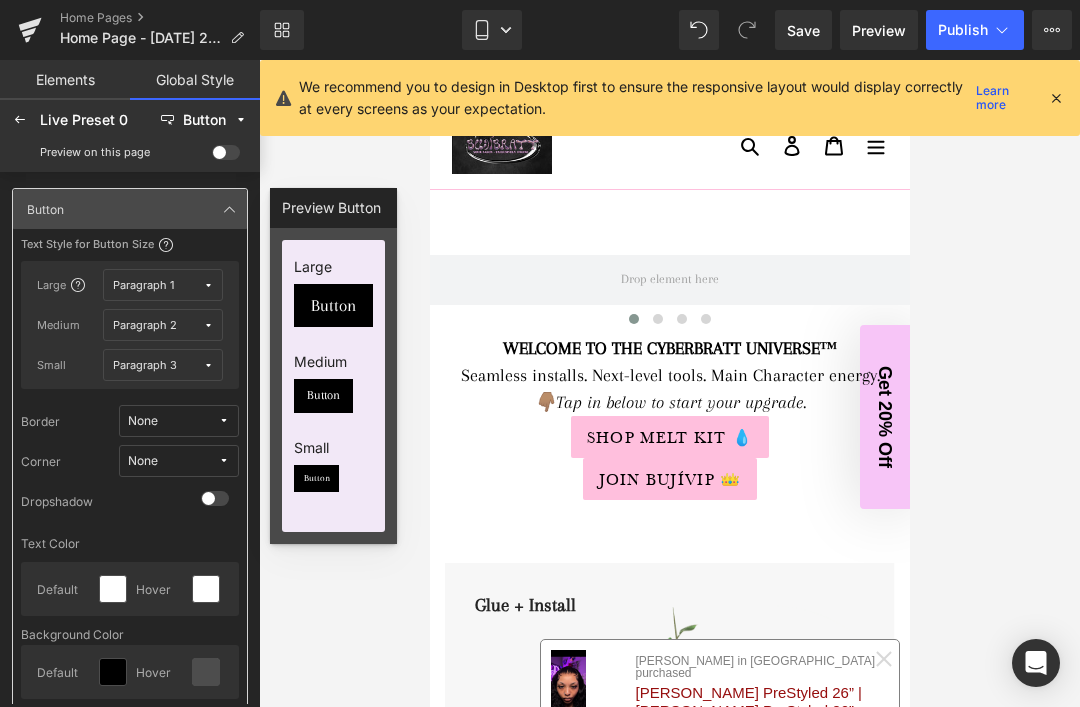 click at bounding box center [20, 120] 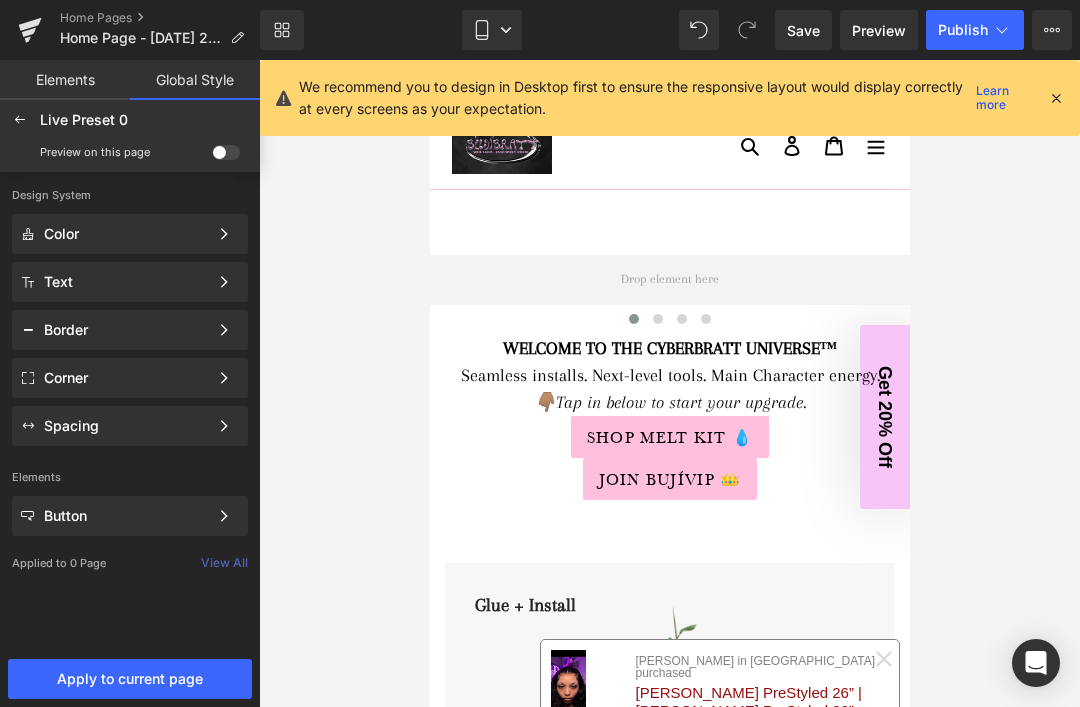 click at bounding box center (224, 378) 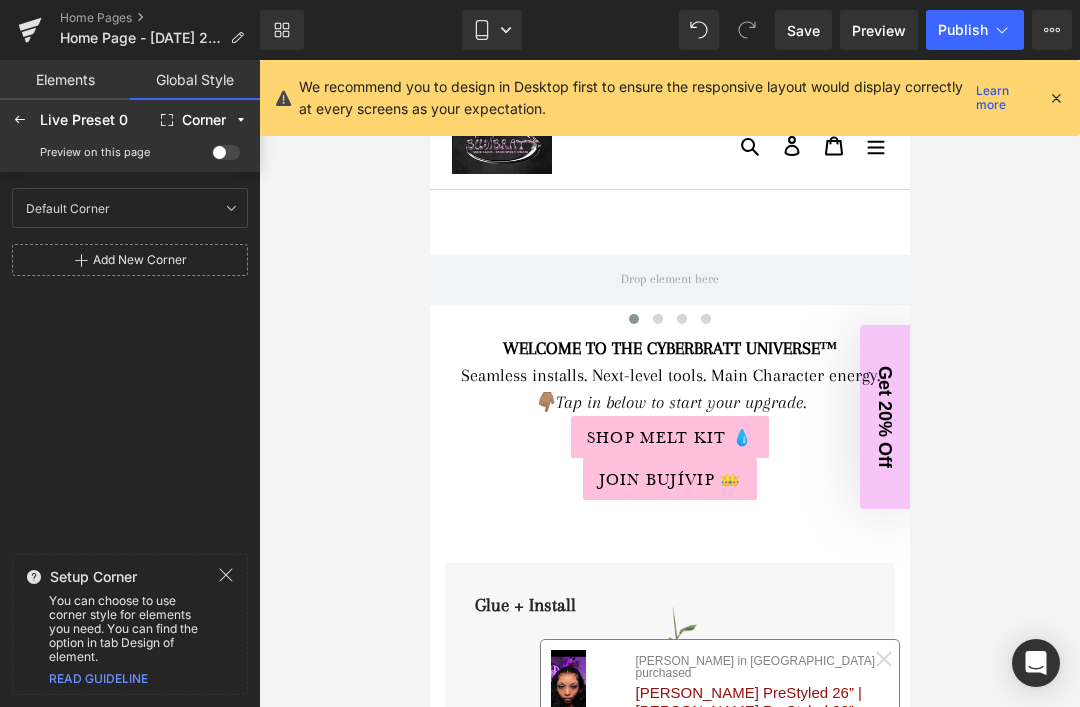 click at bounding box center [20, 120] 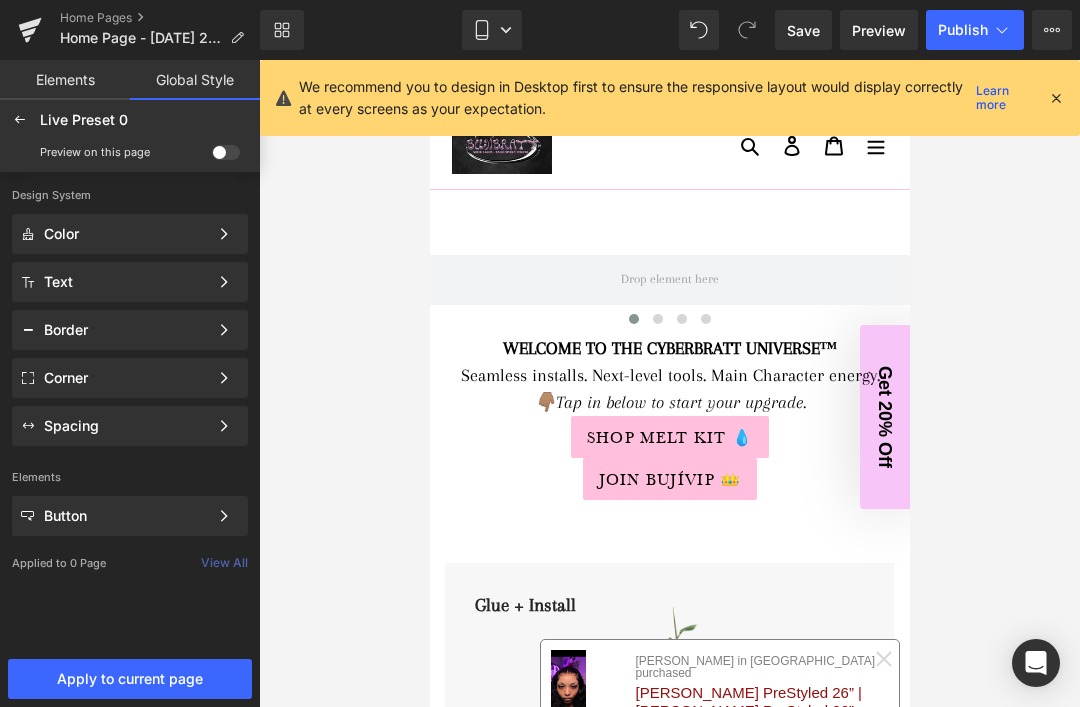 click at bounding box center (20, 120) 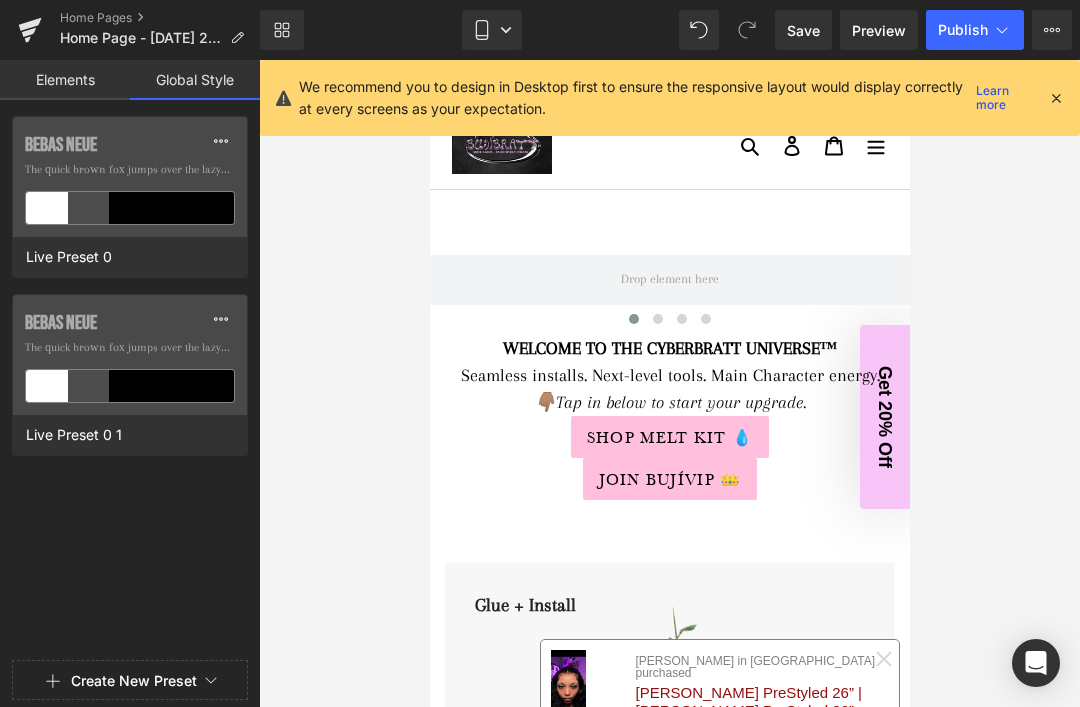 click at bounding box center [47, 208] 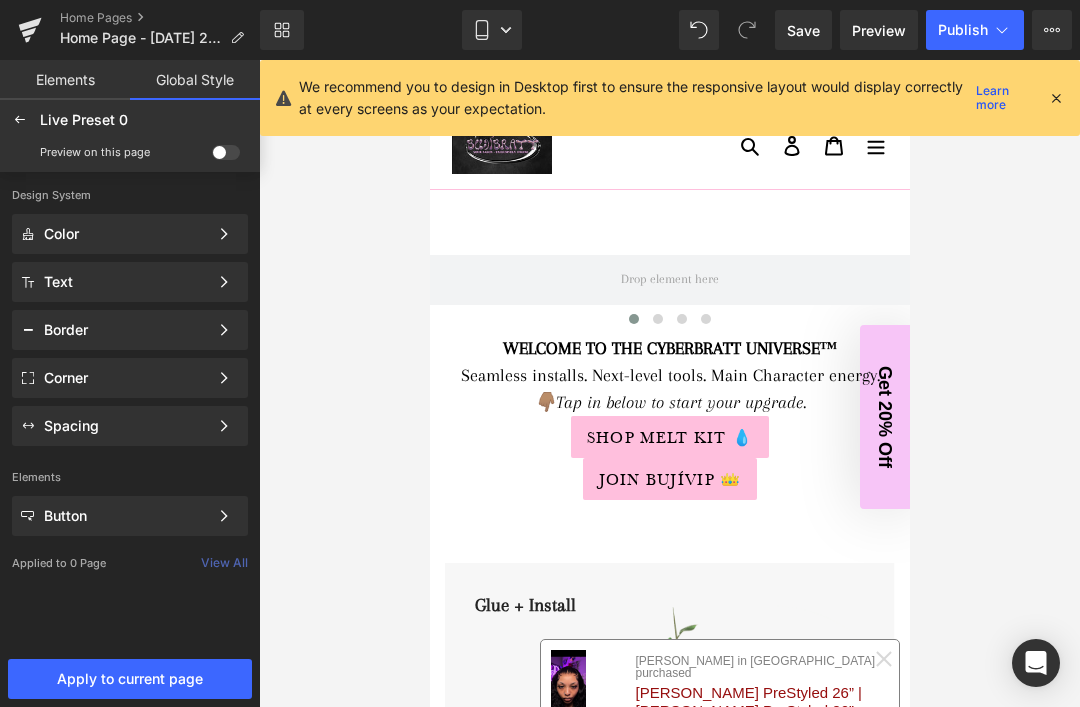 click on "Design System" at bounding box center [130, 193] 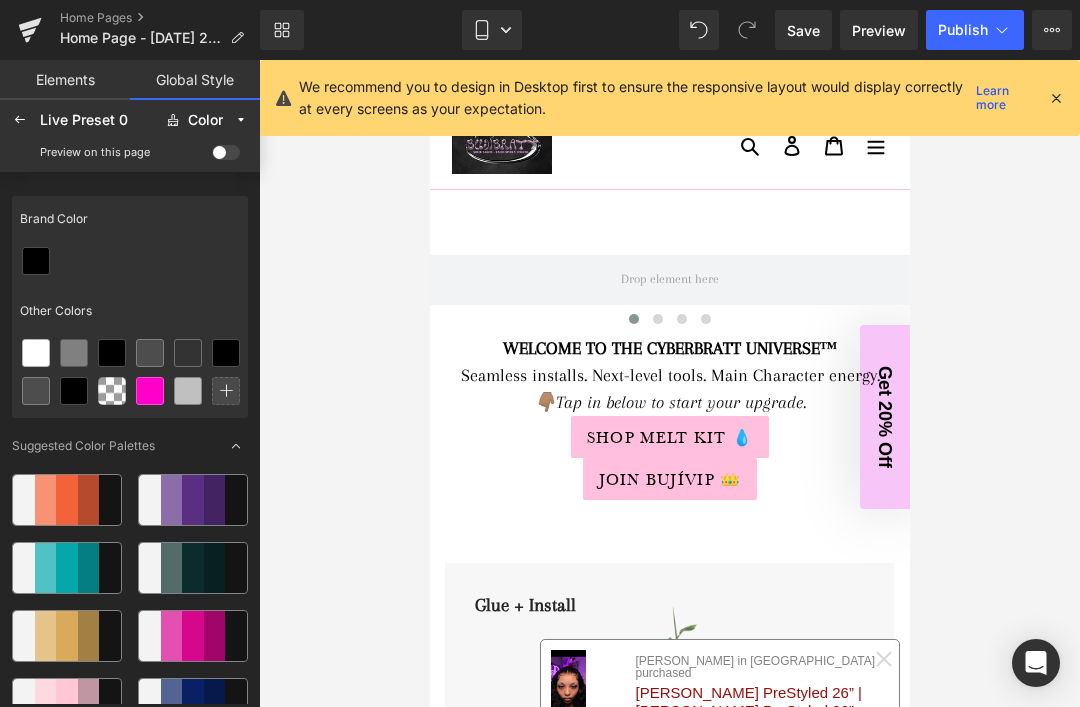 click at bounding box center (20, 120) 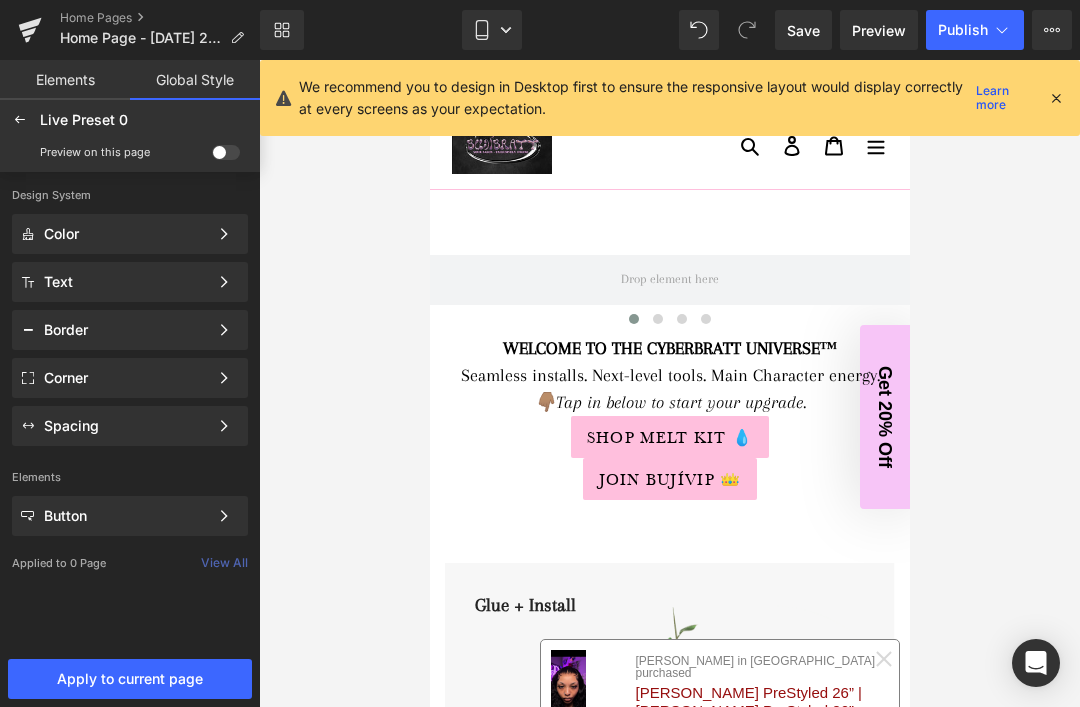 click at bounding box center (20, 120) 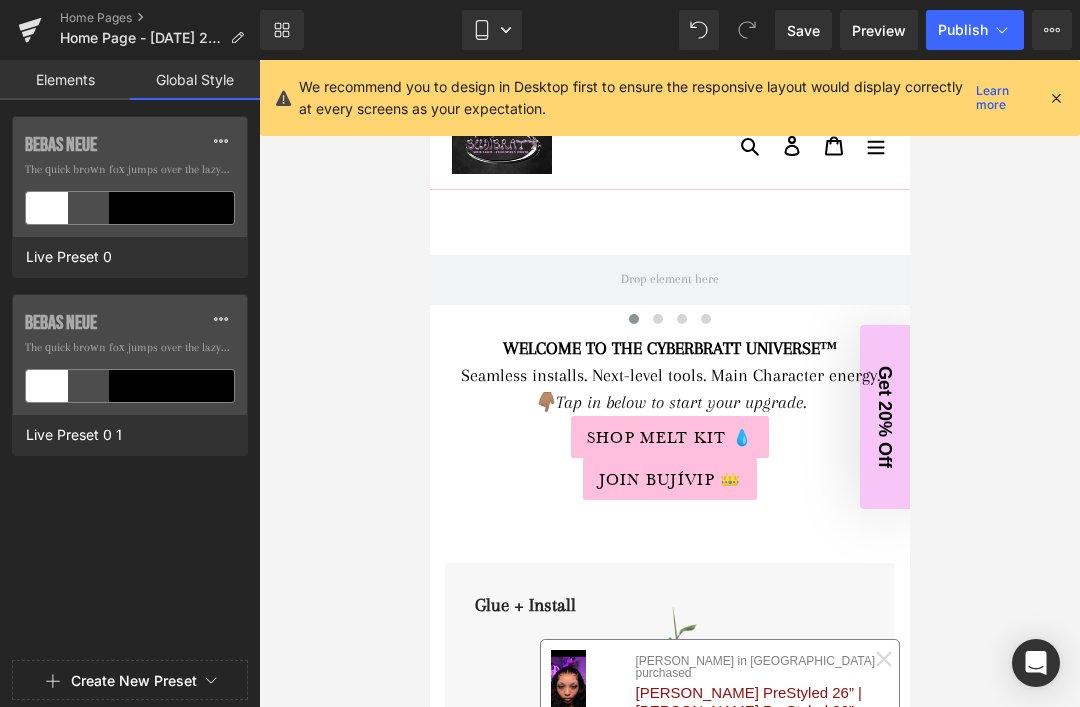 click on "Elements" at bounding box center [65, 80] 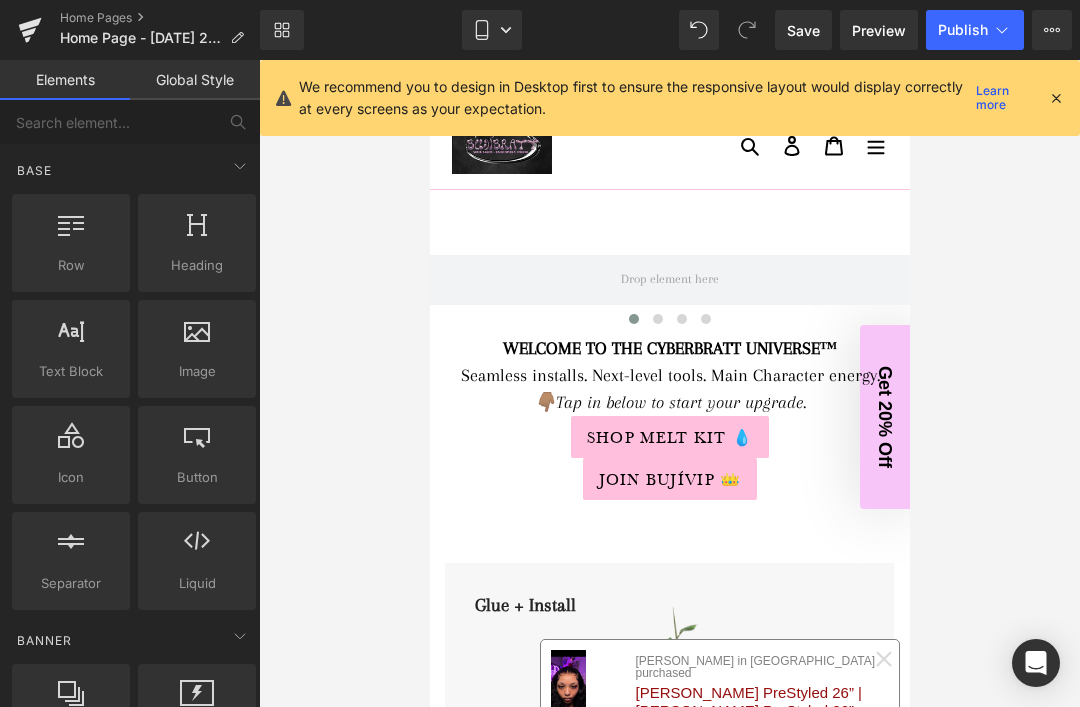 click at bounding box center (669, 383) 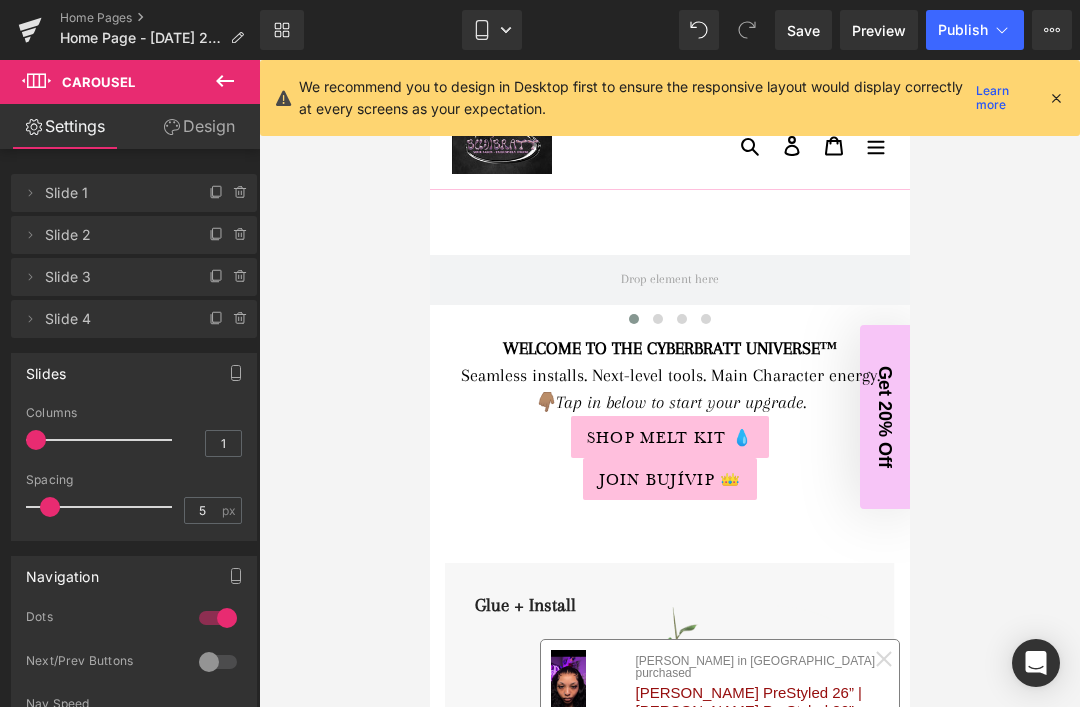 click on "‹ ›
Carousel         WELCOME TO THE CYBERBRATT UNIVERSE™ Seamless installs. Next-level tools. Main Character energy. 👇🏽Tap in below to start your upgrade. Text Block         Shop Melt Kit 💧 Button         Join BUJÍVIP 👑 Button
Glue + Install
Text Block         Shop Now Button
Hero Banner
Refurbished Wigs
Text Block         Shop Now Button
Hero Banner" at bounding box center [669, 1649] 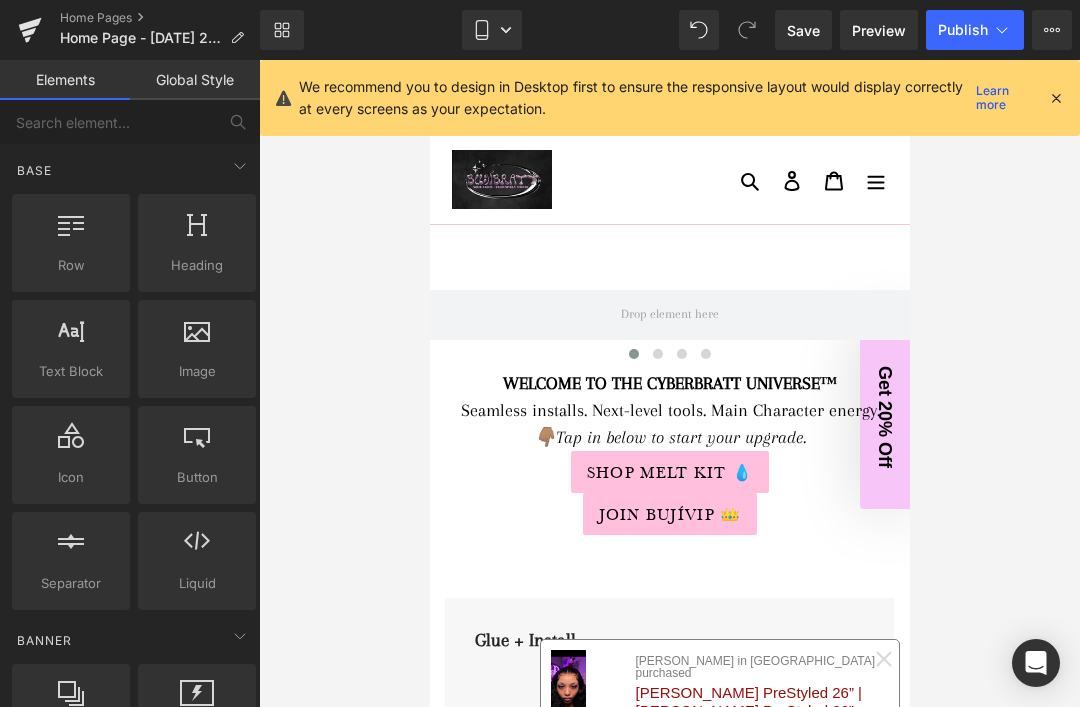 scroll, scrollTop: -1, scrollLeft: 0, axis: vertical 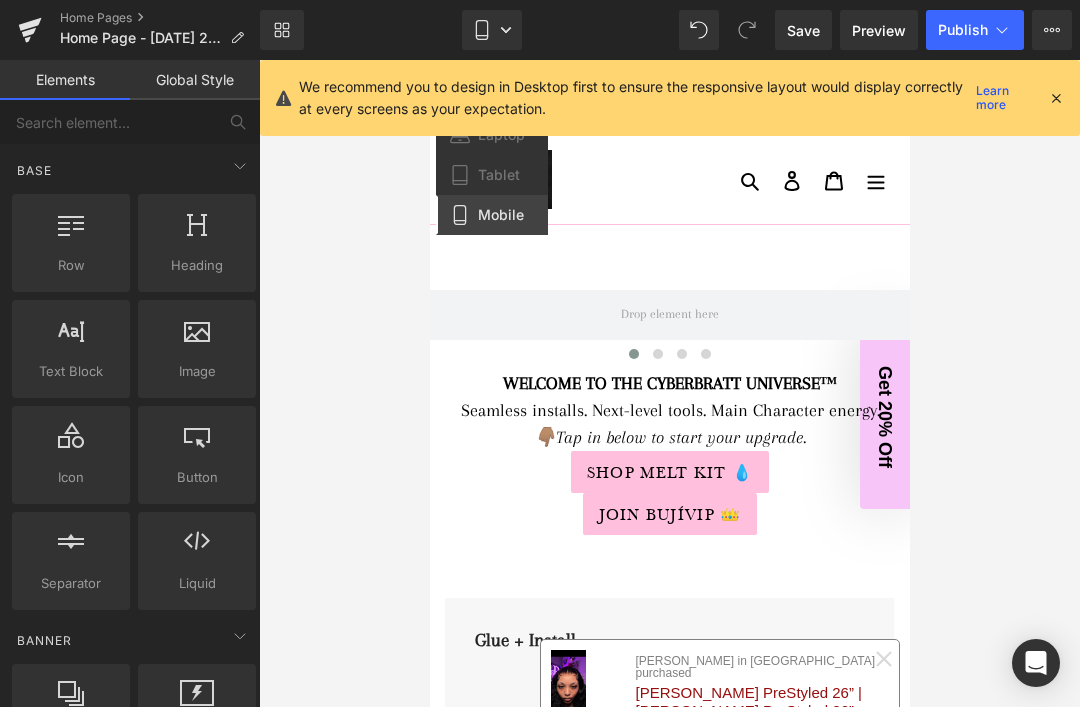 click at bounding box center [1056, 98] 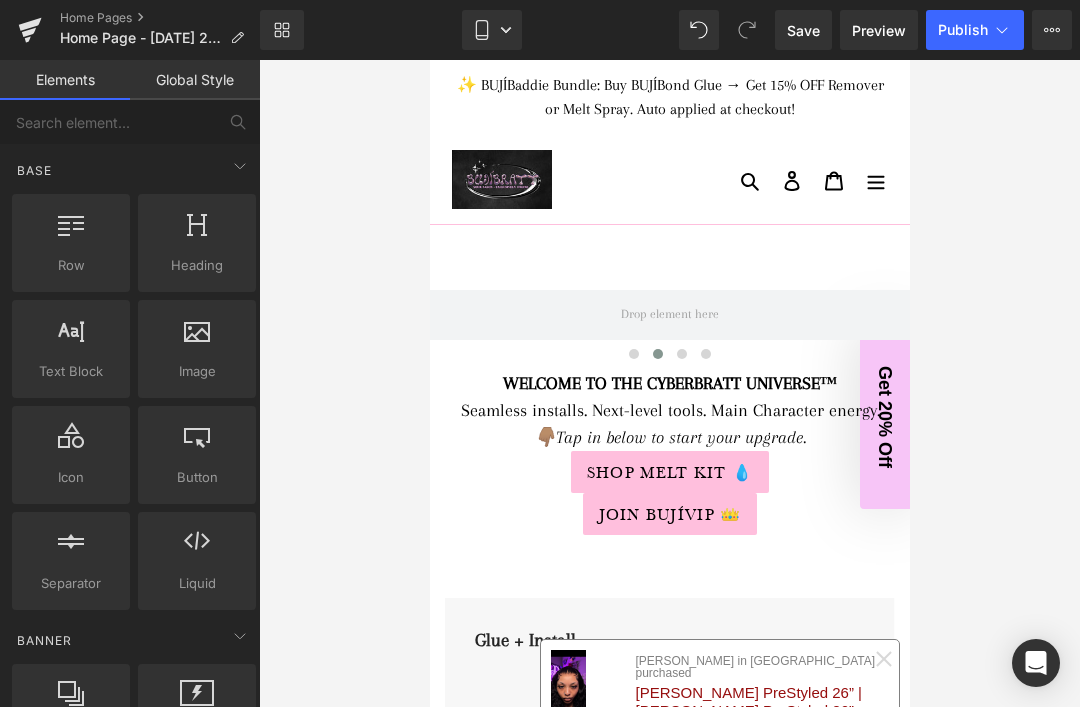 click 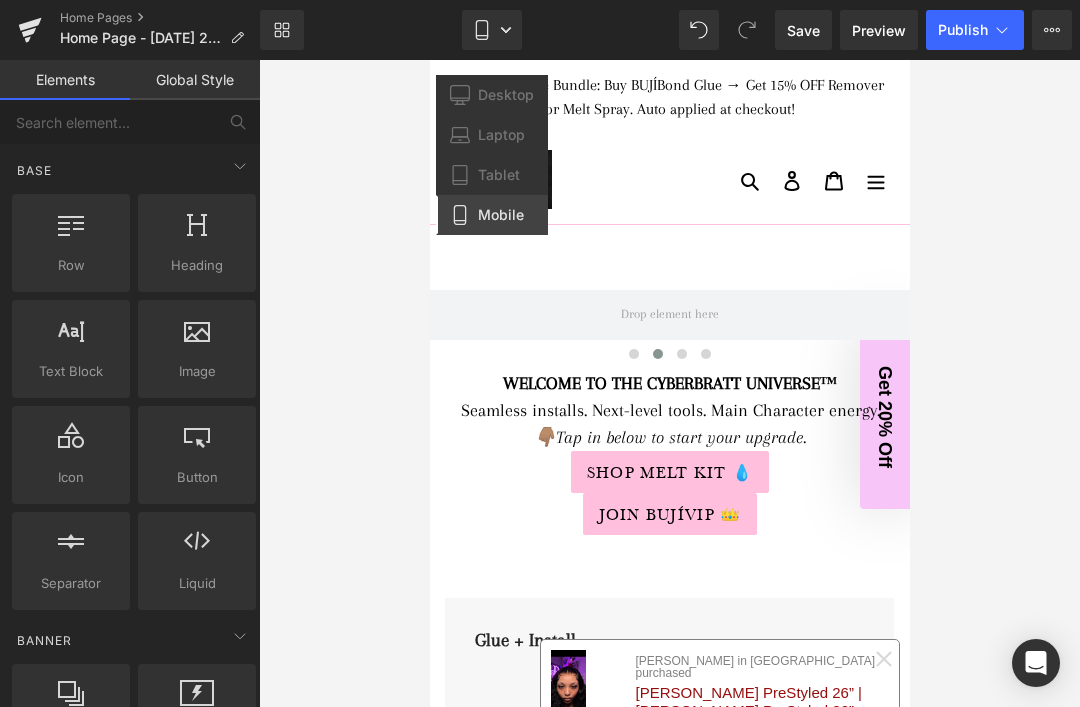 click on "Desktop" at bounding box center [492, 95] 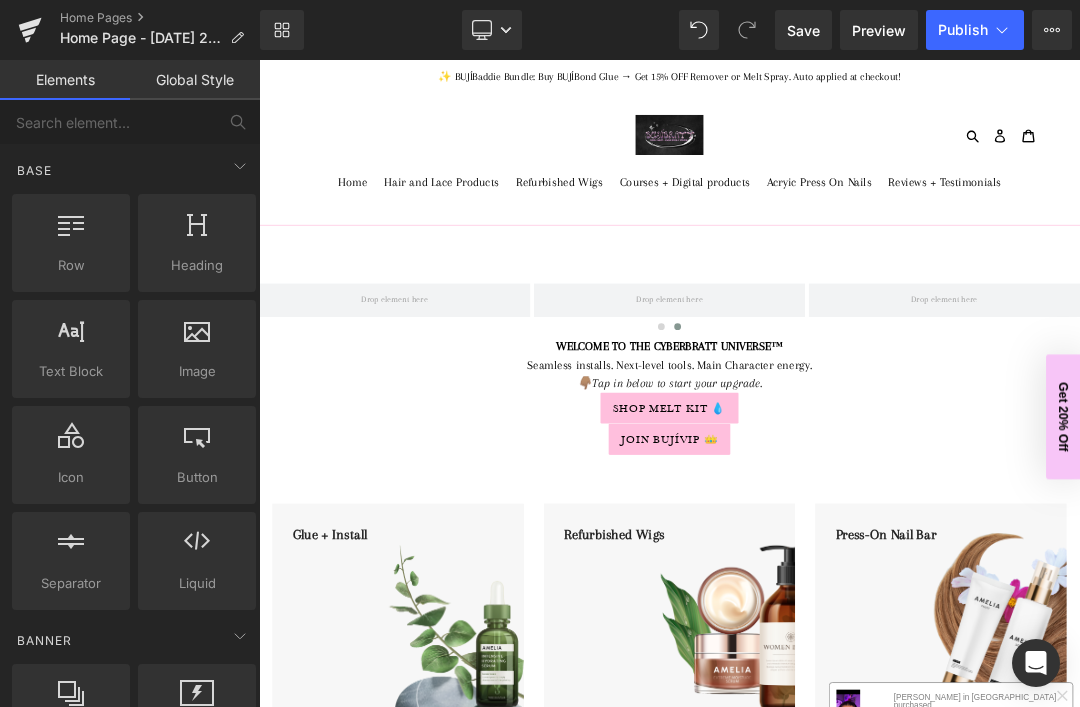 scroll, scrollTop: 0, scrollLeft: 0, axis: both 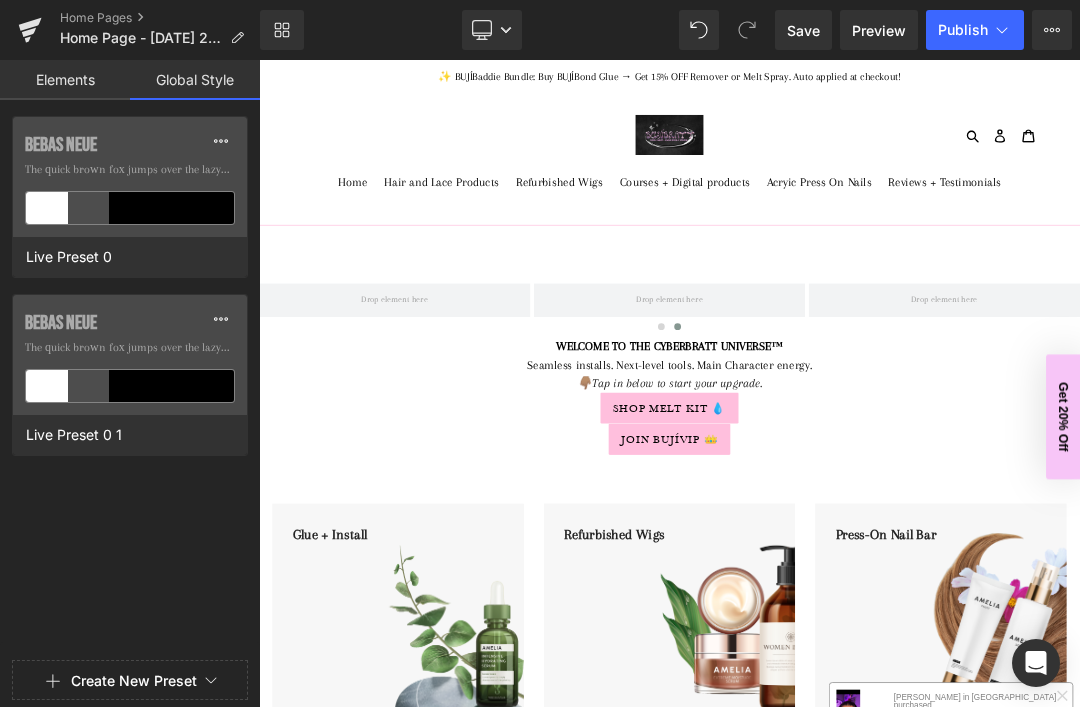 click on "Global Style" at bounding box center [195, 80] 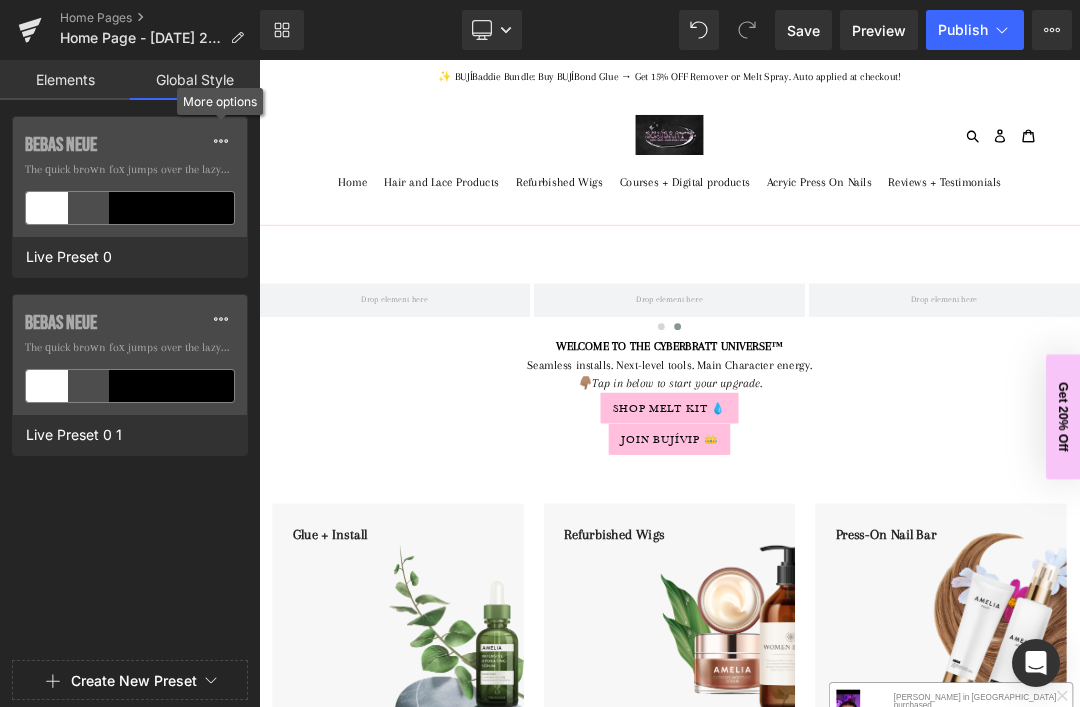 click on "Bebas Neue  The quick brown fox jumps over the lazy...  Live Preset 0 1" 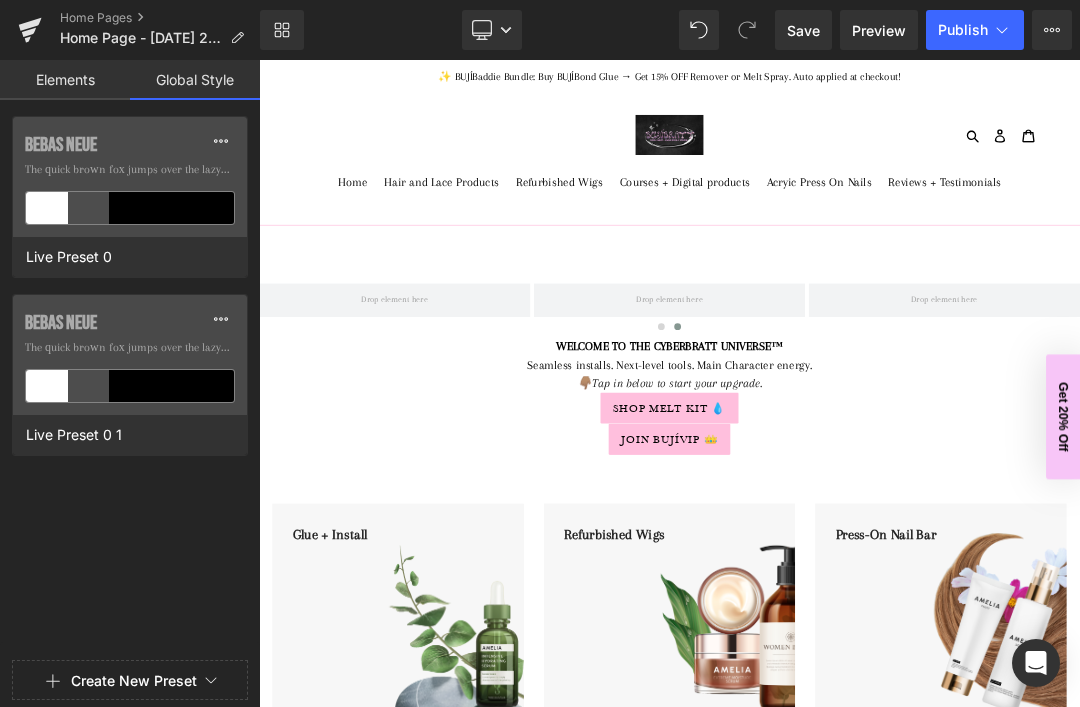 click at bounding box center (221, 319) 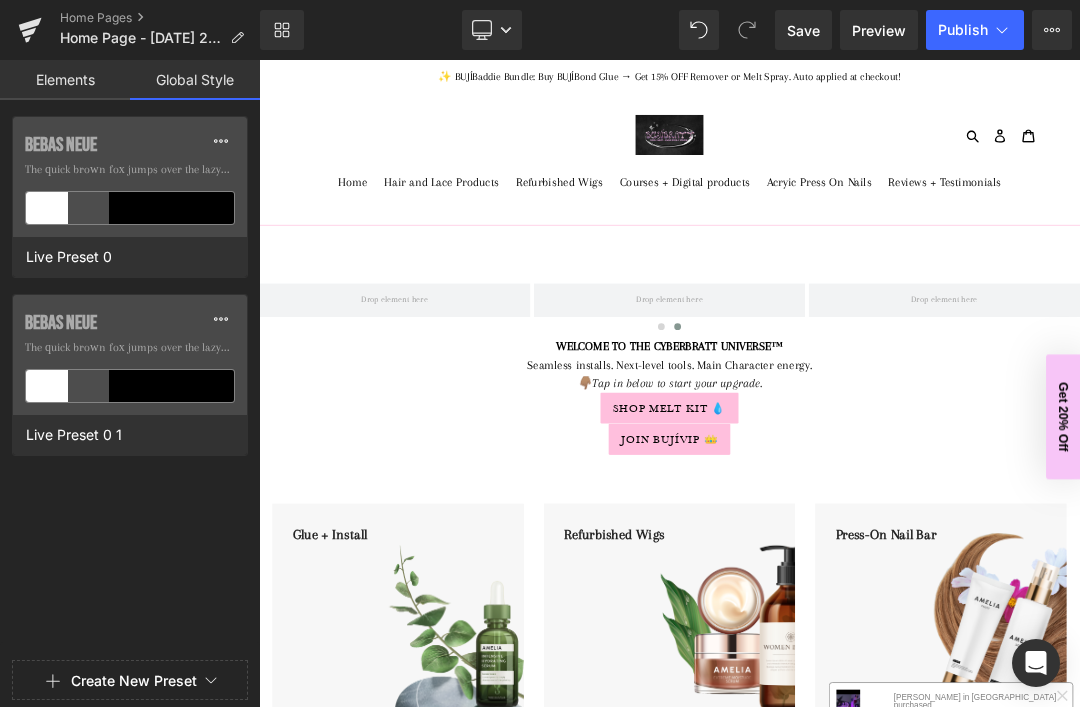 click at bounding box center [221, 319] 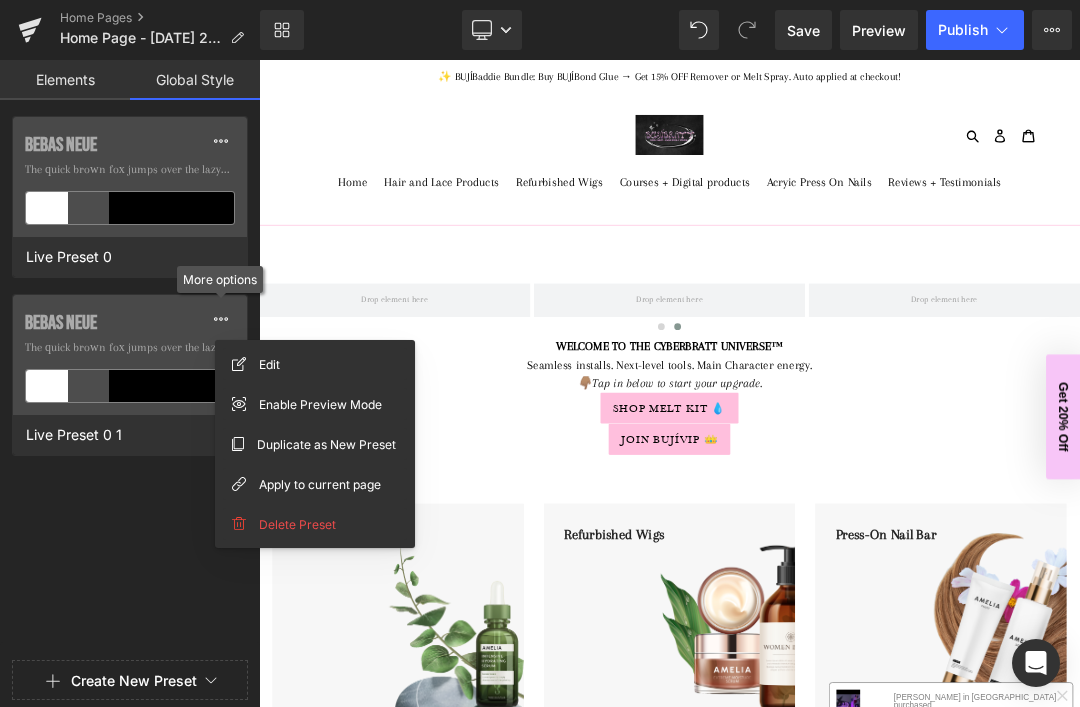 click at bounding box center (221, 319) 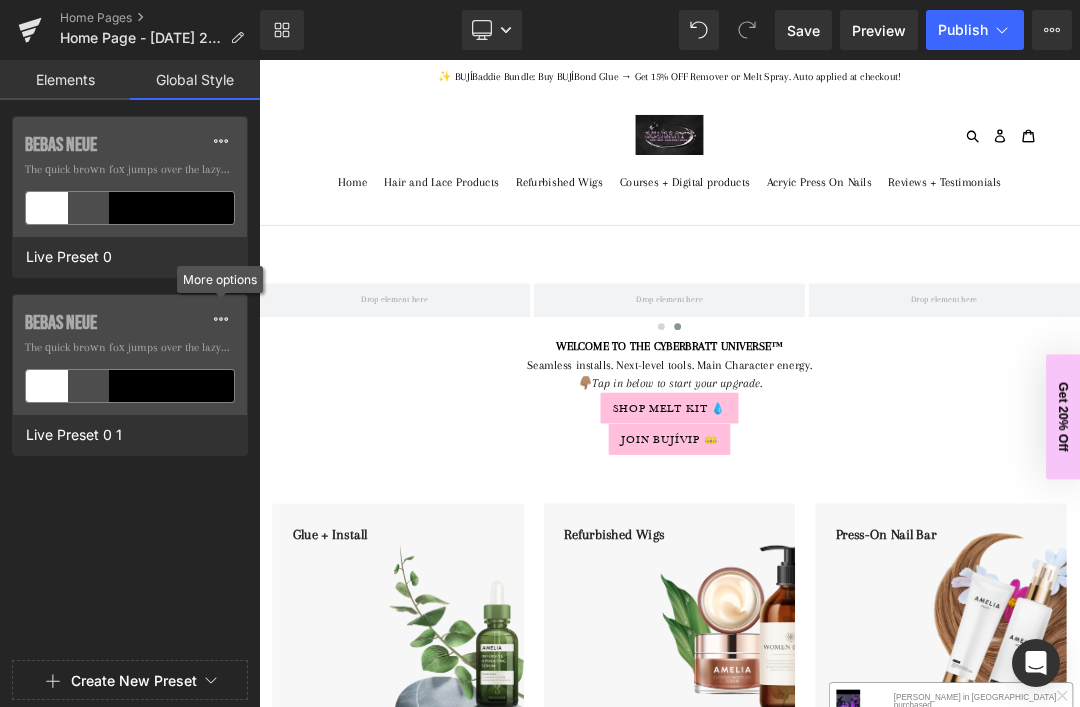 click at bounding box center [221, 319] 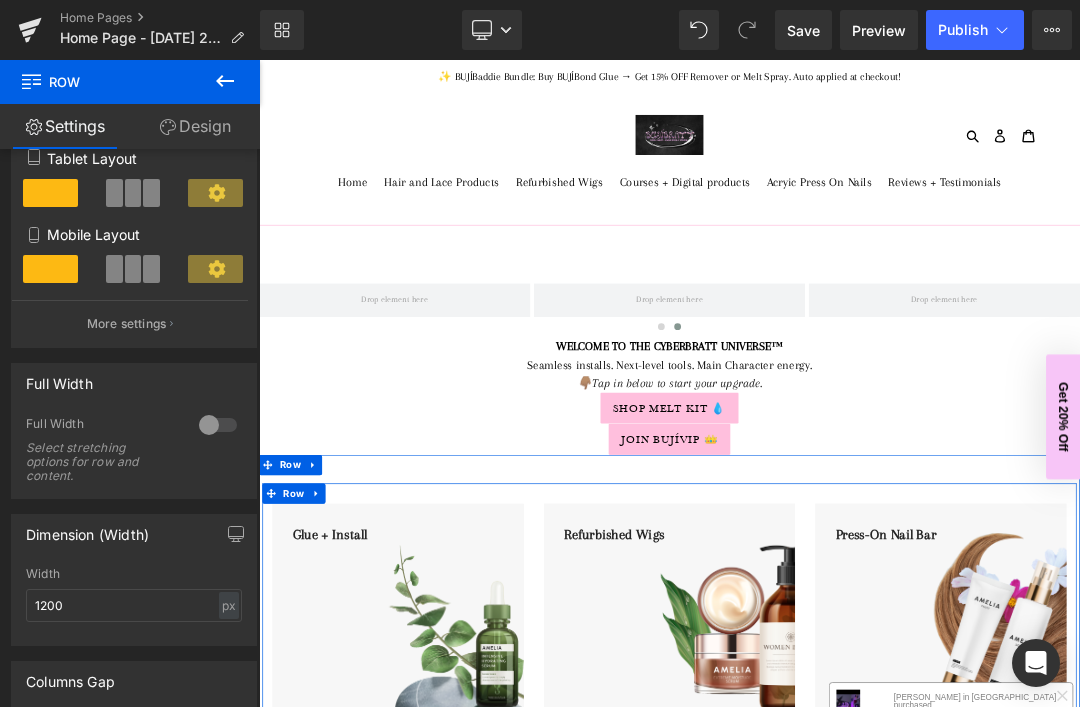 scroll, scrollTop: 389, scrollLeft: 0, axis: vertical 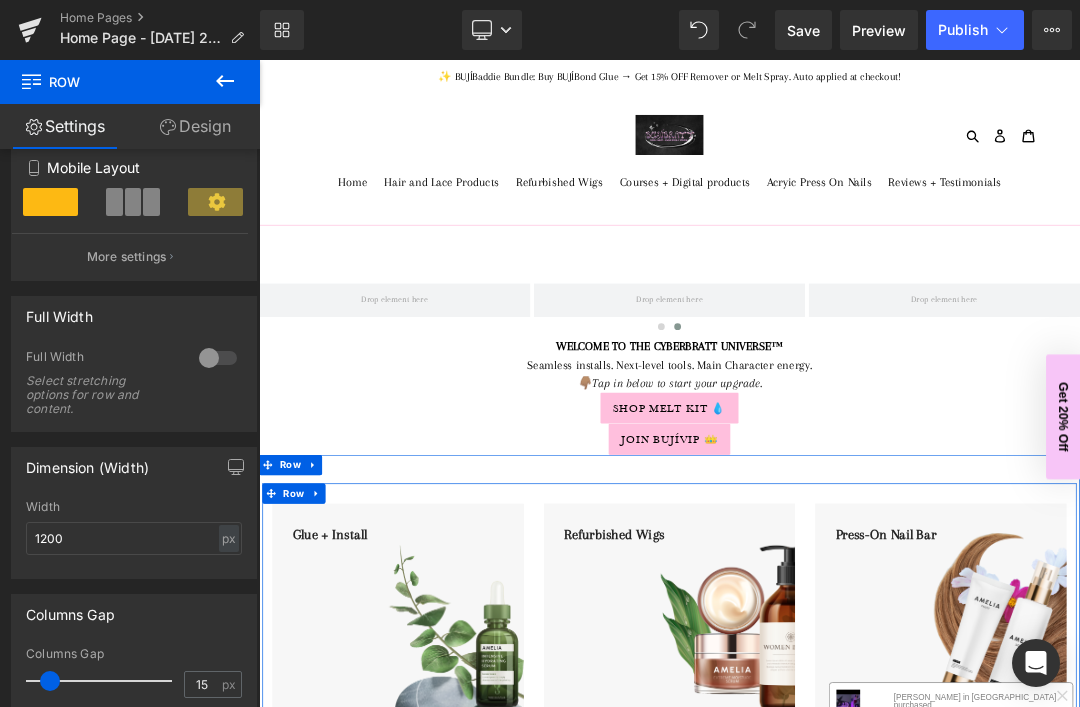 click 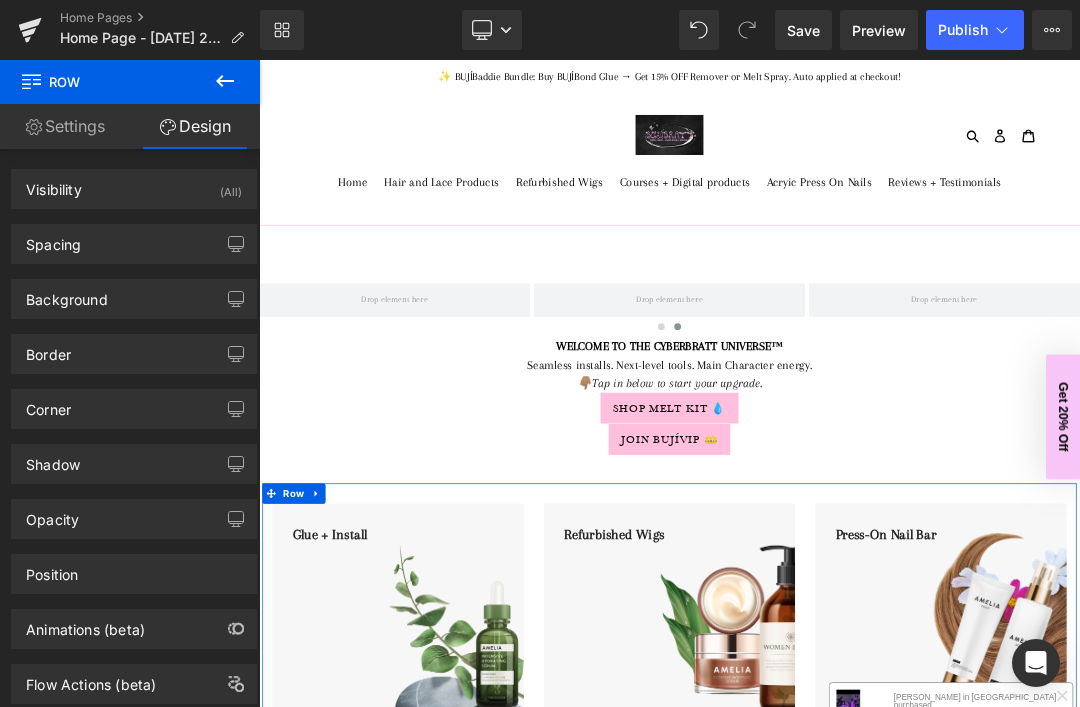 scroll, scrollTop: 0, scrollLeft: 0, axis: both 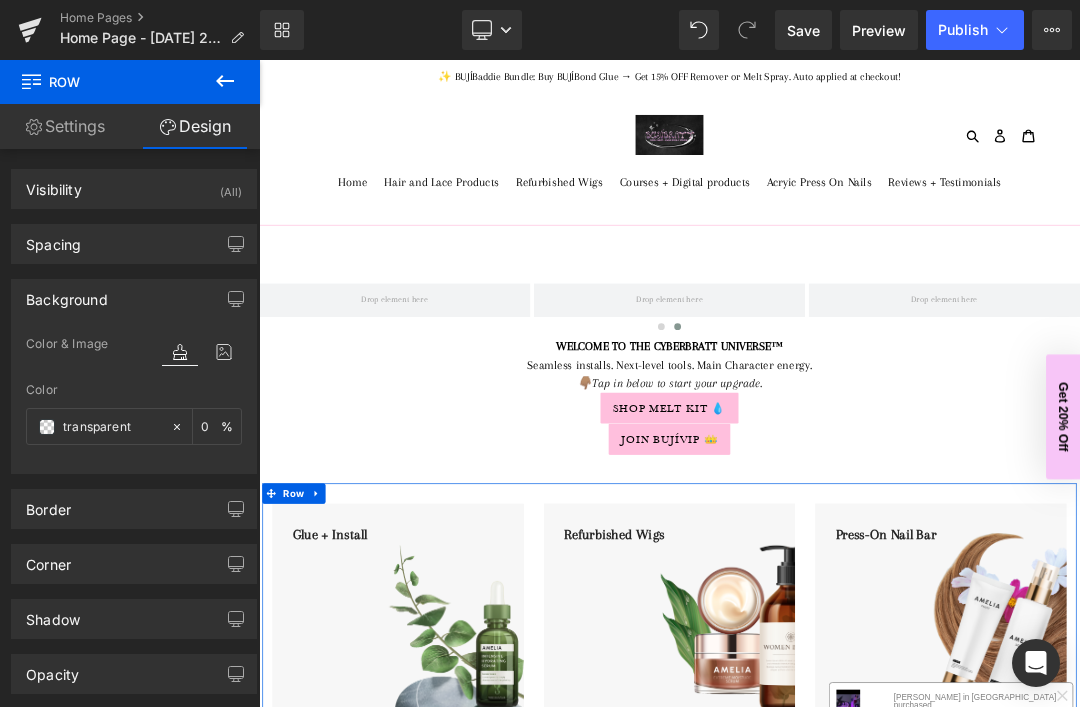 click on "transparent" at bounding box center [112, 427] 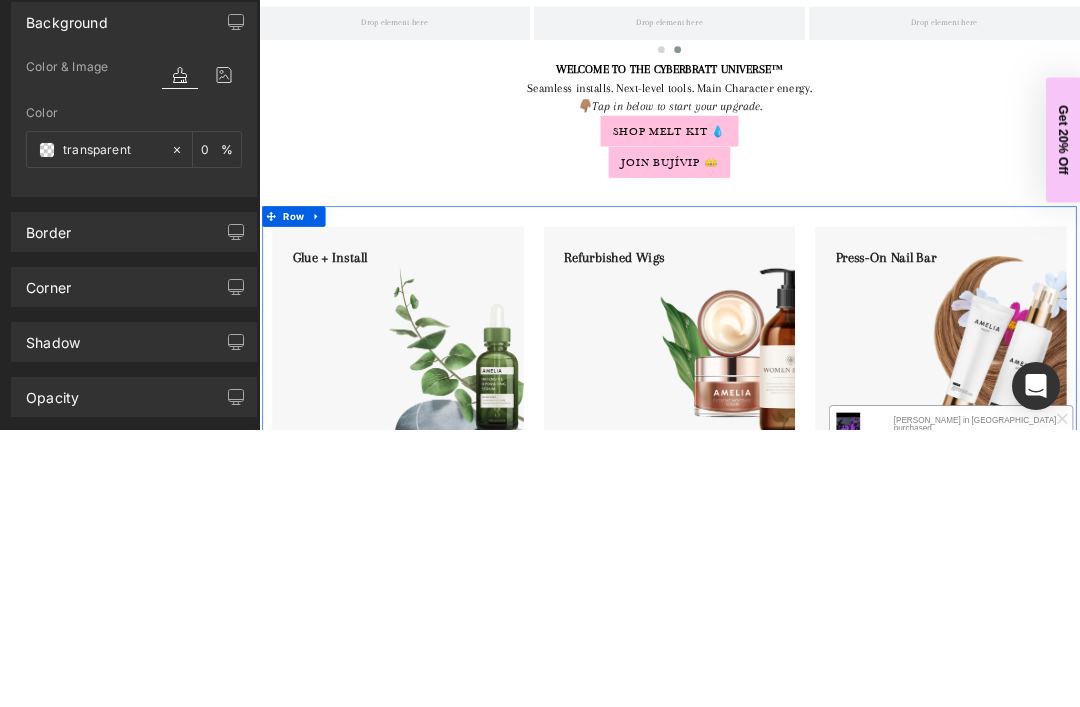click 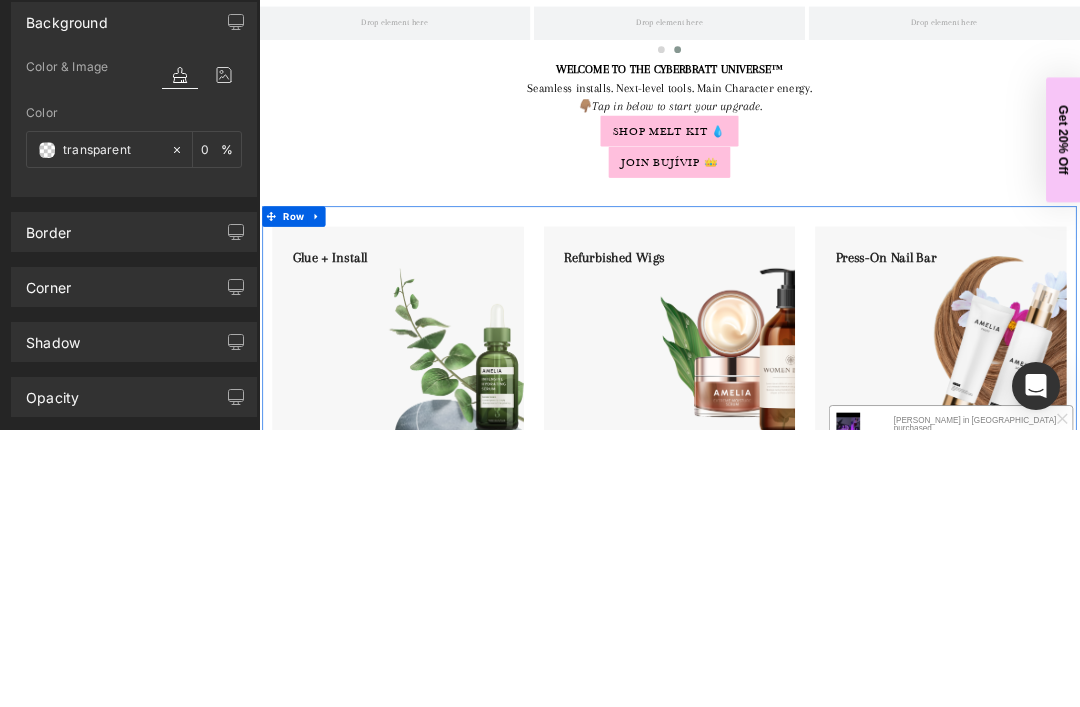 scroll, scrollTop: 67, scrollLeft: 0, axis: vertical 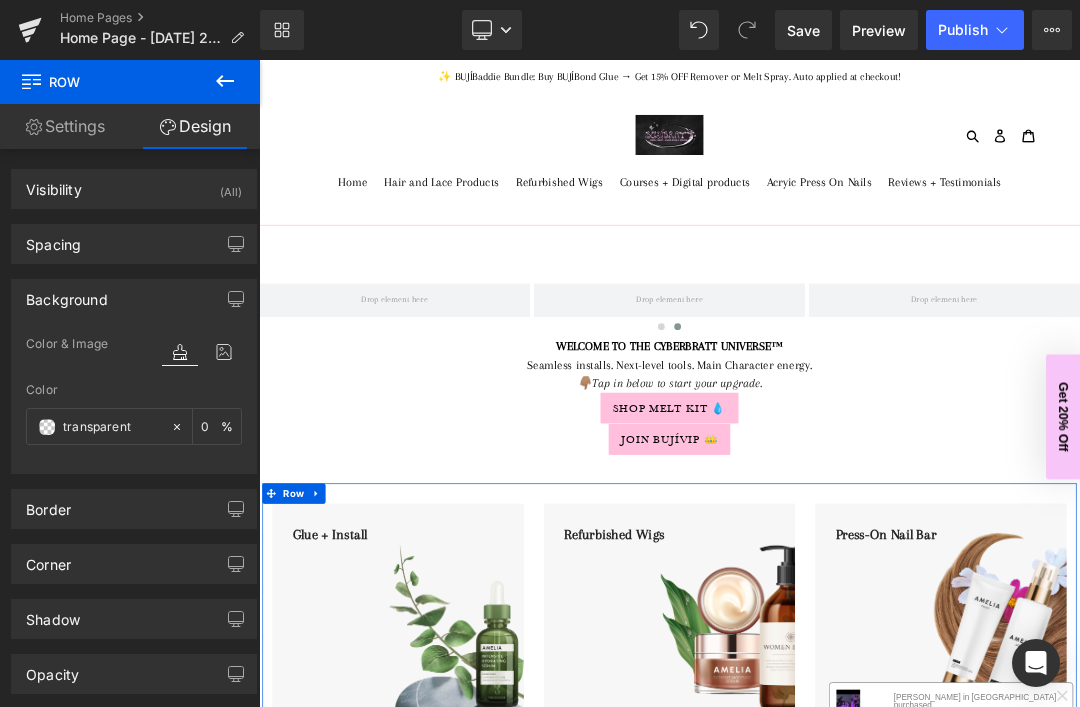 click 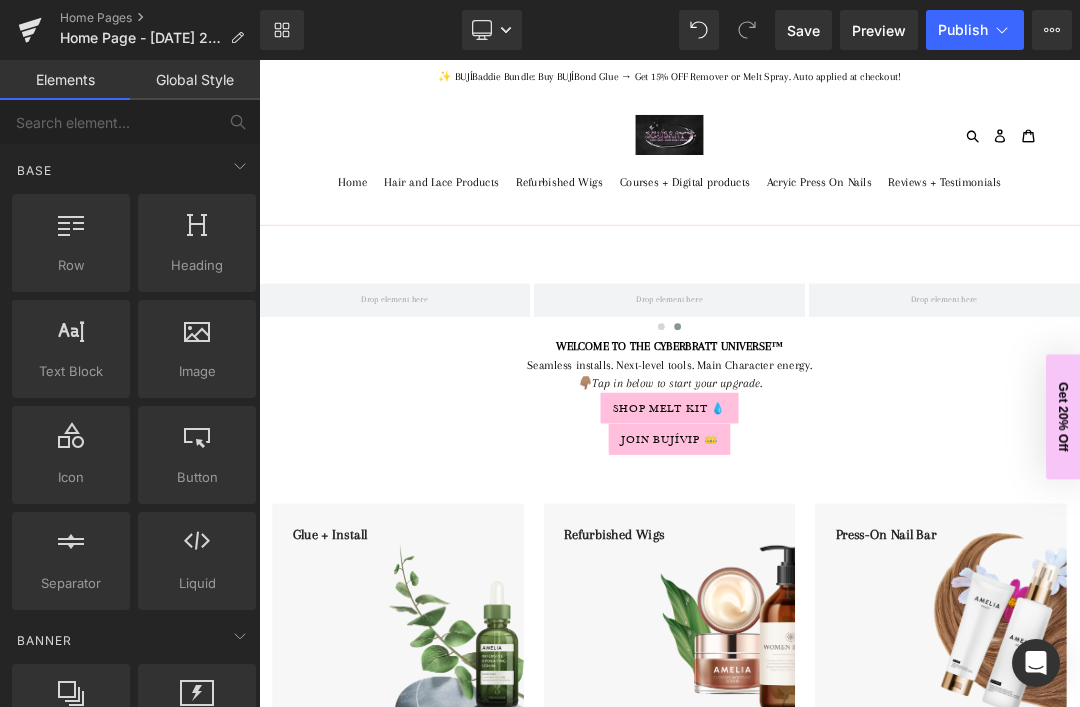 click on "‹ ›
Carousel         WELCOME TO THE CYBERBRATT UNIVERSE™ Seamless installs. Next-level tools. Main Character energy. 👇🏽Tap in below to start your upgrade. Text Block         Shop Melt Kit 💧 Button         Join BUJÍVIP 👑 Button
Glue + Install
Text Block         Shop Now Button
Hero Banner
Refurbished Wigs
Text Block         Shop Now Button
Hero Banner" at bounding box center (864, 1395) 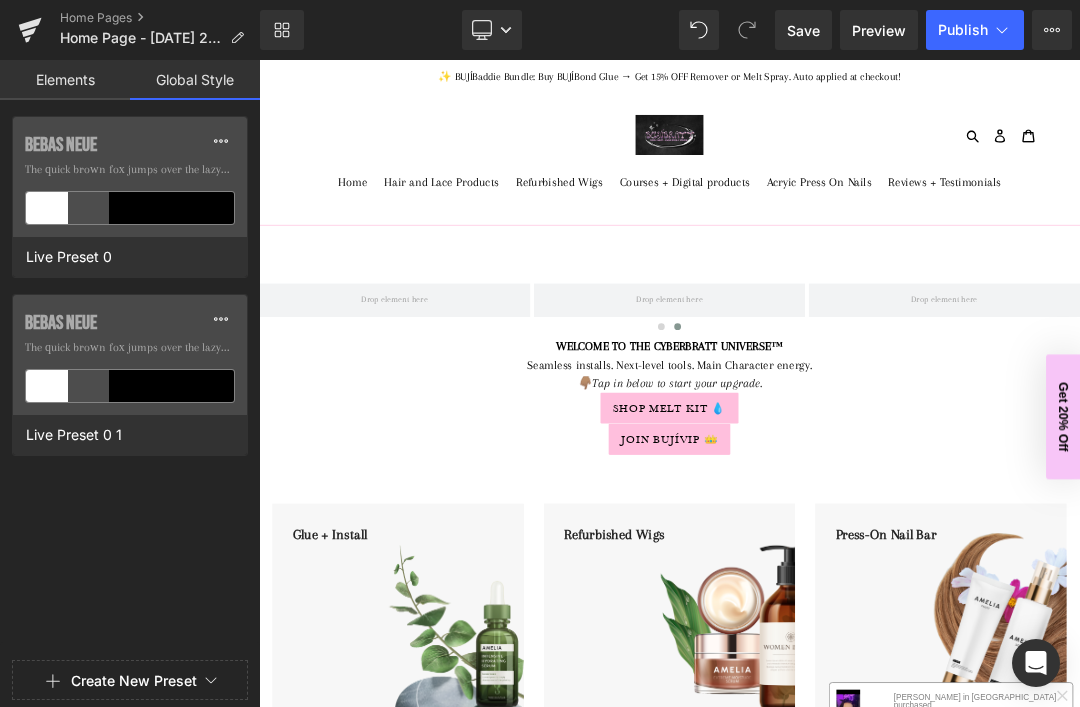 click on "Elements" at bounding box center (65, 80) 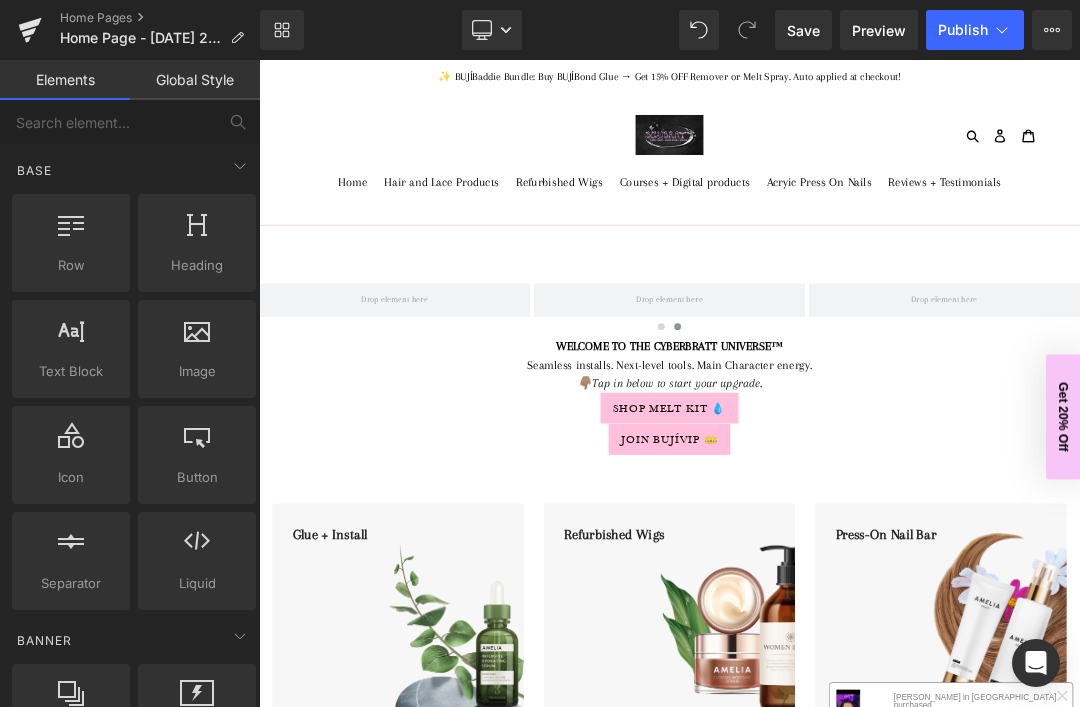 click at bounding box center [240, 166] 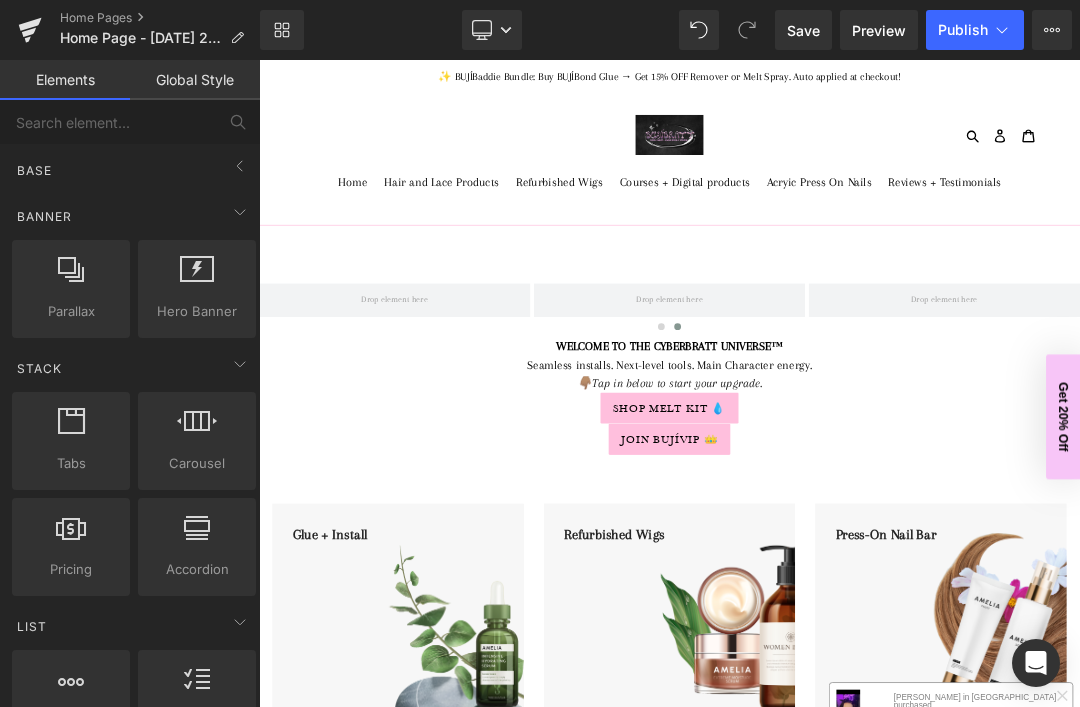 click 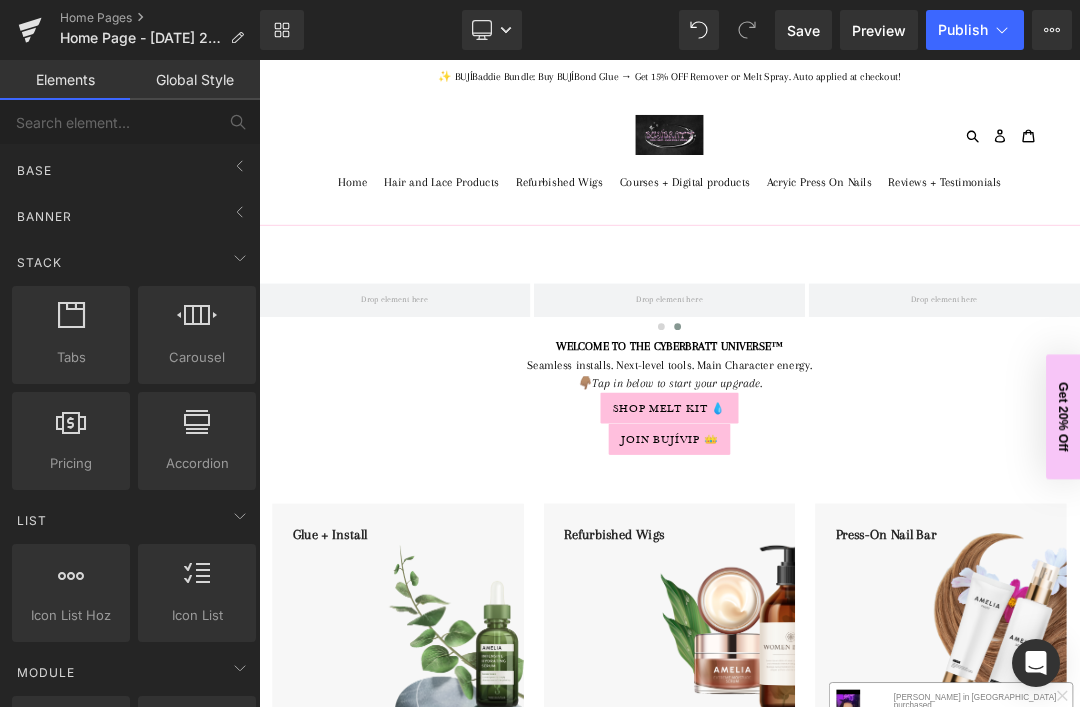 click 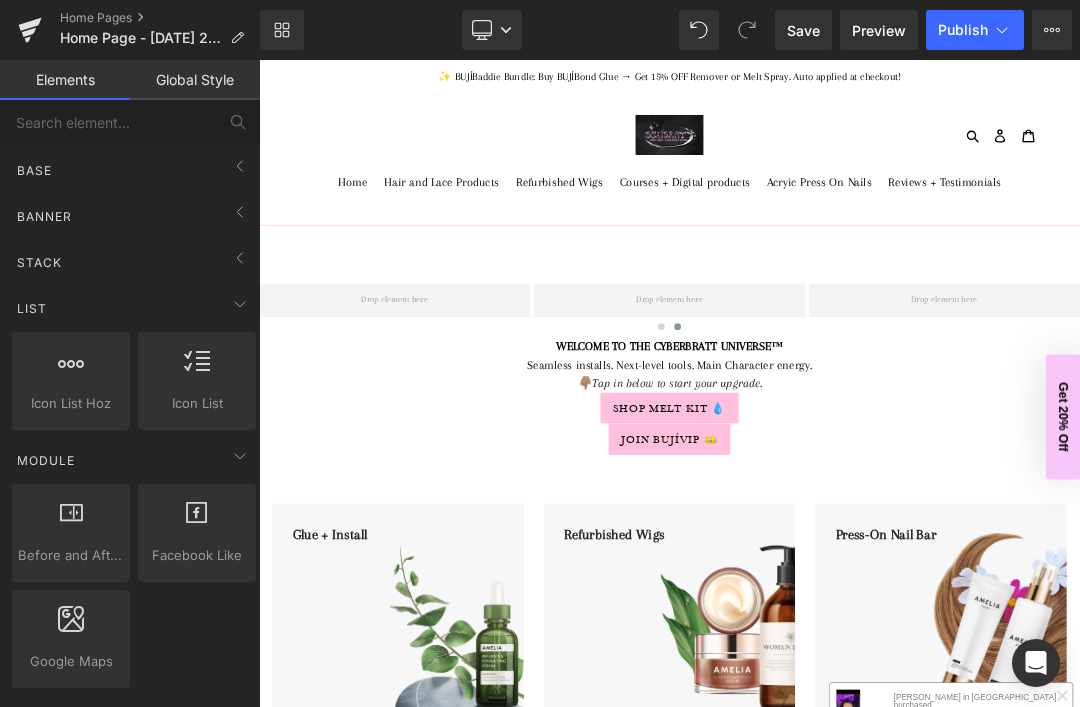 click 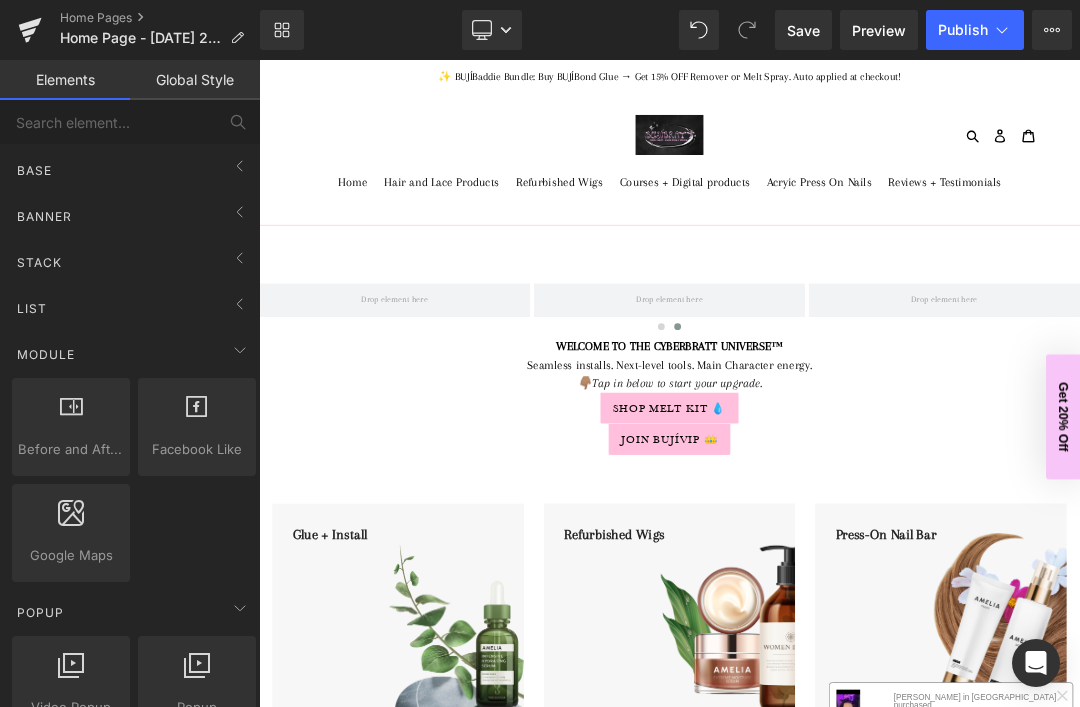click at bounding box center [240, 350] 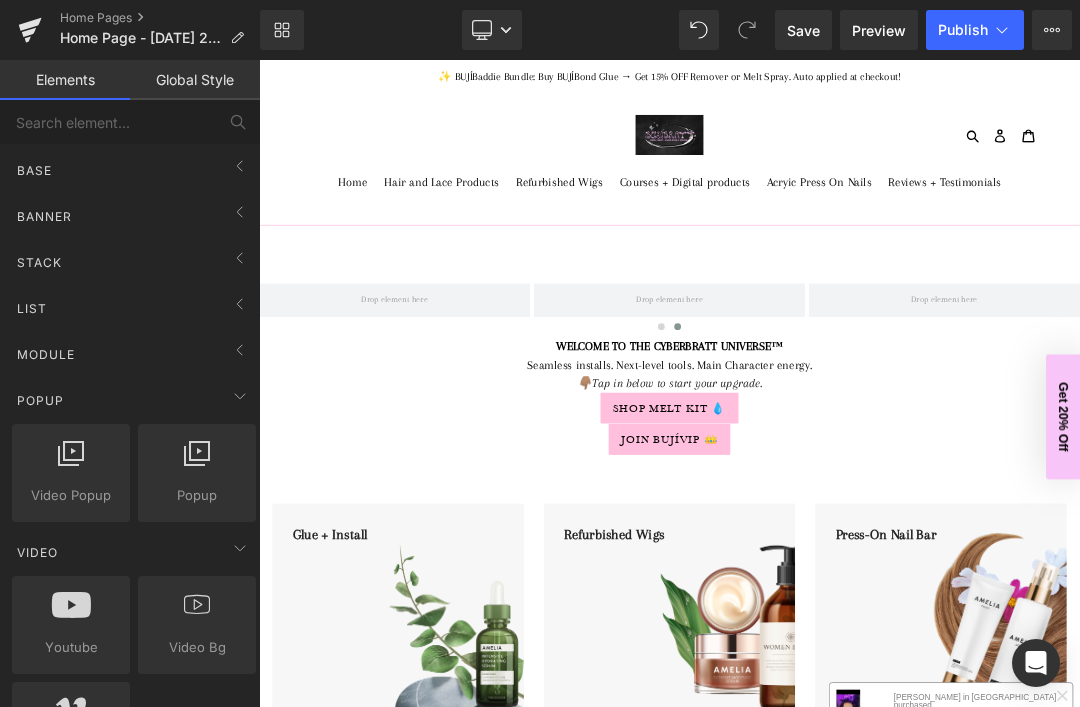 click 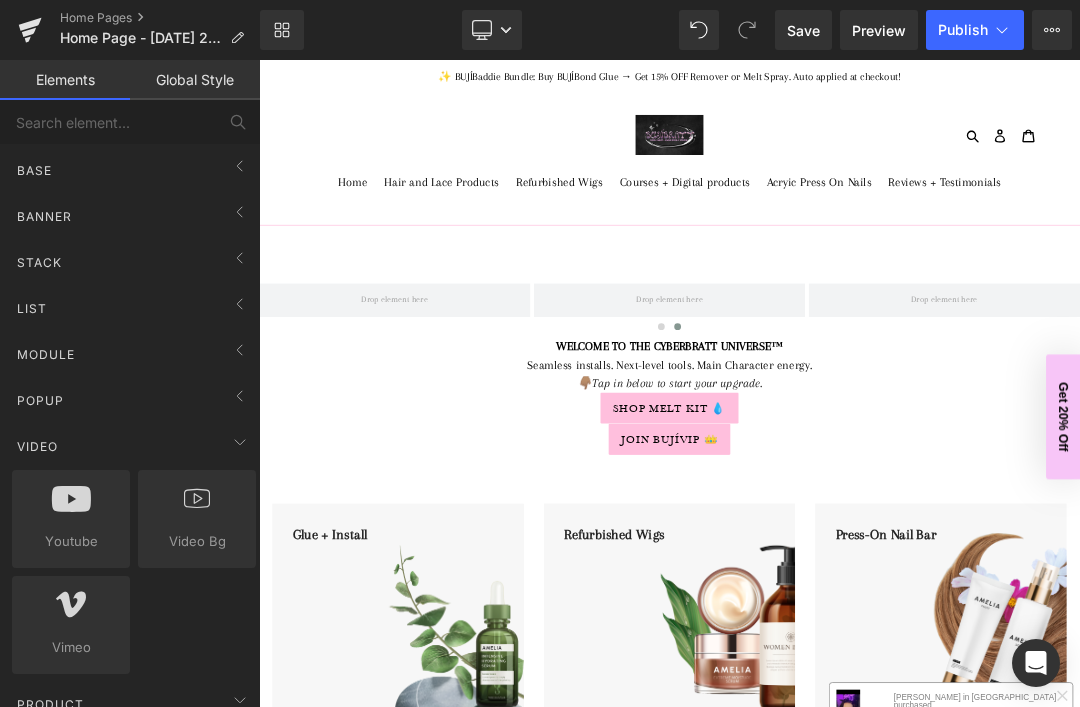 click at bounding box center (240, 442) 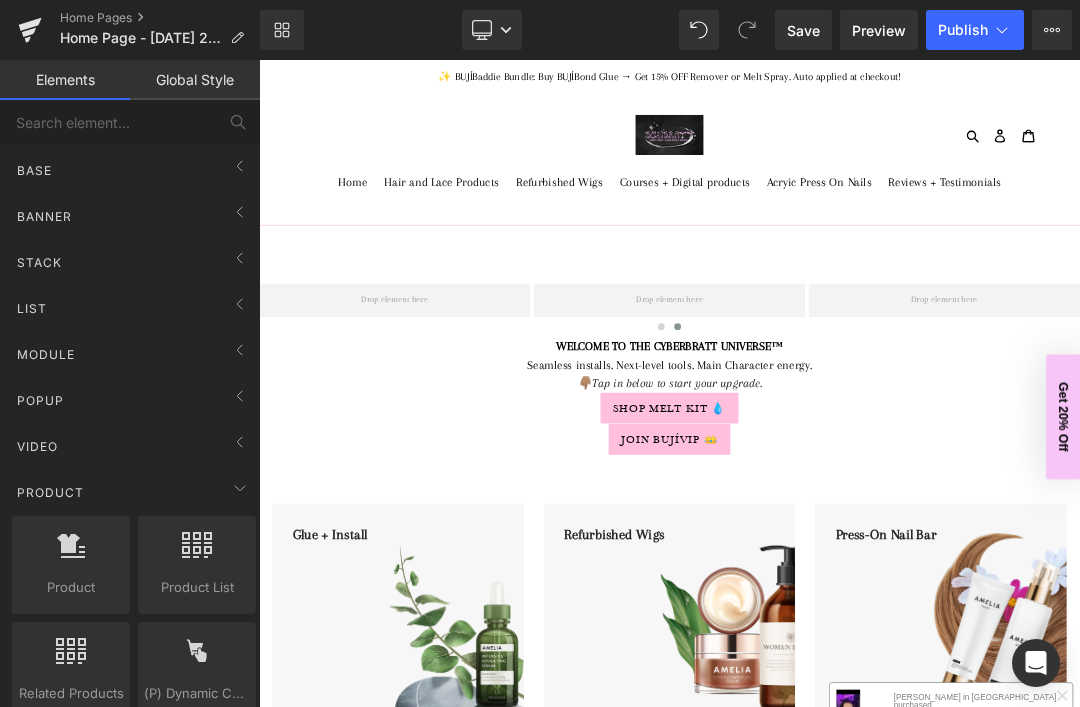 click on "Product" at bounding box center (134, 492) 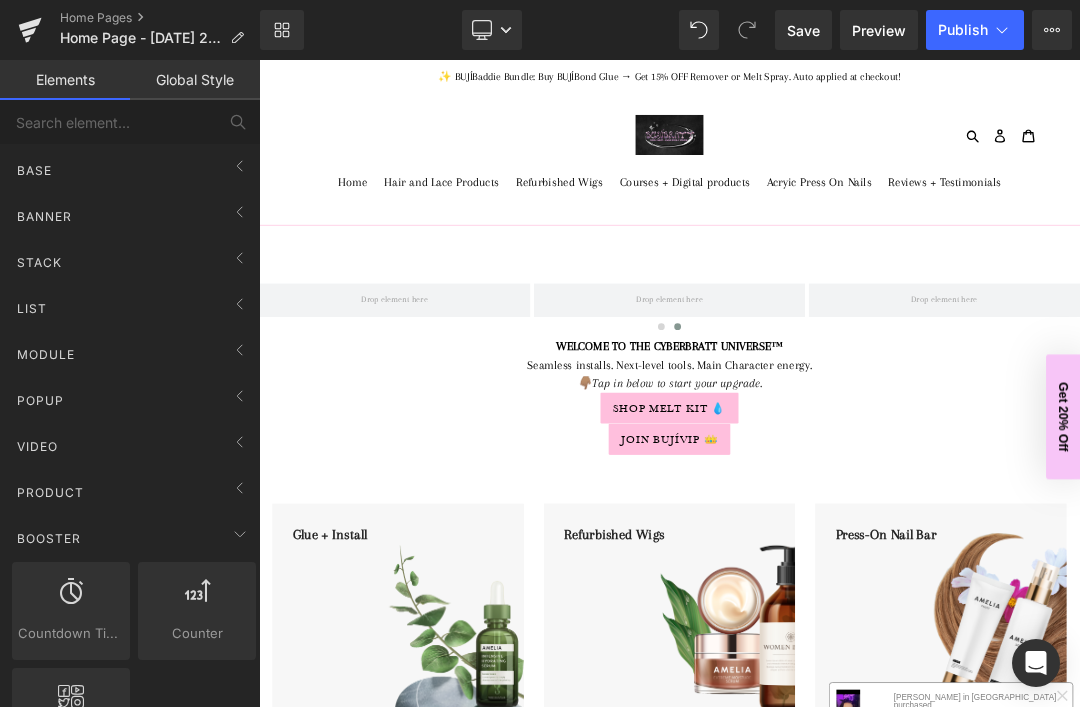 click 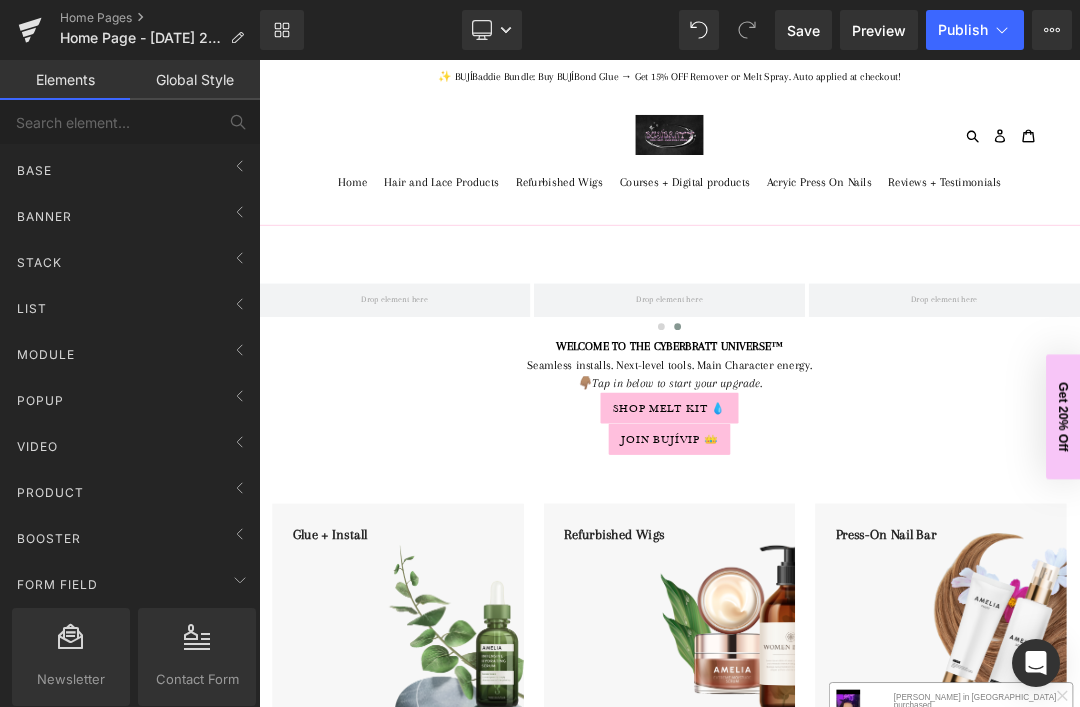 click 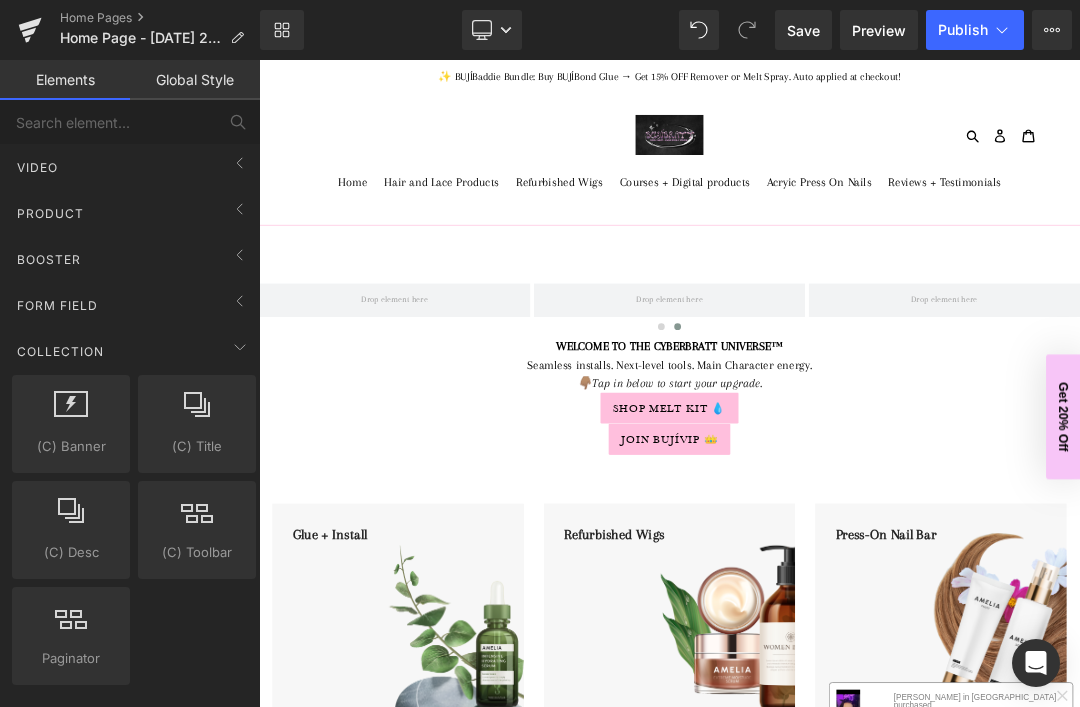 scroll, scrollTop: 286, scrollLeft: 0, axis: vertical 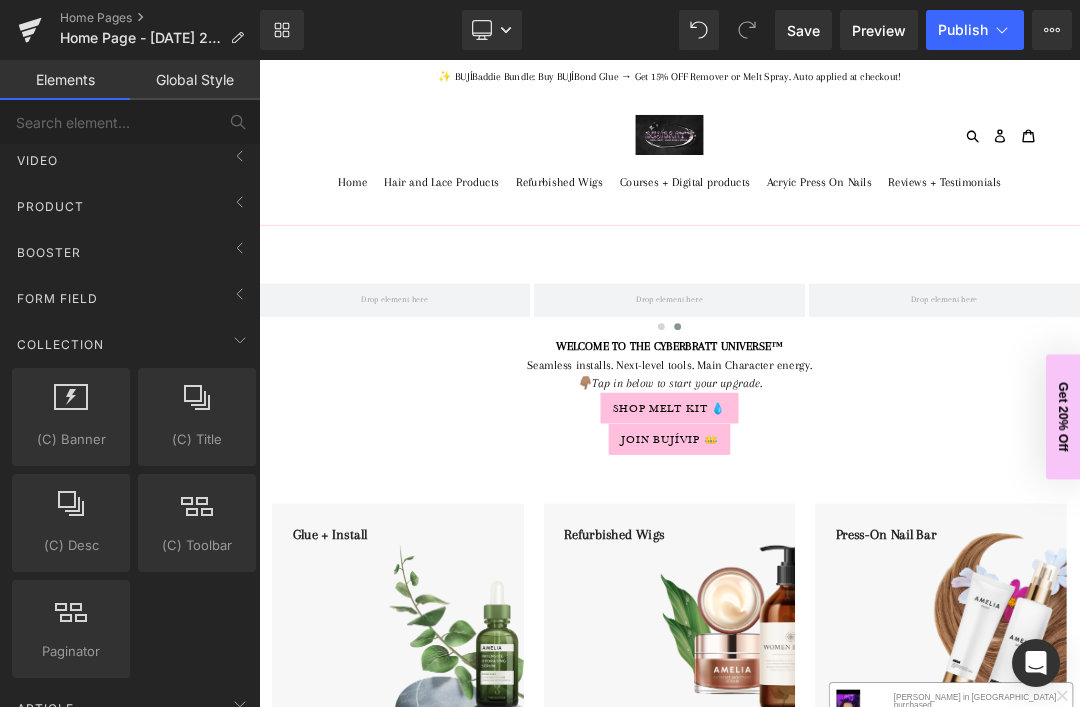 click 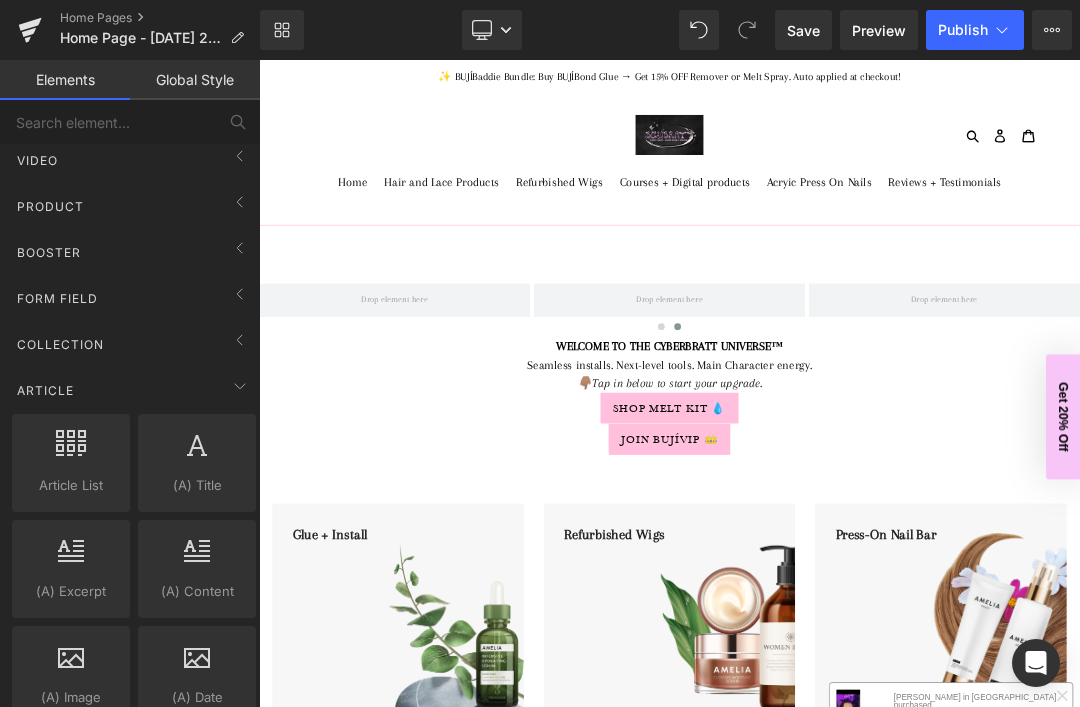 click 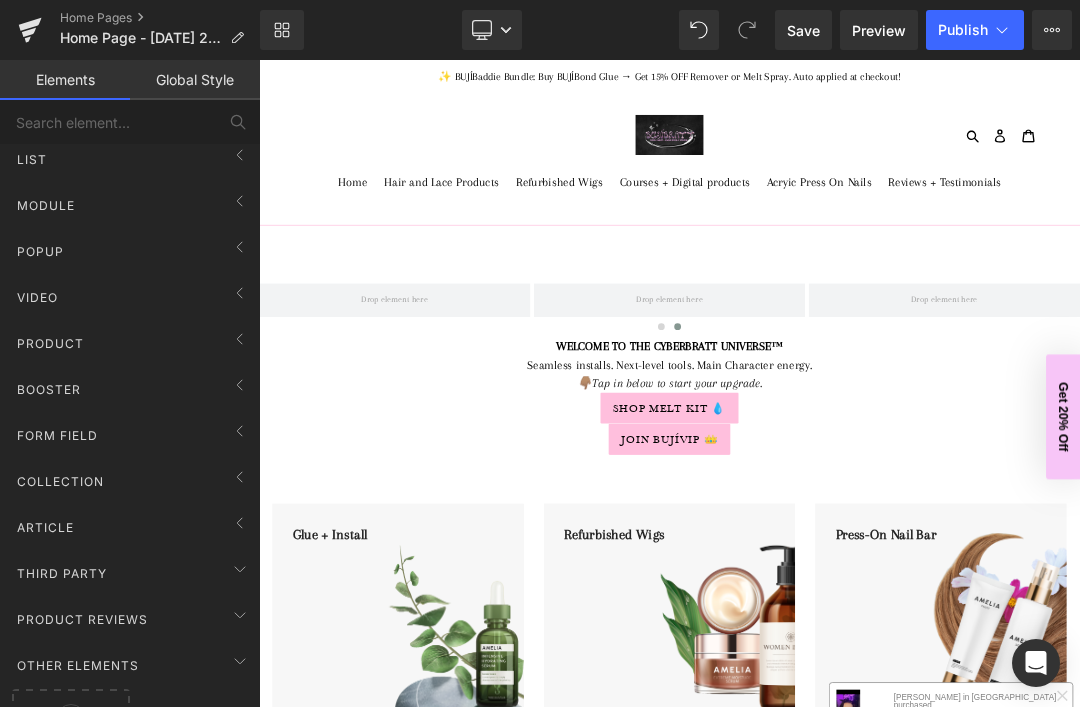 scroll, scrollTop: 147, scrollLeft: 0, axis: vertical 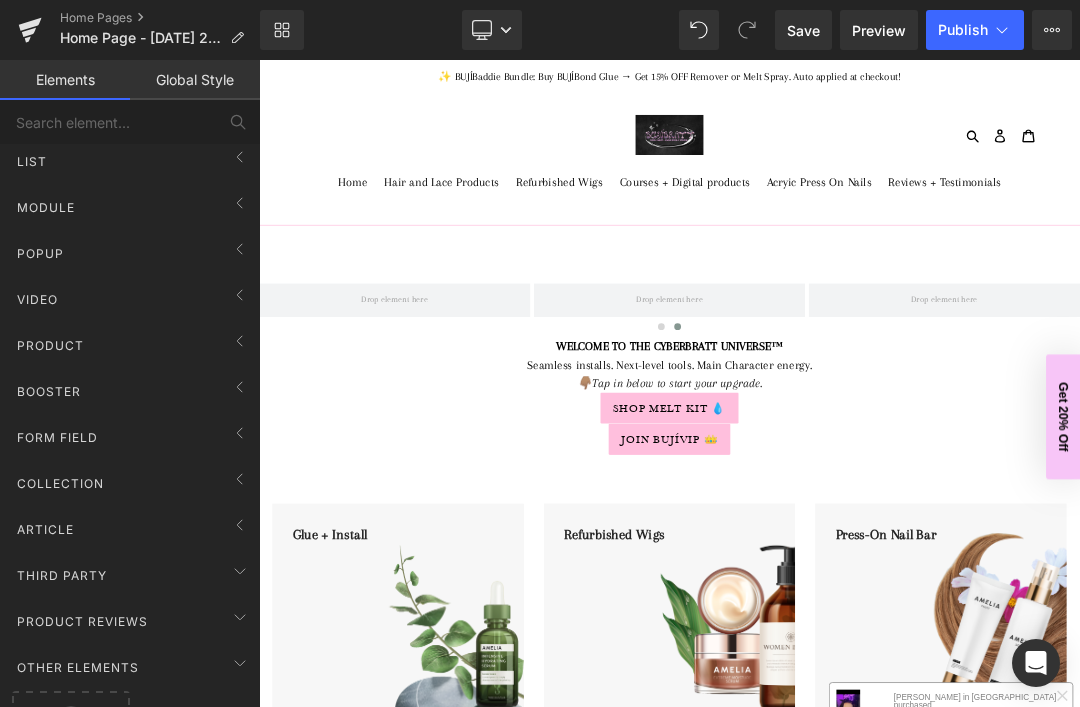 click 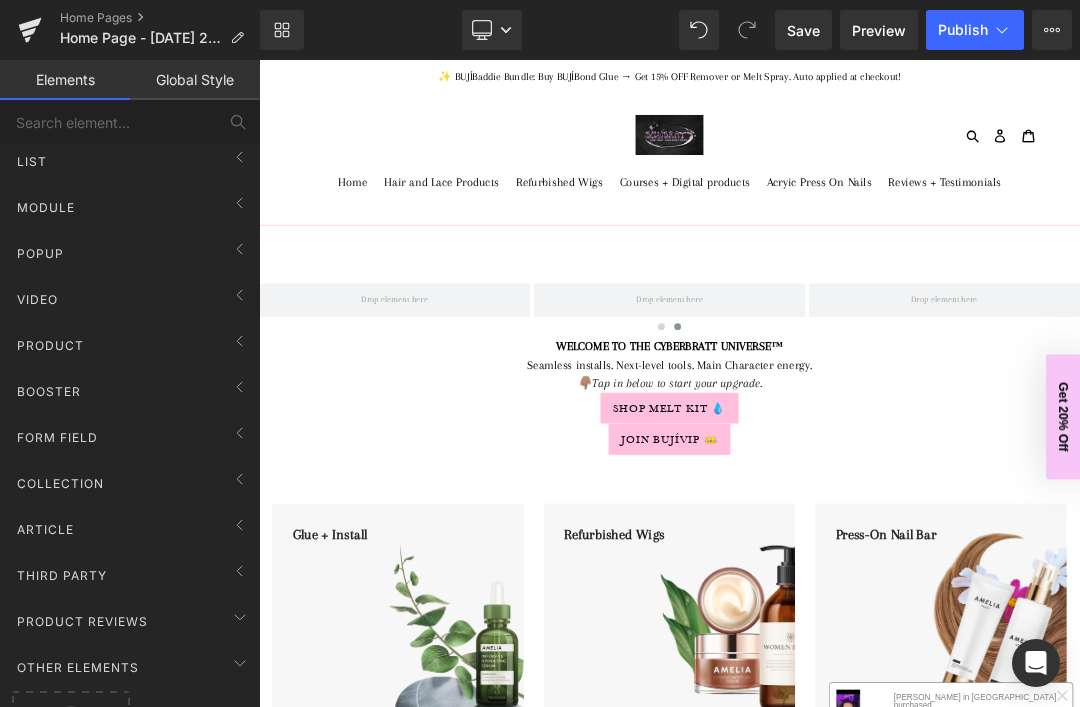 click 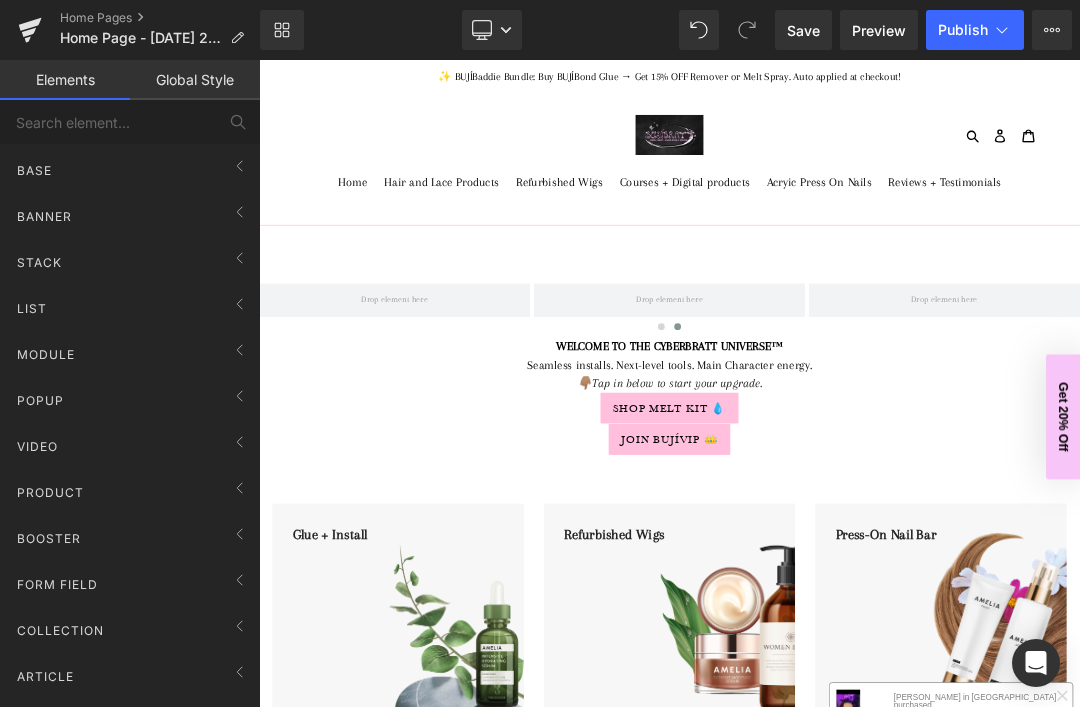 scroll, scrollTop: 0, scrollLeft: 0, axis: both 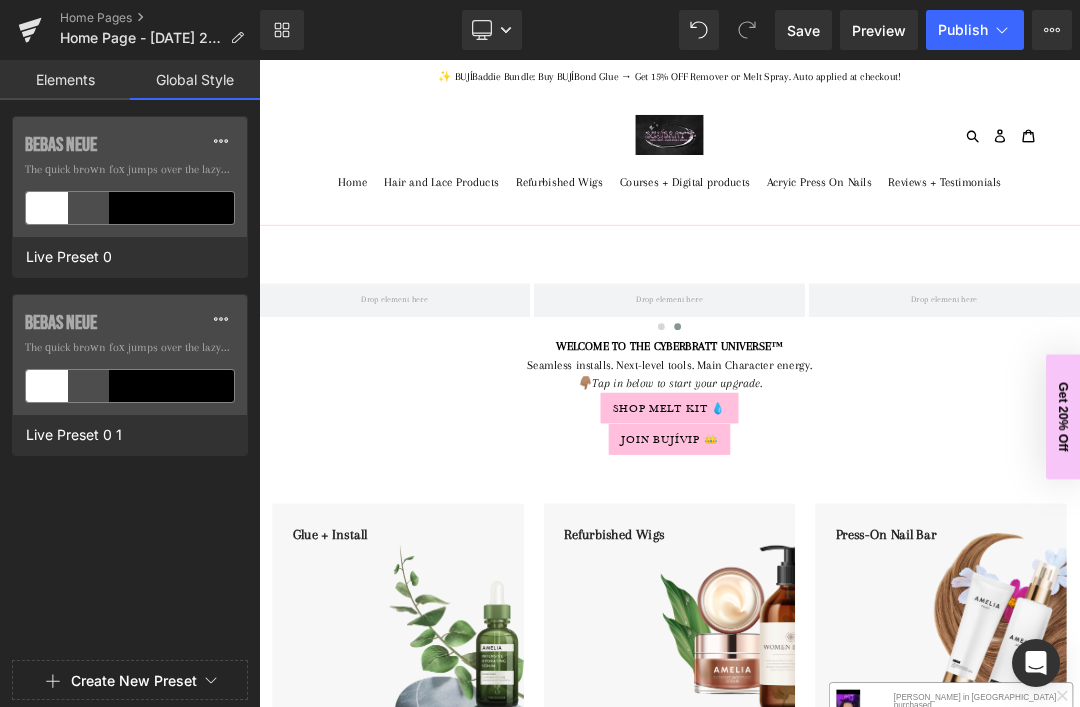 click on "Live Preset 0 1" at bounding box center (74, 435) 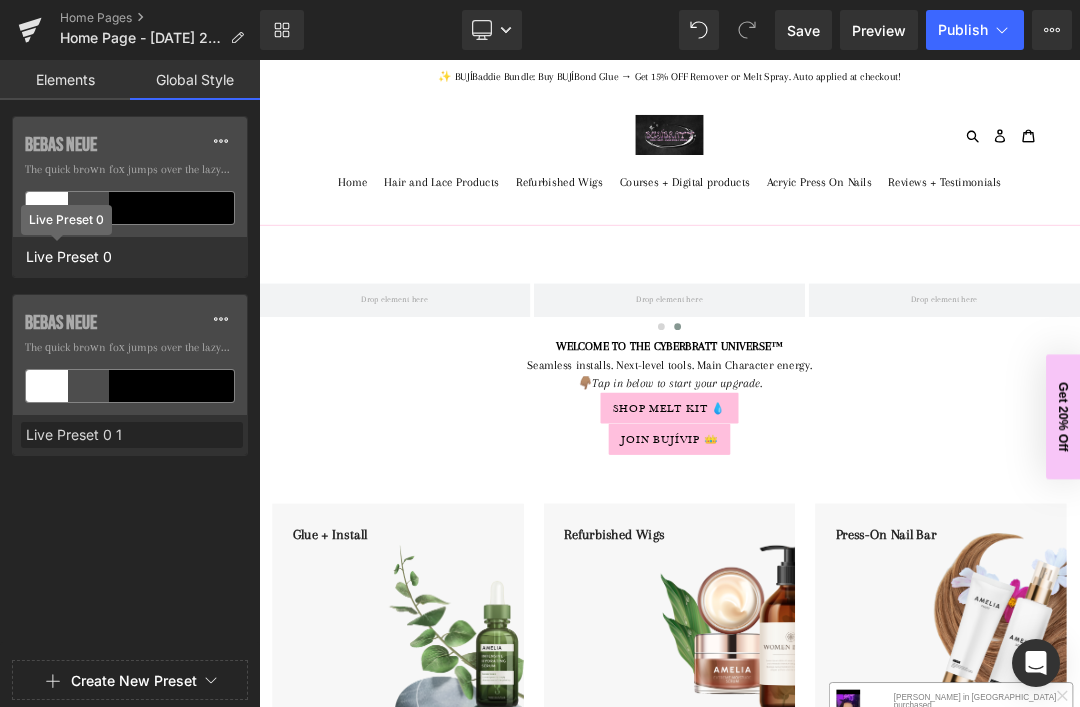 click on "Live Preset 0" at bounding box center (69, 257) 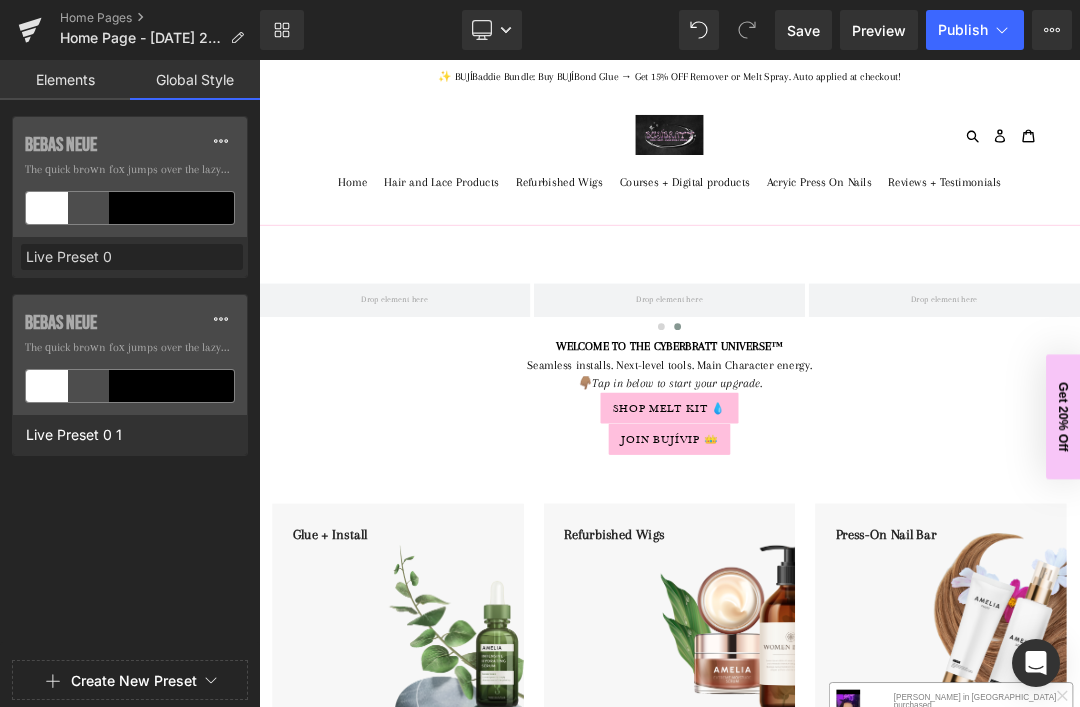 click on "Live Preset 0" at bounding box center [132, 257] 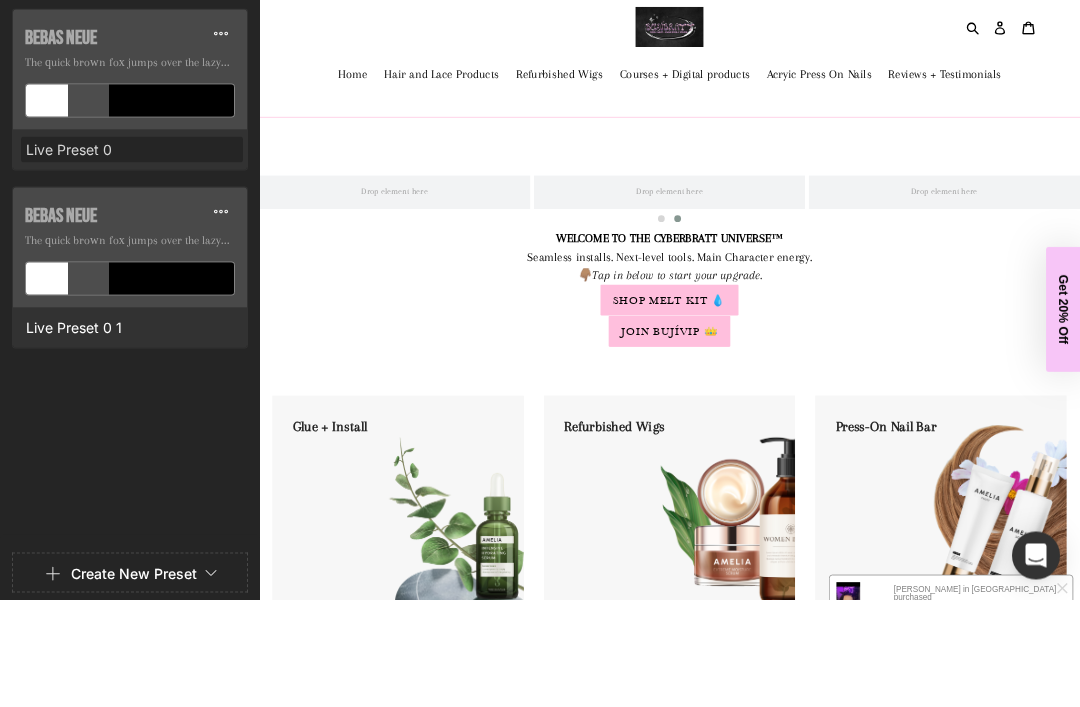 click at bounding box center (221, 141) 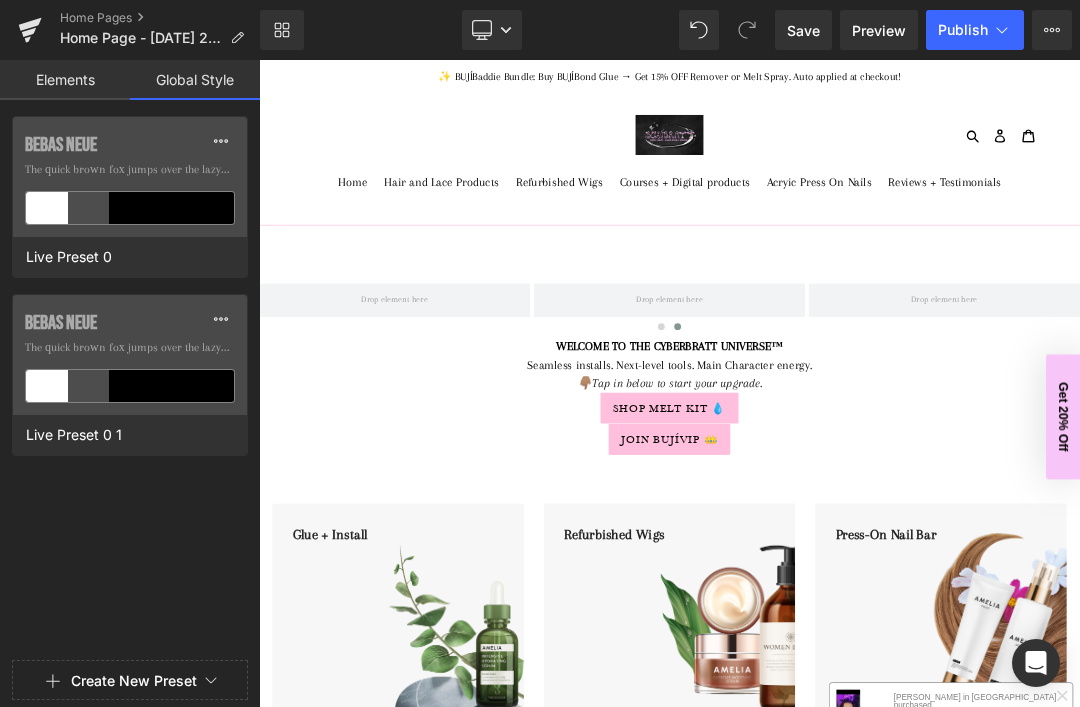 click on "The quick brown fox jumps over the lazy..." at bounding box center (130, 170) 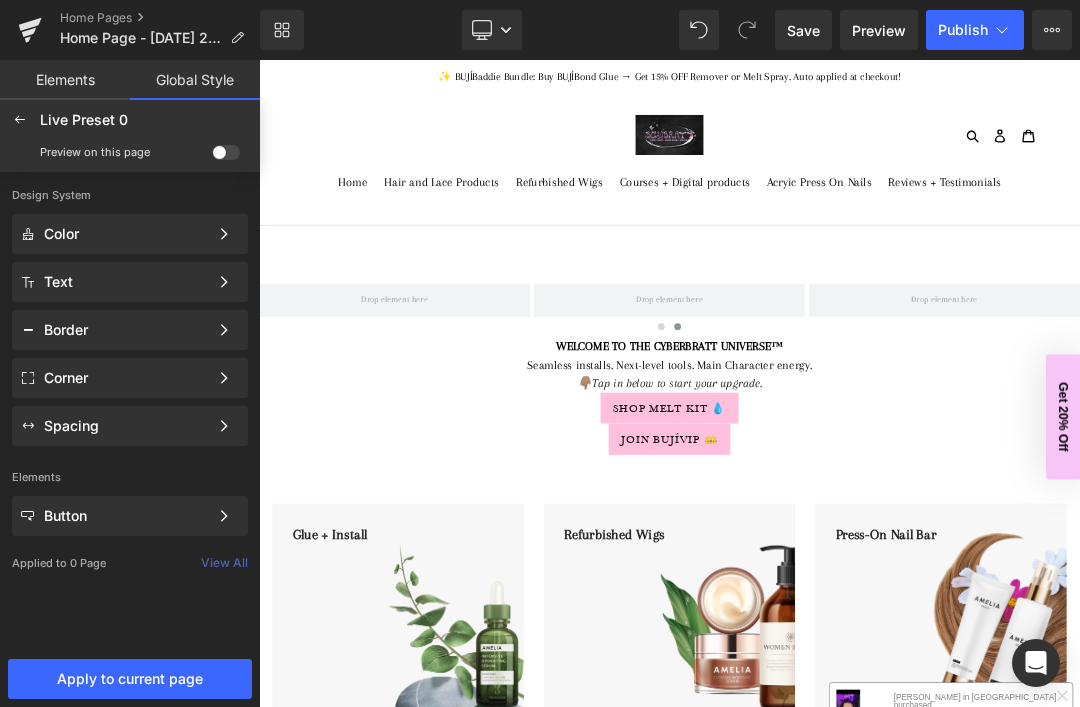 click on "Preview on this page" at bounding box center (95, 152) 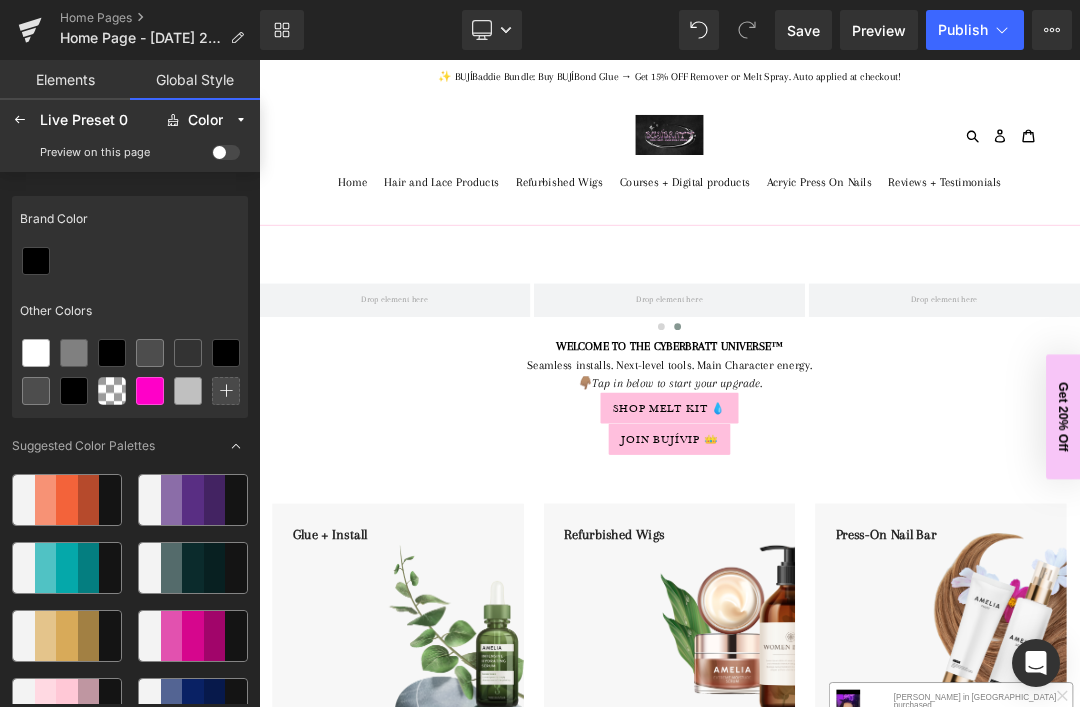 click on "Suggested Color Palettes" at bounding box center [130, 446] 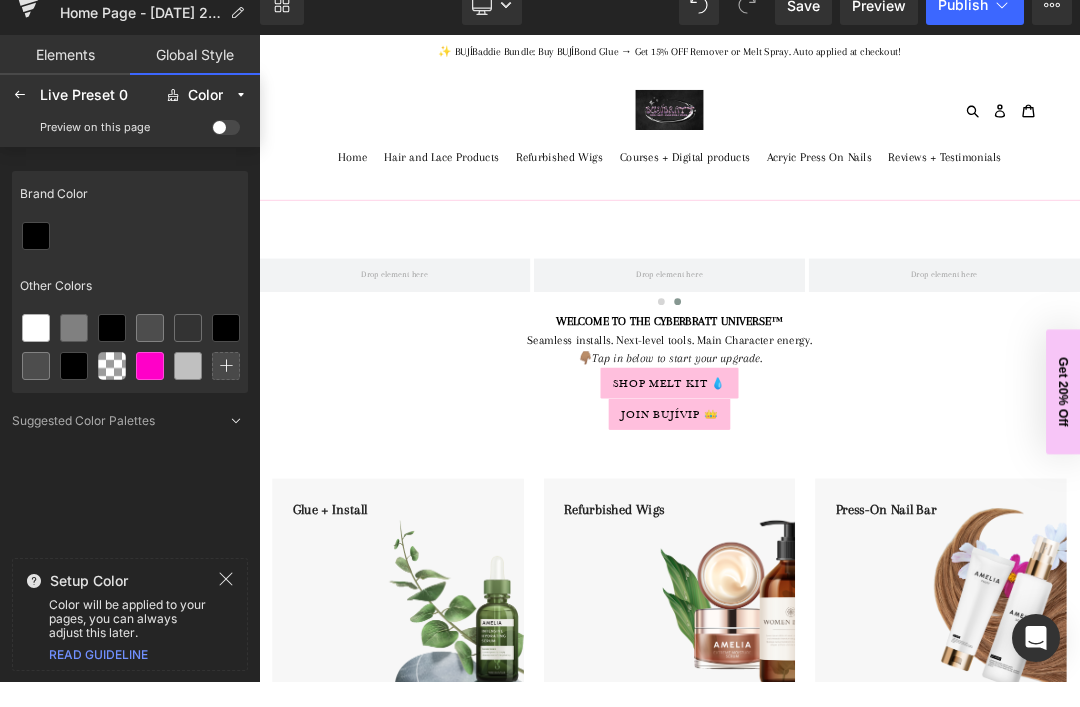 scroll, scrollTop: 67, scrollLeft: 0, axis: vertical 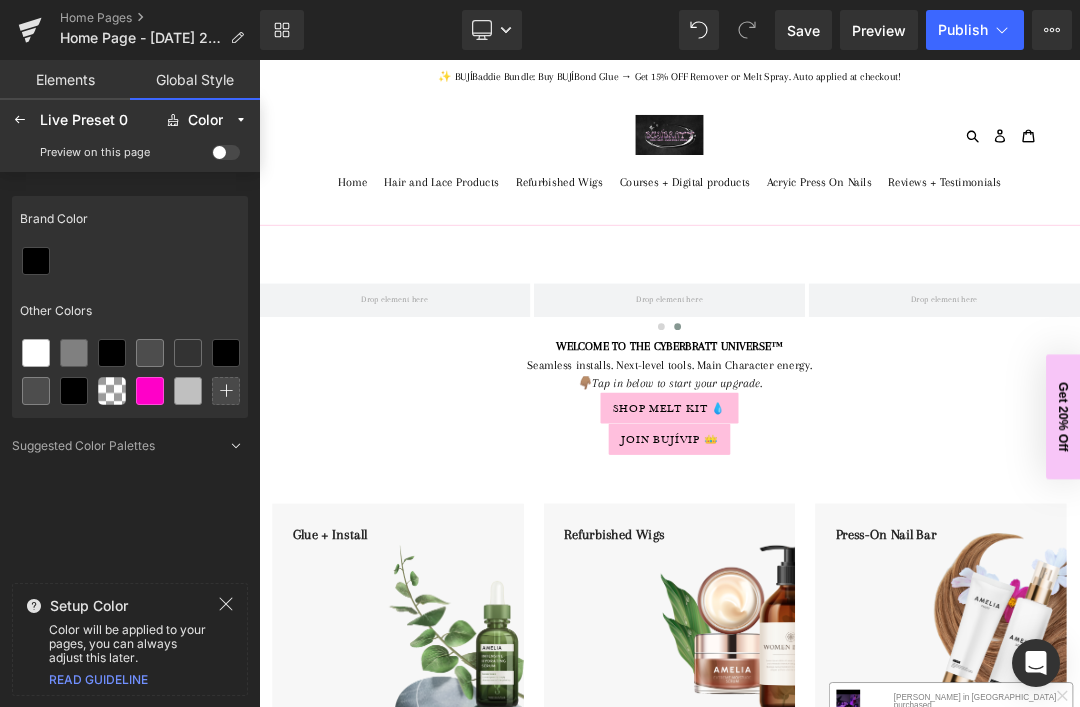 click on "Setup Color Color will be applied to your pages, you can always adjust this later.  READ GUIDELINE" at bounding box center [130, 639] 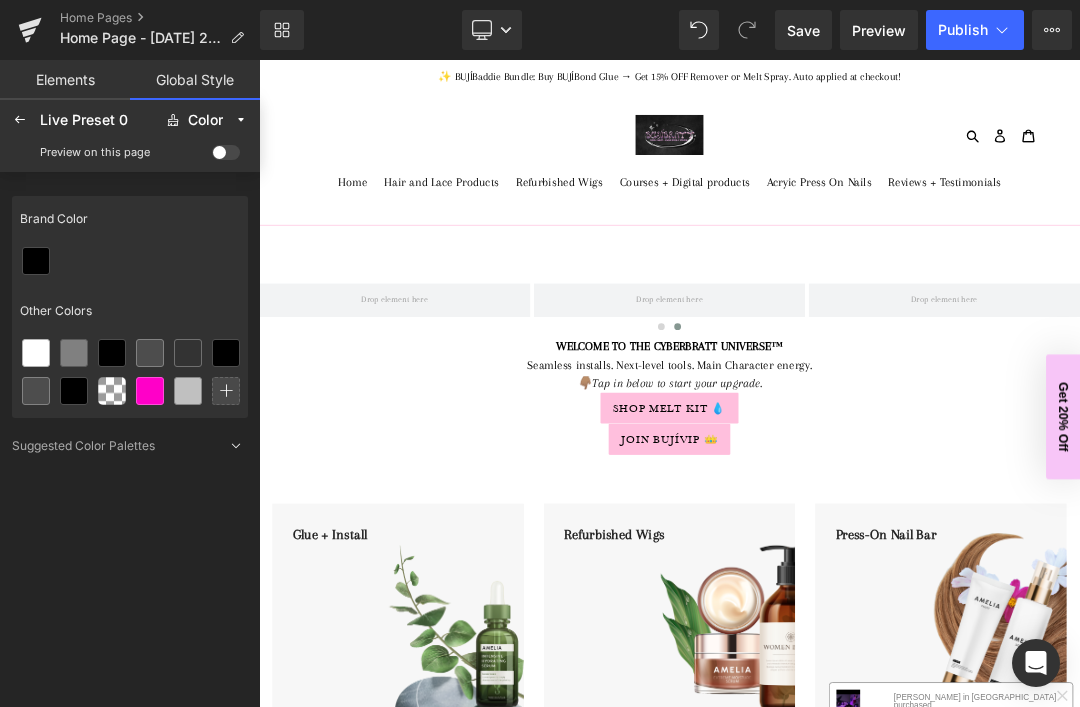 click on "Brand Color Other Colors Suggested Color Palettes" at bounding box center [130, 446] 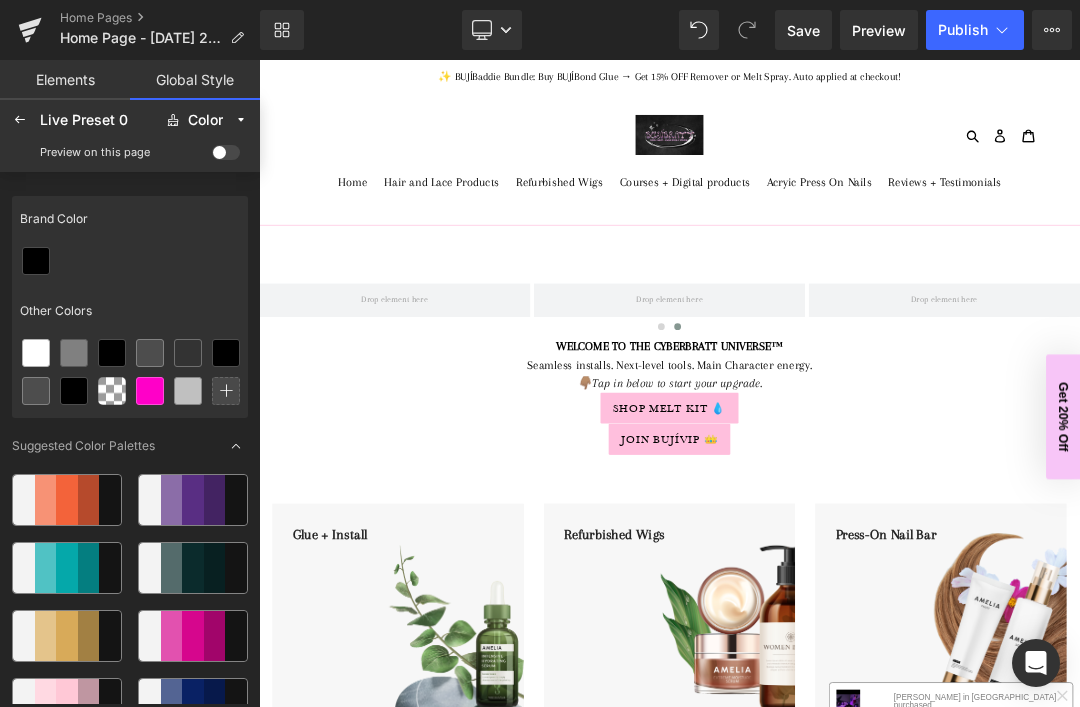 click at bounding box center (236, 446) 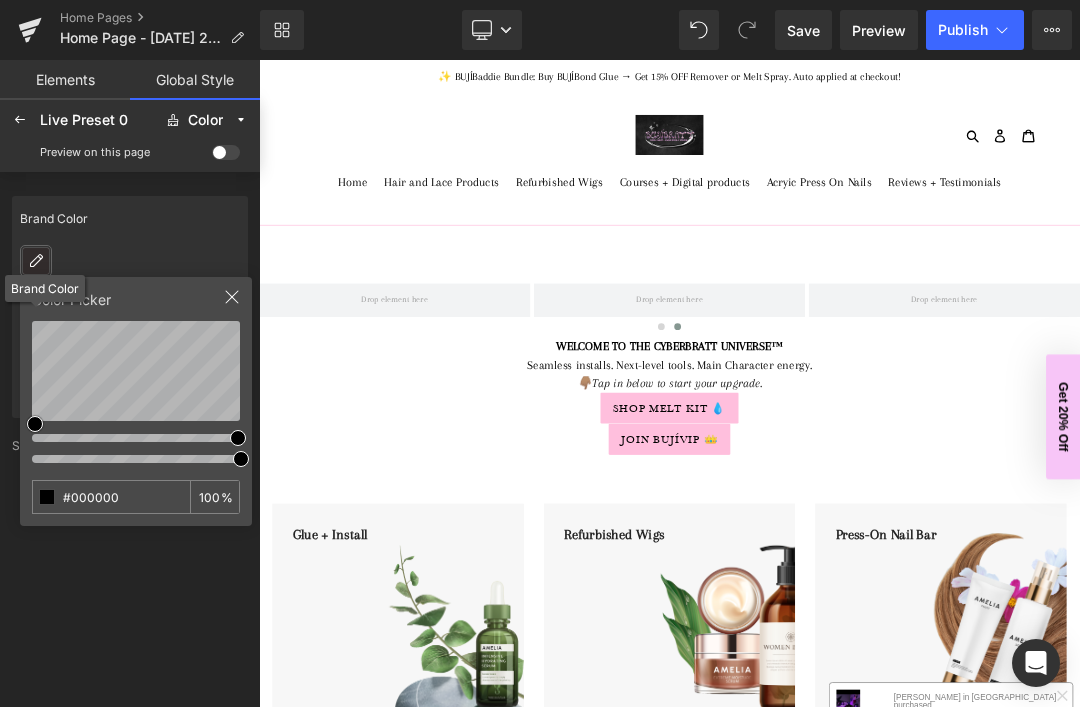 click at bounding box center [36, 261] 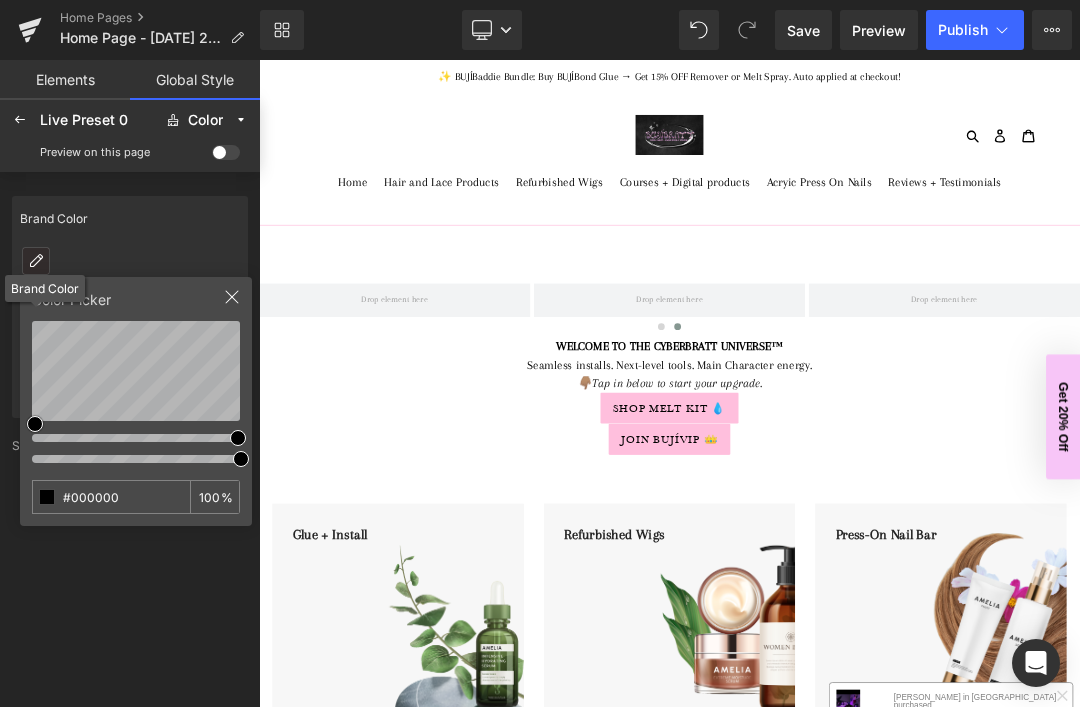 click on "Brand Color" at bounding box center (130, 219) 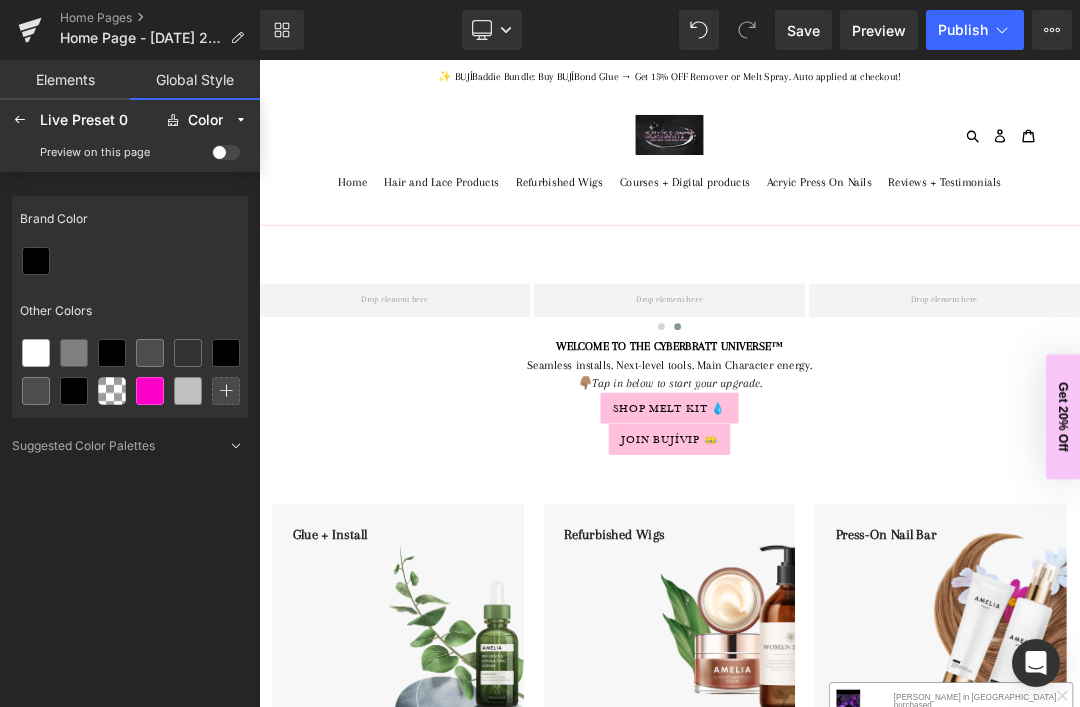 click on "Color" at bounding box center [207, 120] 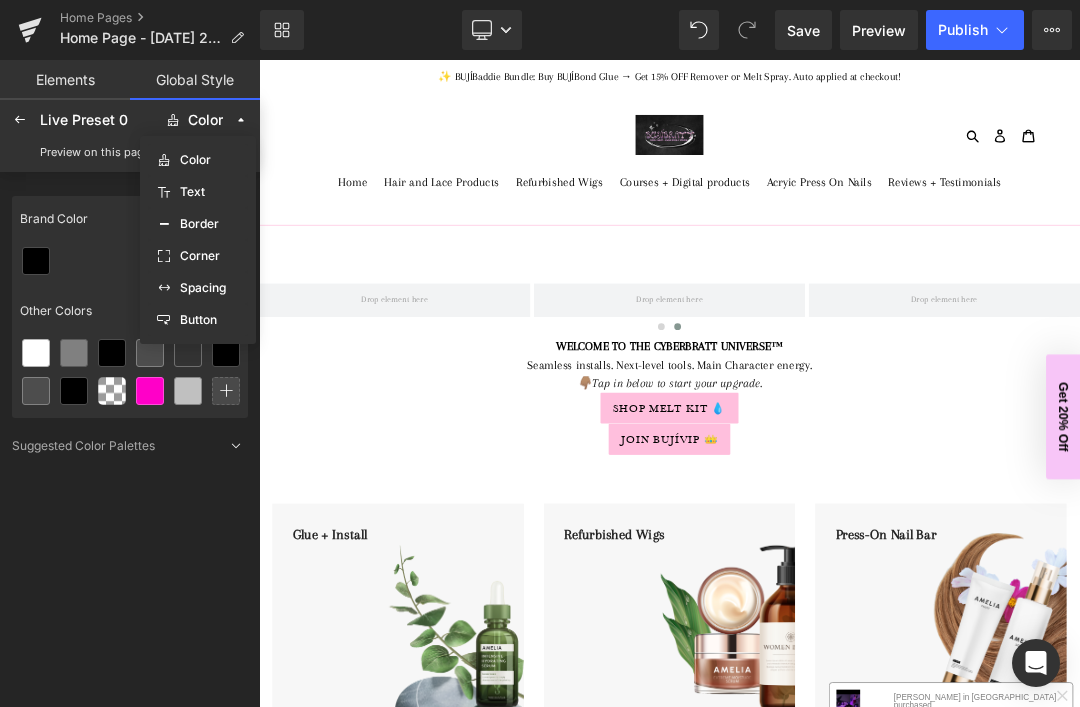 click on "Color" at bounding box center (205, 120) 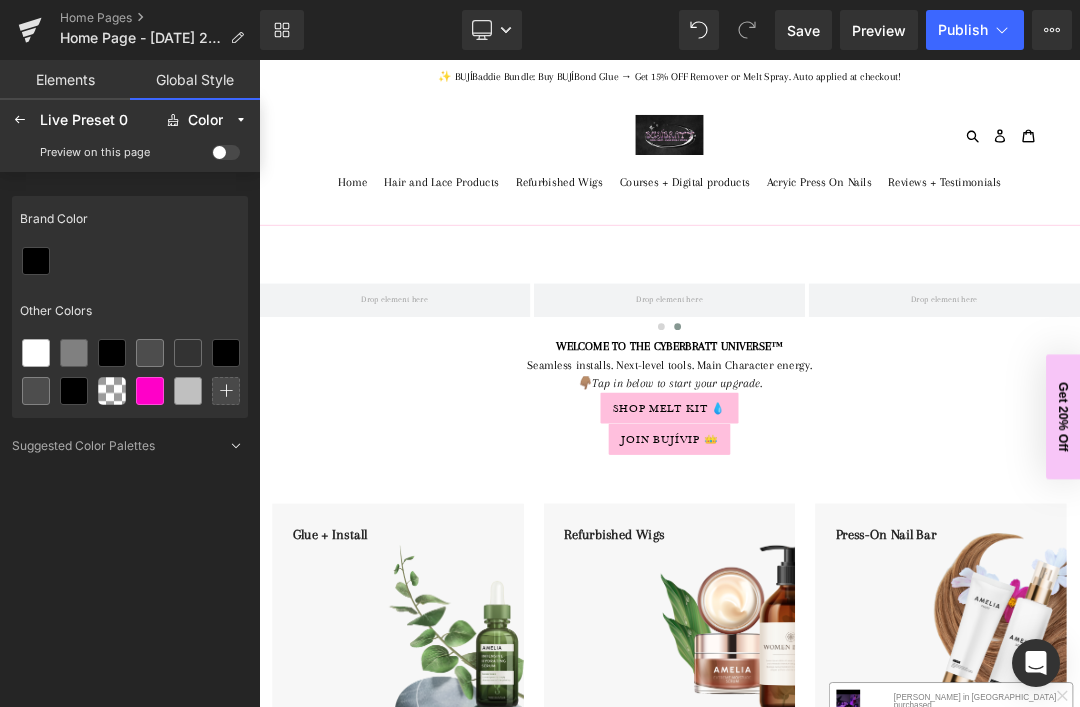click at bounding box center (226, 152) 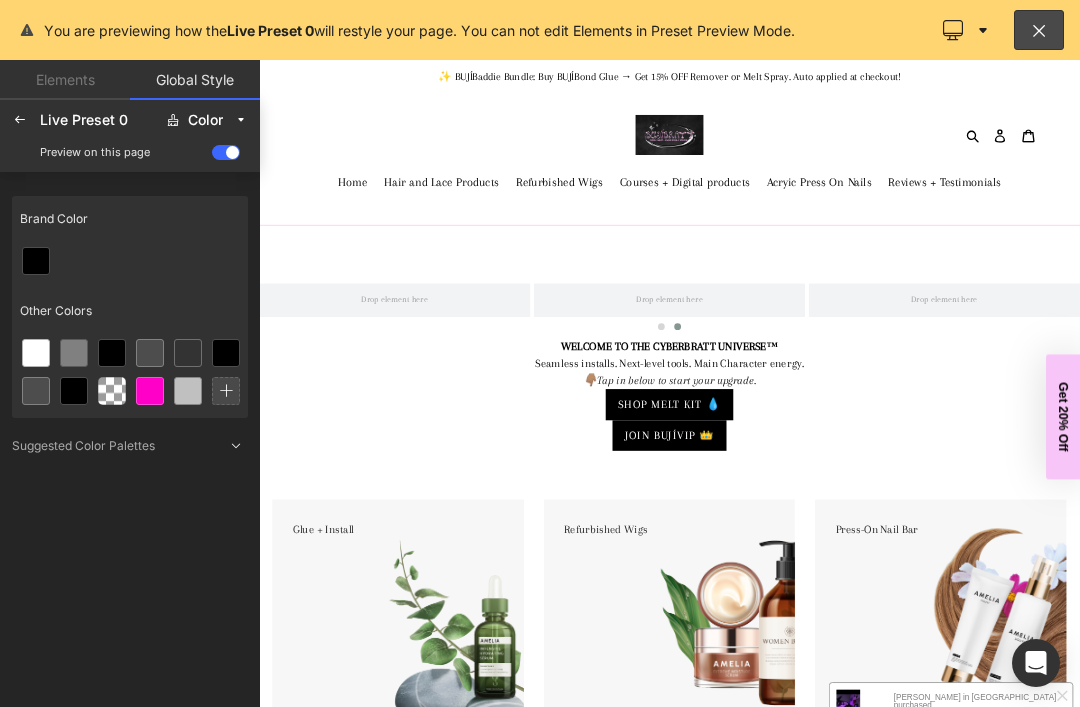 click at bounding box center [226, 152] 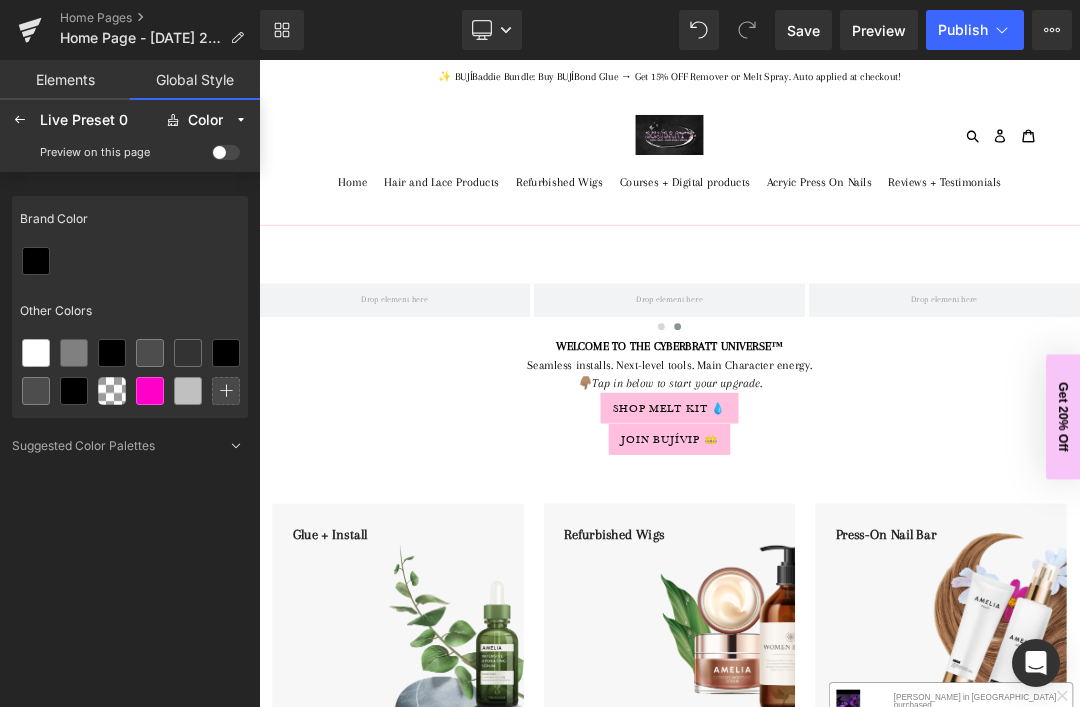 click at bounding box center (226, 152) 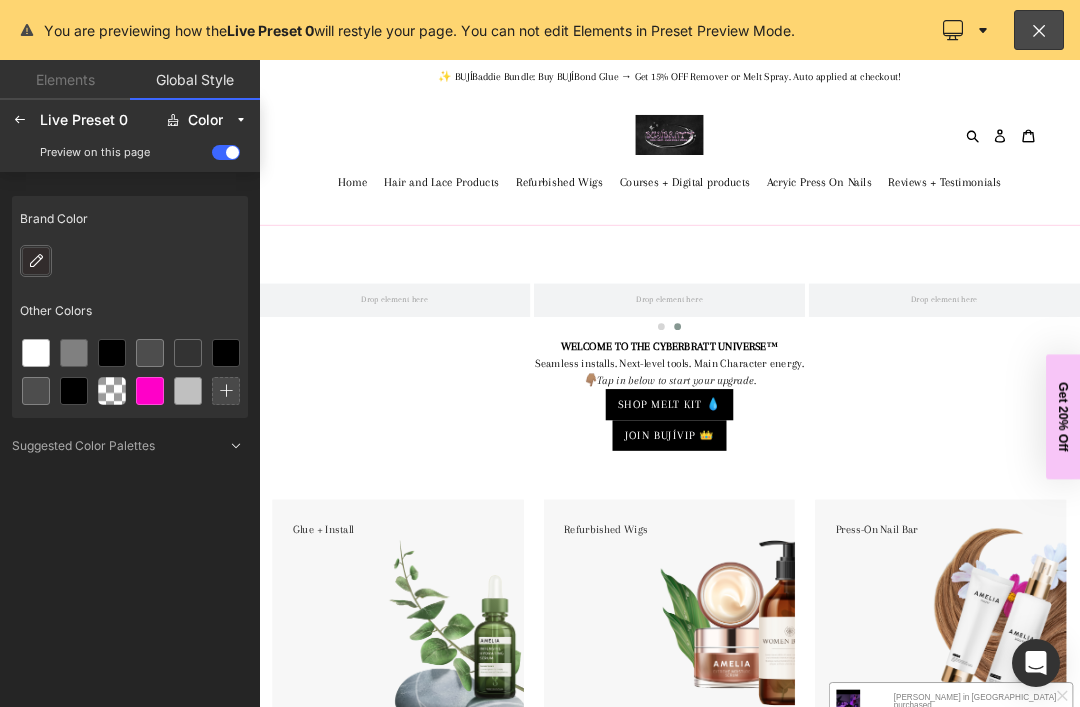 click at bounding box center (36, 261) 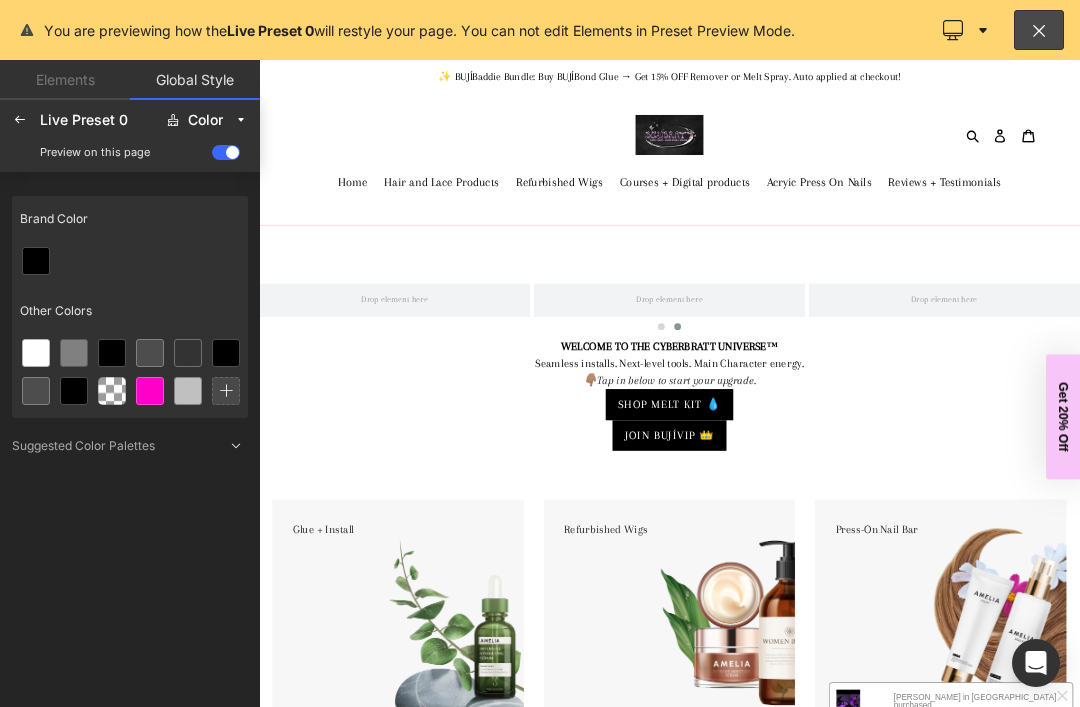 click on "Brand Color" at bounding box center [130, 219] 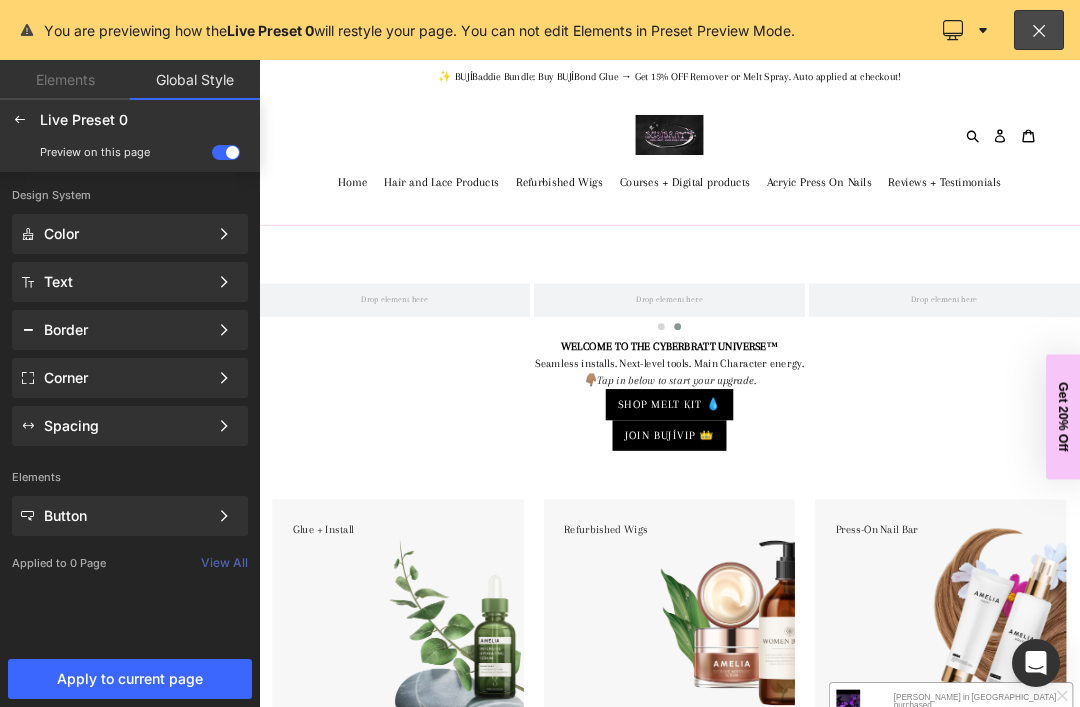 click on "Spacing" at bounding box center [126, 426] 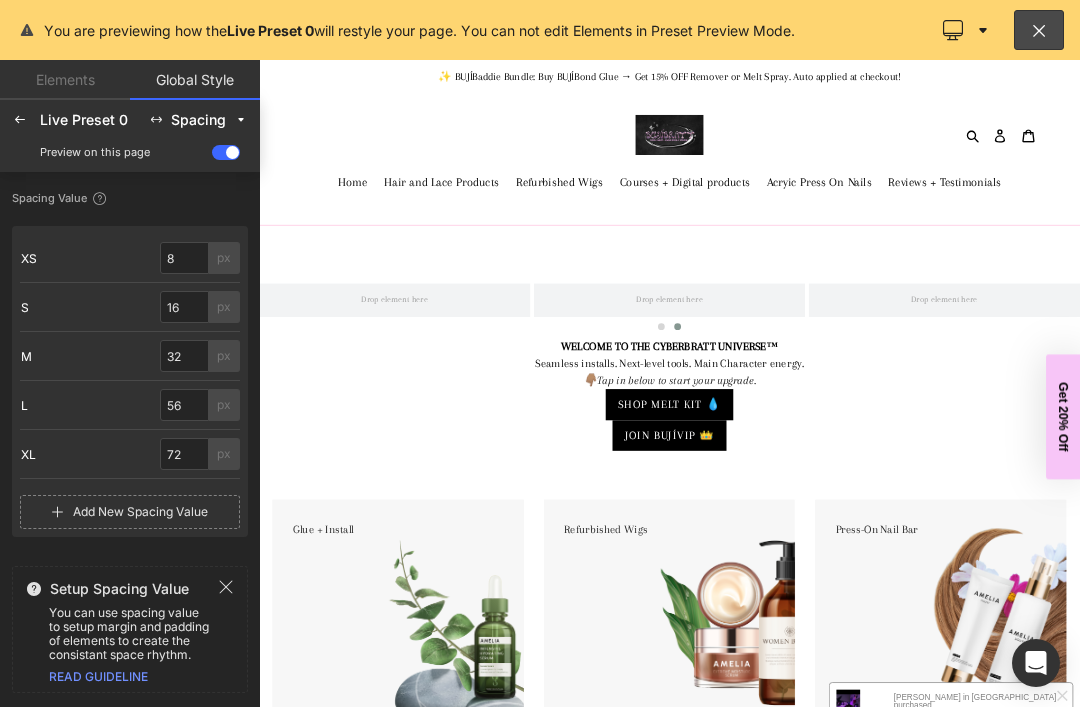 click at bounding box center (20, 120) 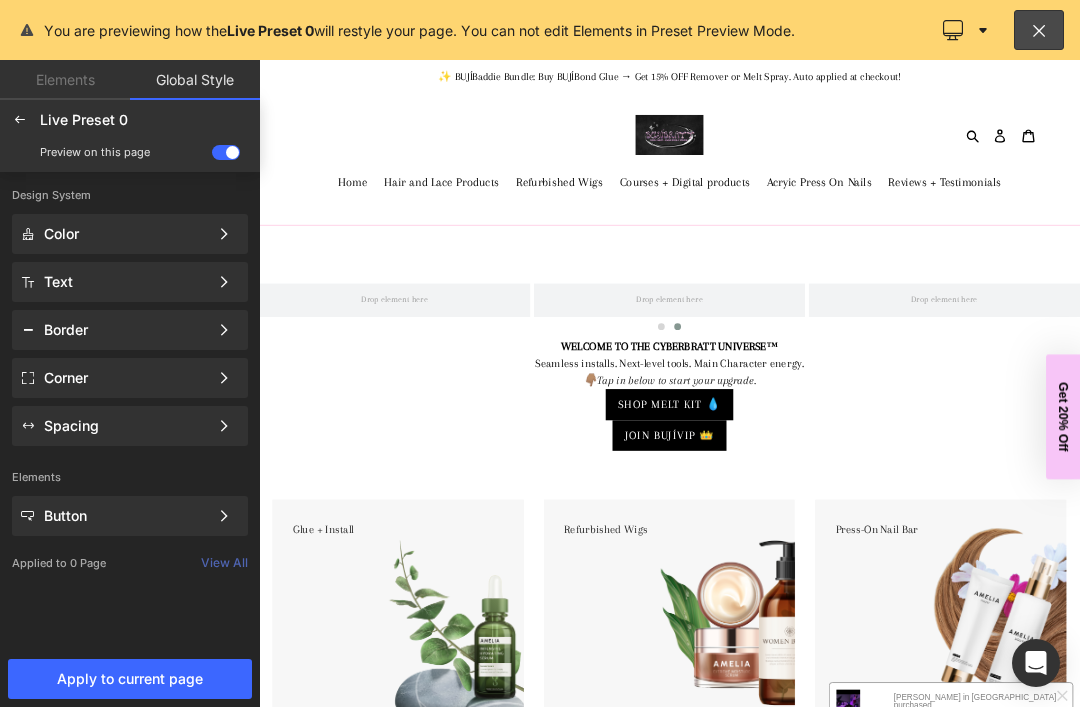 click on "Text" at bounding box center (126, 282) 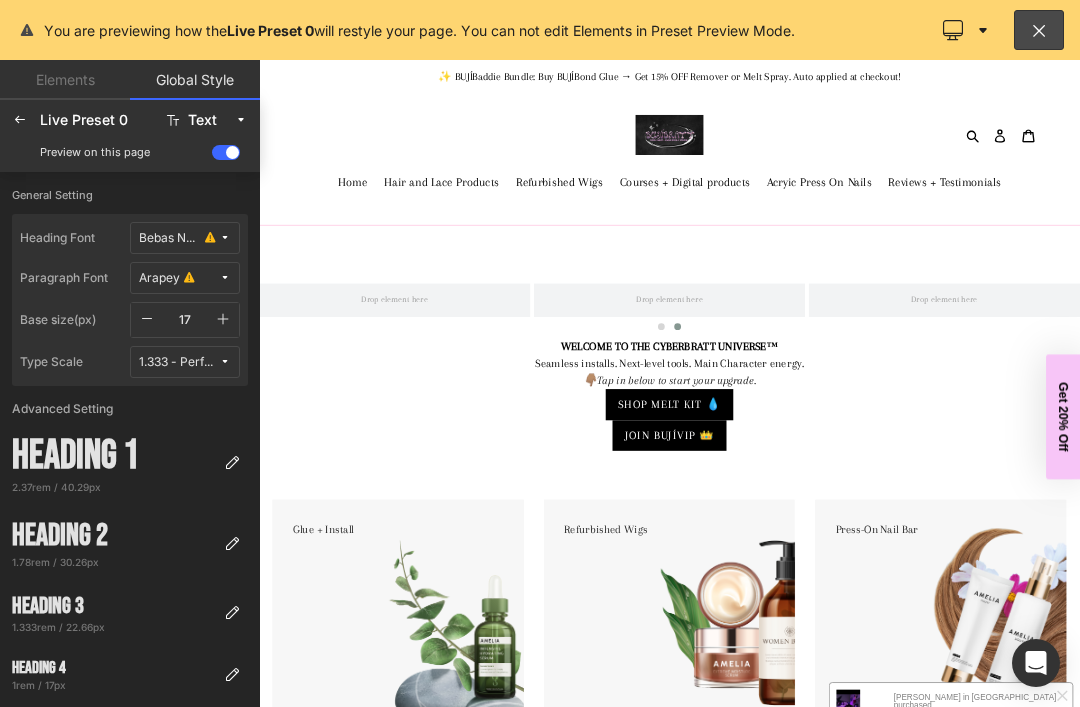 click on "Bebas Neue" at bounding box center [170, 238] 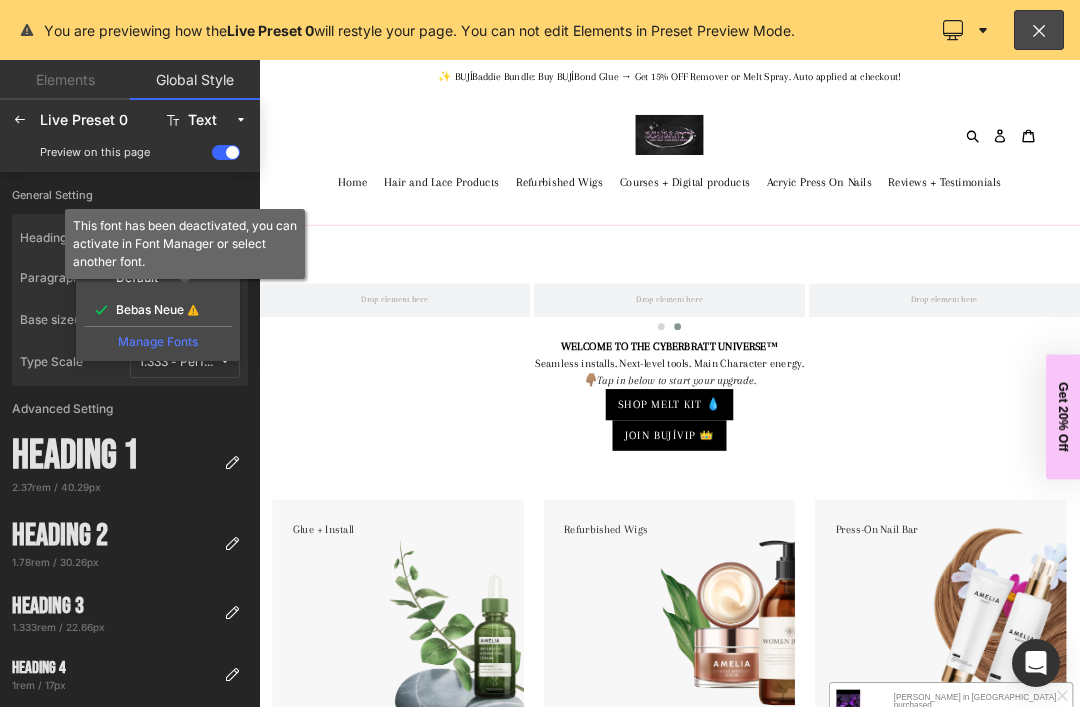 click at bounding box center [147, 320] 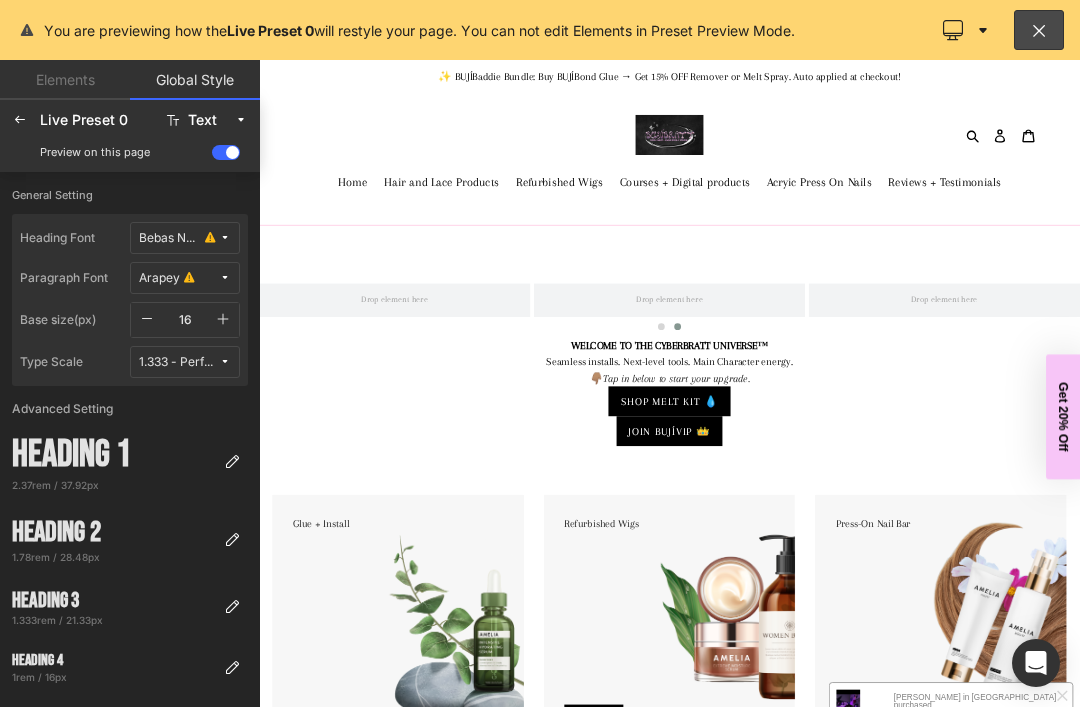 click on "Bebas Neue" at bounding box center [179, 238] 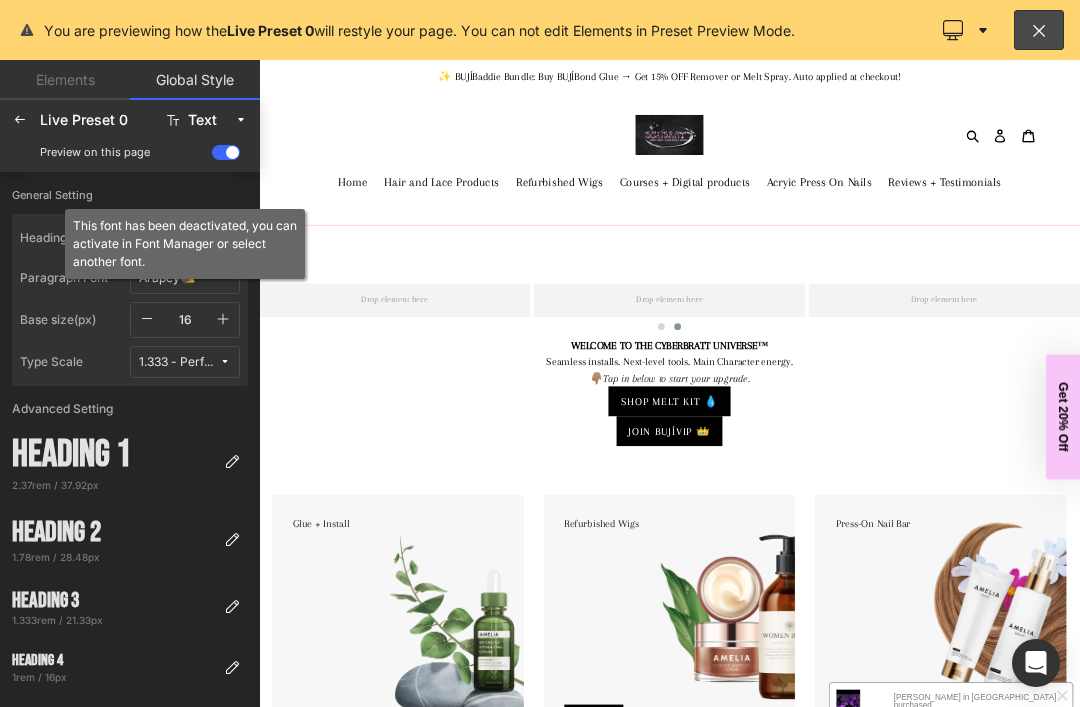 click on "Heading 1" at bounding box center (114, 455) 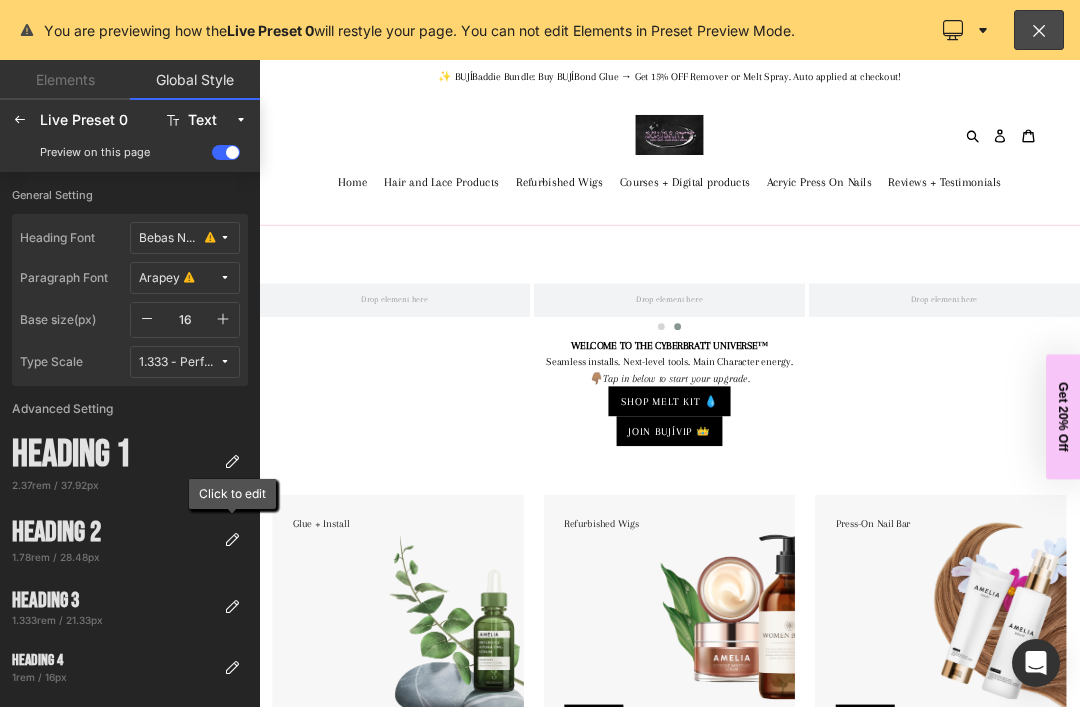 click at bounding box center [232, 462] 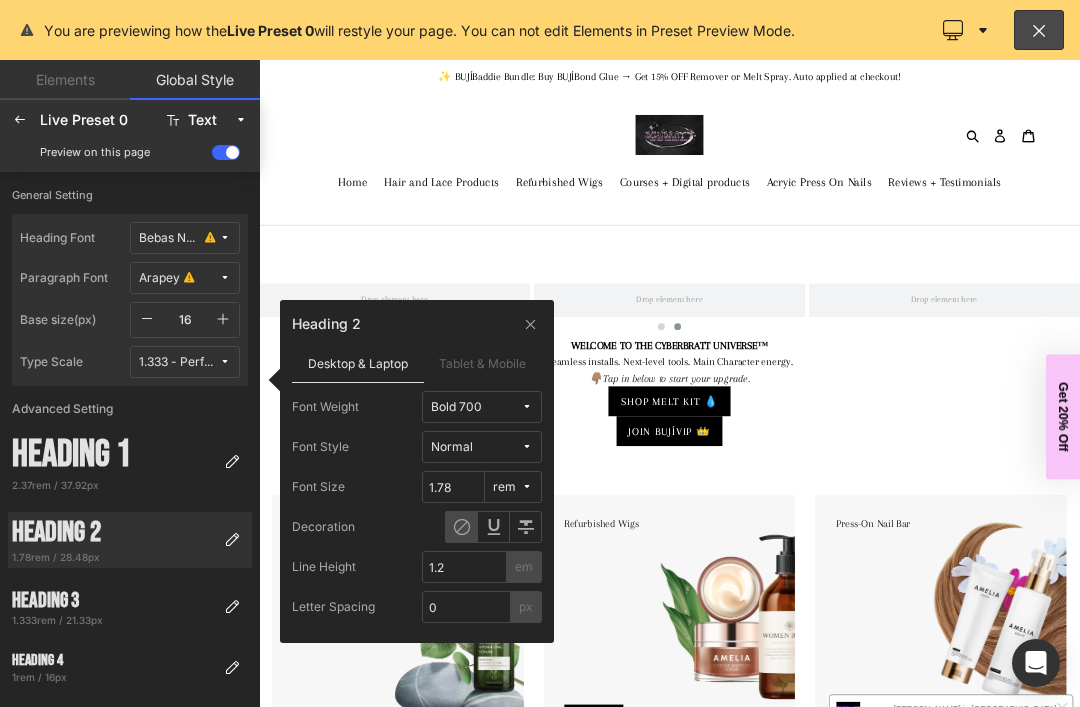 click on "Arapey" at bounding box center [159, 278] 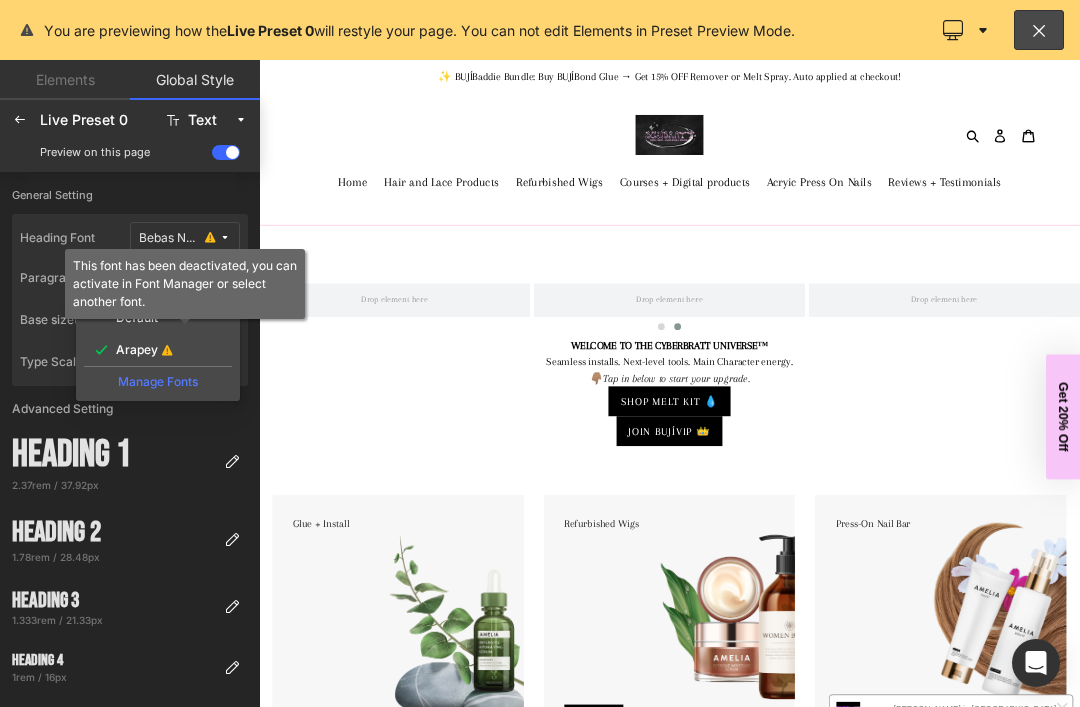 click on "Arapey" at bounding box center [159, 278] 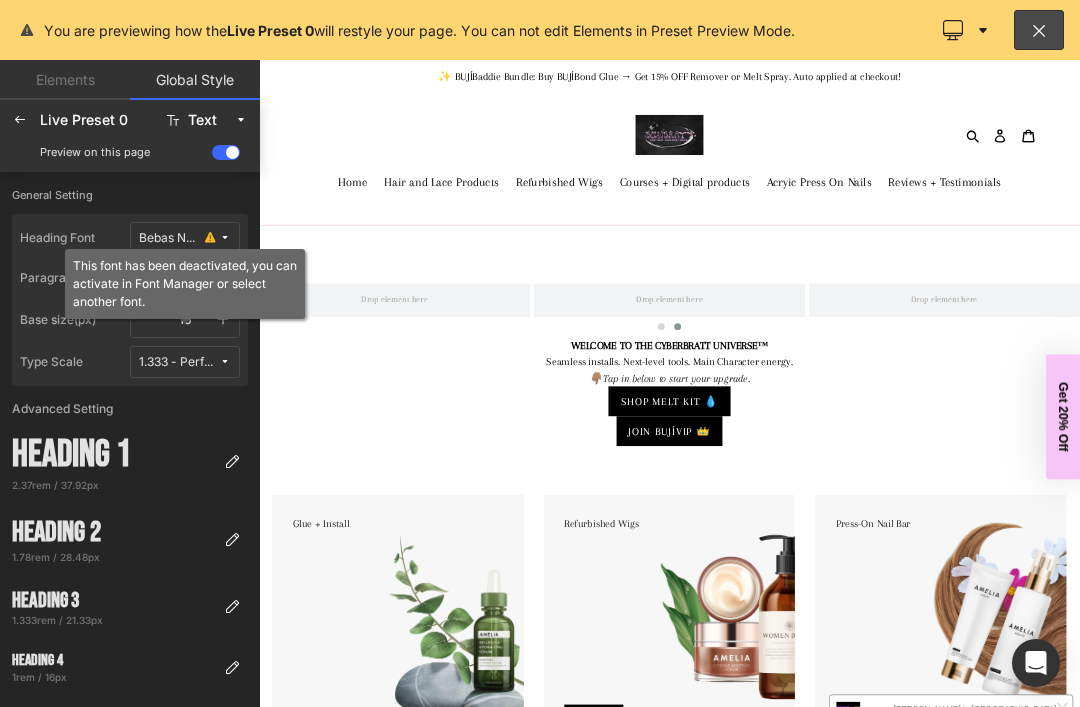 click on "Arapey" at bounding box center (159, 278) 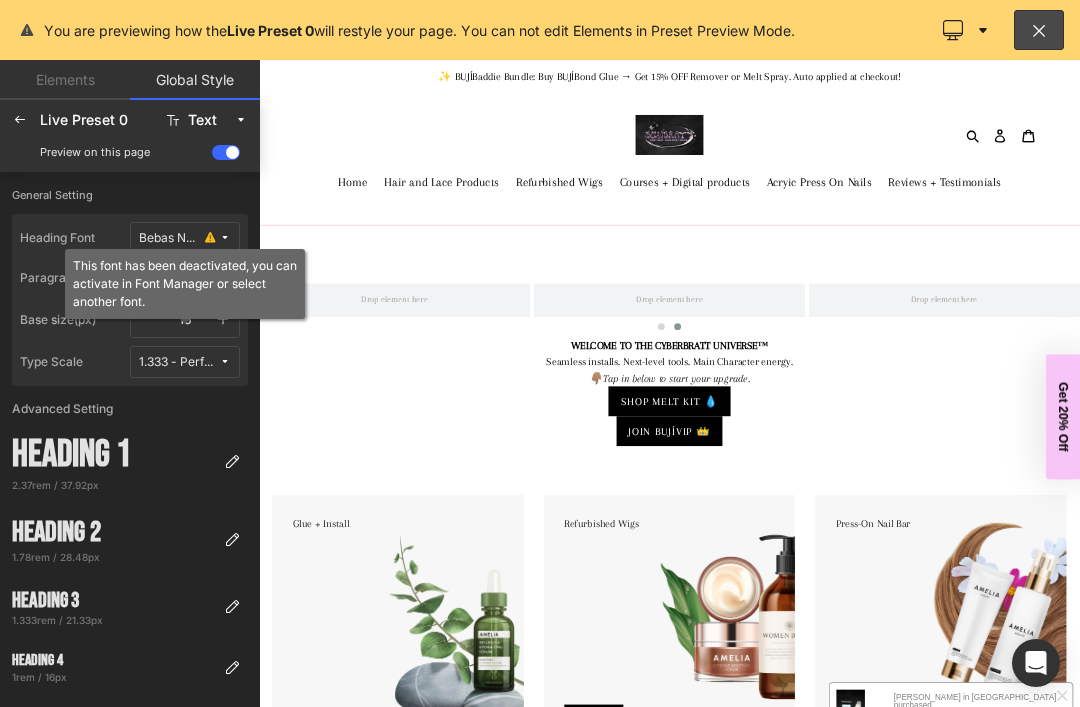 click at bounding box center [20, 120] 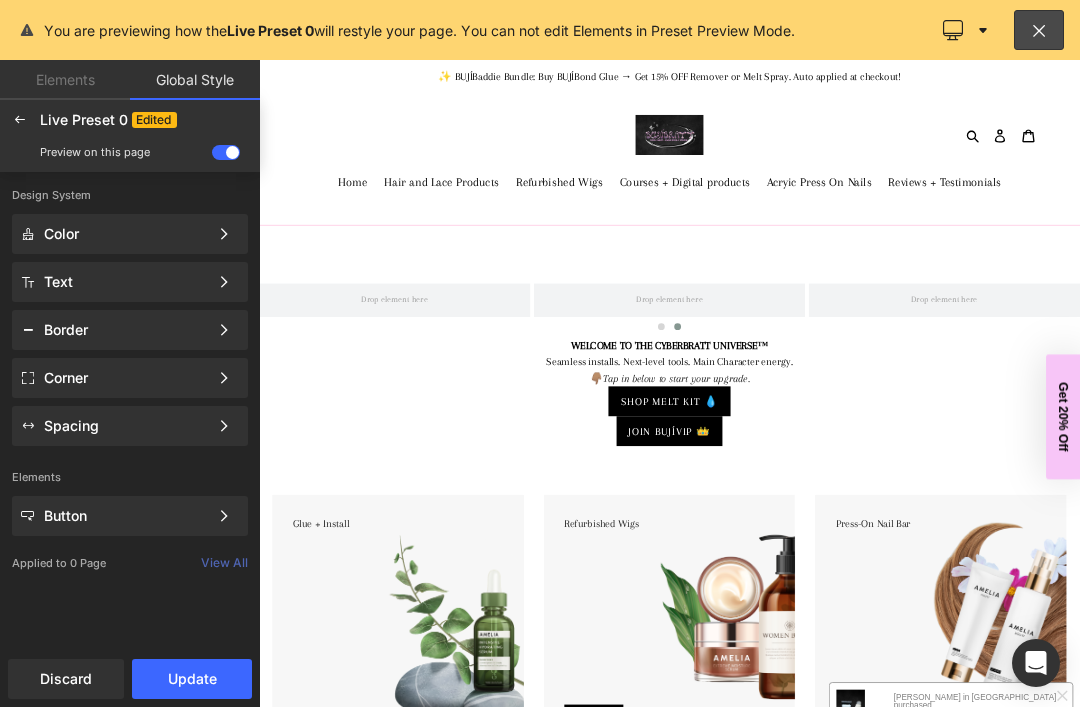 click at bounding box center (20, 120) 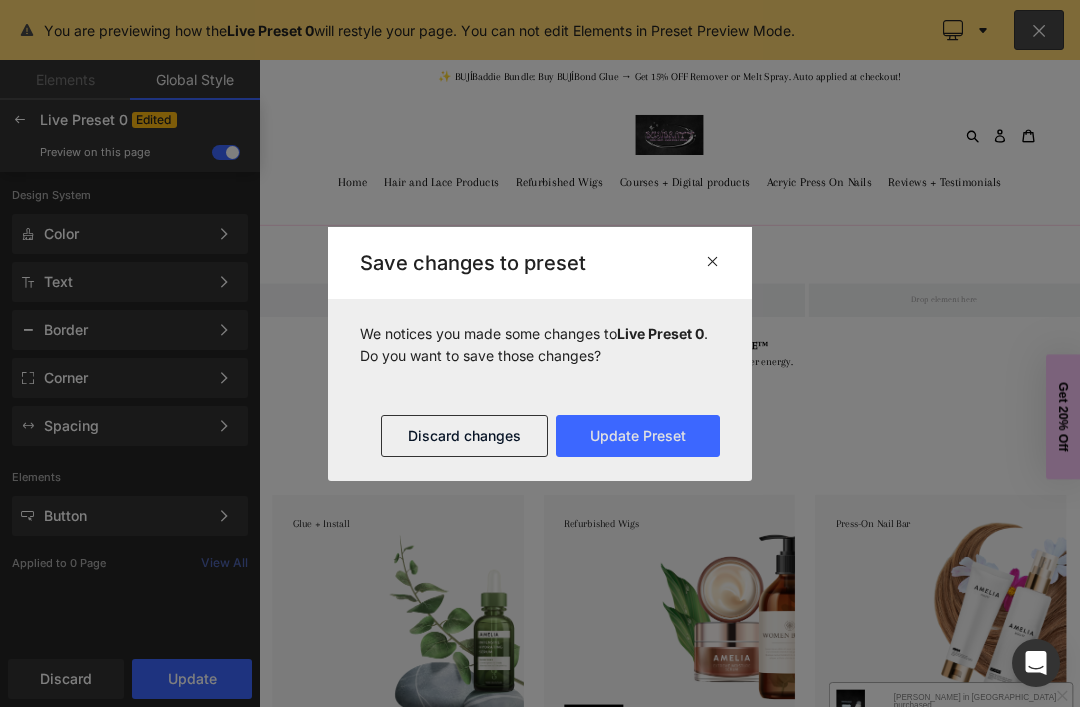 click on "Discard changes" at bounding box center (464, 436) 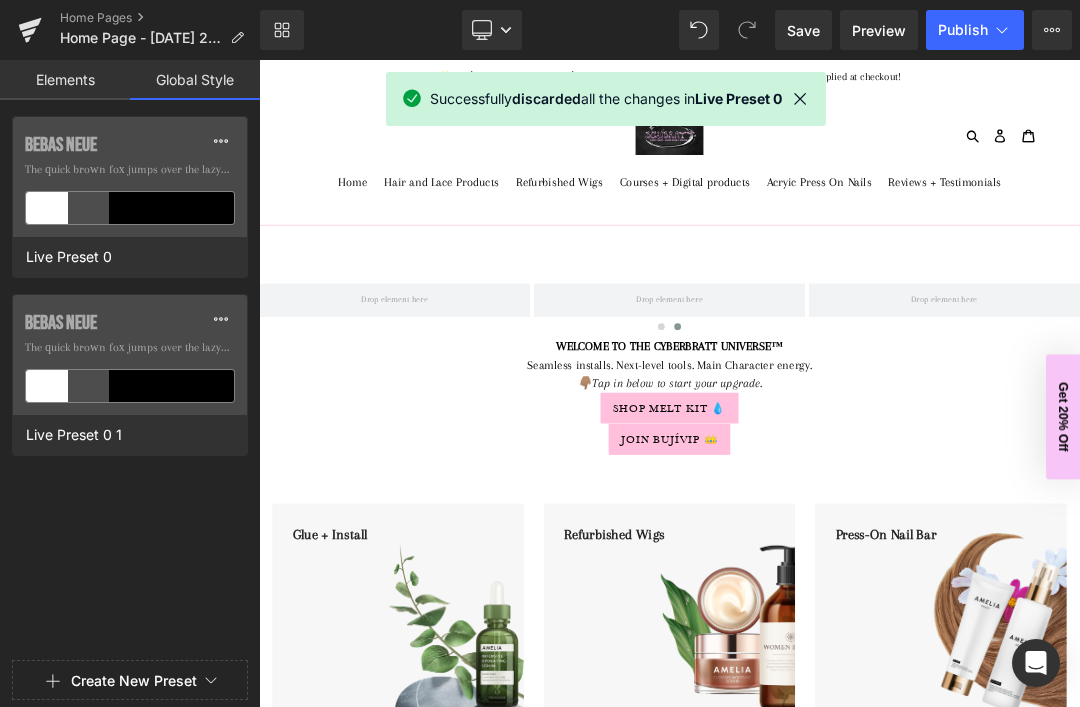 click on "Elements" at bounding box center [65, 80] 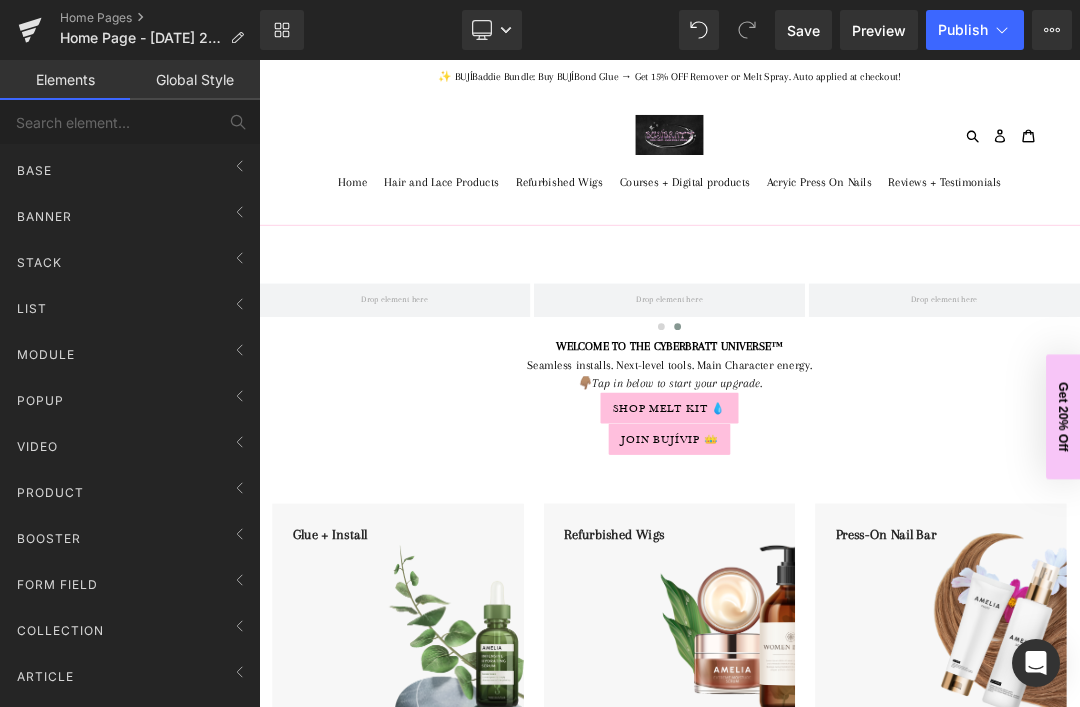 click on "Home Pages" at bounding box center [160, 18] 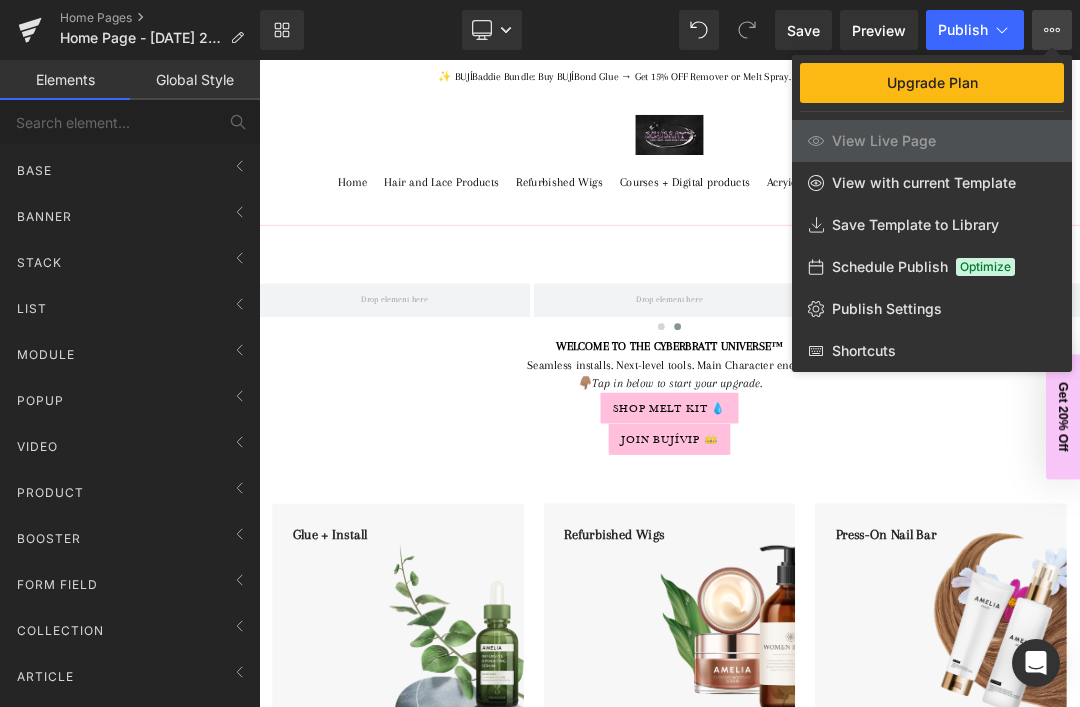 click on "Publish Settings" at bounding box center [887, 309] 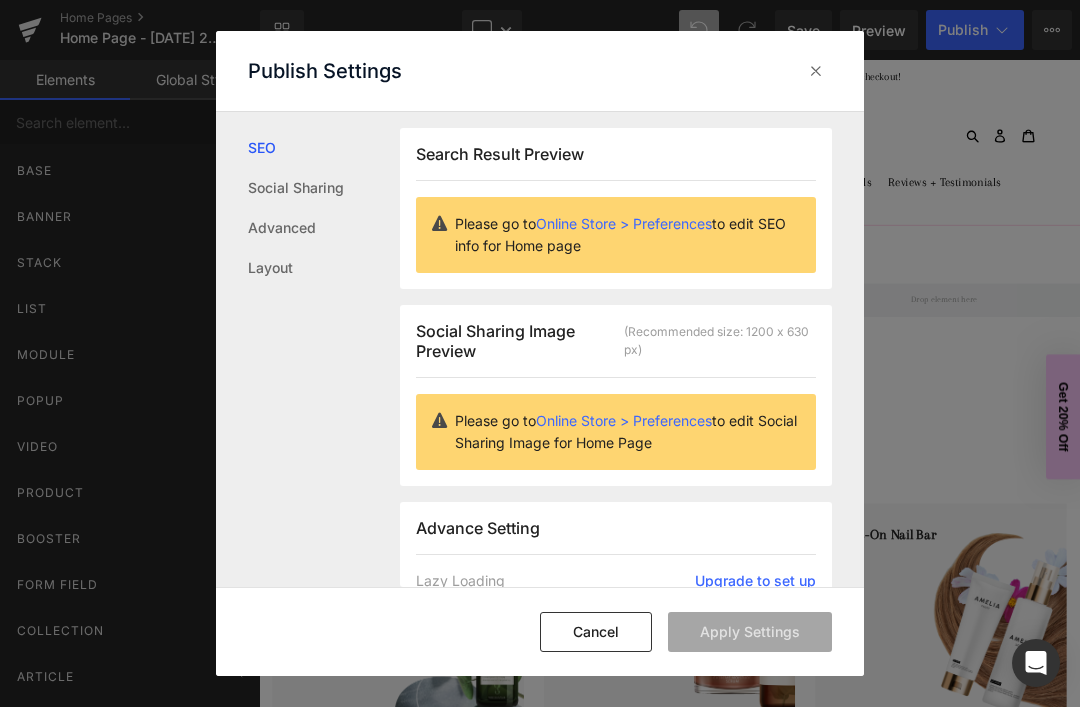 scroll, scrollTop: 0, scrollLeft: 0, axis: both 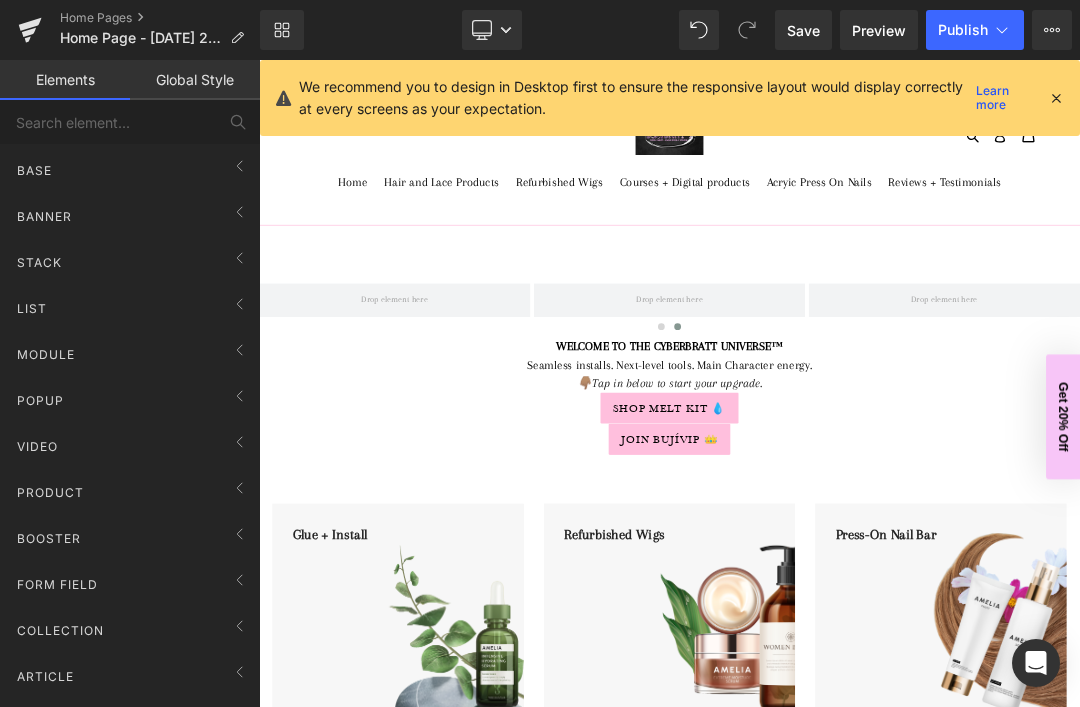 click on "Global Style" at bounding box center [195, 80] 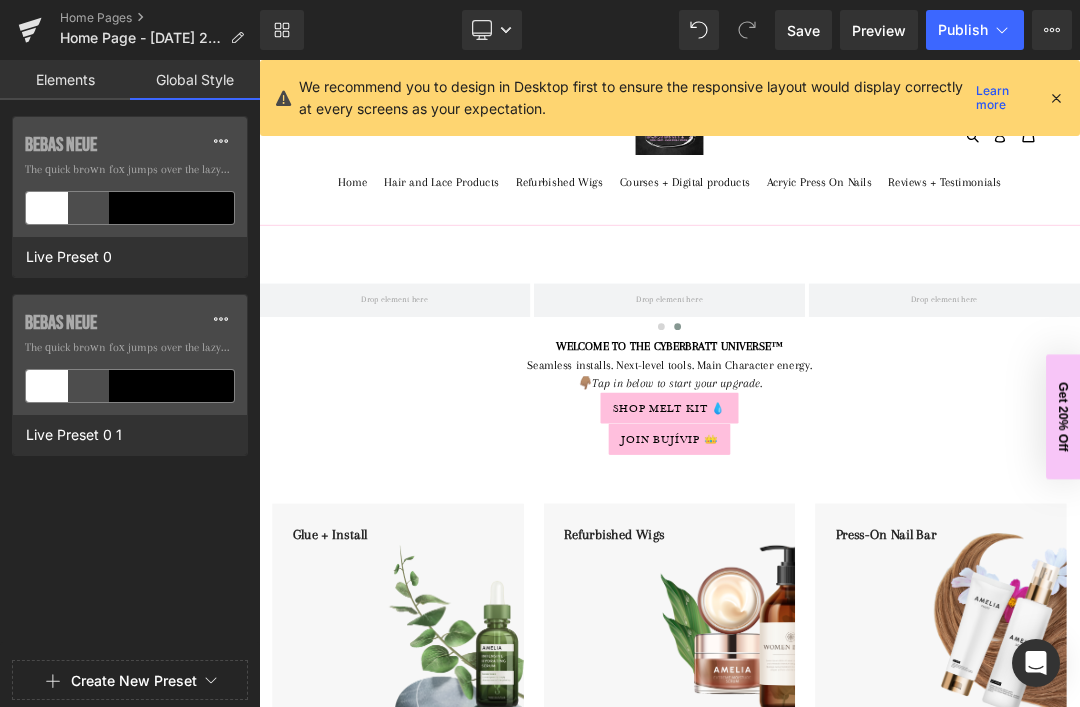 click on "WELCOME TO THE CYBERBRATT UNIVERSE™" at bounding box center (864, 482) 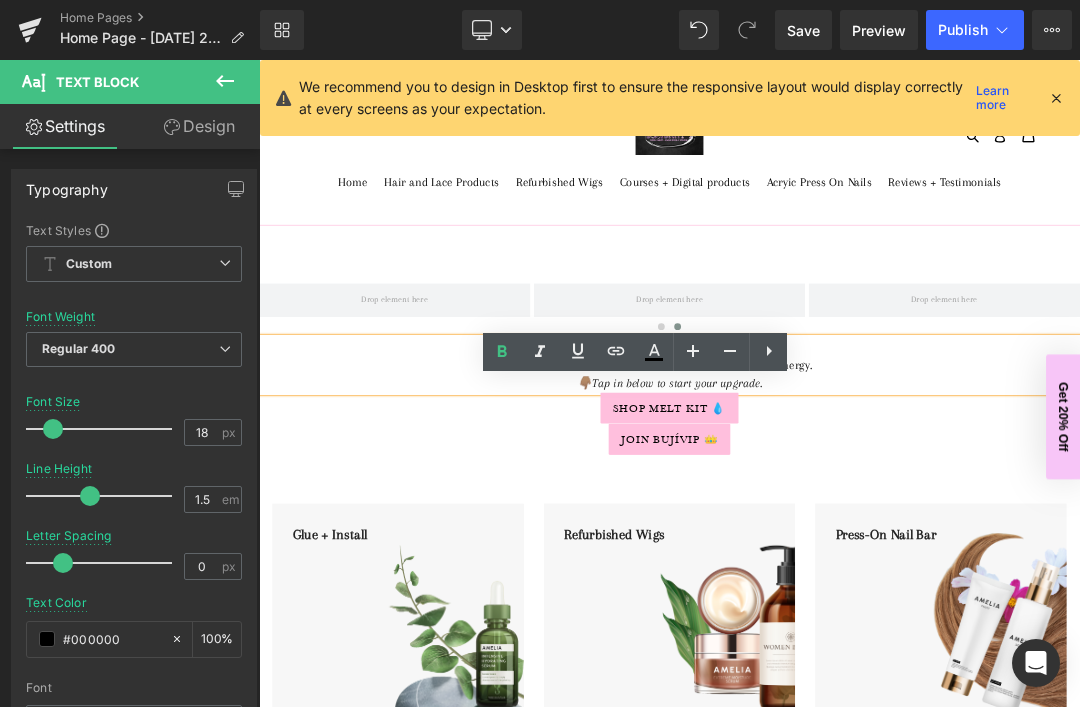 click on "‹ ›
Carousel         WELCOME TO THE CYBERBRATT UNIVERSE™ Seamless installs. Next-level tools. Main Character energy. 👇🏽Tap in below to start your upgrade. Text Block         Shop Melt Kit 💧 Button         Join BUJÍVIP 👑 Button
Glue + Install
Text Block         Shop Now Button
Hero Banner
Refurbished Wigs
Text Block         Shop Now Button
Hero Banner" at bounding box center [864, 1395] 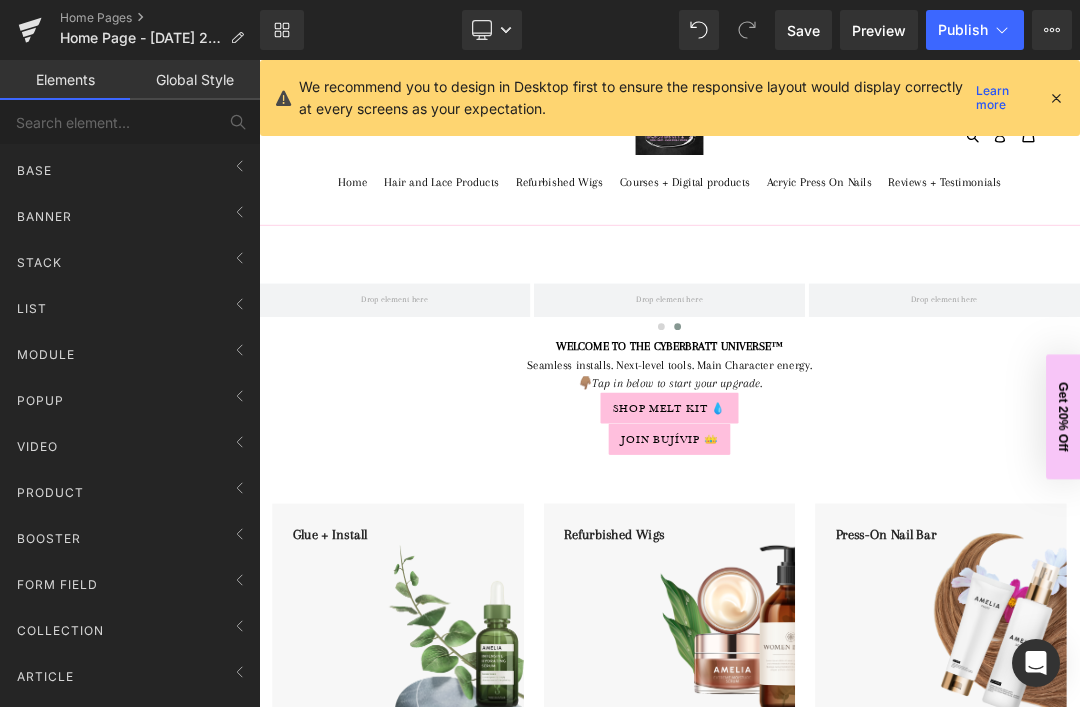 click at bounding box center [1056, 98] 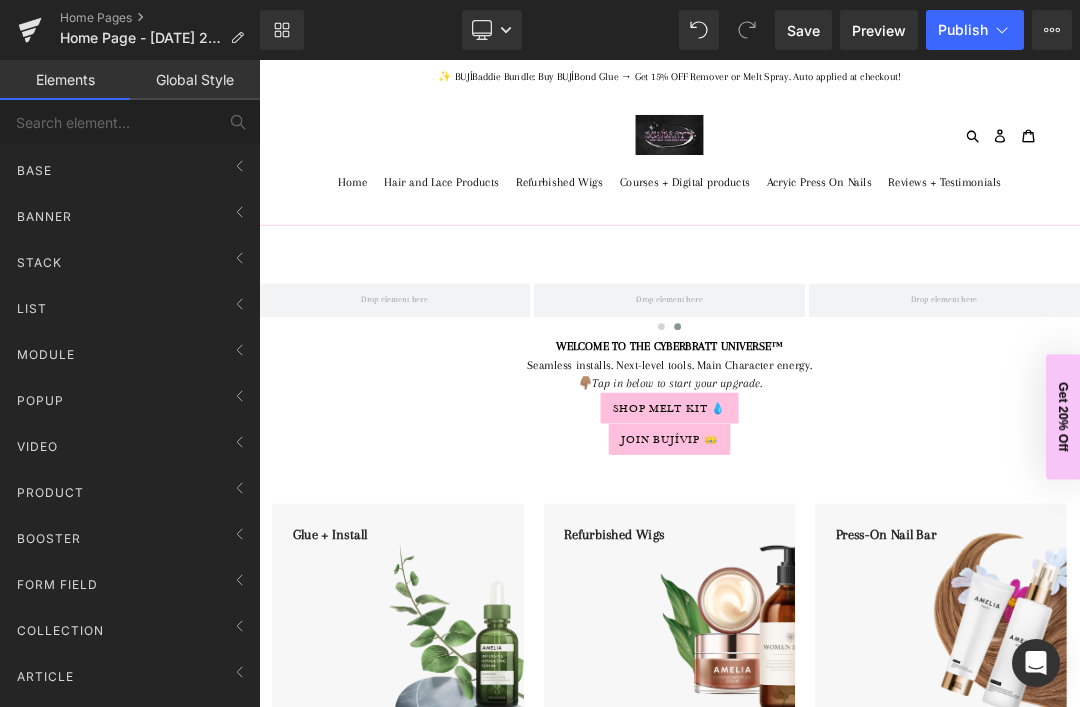 click 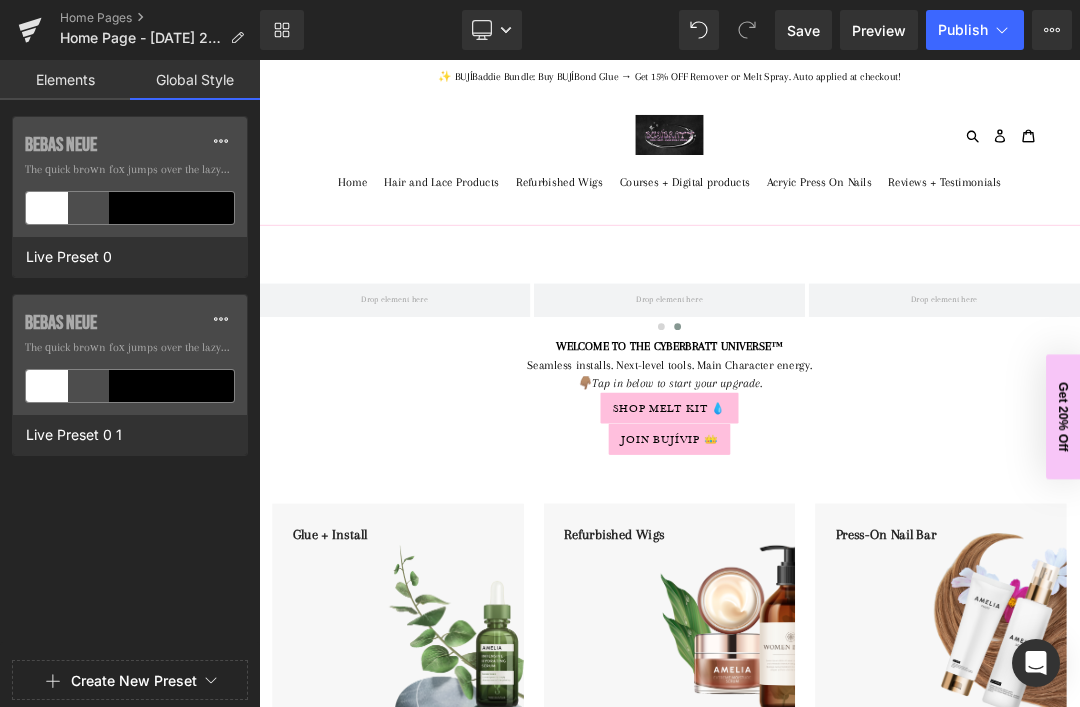 click on "Shop Melt Kit 💧" at bounding box center (864, 573) 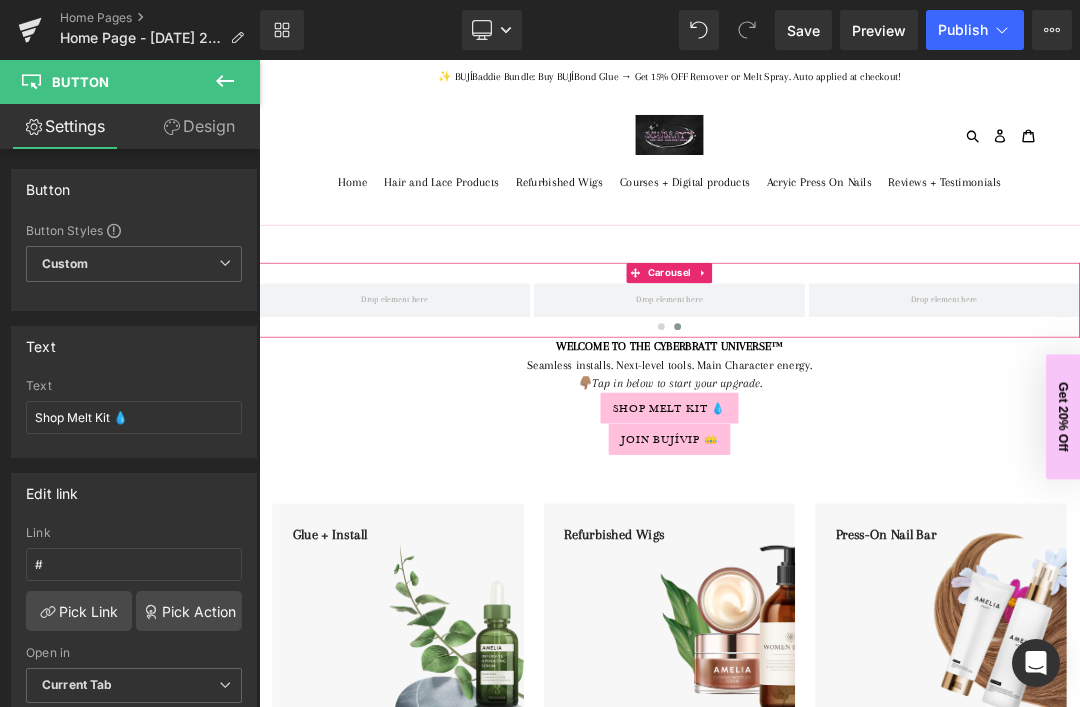 click 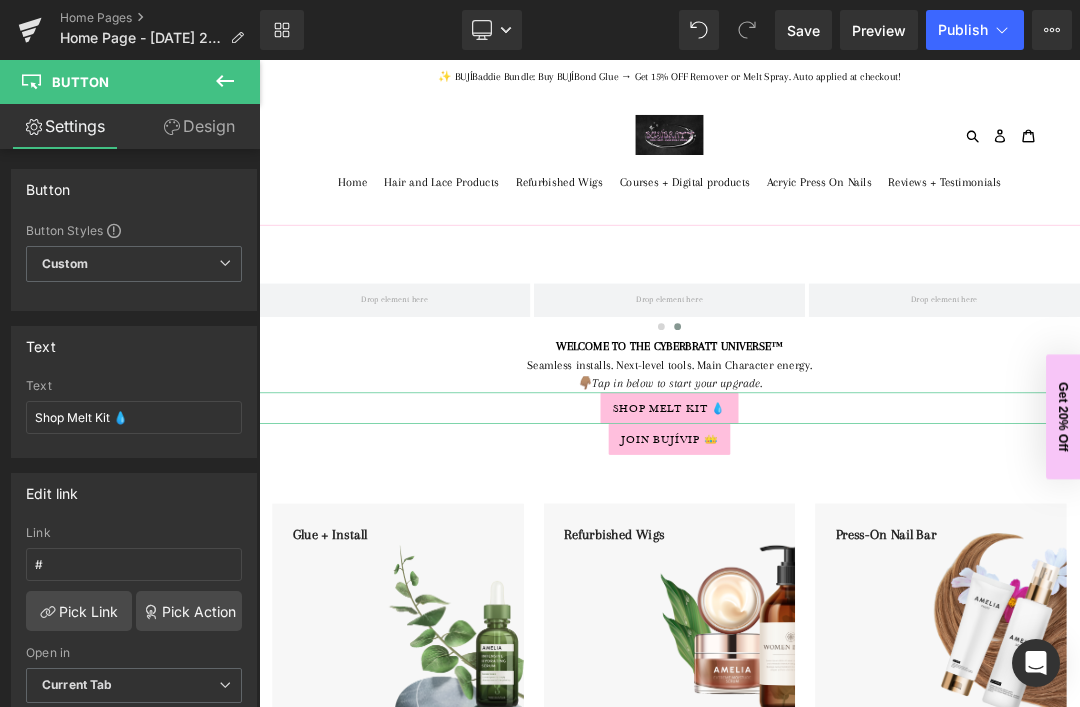 click on "Design" at bounding box center [199, 126] 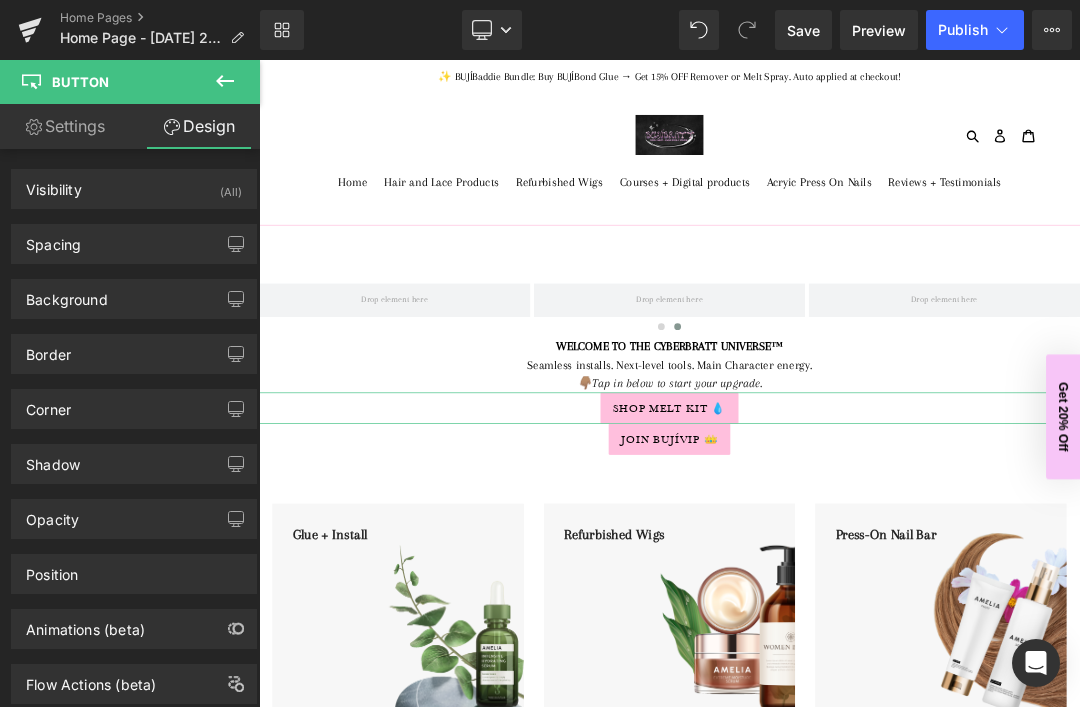 click 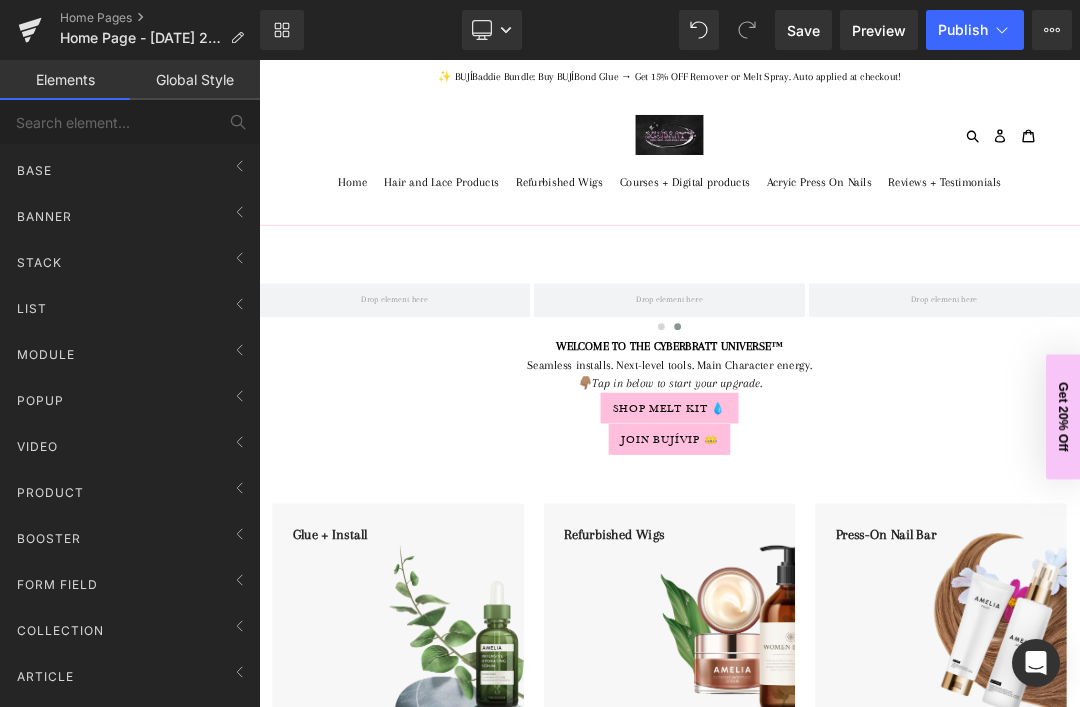 click on "Global Style" at bounding box center (195, 80) 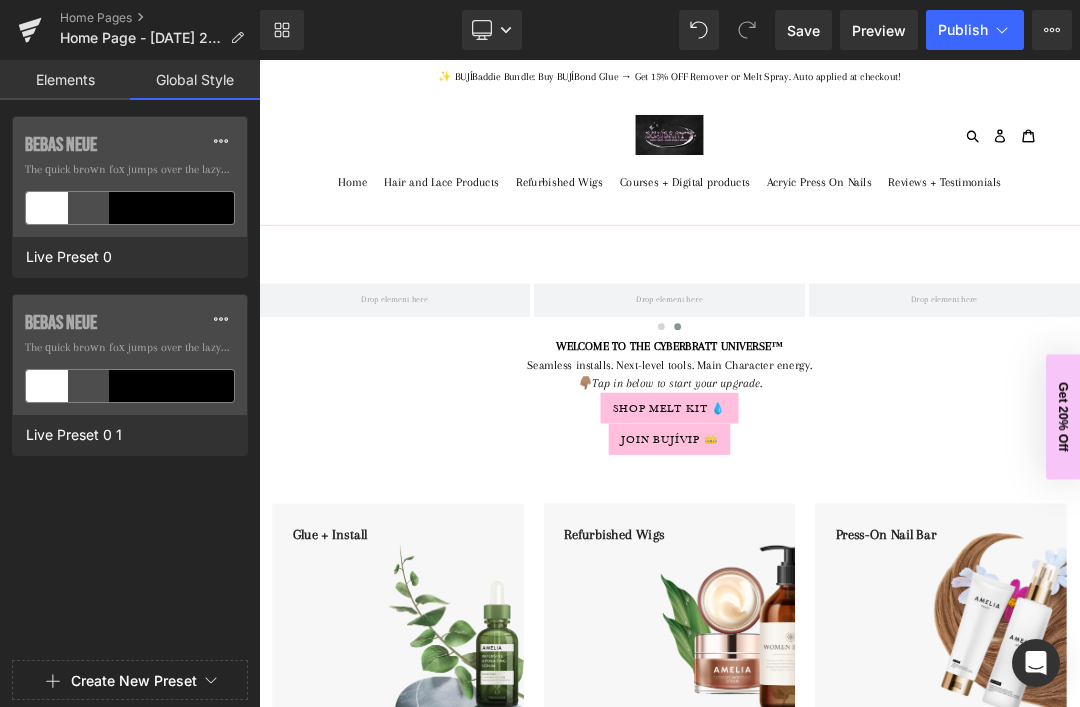 click 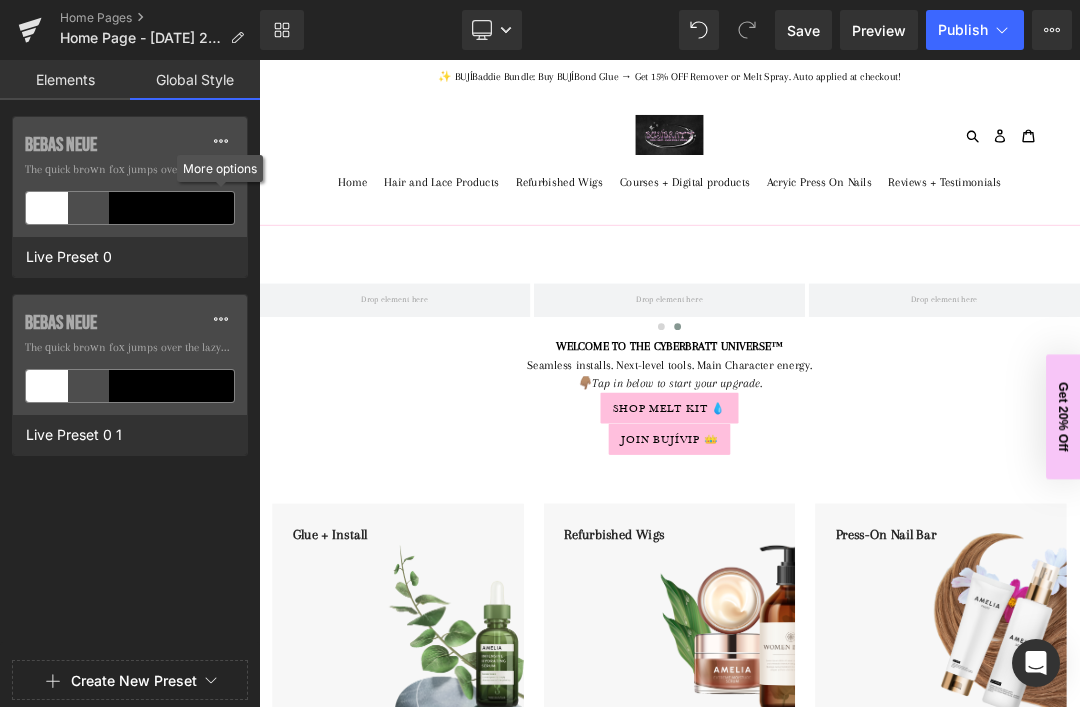 click on "Bebas Neue  The quick brown fox jumps over the lazy...  Live Preset 0" 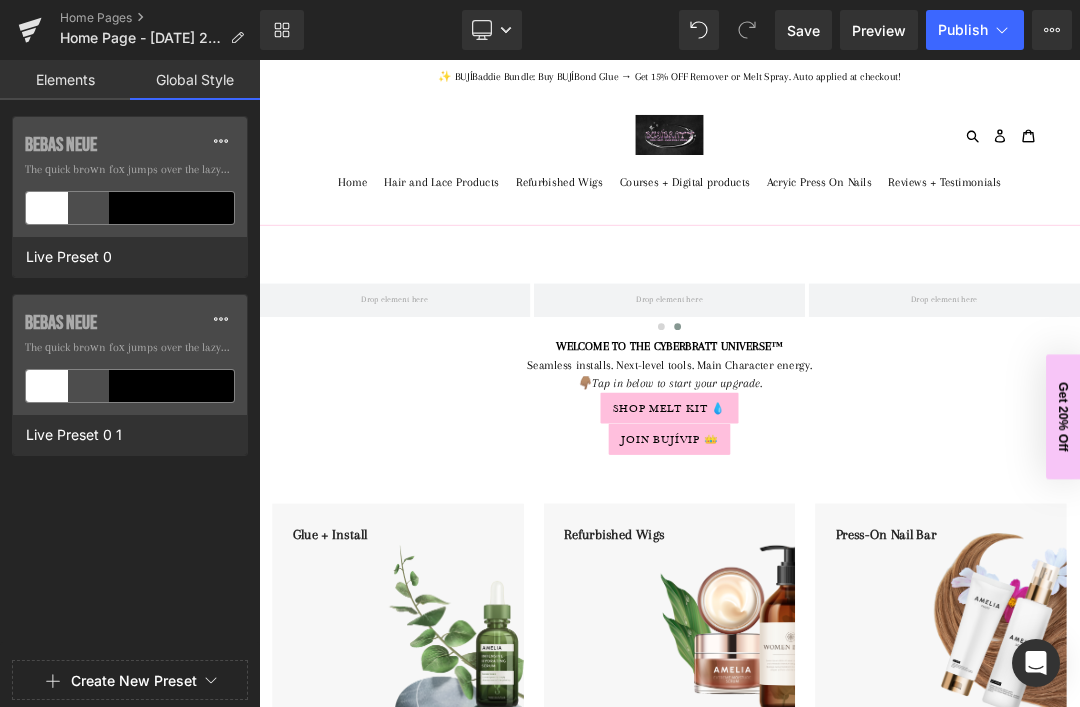 click at bounding box center (221, 141) 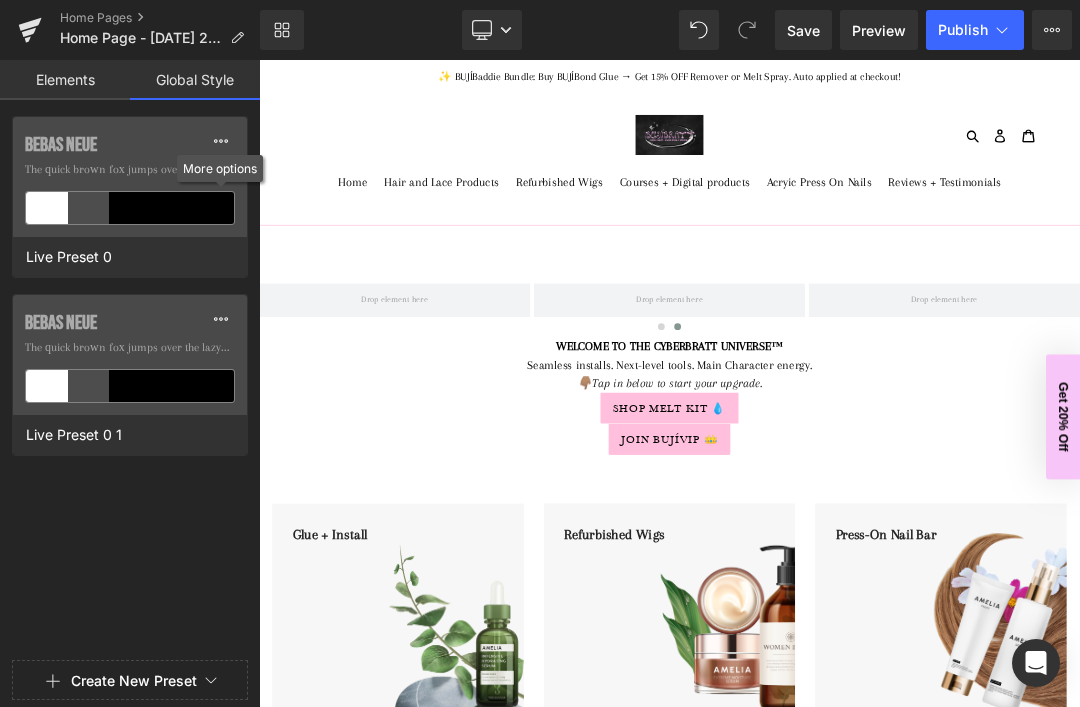 click on "Bebas Neue  The quick brown fox jumps over the lazy...  Live Preset 0" 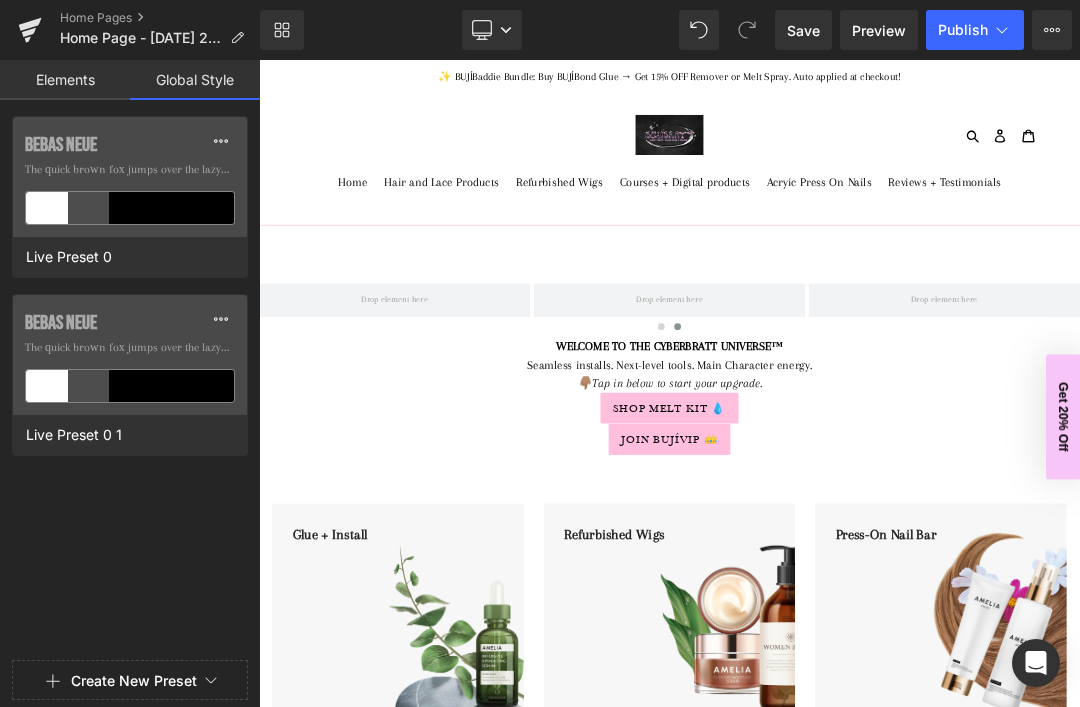 click at bounding box center [221, 319] 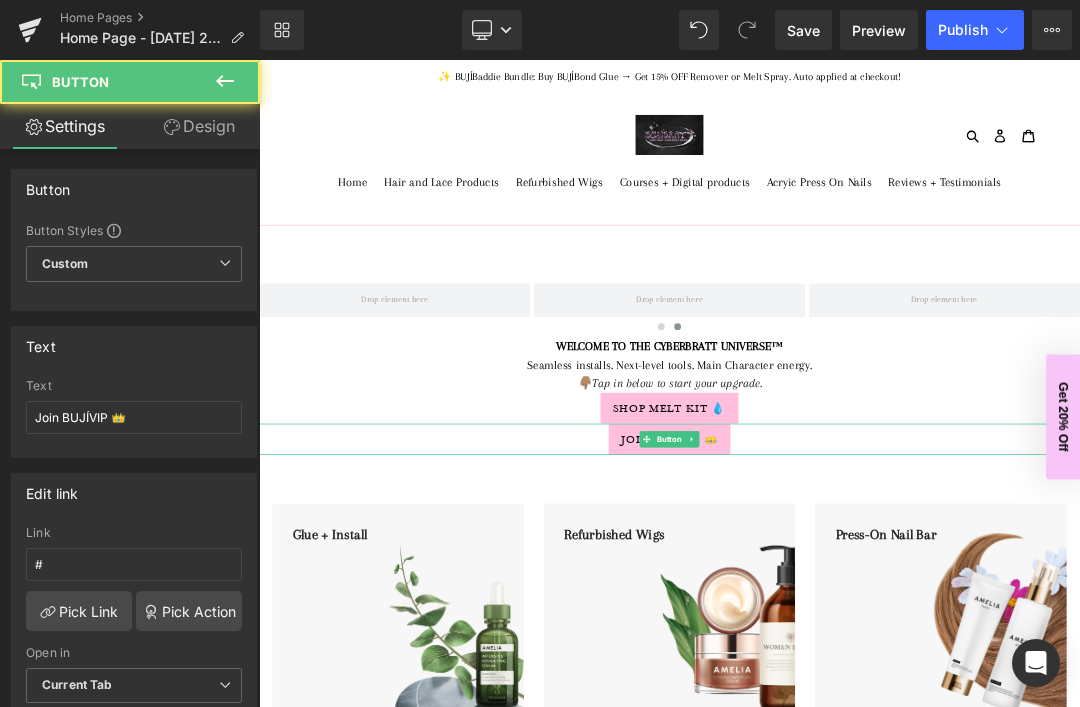 click on "Text Join BUJÍVIP 👑 Text Join BUJÍVIP 👑" at bounding box center [134, 384] 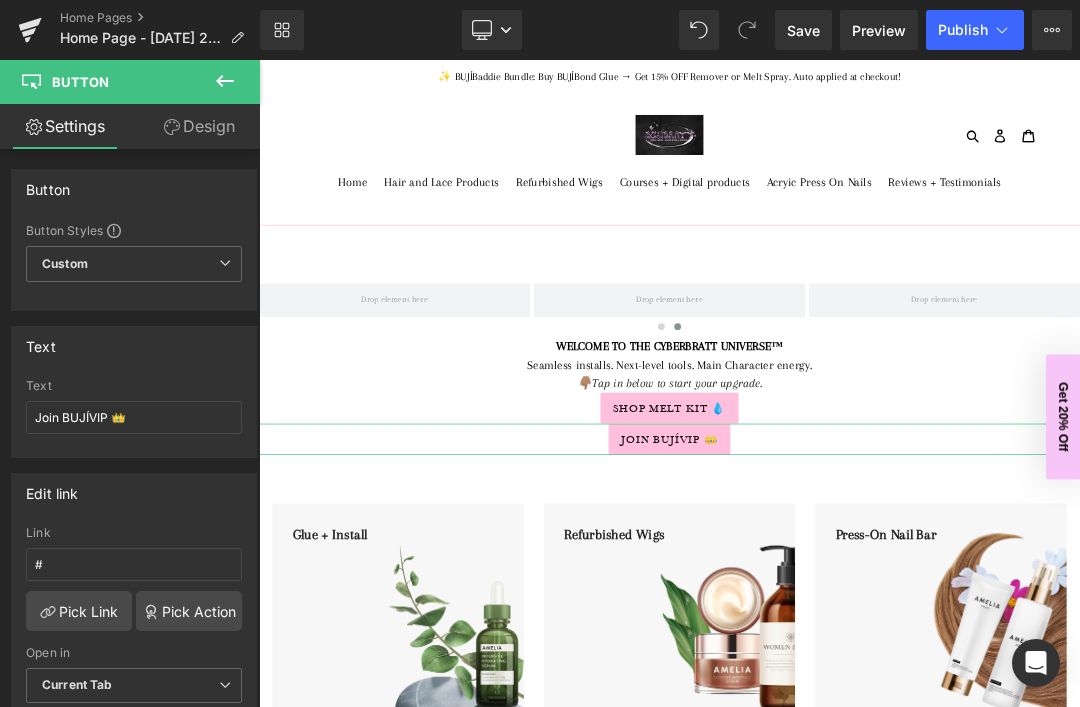 click at bounding box center [225, 82] 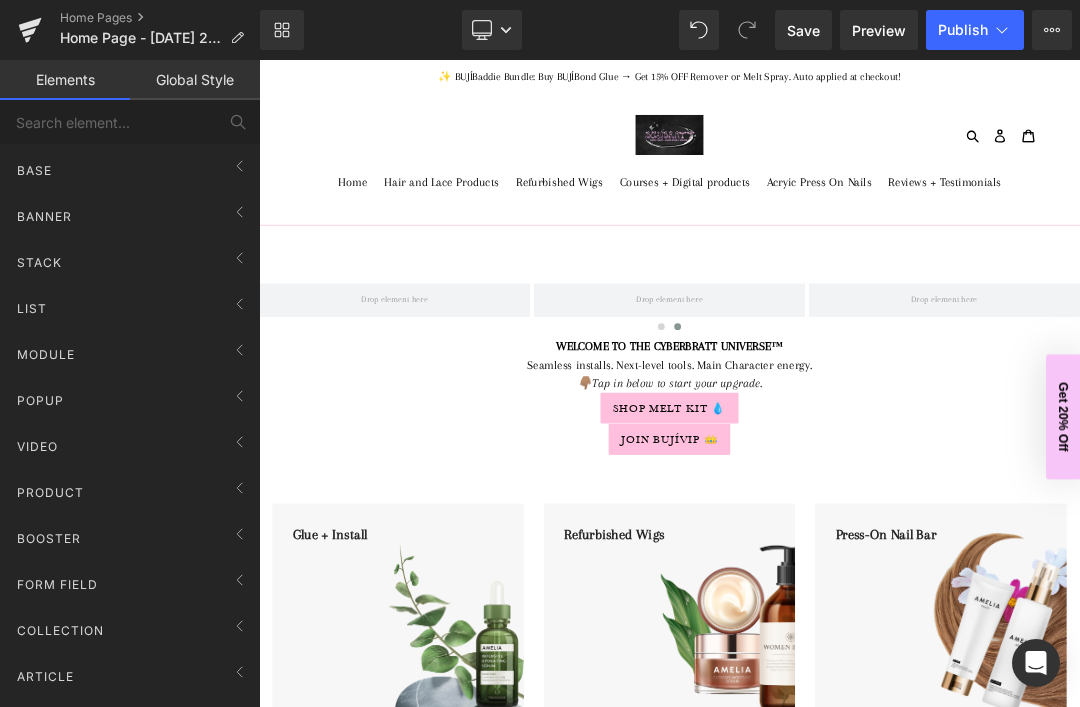 click on "Global Style" at bounding box center (195, 80) 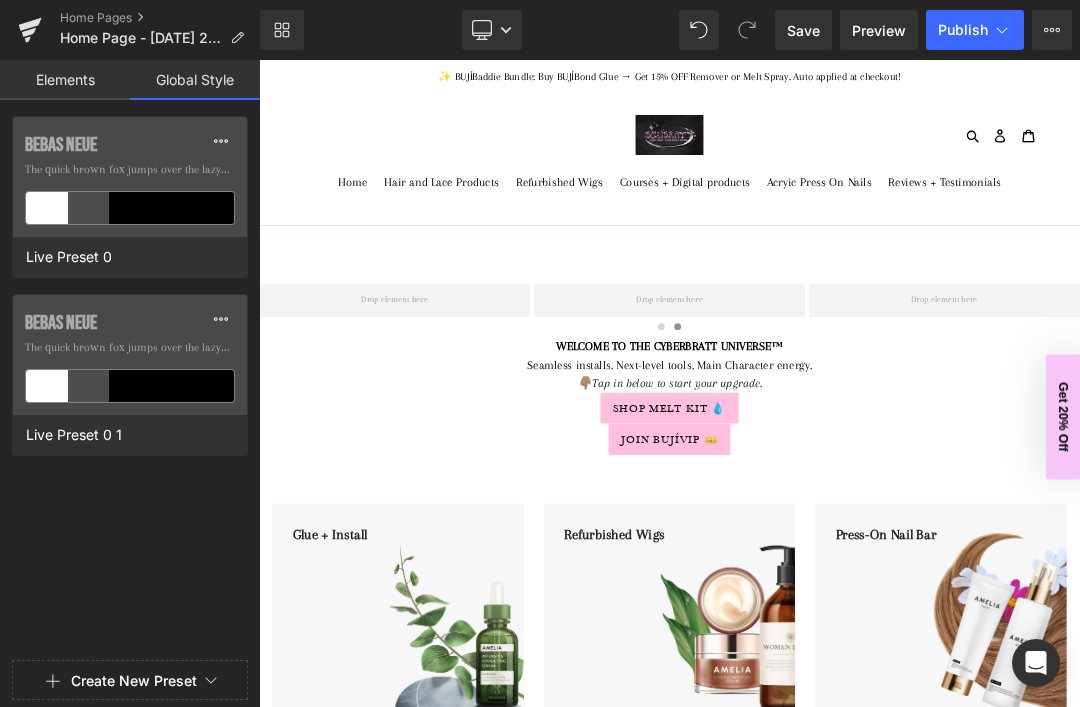 click on "Bebas Neue  The quick brown fox jumps over the lazy...  Live Preset 0 Bebas Neue  The quick brown fox jumps over the lazy...  Live Preset 0 1" at bounding box center [130, 384] 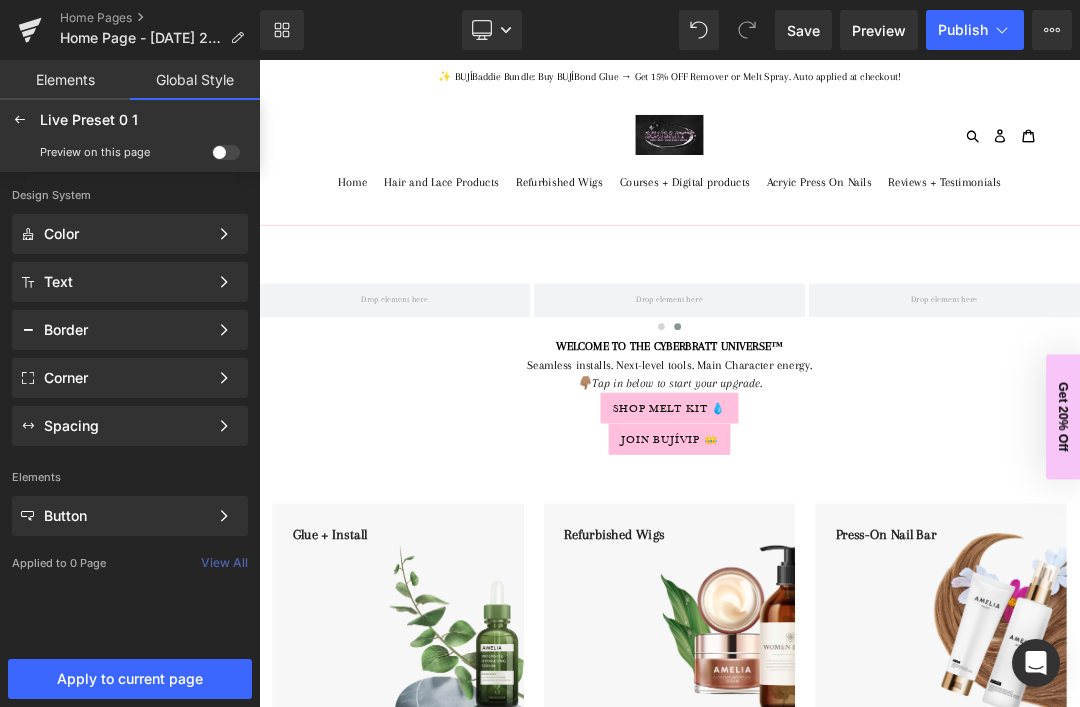 click at bounding box center (20, 120) 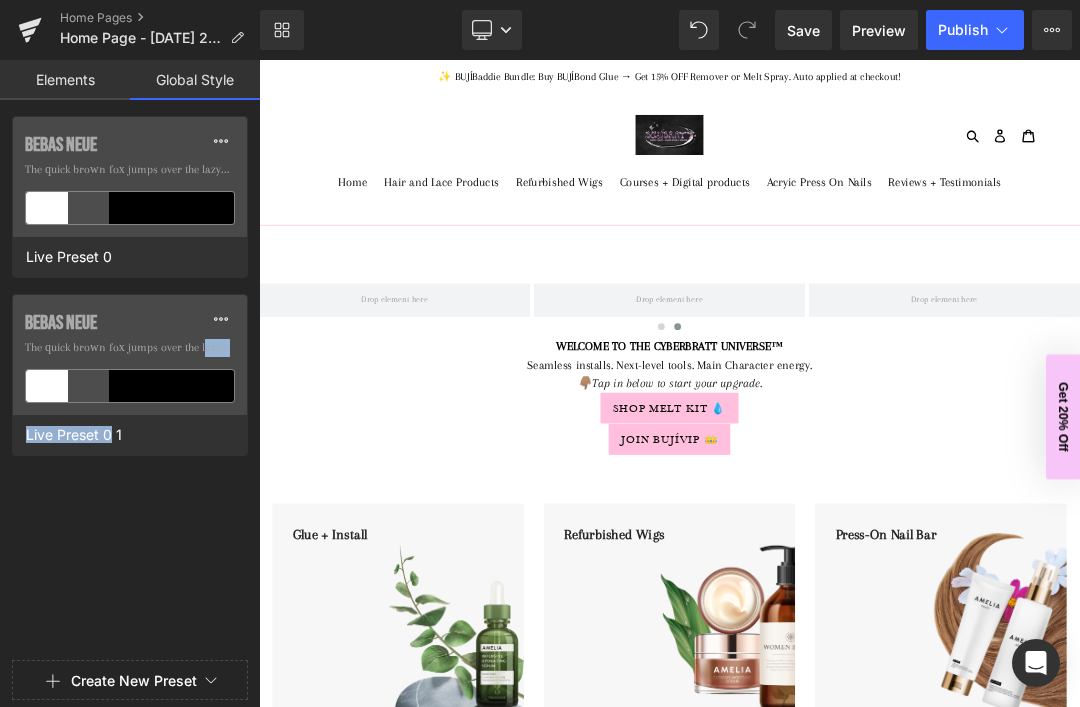 click 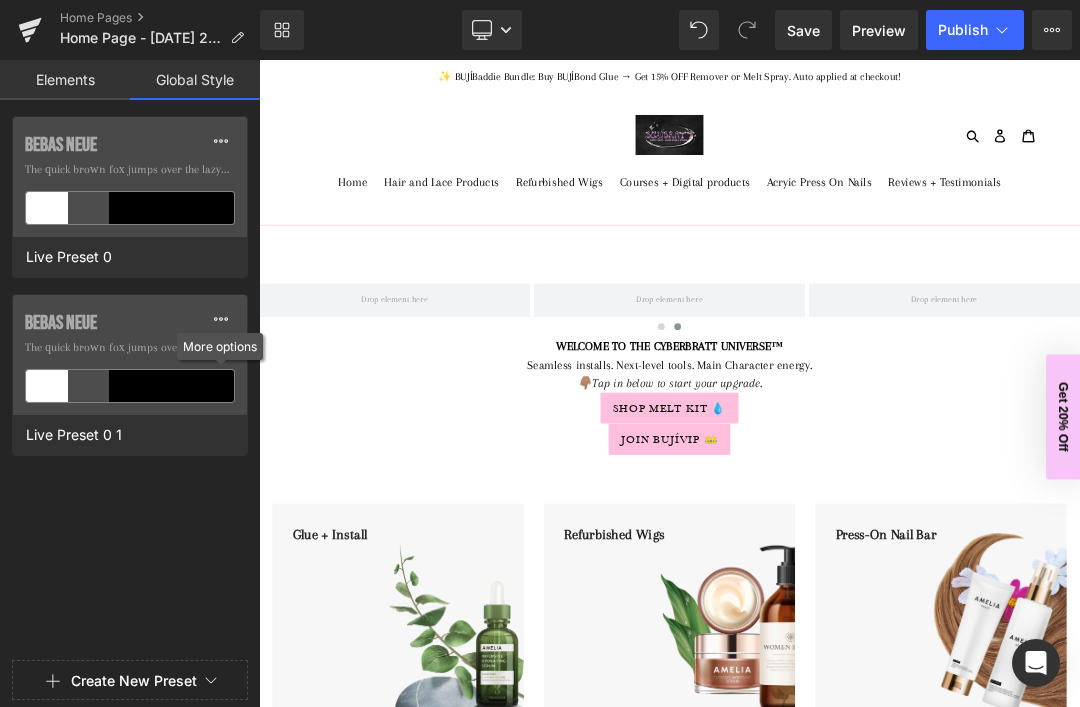 click on "Bebas Neue  The quick brown fox jumps over the lazy...  Live Preset 0 1" 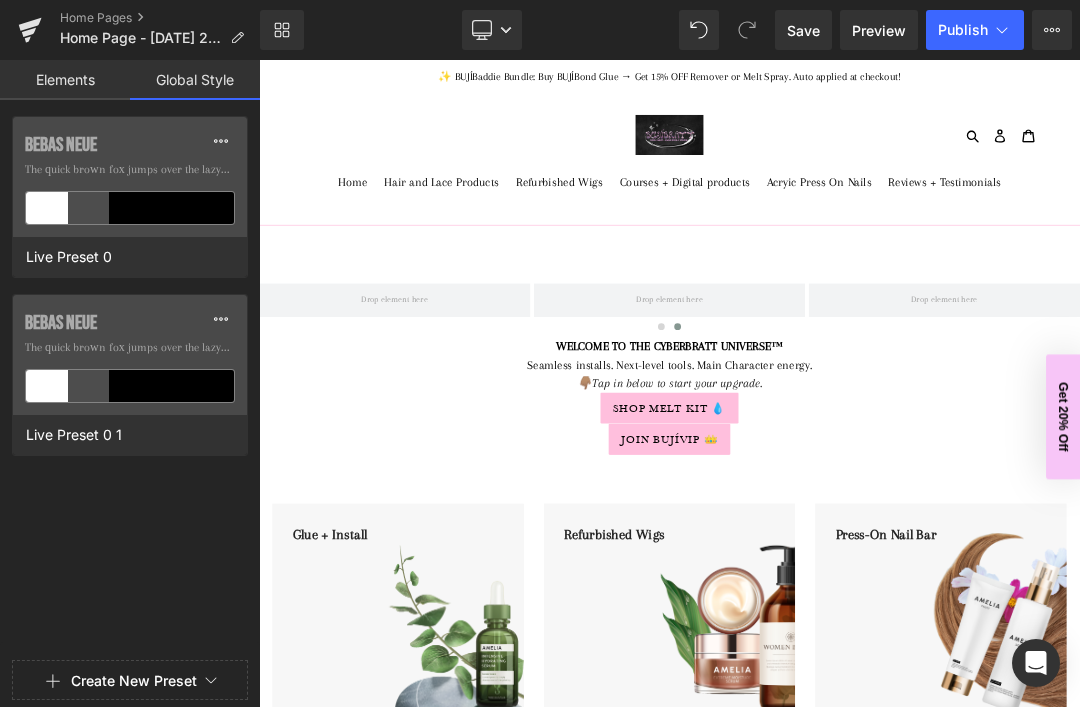 click 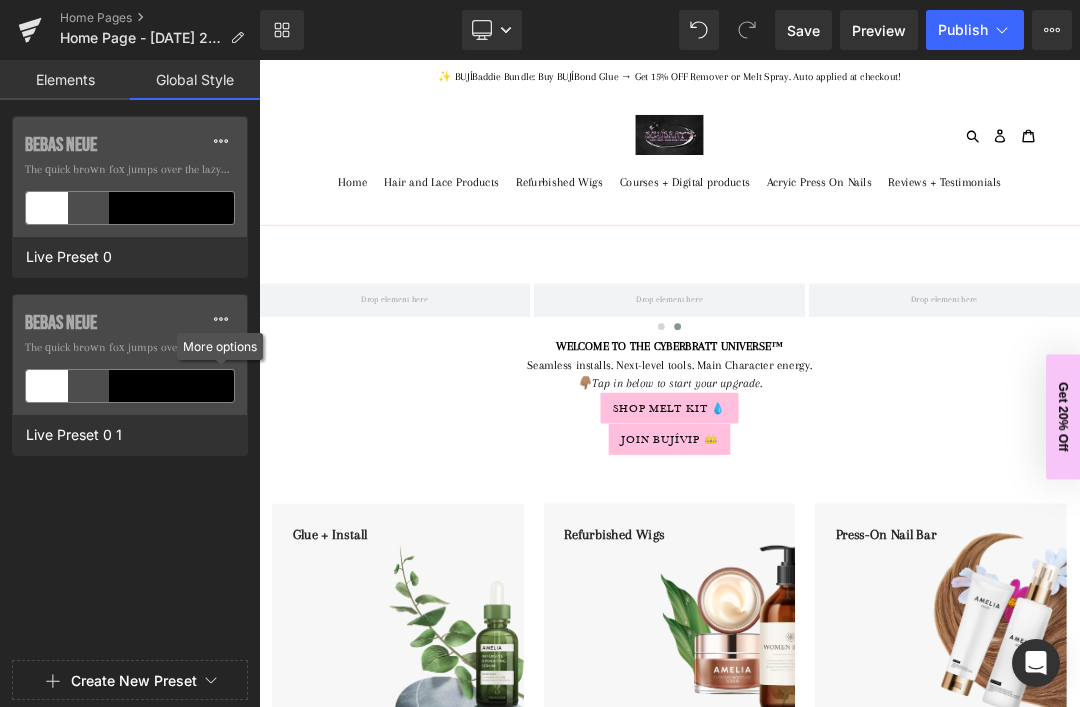 click on "Join BUJÍVIP 👑" at bounding box center (864, 619) 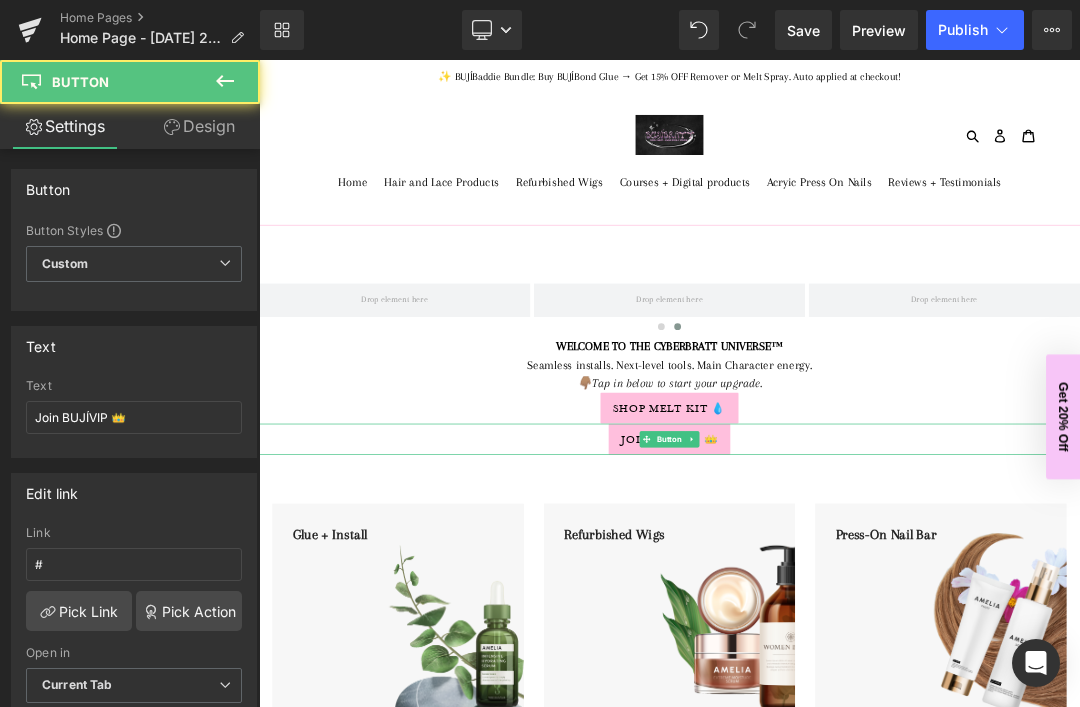 click on "Text Join BUJÍVIP 👑 Text Join BUJÍVIP 👑" at bounding box center (134, 384) 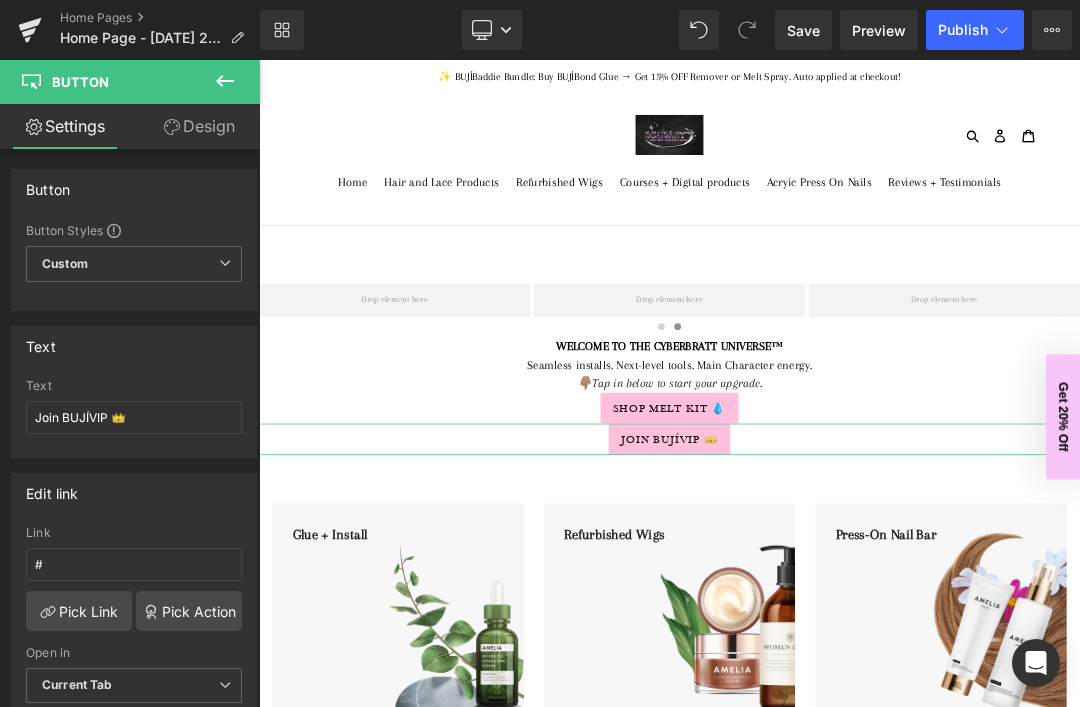 click 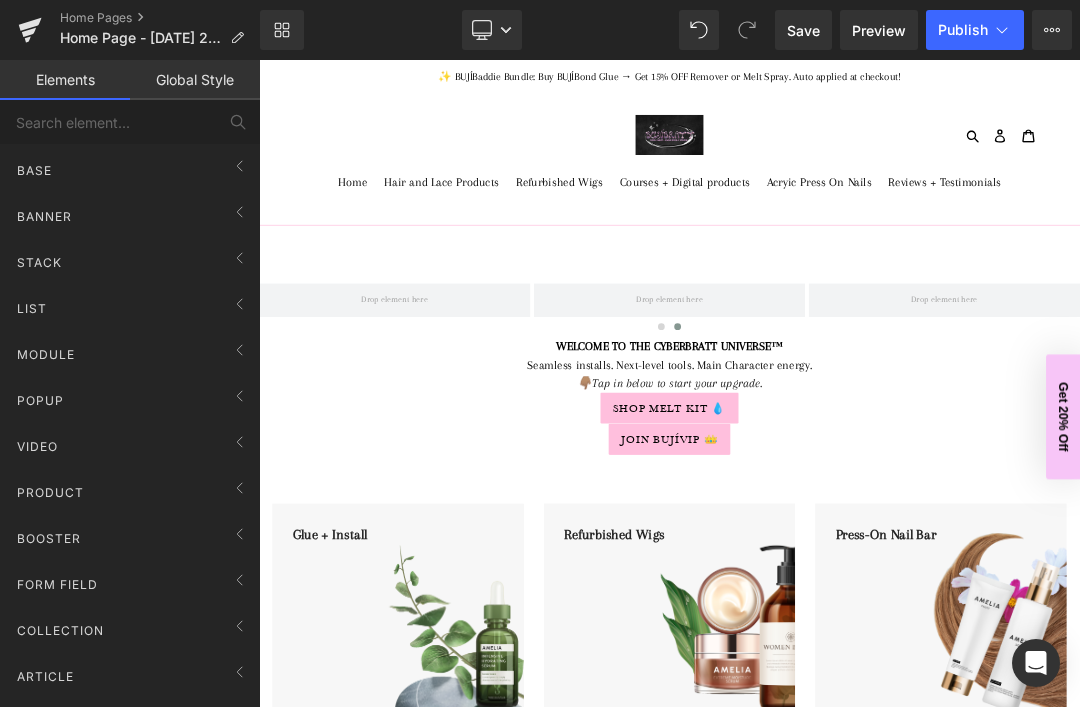 click on "Global Style" at bounding box center [195, 80] 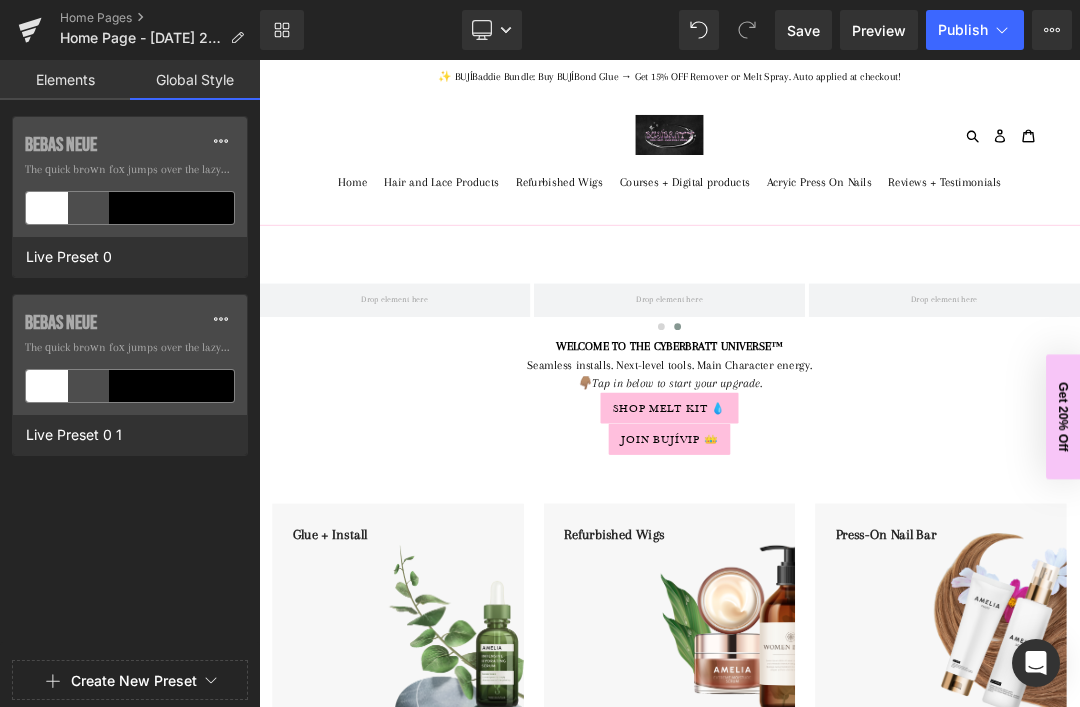 click 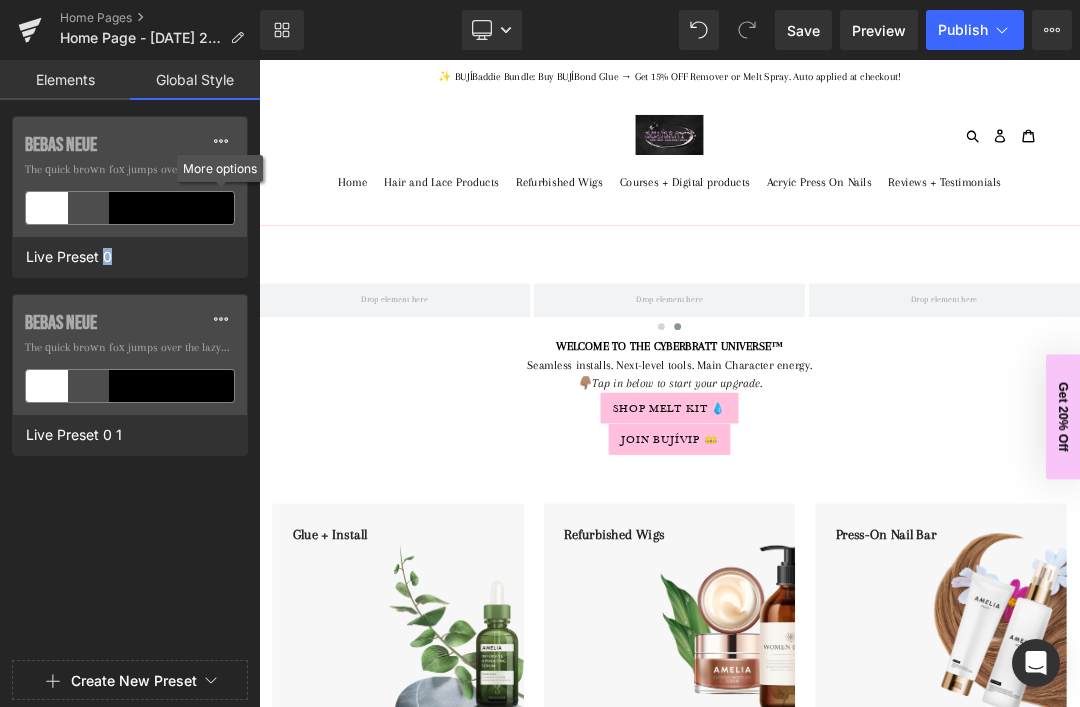 click at bounding box center [221, 141] 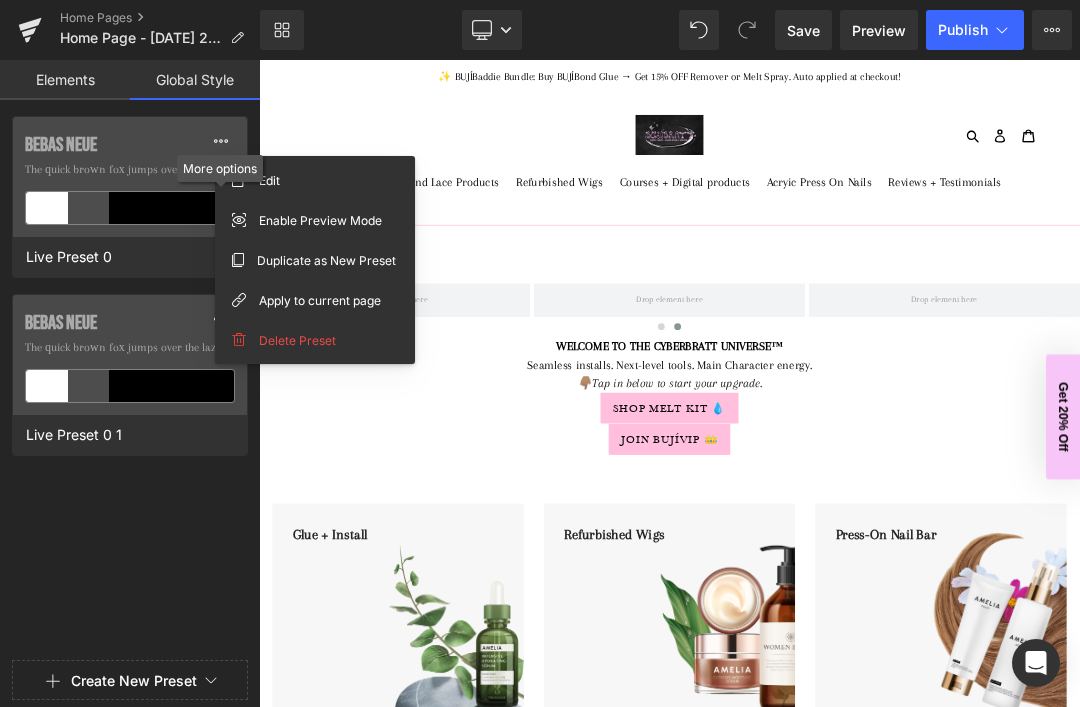 click at bounding box center [221, 141] 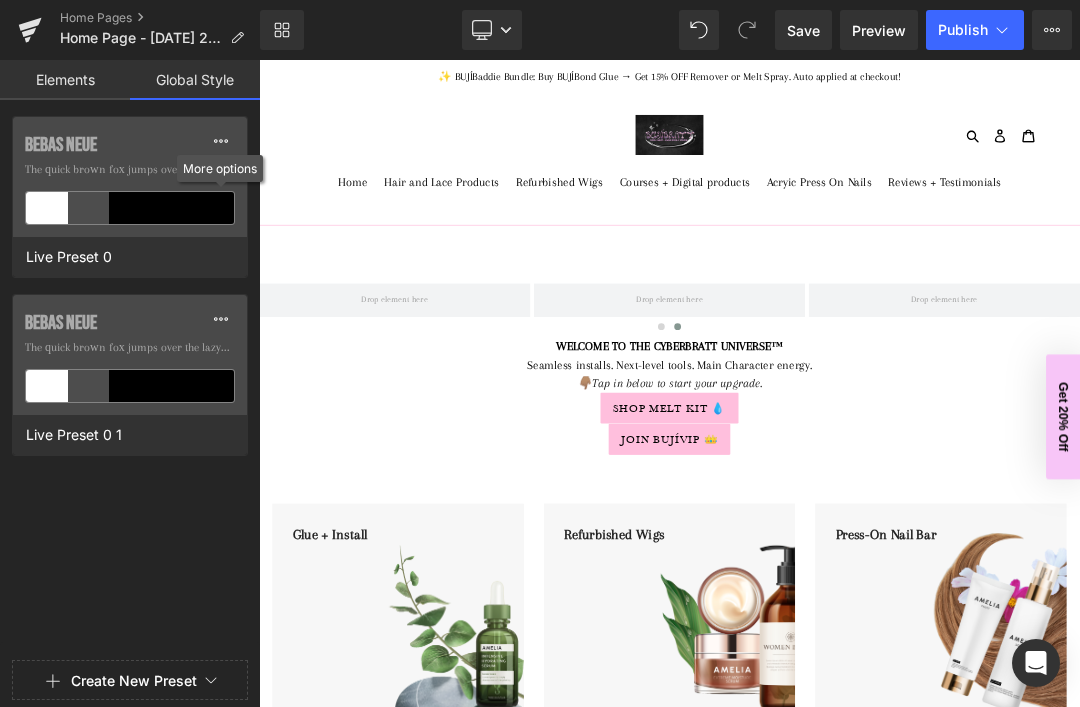 click 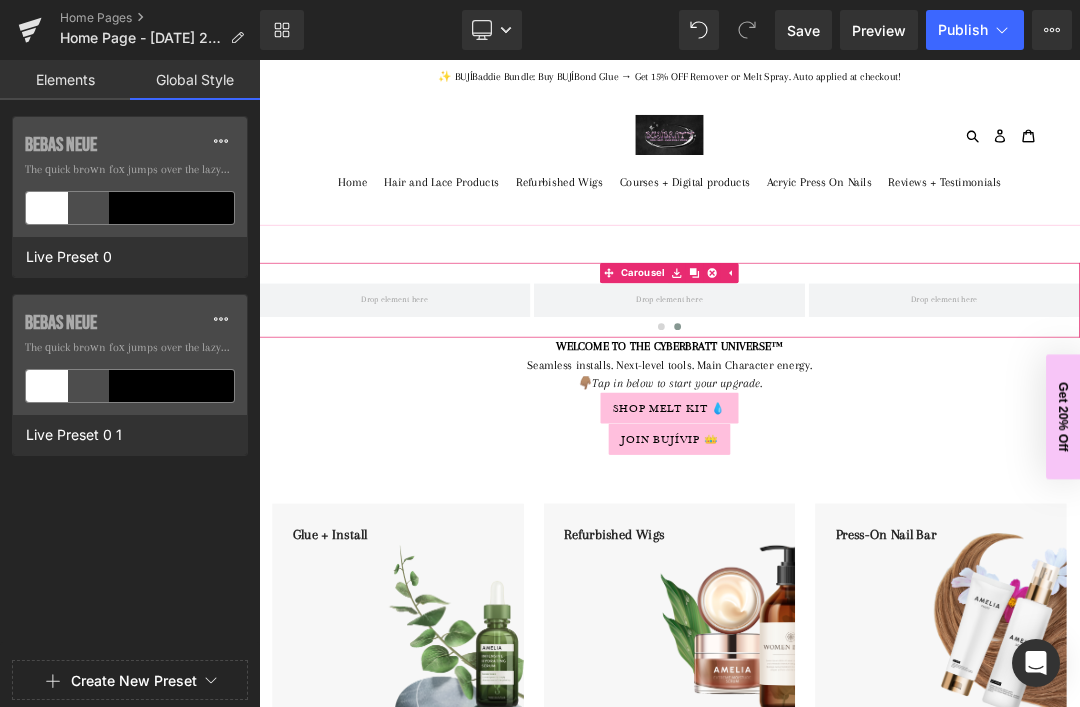 click on "‹" at bounding box center (229, 429) 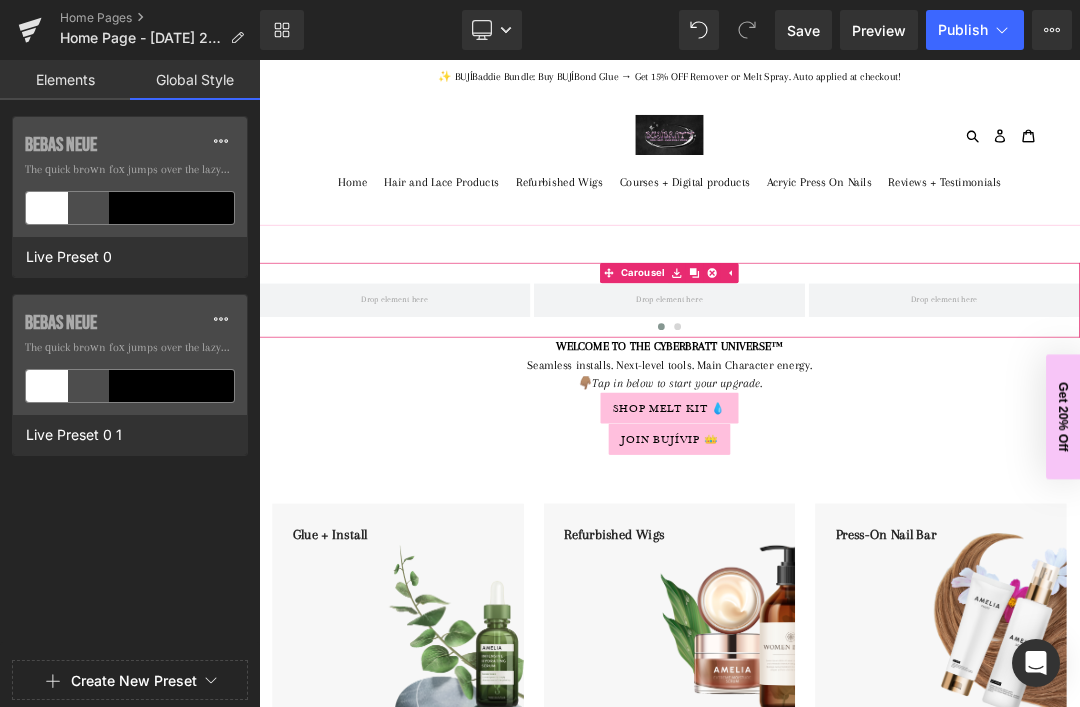 click at bounding box center (221, 141) 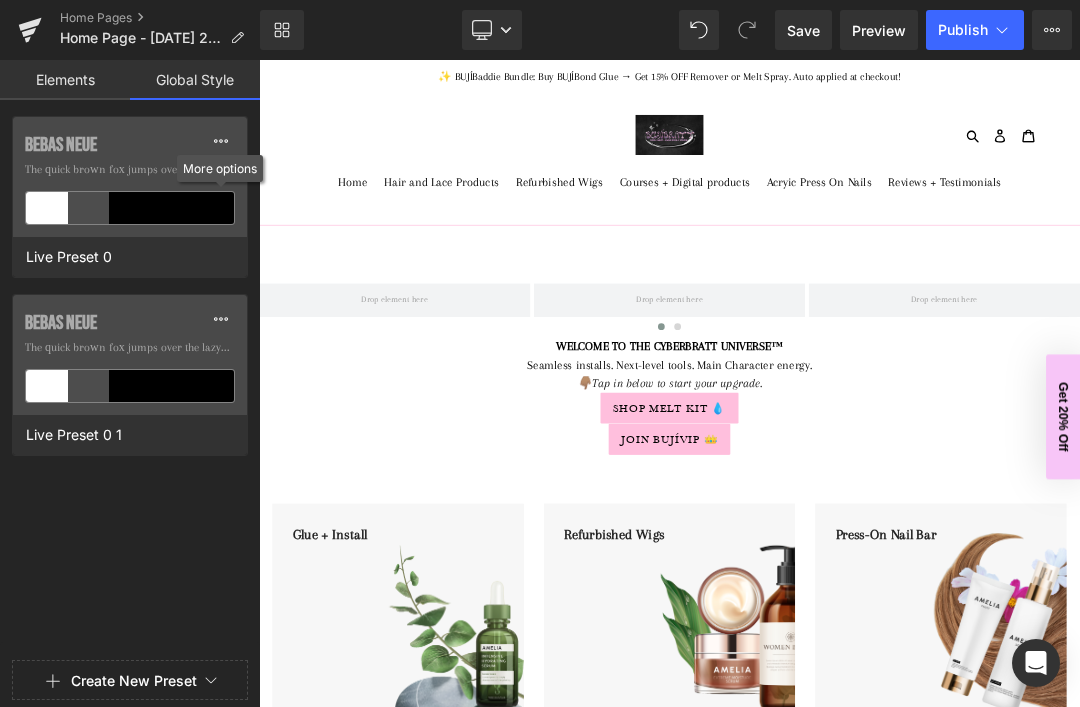 click 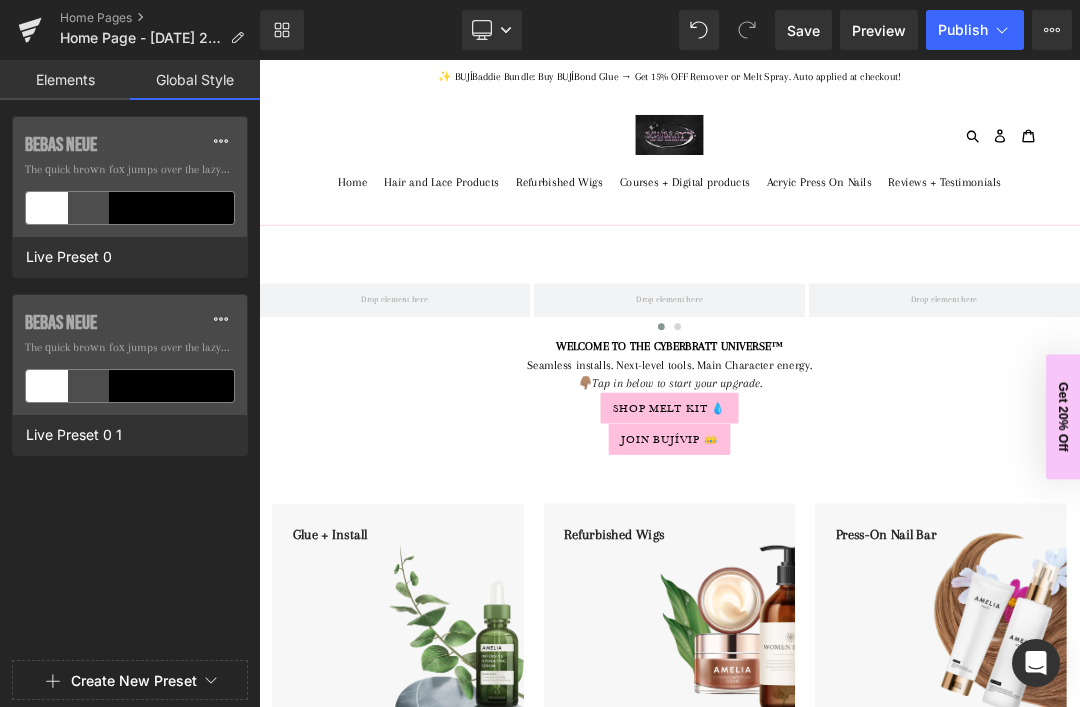 click on "Live Preset 0" at bounding box center (130, 257) 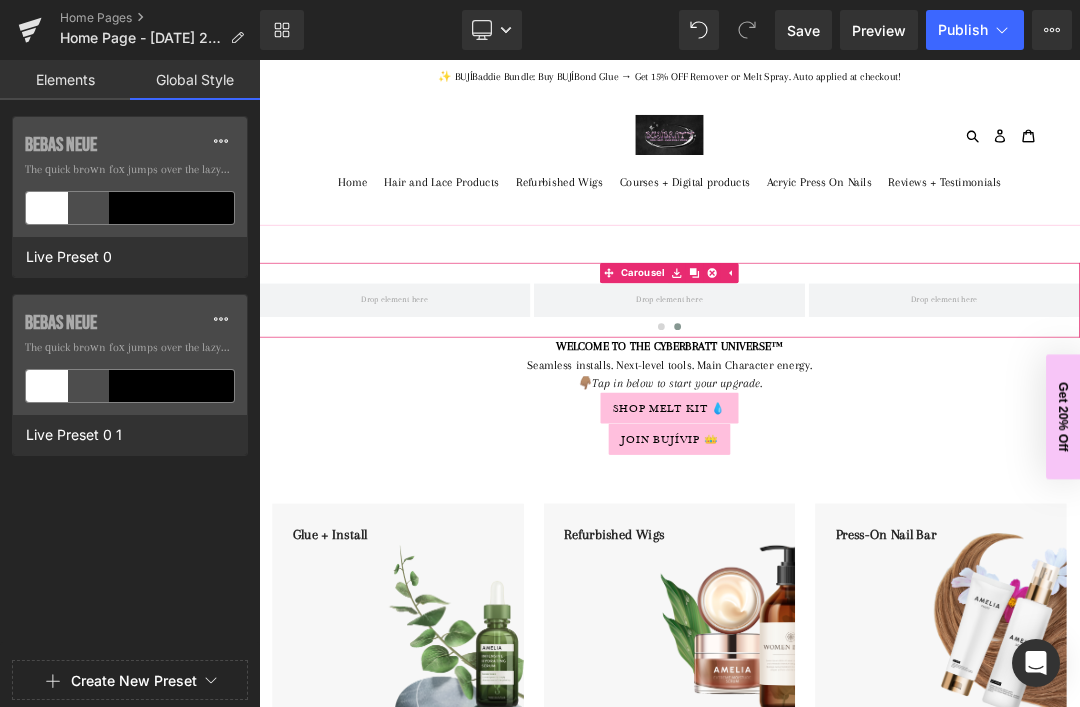 click 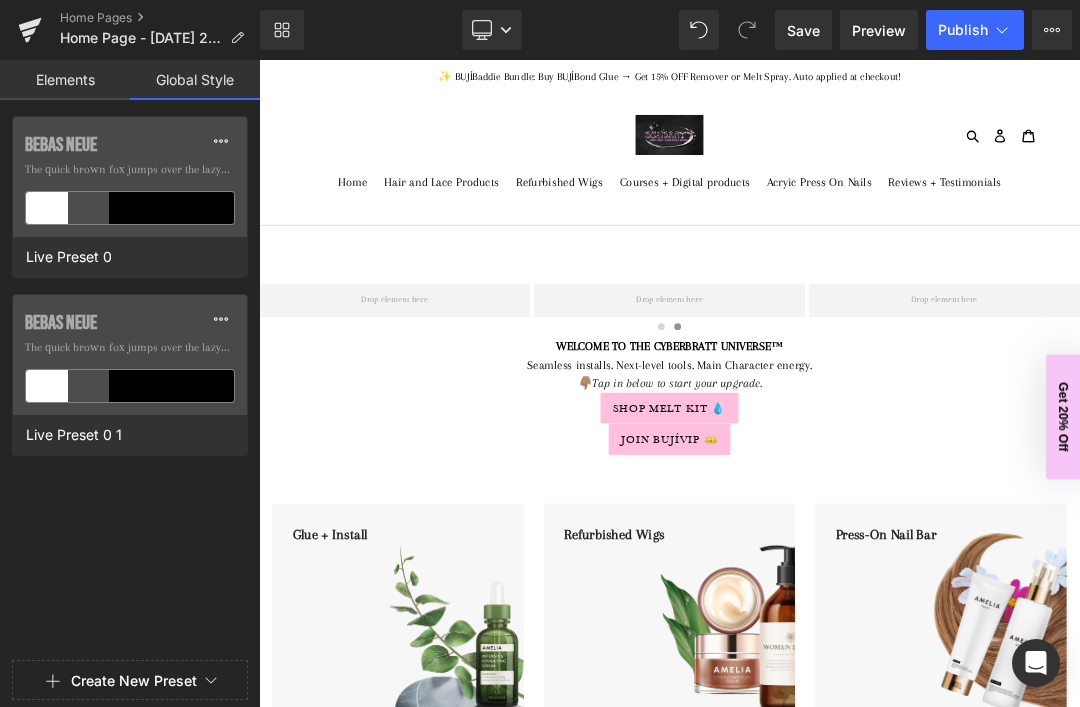 click at bounding box center [459, 414] 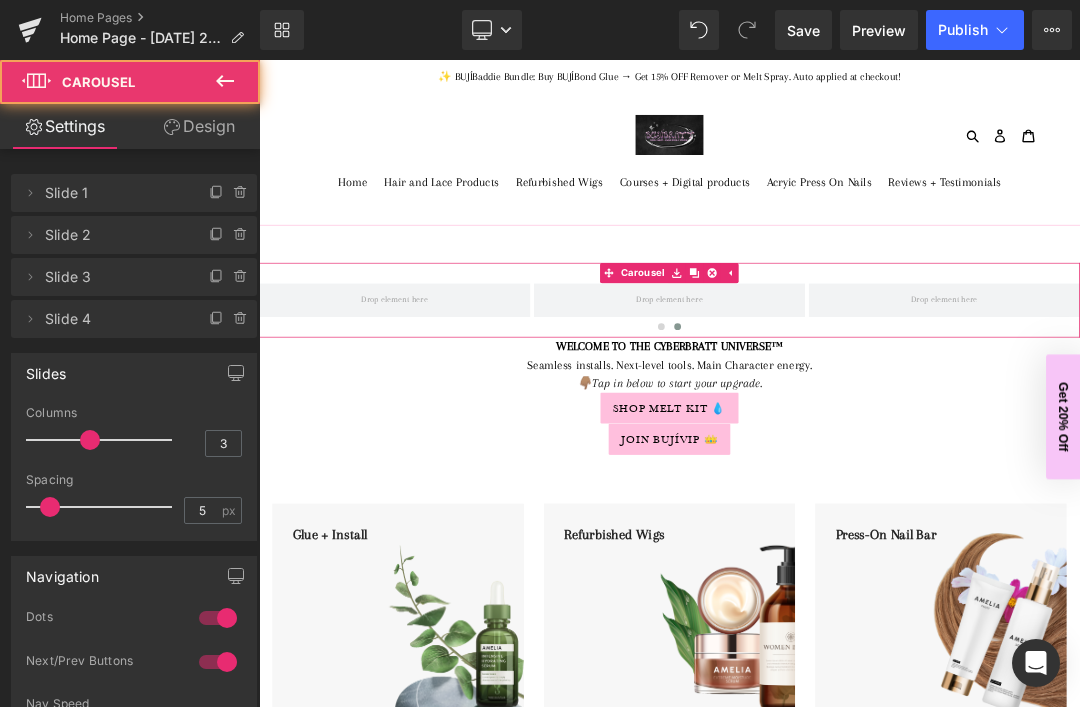 click on "Design" at bounding box center [199, 126] 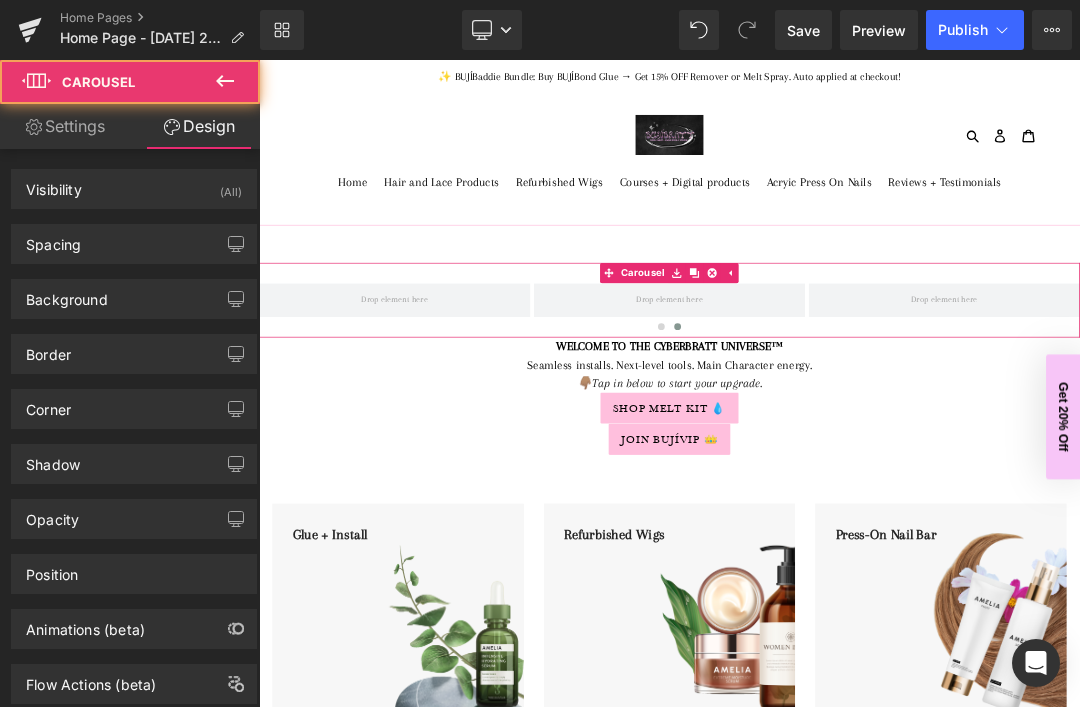 click at bounding box center [864, 361] 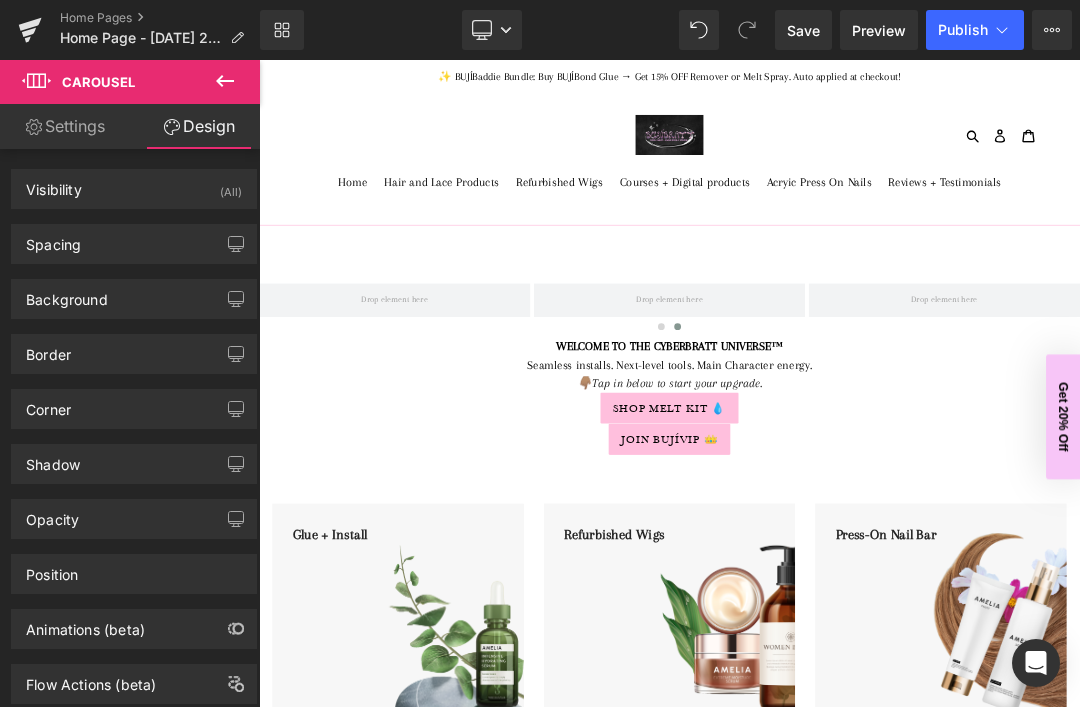 click on "Home
Hair and Lace Products
Refurbished Wigs
Courses + Digital products
Acryic Press On Nails
Reviews + Testimonials" at bounding box center (864, 251) 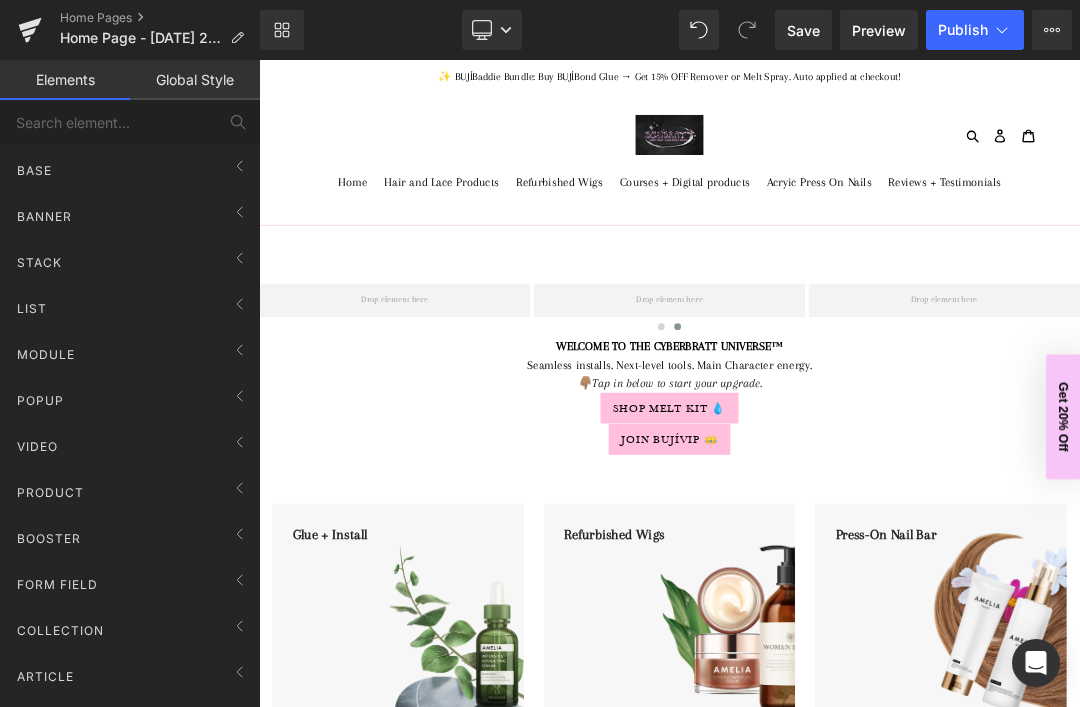 click on "Home
Hair and Lace Products
Refurbished Wigs
Courses + Digital products
Acryic Press On Nails
Reviews + Testimonials" at bounding box center (864, 251) 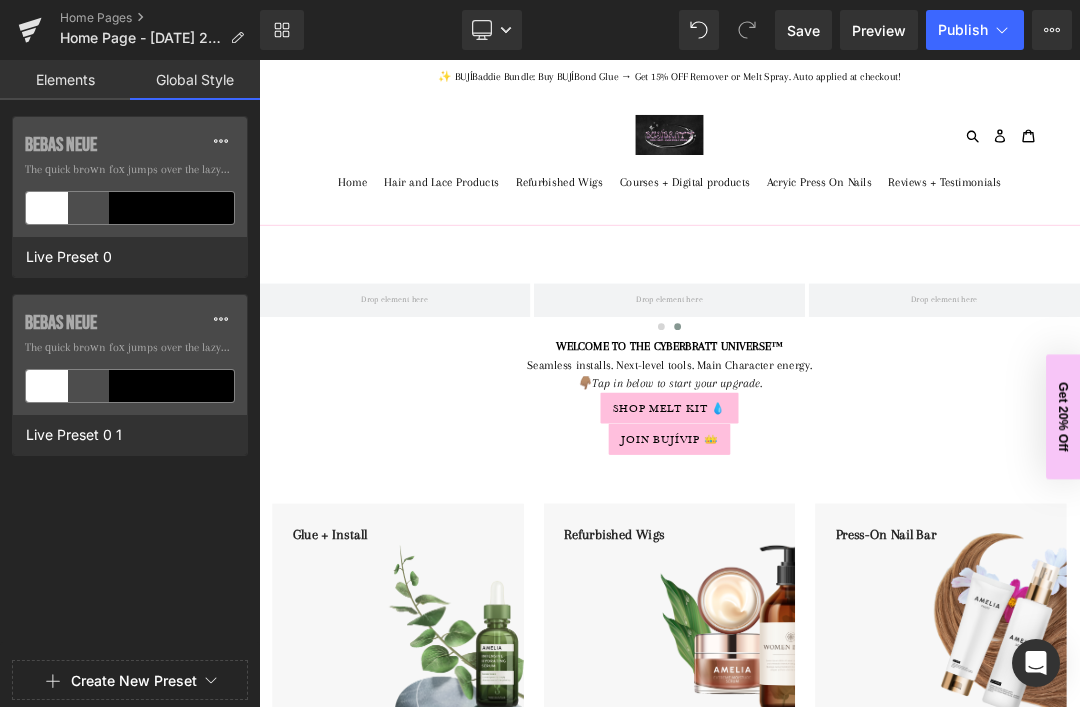 click on "Save" at bounding box center (803, 30) 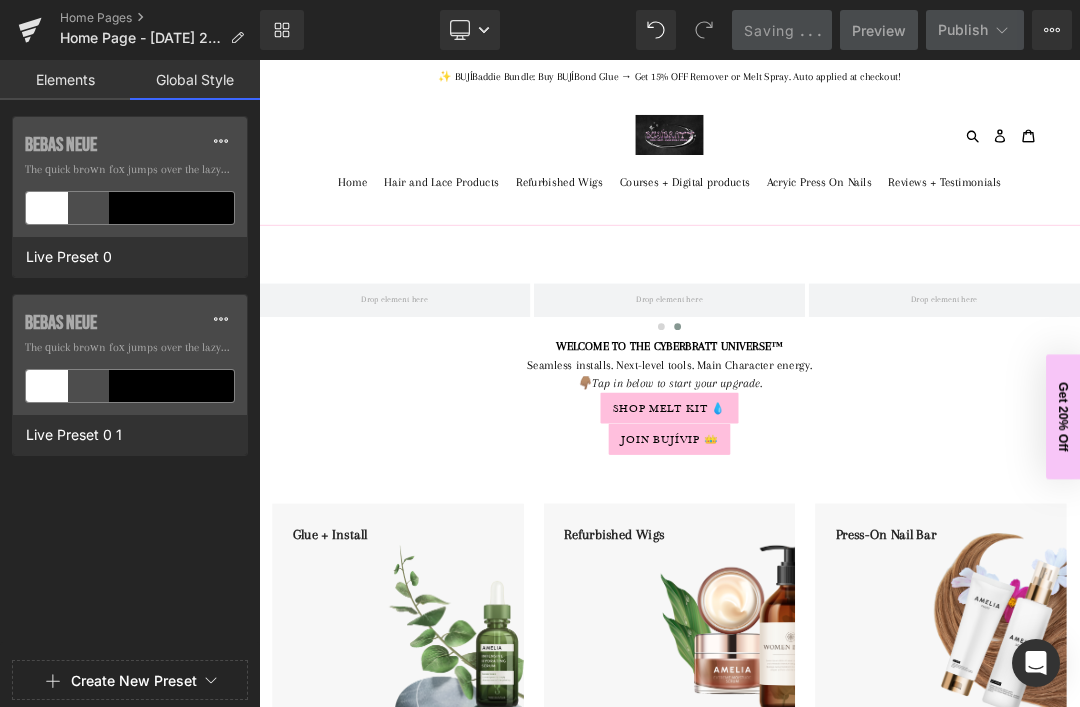 click on "Home Pages" at bounding box center [160, 18] 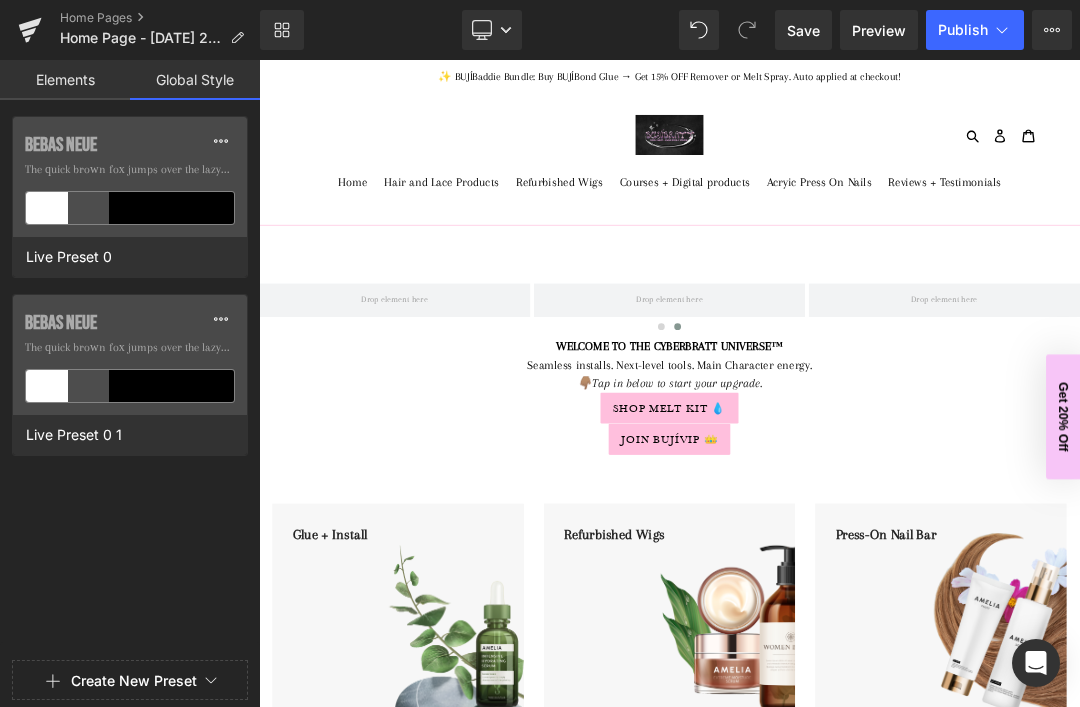 click on "Library" at bounding box center [282, 30] 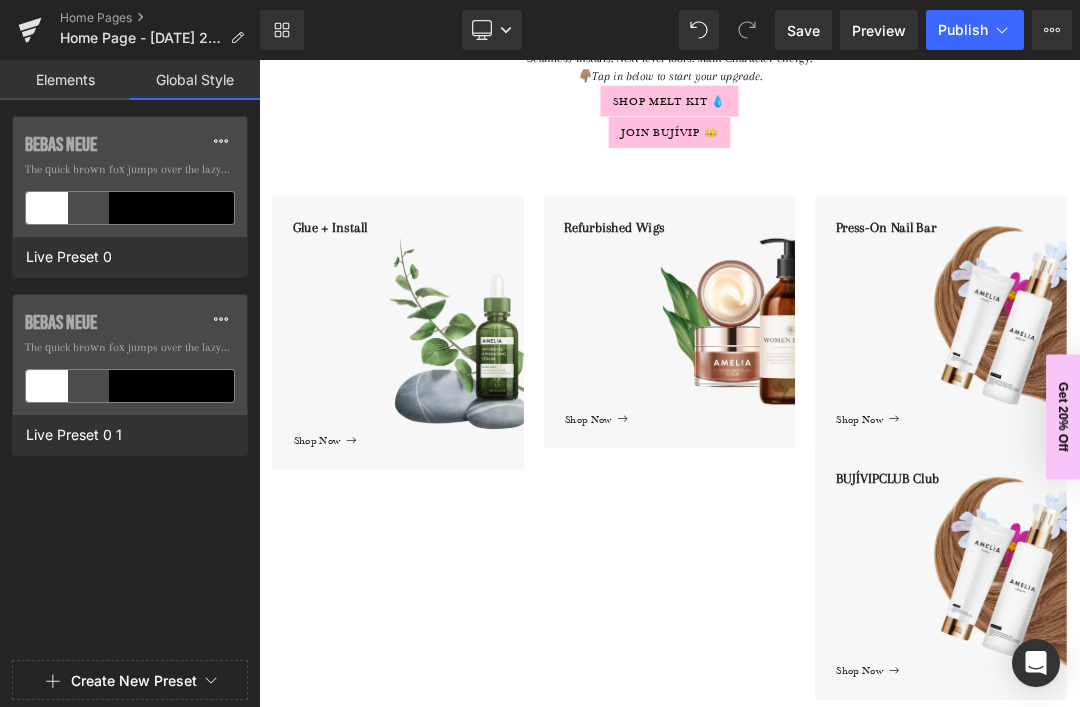 scroll, scrollTop: 455, scrollLeft: 0, axis: vertical 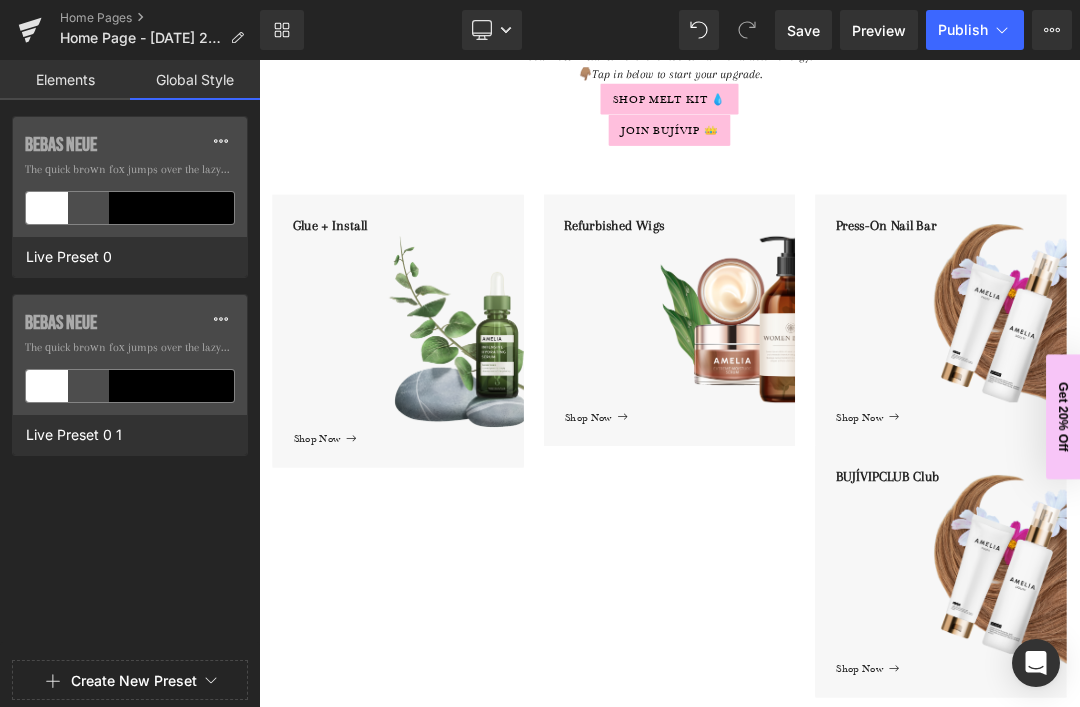 click on "Home Pages" at bounding box center [160, 18] 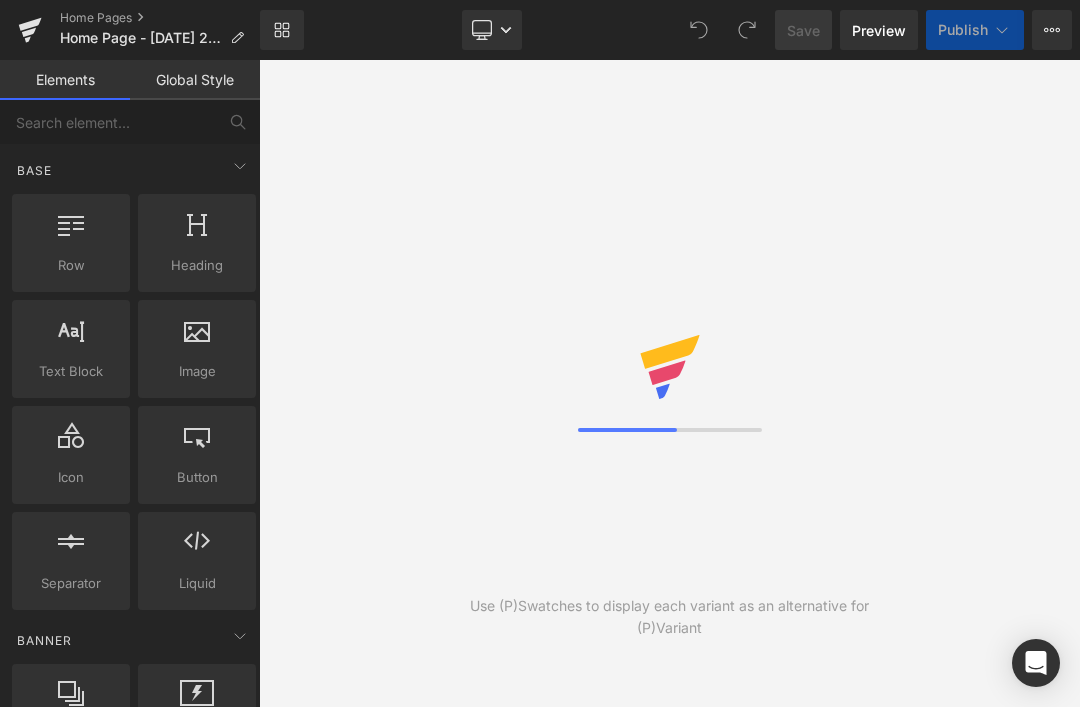 scroll, scrollTop: 67, scrollLeft: 0, axis: vertical 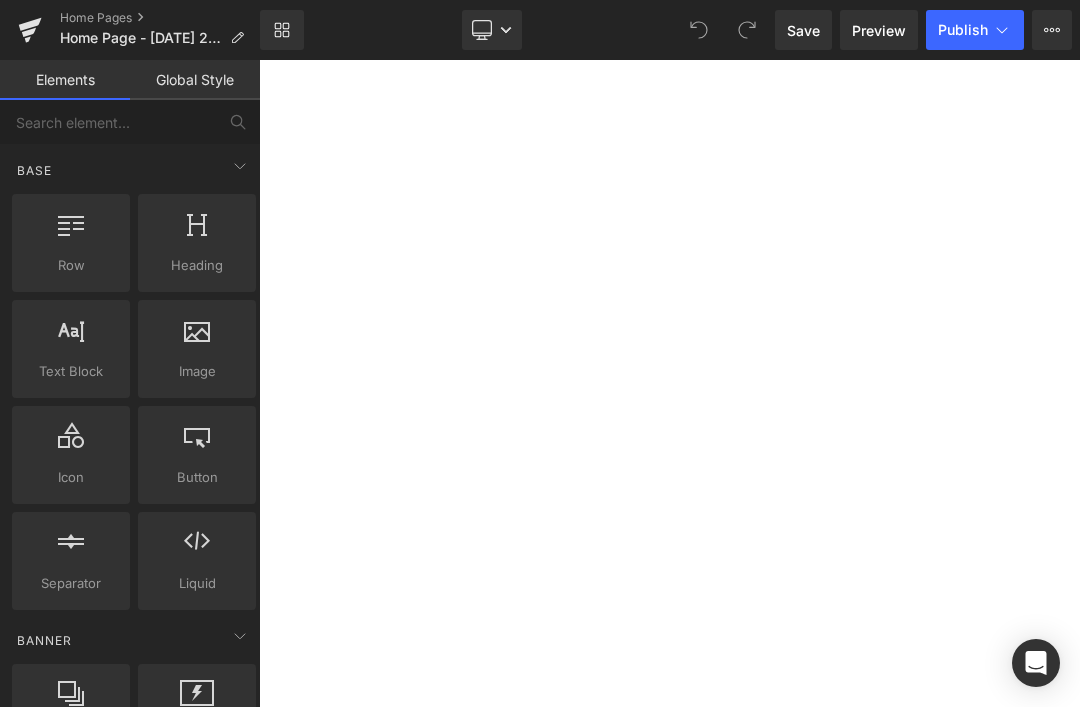 click on "Global Style" at bounding box center [195, 80] 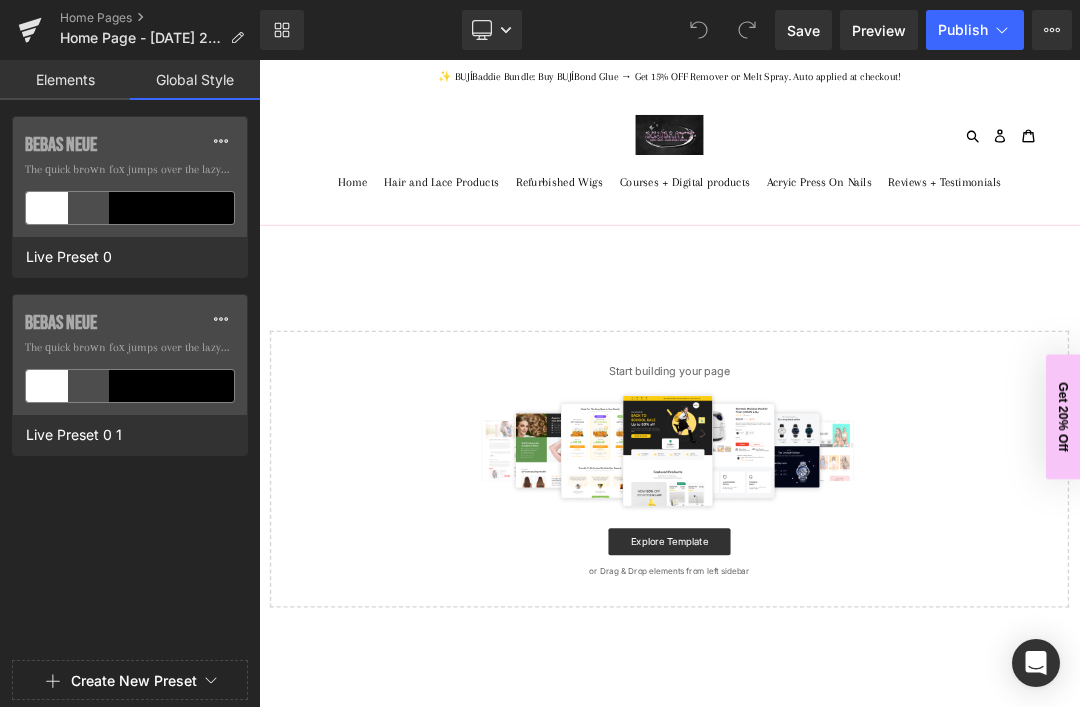 scroll, scrollTop: 0, scrollLeft: 0, axis: both 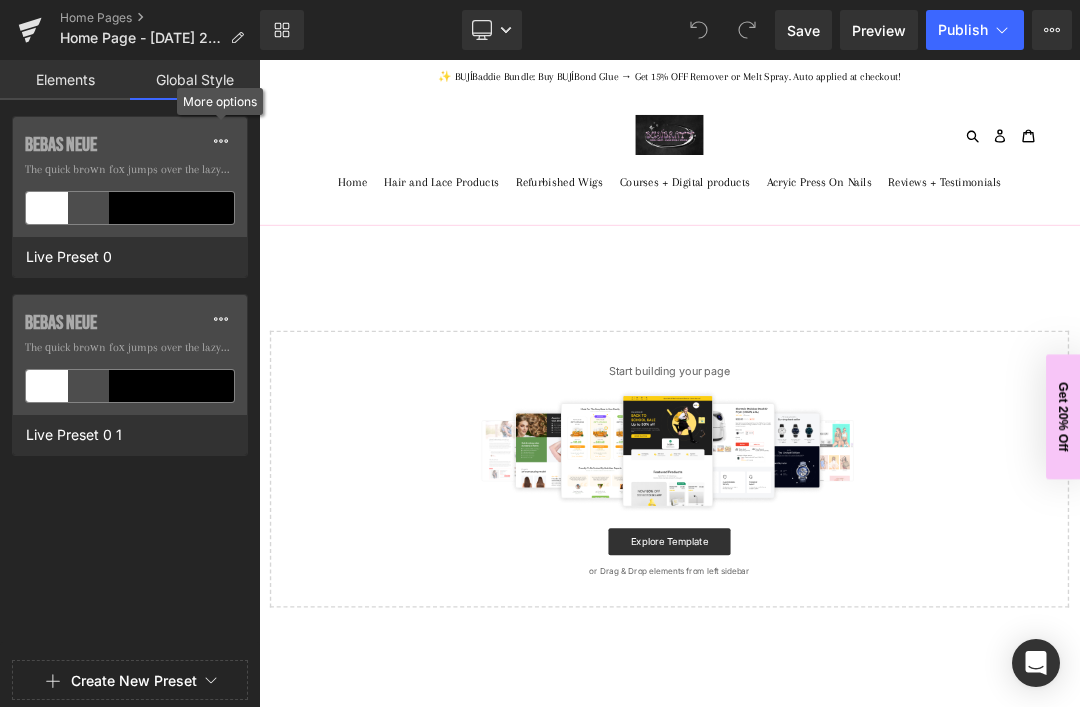 click on "Bebas Neue  The quick brown fox jumps over the lazy...  Live Preset 0" 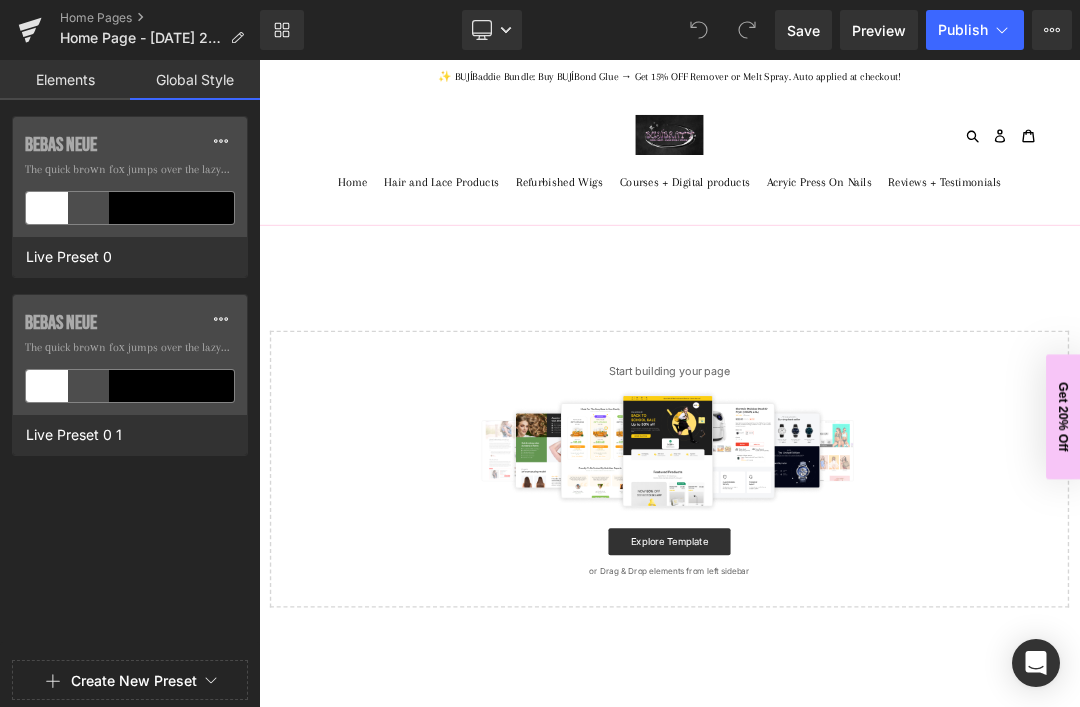 click on "Bebas Neue  The quick brown fox jumps over the lazy..." at bounding box center [130, 177] 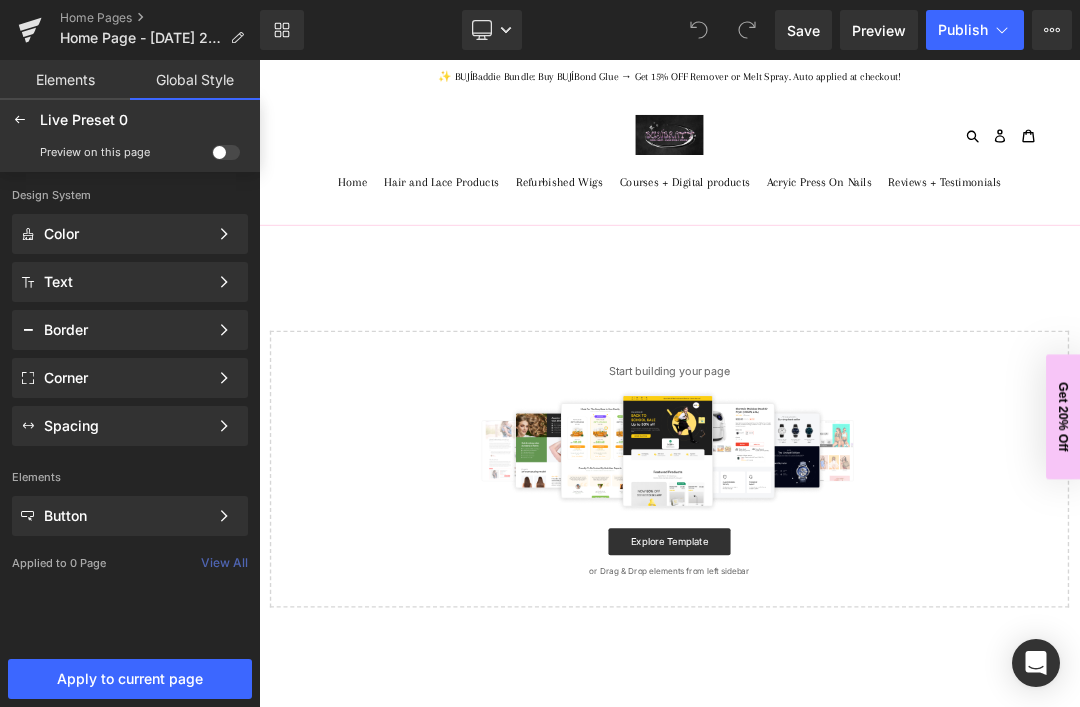 click at bounding box center (224, 234) 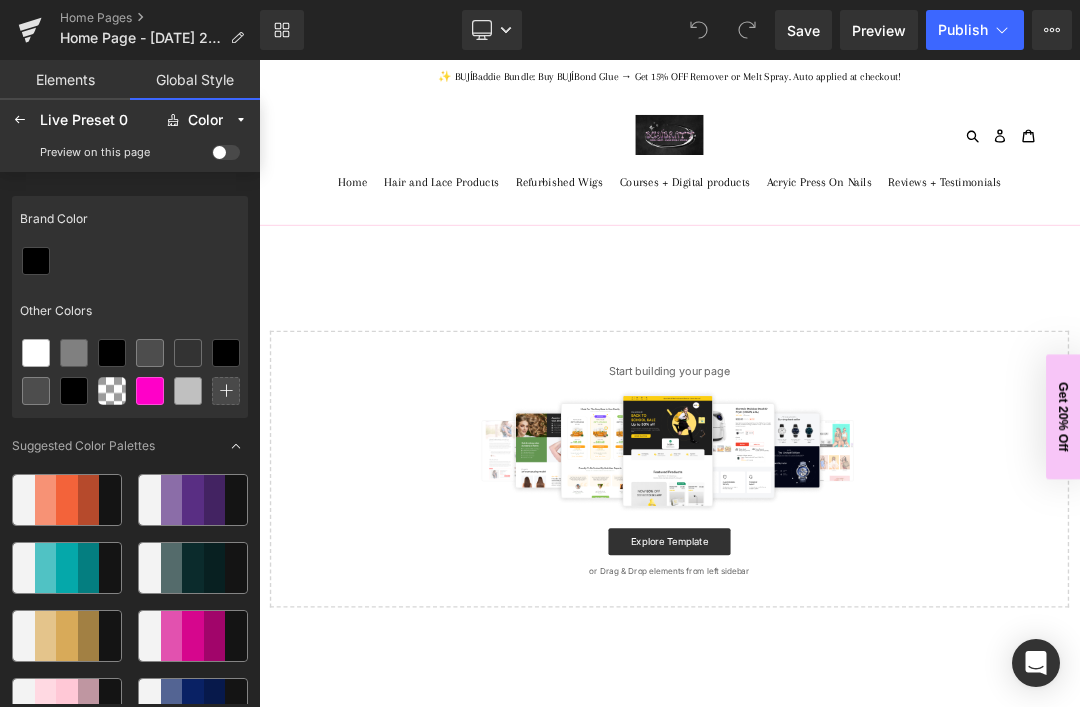 click at bounding box center [130, 261] 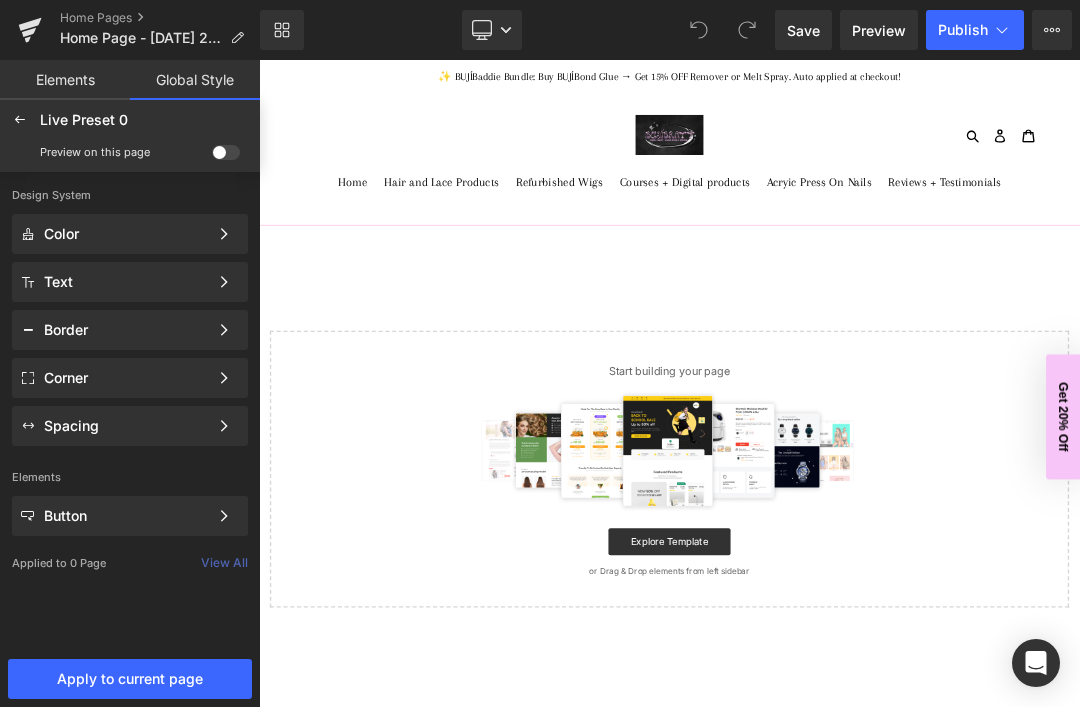 click at bounding box center (20, 120) 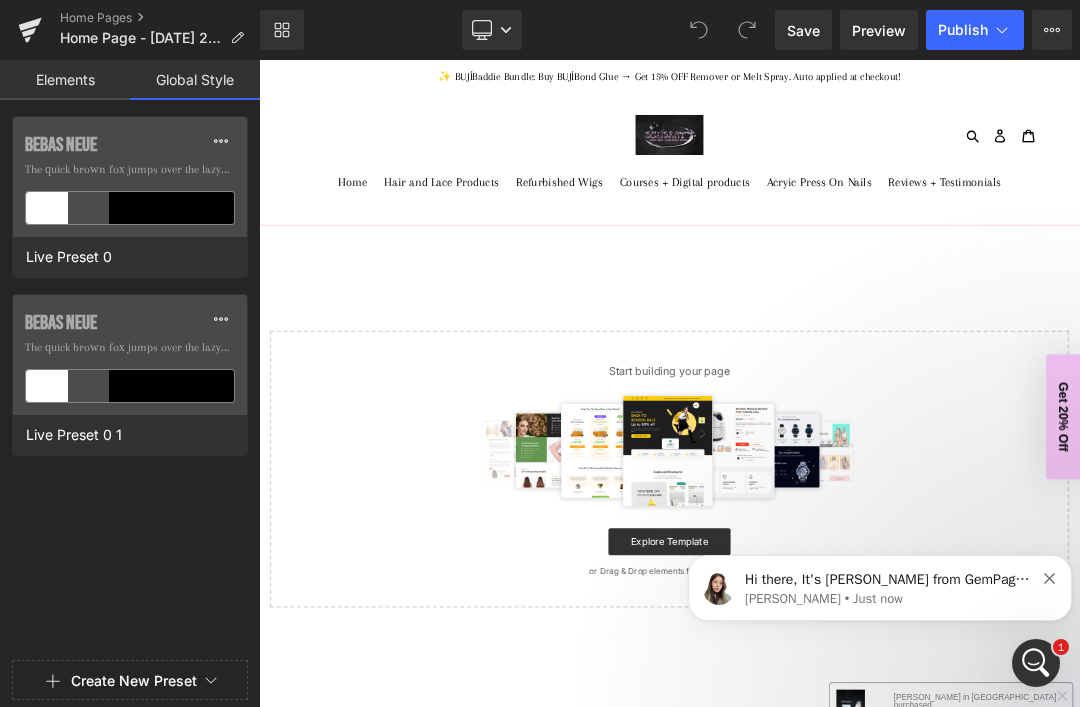scroll, scrollTop: 0, scrollLeft: 0, axis: both 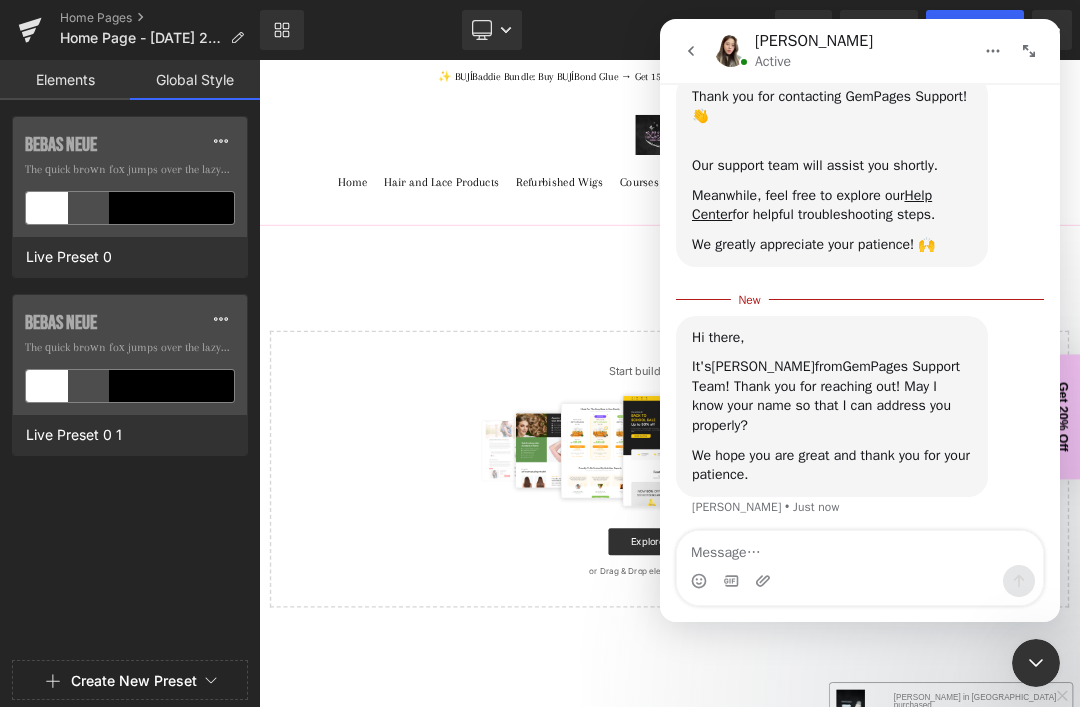 click at bounding box center [860, 548] 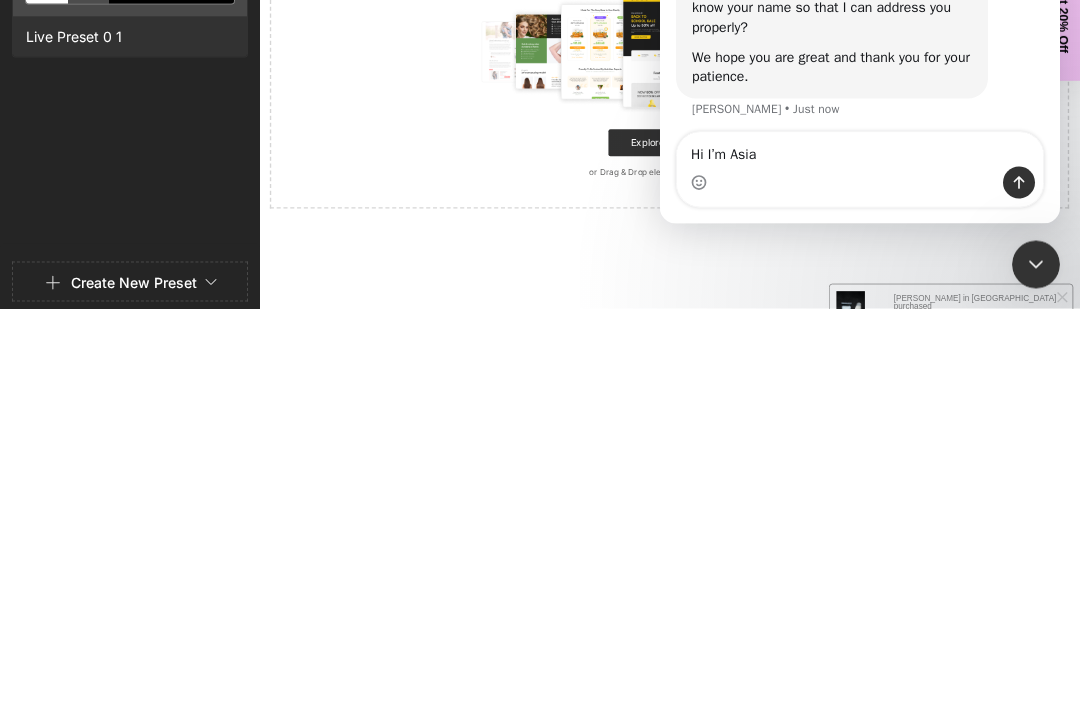 type on "Hi I’m Asia" 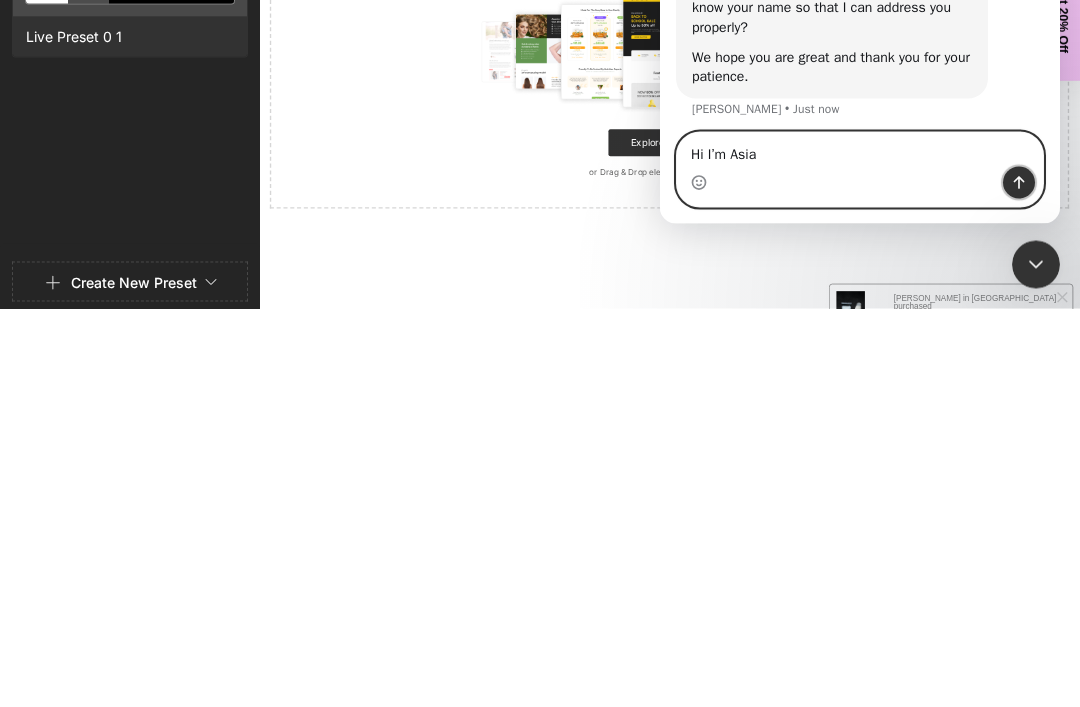 click 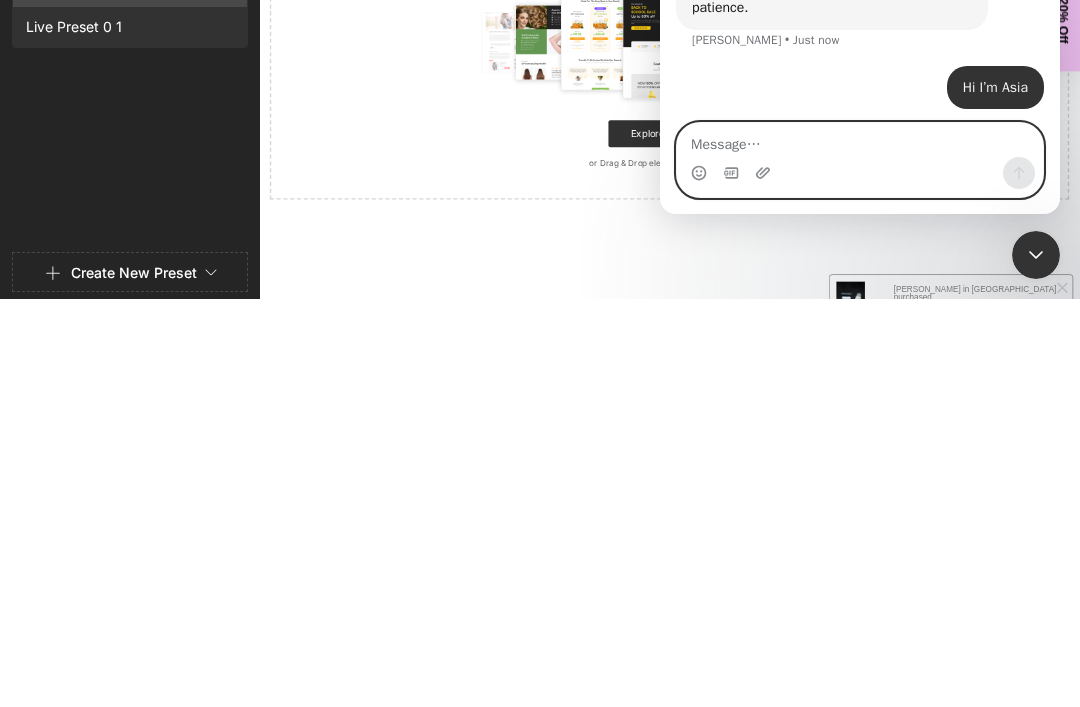 scroll, scrollTop: 337, scrollLeft: 0, axis: vertical 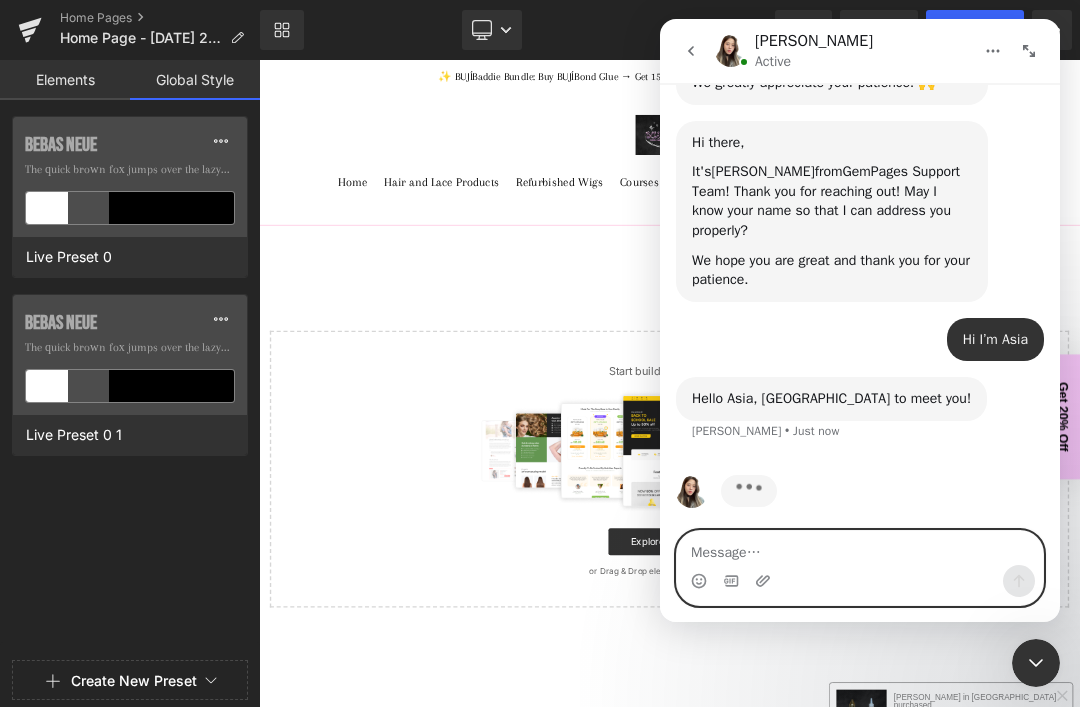 click at bounding box center (860, 548) 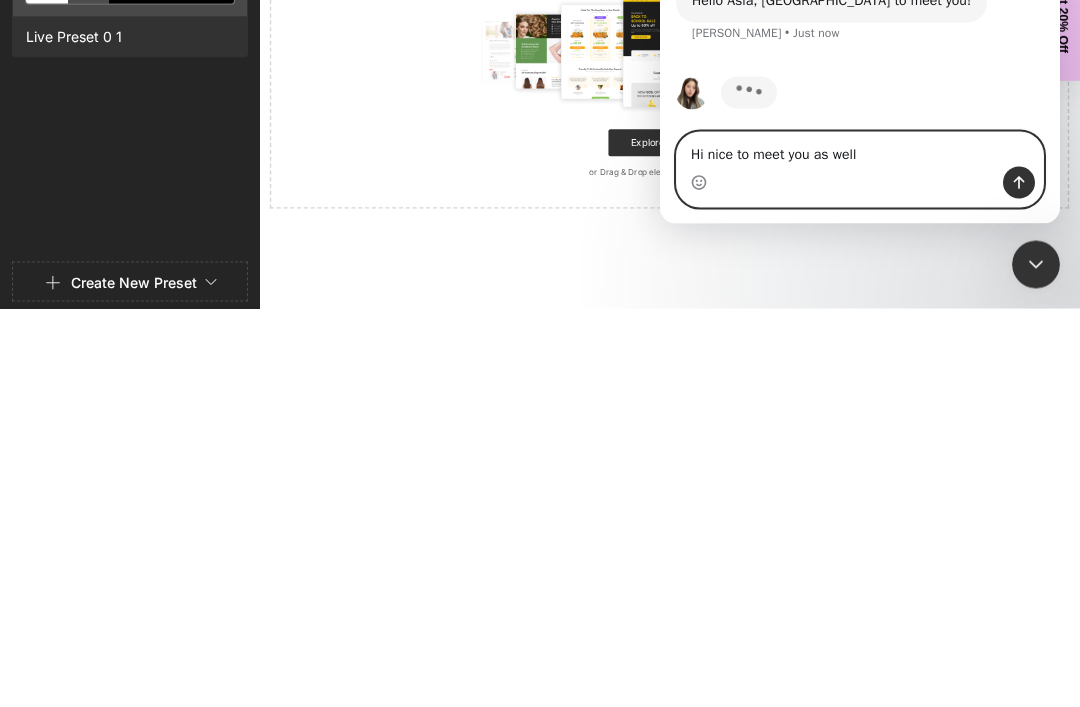 type on "Hi nice to meet you as well" 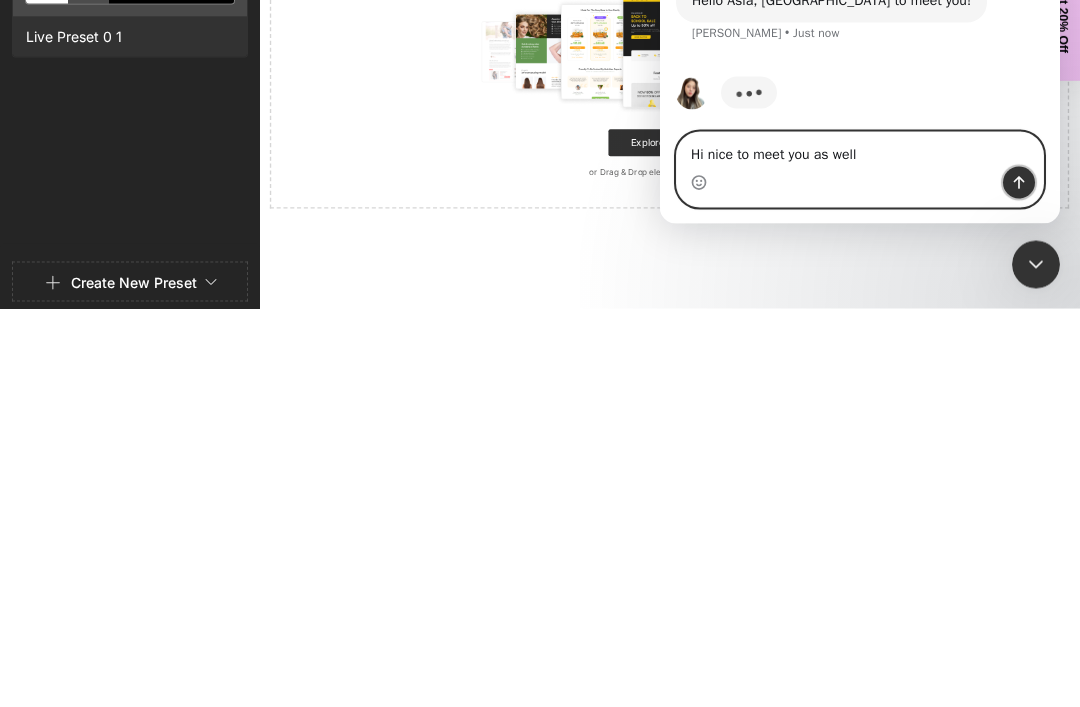 click at bounding box center (1019, 183) 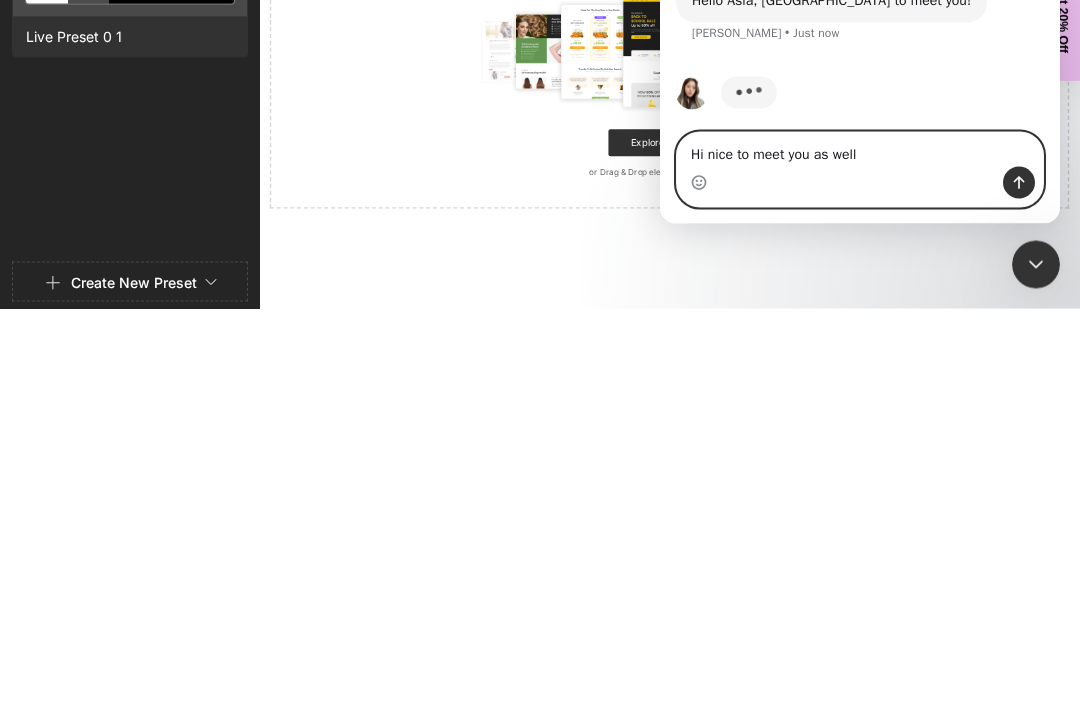 type 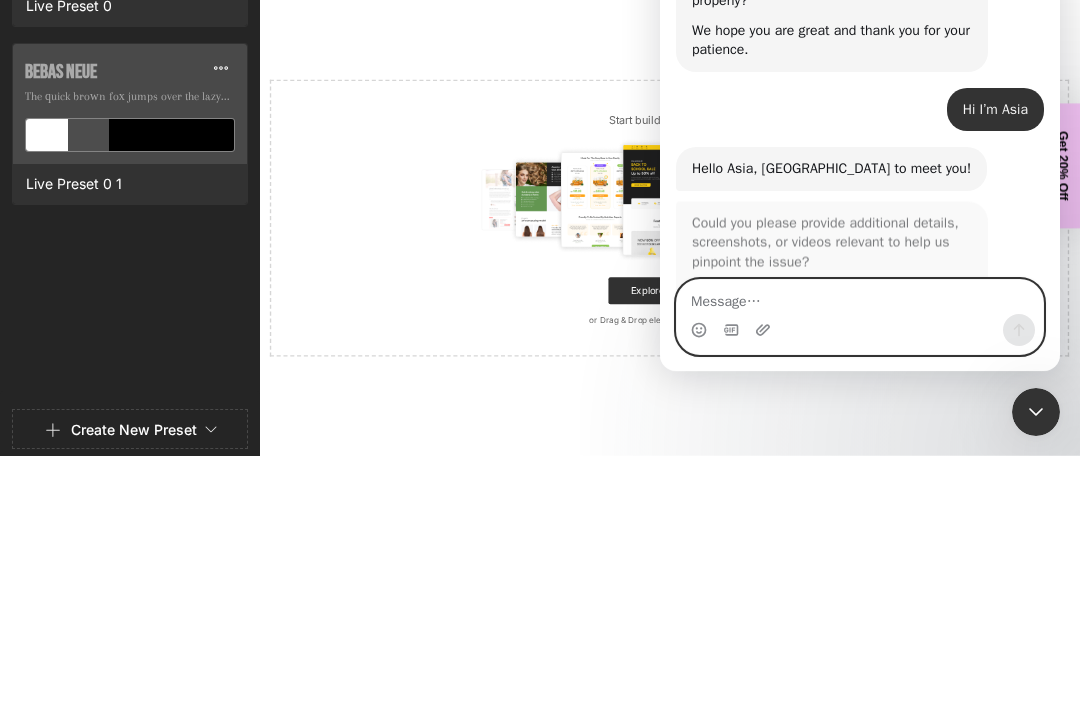 scroll, scrollTop: 516, scrollLeft: 0, axis: vertical 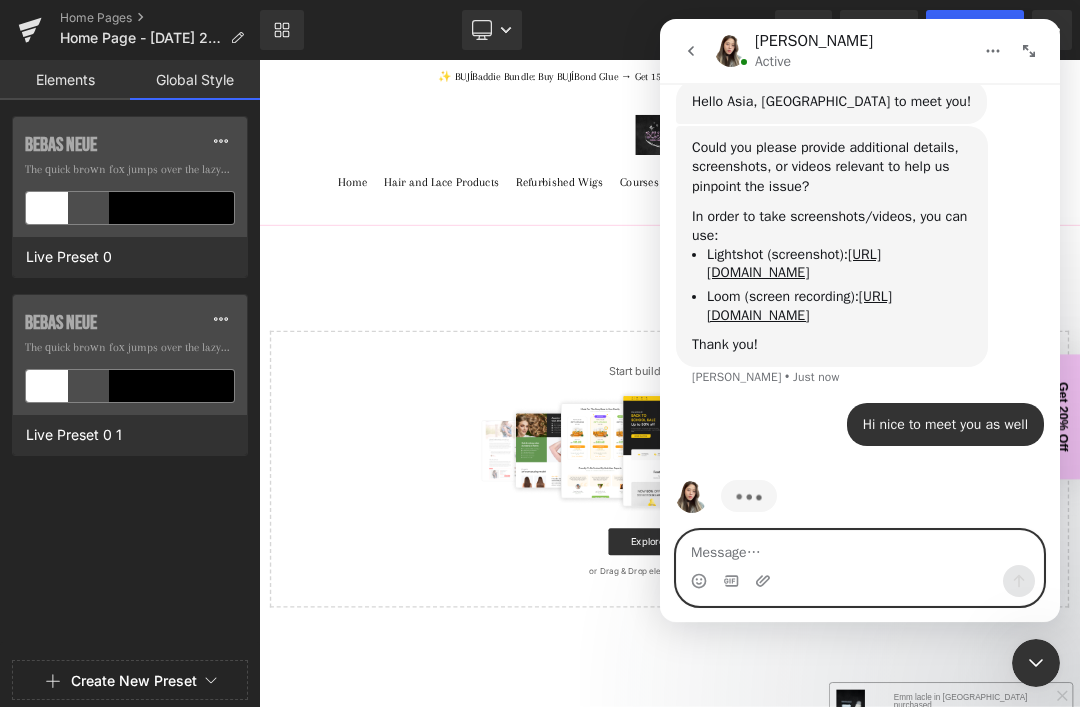 click at bounding box center (860, 548) 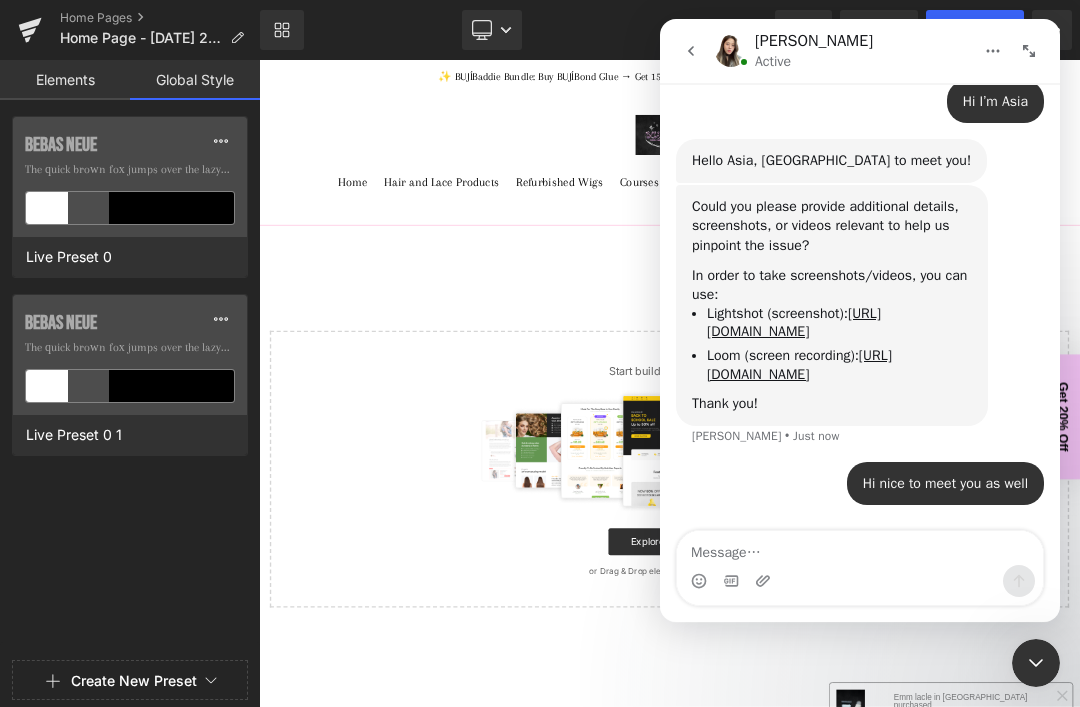 scroll, scrollTop: 711, scrollLeft: 0, axis: vertical 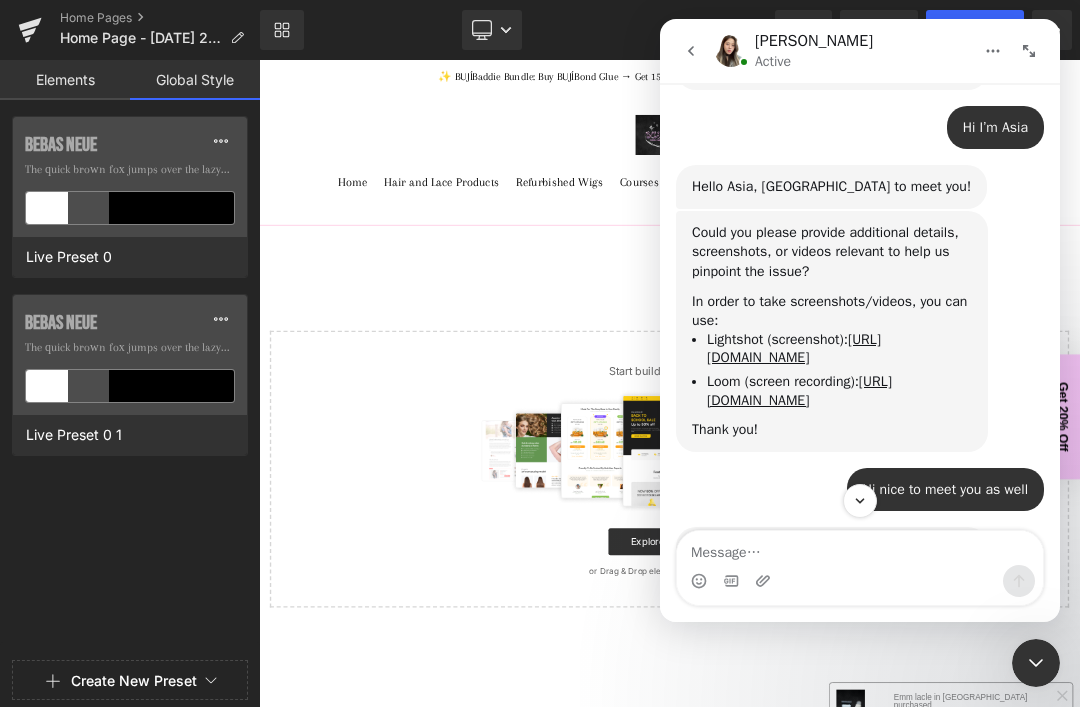 click at bounding box center [860, 501] 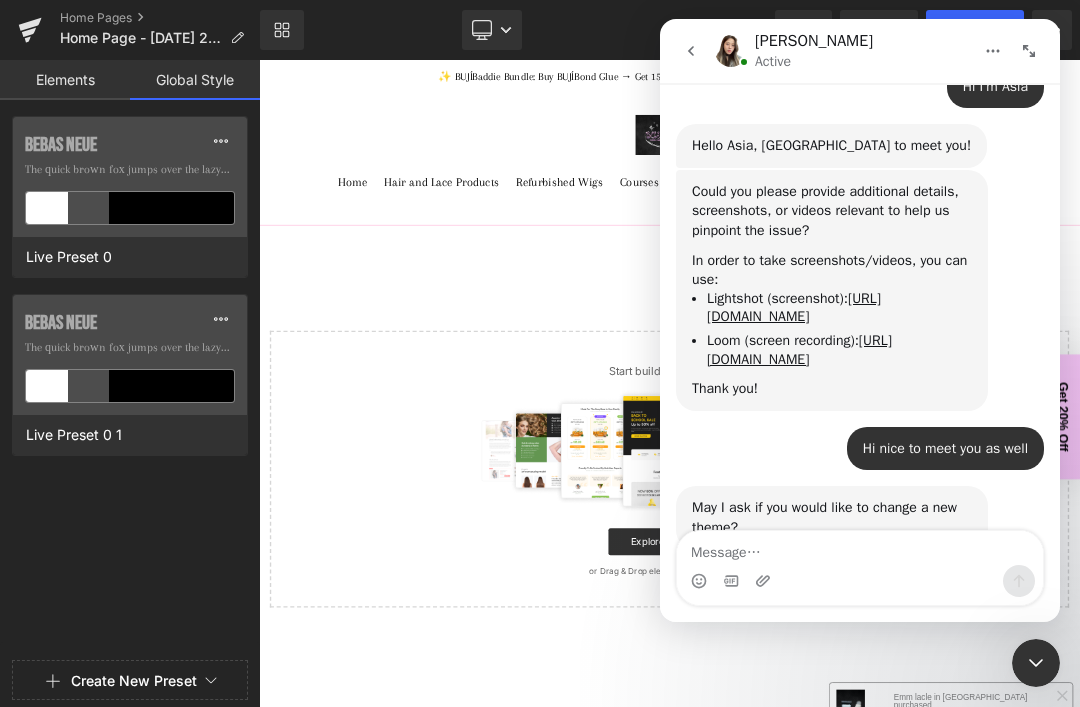 scroll, scrollTop: 725, scrollLeft: 0, axis: vertical 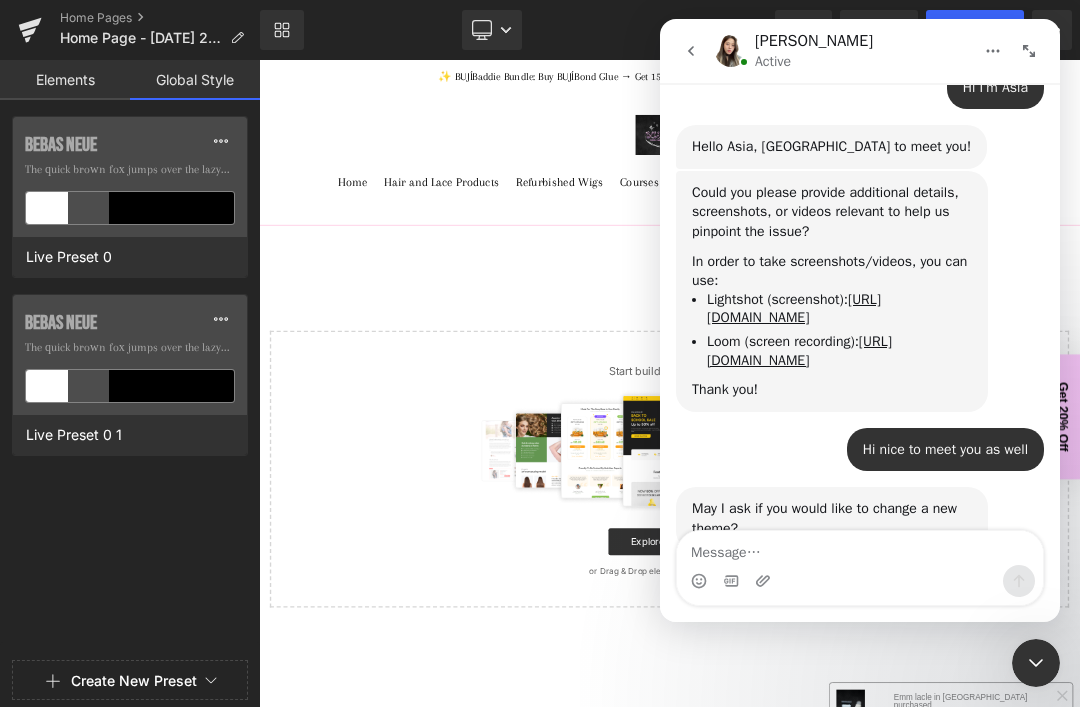 click on "[URL][DOMAIN_NAME]" at bounding box center [799, 351] 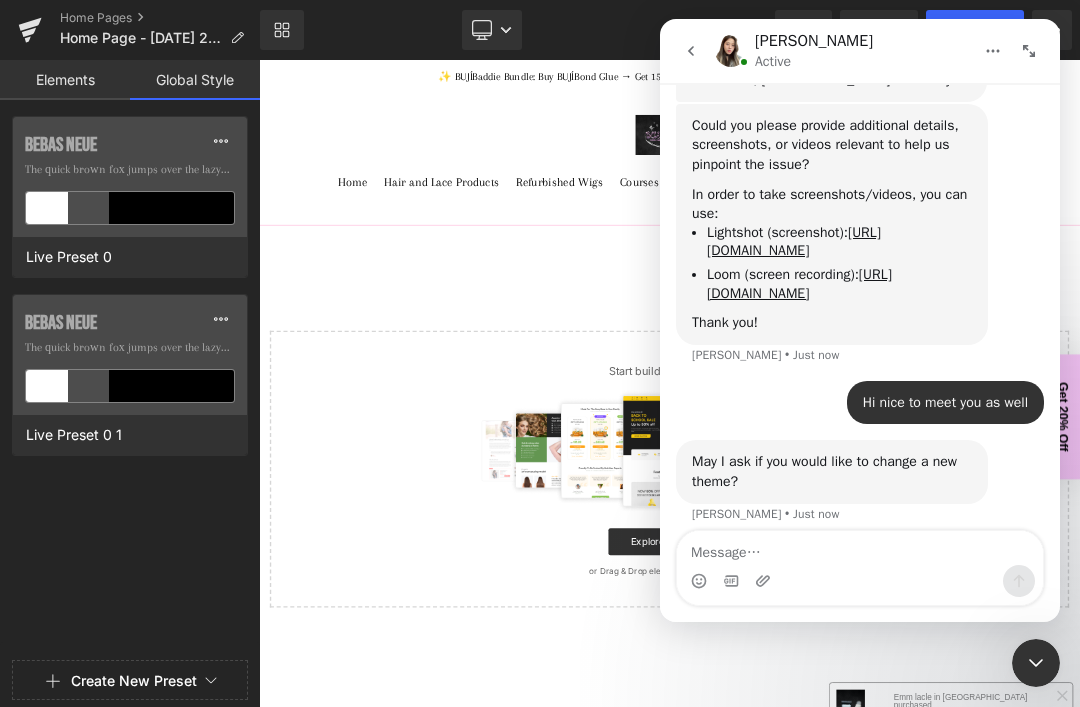 scroll, scrollTop: 791, scrollLeft: 0, axis: vertical 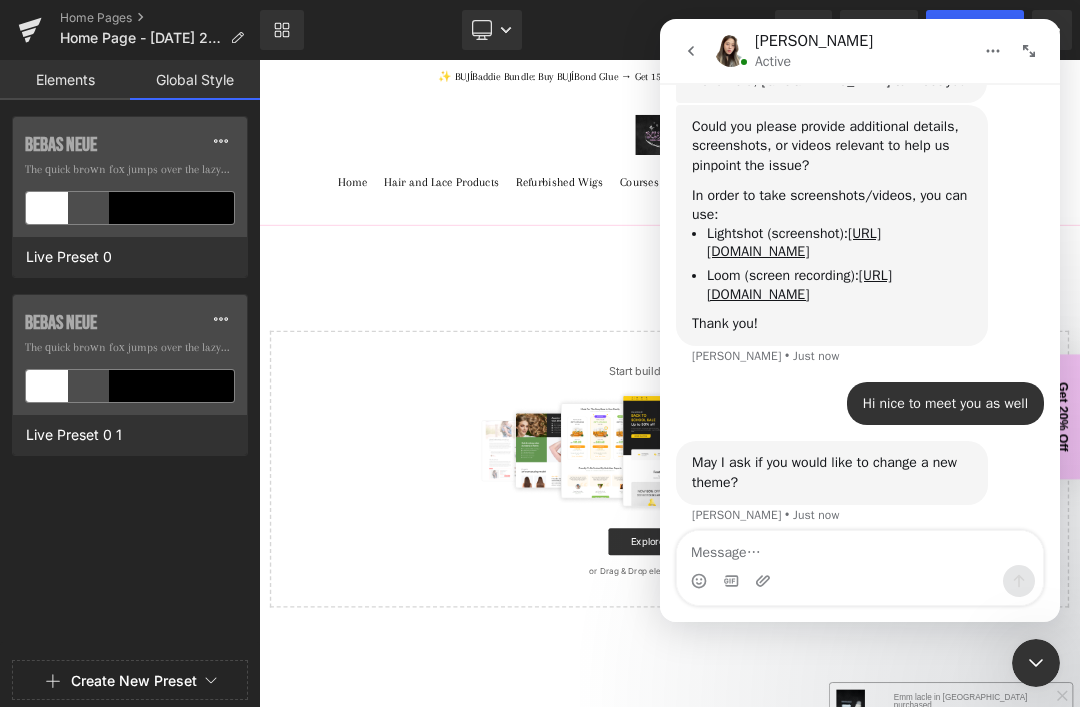 click at bounding box center (540, 323) 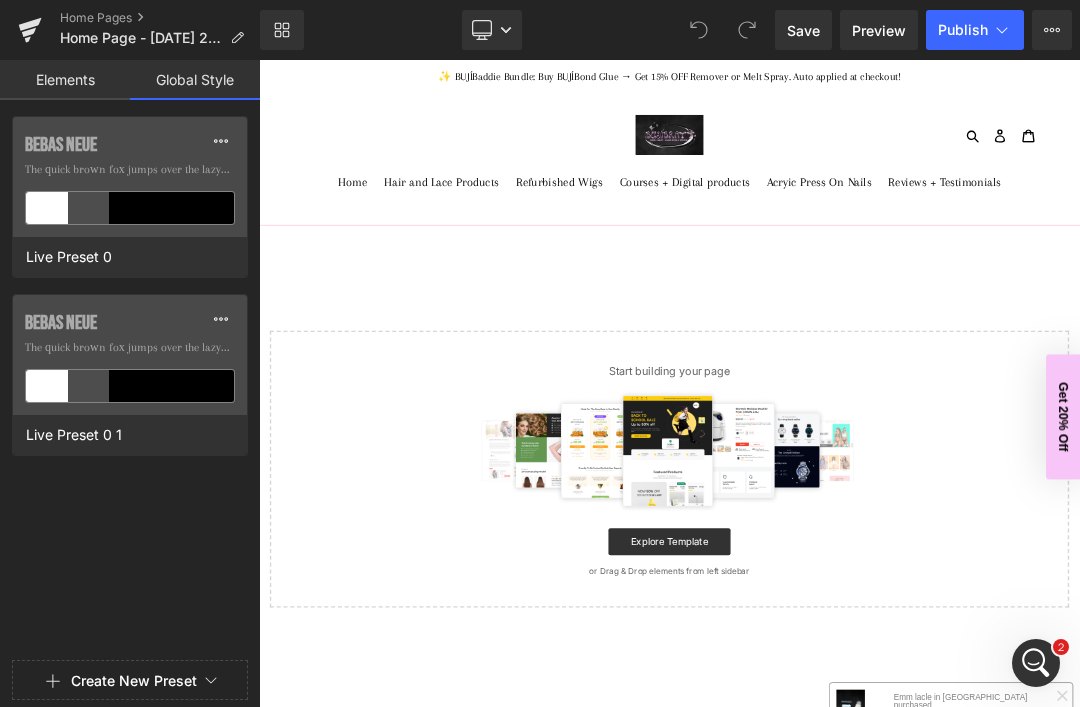 scroll, scrollTop: 0, scrollLeft: 0, axis: both 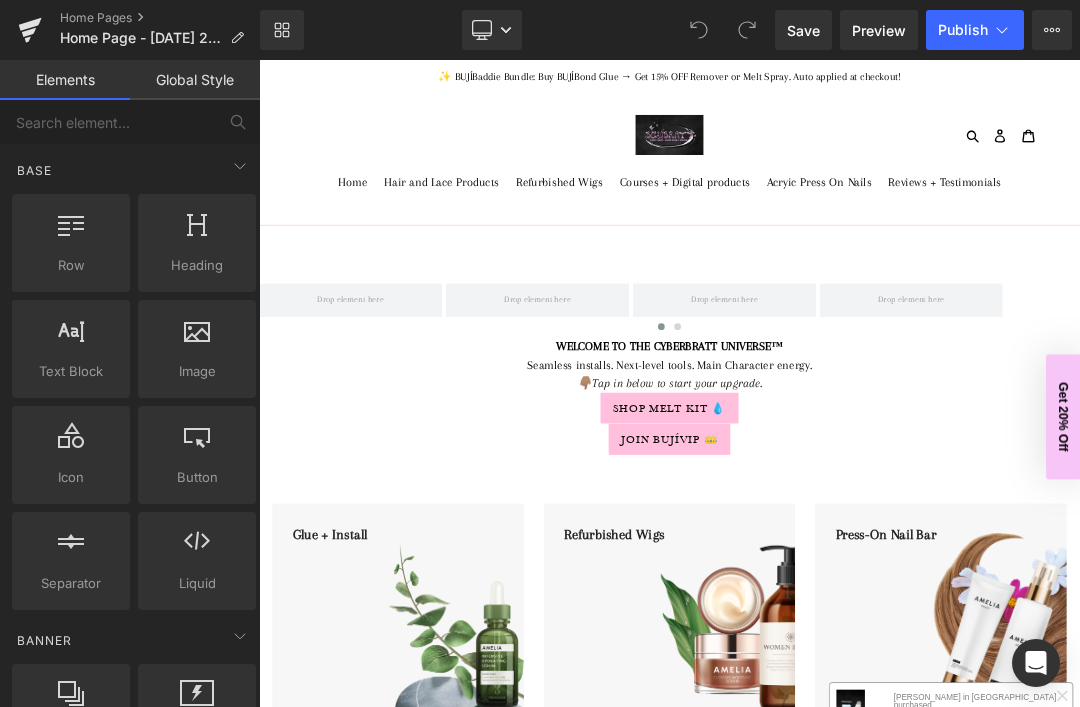 click 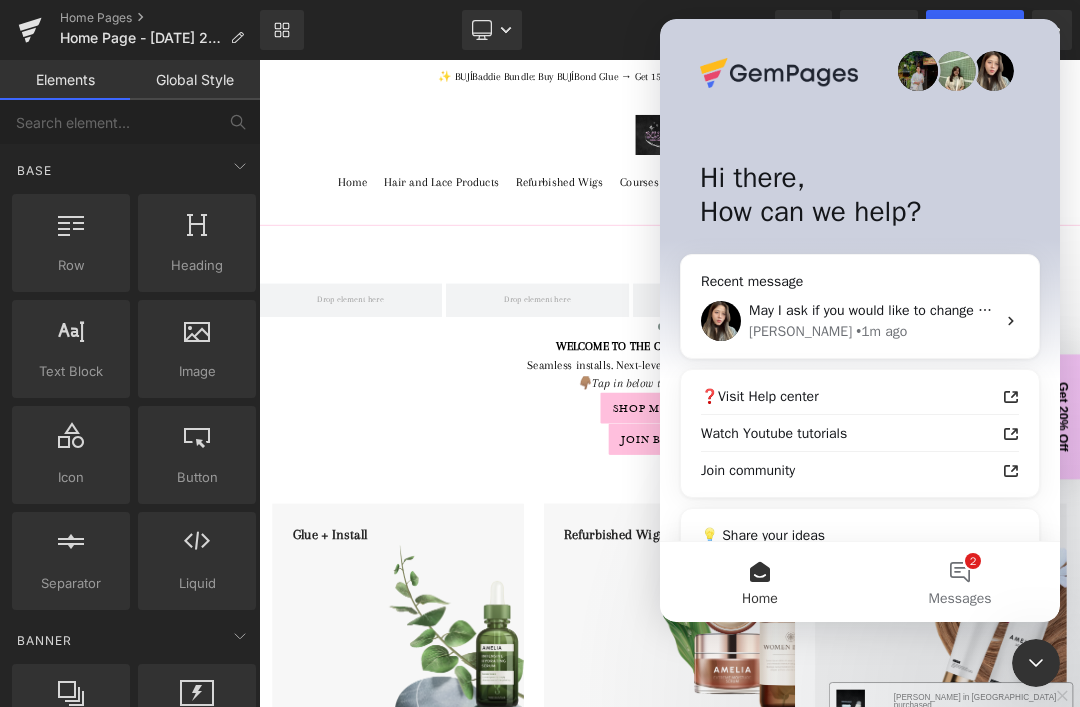 scroll, scrollTop: 0, scrollLeft: 0, axis: both 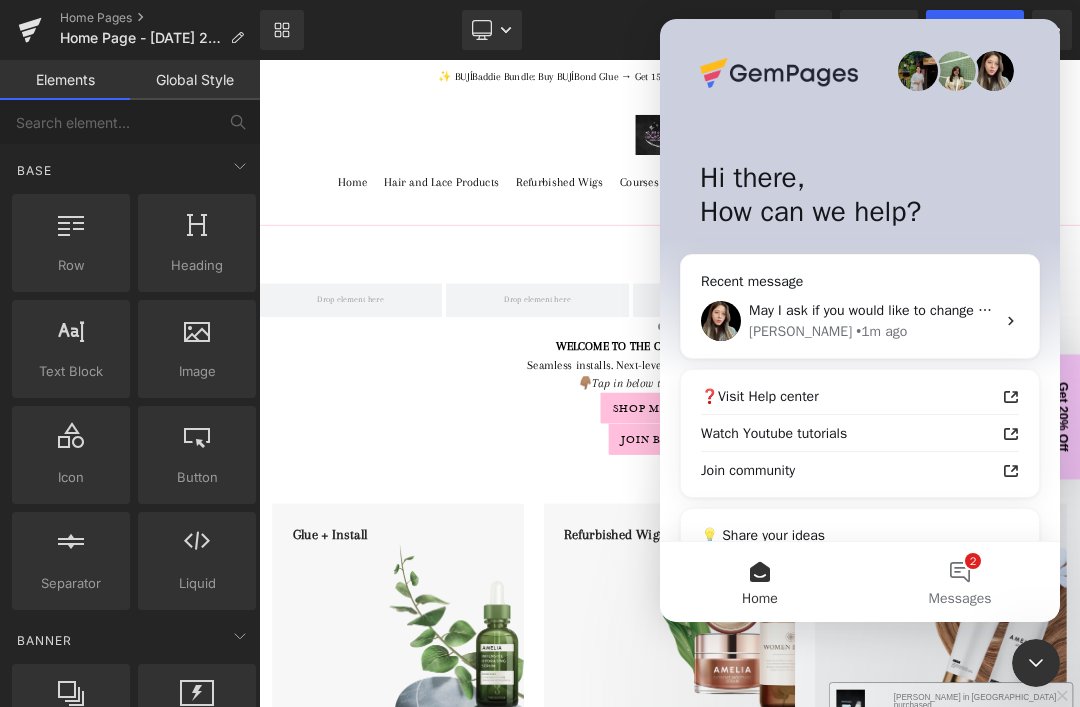 click on "Célia •  1m ago" at bounding box center [872, 331] 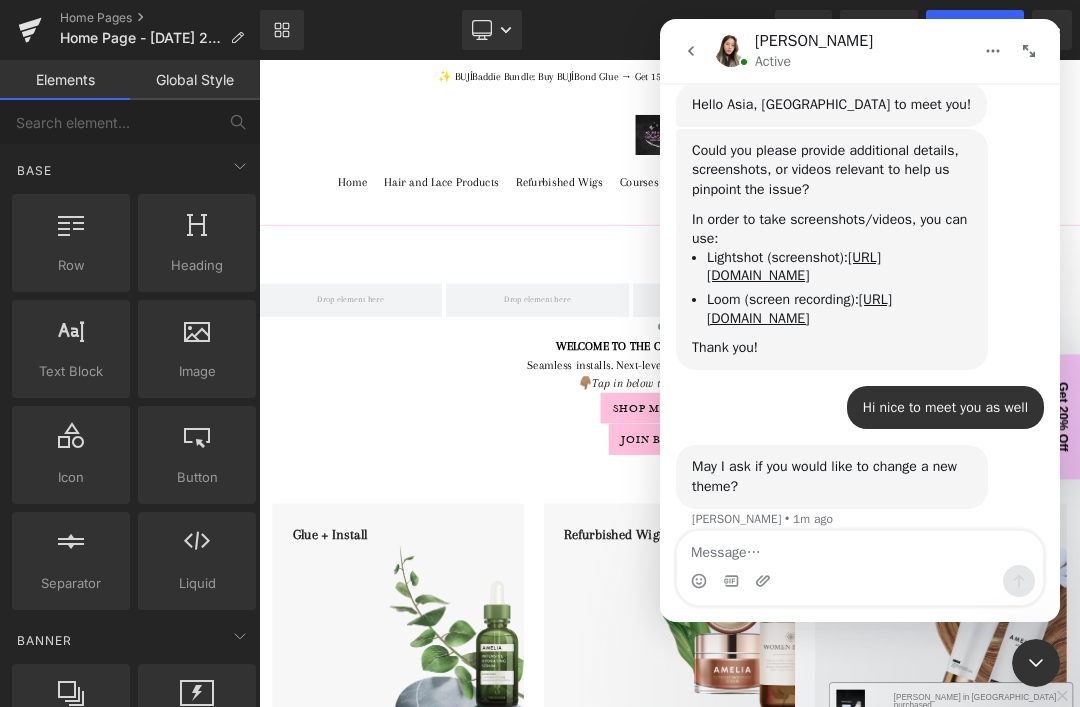 scroll, scrollTop: 771, scrollLeft: 0, axis: vertical 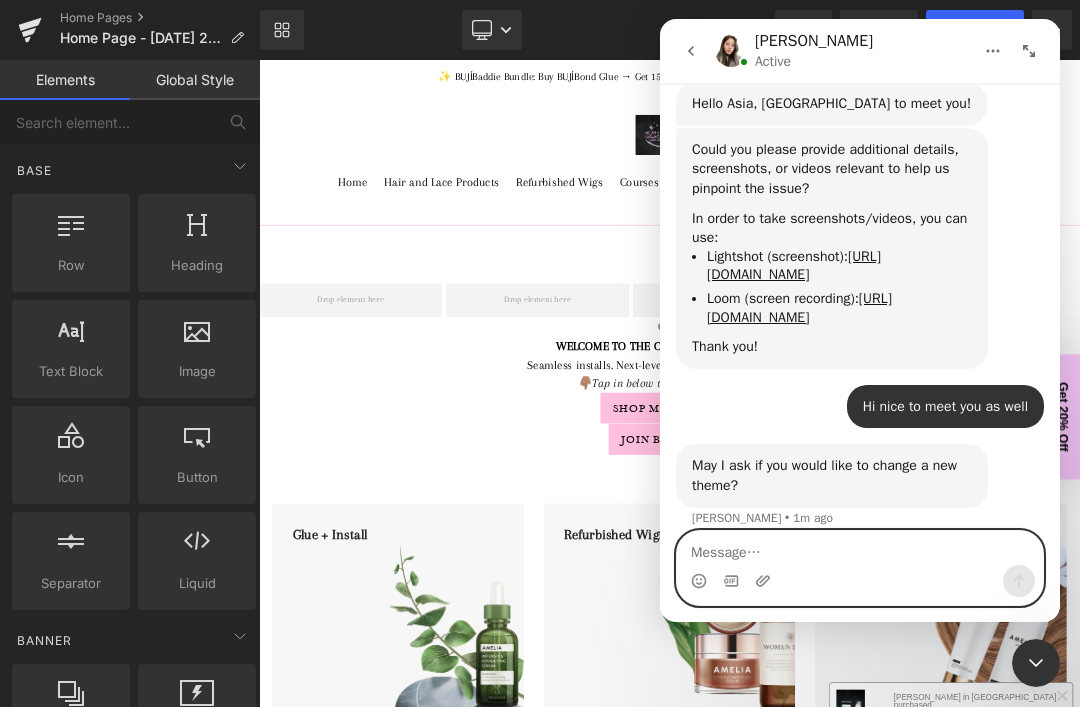click 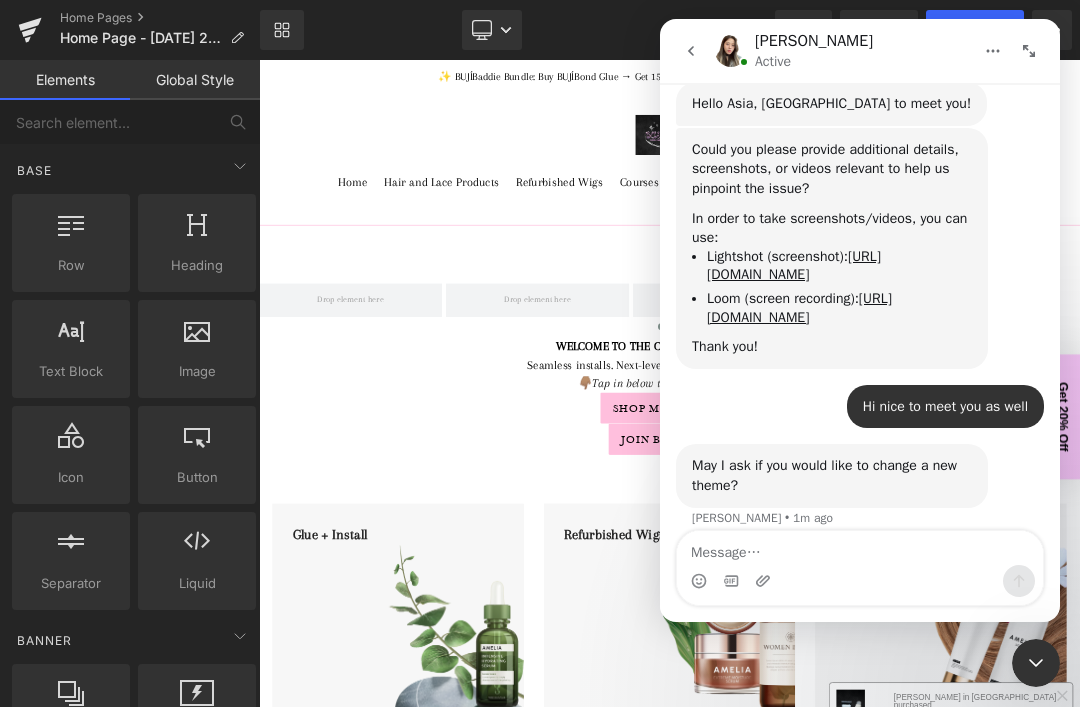 click 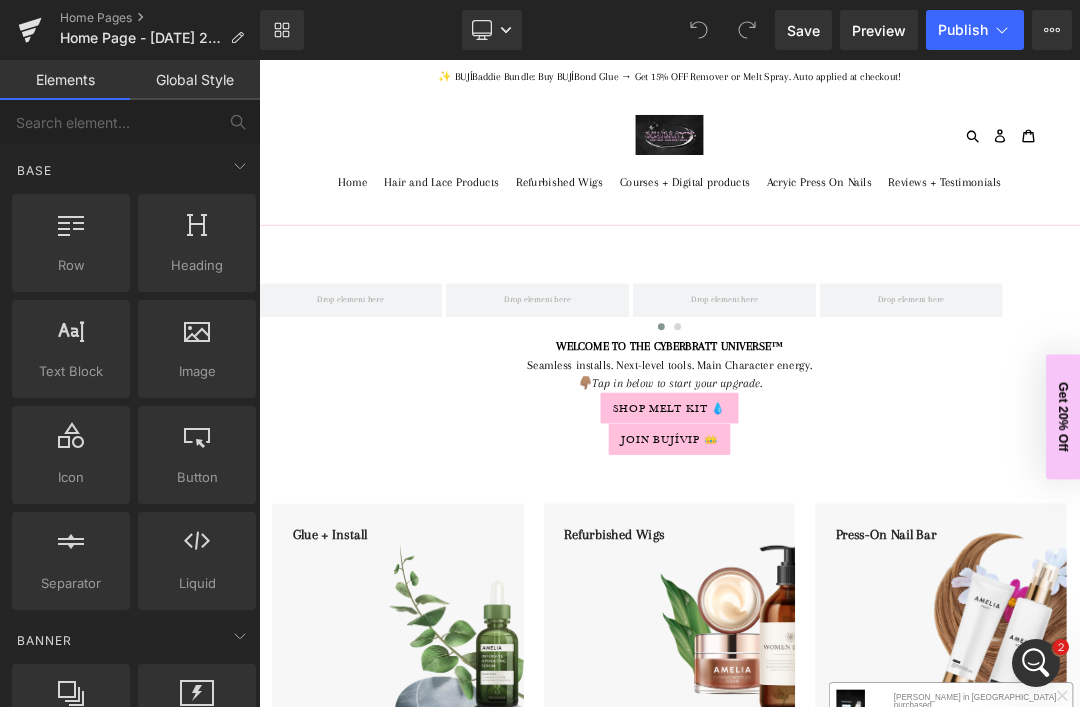 click on "Global Style" at bounding box center [195, 80] 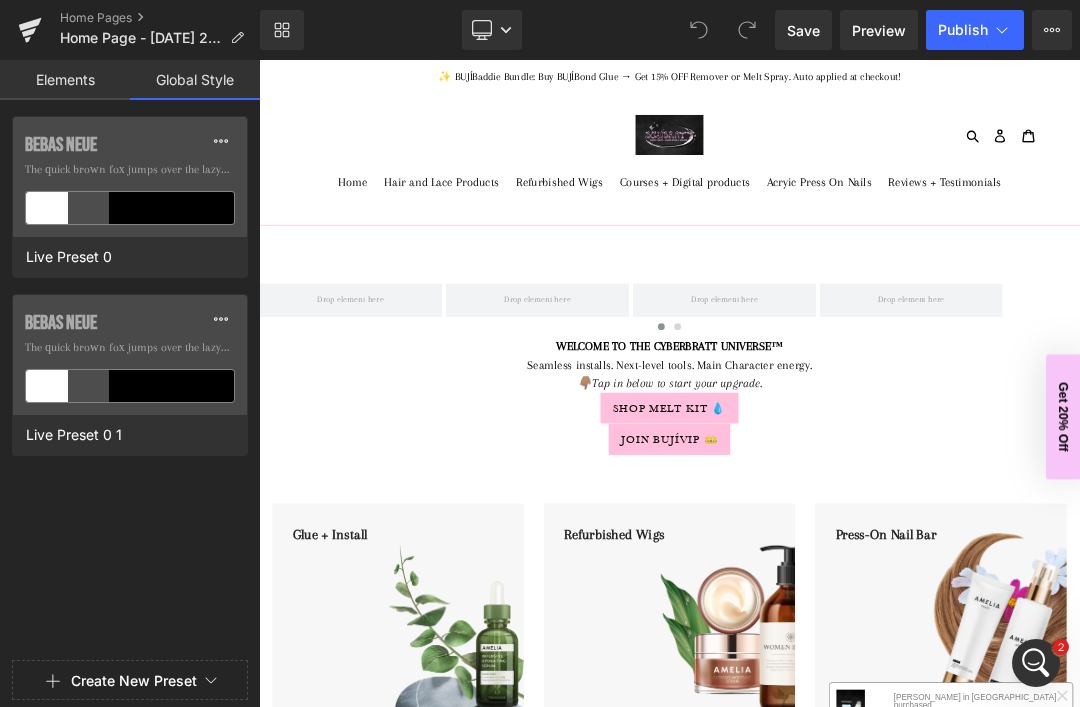 click 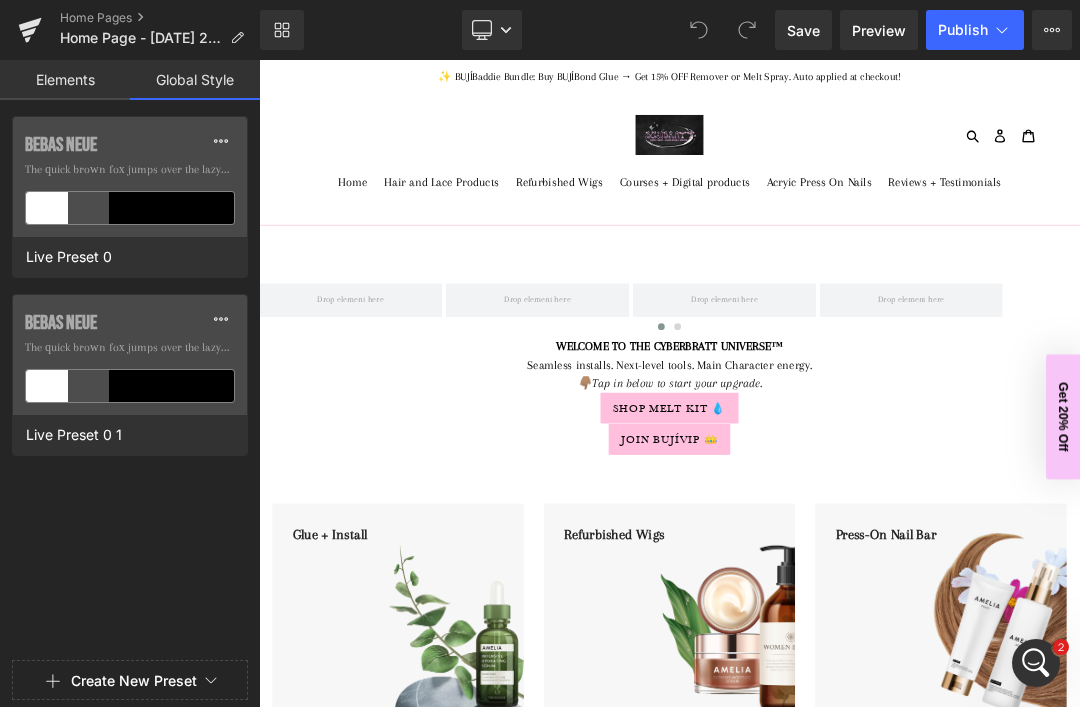 click on "Home
Hair and Lace Products
Refurbished Wigs
Courses + Digital products
Acryic Press On Nails
Reviews + Testimonials" at bounding box center [864, 251] 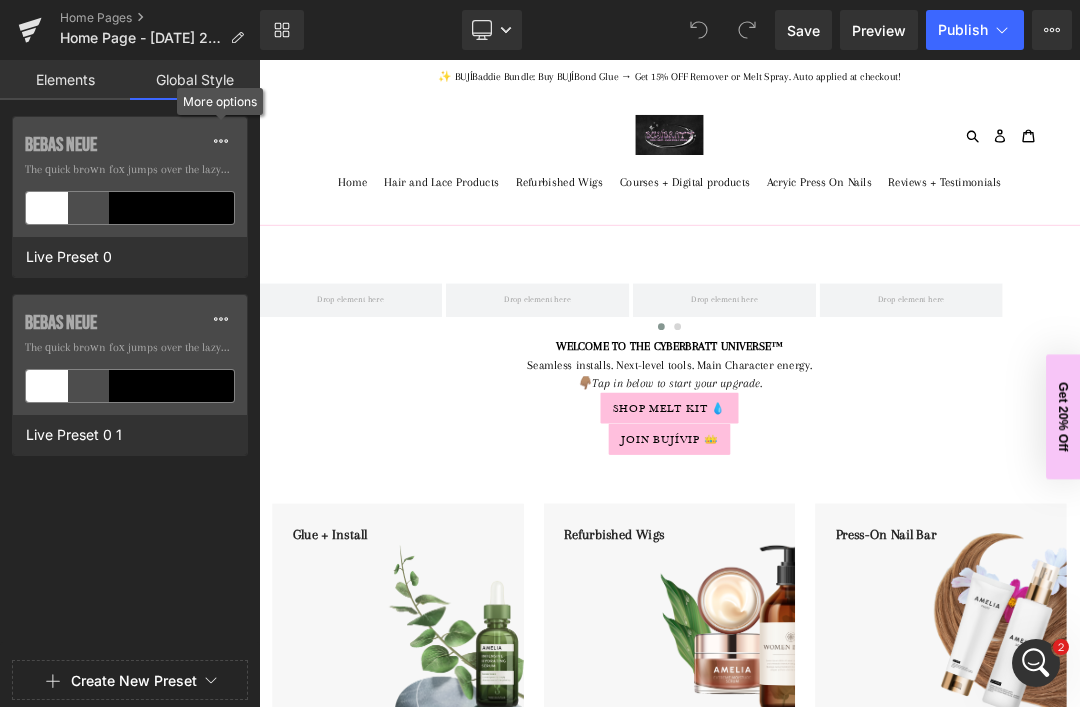click at bounding box center [259, 60] 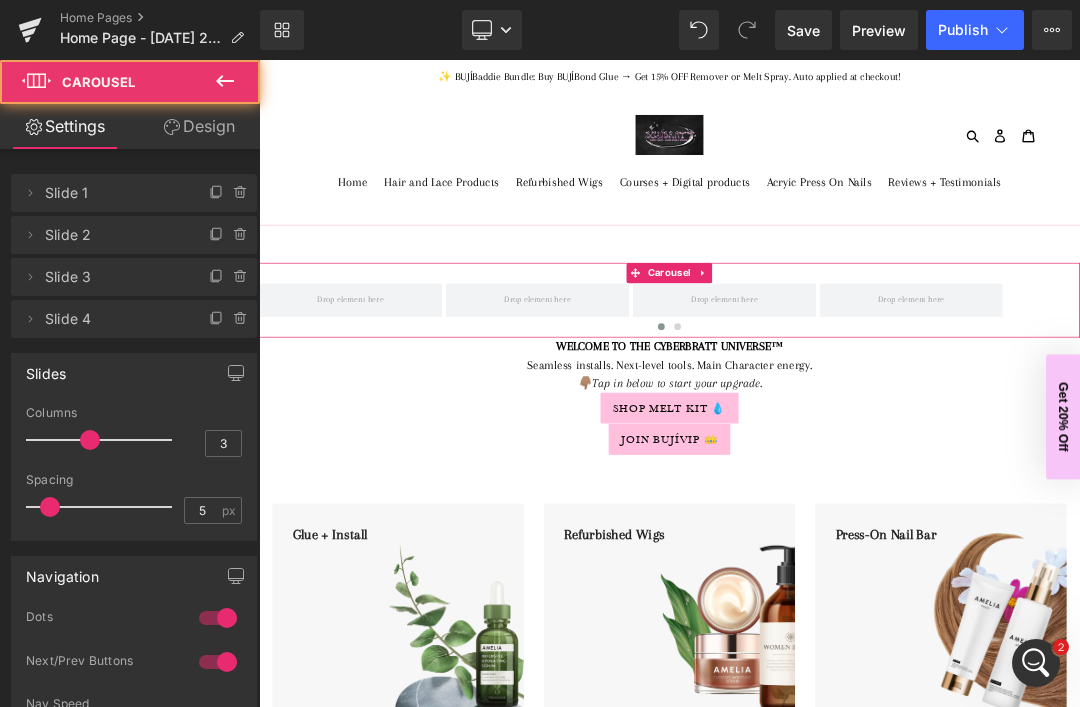 scroll, scrollTop: 0, scrollLeft: 0, axis: both 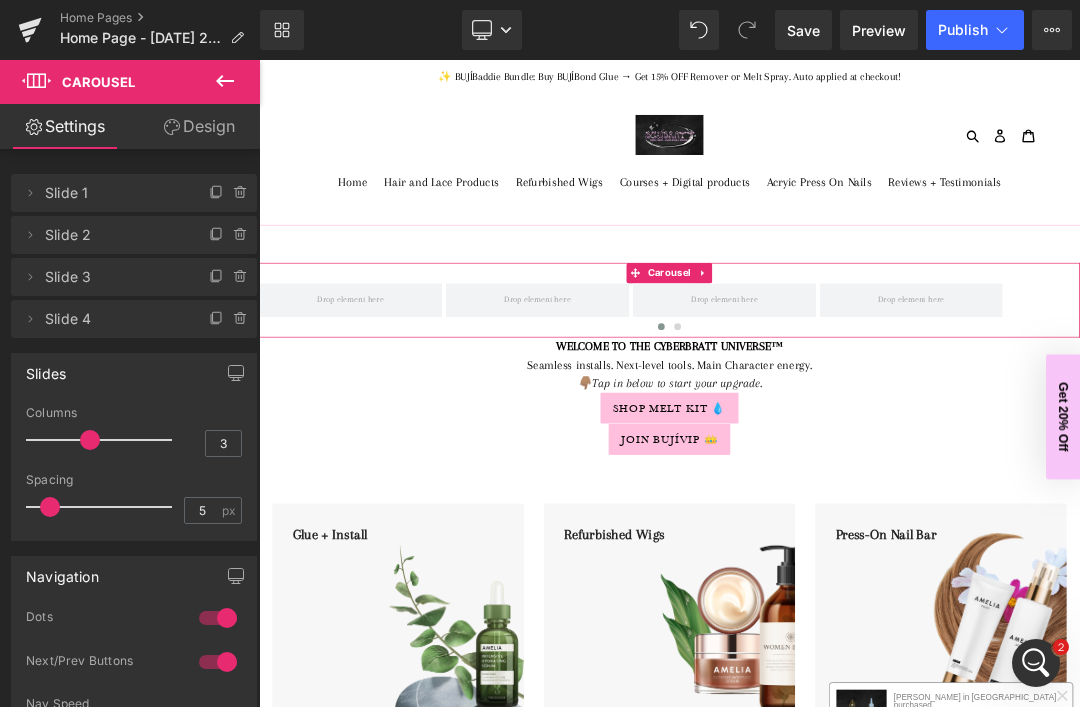 click 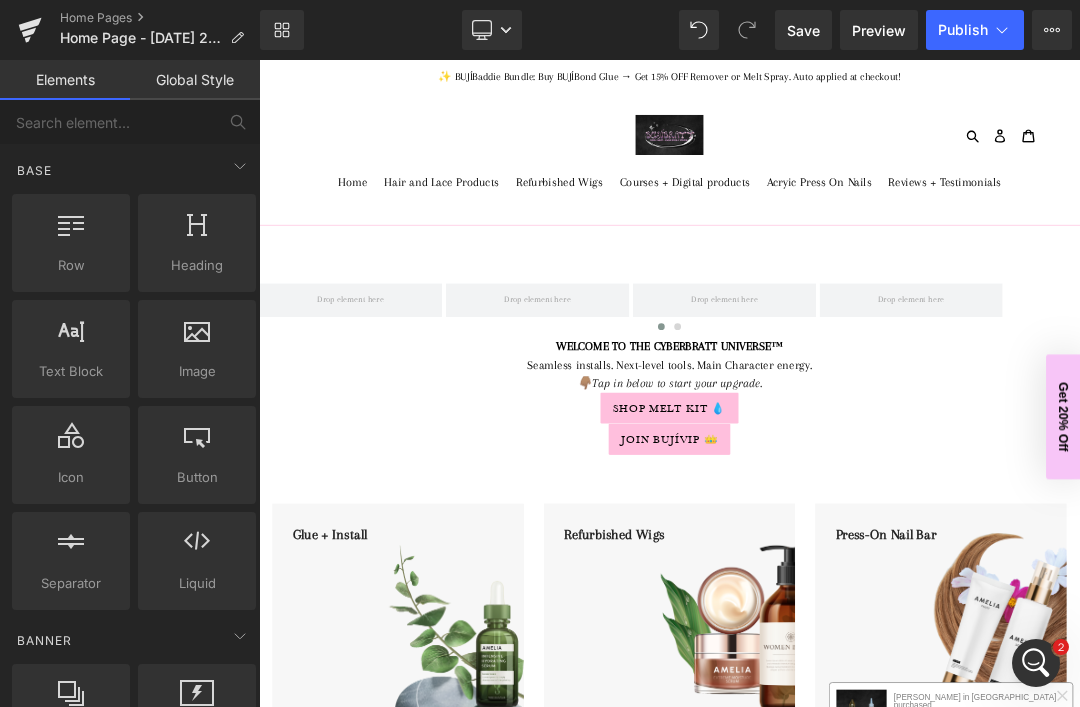 click on "Global Style" at bounding box center [195, 80] 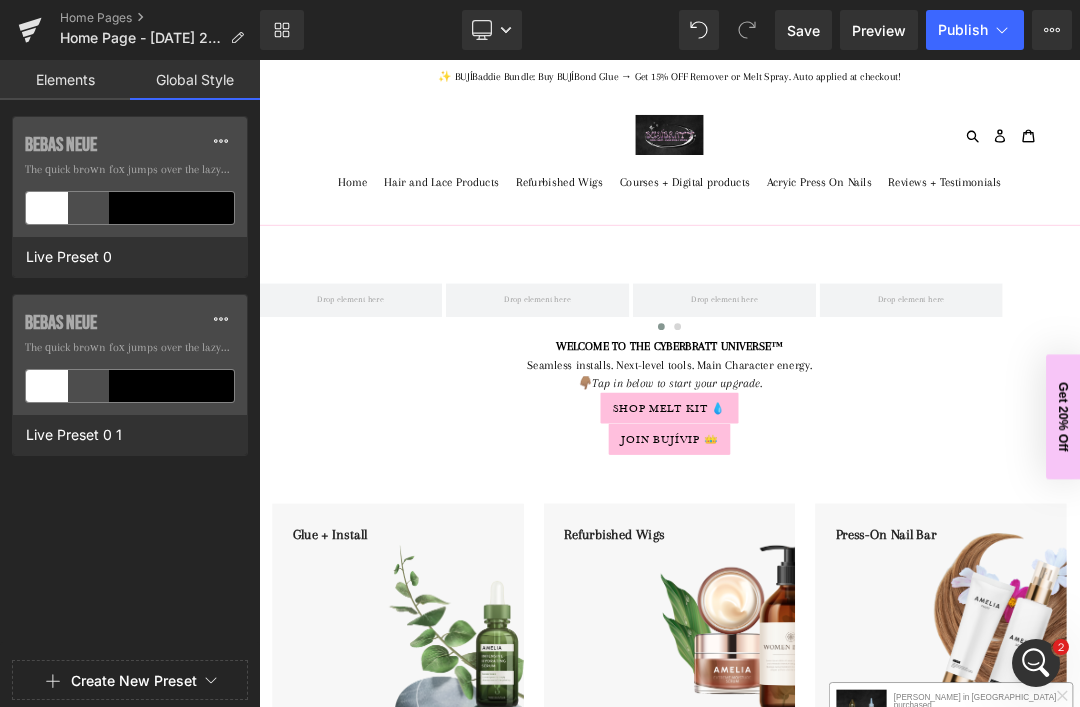 click 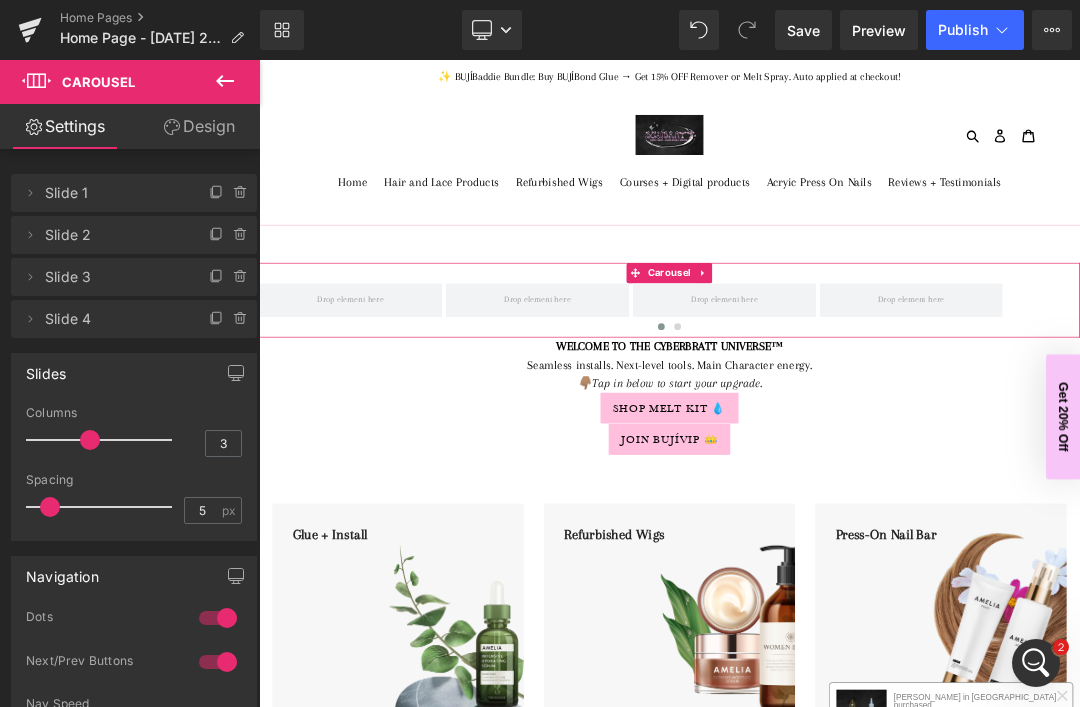 click on "Design" at bounding box center [199, 126] 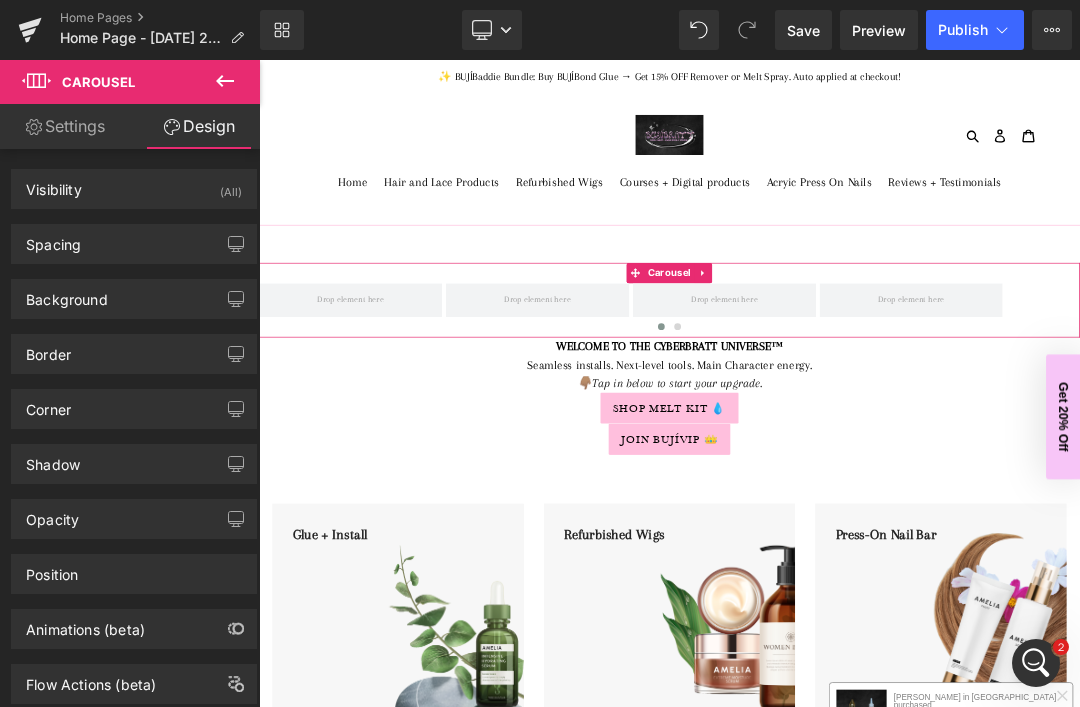 click 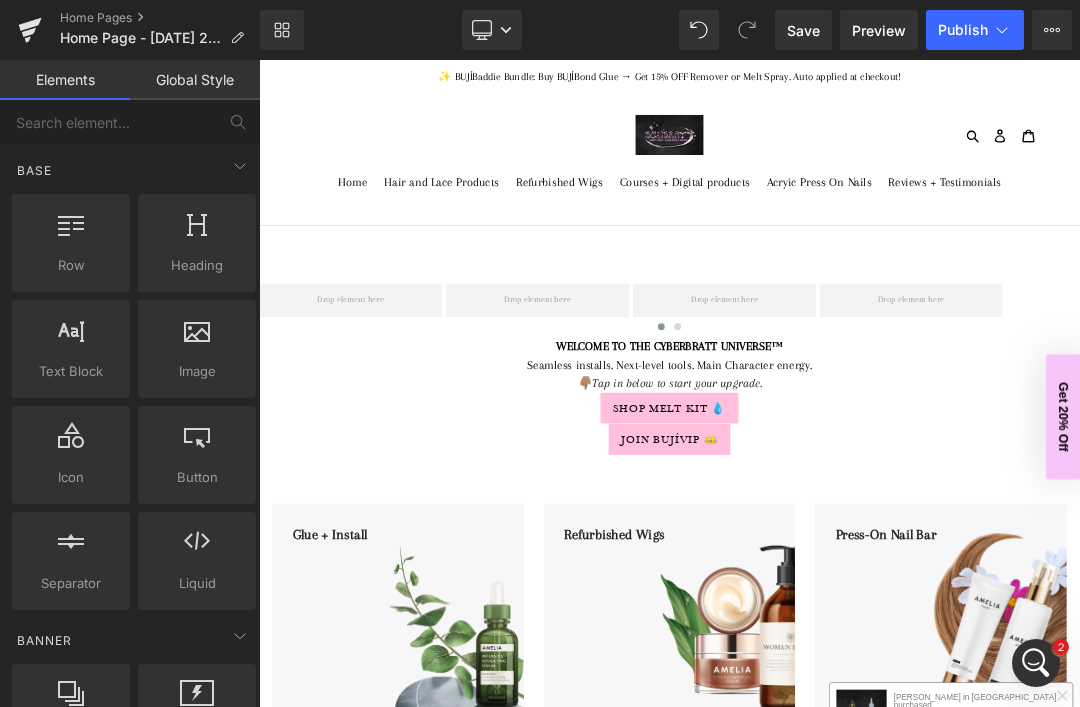 click on "Global Style" at bounding box center [195, 80] 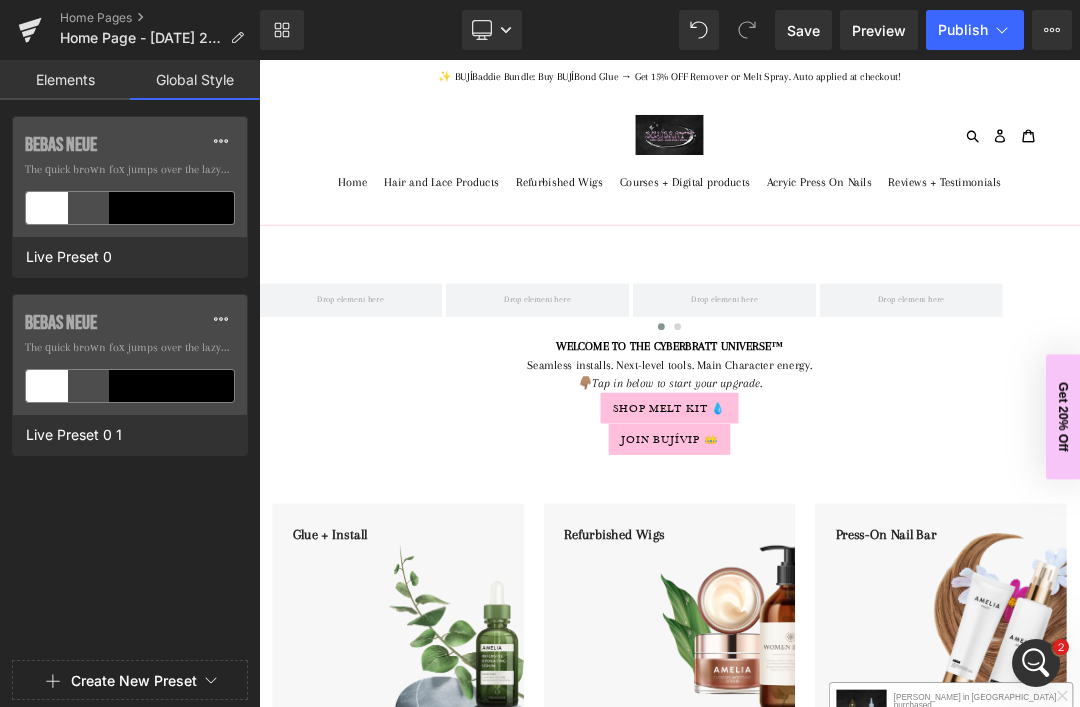 click at bounding box center (221, 141) 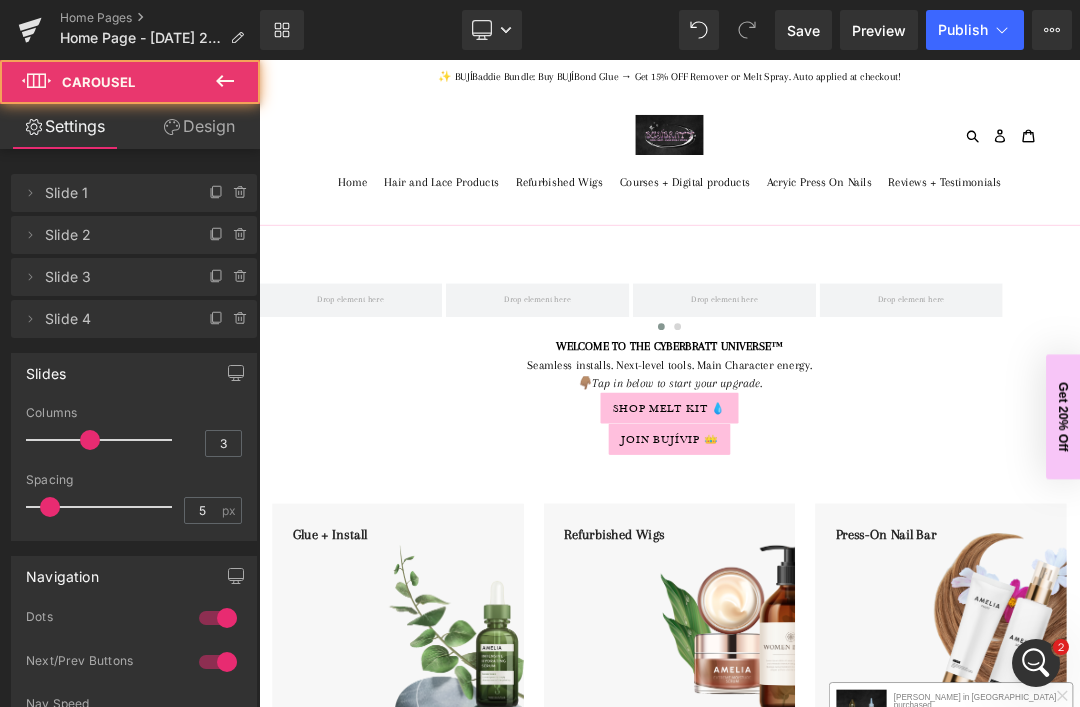 click on "‹ ›
Carousel         WELCOME TO THE CYBERBRATT UNIVERSE™ Seamless installs. Next-level tools. Main Character energy. 👇🏽Tap in below to start your upgrade. Text Block         Shop Melt Kit 💧 Button         Join BUJÍVIP 👑 Button
Glue + Install
Text Block         Shop Now Button
Hero Banner
Refurbished Wigs
Text Block         Shop Now Button
Hero Banner" at bounding box center [864, 1383] 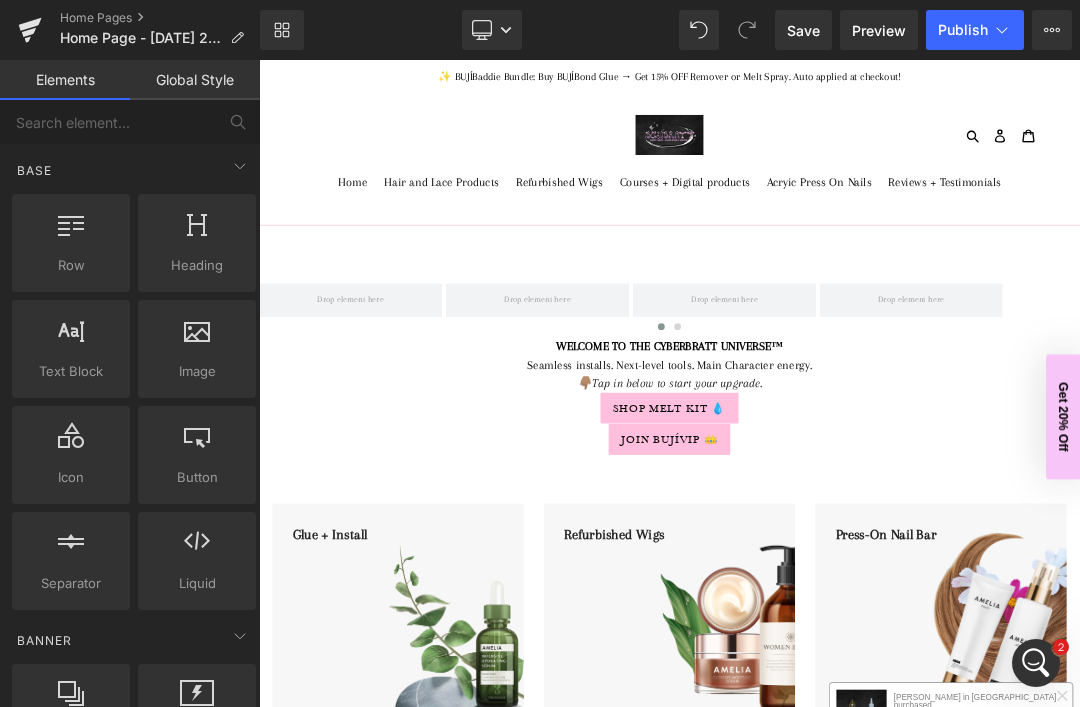 click at bounding box center (1036, 663) 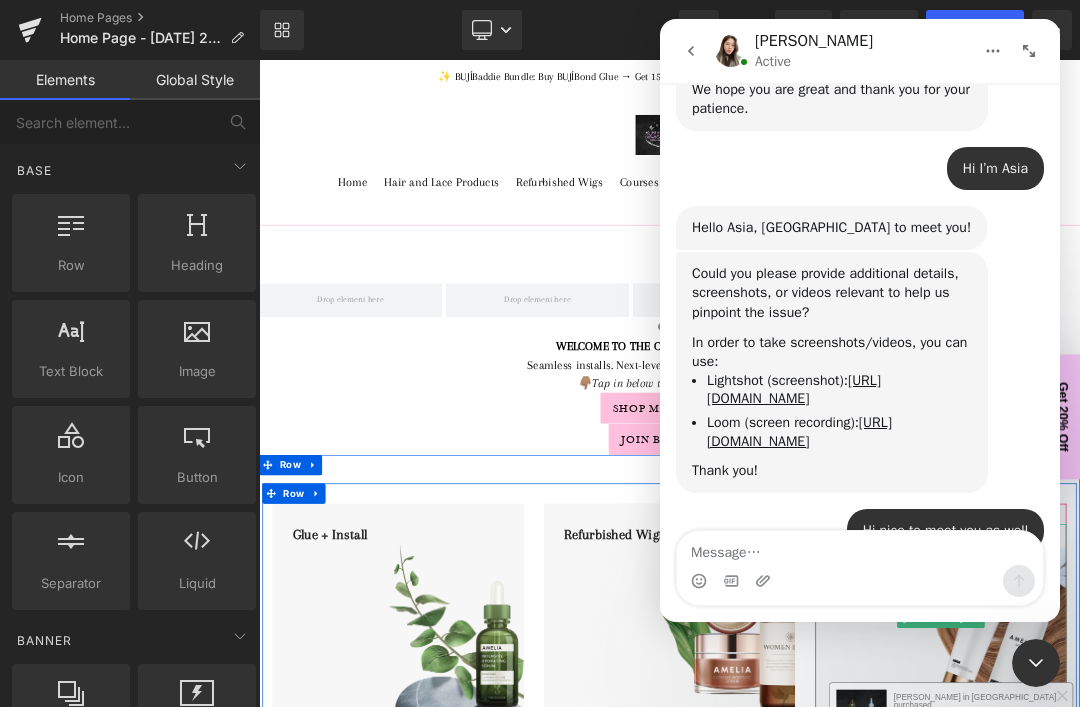 scroll, scrollTop: 771, scrollLeft: 0, axis: vertical 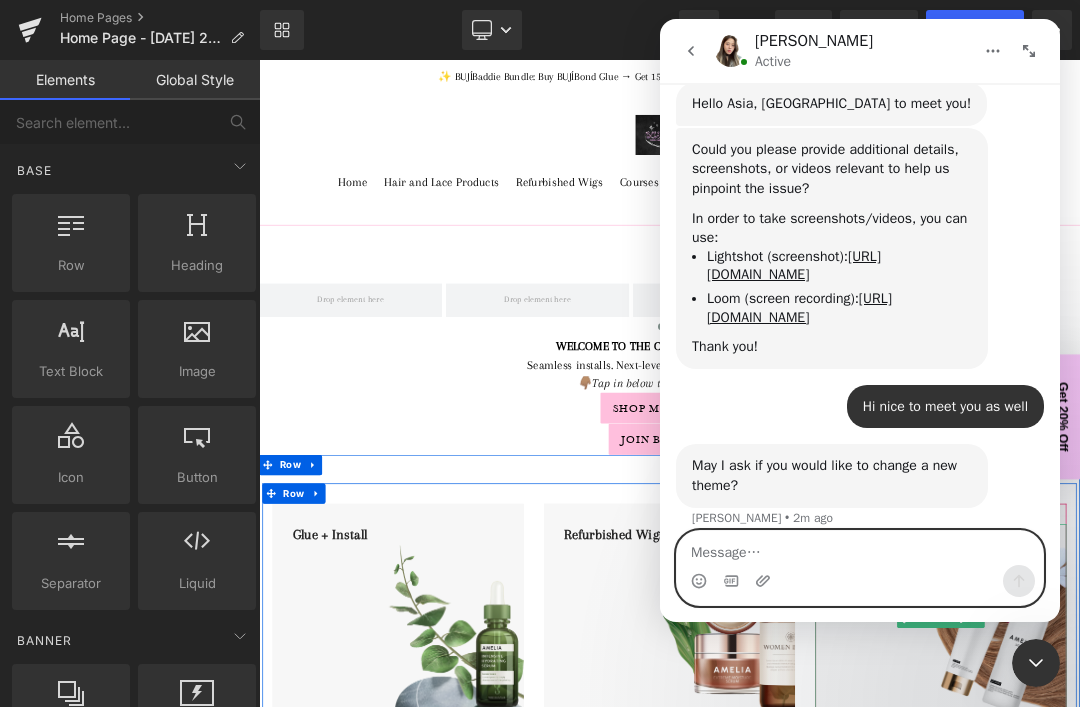 click 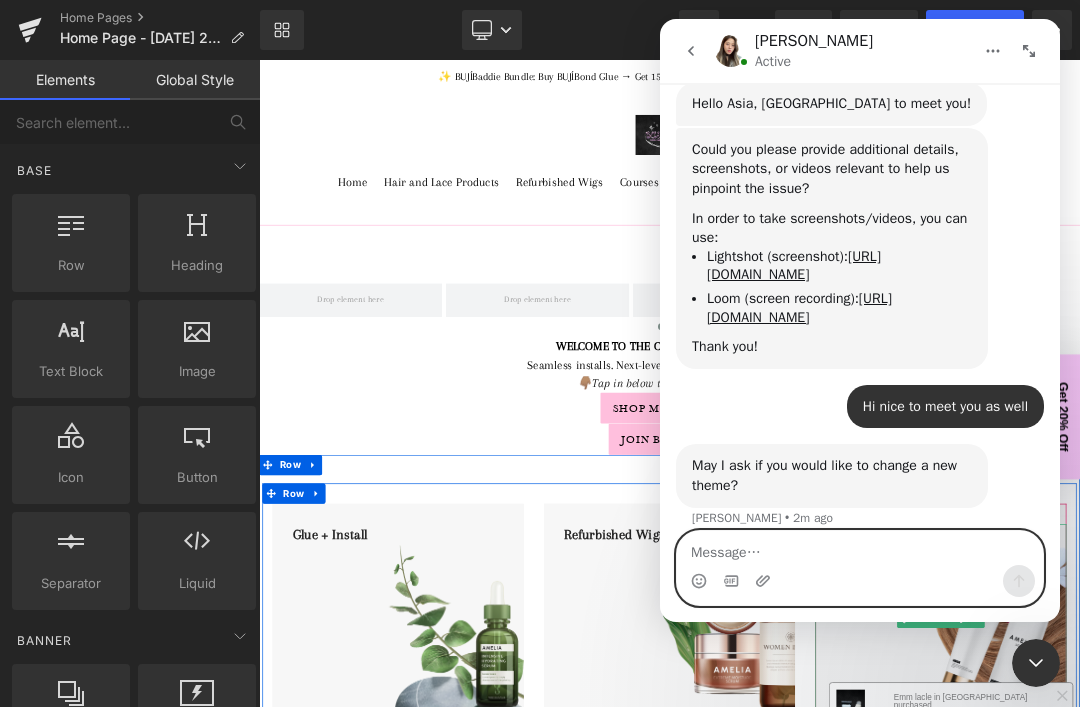 scroll, scrollTop: 833, scrollLeft: 0, axis: vertical 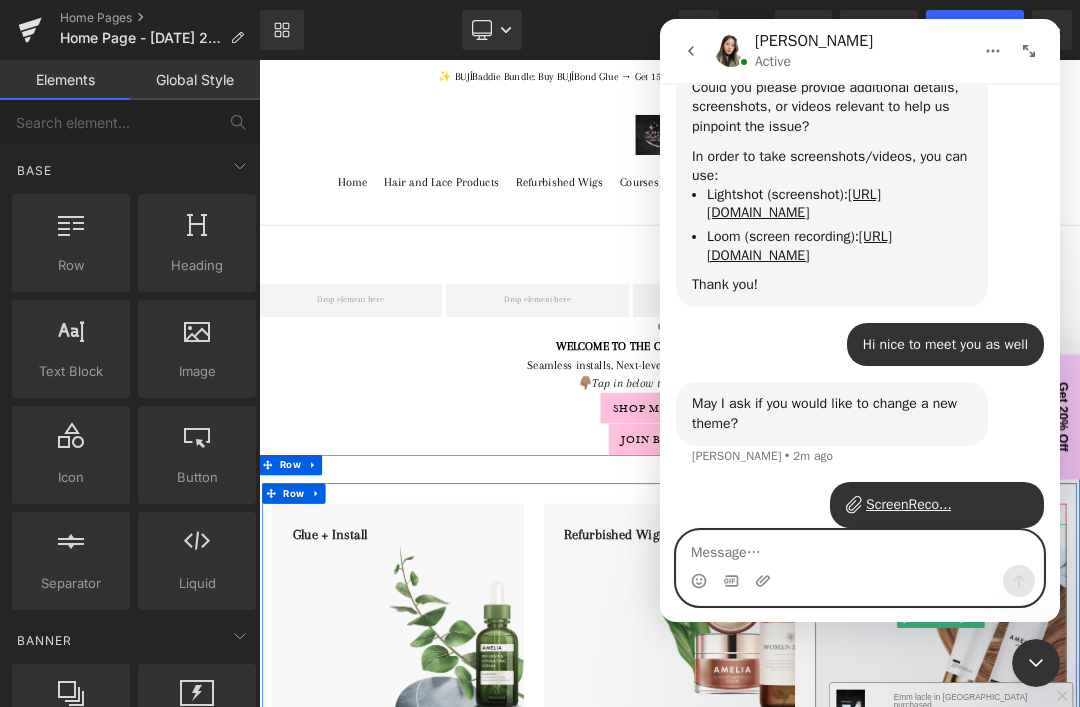 click at bounding box center (860, 548) 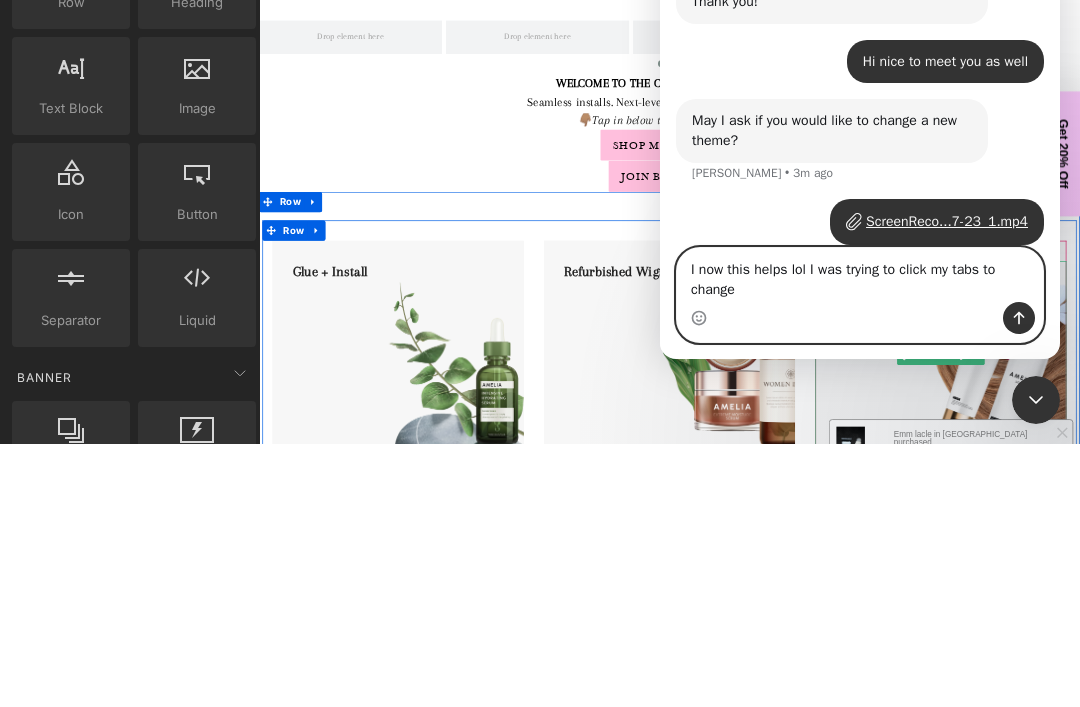 scroll, scrollTop: 853, scrollLeft: 0, axis: vertical 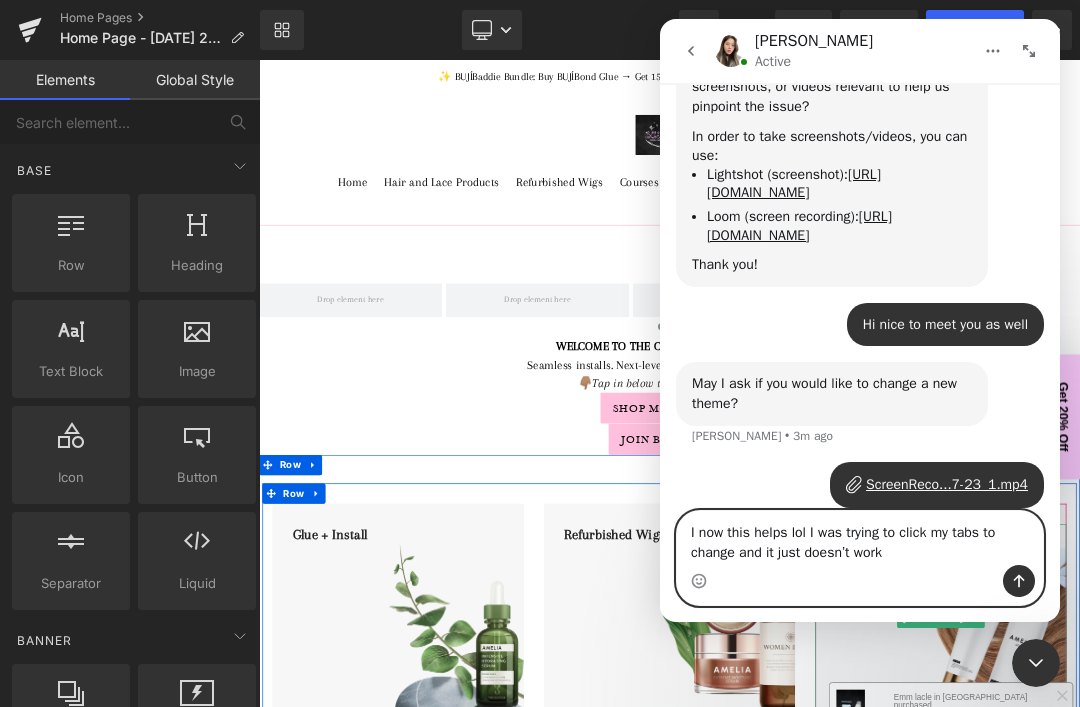 type on "I now this helps lol I was trying to click my tabs to change and it just doesn’t work" 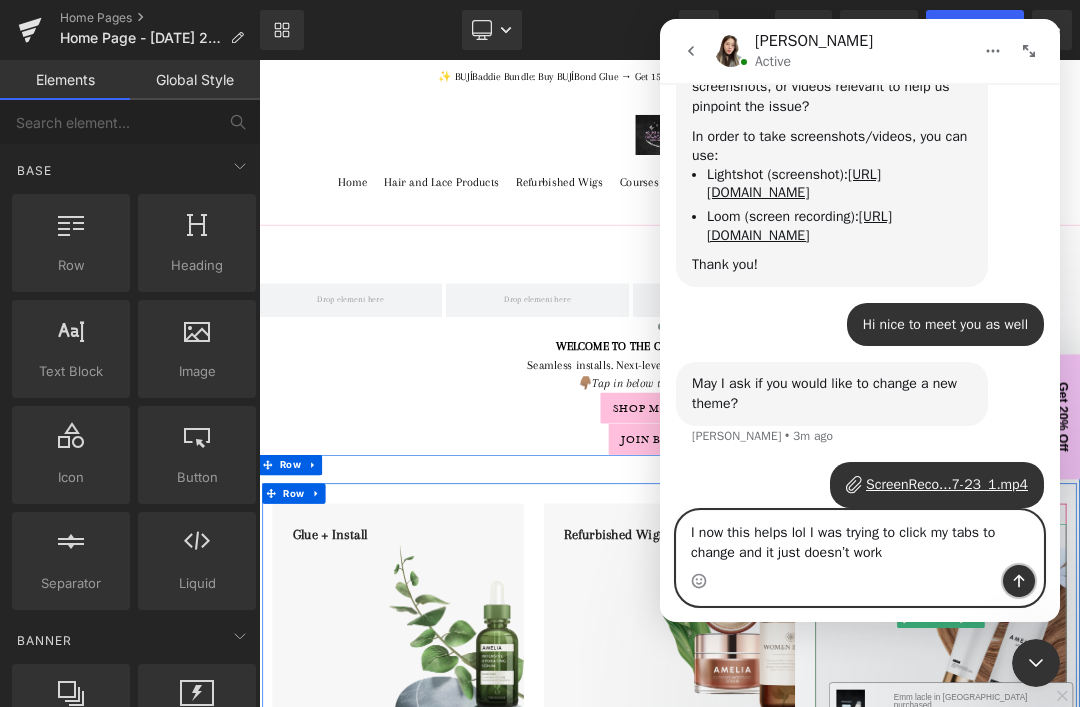 click 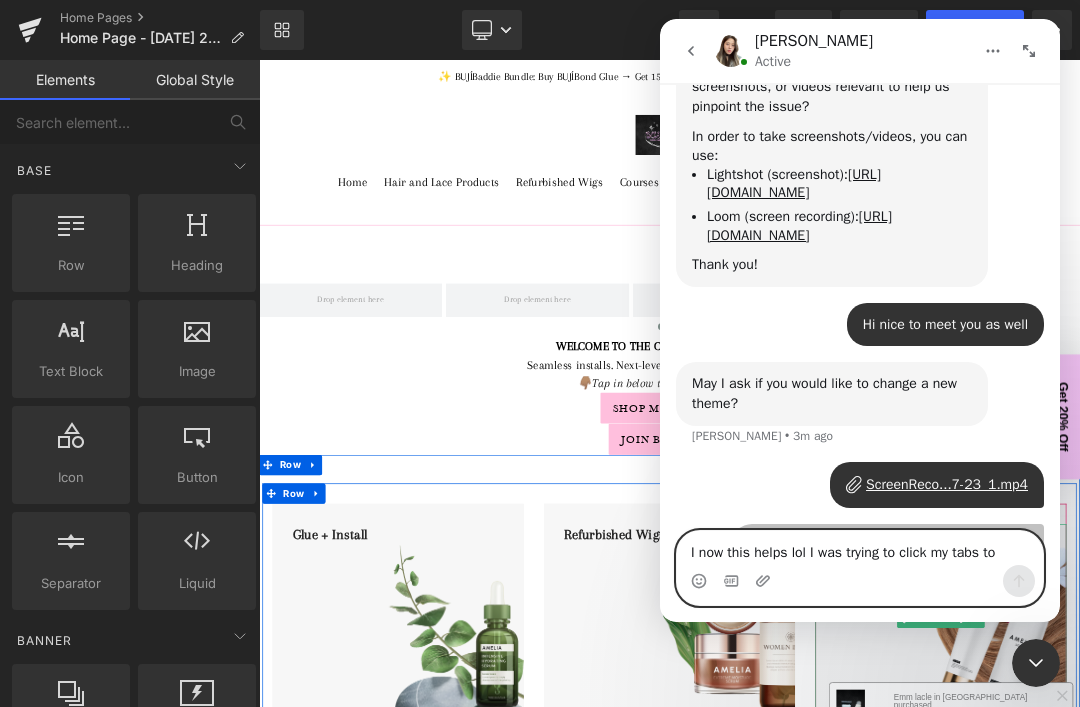 type 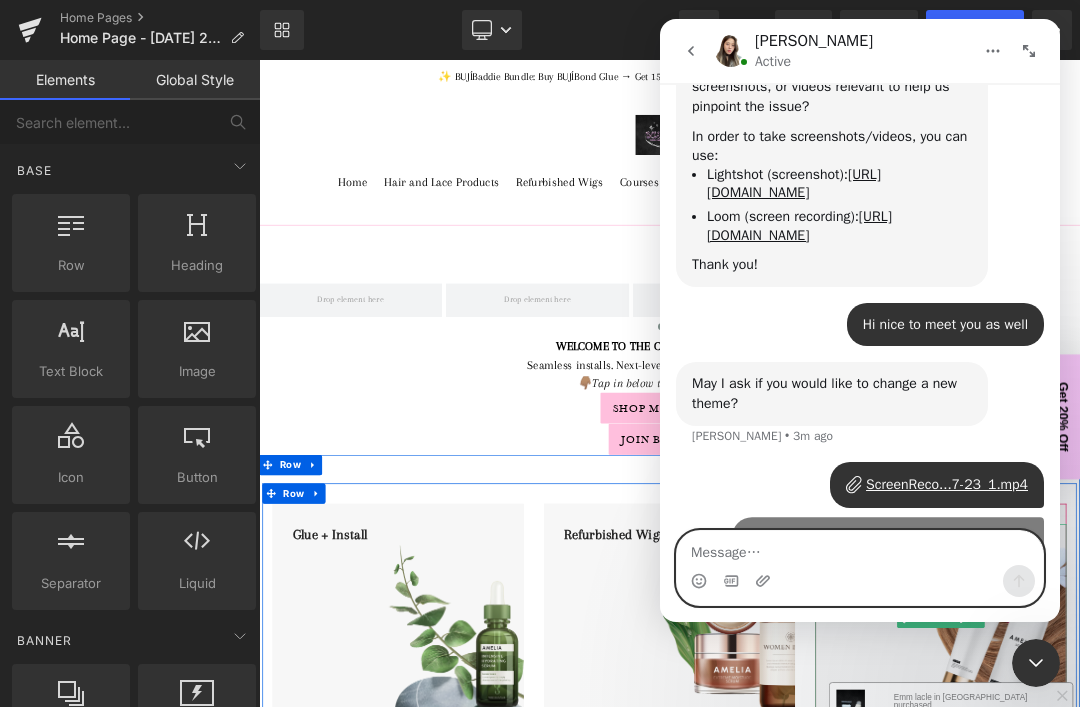 scroll, scrollTop: 847, scrollLeft: 0, axis: vertical 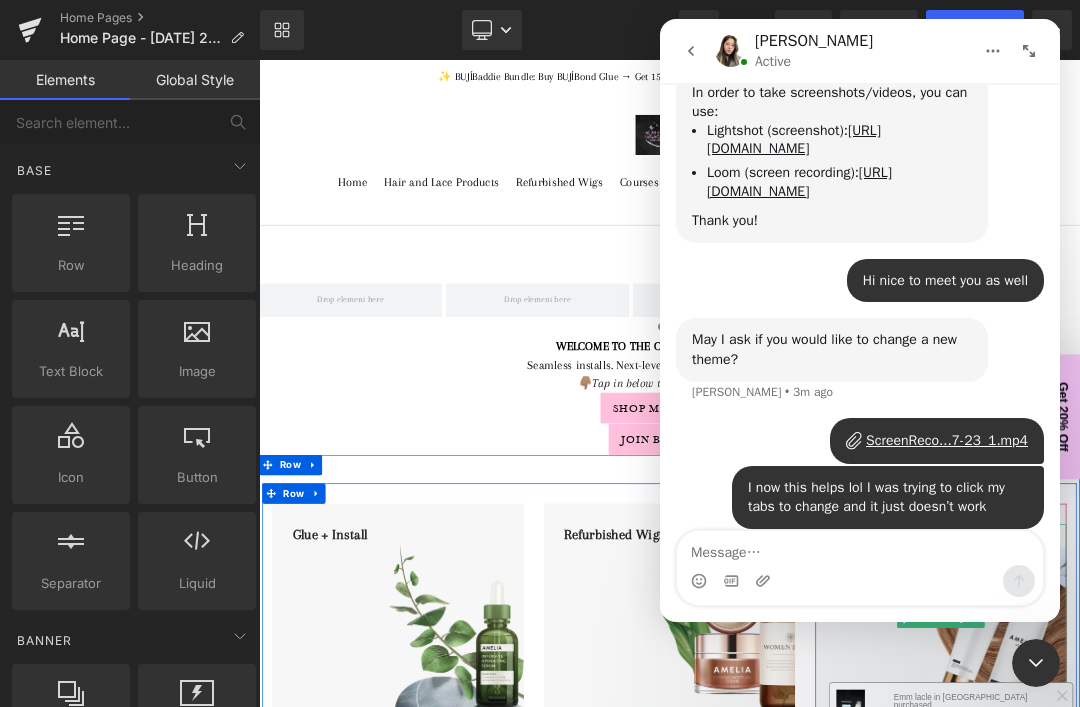 click on "ScreenReco...7-23_1.mp4" at bounding box center [947, 440] 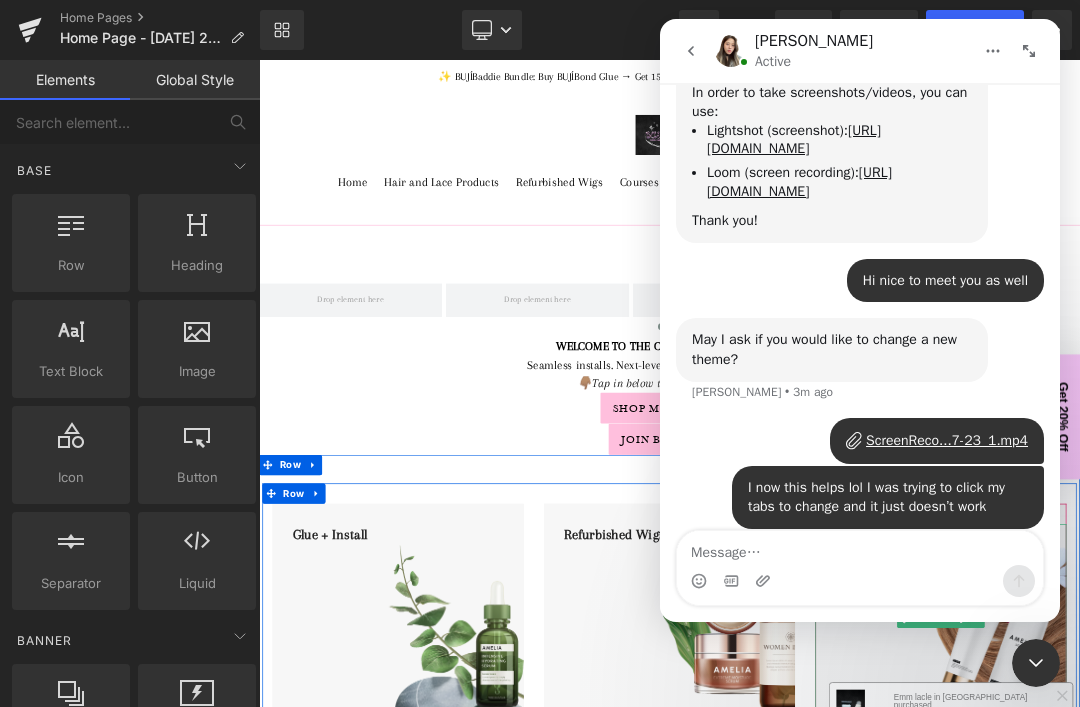 click 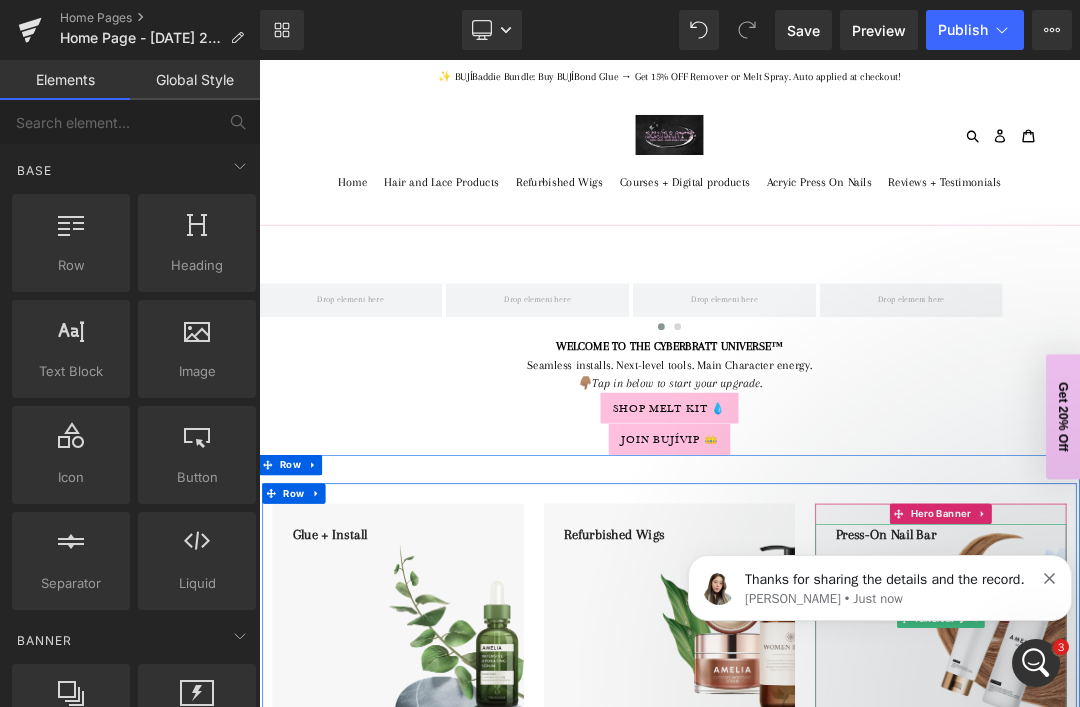 scroll, scrollTop: 0, scrollLeft: 0, axis: both 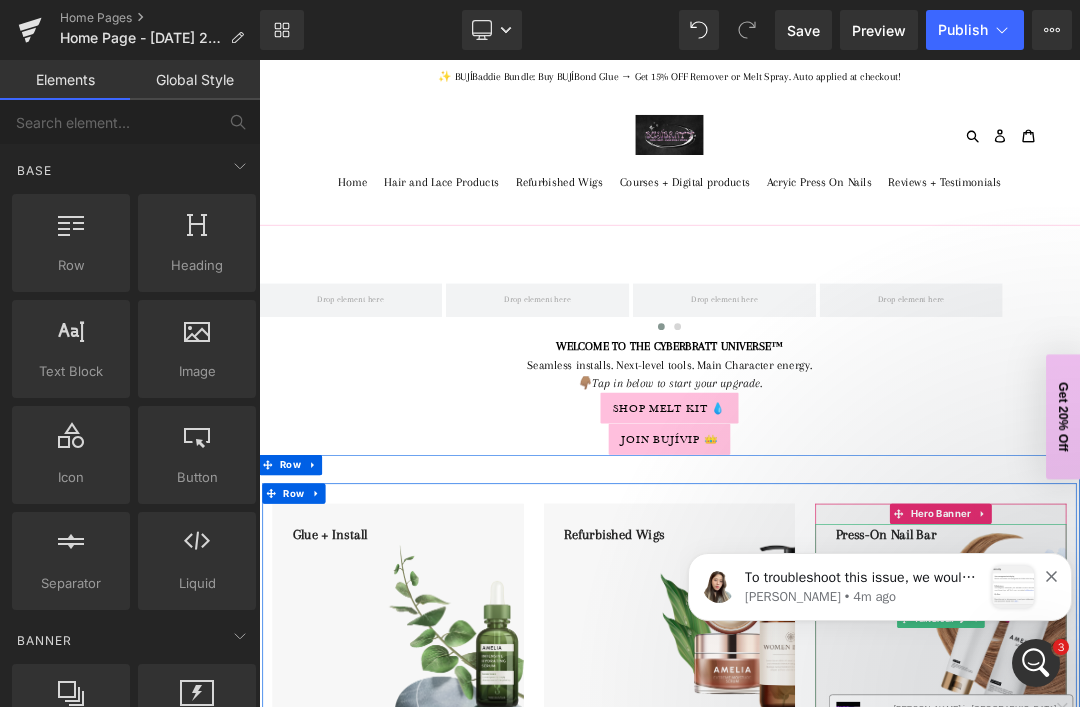 click 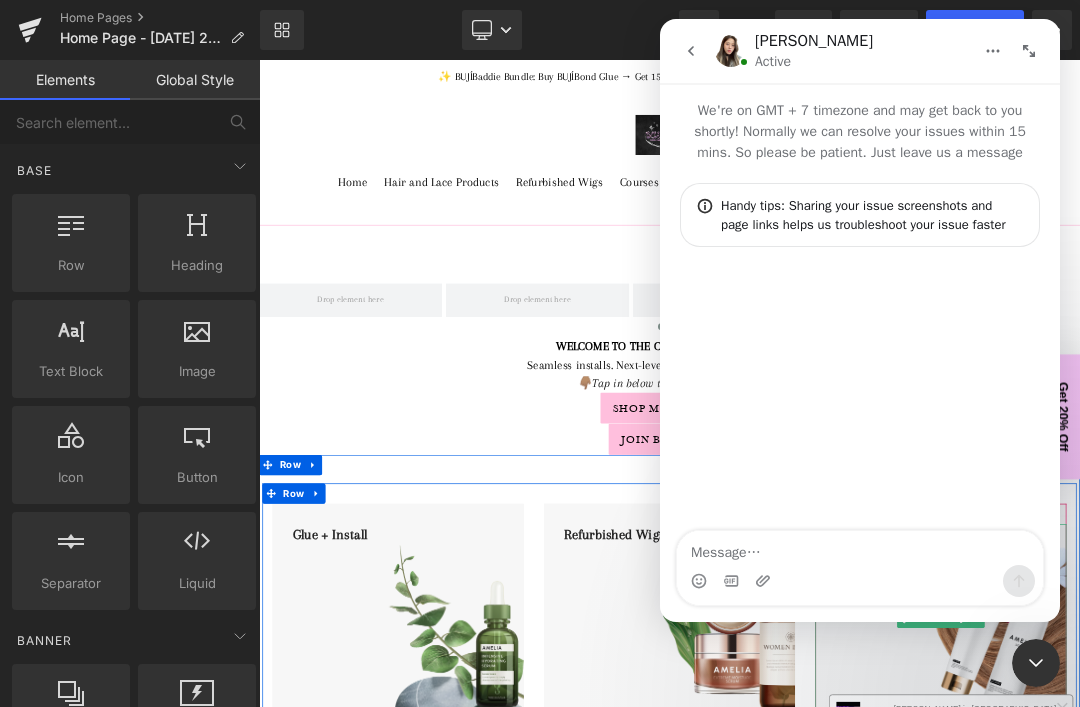 scroll, scrollTop: 0, scrollLeft: 0, axis: both 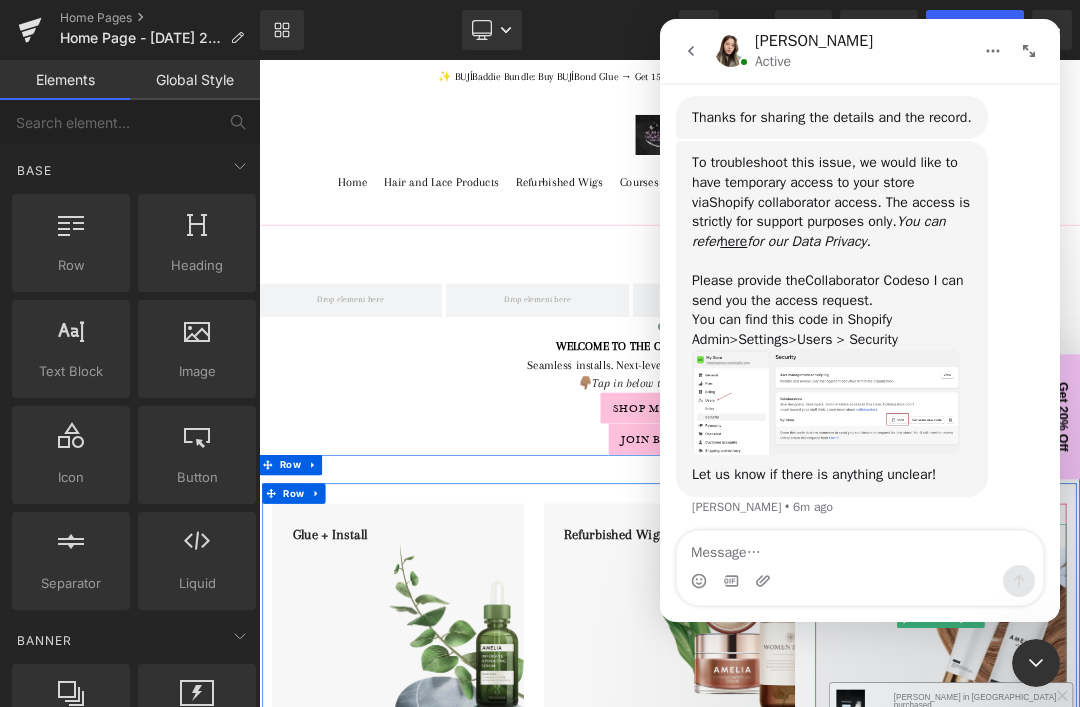 click on "Let us know if there is anything unclear!" at bounding box center (832, 475) 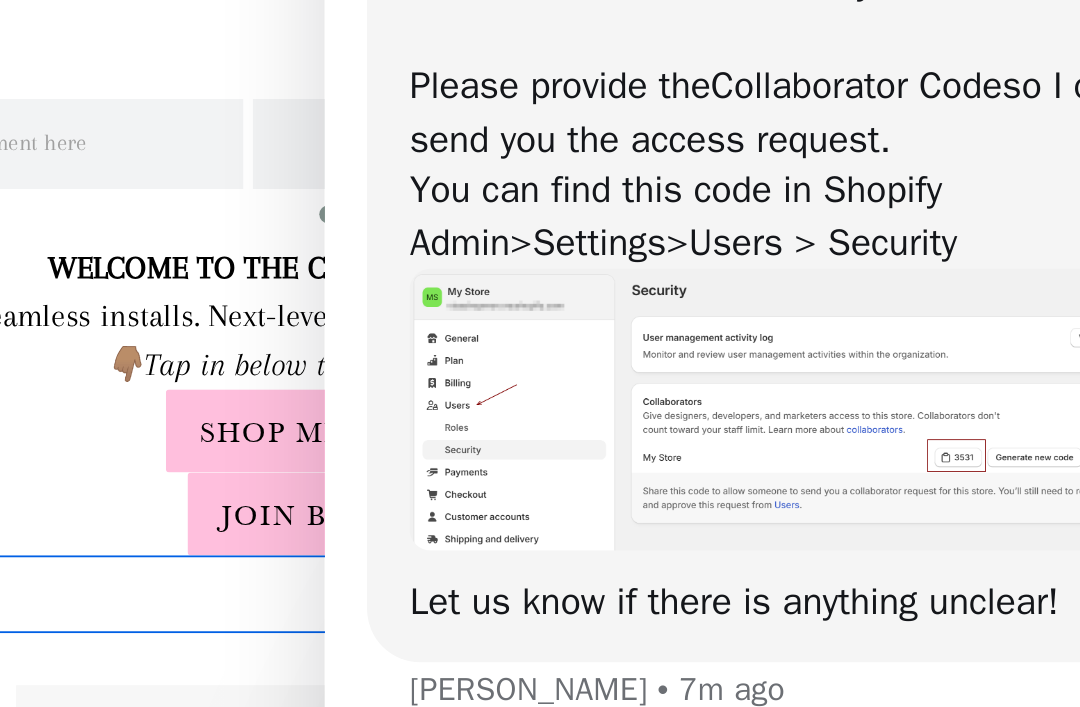 scroll, scrollTop: 1326, scrollLeft: 0, axis: vertical 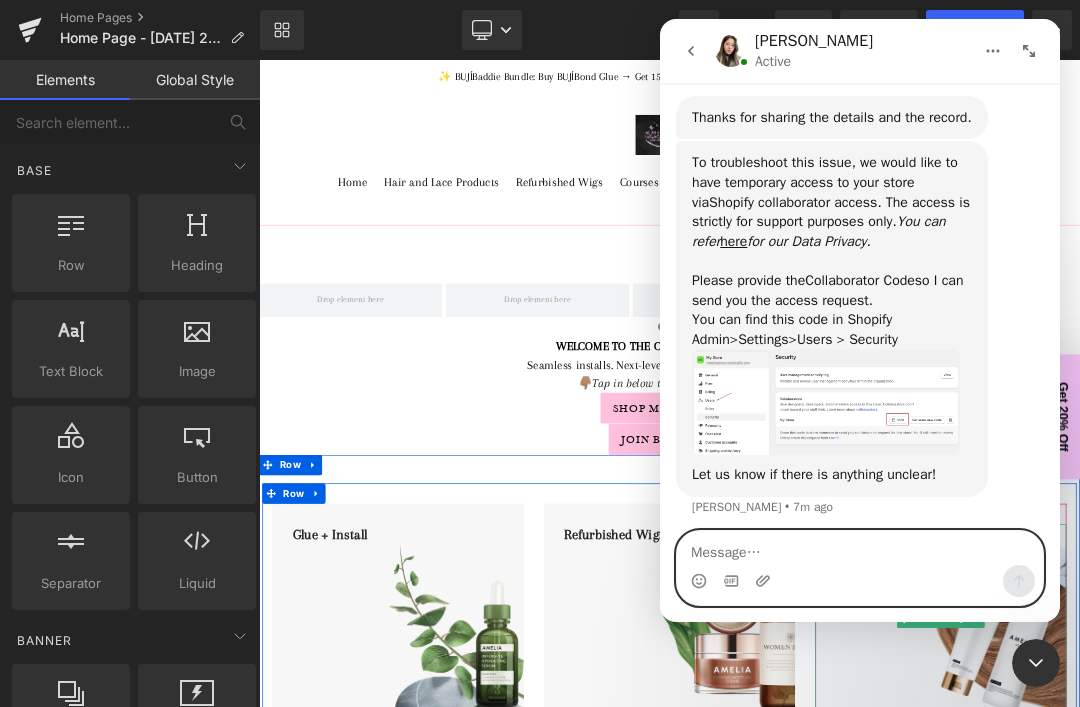 click at bounding box center (860, 548) 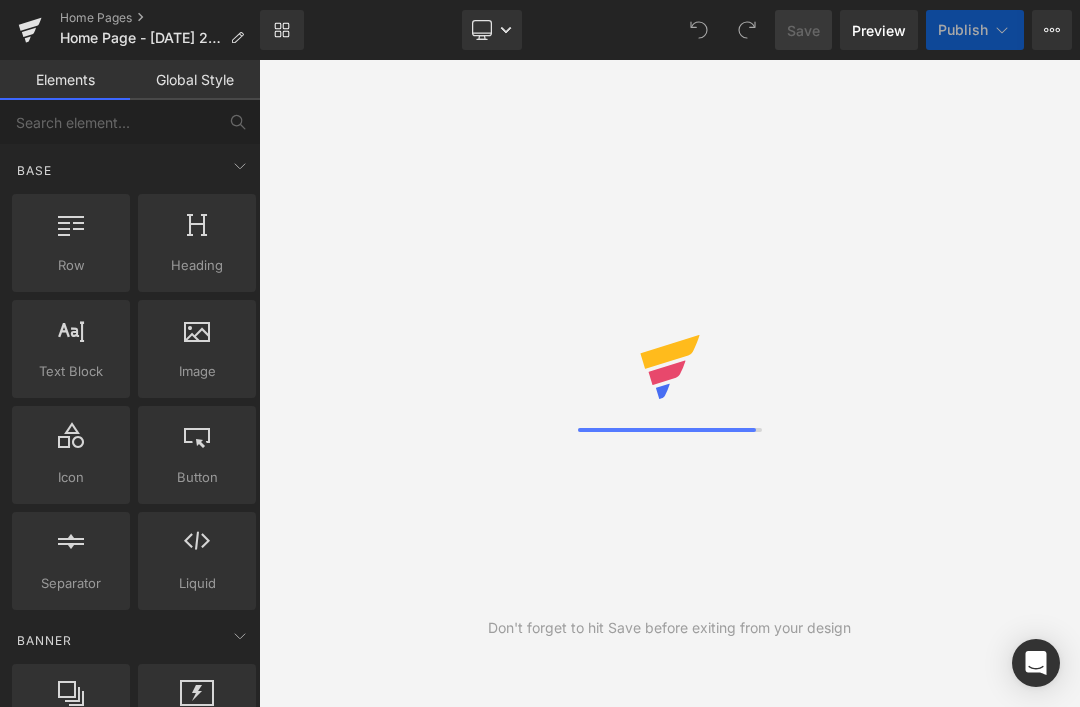 scroll, scrollTop: 0, scrollLeft: 0, axis: both 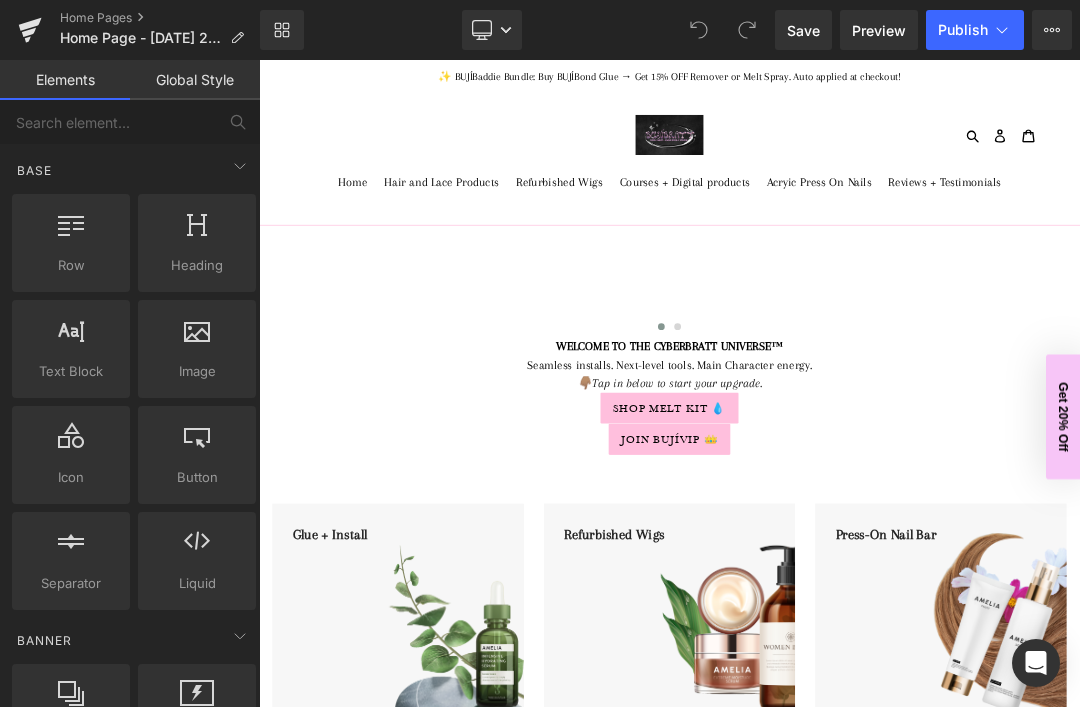 click 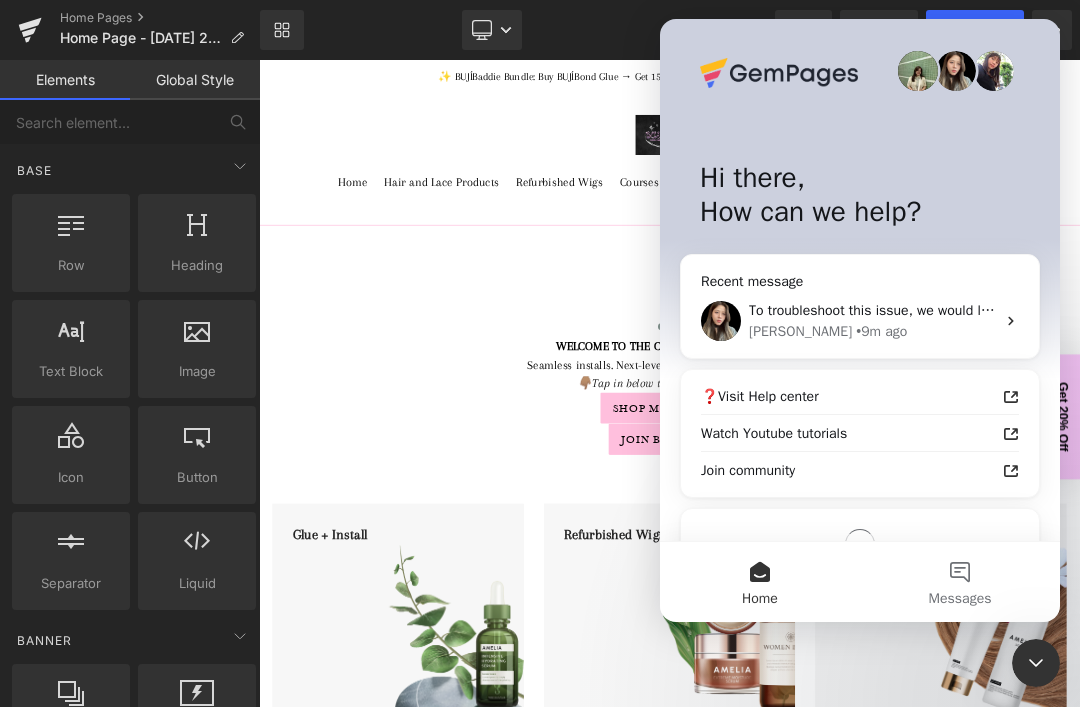 scroll, scrollTop: 0, scrollLeft: 0, axis: both 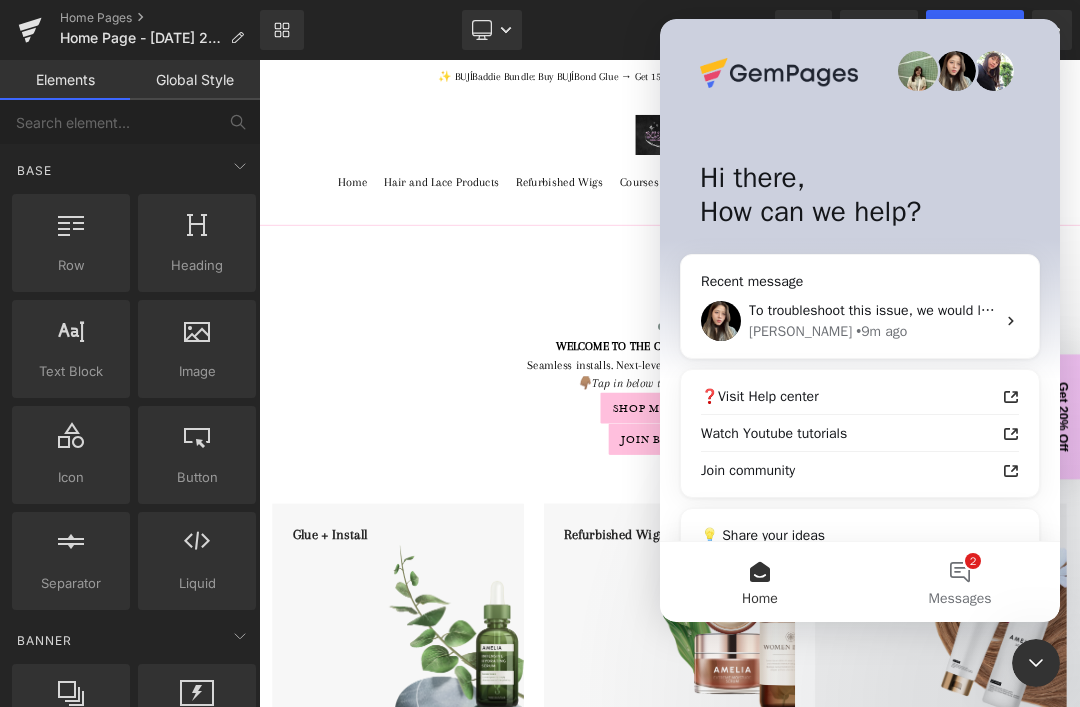 click on "To troubleshoot this issue, we would like to have temporary access to your store via Shopify collaborator access. The access is strictly for support purposes only. You can refer here for our Data Privacy. ​﻿ ﻿Please provide the Collaborator Code so I can send you the access request.  ﻿You can find this code in Shopify Admin > Settings > Users > Security Let us know if there is anything unclear! [PERSON_NAME] •  9m ago" at bounding box center [860, 321] 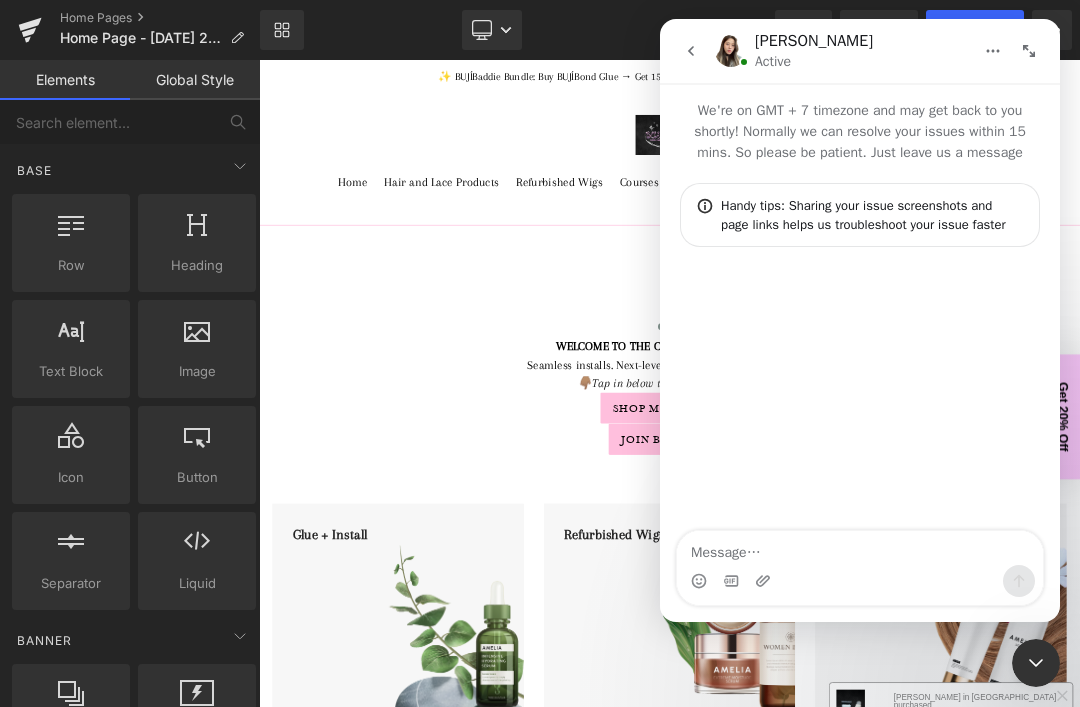 scroll, scrollTop: 0, scrollLeft: 0, axis: both 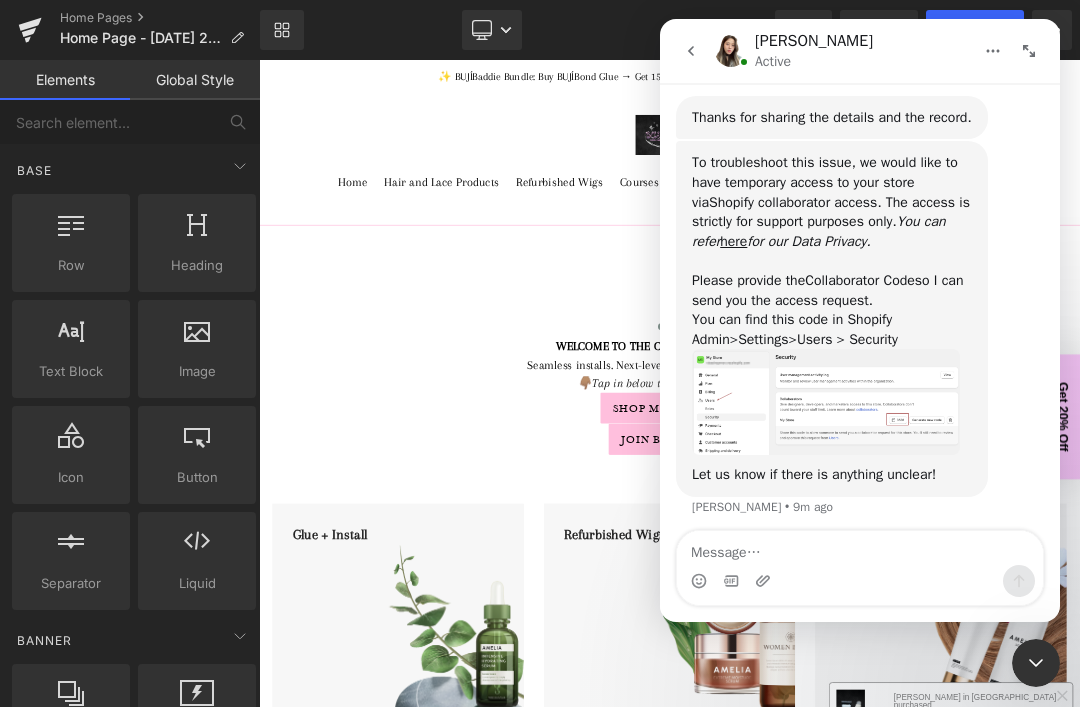click at bounding box center (540, 323) 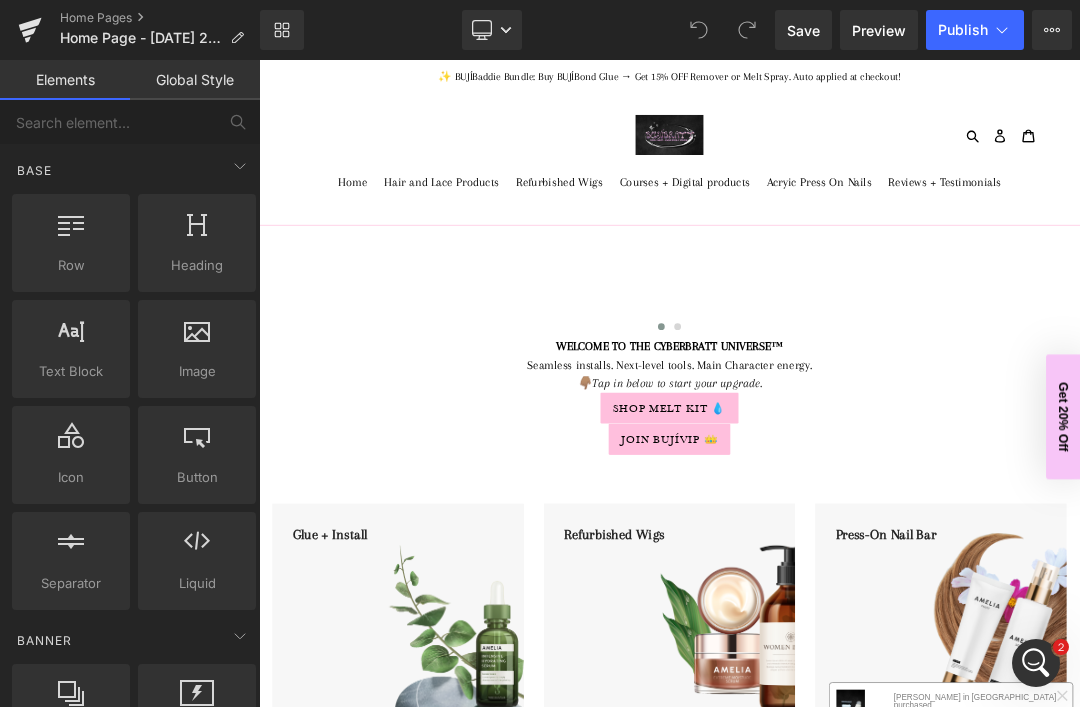 scroll, scrollTop: 0, scrollLeft: 0, axis: both 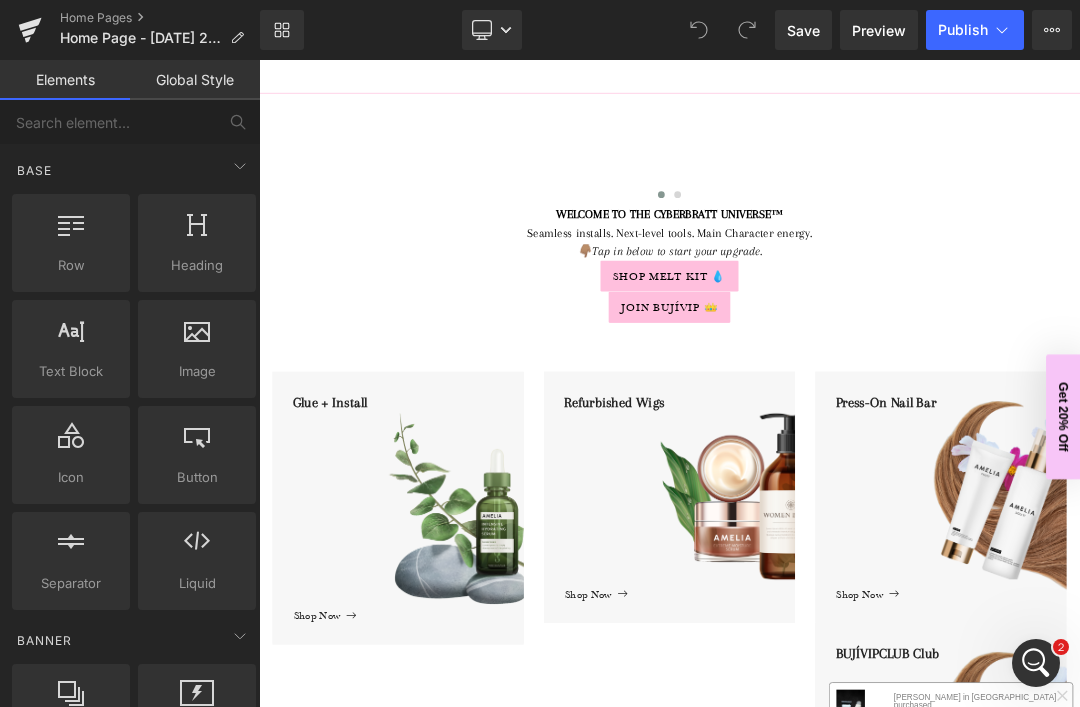 click on "You are previewing how the   will restyle your page. You can not edit Elements in Preset Preview Mode.  Home Pages Home Page - [DATE] 20:25:59 Library Desktop Desktop Laptop Tablet Mobile Save Preview Publish Scheduled View Live Page View with current Template Save Template to Library Schedule Publish  Optimize  Publish Settings Shortcuts  Your page can’t be published   You've reached the maximum number of published pages on your plan  (0/0).  You need to upgrade your plan or unpublish all your pages to get 1 publish slot.   Unpublish pages   Upgrade plan  Elements Global Style Base Row  rows, columns, layouts, div Heading  headings, titles, h1,h2,h3,h4,h5,h6 Text Block  texts, paragraphs, contents, blocks Image  images, photos, alts, uploads Icon  icons, symbols Button  button, call to action, cta Separator  separators, dividers, horizontal lines Liquid  liquid, custom code, html, javascript, css, reviews, apps, applications, embeded, iframe Banner Parallax  Hero Banner  Stack Tabs  List" at bounding box center [540, 353] 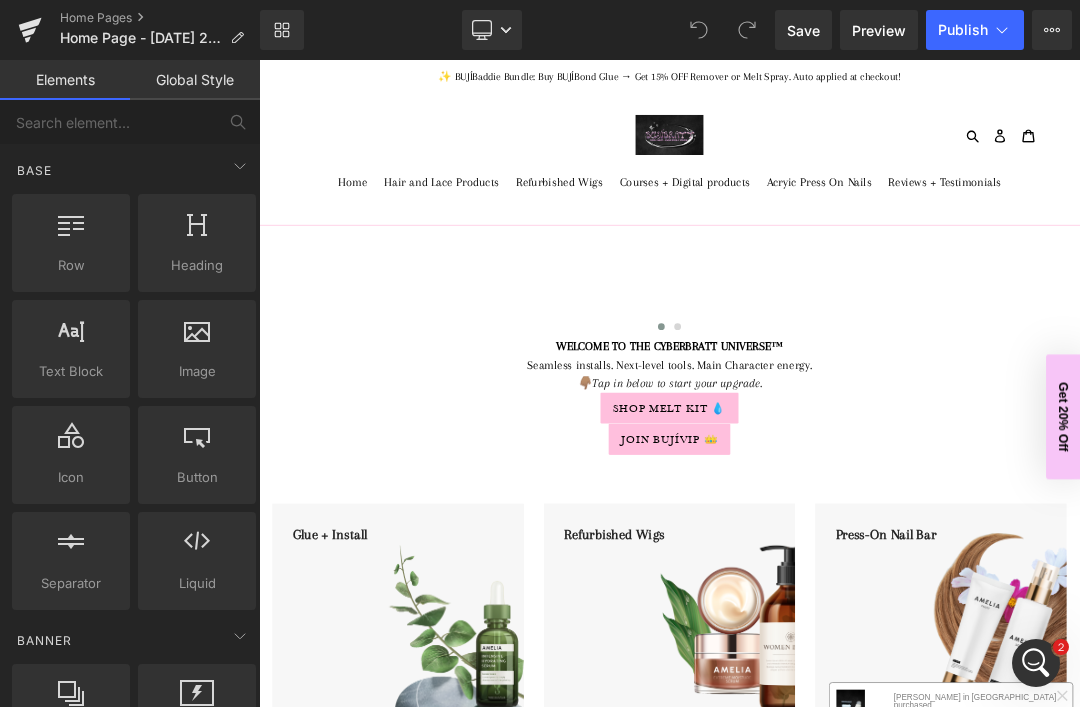 click on "You are previewing how the   will restyle your page. You can not edit Elements in Preset Preview Mode.  Home Pages Home Page - [DATE] 20:25:59 Library Desktop Desktop Laptop Tablet Mobile Save Preview Publish Scheduled View Live Page View with current Template Save Template to Library Schedule Publish  Optimize  Publish Settings Shortcuts  Your page can’t be published   You've reached the maximum number of published pages on your plan  (0/0).  You need to upgrade your plan or unpublish all your pages to get 1 publish slot.   Unpublish pages   Upgrade plan  Elements Global Style Base Row  rows, columns, layouts, div Heading  headings, titles, h1,h2,h3,h4,h5,h6 Text Block  texts, paragraphs, contents, blocks Image  images, photos, alts, uploads Icon  icons, symbols Button  button, call to action, cta Separator  separators, dividers, horizontal lines Liquid  liquid, custom code, html, javascript, css, reviews, apps, applications, embeded, iframe Banner Parallax  Hero Banner  Stack Tabs  List" at bounding box center [540, 353] 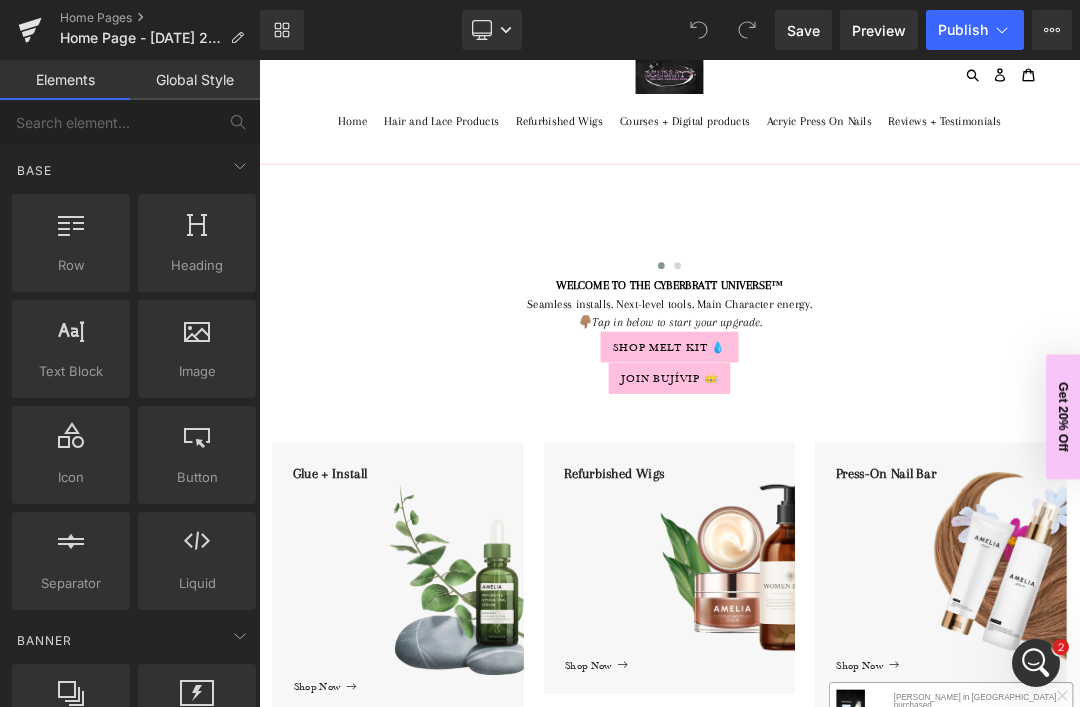 click on "You are previewing how the   will restyle your page. You can not edit Elements in Preset Preview Mode.  Home Pages Home Page - [DATE] 20:25:59 Library Desktop Desktop Laptop Tablet Mobile Save Preview Publish Scheduled View Live Page View with current Template Save Template to Library Schedule Publish  Optimize  Publish Settings Shortcuts  Your page can’t be published   You've reached the maximum number of published pages on your plan  (0/0).  You need to upgrade your plan or unpublish all your pages to get 1 publish slot.   Unpublish pages   Upgrade plan  Elements Global Style Base Row  rows, columns, layouts, div Heading  headings, titles, h1,h2,h3,h4,h5,h6 Text Block  texts, paragraphs, contents, blocks Image  images, photos, alts, uploads Icon  icons, symbols Button  button, call to action, cta Separator  separators, dividers, horizontal lines Liquid  liquid, custom code, html, javascript, css, reviews, apps, applications, embeded, iframe Banner Parallax  Hero Banner  Stack Tabs  List" at bounding box center [540, 353] 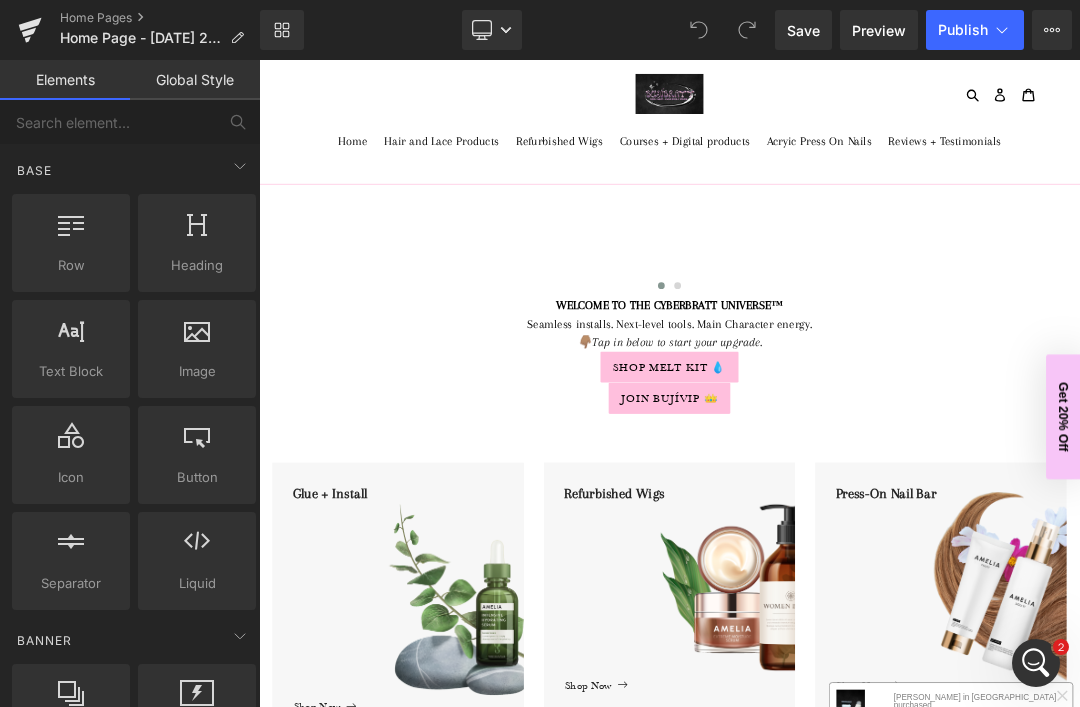 click on "You are previewing how the   will restyle your page. You can not edit Elements in Preset Preview Mode.  Home Pages Home Page - [DATE] 20:25:59 Library Desktop Desktop Laptop Tablet Mobile Save Preview Publish Scheduled View Live Page View with current Template Save Template to Library Schedule Publish  Optimize  Publish Settings Shortcuts  Your page can’t be published   You've reached the maximum number of published pages on your plan  (0/0).  You need to upgrade your plan or unpublish all your pages to get 1 publish slot.   Unpublish pages   Upgrade plan  Elements Global Style Base Row  rows, columns, layouts, div Heading  headings, titles, h1,h2,h3,h4,h5,h6 Text Block  texts, paragraphs, contents, blocks Image  images, photos, alts, uploads Icon  icons, symbols Button  button, call to action, cta Separator  separators, dividers, horizontal lines Liquid  liquid, custom code, html, javascript, css, reviews, apps, applications, embeded, iframe Banner Parallax  Hero Banner  Stack Tabs  List" at bounding box center (540, 353) 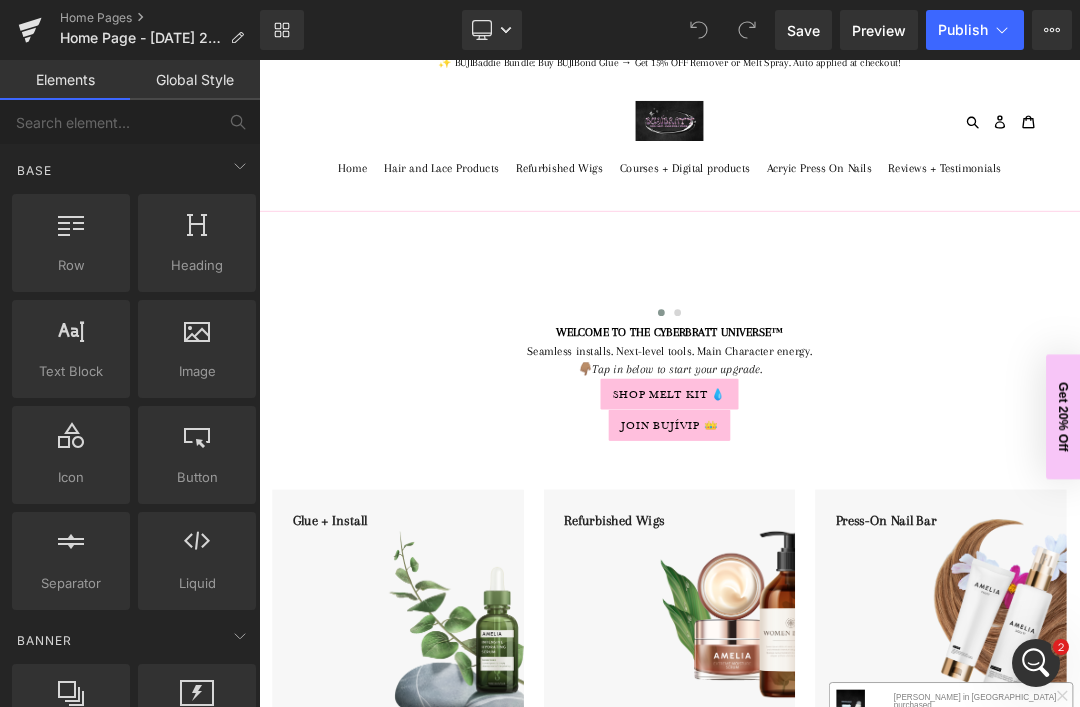 scroll, scrollTop: 19, scrollLeft: 0, axis: vertical 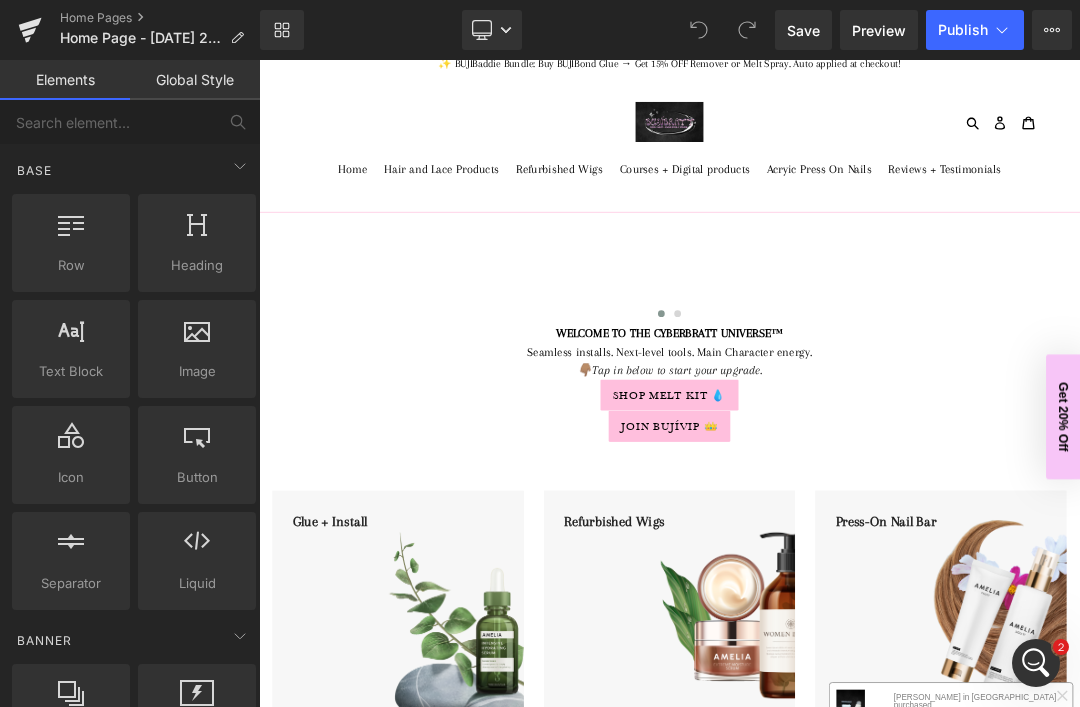 click on "You are previewing how the   will restyle your page. You can not edit Elements in Preset Preview Mode.  Home Pages Home Page - [DATE] 20:25:59 Library Desktop Desktop Laptop Tablet Mobile Save Preview Publish Scheduled View Live Page View with current Template Save Template to Library Schedule Publish  Optimize  Publish Settings Shortcuts  Your page can’t be published   You've reached the maximum number of published pages on your plan  (0/0).  You need to upgrade your plan or unpublish all your pages to get 1 publish slot.   Unpublish pages   Upgrade plan  Elements Global Style Base Row  rows, columns, layouts, div Heading  headings, titles, h1,h2,h3,h4,h5,h6 Text Block  texts, paragraphs, contents, blocks Image  images, photos, alts, uploads Icon  icons, symbols Button  button, call to action, cta Separator  separators, dividers, horizontal lines Liquid  liquid, custom code, html, javascript, css, reviews, apps, applications, embeded, iframe Banner Parallax  Hero Banner  Stack Tabs  List" at bounding box center (540, 353) 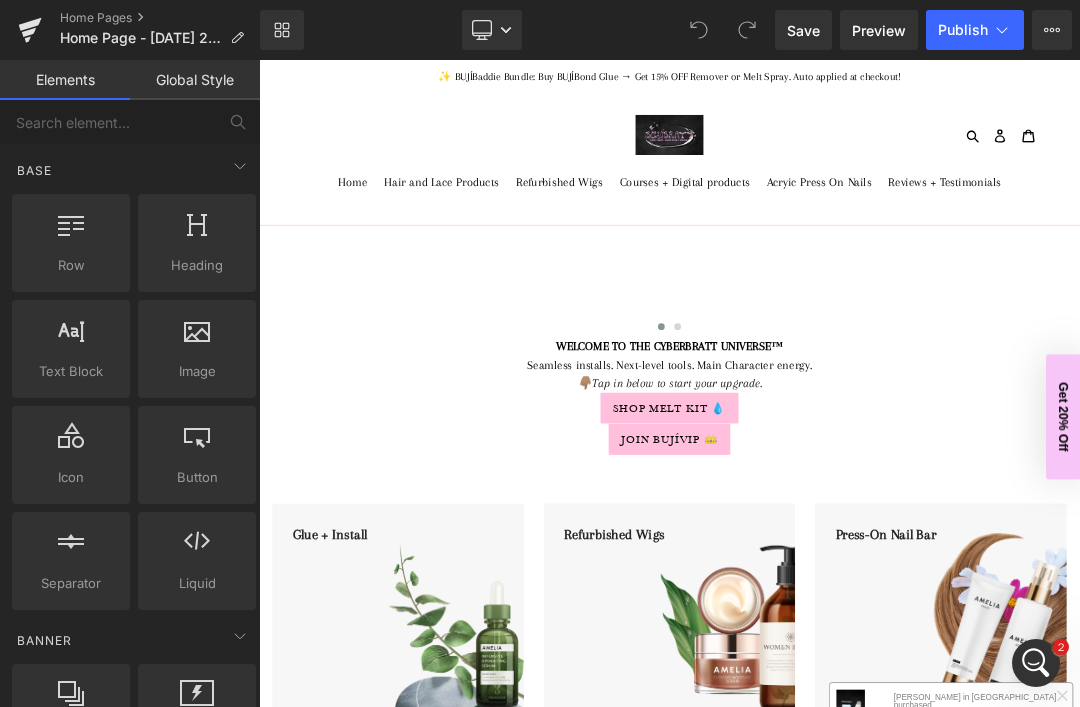 scroll, scrollTop: 0, scrollLeft: 0, axis: both 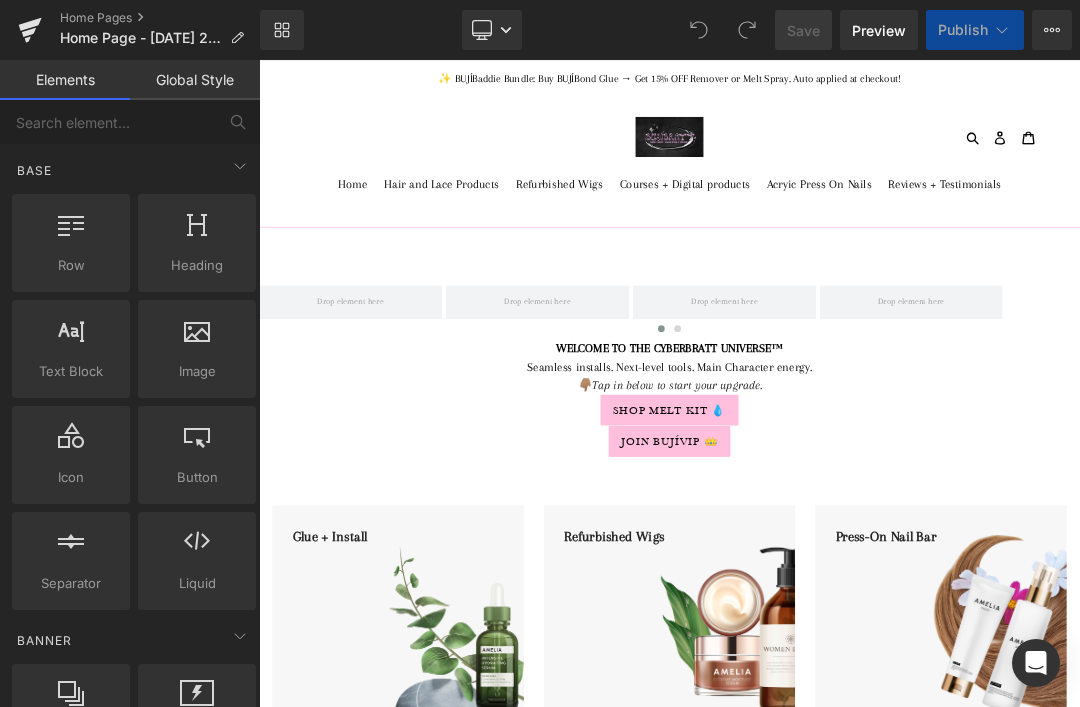 click 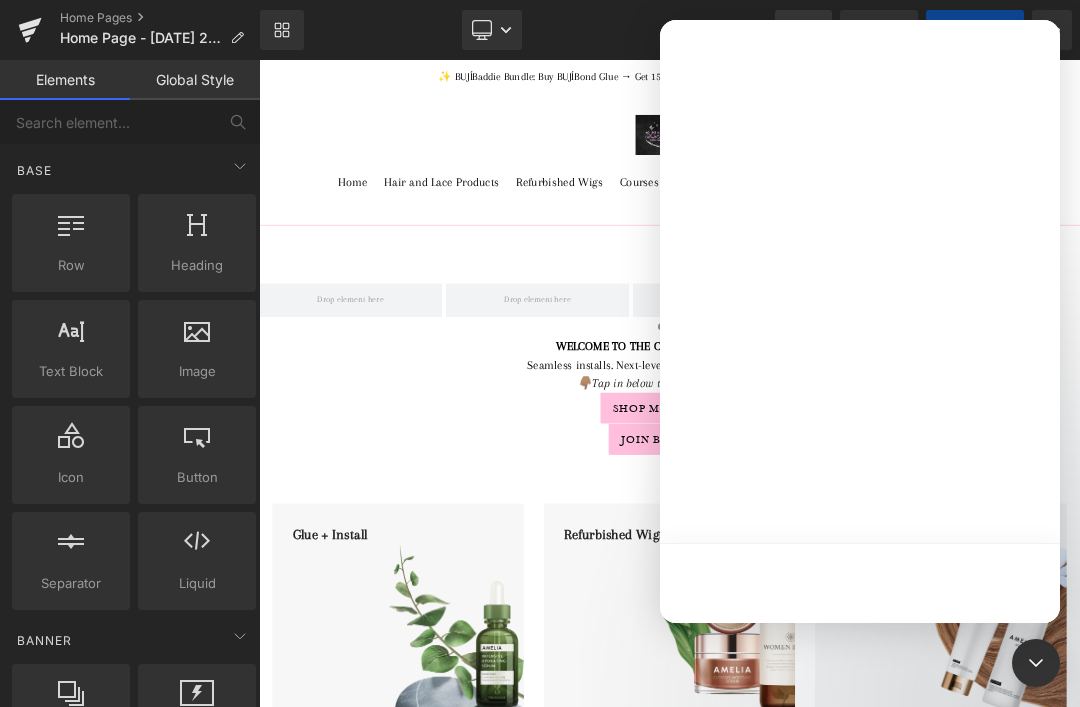 scroll, scrollTop: 0, scrollLeft: 0, axis: both 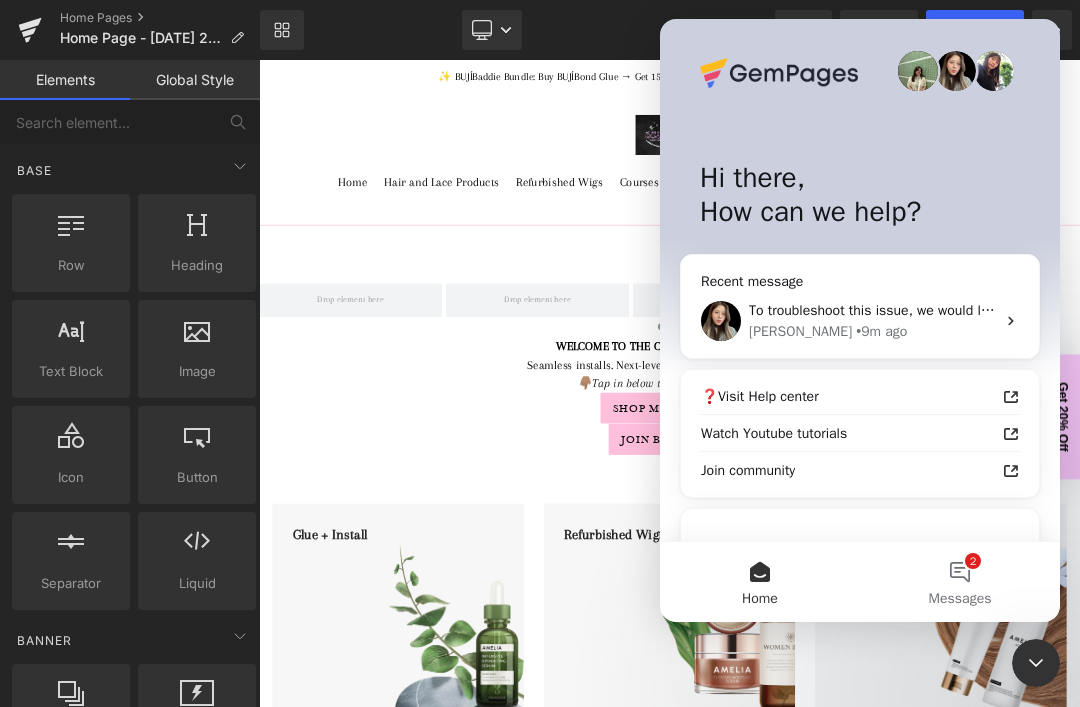 click on "To troubleshoot this issue, we would like to have temporary access to your store via Shopify collaborator access. The access is strictly for support purposes only. You can refer here for our Data Privacy. ​﻿ ﻿Please provide the Collaborator Code so I can send you the access request.  ﻿You can find this code in Shopify Admin > Settings > Users > Security Let us know if there is anything unclear! [PERSON_NAME] •  9m ago" at bounding box center [860, 321] 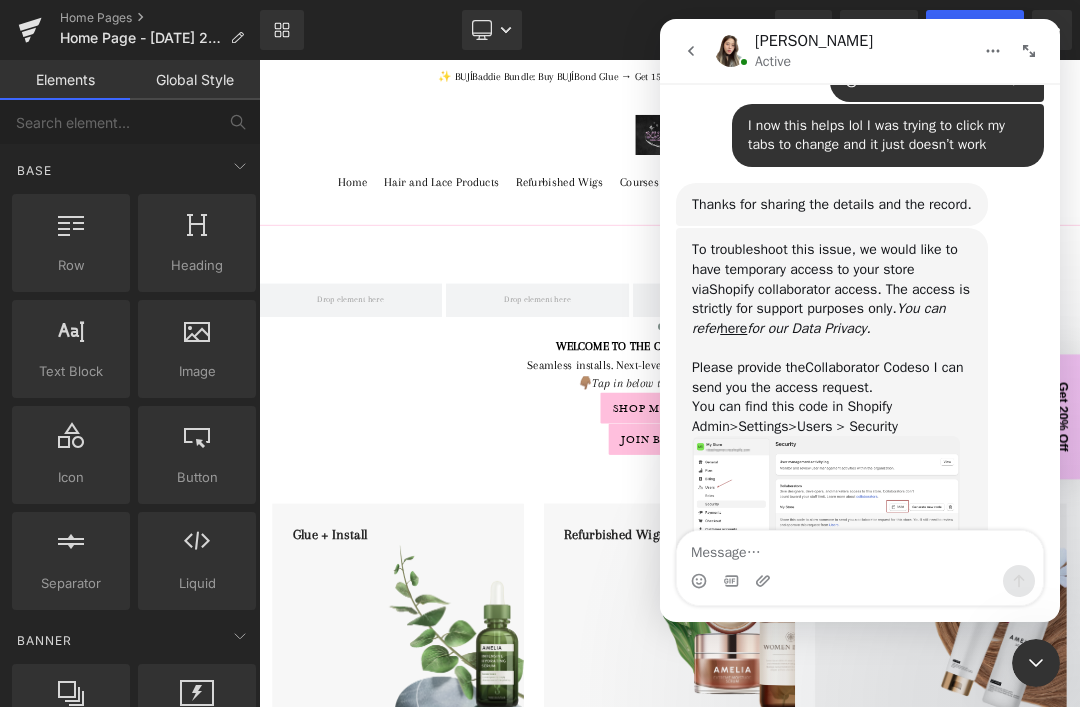scroll, scrollTop: 1326, scrollLeft: 0, axis: vertical 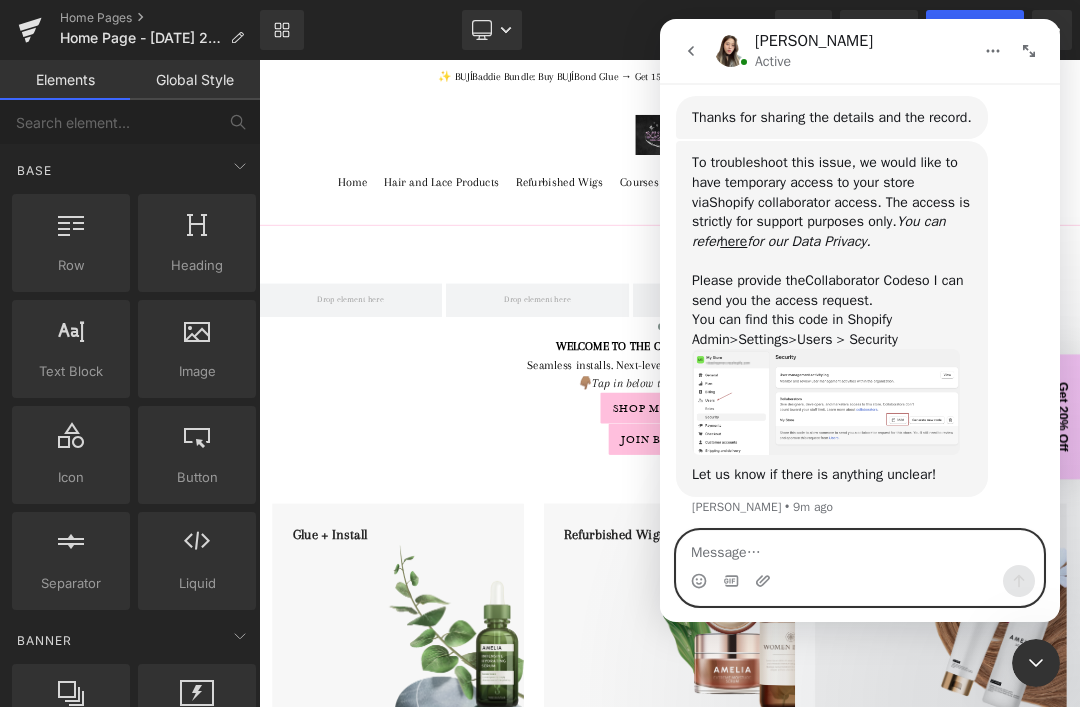 click 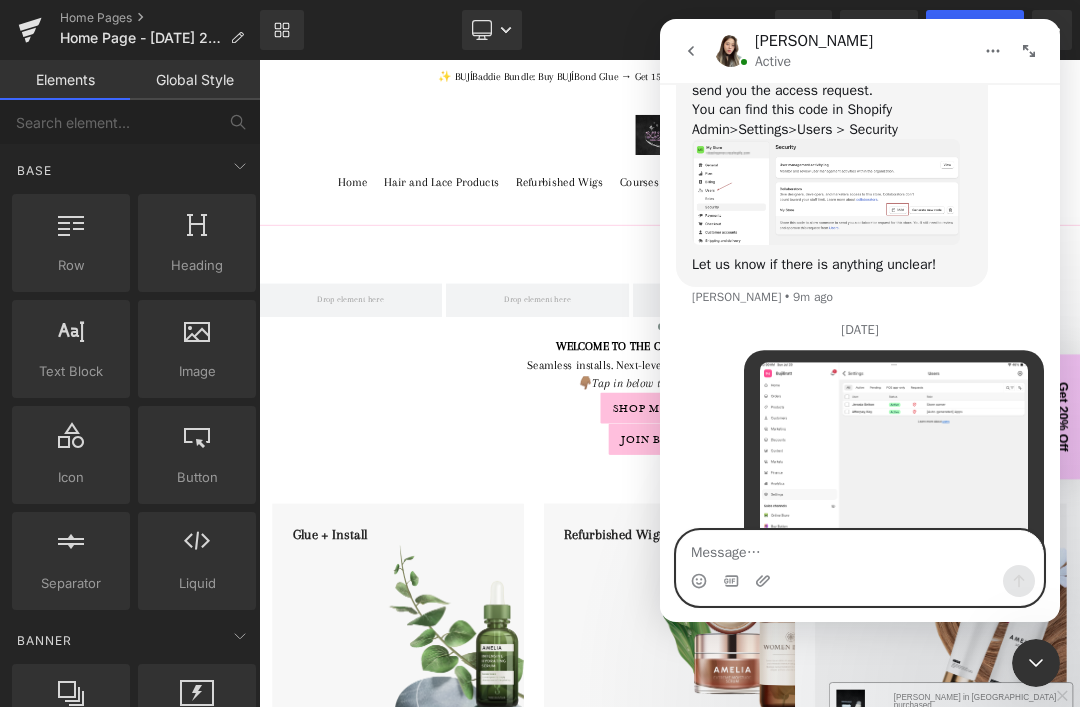 scroll, scrollTop: 1621, scrollLeft: 0, axis: vertical 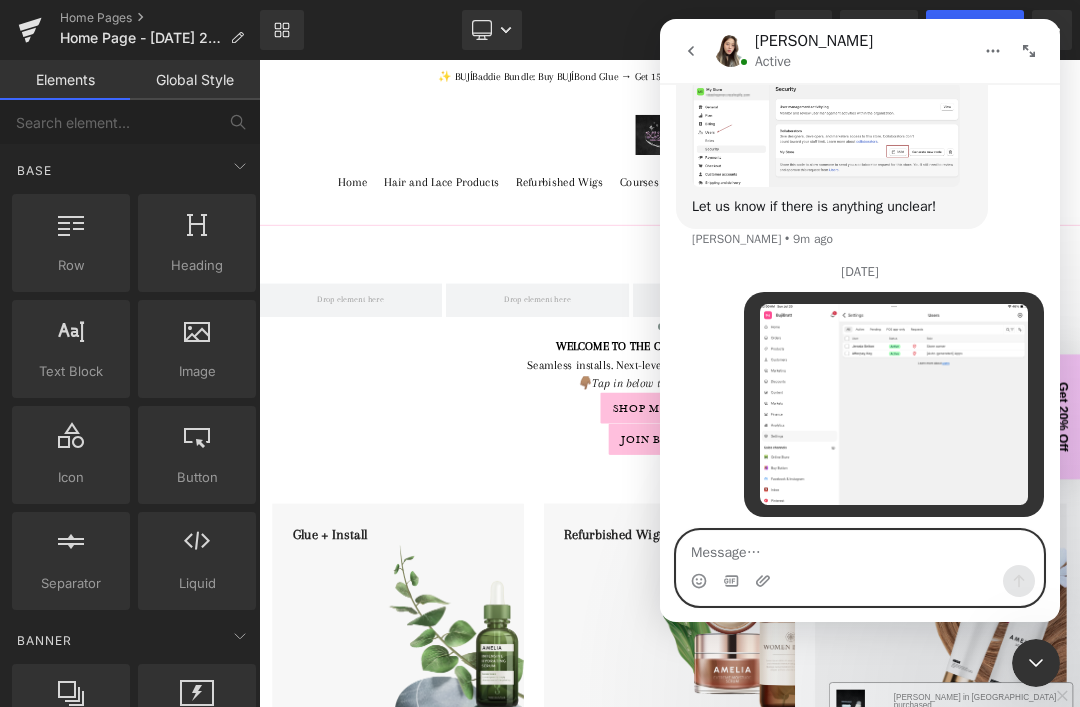click at bounding box center [860, 548] 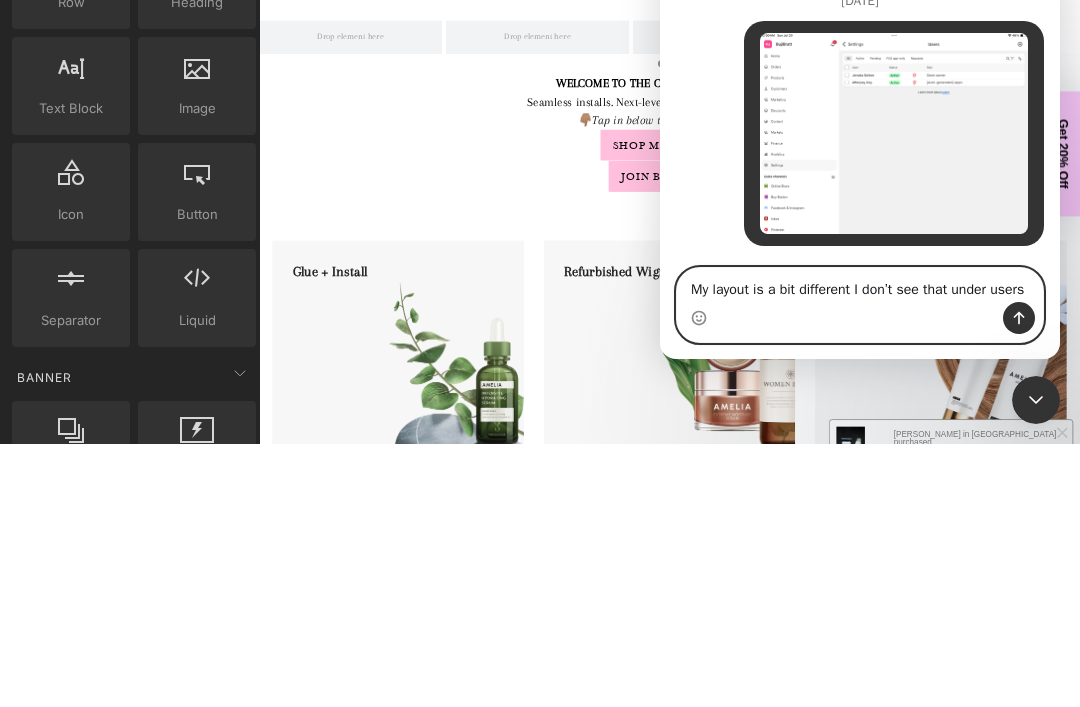 scroll, scrollTop: 1641, scrollLeft: 0, axis: vertical 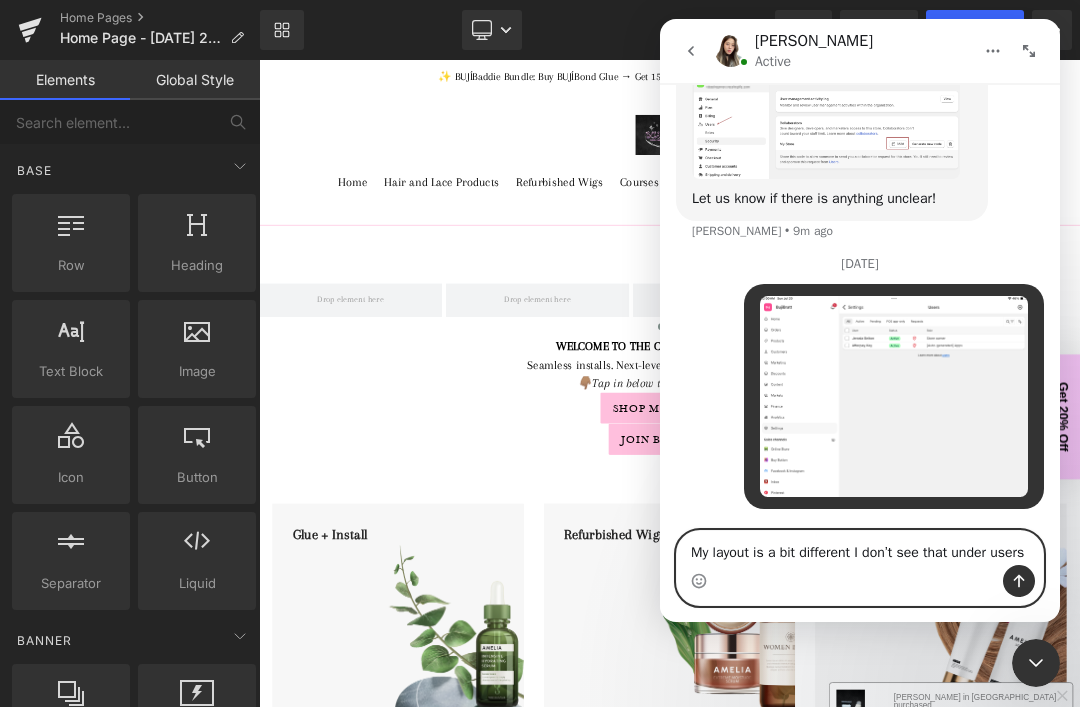 type on "My layout is a bit different I don’t see that under users" 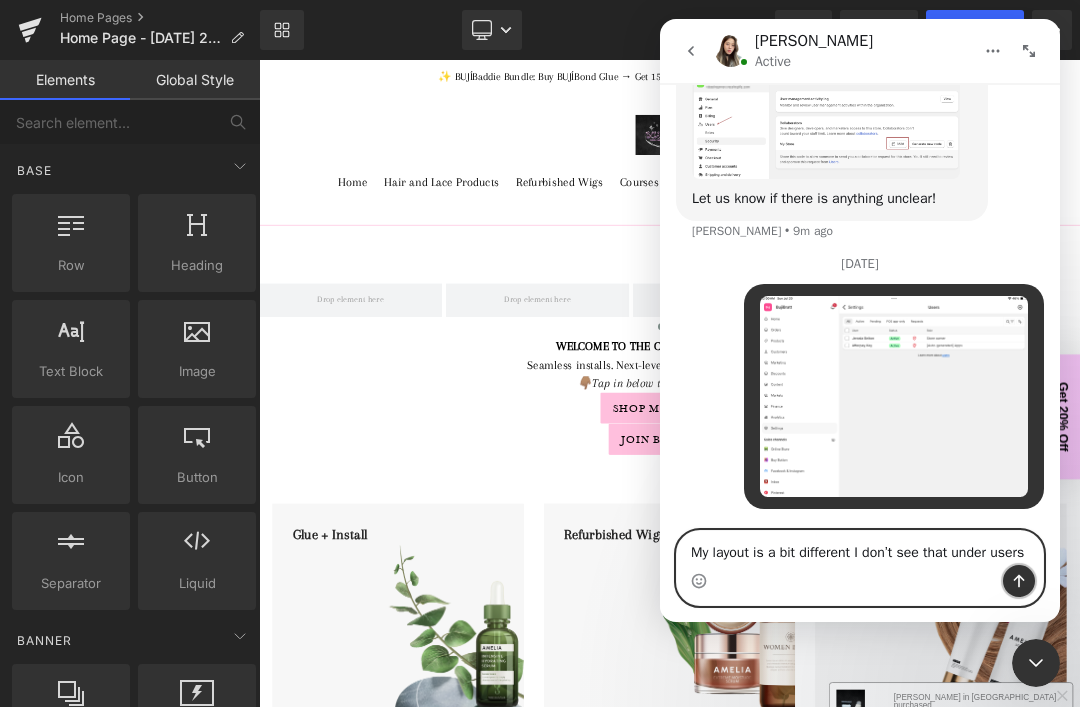 click 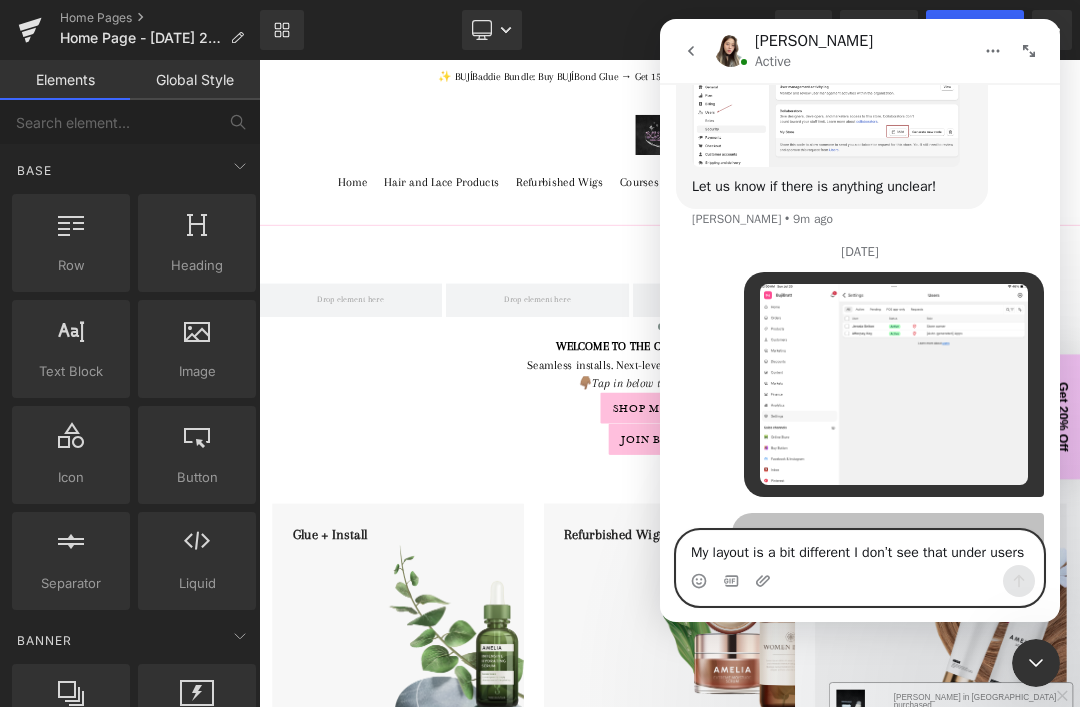 type 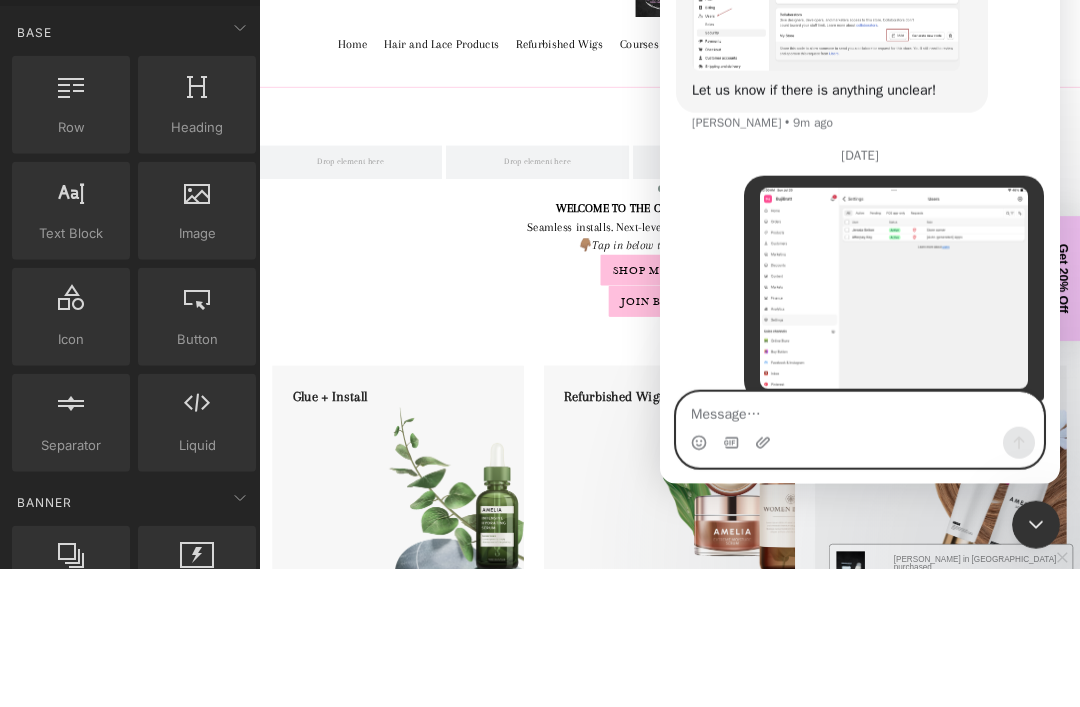 scroll, scrollTop: 1648, scrollLeft: 0, axis: vertical 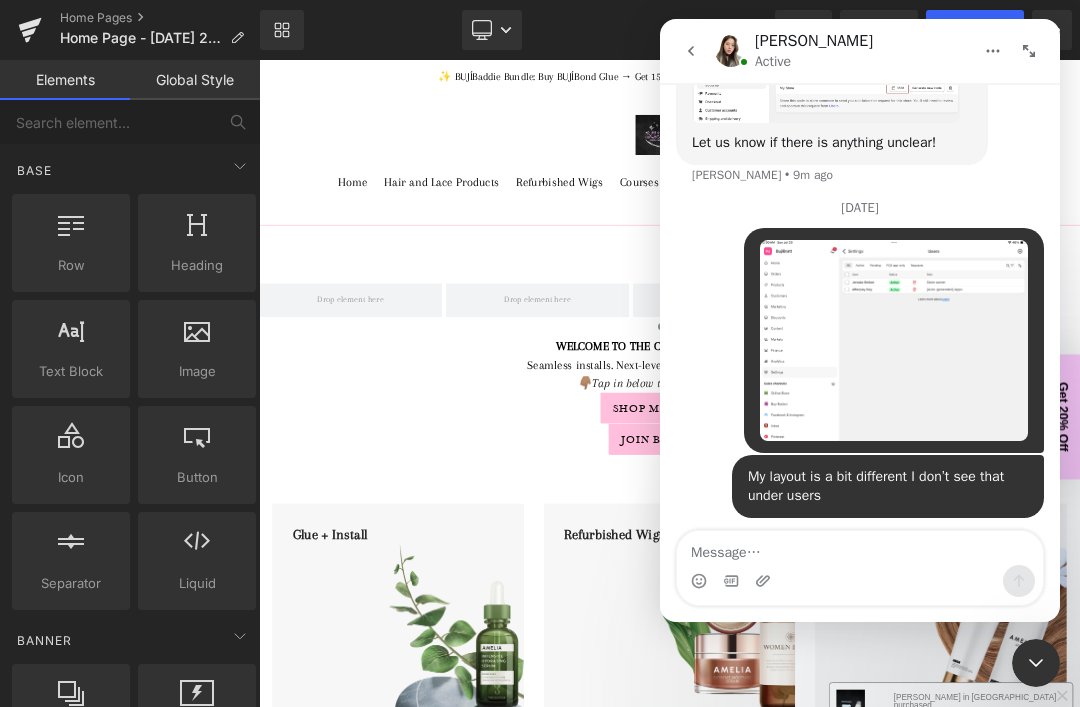 click 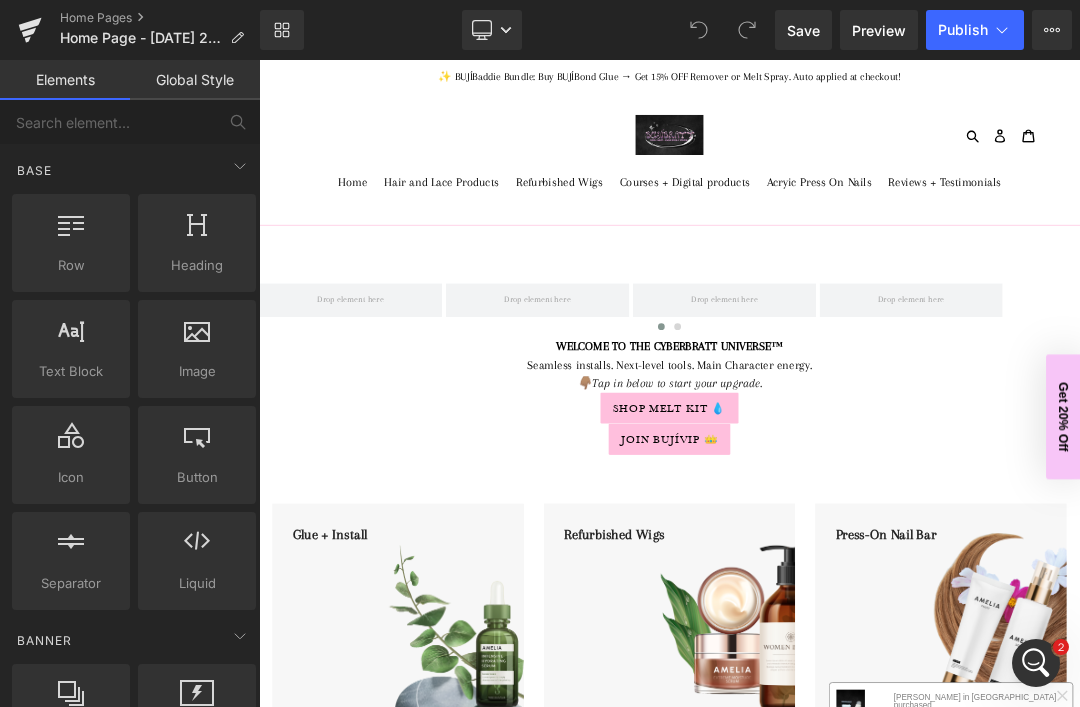 scroll, scrollTop: 0, scrollLeft: 0, axis: both 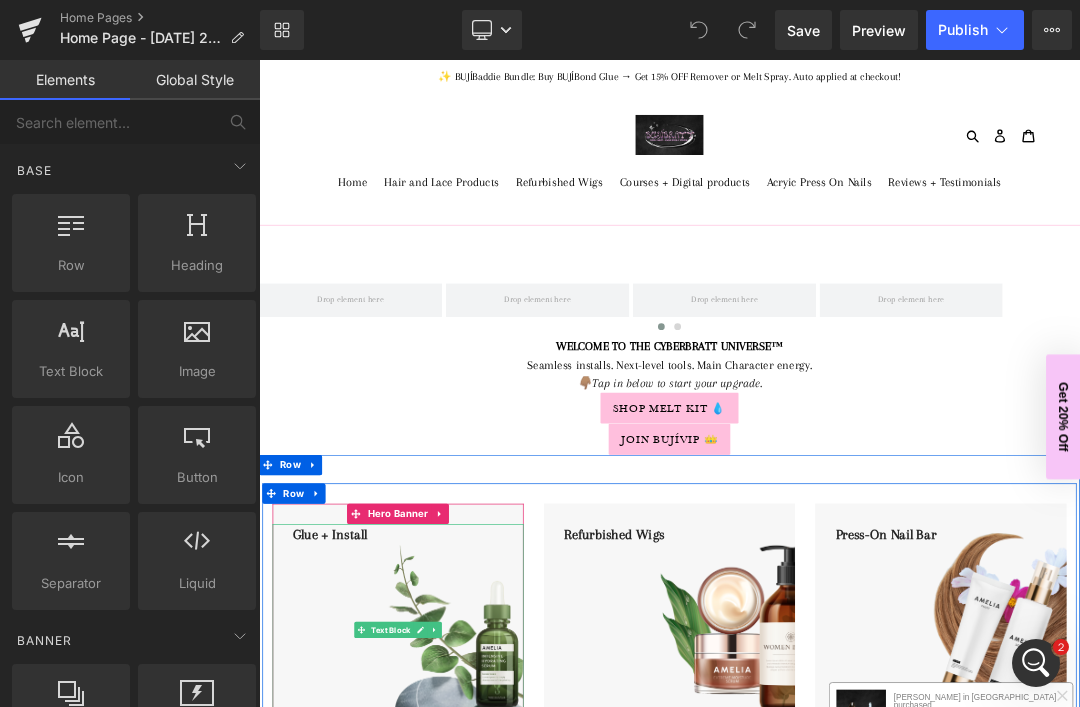 click at bounding box center [464, 746] 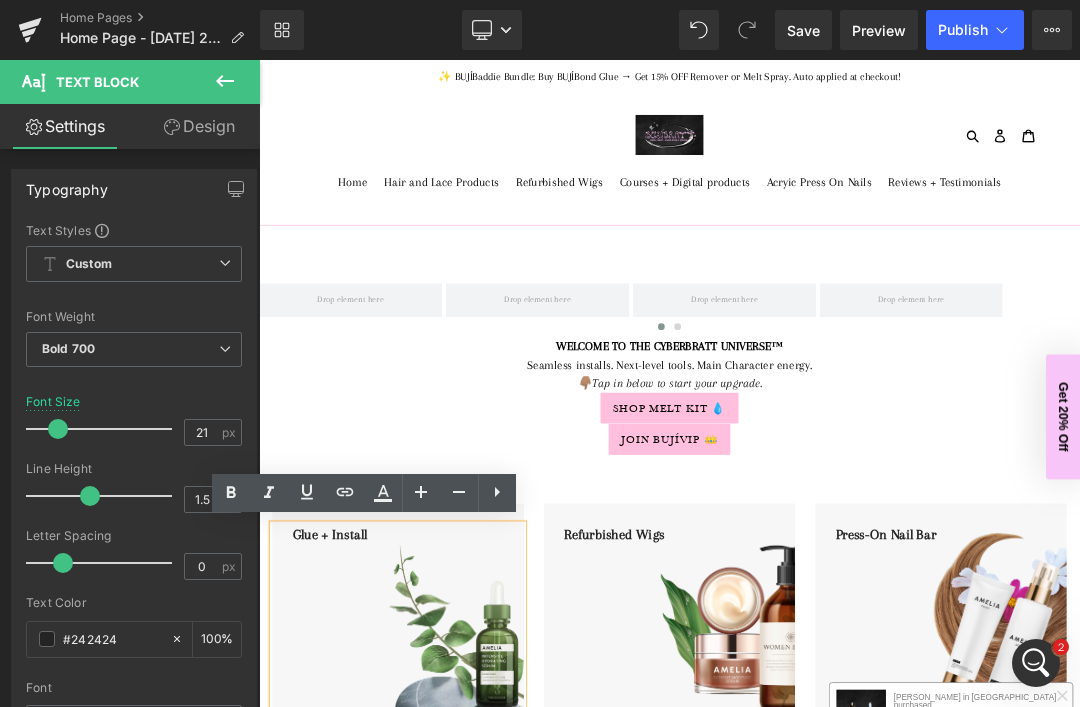 click on "Typography" at bounding box center [134, 189] 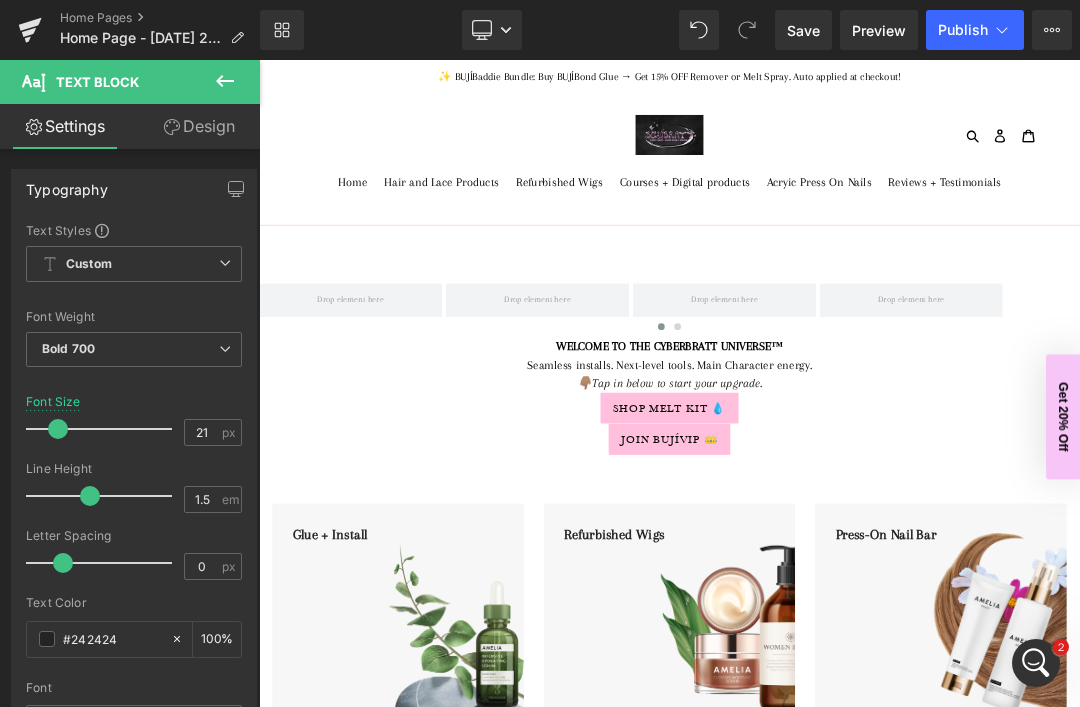 click on "Typography" at bounding box center (134, 189) 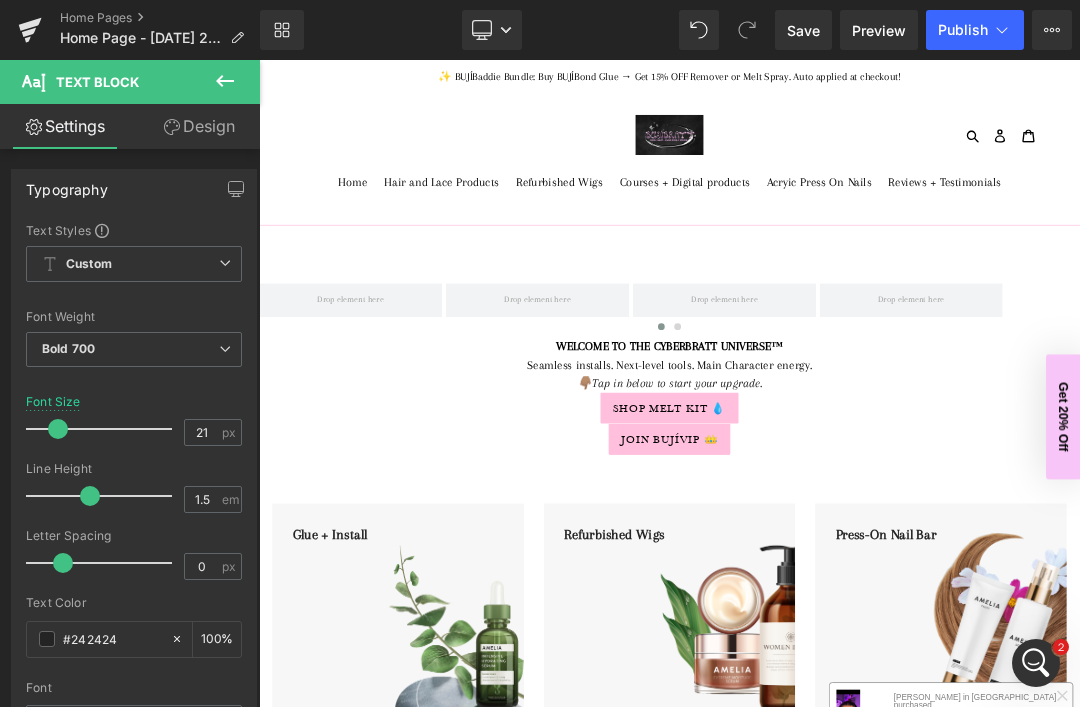 click on "Typography" at bounding box center (134, 189) 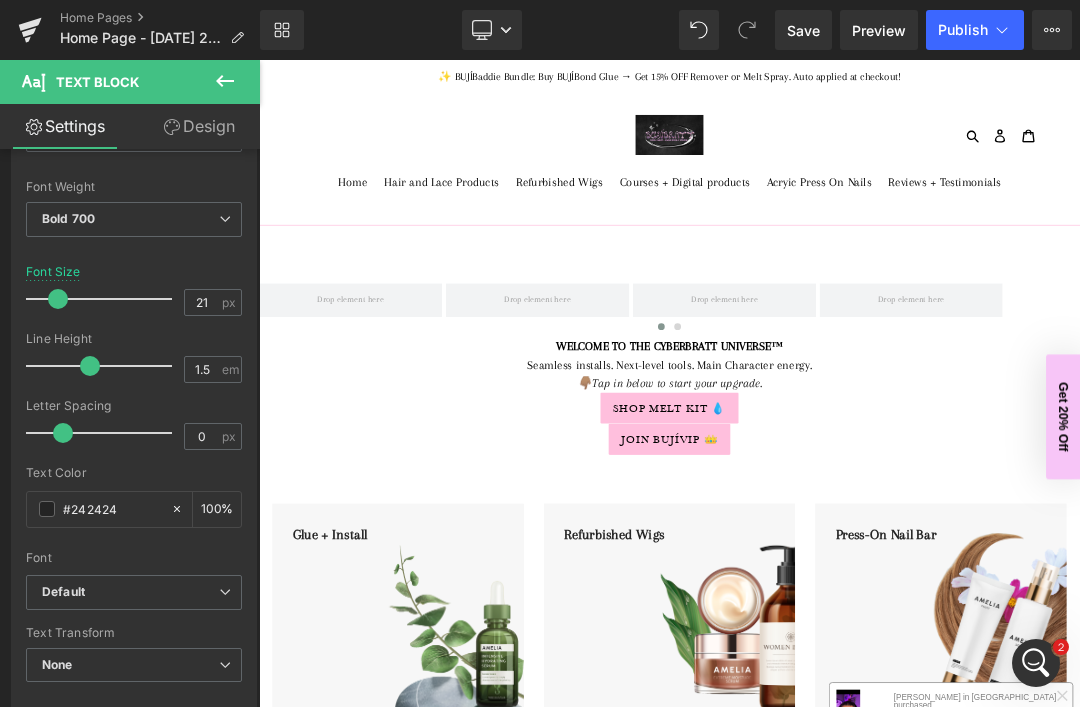 scroll, scrollTop: 128, scrollLeft: 0, axis: vertical 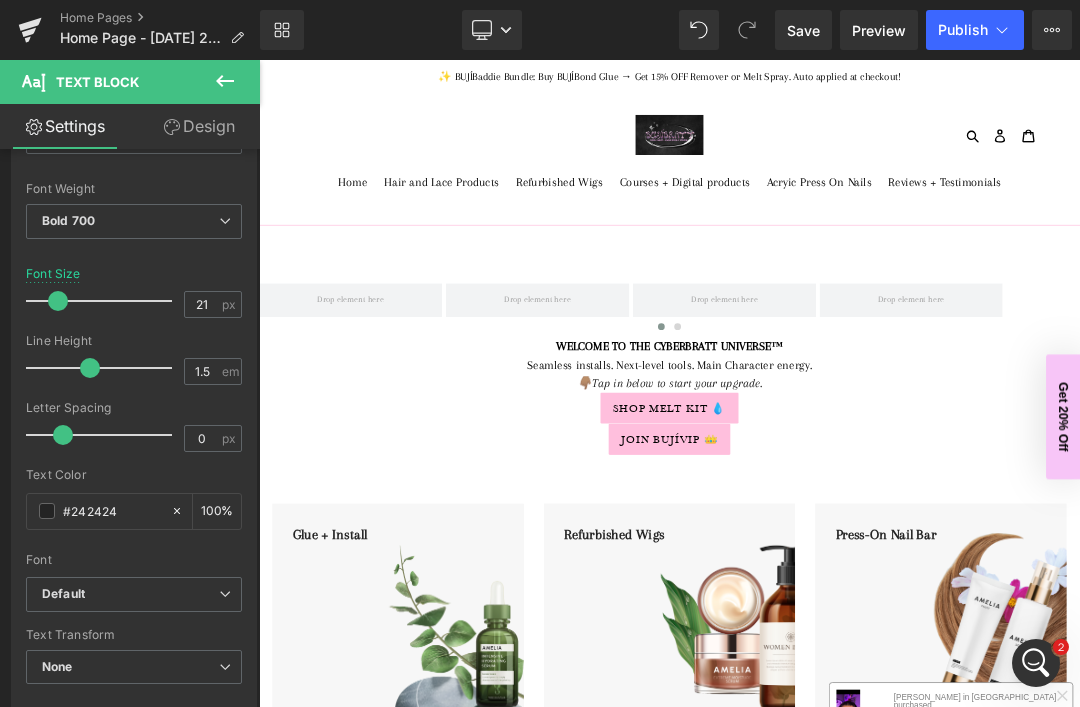 click on "Font Weight" at bounding box center [134, 189] 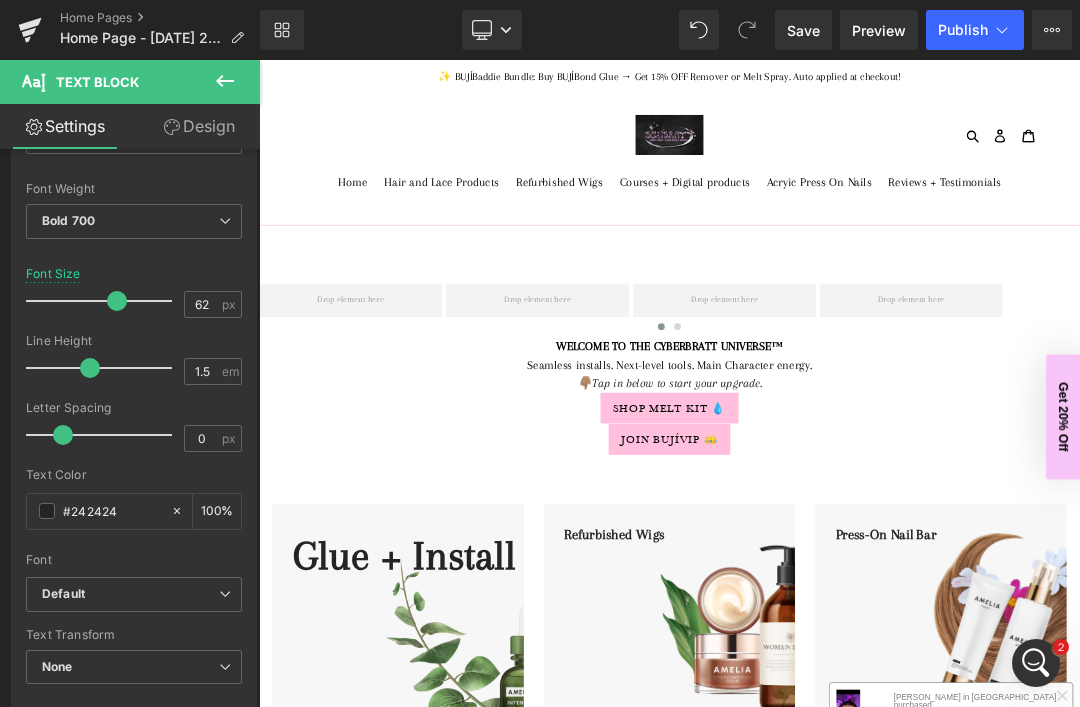 click on "Search
Log in
Cart
0
items
Home
Hair and Lace Products
Refurbished Wigs" at bounding box center (864, 155) 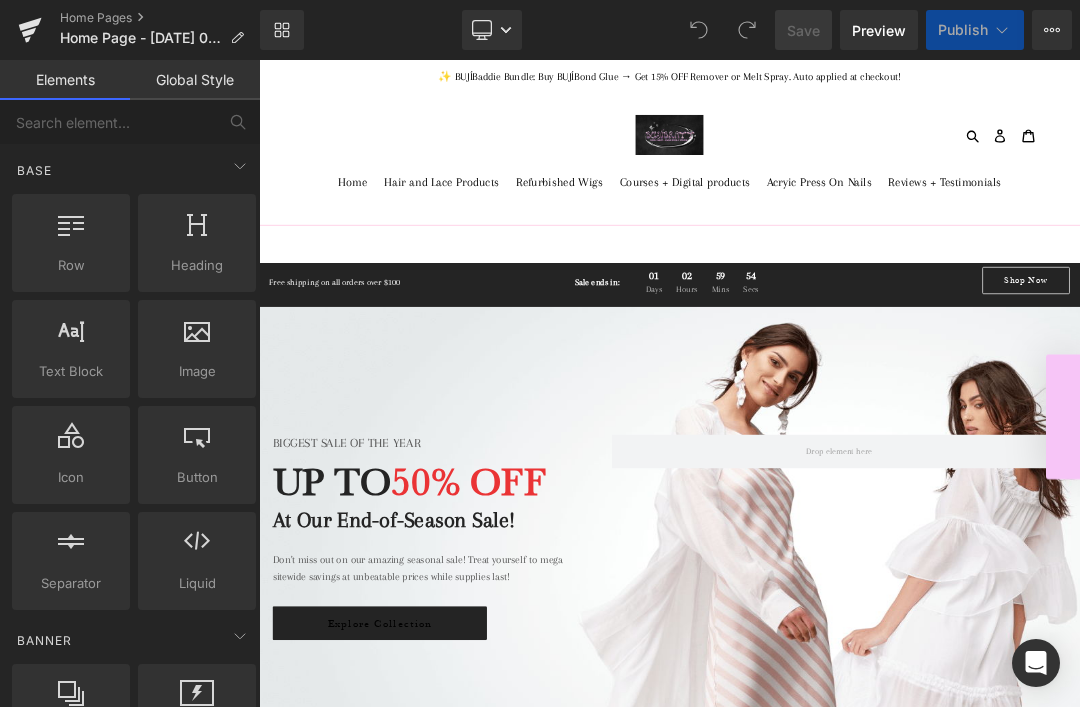 scroll, scrollTop: 0, scrollLeft: 0, axis: both 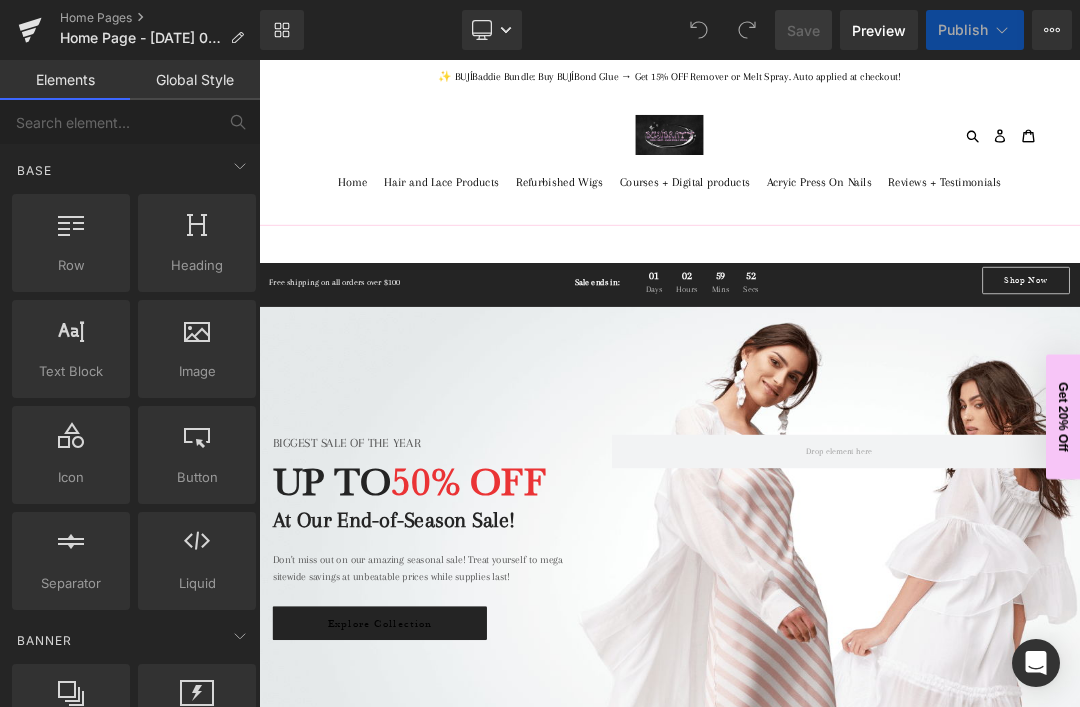 click on "Global Style" at bounding box center (195, 80) 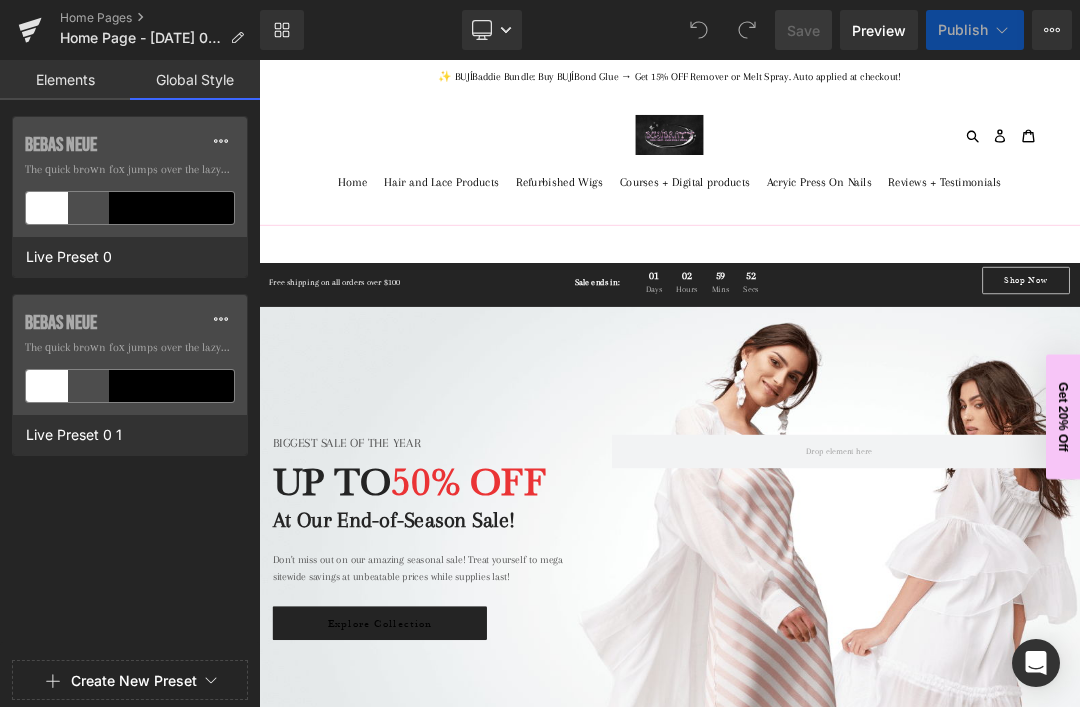 scroll, scrollTop: 0, scrollLeft: 0, axis: both 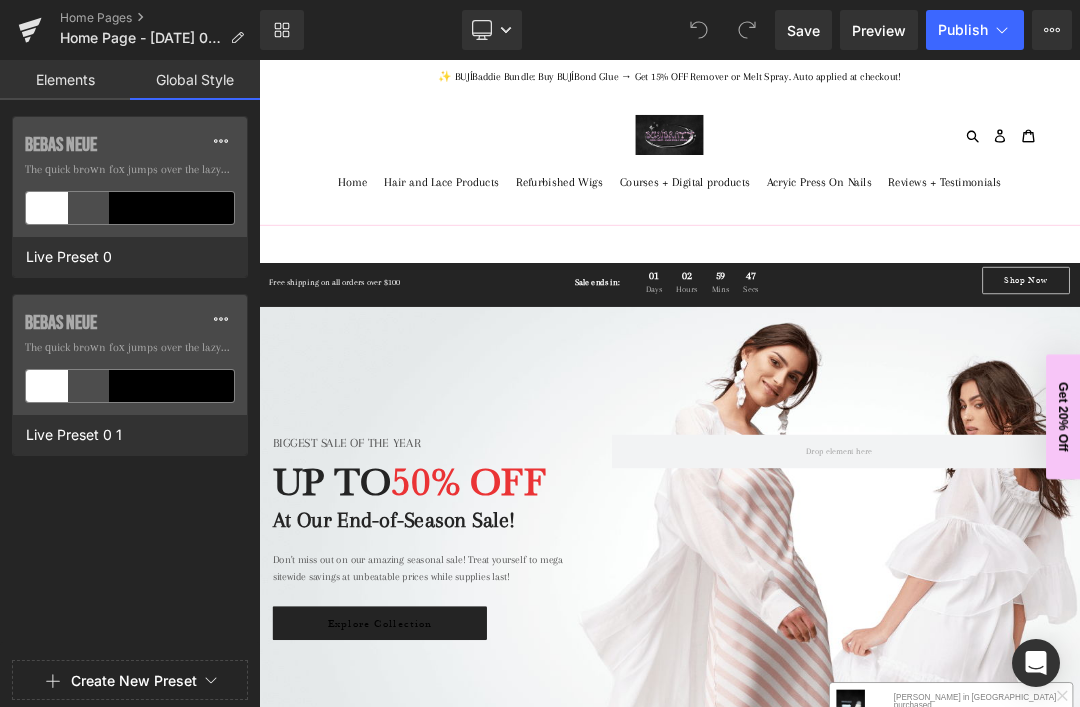 click 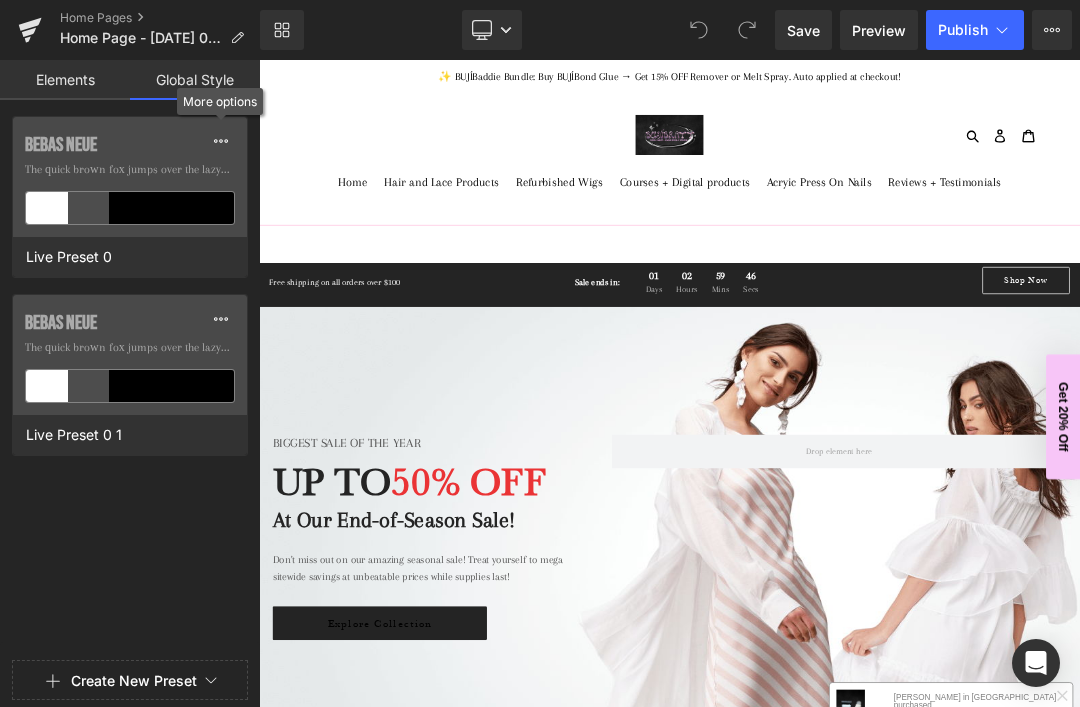 click on "Home
Hair and Lace Products
Refurbished Wigs
Courses + Digital products
Acryic Press On Nails
Reviews + Testimonials" at bounding box center (864, 251) 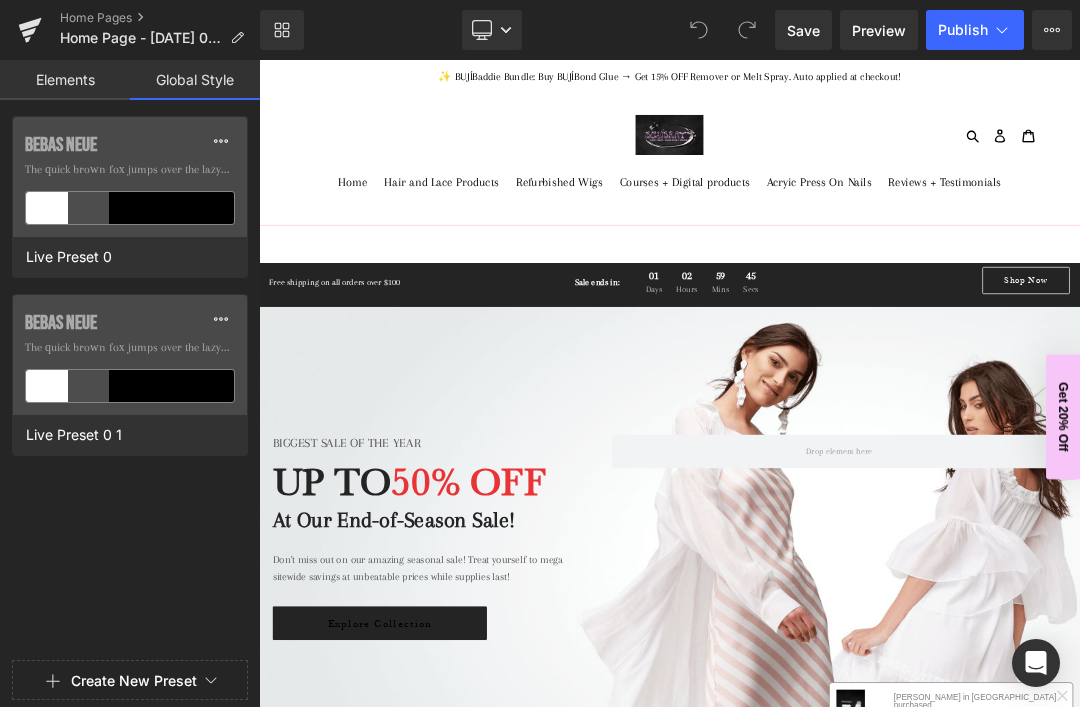 click at bounding box center [864, 774] 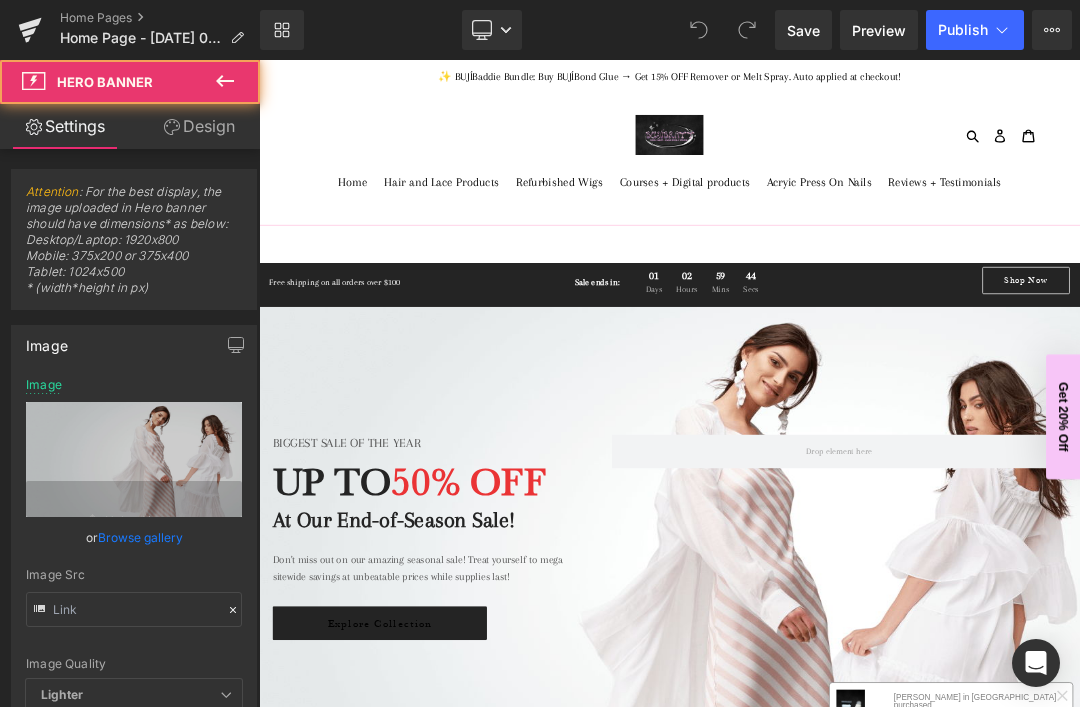 click on "Free shipping on all orders over $100" at bounding box center (460, 389) 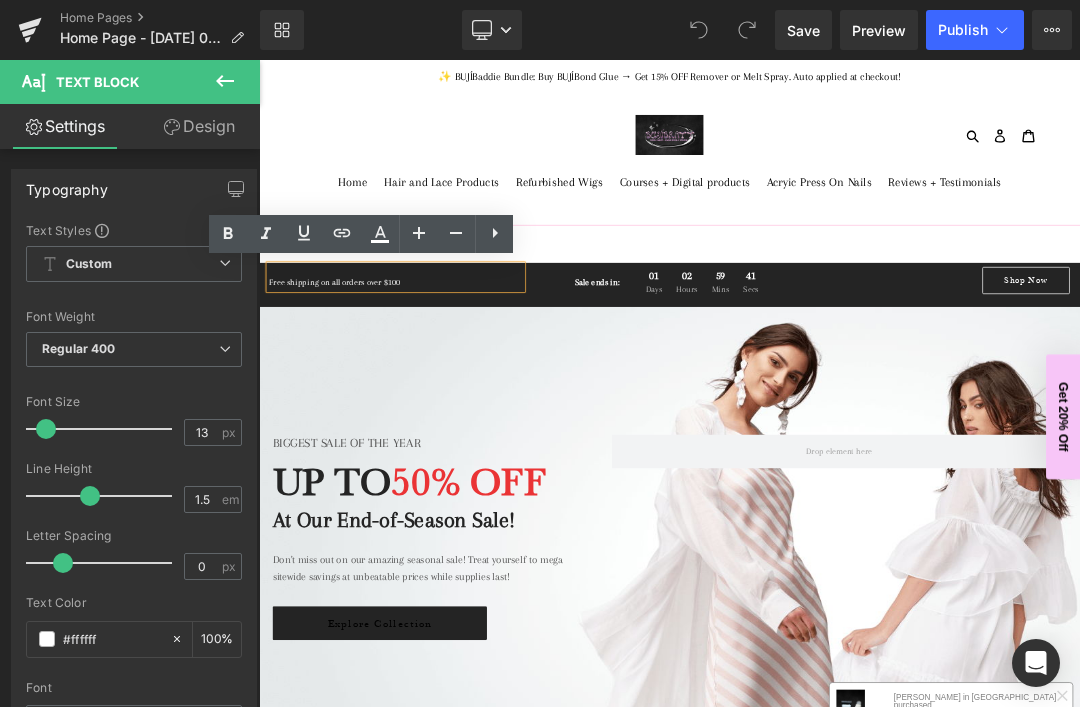 click on "Sale ends in: Text Block
01 Days
02 Hours
59 Mins
41 Secs
Countdown Timer" at bounding box center [863, 391] 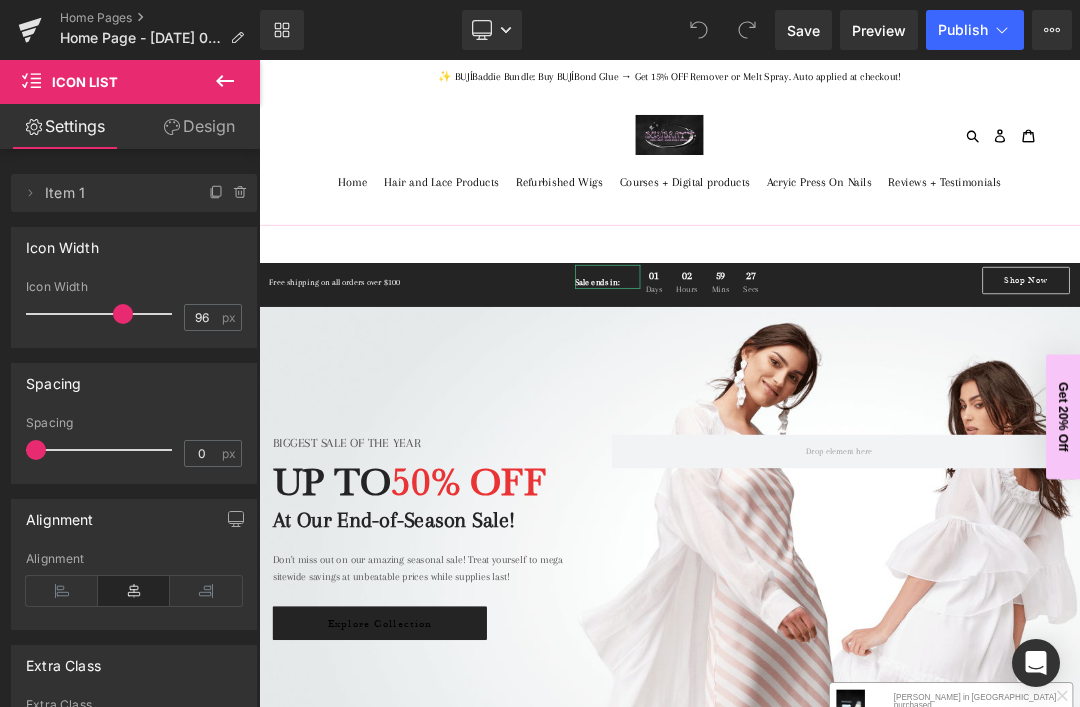 scroll, scrollTop: 0, scrollLeft: 0, axis: both 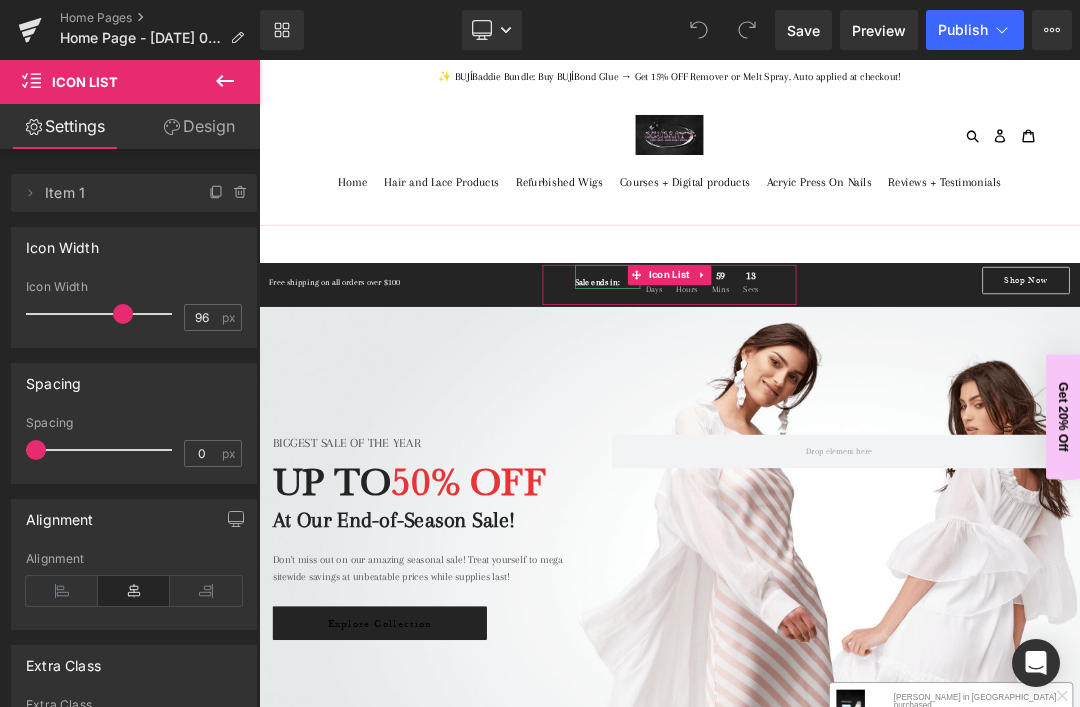click on "Design" at bounding box center [199, 126] 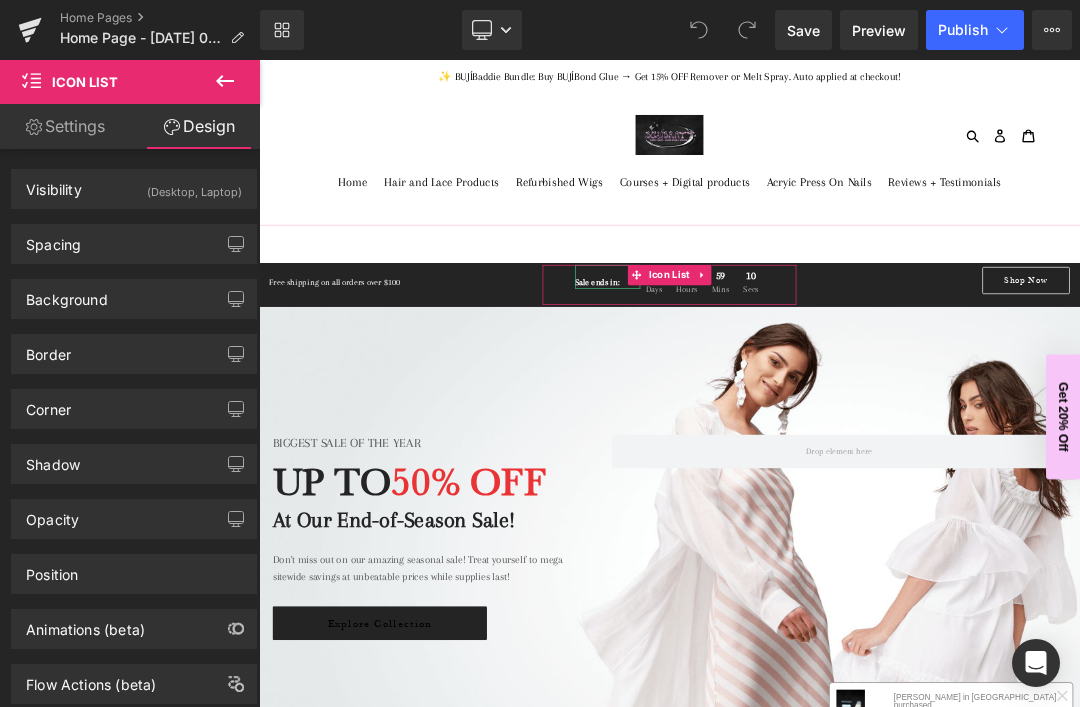 click on "Background" at bounding box center (134, 299) 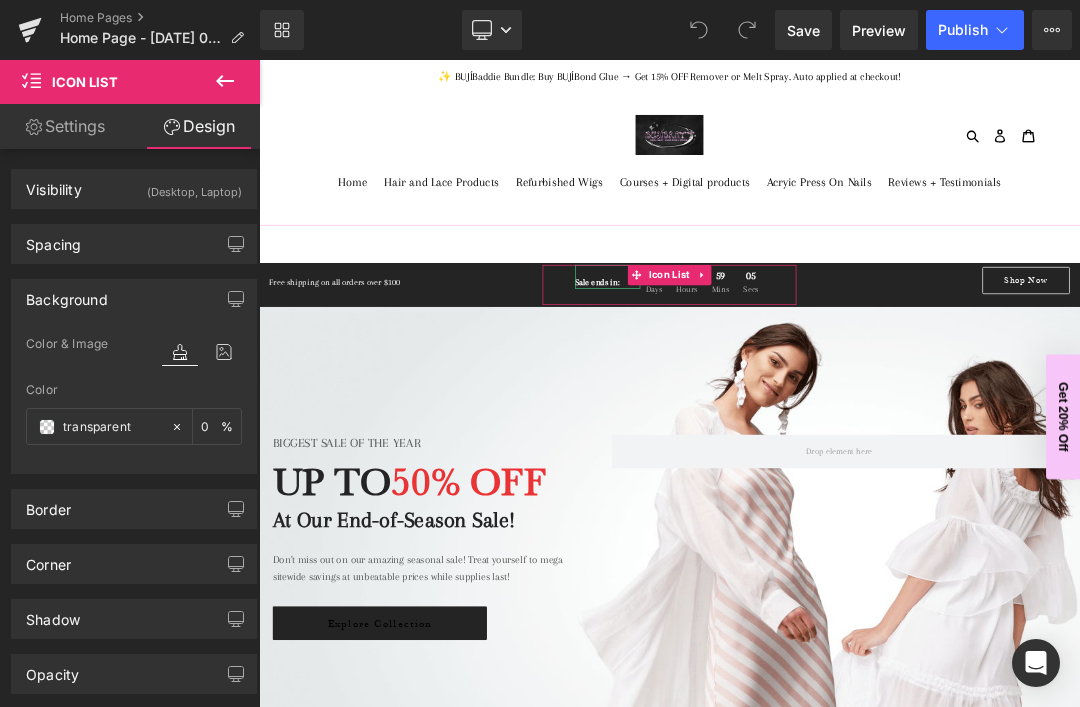 click on "Color & Image" at bounding box center (67, 344) 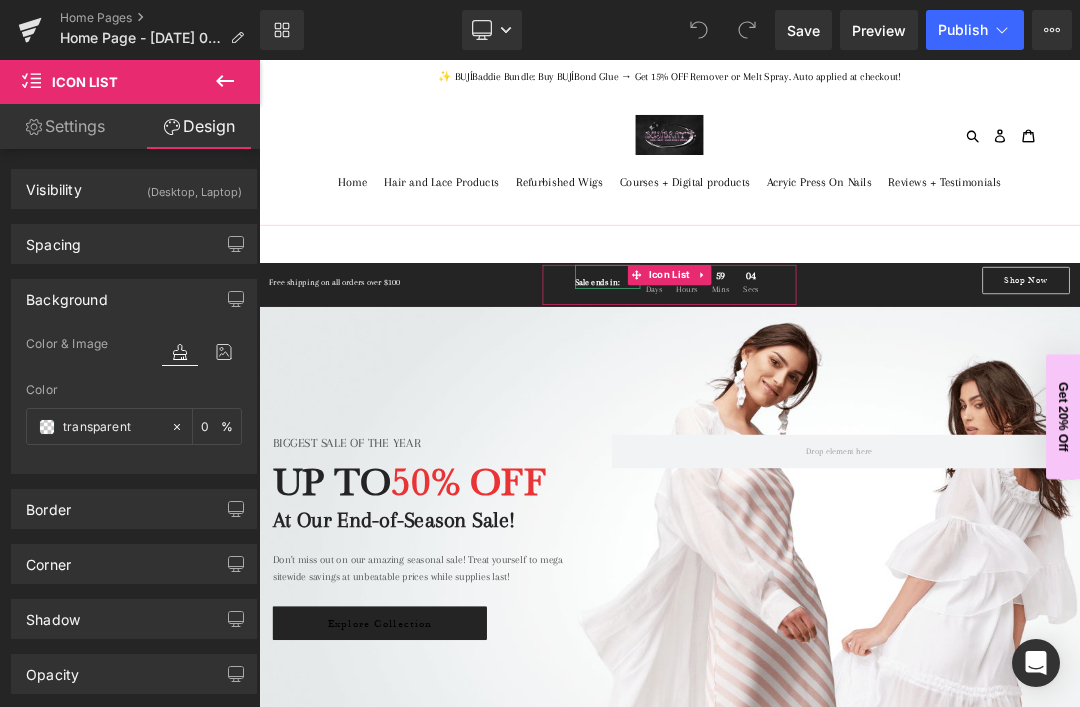 click at bounding box center (180, 352) 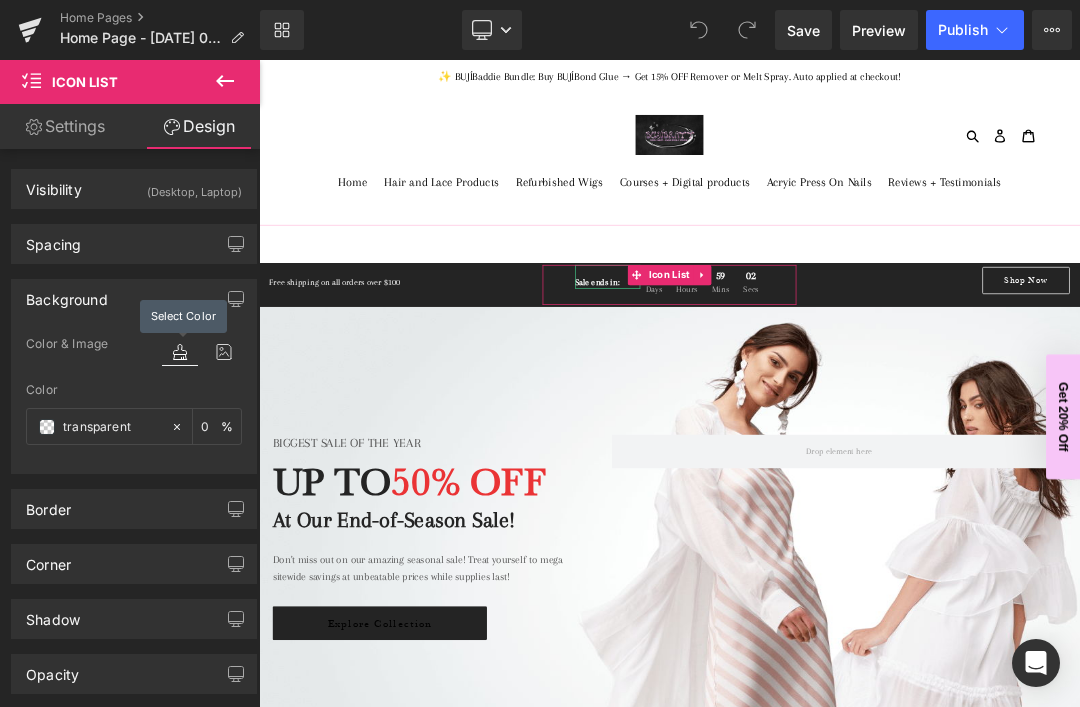 click 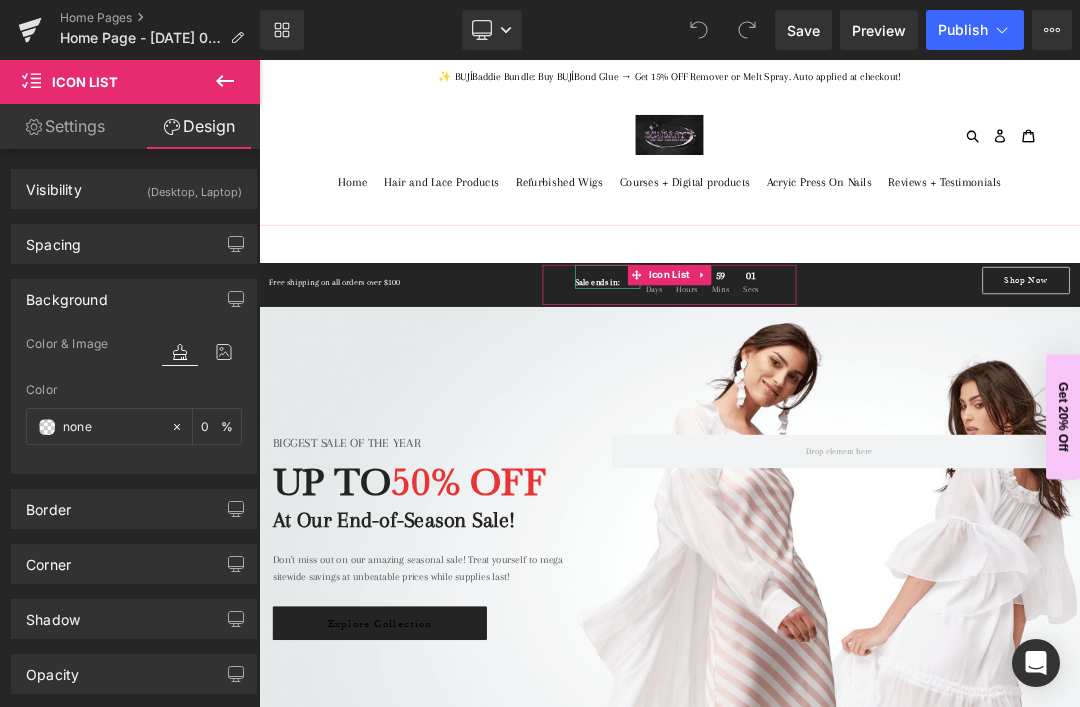 click on "transparent" at bounding box center (112, 427) 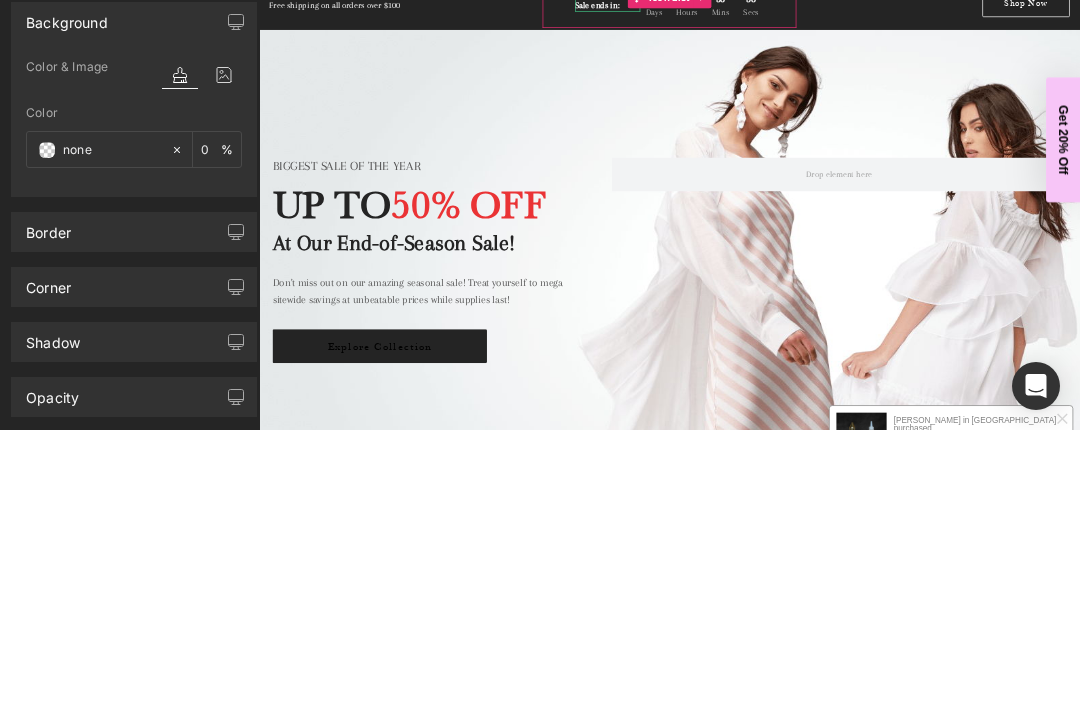 click on "transparent" at bounding box center (112, 427) 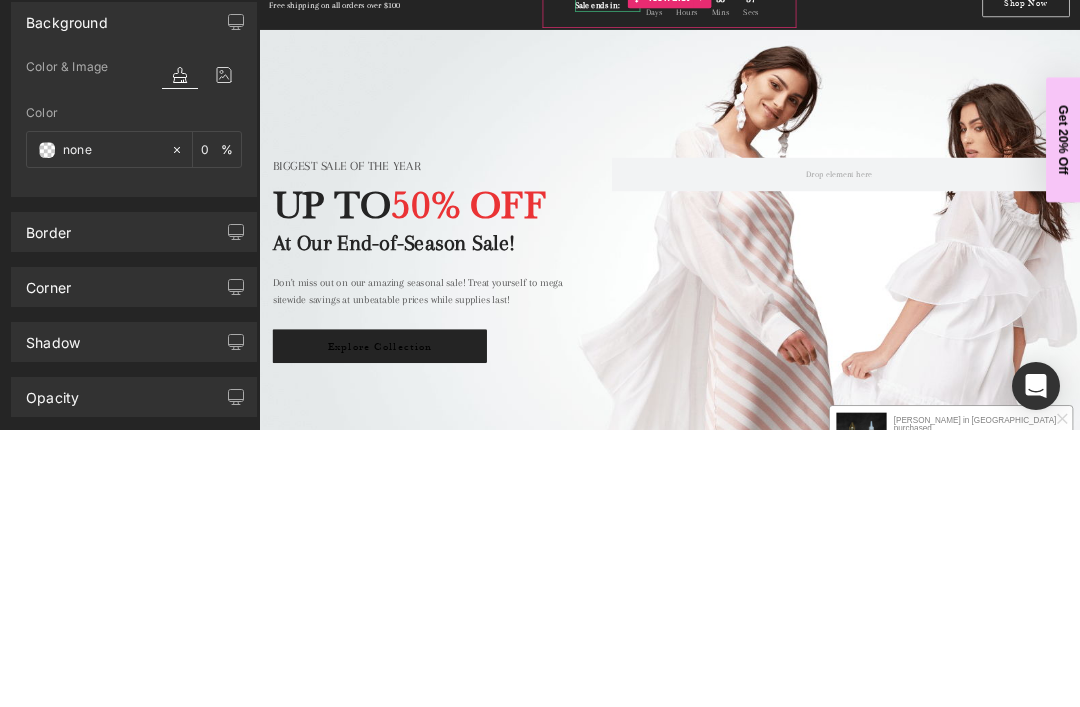 click at bounding box center (47, 427) 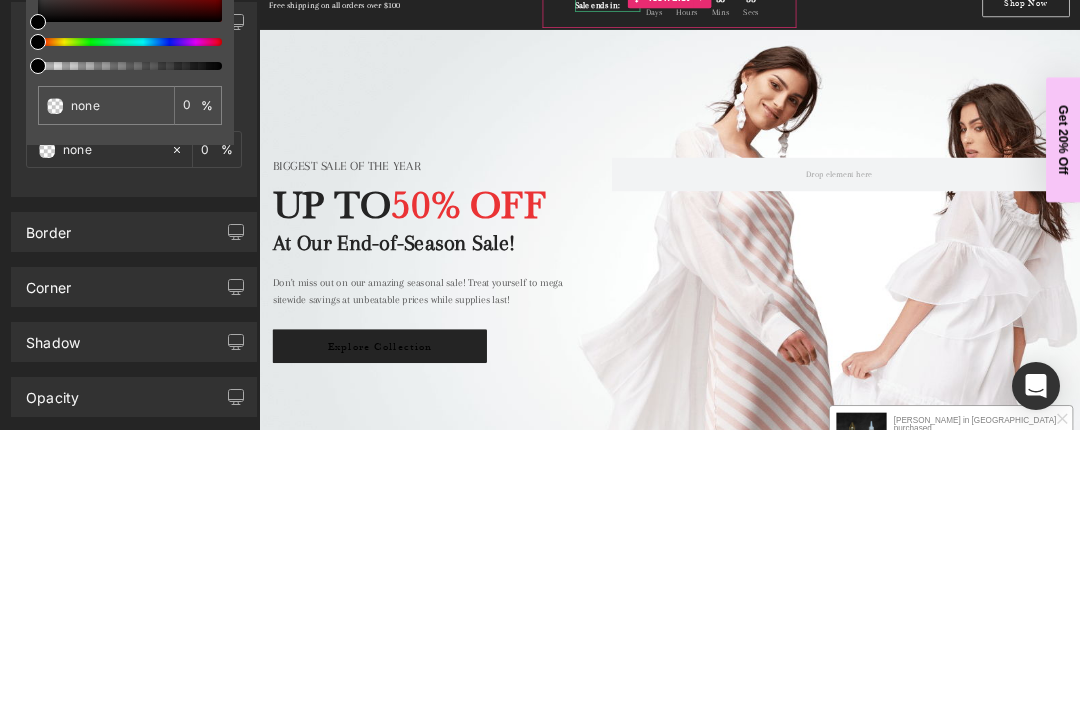 scroll, scrollTop: 67, scrollLeft: 0, axis: vertical 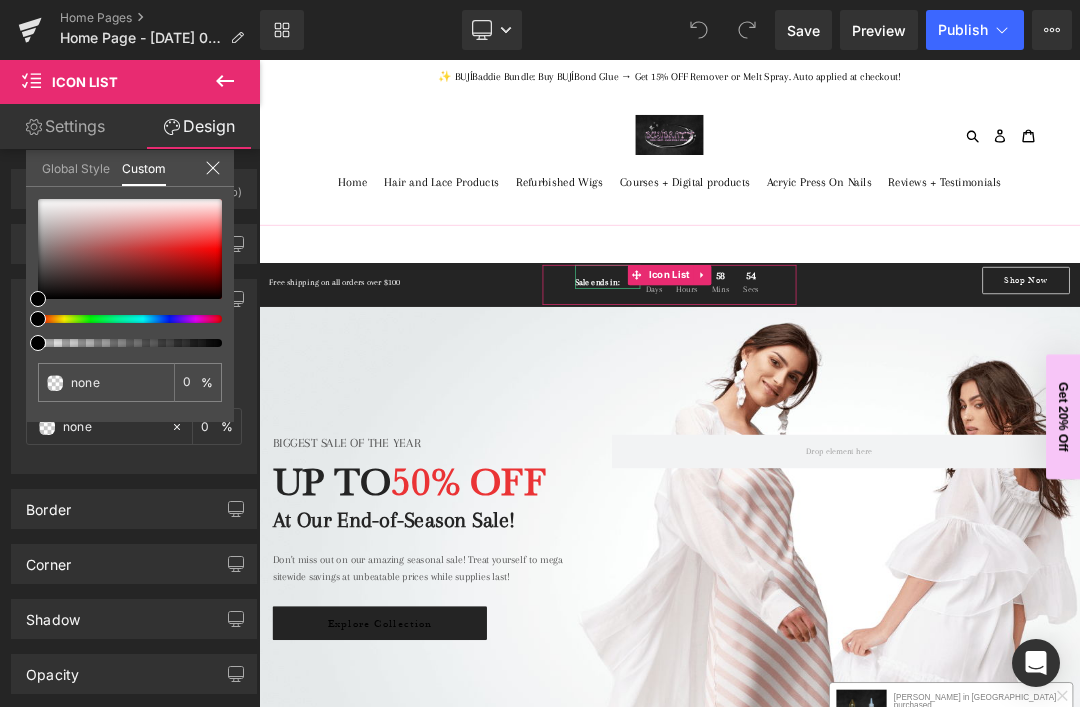 click at bounding box center (38, 343) 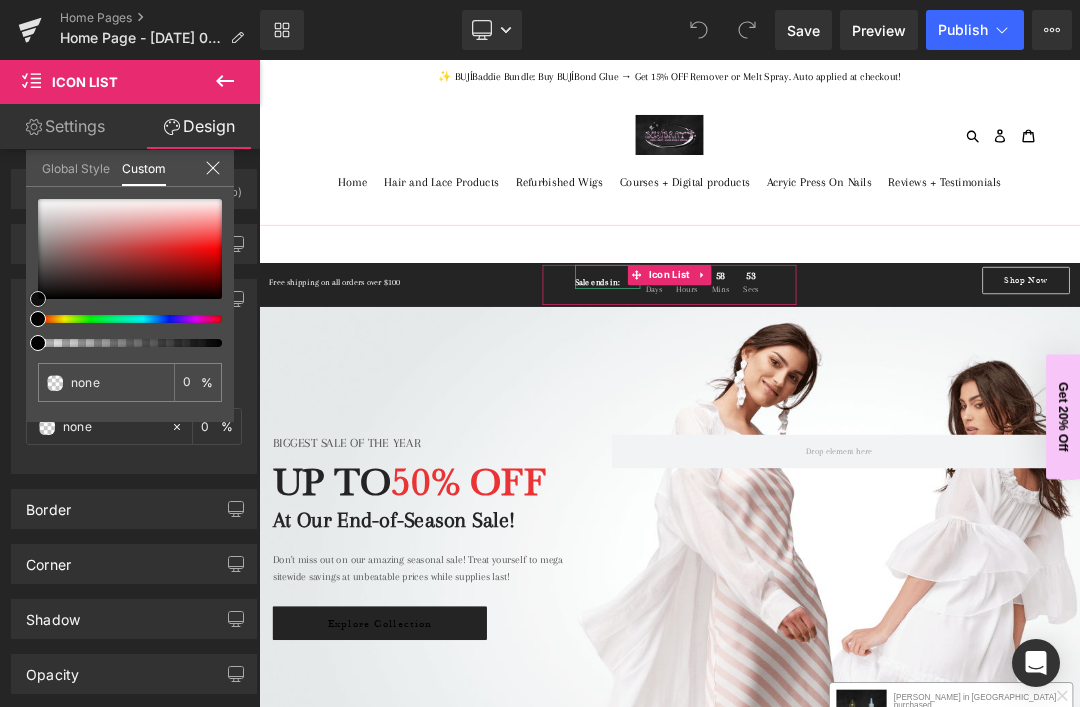click at bounding box center [130, 249] 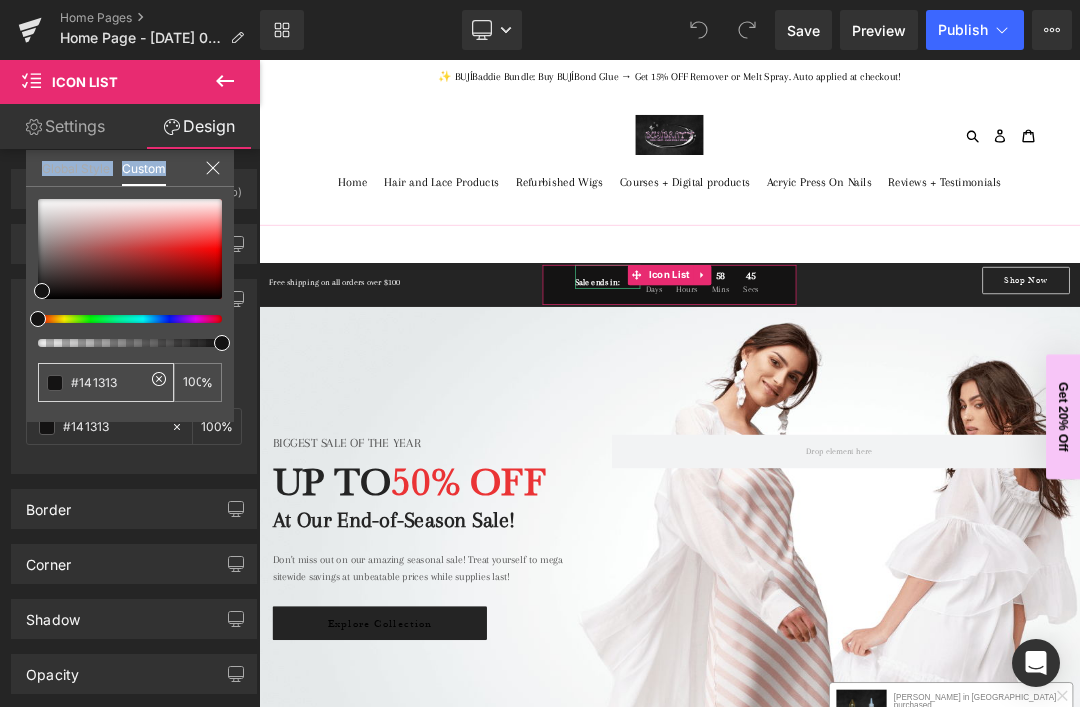 click on "none" at bounding box center [108, 382] 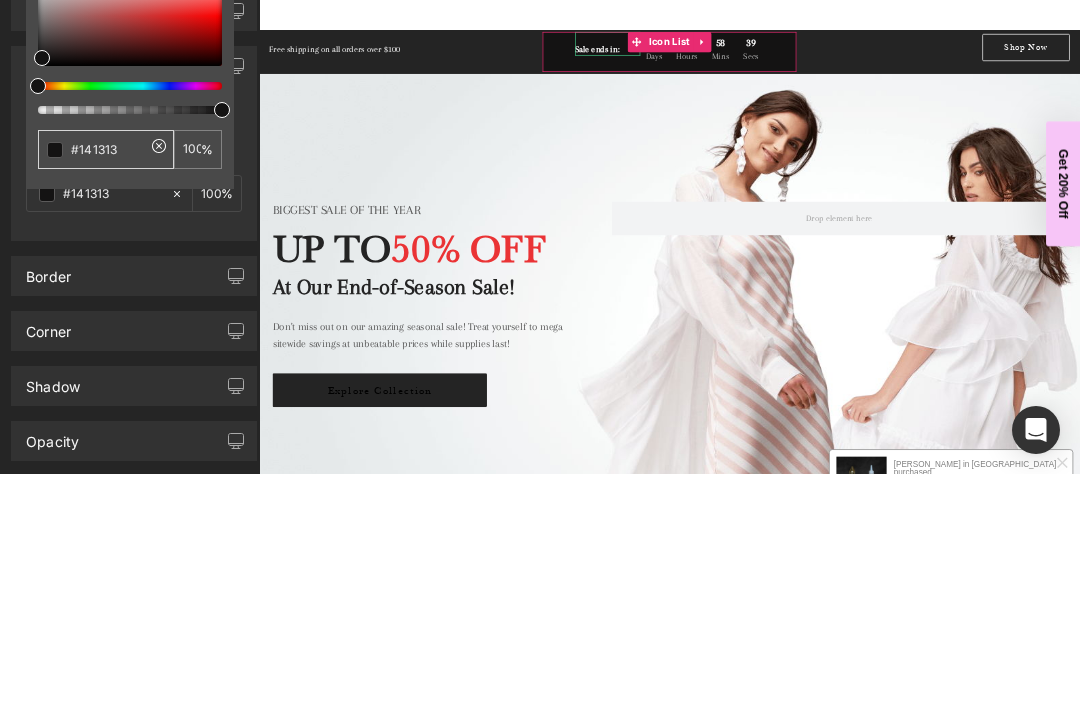 click on "none" at bounding box center (108, 382) 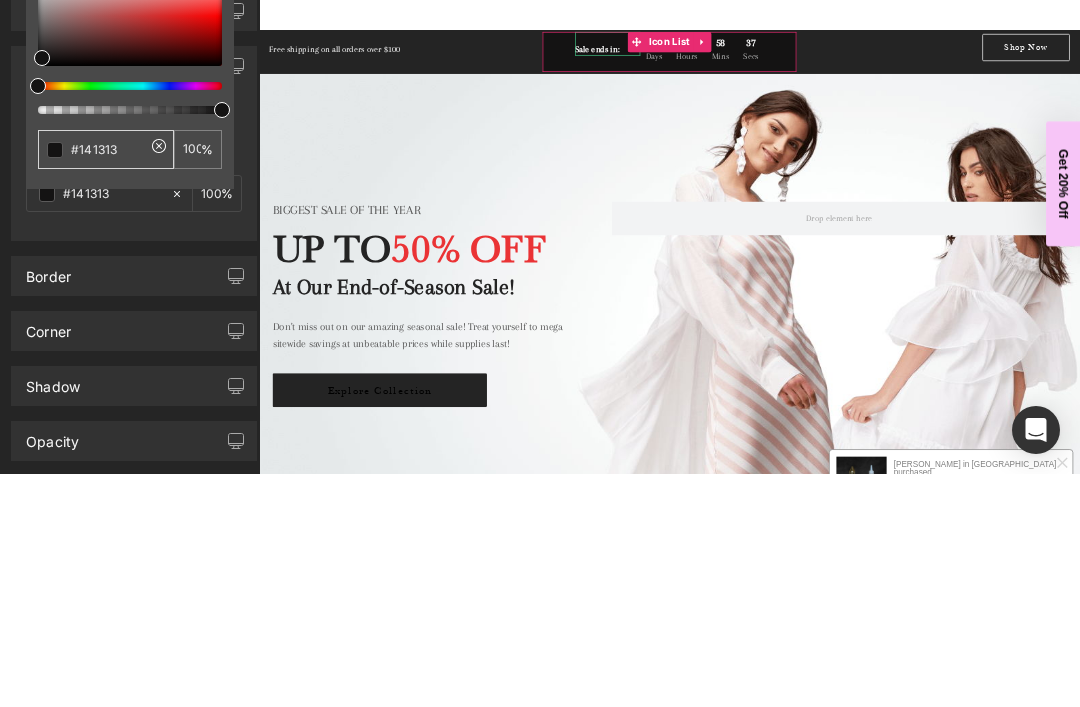 click 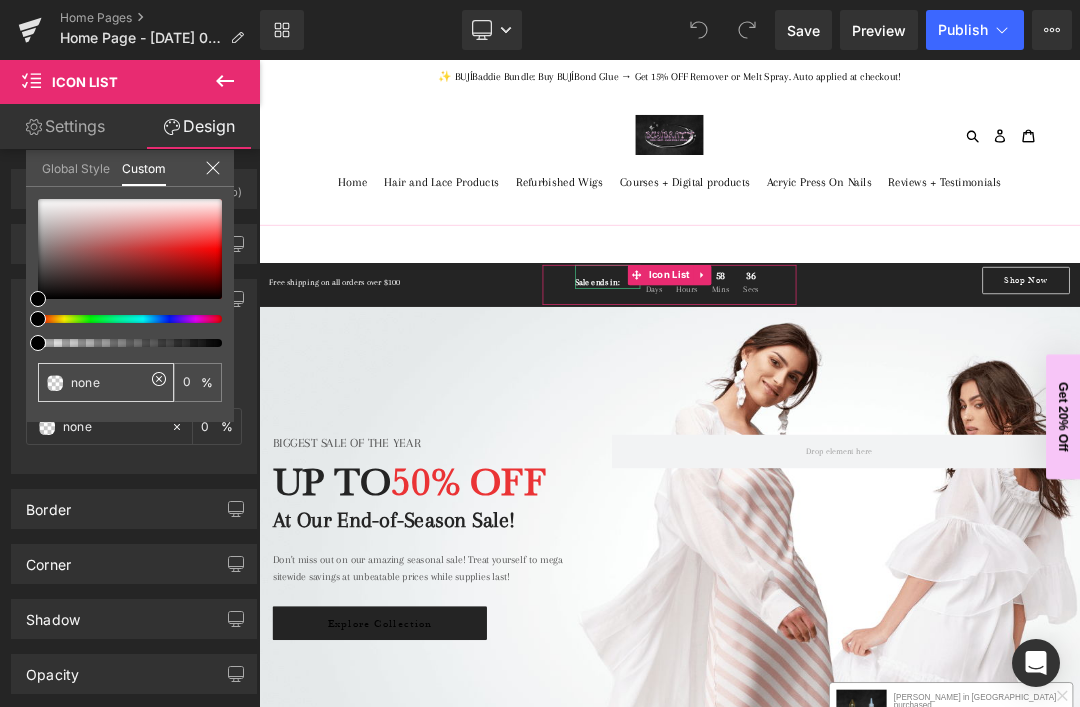 click on "none" at bounding box center [108, 382] 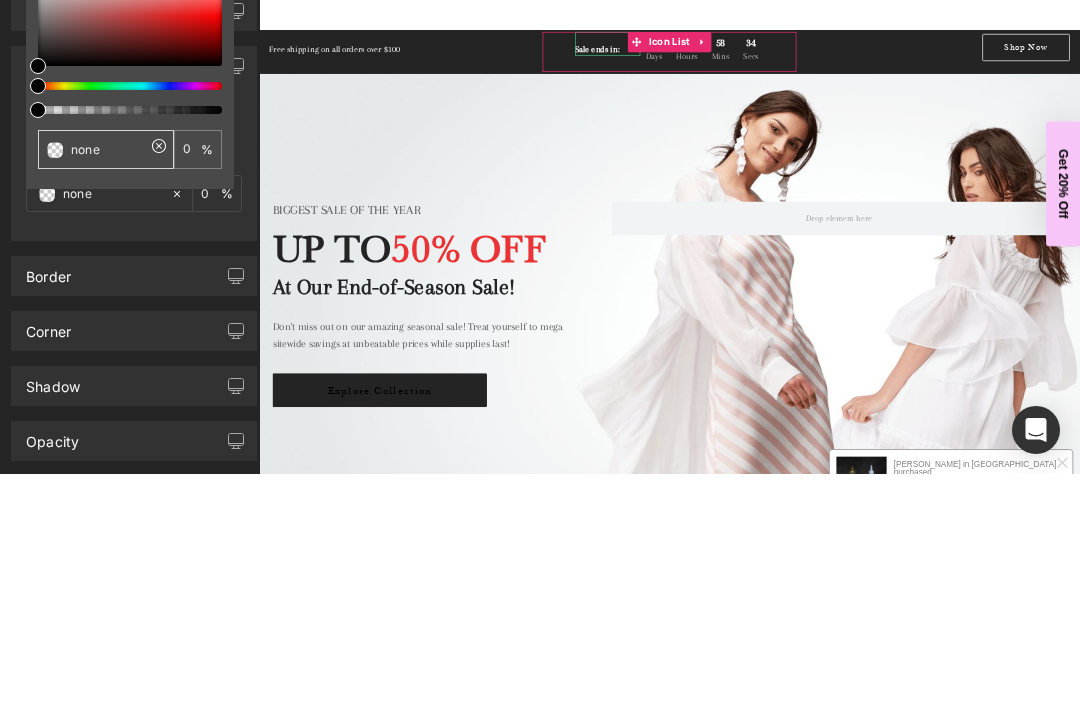 click on "none" at bounding box center [108, 382] 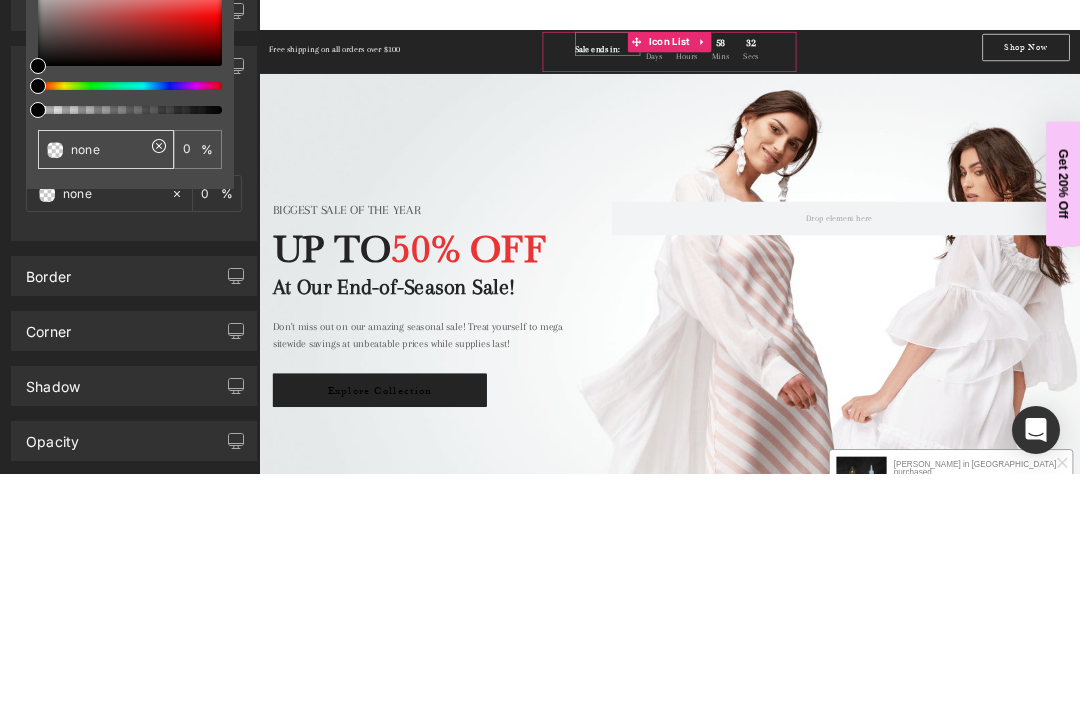 paste on "000000" 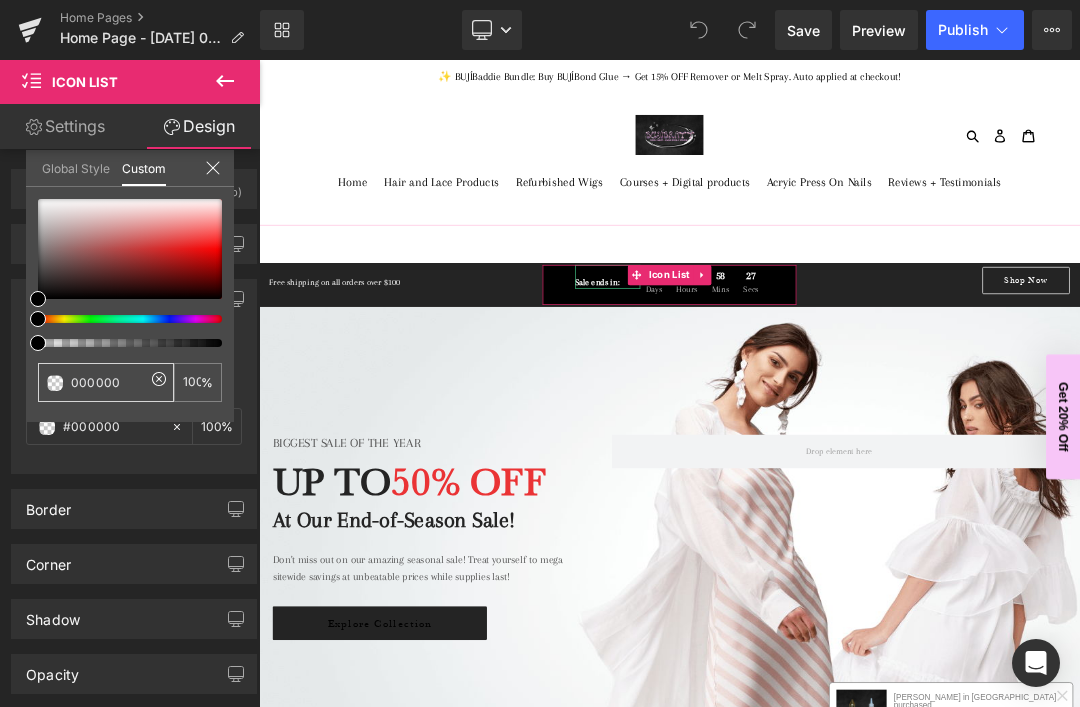 click on "000000" at bounding box center [108, 382] 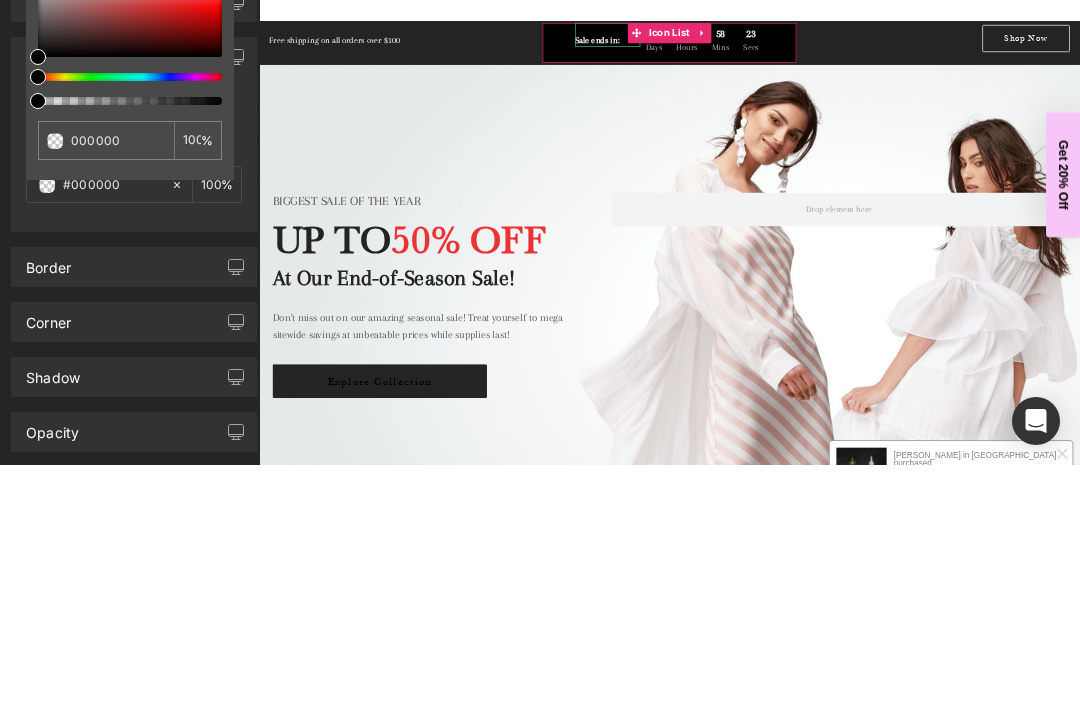 click at bounding box center [130, 343] 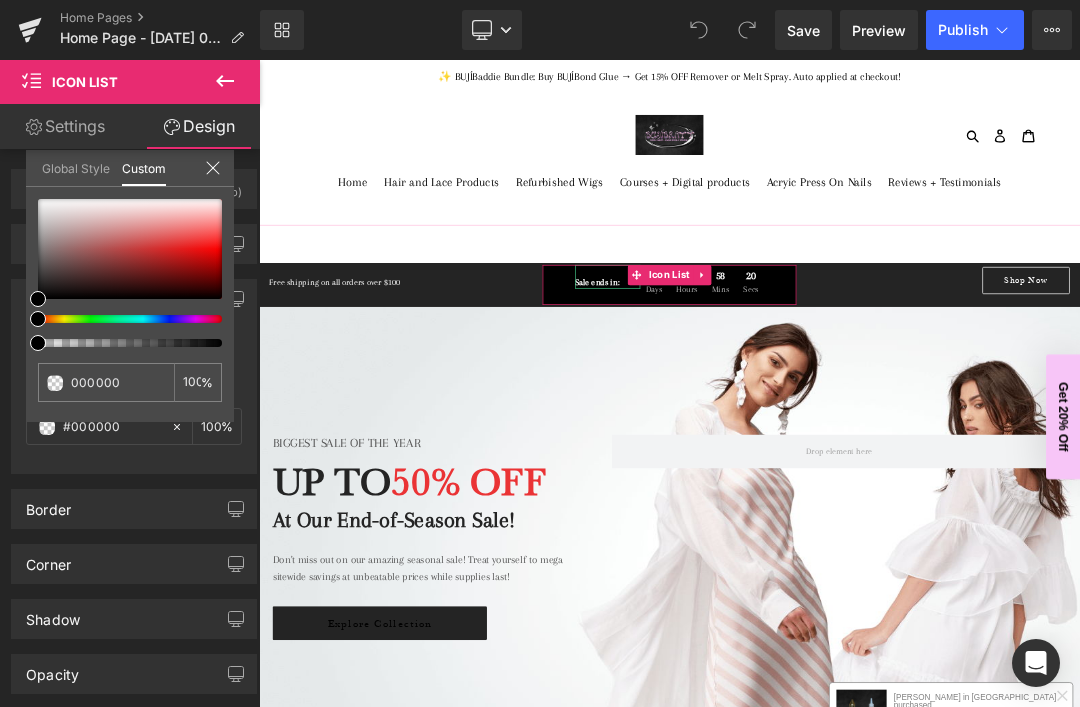 click at bounding box center (130, 343) 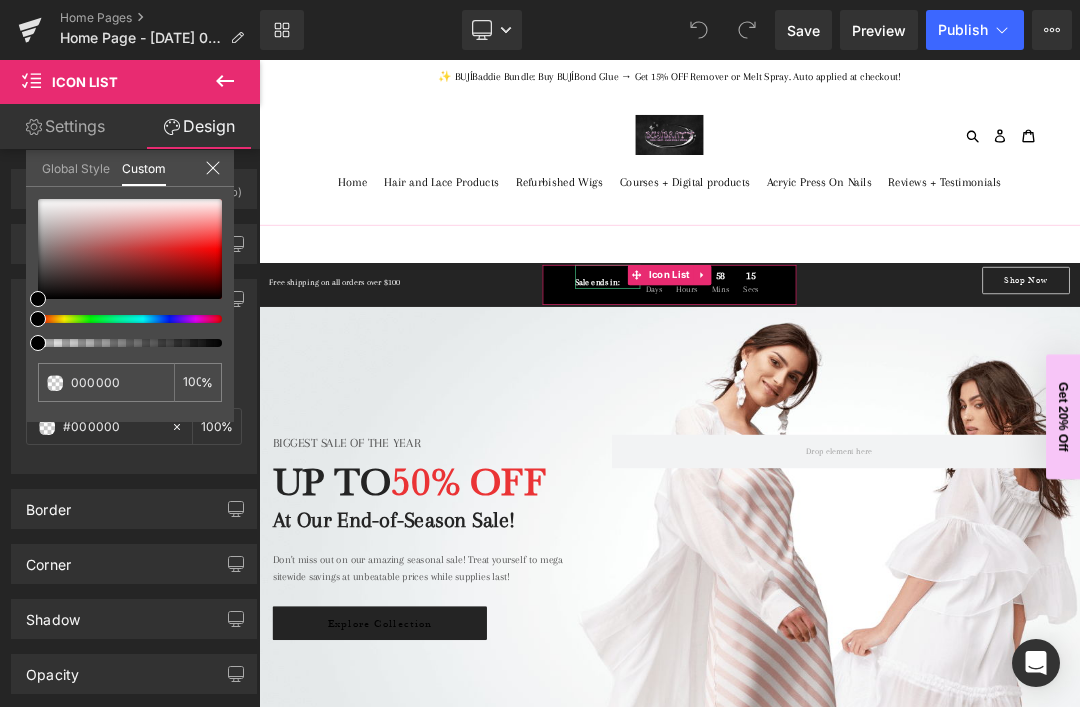 scroll, scrollTop: 0, scrollLeft: 0, axis: both 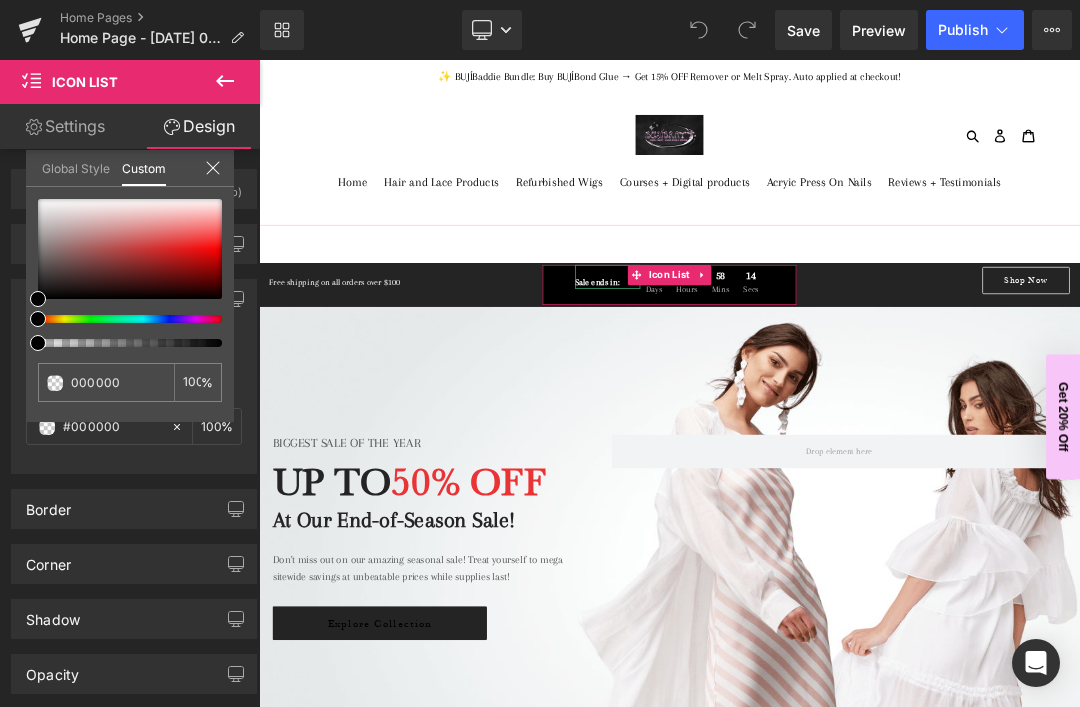 click at bounding box center (122, 343) 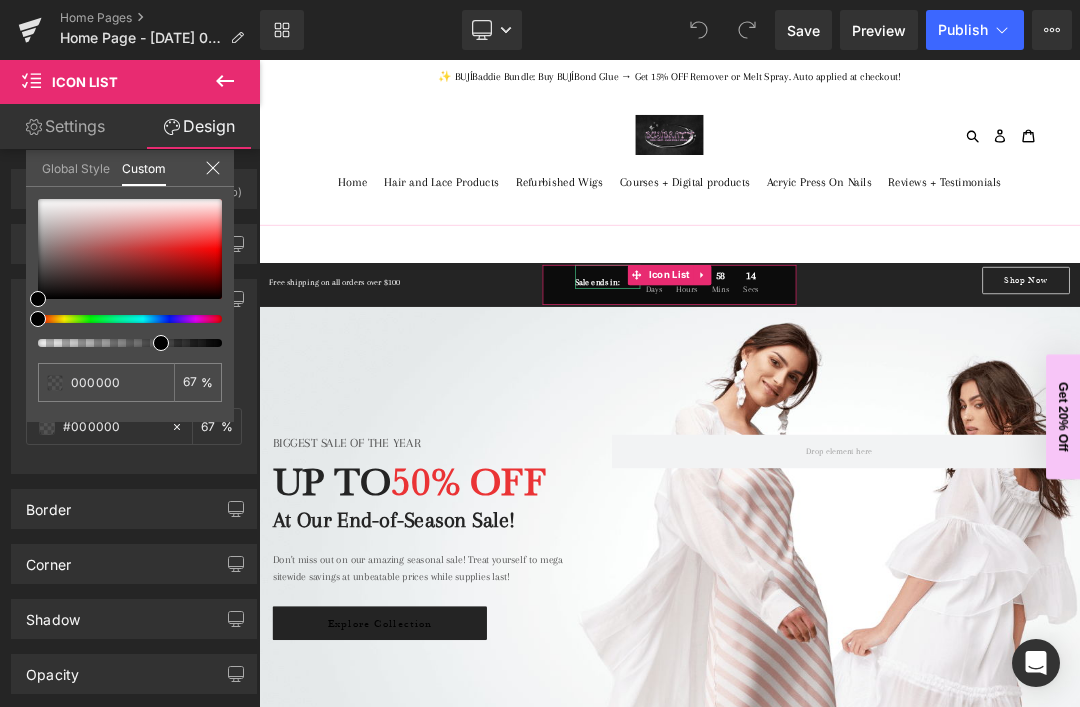 click at bounding box center (122, 343) 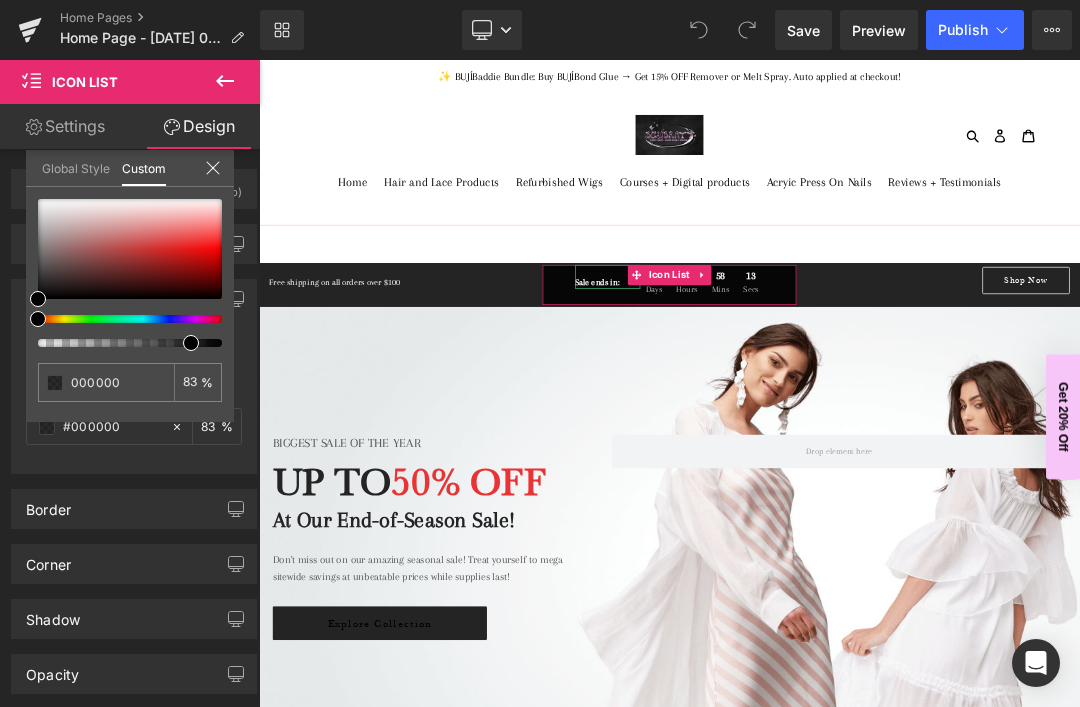click at bounding box center (122, 343) 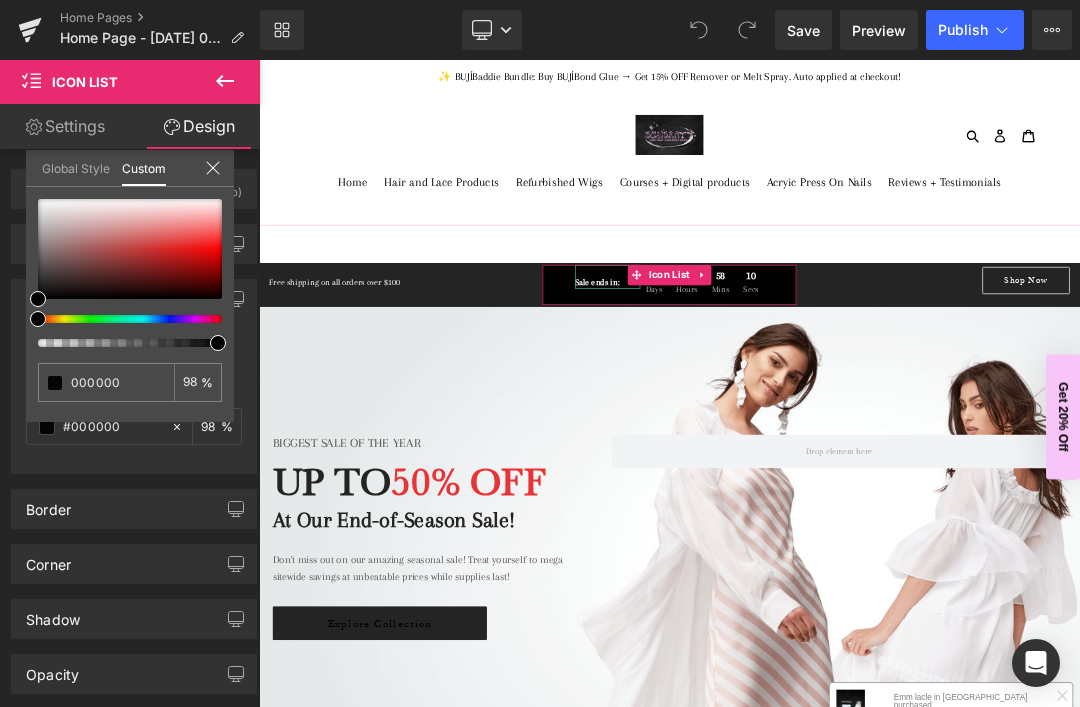 click at bounding box center [218, 343] 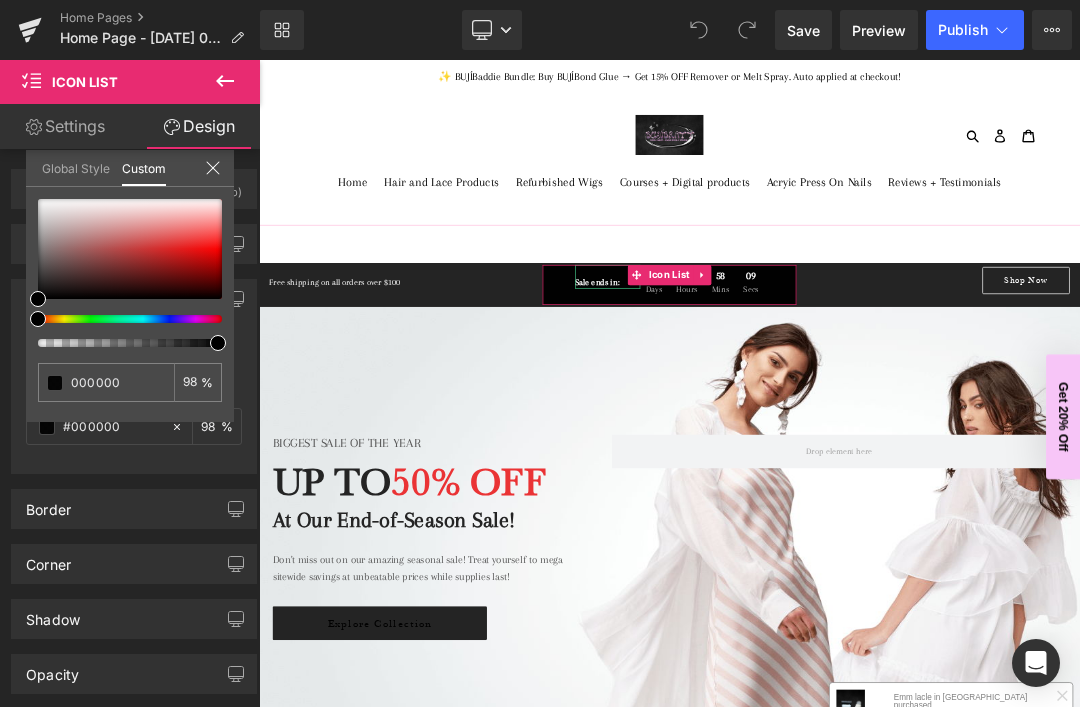 click at bounding box center [218, 343] 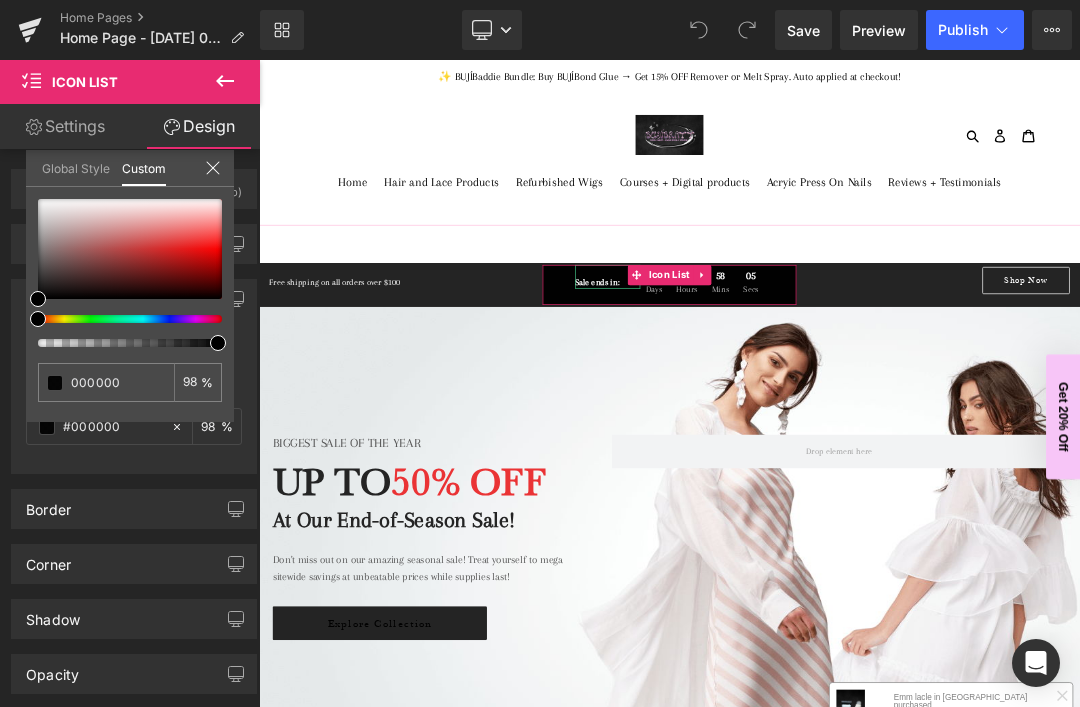click 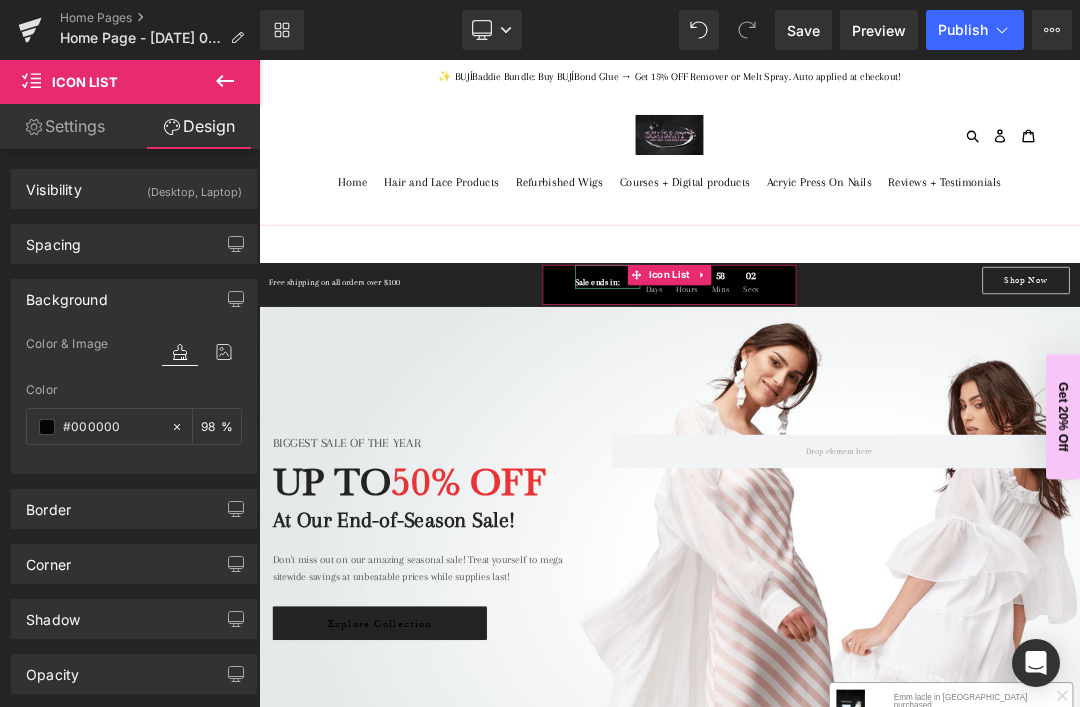 click at bounding box center [864, 774] 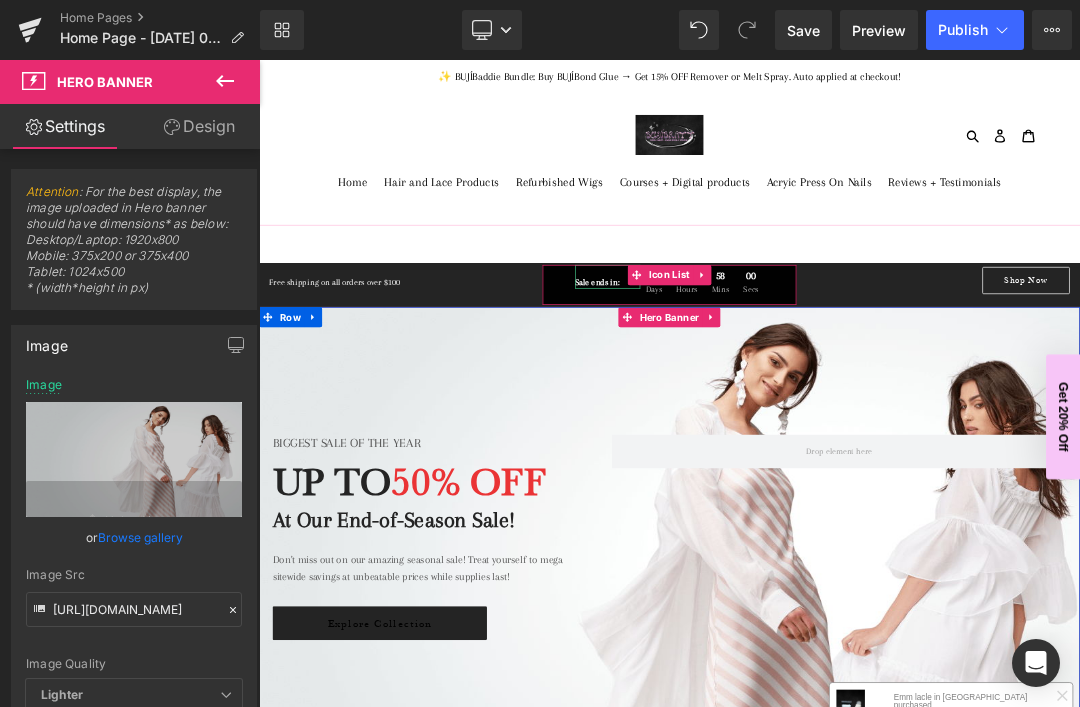 click on "Design" at bounding box center (199, 126) 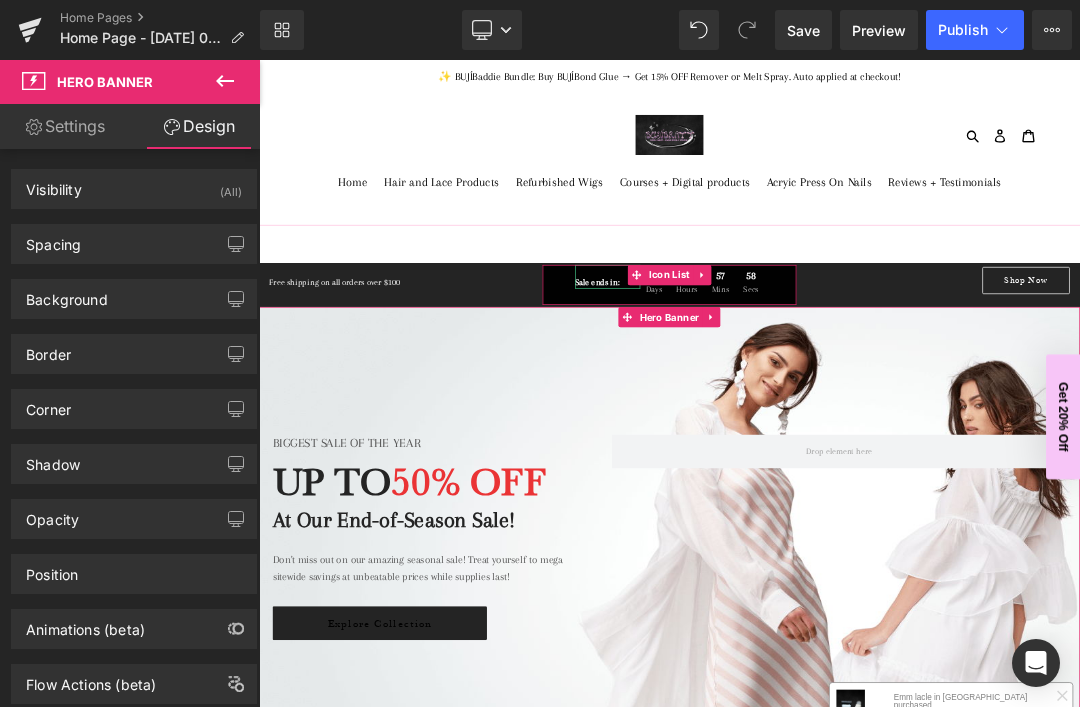 click on "Background" at bounding box center [134, 299] 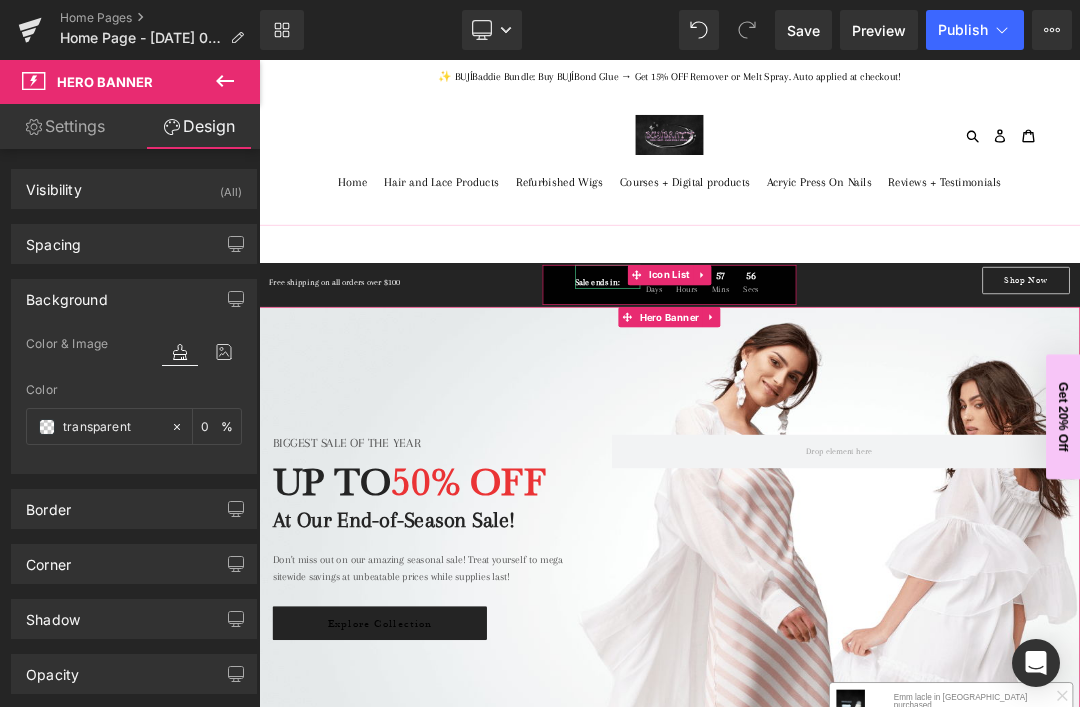 click on "transparent" at bounding box center [112, 427] 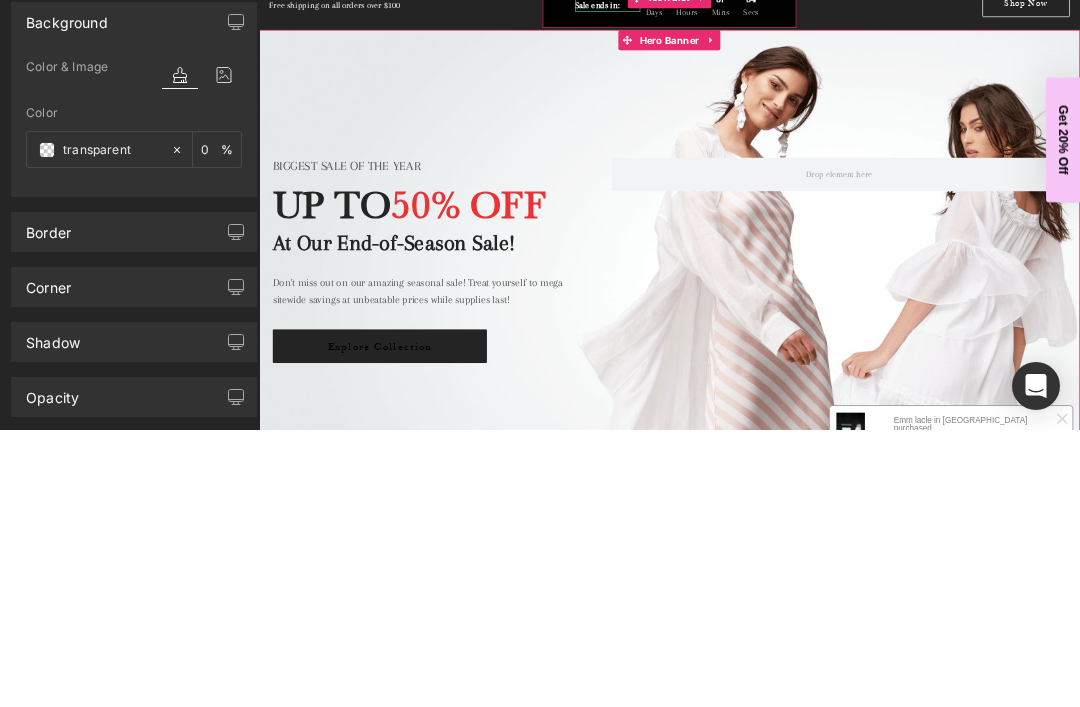 click on "transparent" at bounding box center (98, 426) 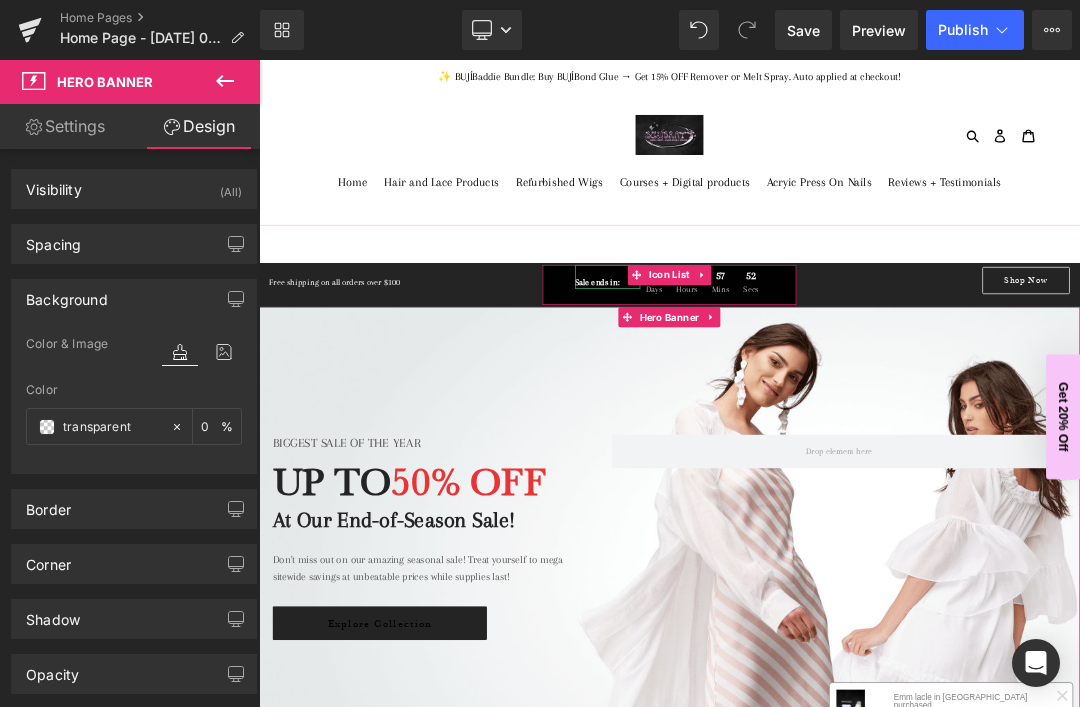 click at bounding box center [47, 427] 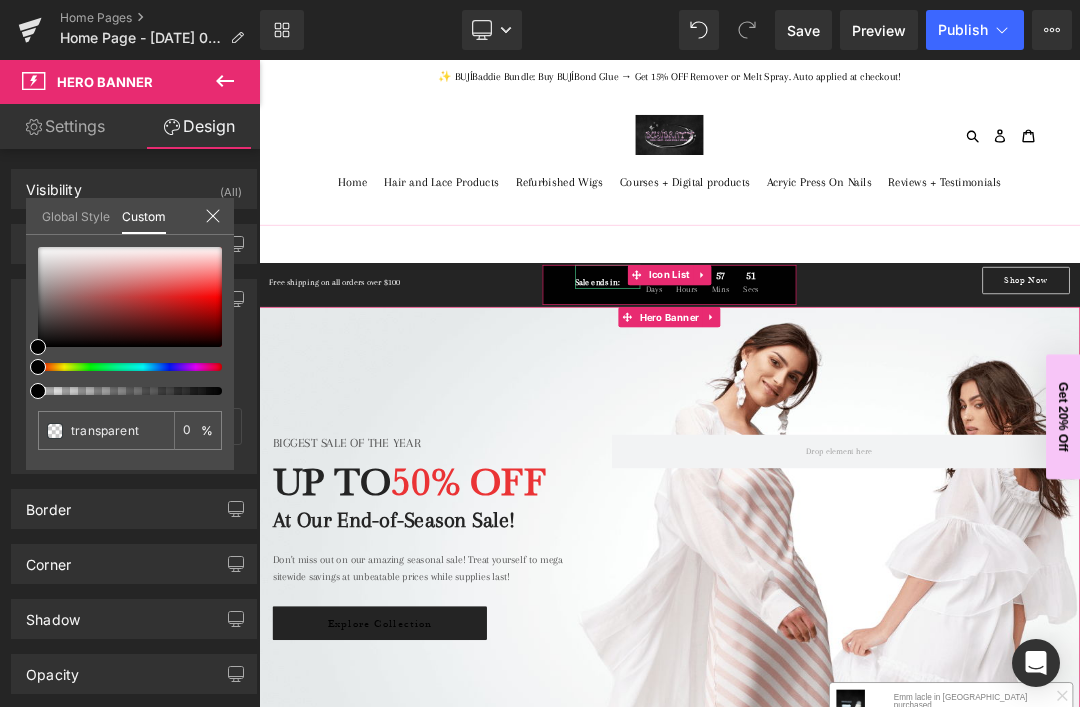 click at bounding box center [130, 321] 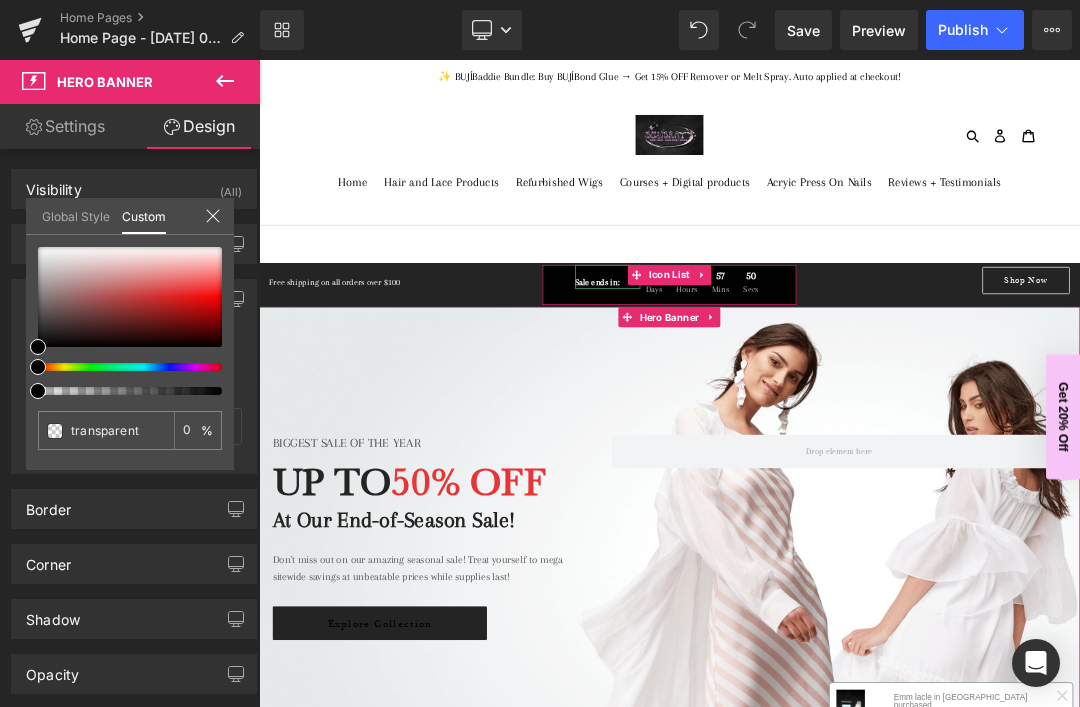 click at bounding box center [122, 391] 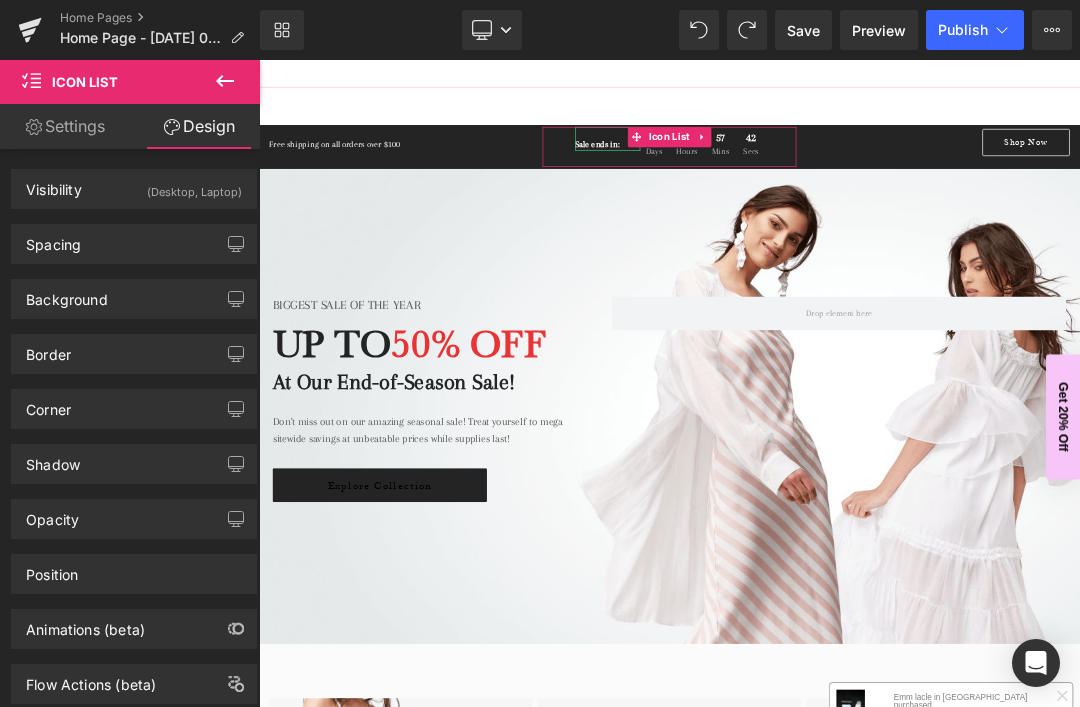 scroll, scrollTop: 203, scrollLeft: 0, axis: vertical 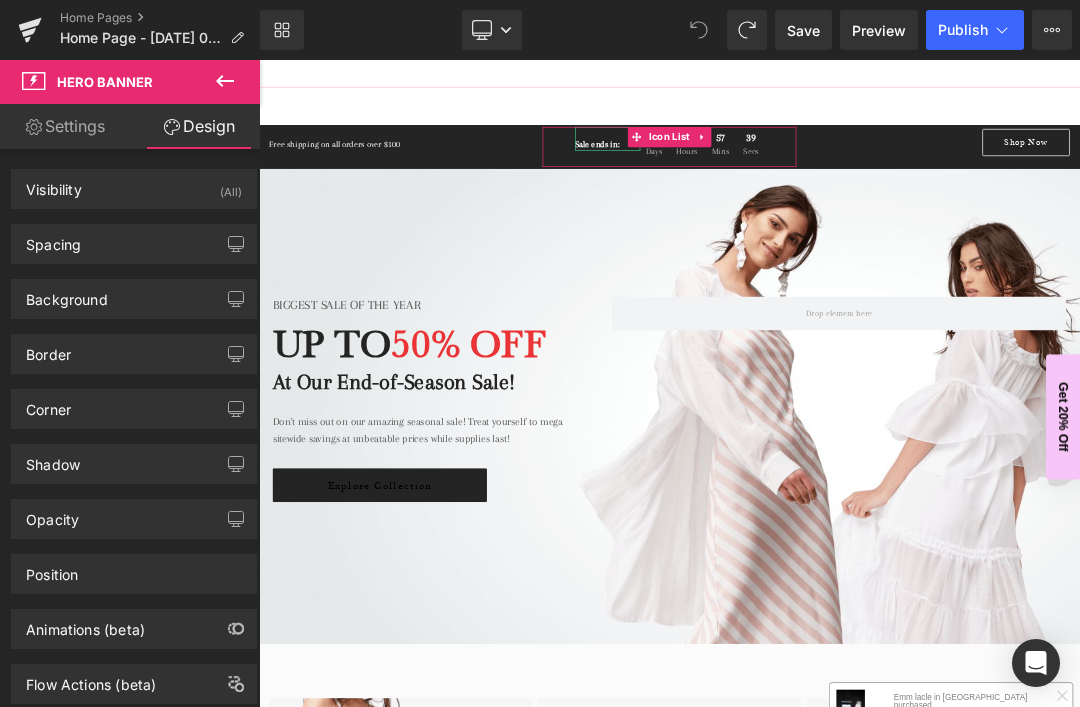 click 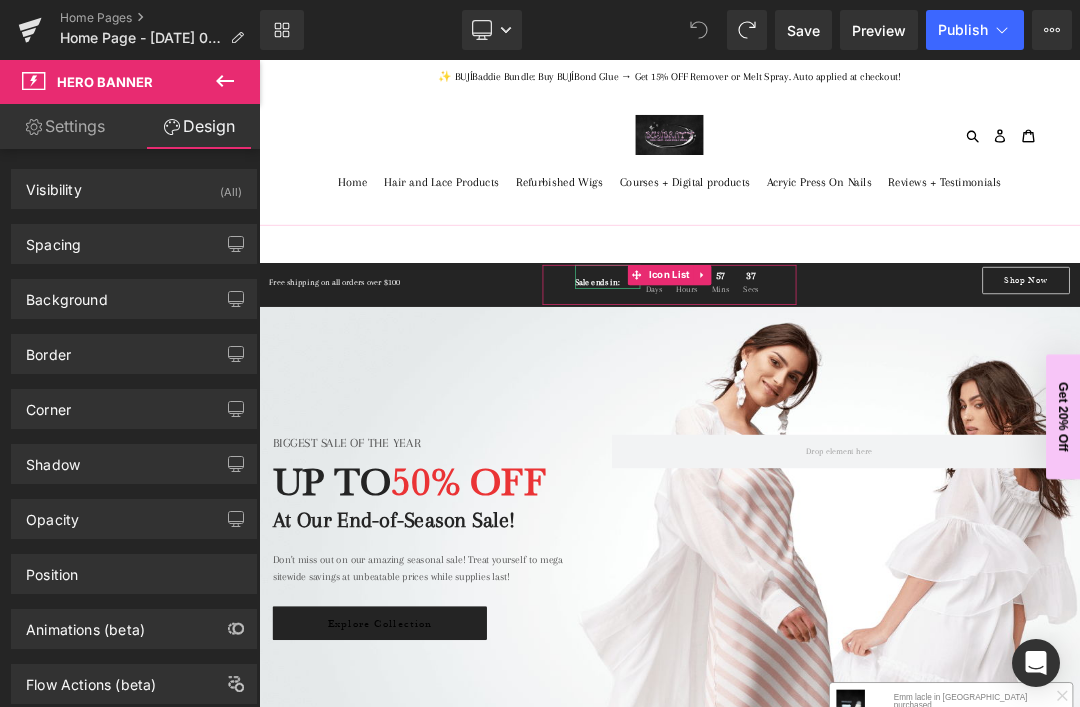 scroll, scrollTop: 0, scrollLeft: 0, axis: both 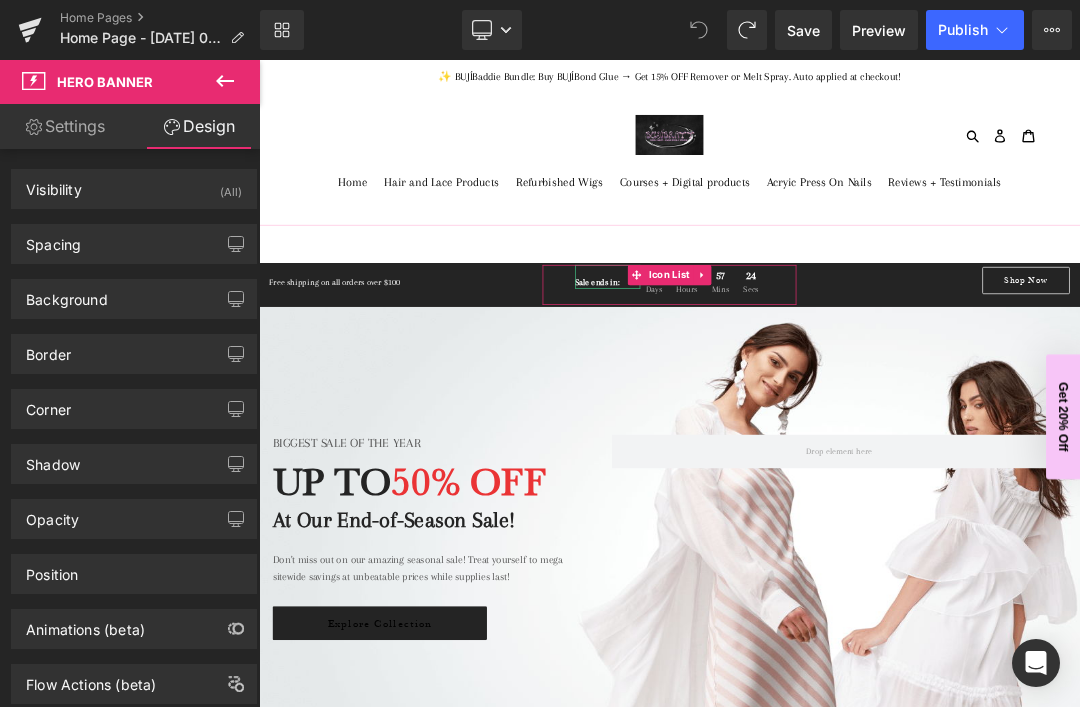 click on "158px" at bounding box center [259, 60] 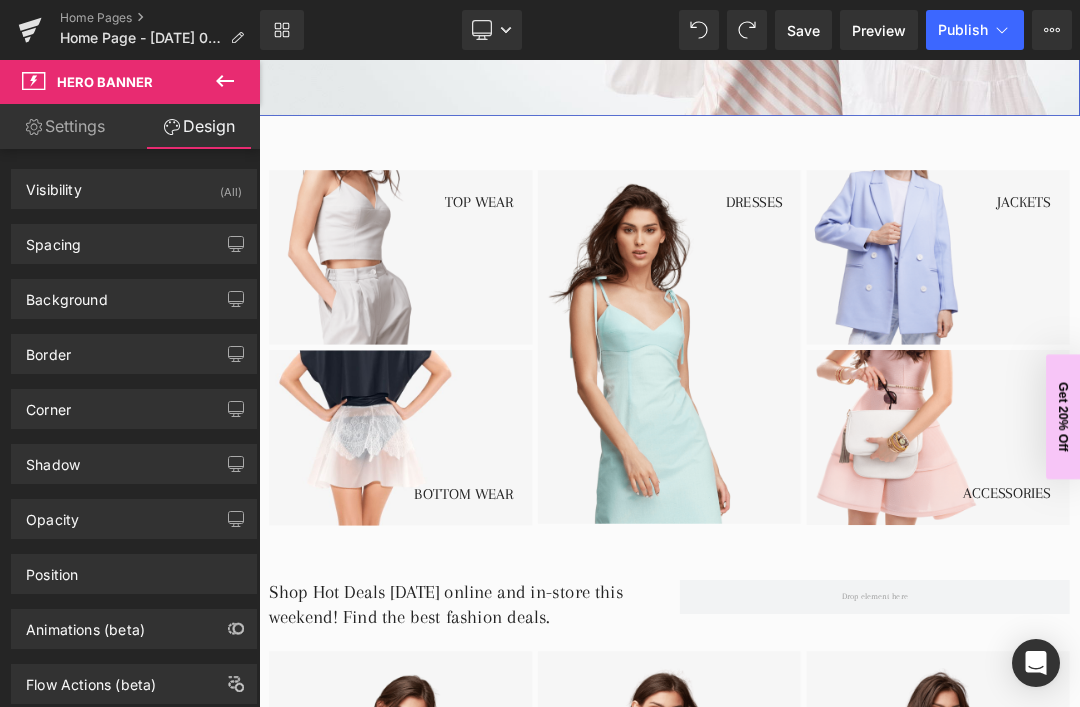 scroll, scrollTop: 982, scrollLeft: 0, axis: vertical 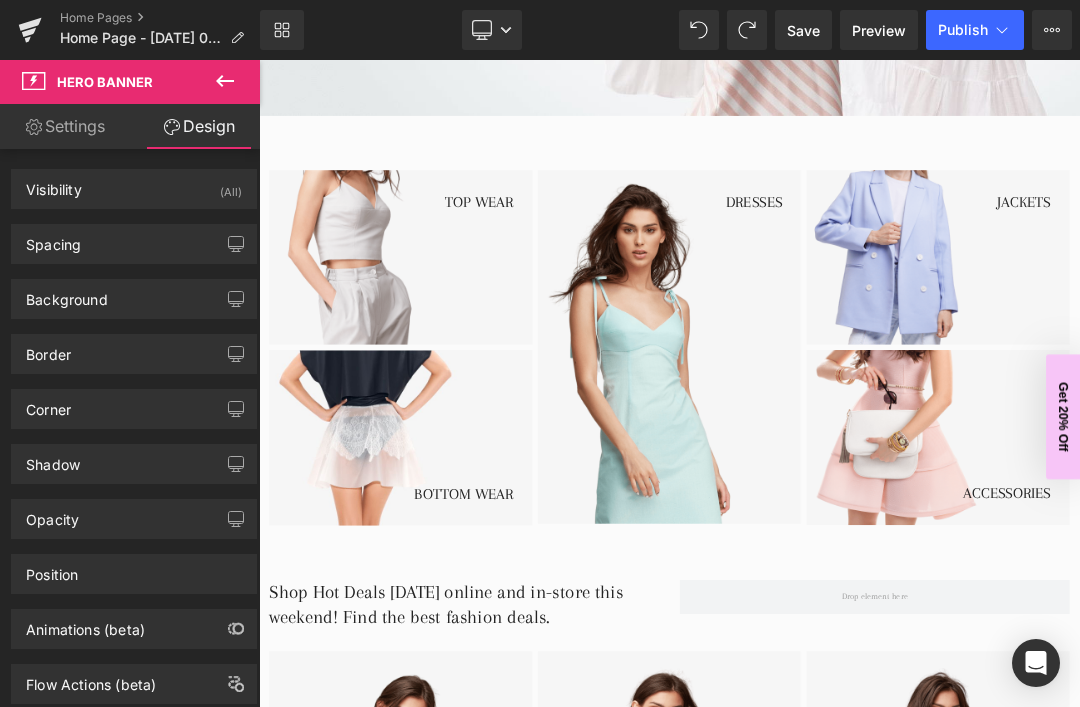 click 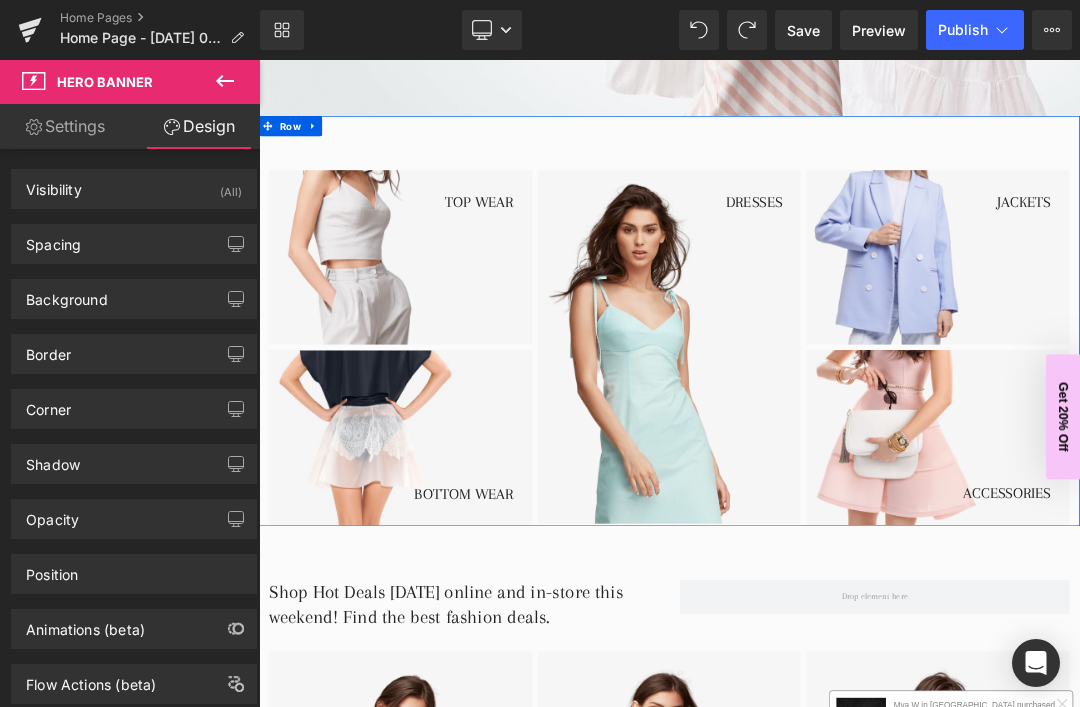click on "TOP WEAR Text Block         Image         Row         BOTTOM WEAR Text Block         Image         Row         DRESSES Text Block         Image         Row         JACKETS Text Block         Image         Row         ACCESSORIES Text Block         Image         Row         Row         Row" at bounding box center (864, 444) 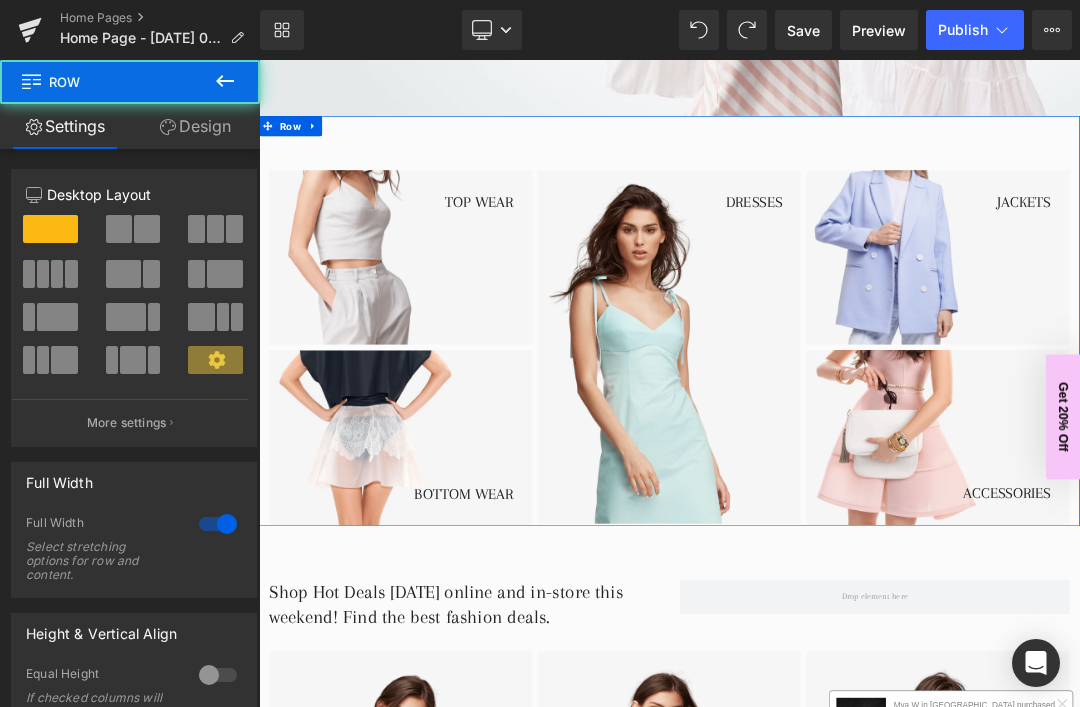 click on "TOP WEAR Text Block         Image         Row         BOTTOM WEAR Text Block         Image         Row         DRESSES Text Block         Image         Row         JACKETS Text Block         Image         Row         ACCESSORIES Text Block         Image         Row         Row         Row" at bounding box center [864, 444] 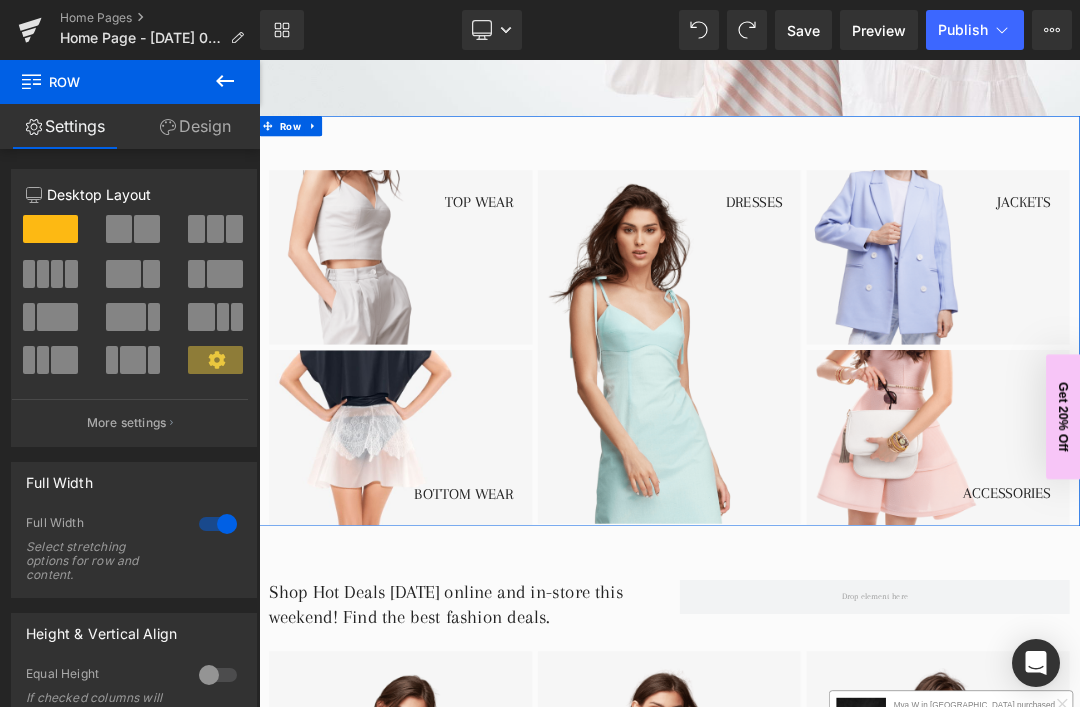 click on "Design" at bounding box center (195, 126) 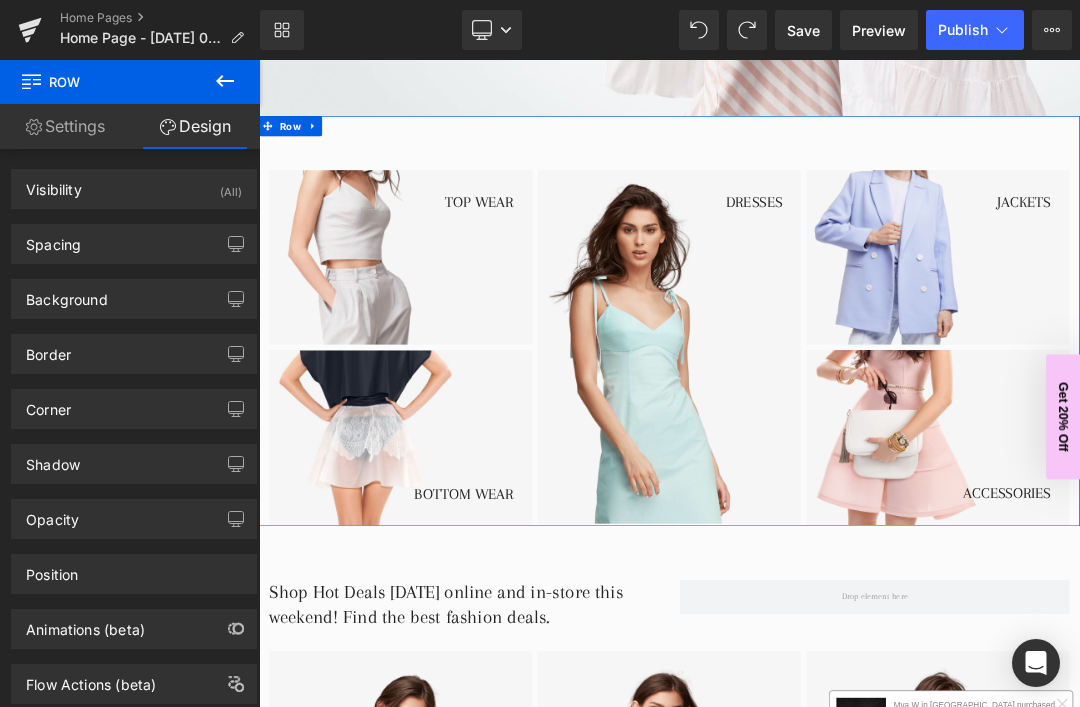 click on "Background" at bounding box center [67, 294] 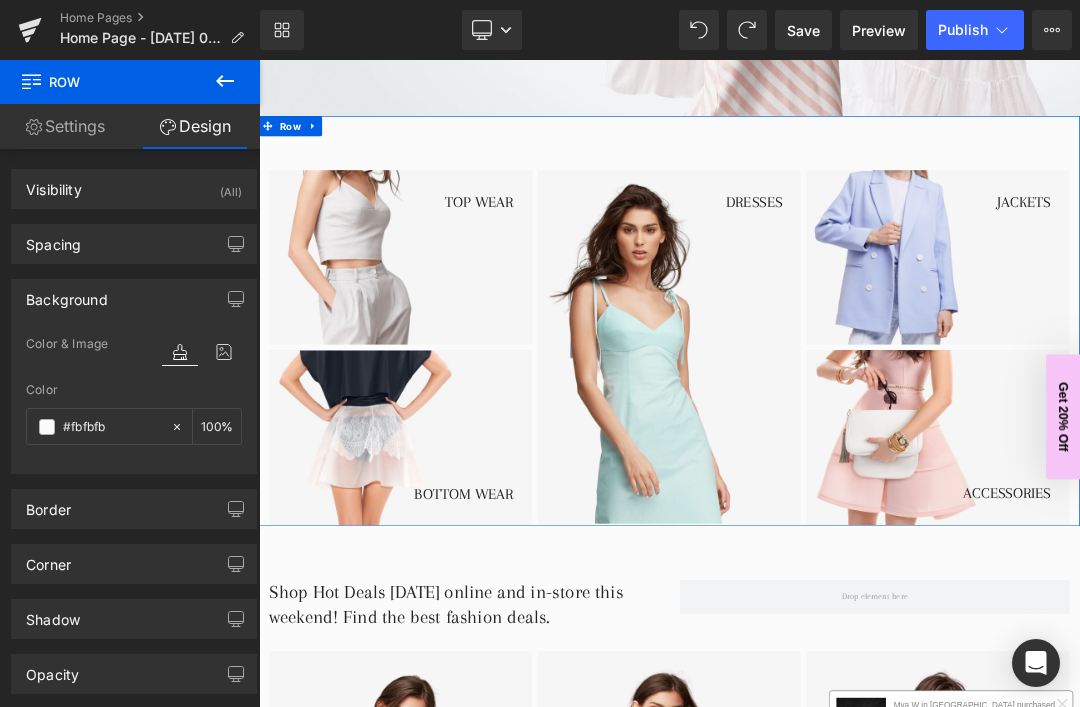 click at bounding box center [47, 427] 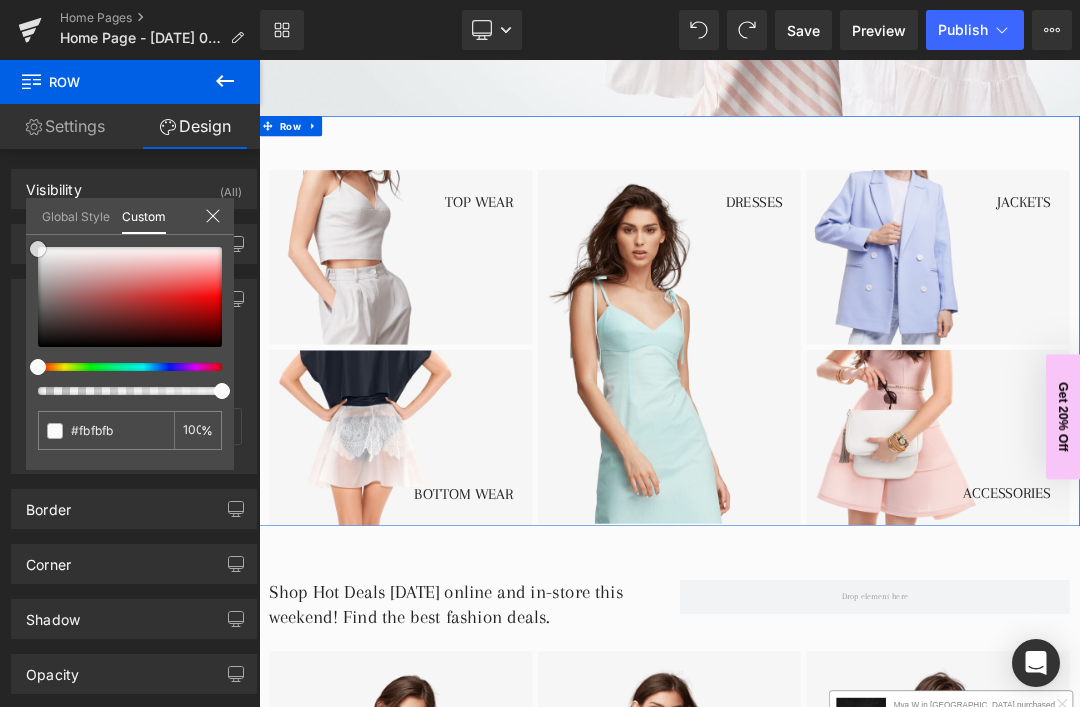 click at bounding box center (130, 297) 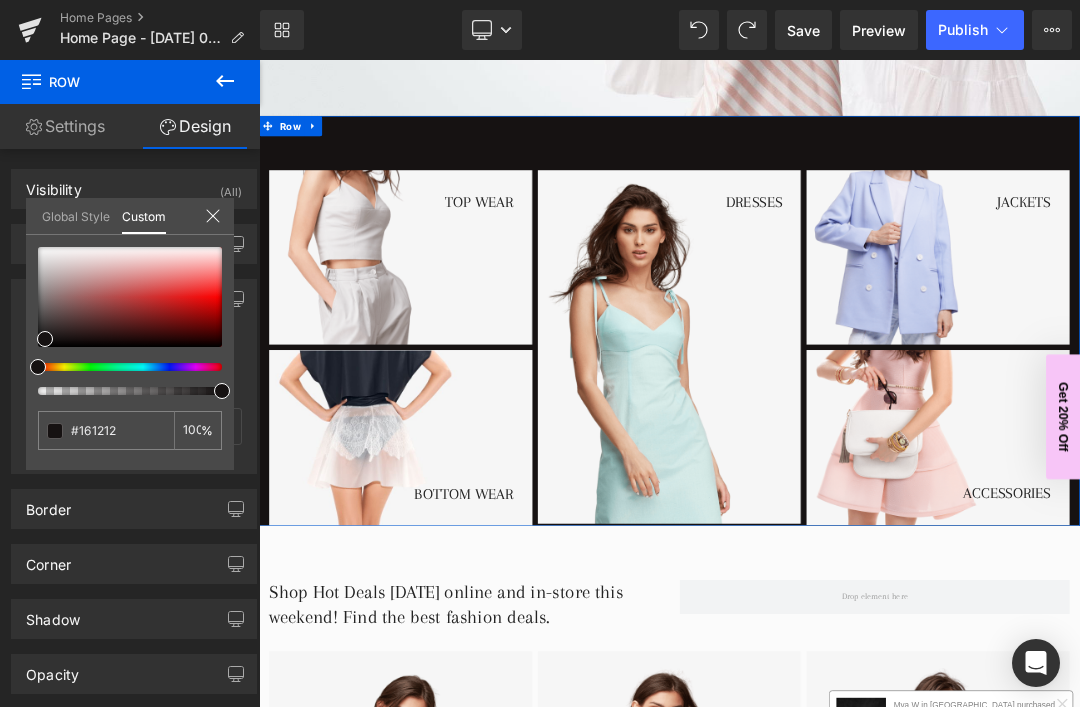 click 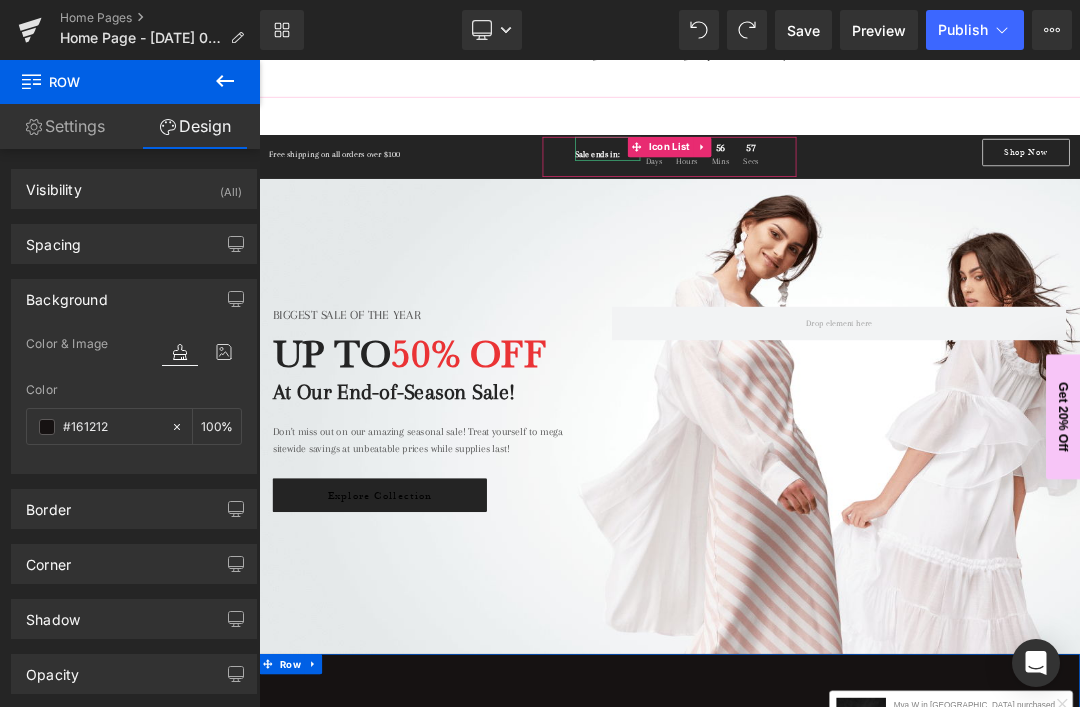 scroll, scrollTop: 181, scrollLeft: 0, axis: vertical 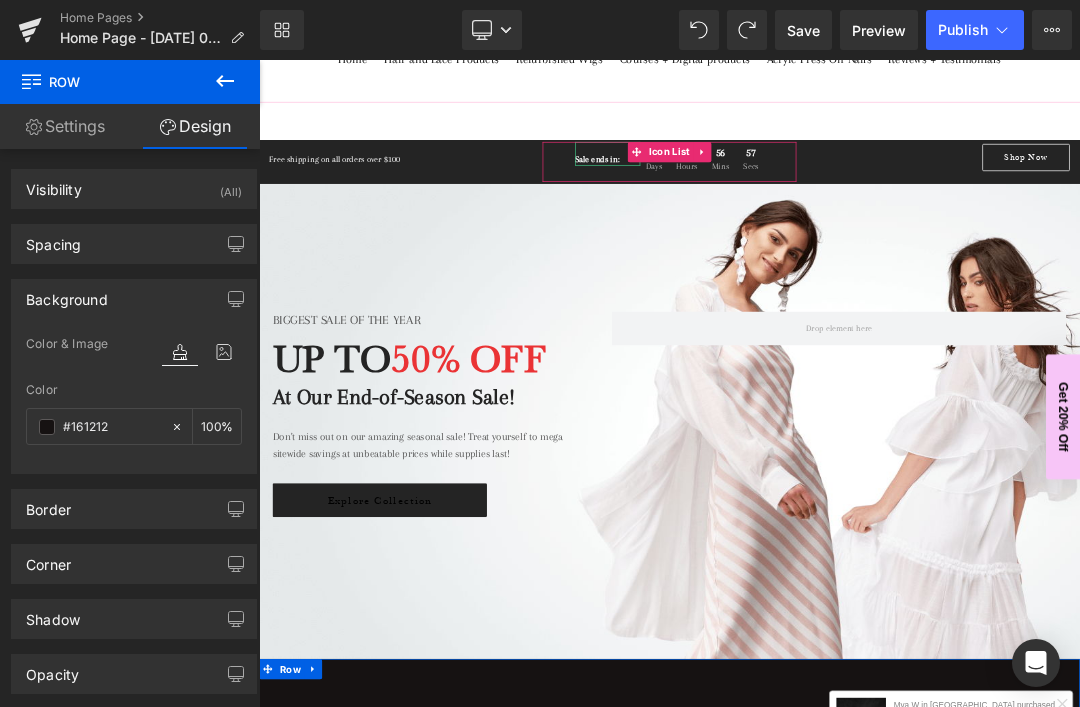 click at bounding box center (332, 258) 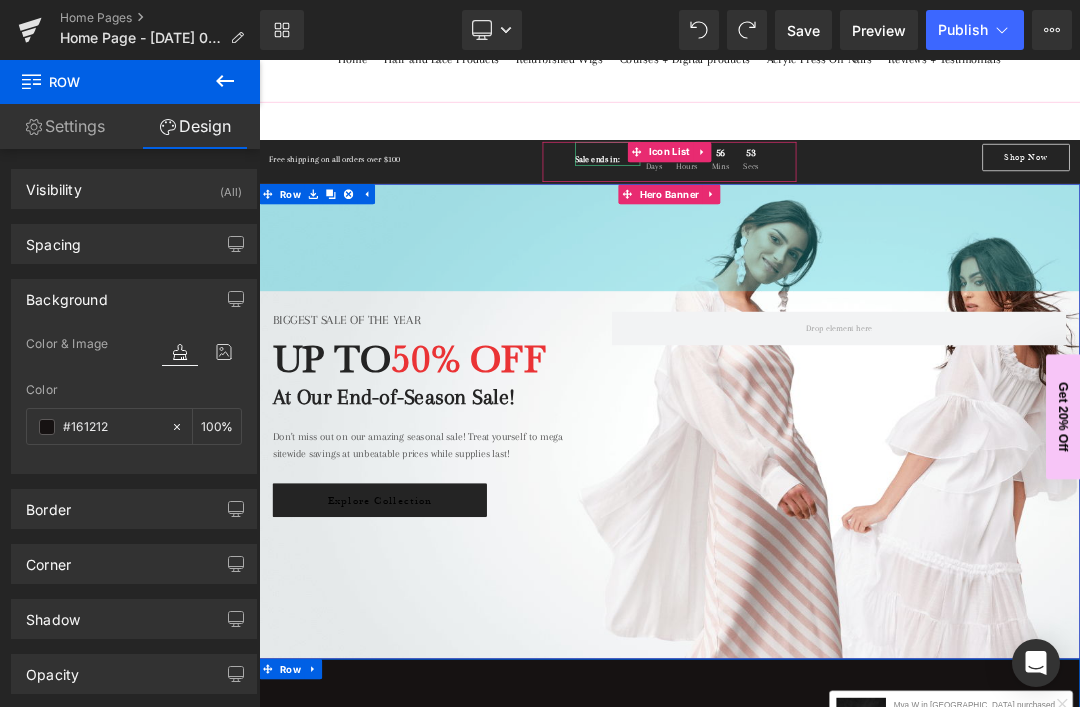 click on "158px" at bounding box center (864, 322) 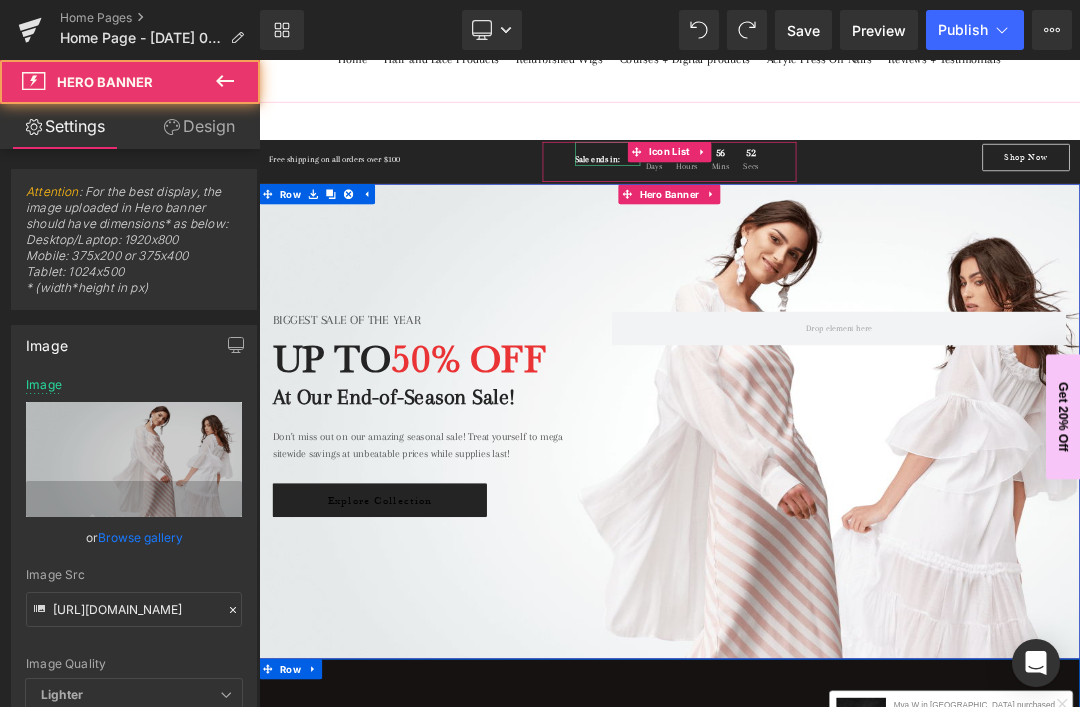 click on "158px" at bounding box center [864, 322] 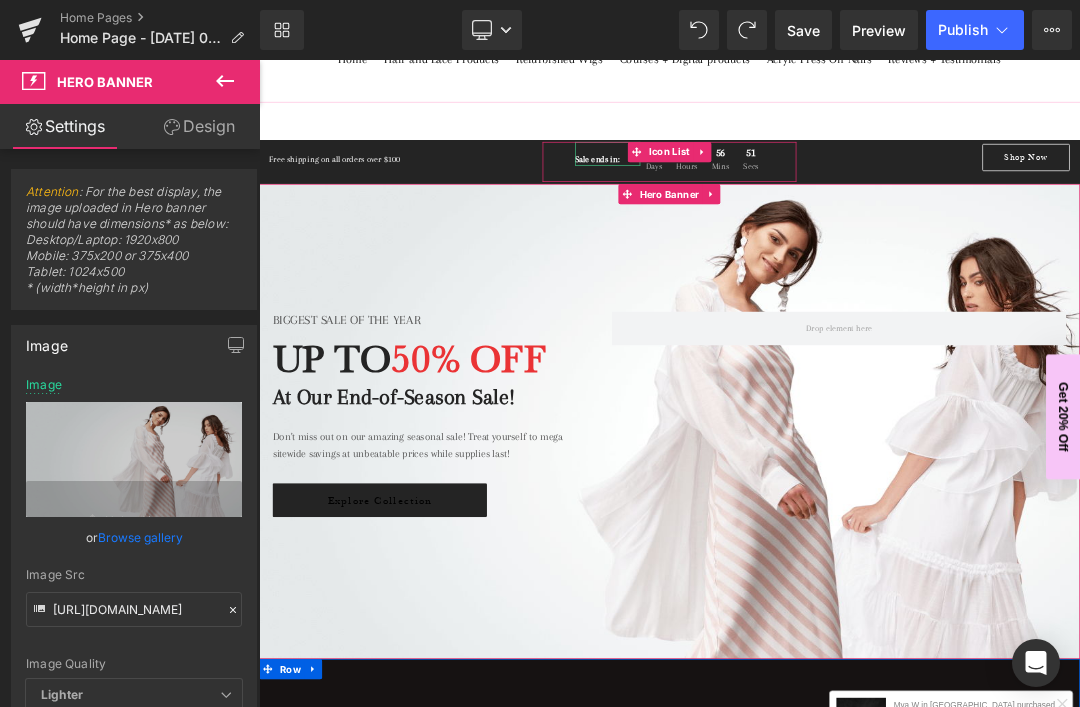 click on "Design" at bounding box center [199, 126] 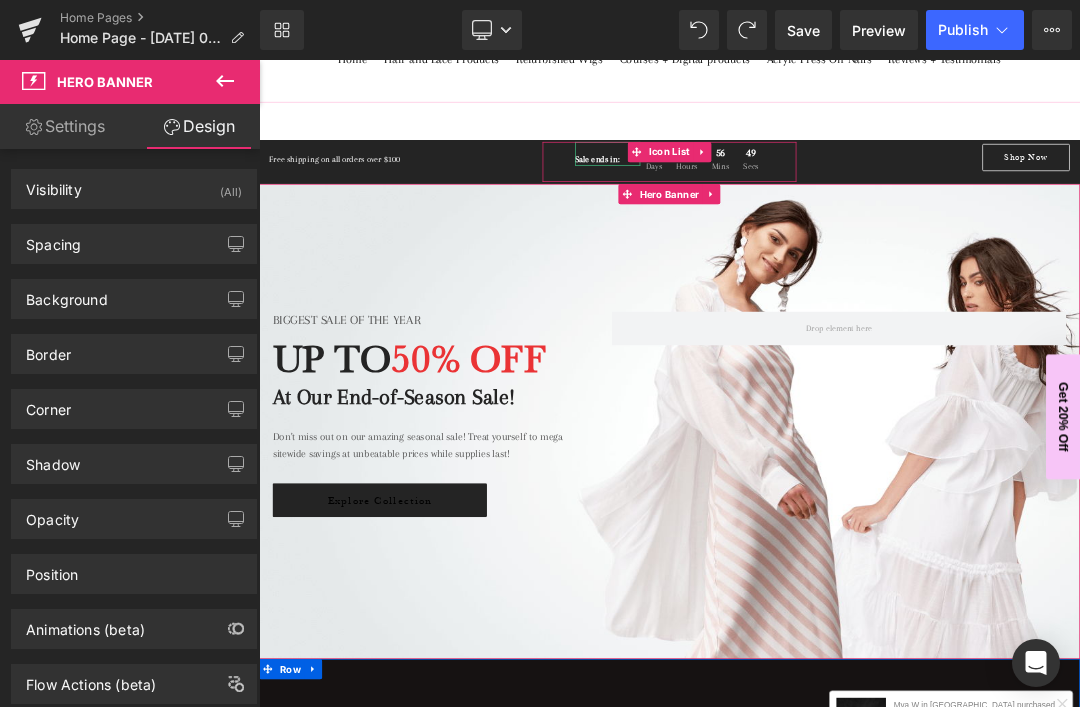 click on "Background" at bounding box center (67, 294) 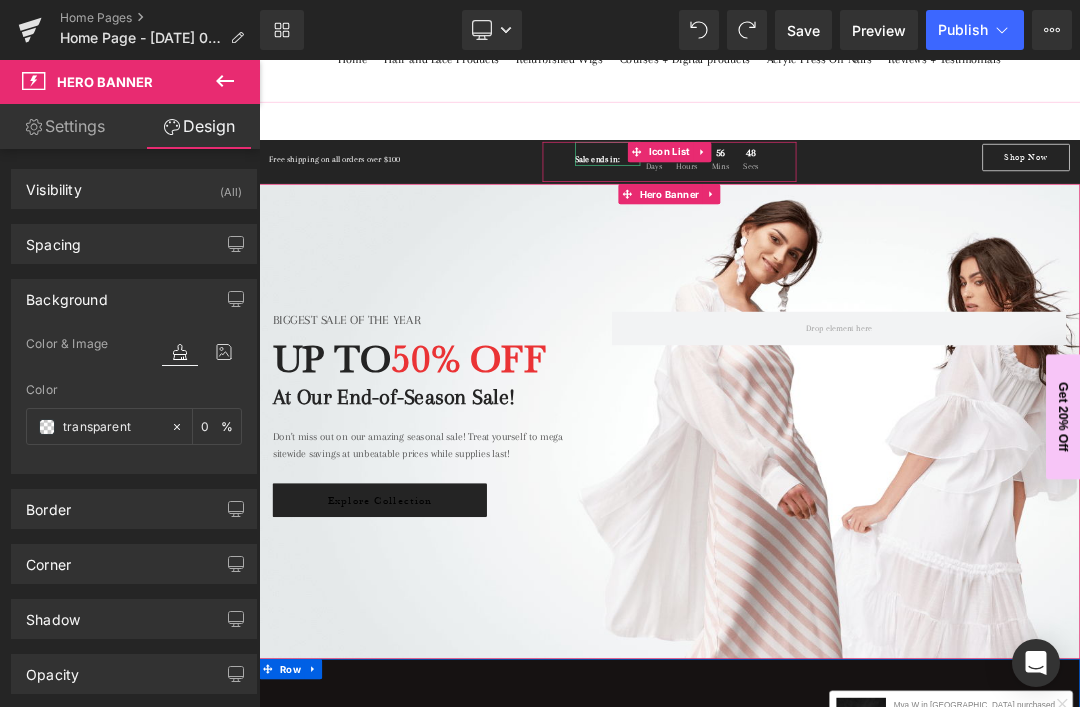 click at bounding box center (47, 427) 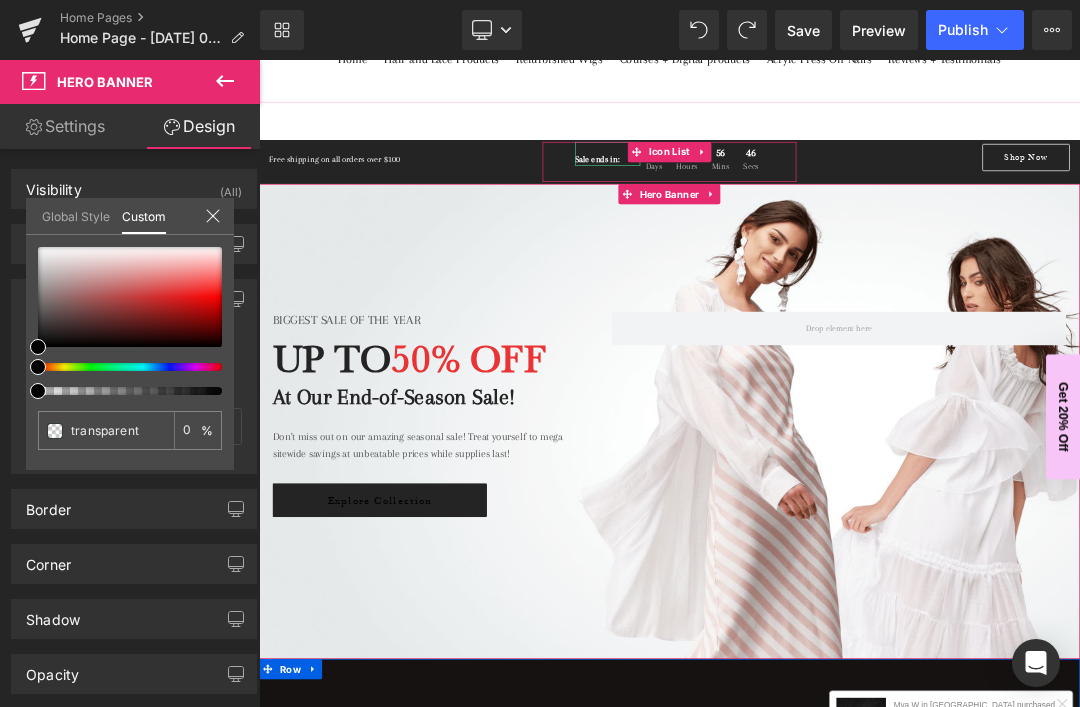click on "transparent 0 %" at bounding box center [130, 358] 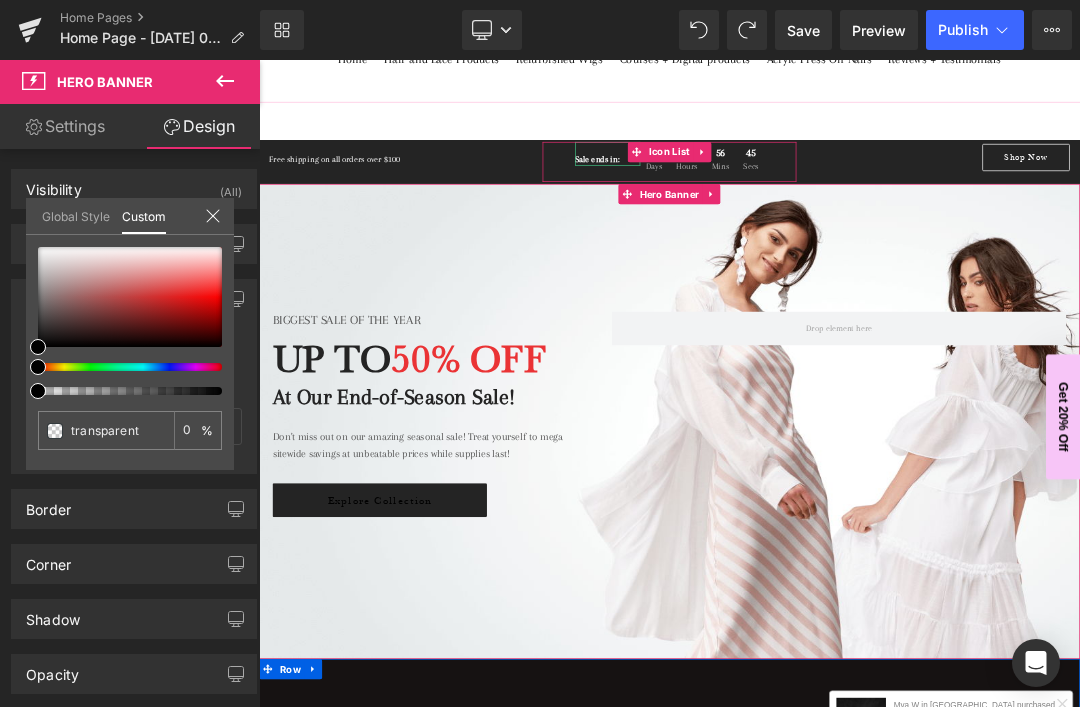click at bounding box center (130, 391) 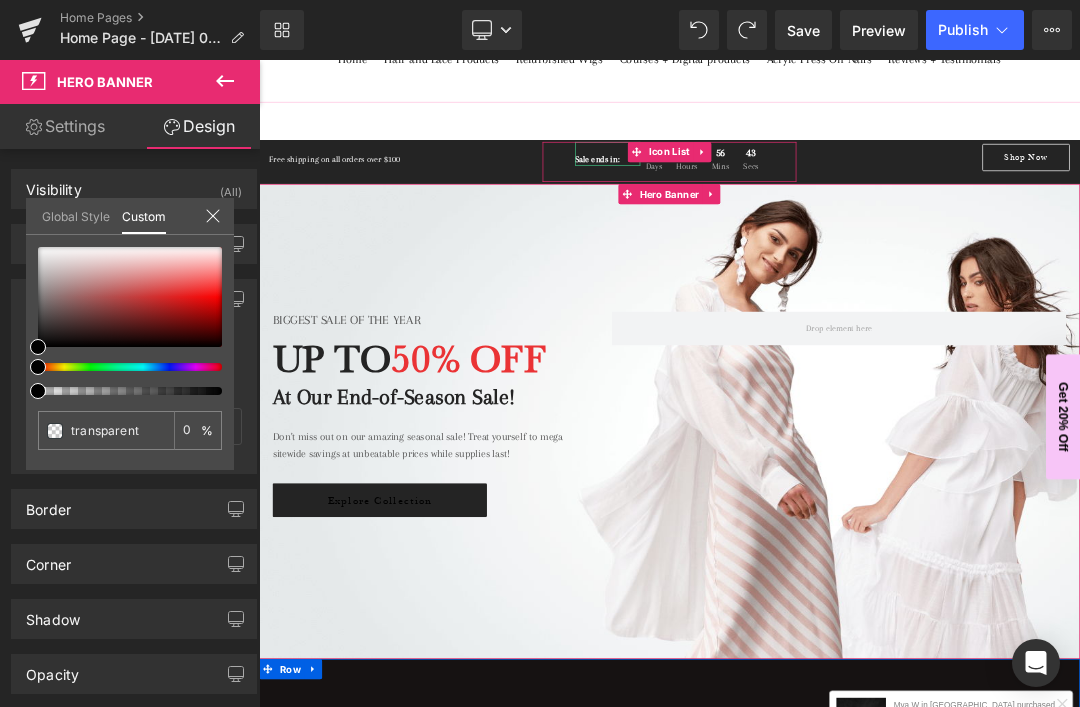 click at bounding box center (122, 391) 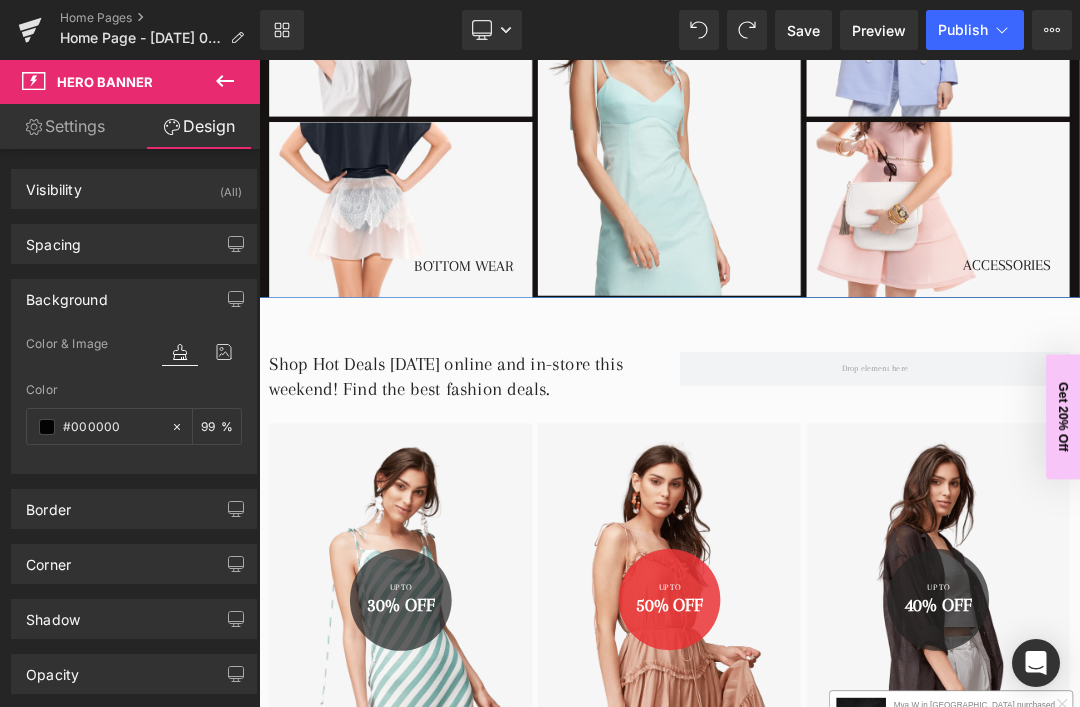 scroll, scrollTop: 1466, scrollLeft: 0, axis: vertical 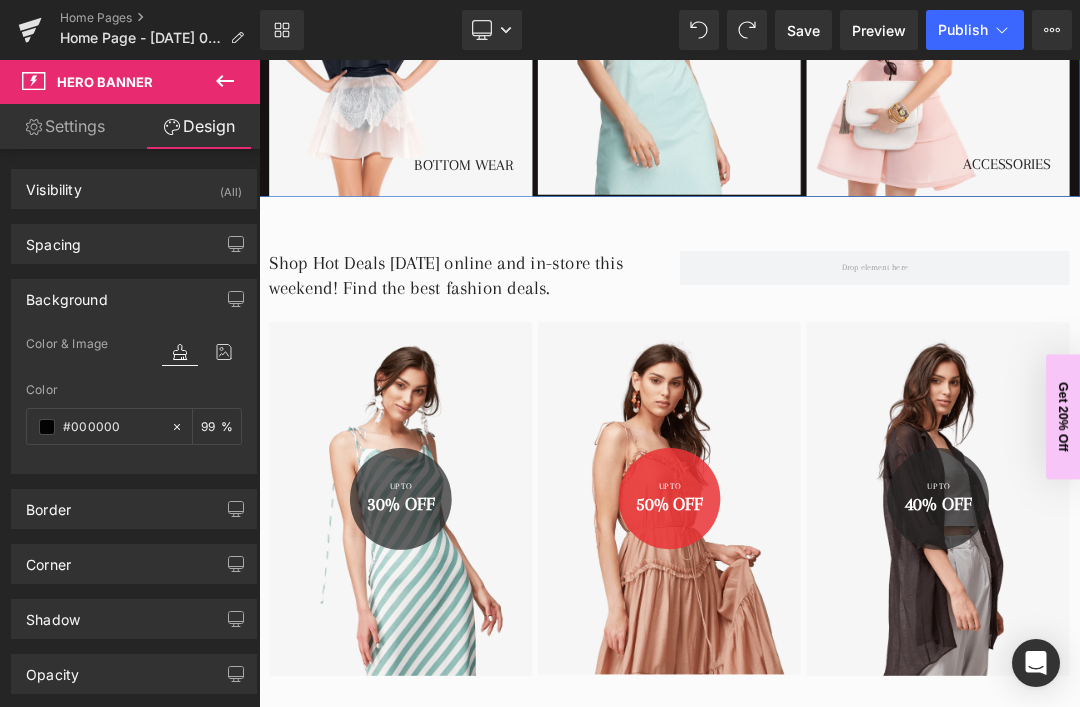 click at bounding box center [864, 586] 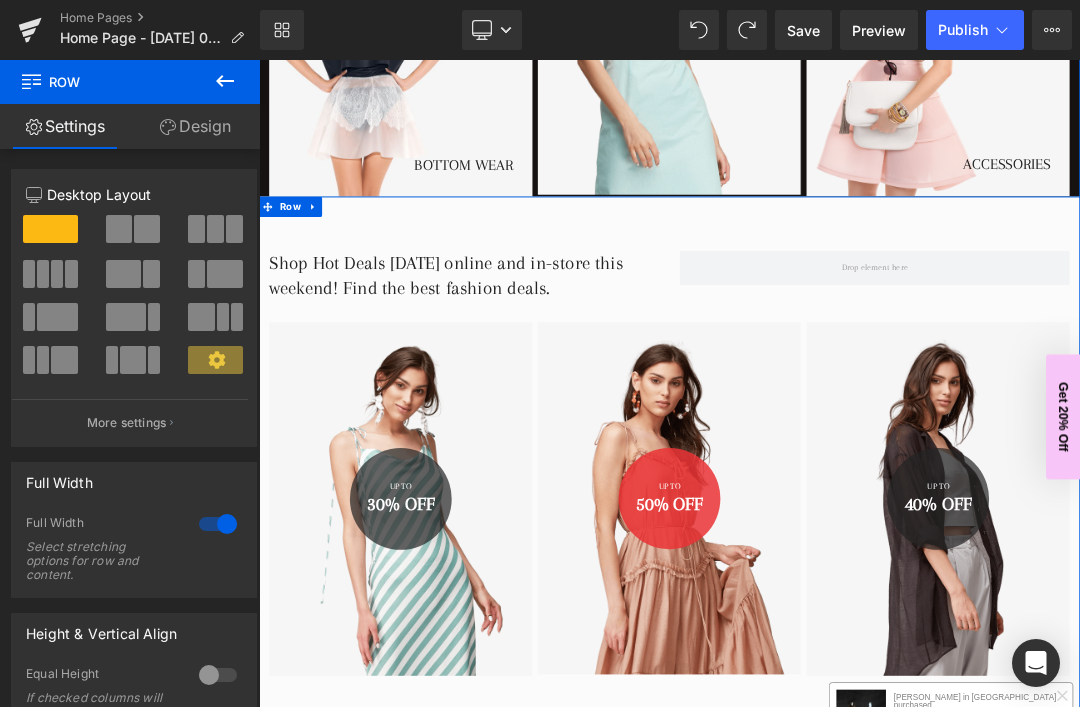 click on "Design" at bounding box center [195, 126] 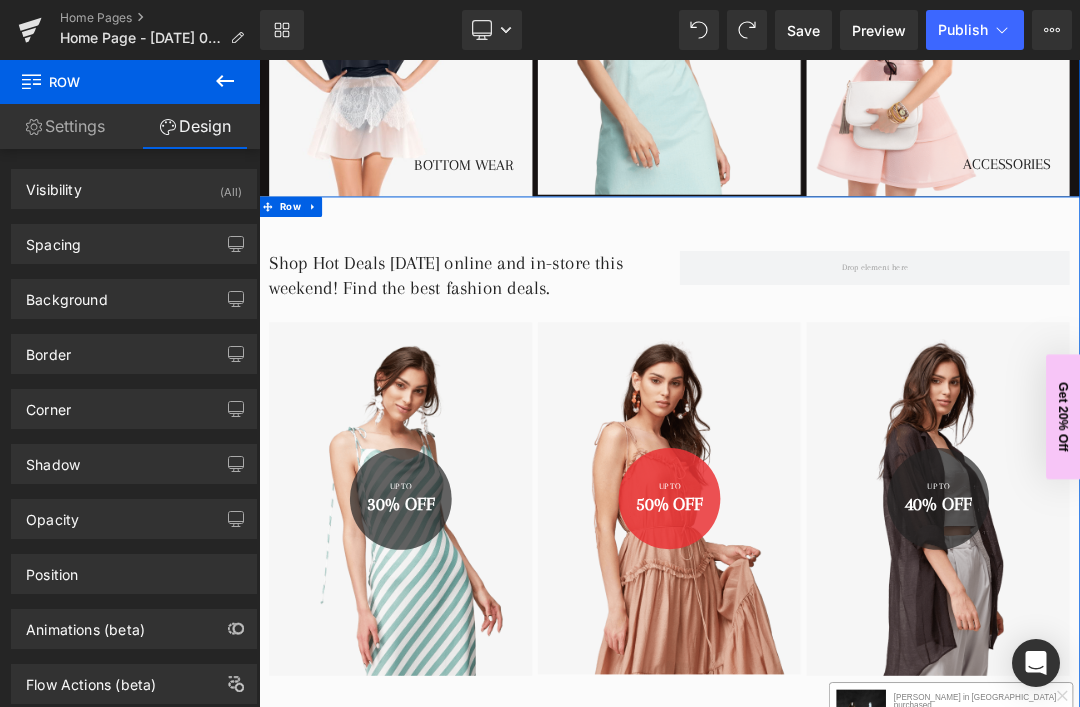 click on "Background" at bounding box center [134, 299] 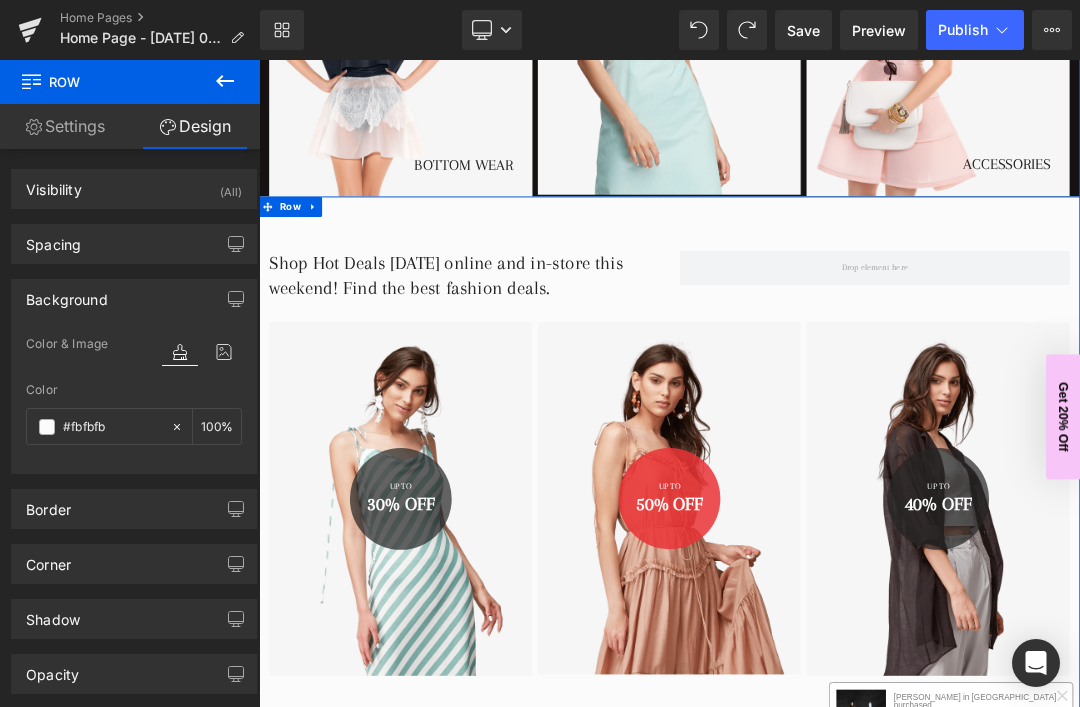 click at bounding box center (47, 427) 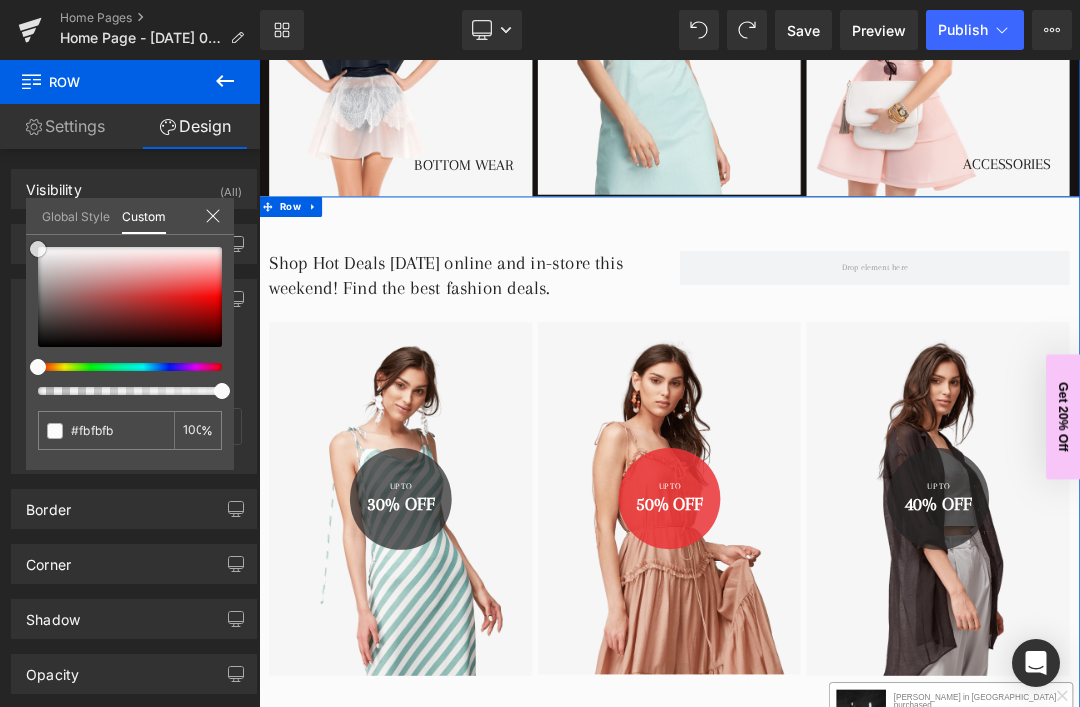 click at bounding box center [130, 297] 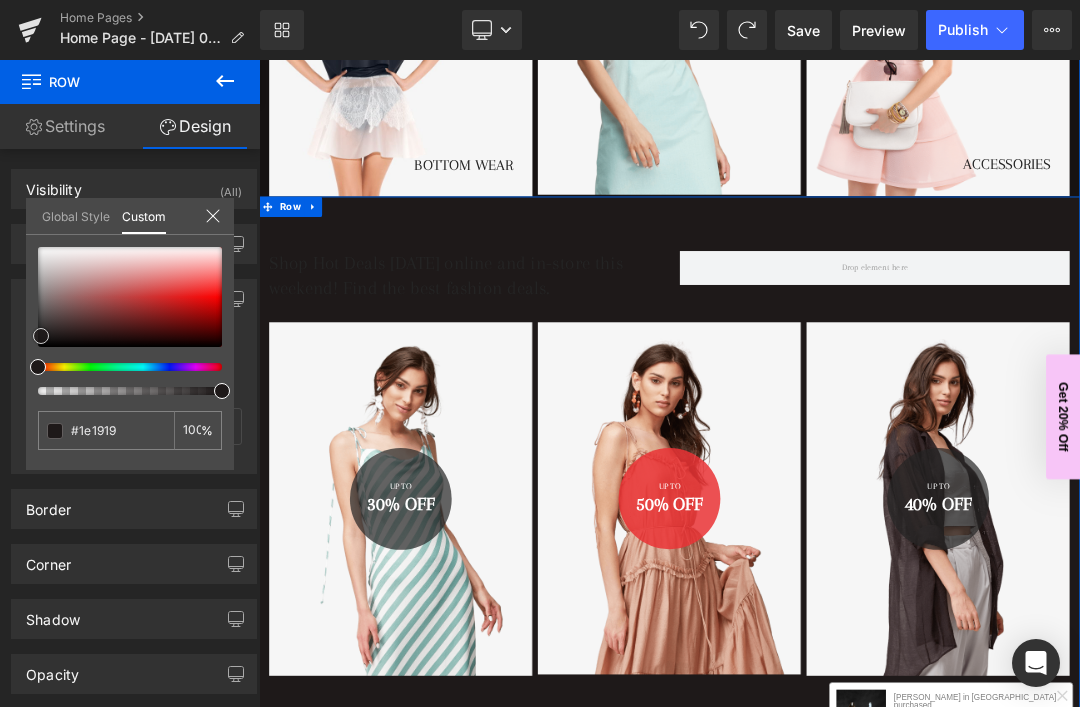 scroll, scrollTop: 0, scrollLeft: 0, axis: both 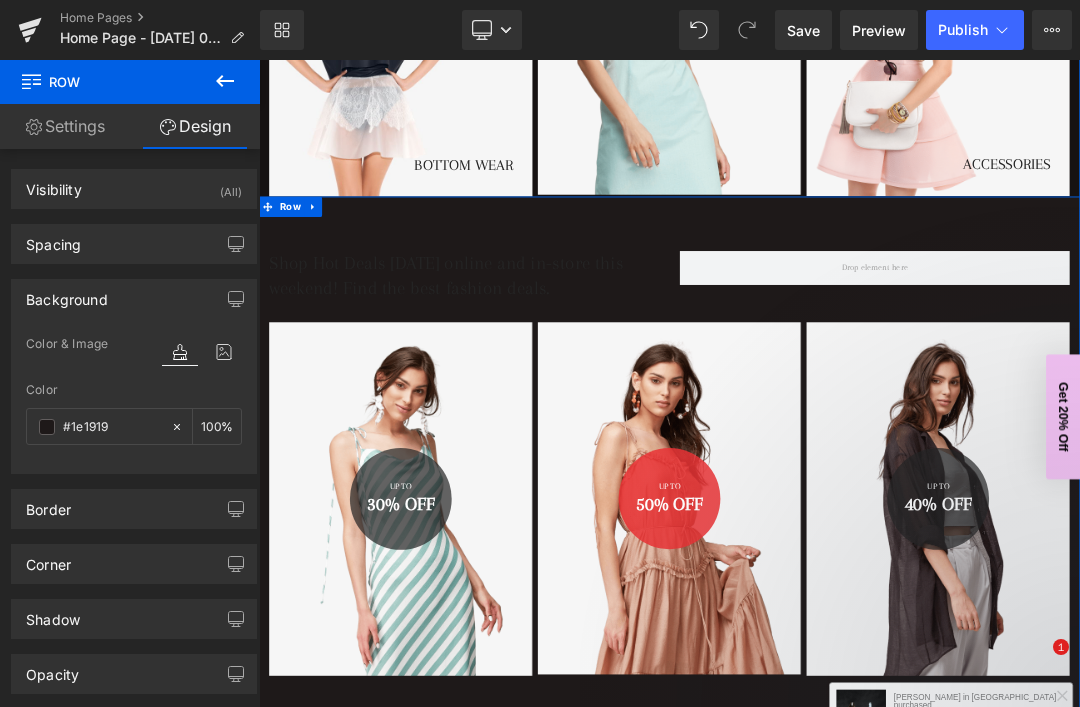 click on "Border" at bounding box center [134, 509] 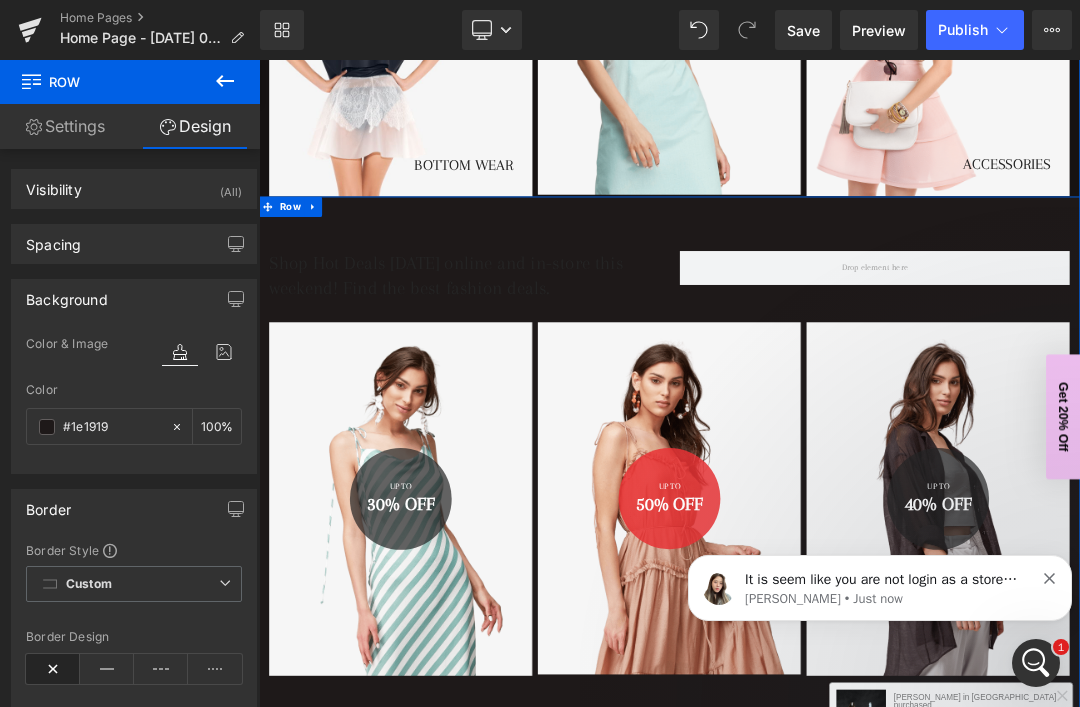 scroll, scrollTop: 0, scrollLeft: 0, axis: both 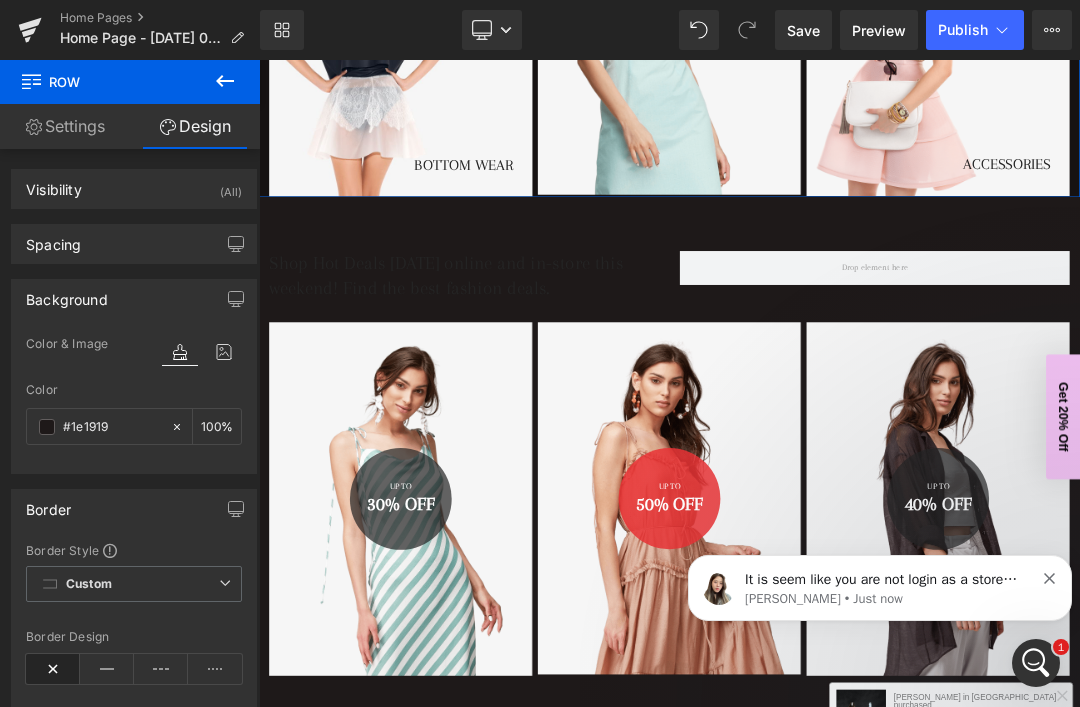 click at bounding box center (864, 586) 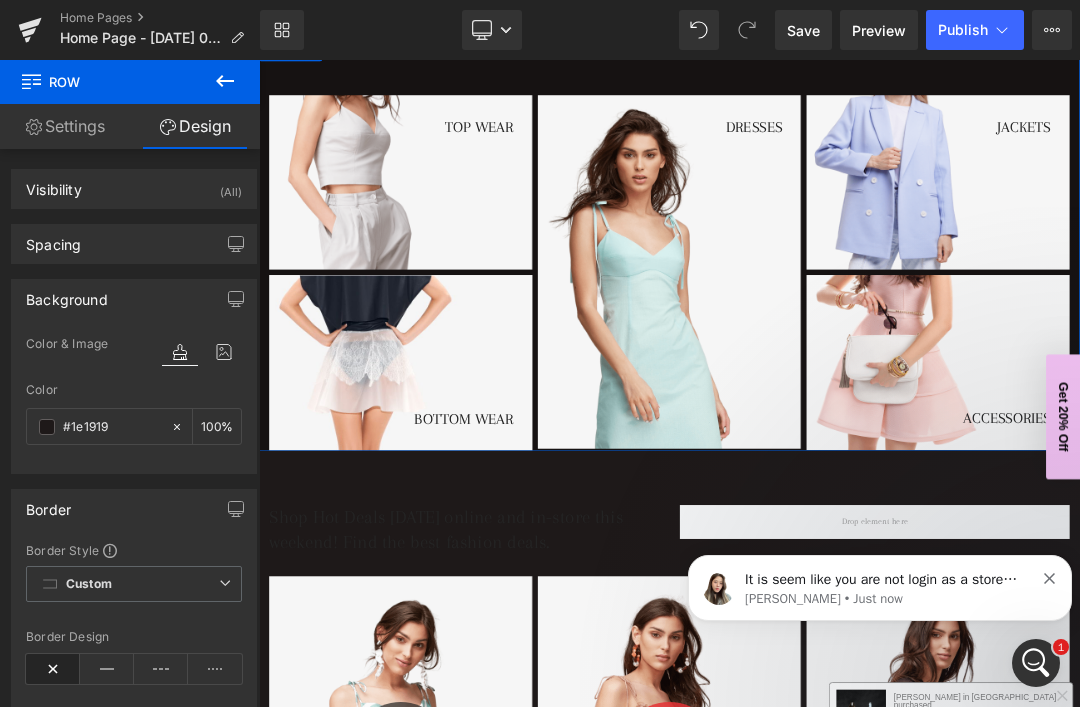 scroll, scrollTop: 1150, scrollLeft: 0, axis: vertical 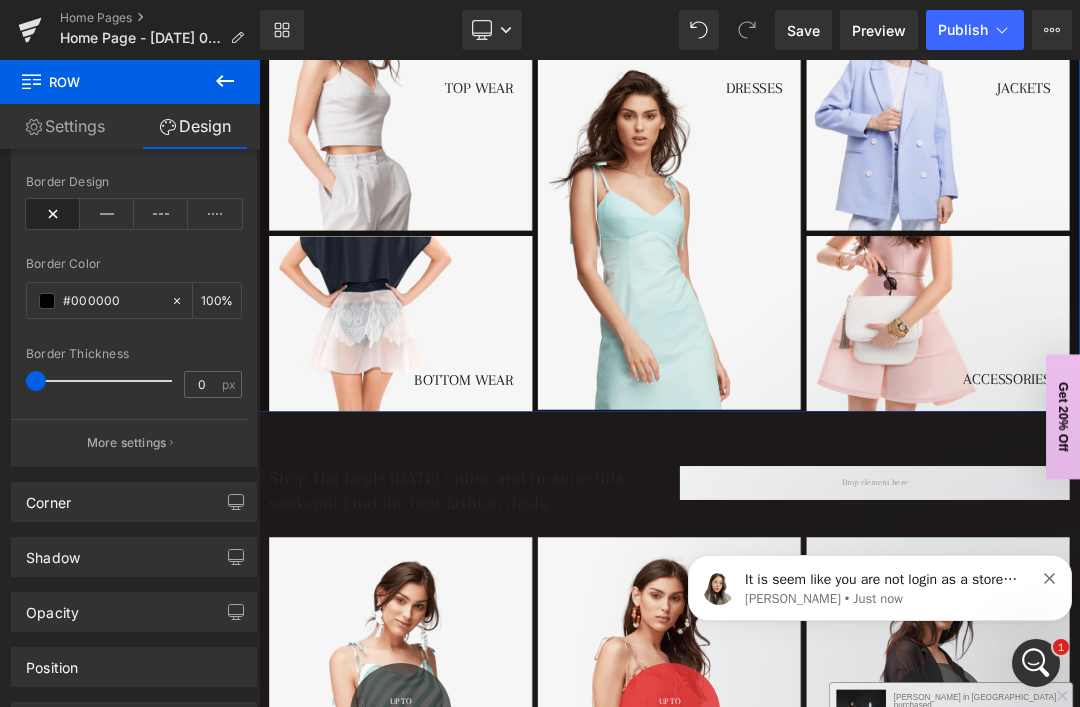 click on "More settings" at bounding box center [130, 442] 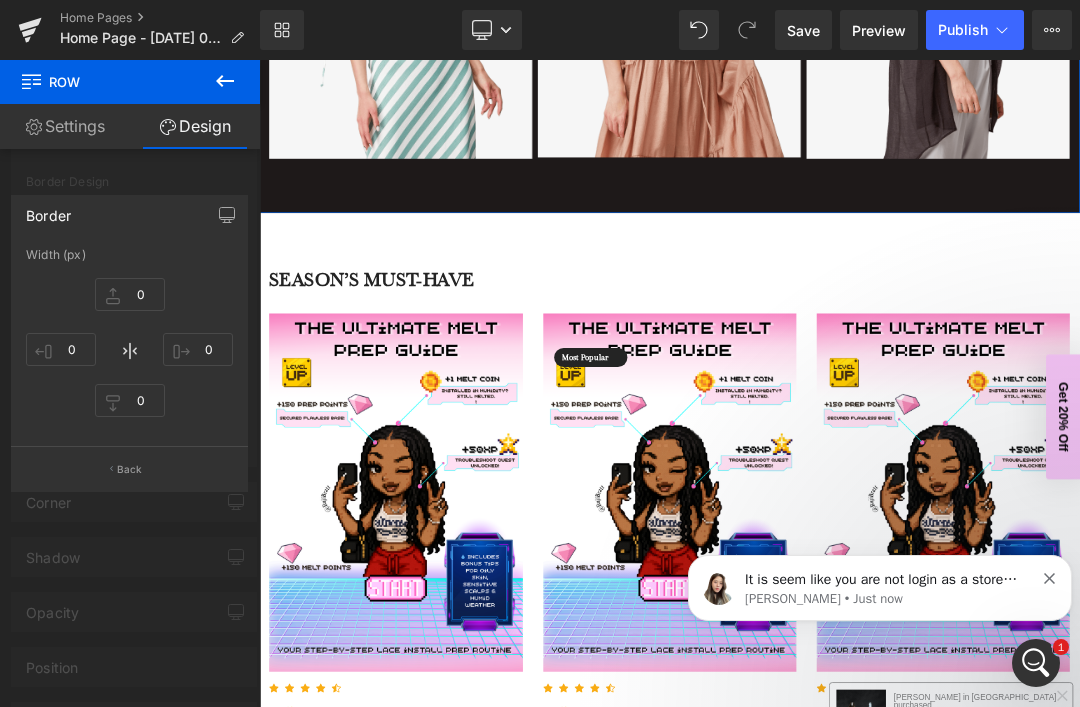 scroll, scrollTop: 2215, scrollLeft: 0, axis: vertical 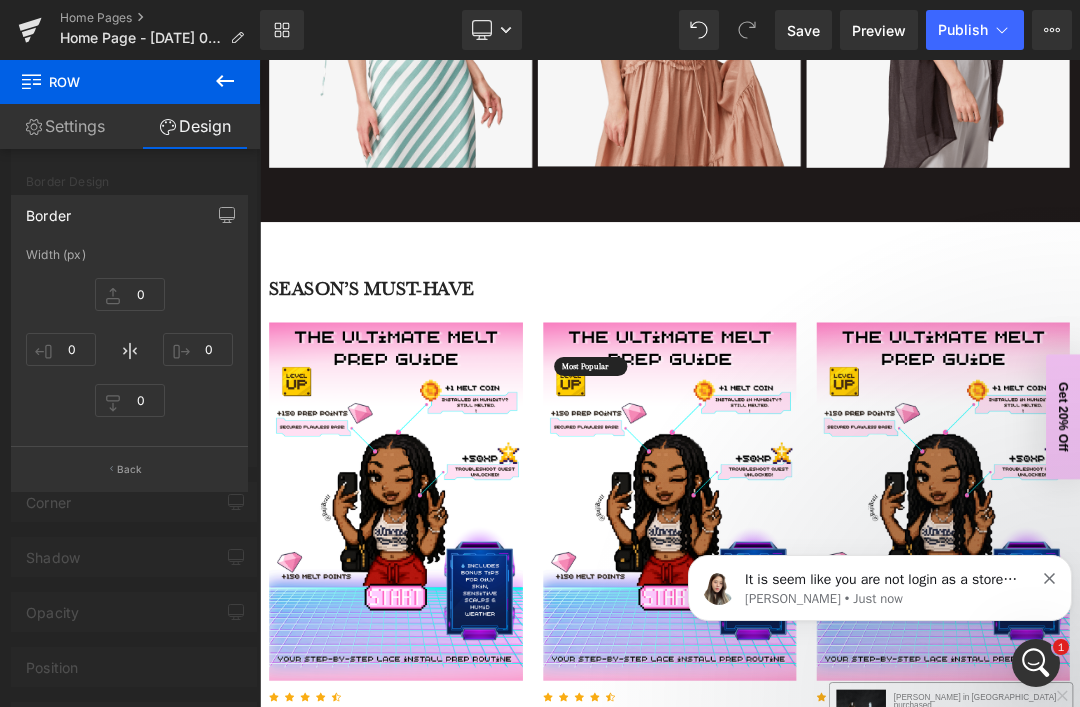 click at bounding box center (864, 586) 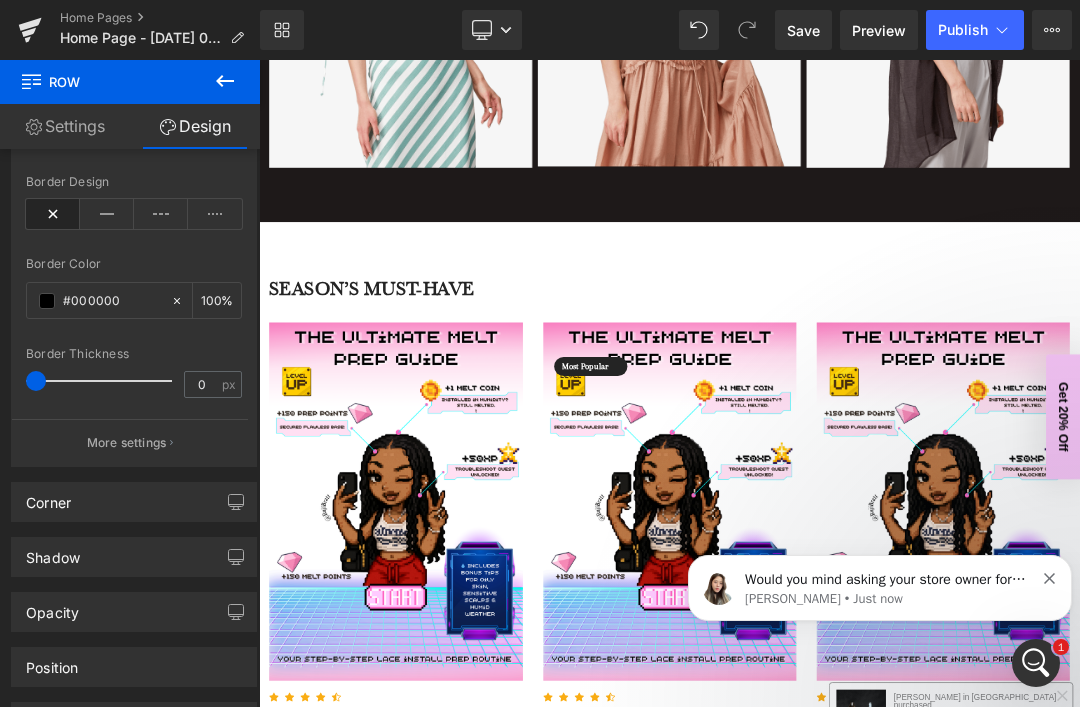 click on "Row  You are previewing how the   will restyle your page. You can not edit Elements in Preset Preview Mode.  Home Pages Home Page - Jul 20, 00:03:27 Library Desktop Desktop Laptop Tablet Mobile Save Preview Publish Scheduled View Live Page View with current Template Save Template to Library Schedule Publish  Optimize  Publish Settings Shortcuts  Your page can’t be published   You've reached the maximum number of published pages on your plan  (0/0).  You need to upgrade your plan or unpublish all your pages to get 1 publish slot.   Unpublish pages   Upgrade plan  Elements Global Style Base Row  rows, columns, layouts, div Heading  headings, titles, h1,h2,h3,h4,h5,h6 Text Block  texts, paragraphs, contents, blocks Image  images, photos, alts, uploads Icon  icons, symbols Button  button, call to action, cta Separator  separators, dividers, horizontal lines Liquid  liquid, custom code, html, javascript, css, reviews, apps, applications, embeded, iframe Banner Parallax  Hero Banner  Stack Tabs" at bounding box center [540, 353] 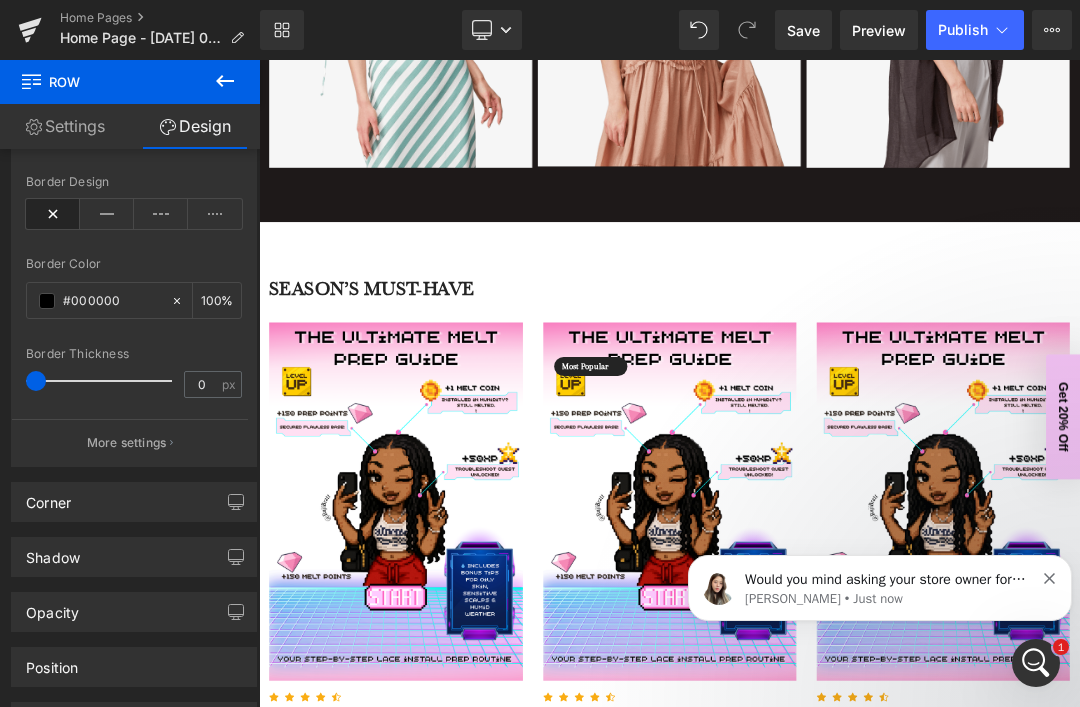 click at bounding box center (1267, 711) 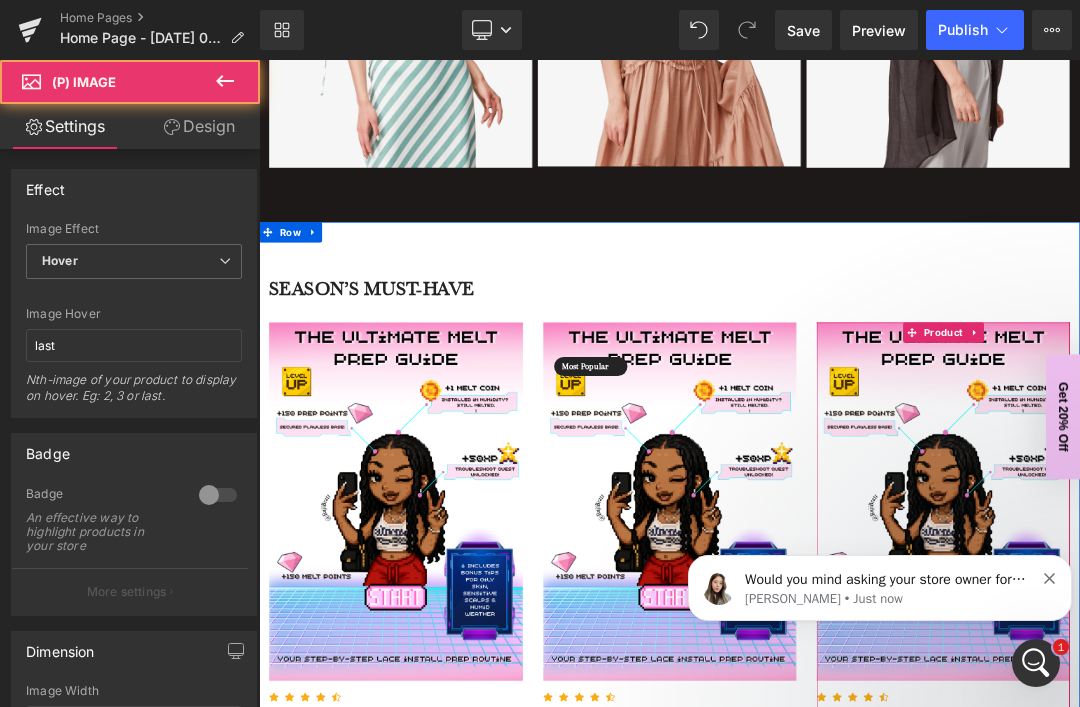 click on "Row  You are previewing how the   will restyle your page. You can not edit Elements in Preset Preview Mode.  Home Pages Home Page - Jul 20, 00:03:27 Library Desktop Desktop Laptop Tablet Mobile Save Preview Publish Scheduled View Live Page View with current Template Save Template to Library Schedule Publish  Optimize  Publish Settings Shortcuts  Your page can’t be published   You've reached the maximum number of published pages on your plan  (0/0).  You need to upgrade your plan or unpublish all your pages to get 1 publish slot.   Unpublish pages   Upgrade plan  Elements Global Style Base Row  rows, columns, layouts, div Heading  headings, titles, h1,h2,h3,h4,h5,h6 Text Block  texts, paragraphs, contents, blocks Image  images, photos, alts, uploads Icon  icons, symbols Button  button, call to action, cta Separator  separators, dividers, horizontal lines Liquid  liquid, custom code, html, javascript, css, reviews, apps, applications, embeded, iframe Banner Parallax  Hero Banner  Stack Tabs" at bounding box center (540, 353) 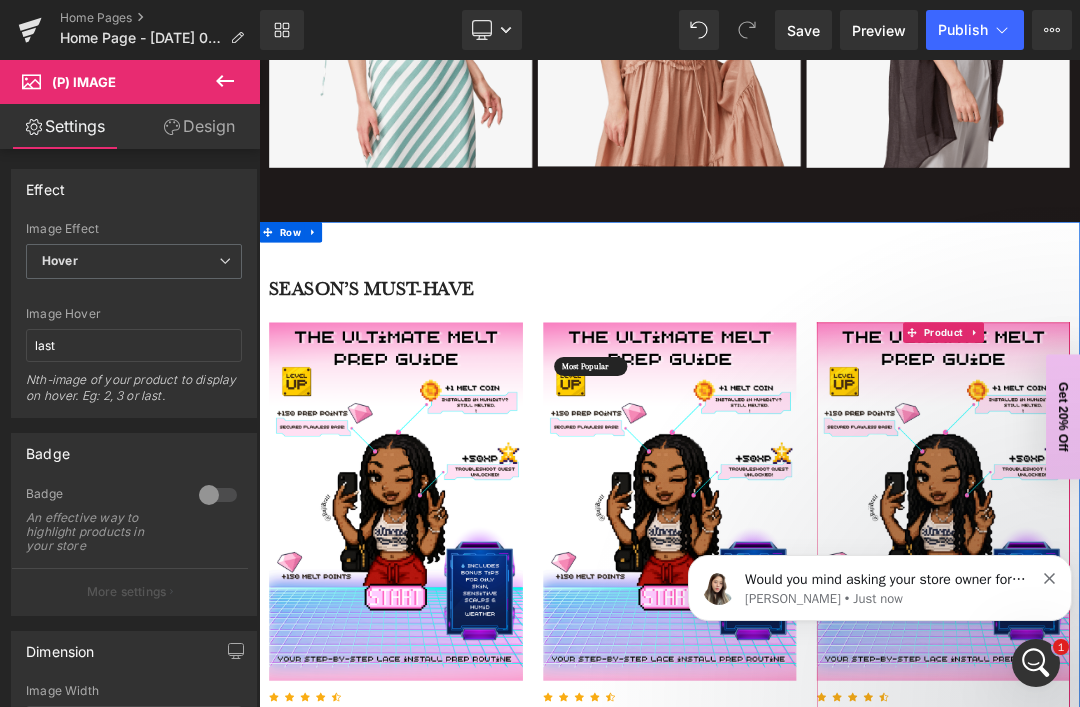 click on "Row  You are previewing how the   will restyle your page. You can not edit Elements in Preset Preview Mode.  Home Pages Home Page - Jul 20, 00:03:27 Library Desktop Desktop Laptop Tablet Mobile Save Preview Publish Scheduled View Live Page View with current Template Save Template to Library Schedule Publish  Optimize  Publish Settings Shortcuts  Your page can’t be published   You've reached the maximum number of published pages on your plan  (0/0).  You need to upgrade your plan or unpublish all your pages to get 1 publish slot.   Unpublish pages   Upgrade plan  Elements Global Style Base Row  rows, columns, layouts, div Heading  headings, titles, h1,h2,h3,h4,h5,h6 Text Block  texts, paragraphs, contents, blocks Image  images, photos, alts, uploads Icon  icons, symbols Button  button, call to action, cta Separator  separators, dividers, horizontal lines Liquid  liquid, custom code, html, javascript, css, reviews, apps, applications, embeded, iframe Banner Parallax  Hero Banner  Stack Tabs" at bounding box center [540, 353] 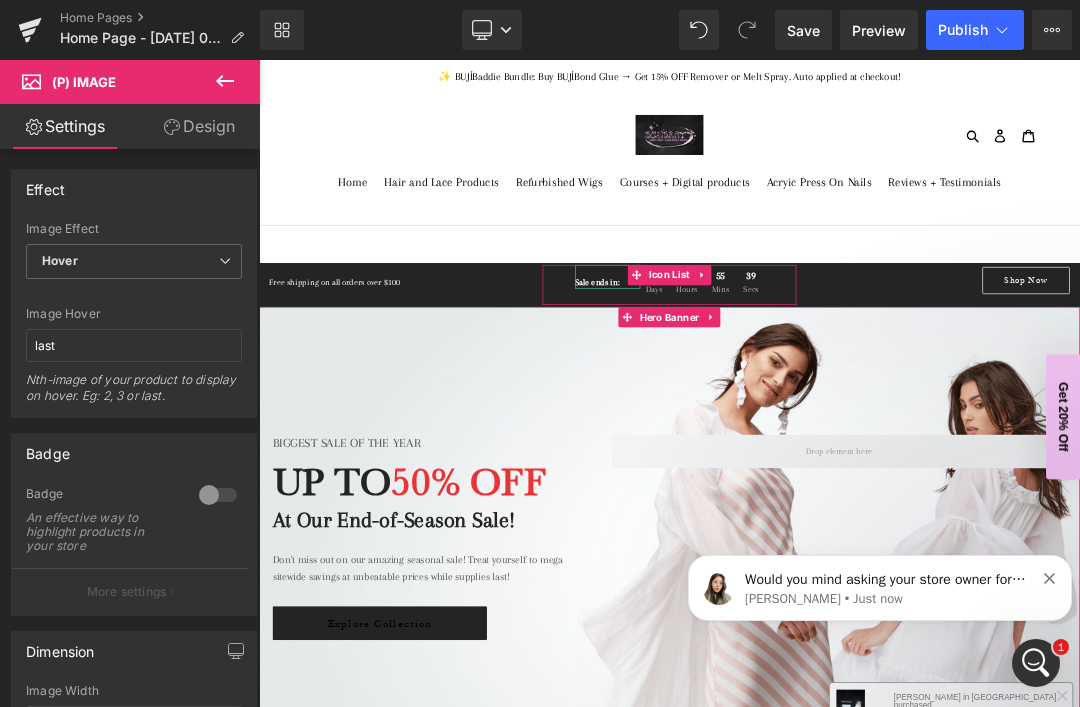 scroll, scrollTop: 0, scrollLeft: 0, axis: both 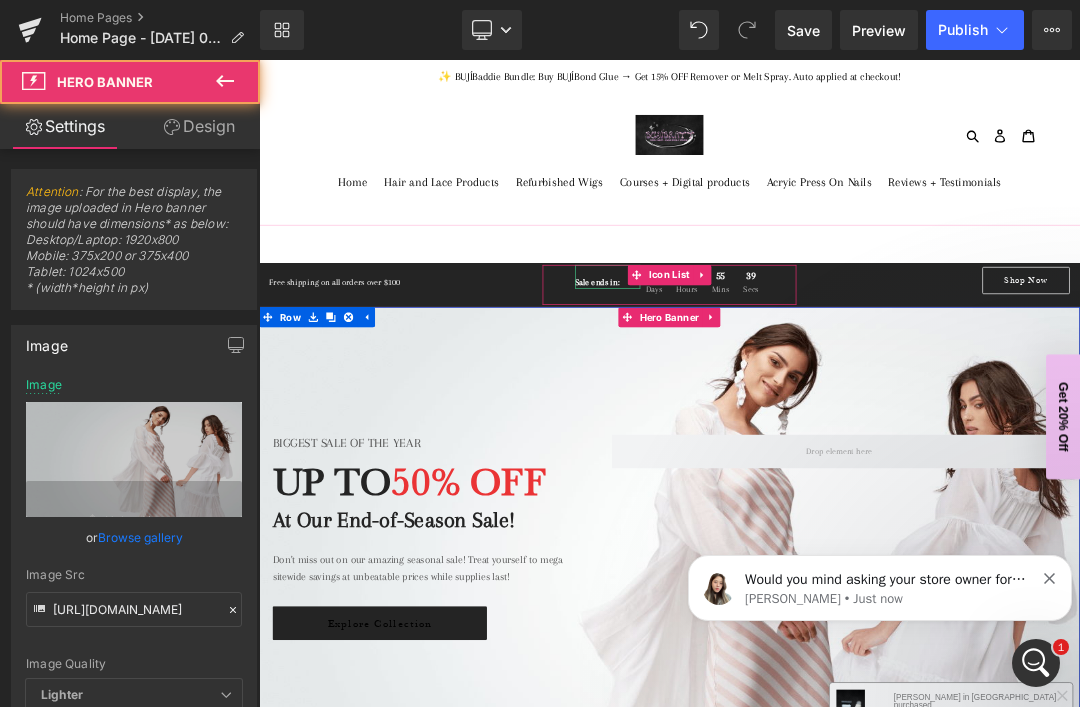 click at bounding box center [864, 774] 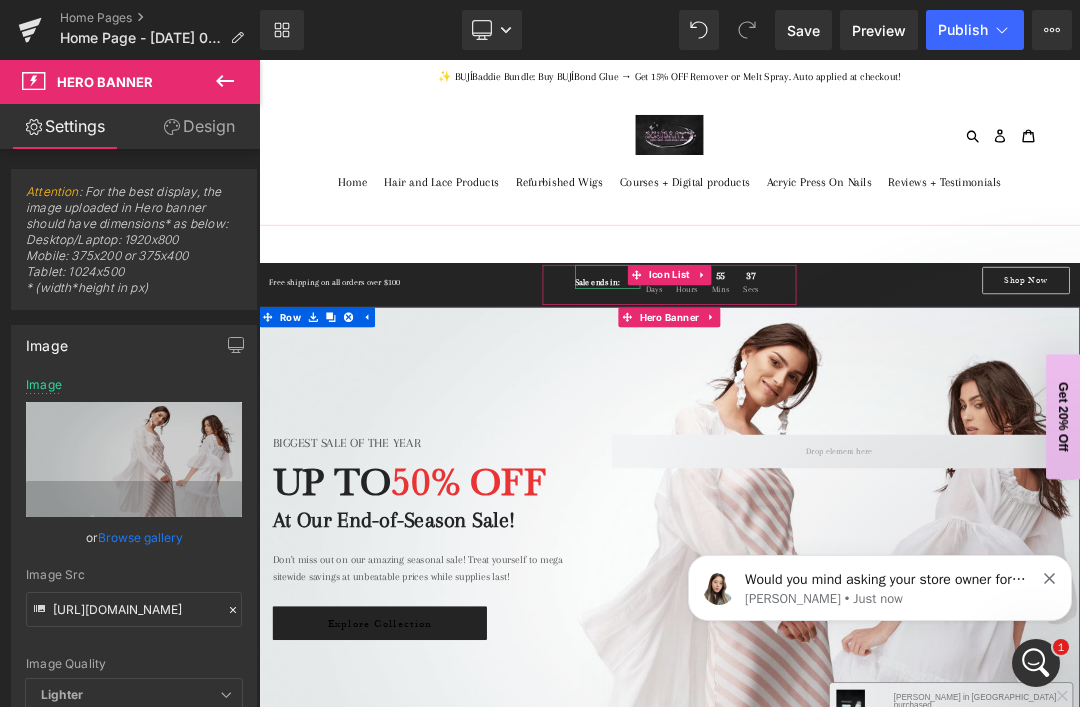 click on "Row  You are previewing how the   will restyle your page. You can not edit Elements in Preset Preview Mode.  Home Pages Home Page - Jul 20, 00:03:27 Library Desktop Desktop Laptop Tablet Mobile Save Preview Publish Scheduled View Live Page View with current Template Save Template to Library Schedule Publish  Optimize  Publish Settings Shortcuts  Your page can’t be published   You've reached the maximum number of published pages on your plan  (0/0).  You need to upgrade your plan or unpublish all your pages to get 1 publish slot.   Unpublish pages   Upgrade plan  Elements Global Style Base Row  rows, columns, layouts, div Heading  headings, titles, h1,h2,h3,h4,h5,h6 Text Block  texts, paragraphs, contents, blocks Image  images, photos, alts, uploads Icon  icons, symbols Button  button, call to action, cta Separator  separators, dividers, horizontal lines Liquid  liquid, custom code, html, javascript, css, reviews, apps, applications, embeded, iframe Banner Parallax  Hero Banner  Stack Tabs" at bounding box center (540, 353) 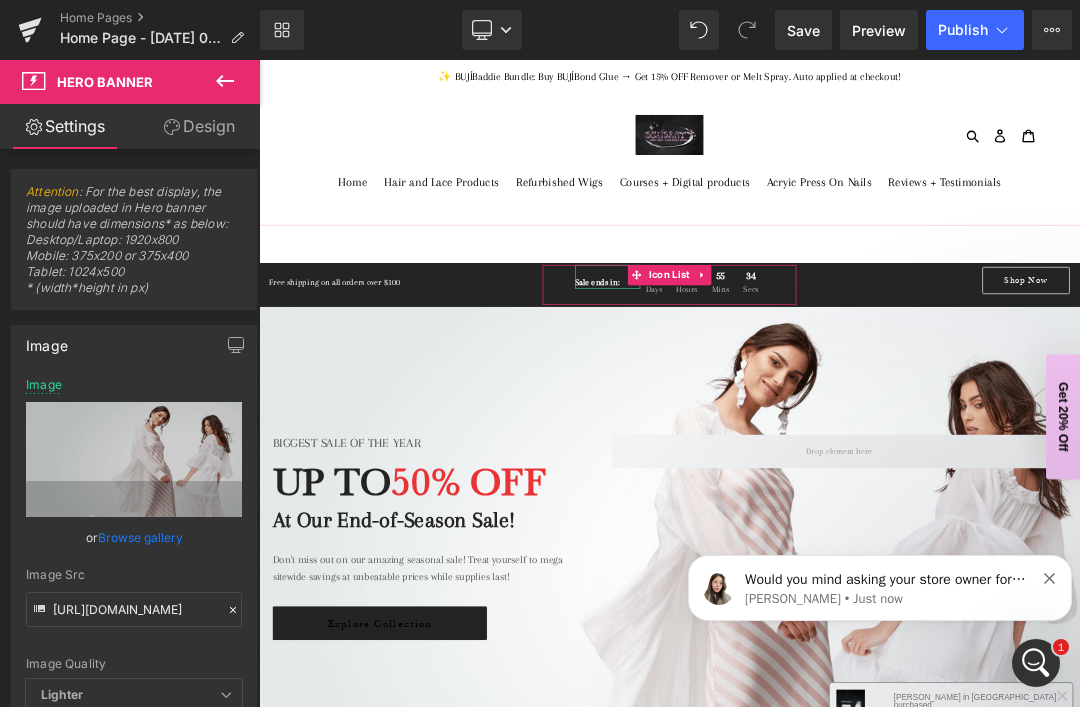 scroll, scrollTop: 0, scrollLeft: 0, axis: both 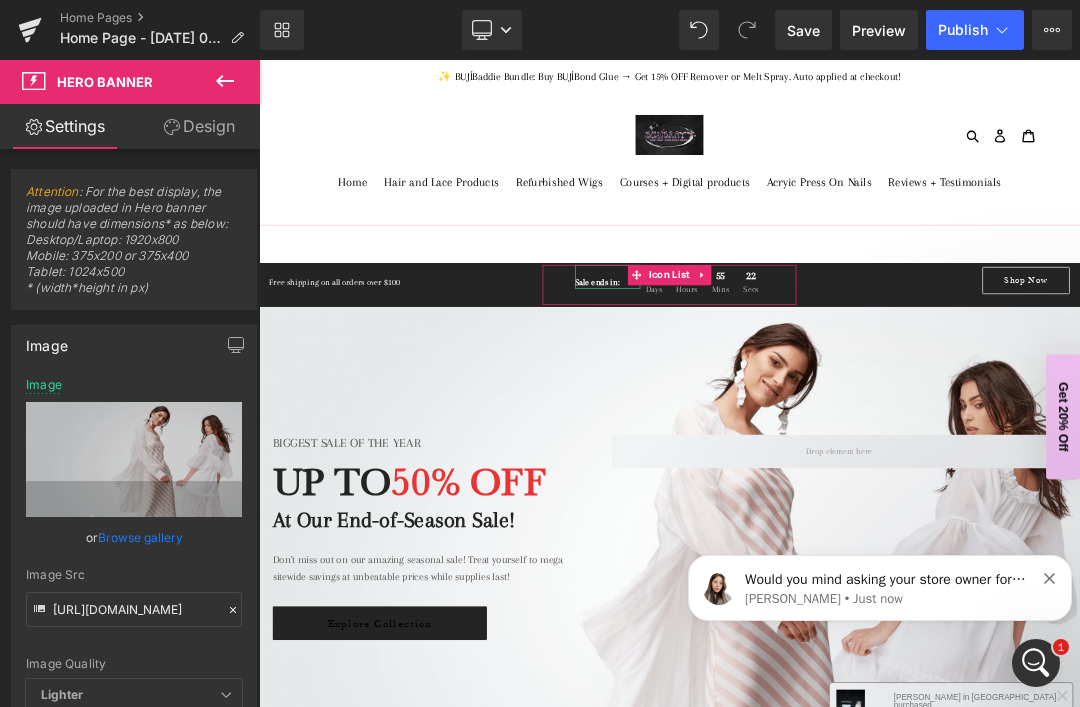 click on "Would you mind asking your store owner for the code so that we can proceed the next step? Thank you so much." at bounding box center [889, 580] 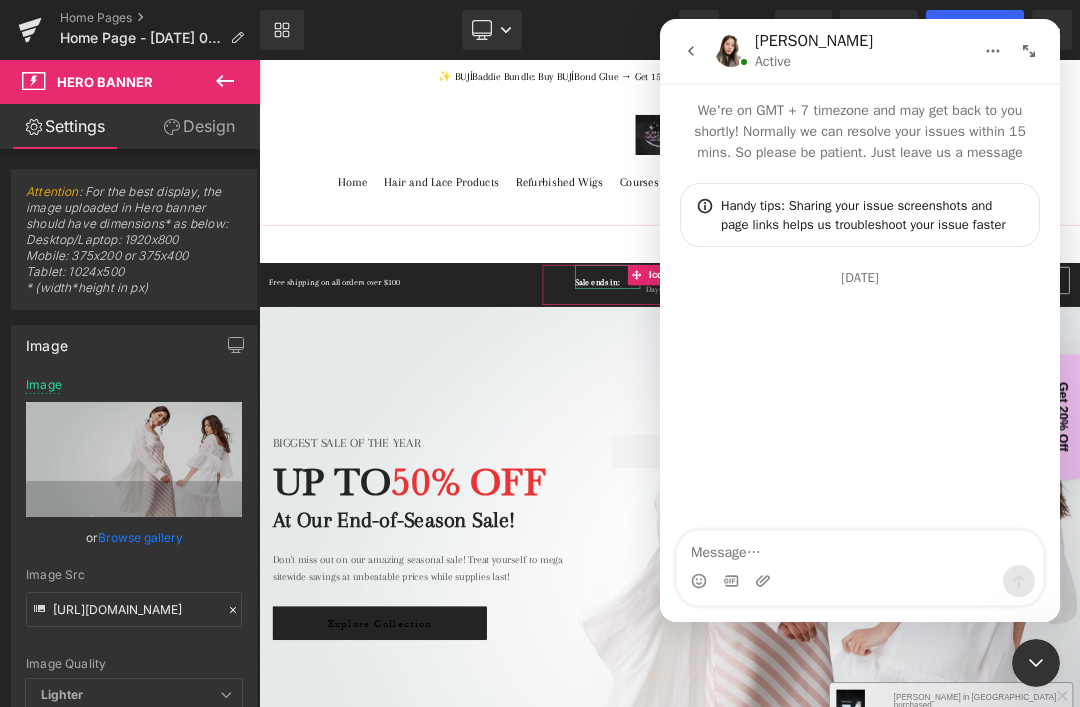 scroll, scrollTop: 0, scrollLeft: 0, axis: both 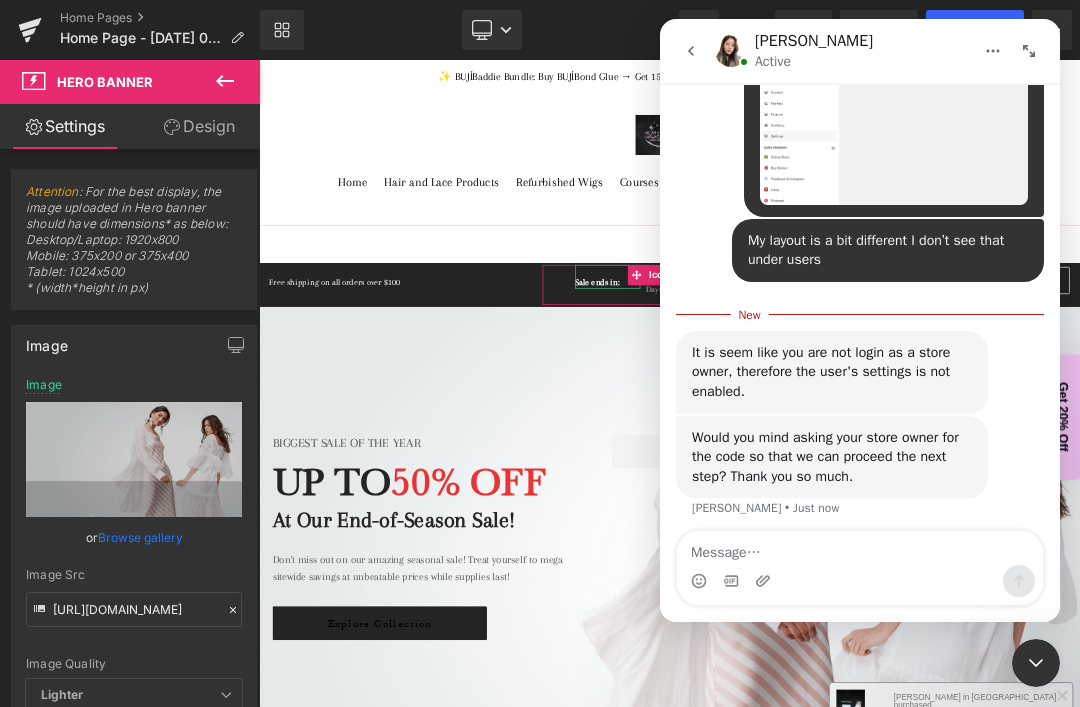 click at bounding box center [860, 548] 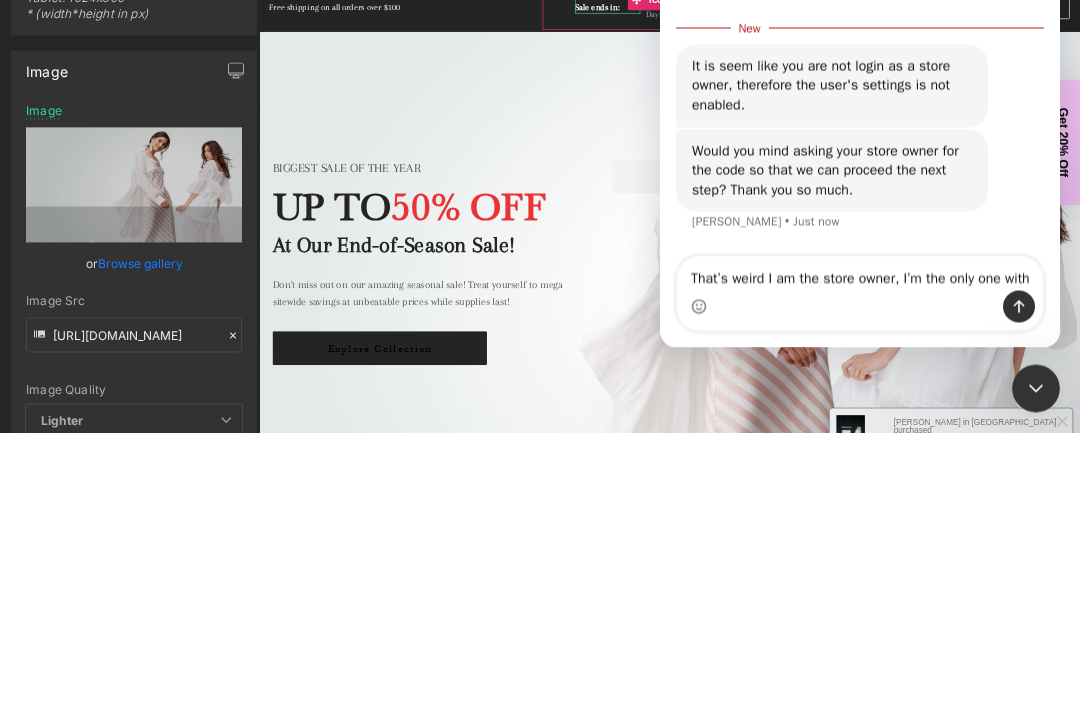 scroll, scrollTop: 1918, scrollLeft: 0, axis: vertical 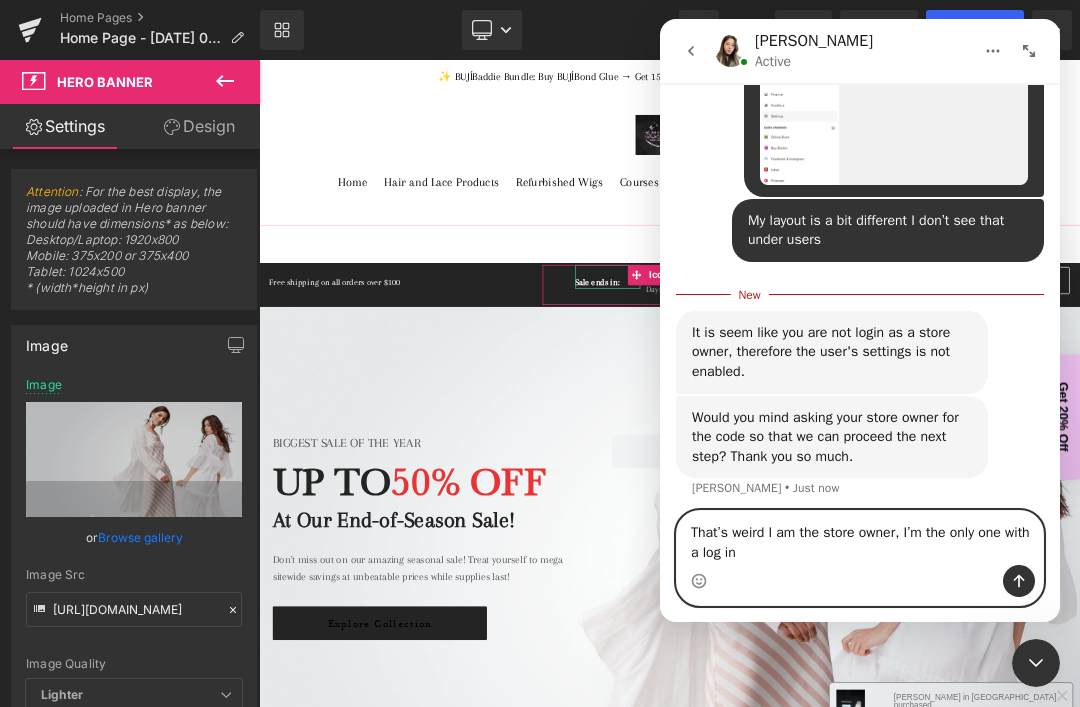 type on "That’s weird I am the store owner, I’m the only one with a log in" 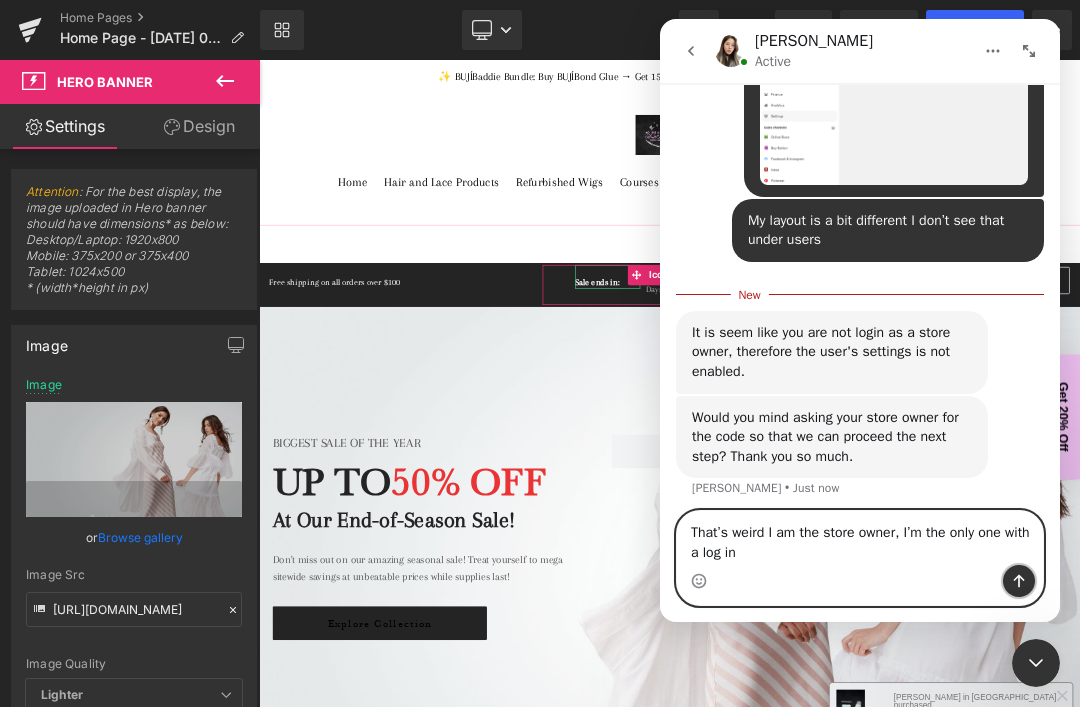 click at bounding box center [1019, 581] 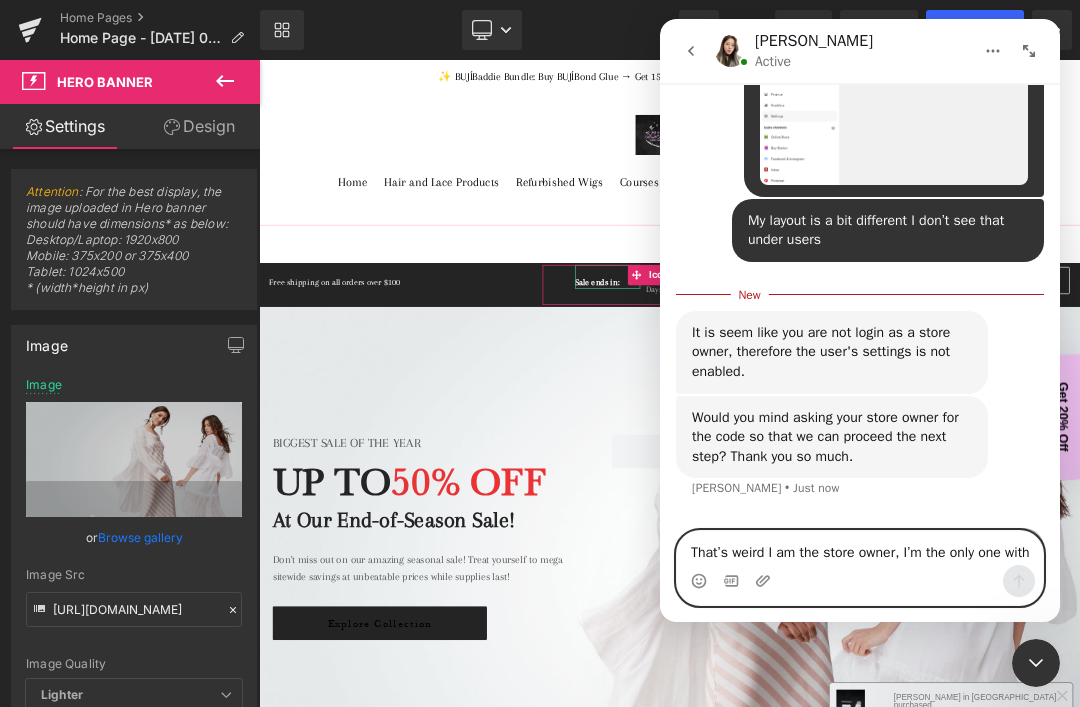type 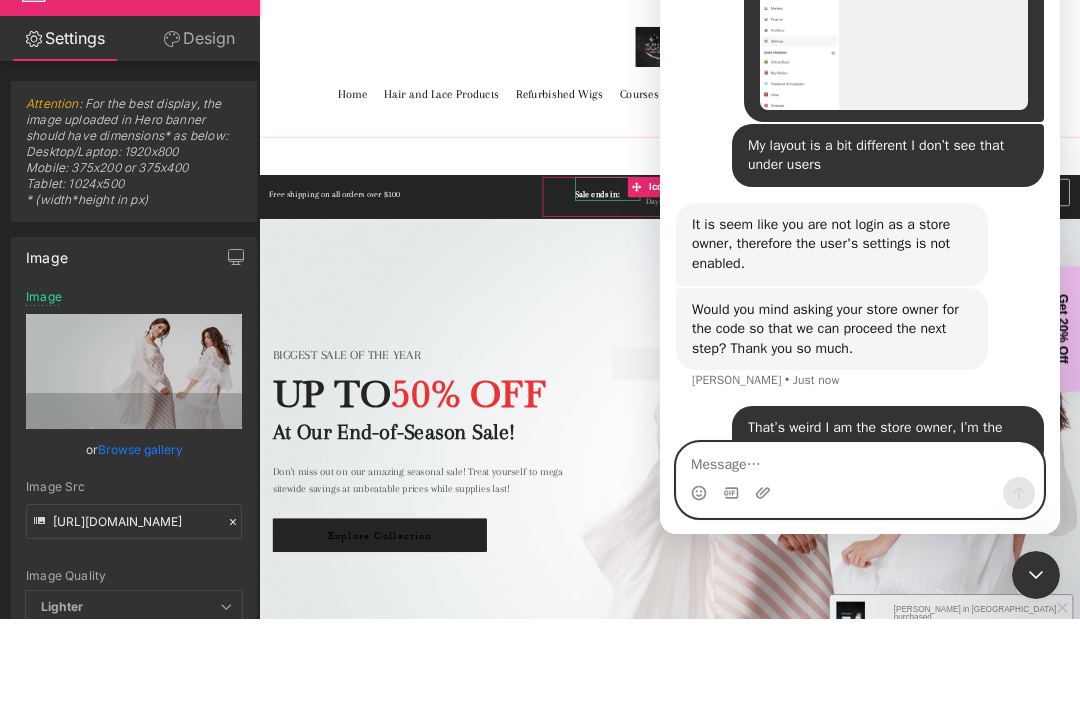 scroll, scrollTop: 1943, scrollLeft: 0, axis: vertical 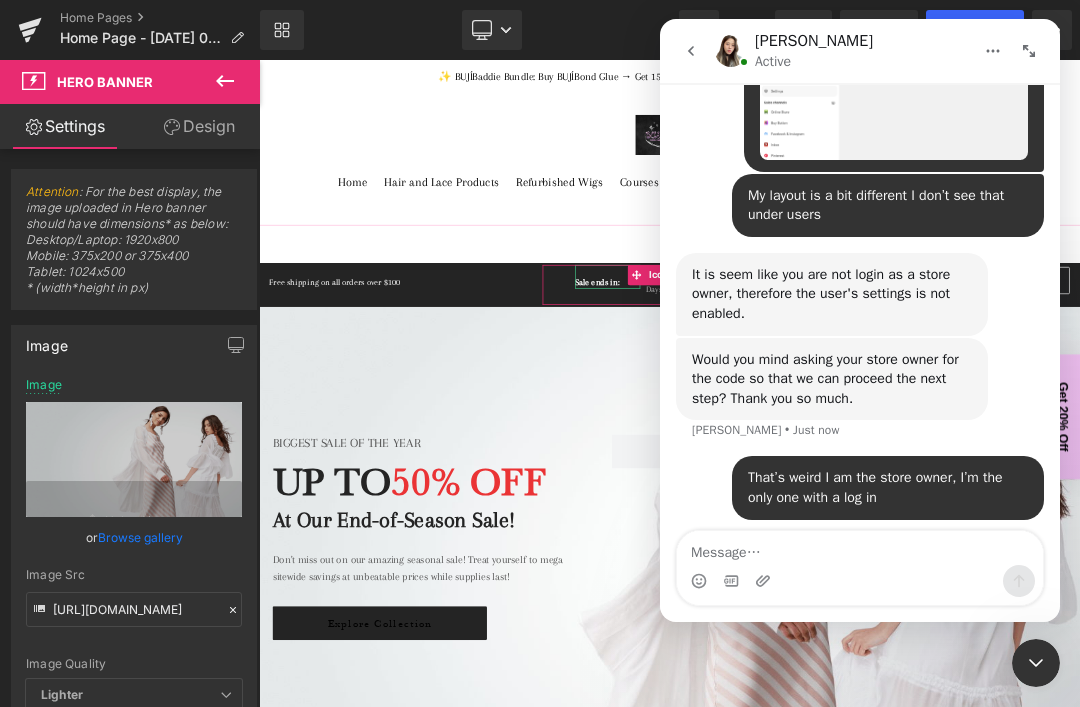 click 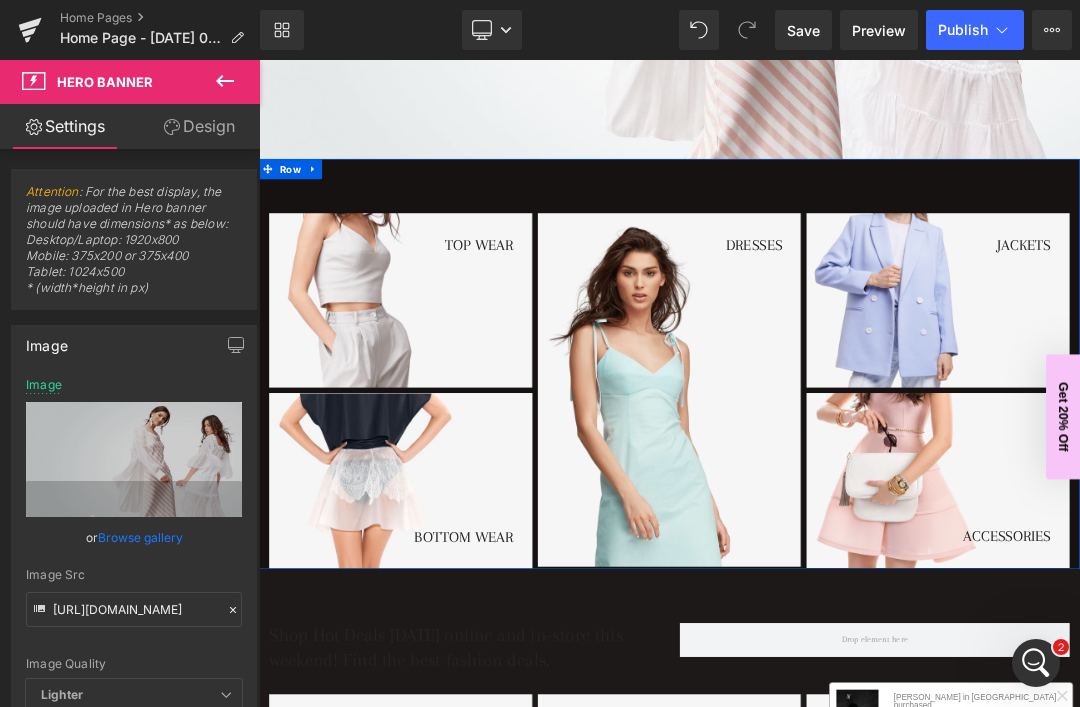 scroll, scrollTop: 909, scrollLeft: 0, axis: vertical 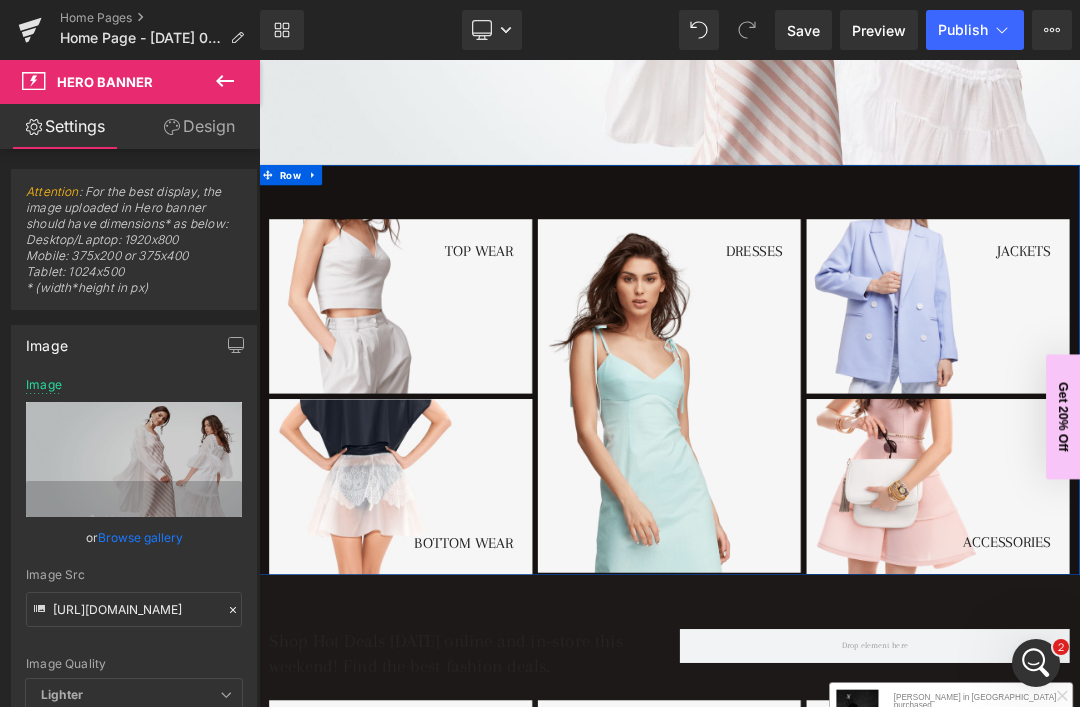 click at bounding box center [864, -135] 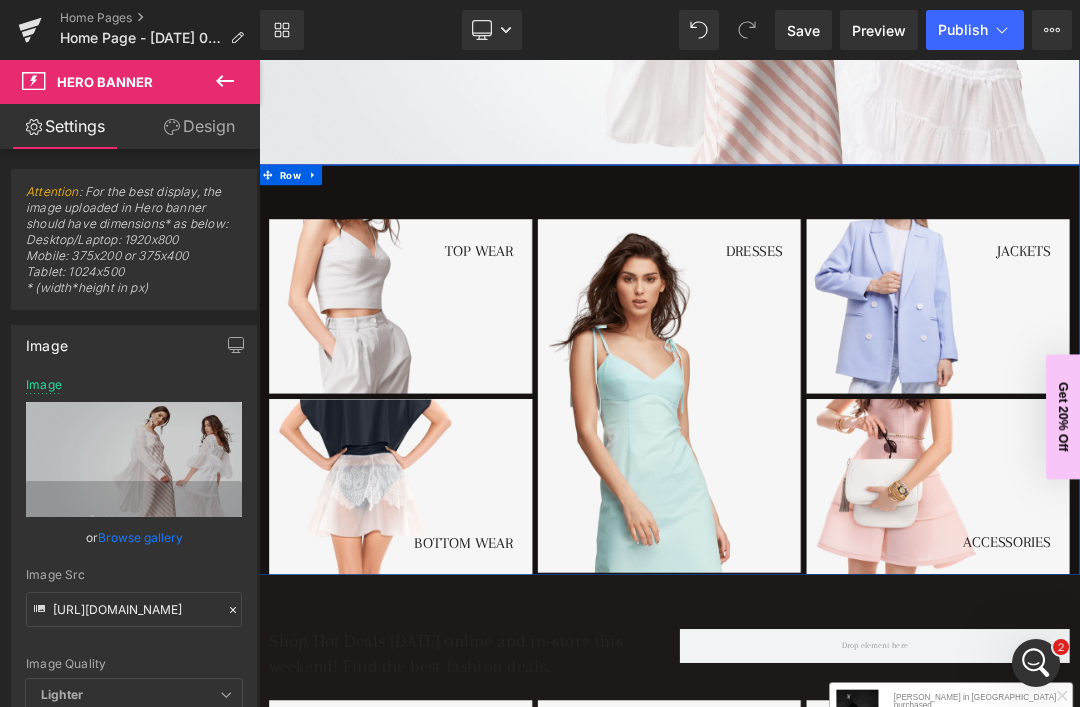 click at bounding box center [864, -135] 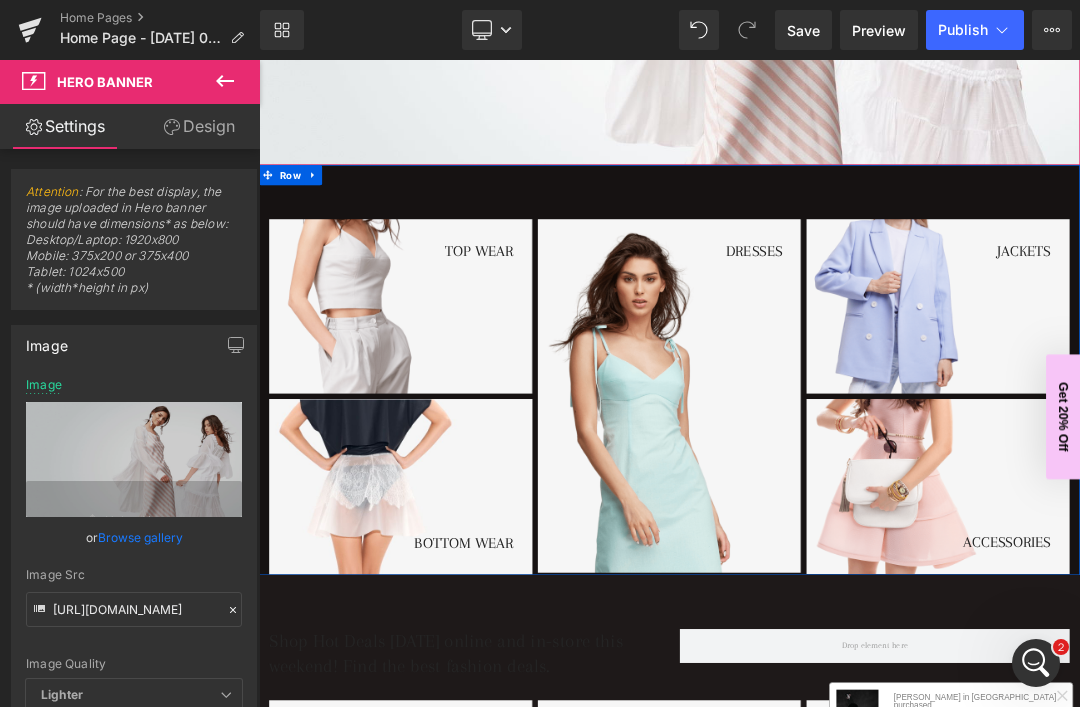 click on "Design" at bounding box center (199, 126) 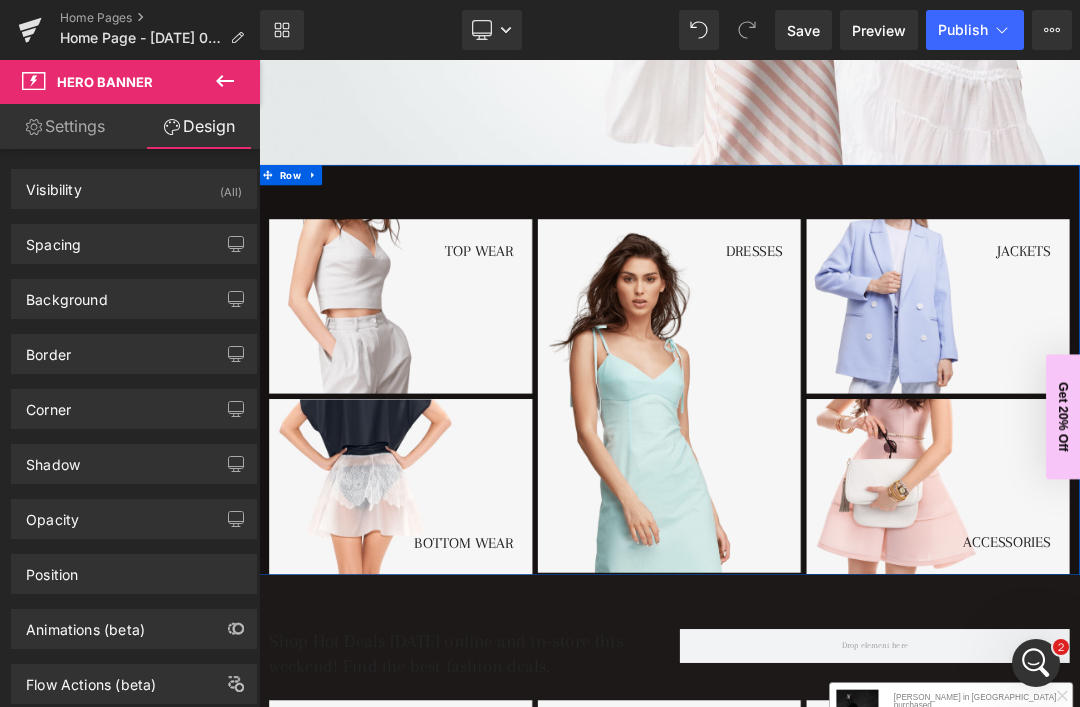 scroll, scrollTop: 0, scrollLeft: 0, axis: both 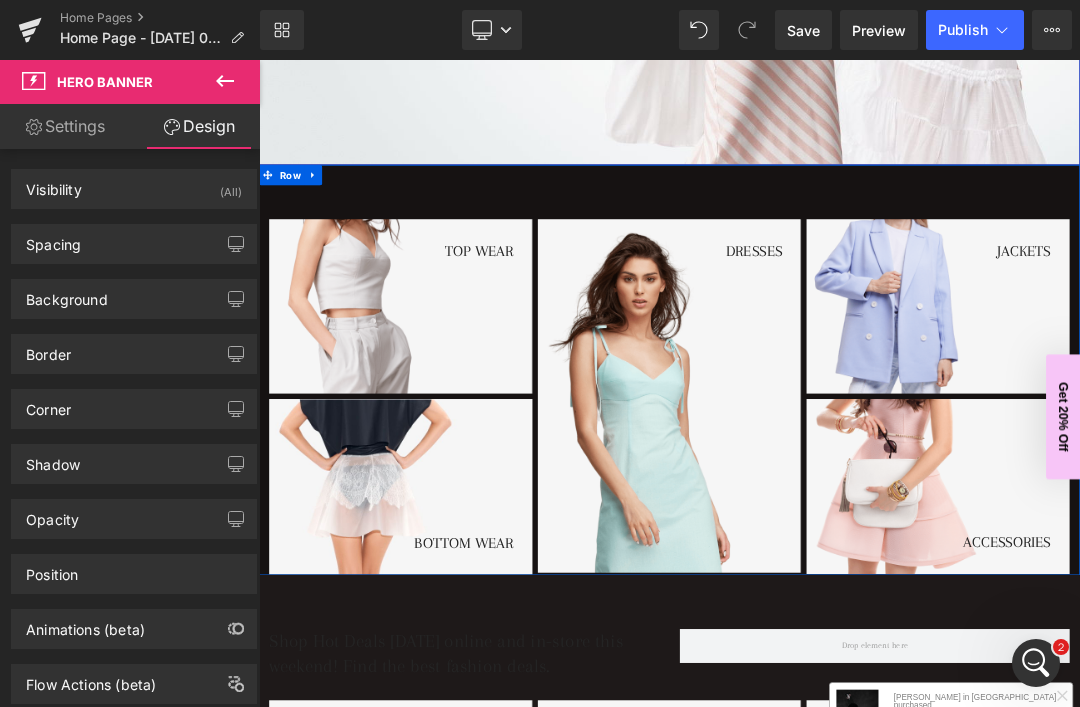 click at bounding box center (864, -135) 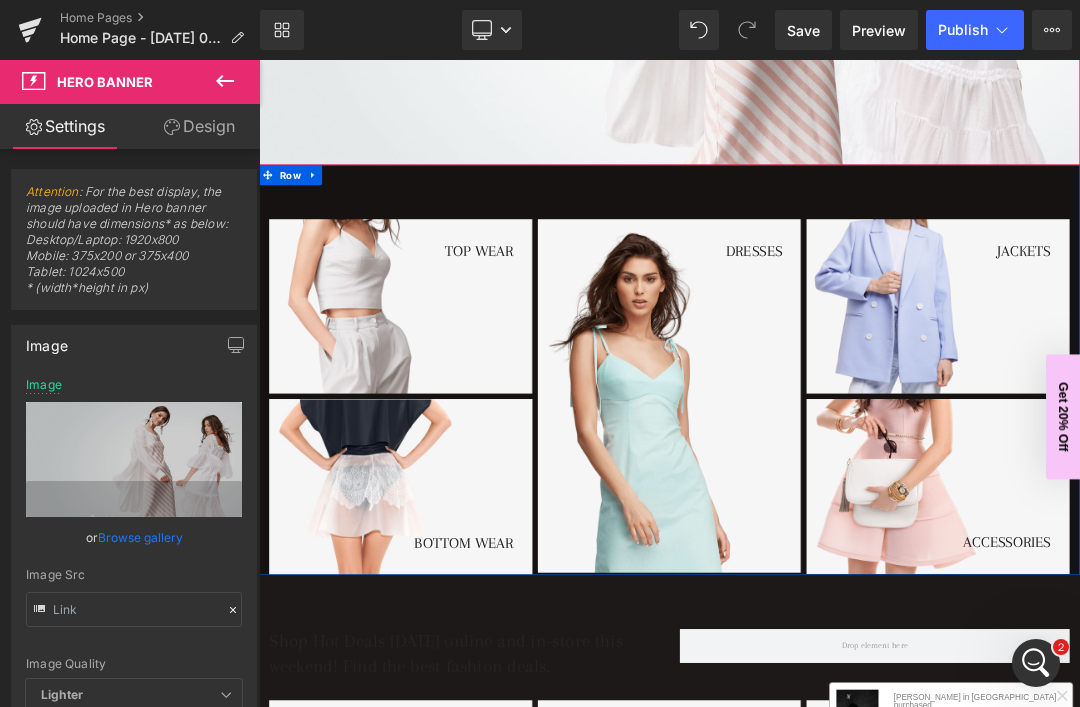 click on "Design" at bounding box center (199, 126) 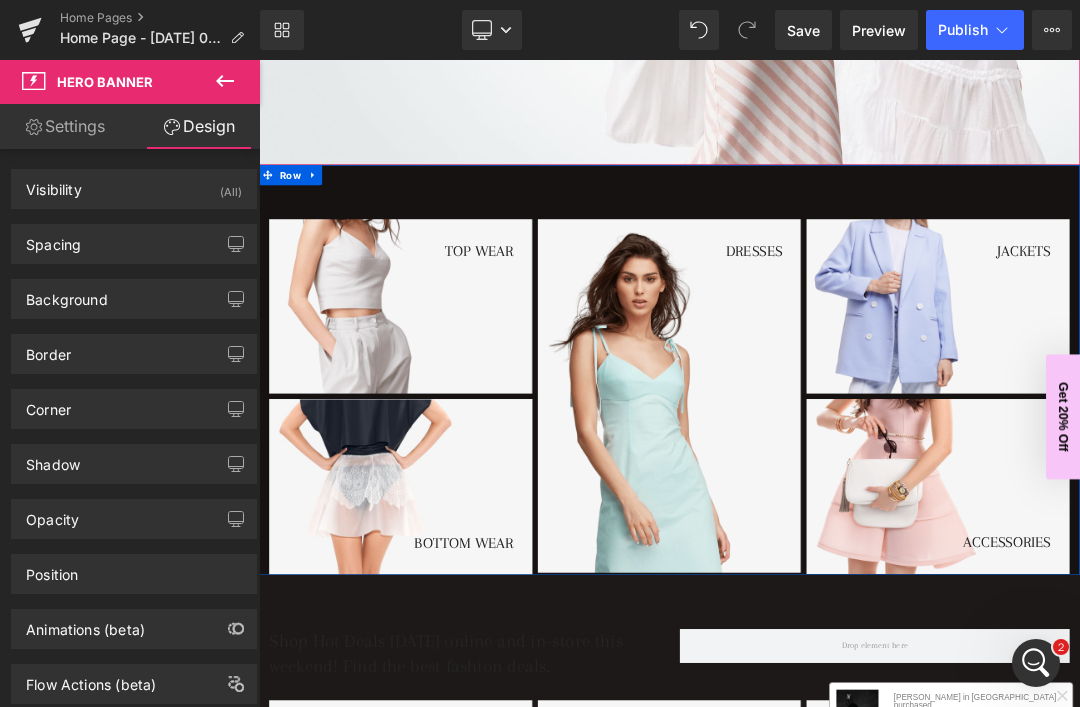 click on "Visibility
(All)
0|0|0|0   1 Show on Desktop 1 Show on Laptop 1 Show on Tablet 1 Show on Mobile
Spacing
Margin
Padding
Setup Global Style
Background
Color & Image color
Color %
Image  Replace Image  Upload image or  Browse gallery Image Src Image Quality" at bounding box center [134, 426] 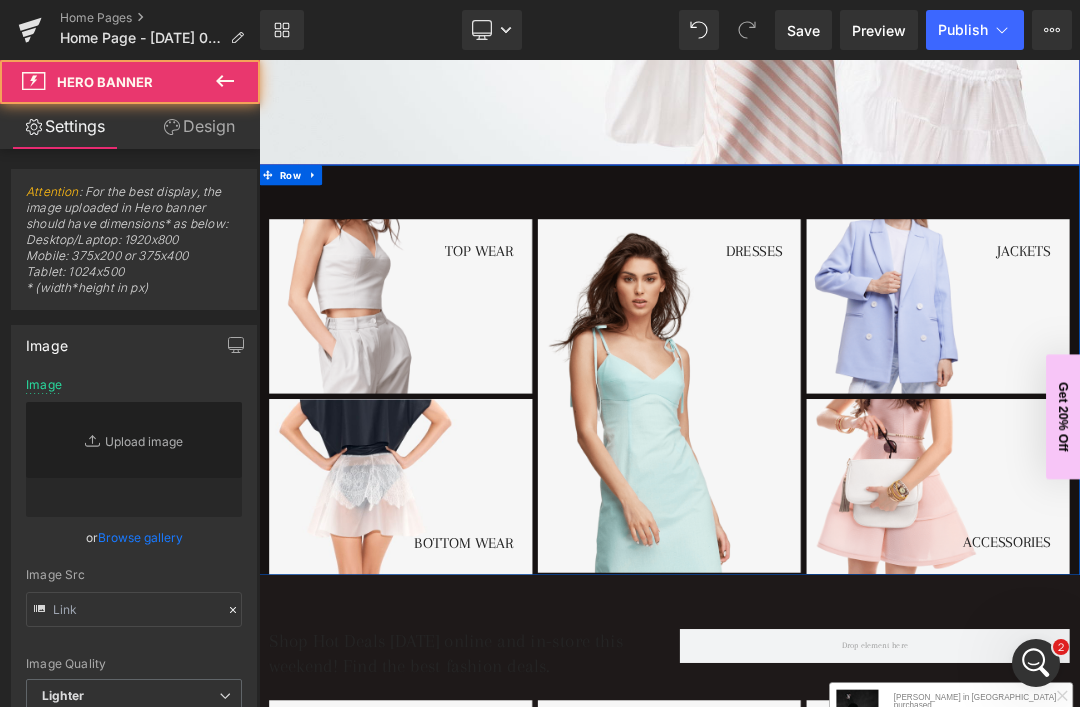 click at bounding box center (864, -135) 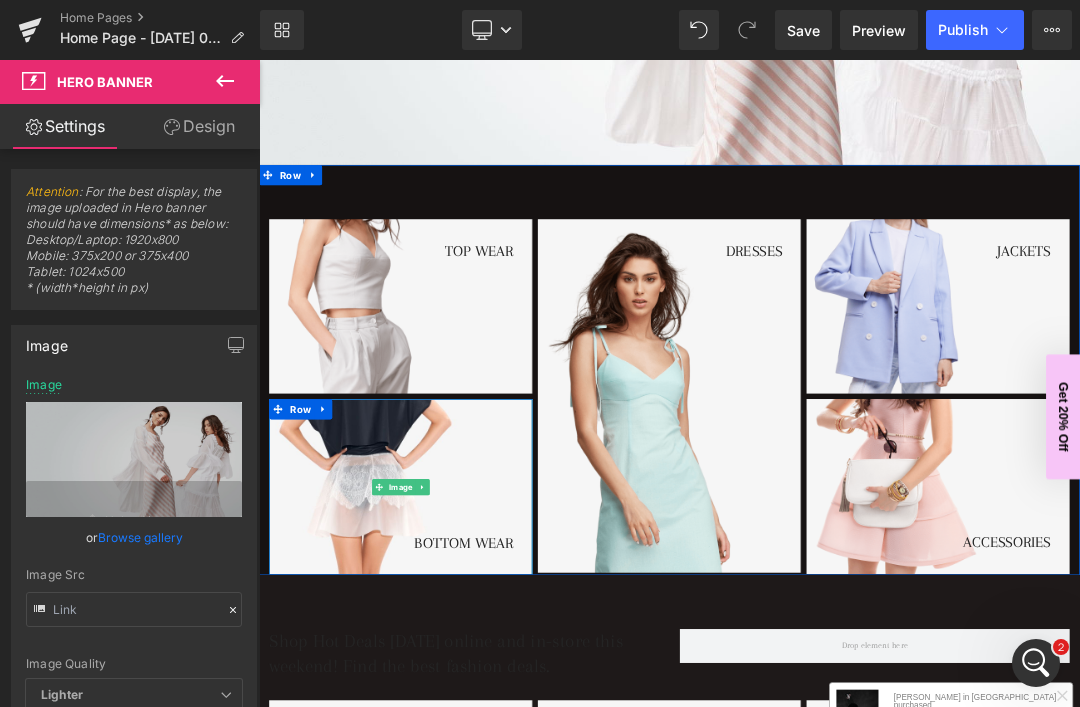 click at bounding box center [468, 689] 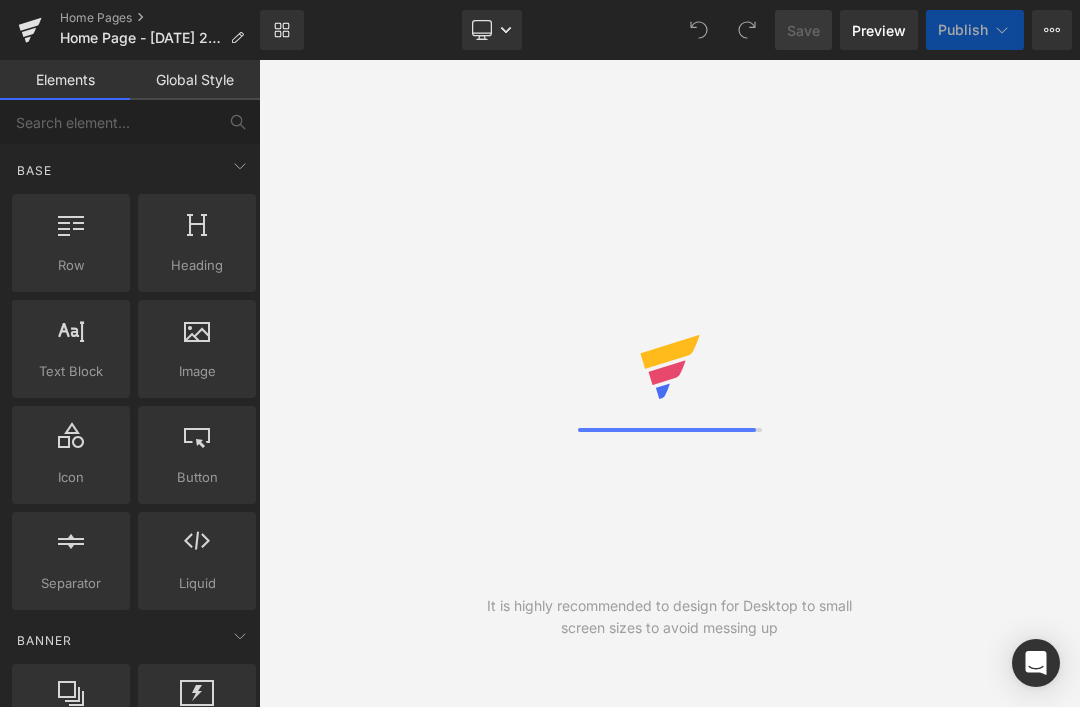scroll, scrollTop: 0, scrollLeft: 0, axis: both 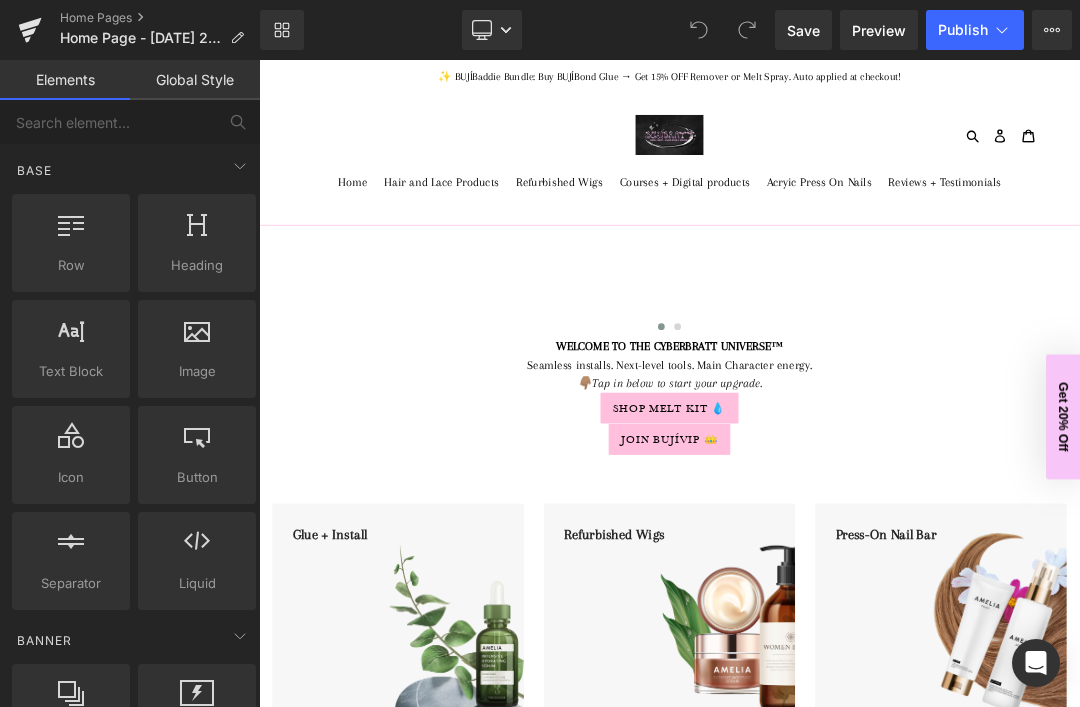 click on "‹ ›
Carousel         WELCOME TO THE CYBERBRATT UNIVERSE™ Seamless installs. Next-level tools. Main Character energy. 👇🏽Tap in below to start your upgrade. Text Block         Shop Melt Kit 💧 Button         Join BUJÍVIP 👑 Button
Glue + Install
Text Block         Shop Now Button
Hero Banner
Refurbished Wigs
Text Block         Shop Now Button
Hero Banner" at bounding box center [864, 1850] 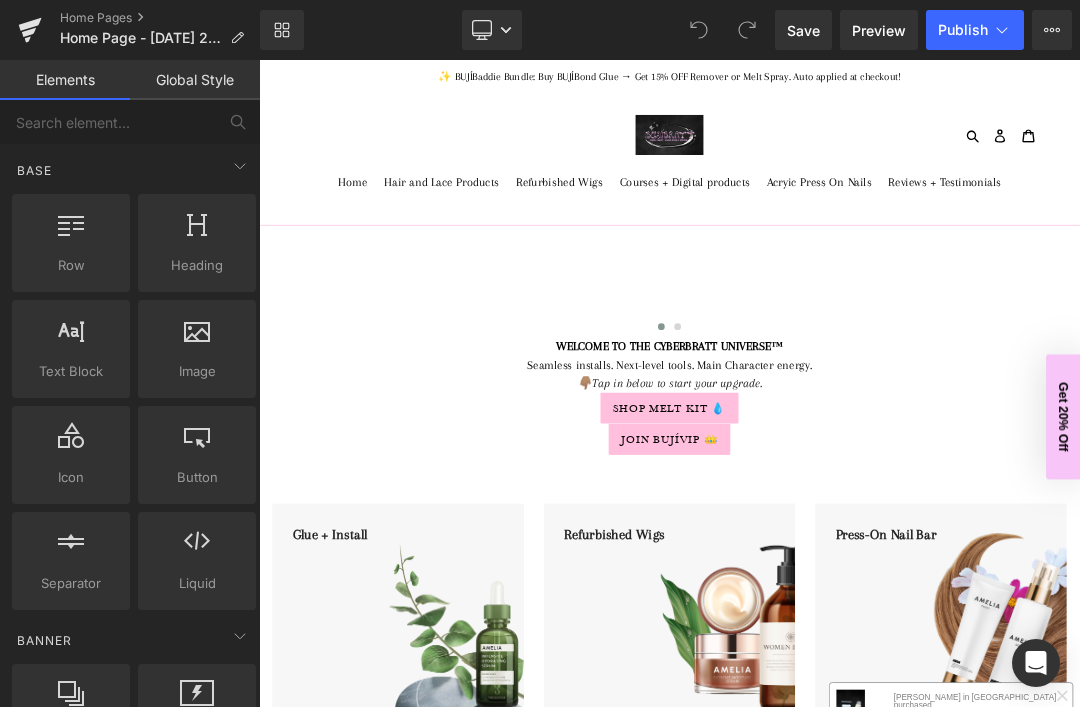 click on "Home
Hair and Lace Products
Refurbished Wigs
Courses + Digital products
Acryic Press On Nails
Reviews + Testimonials" at bounding box center (864, 264) 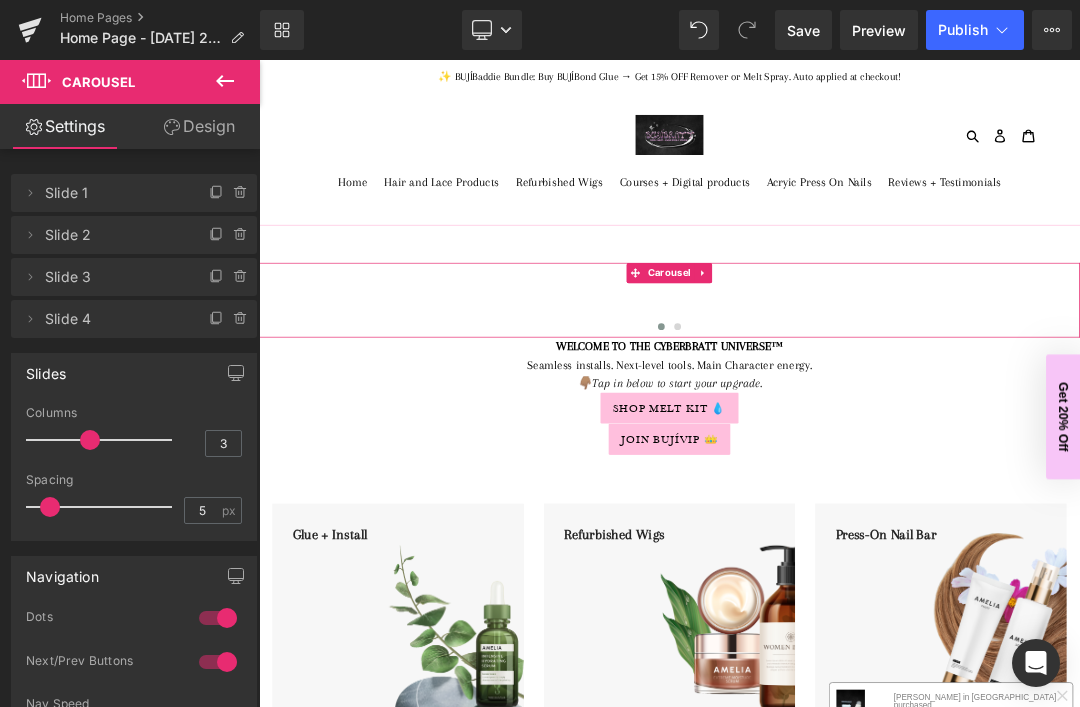 click on "Design" at bounding box center (199, 126) 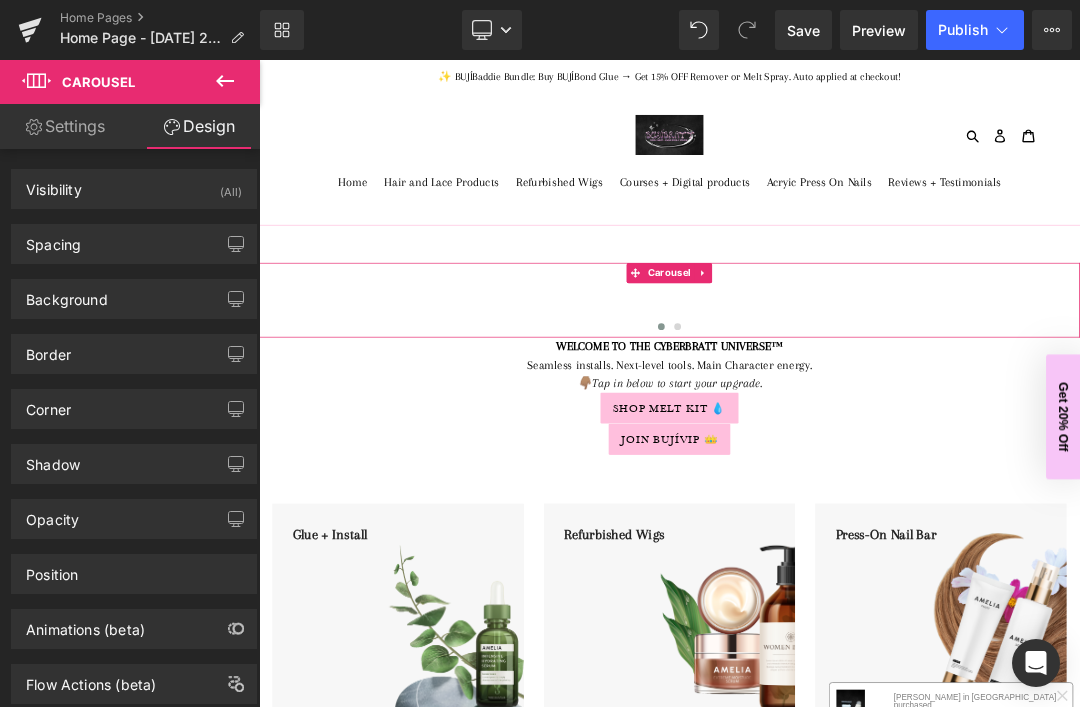 click on "Design" at bounding box center [199, 126] 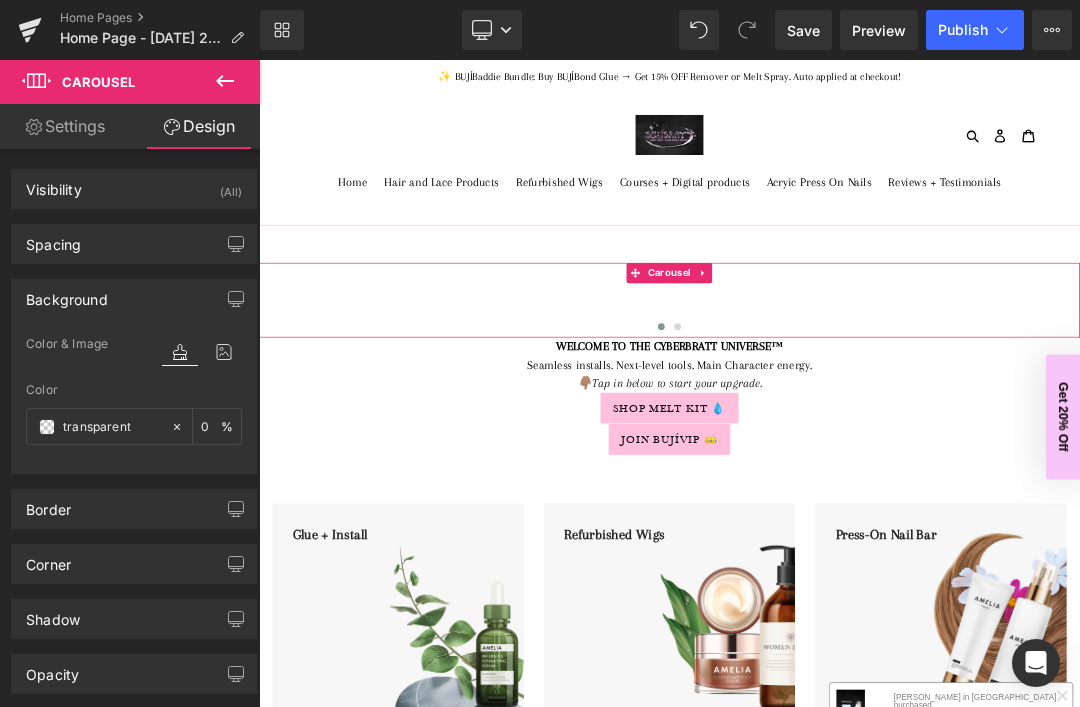 click on "Background" at bounding box center [134, 299] 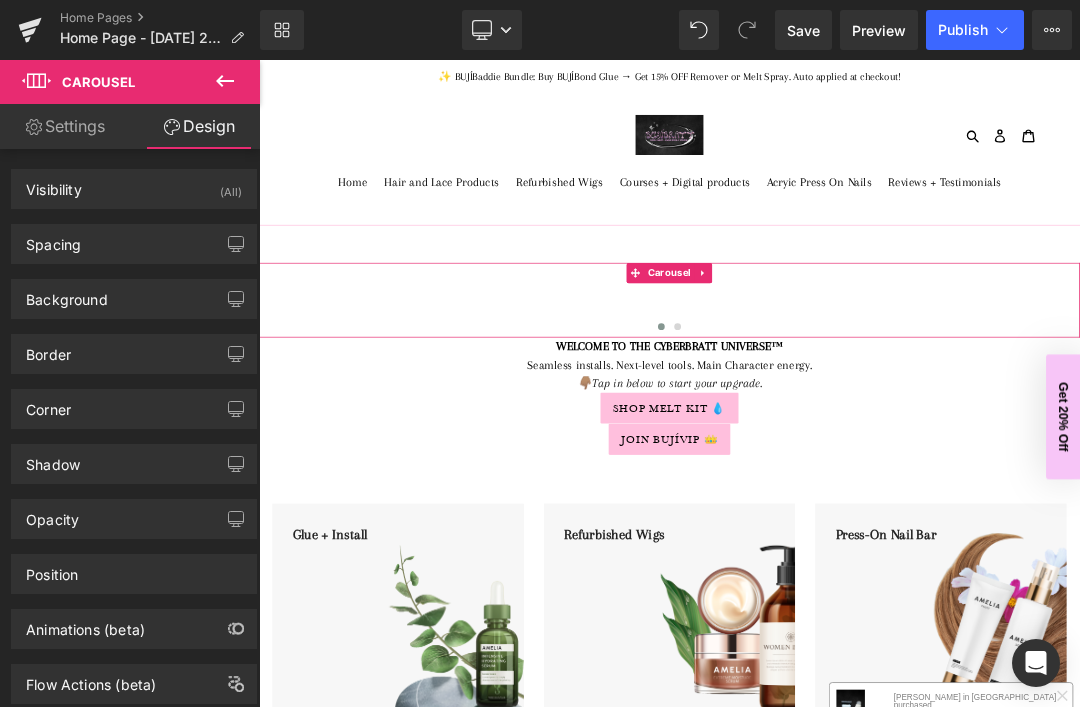 click on "Background" at bounding box center (67, 294) 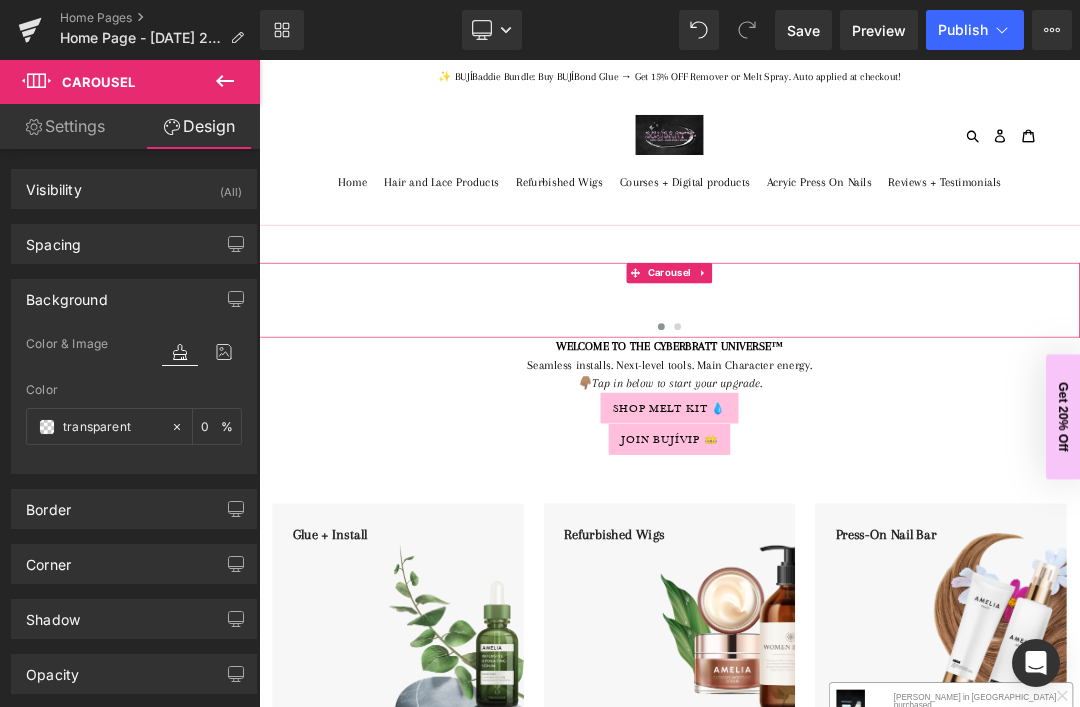 click at bounding box center [47, 427] 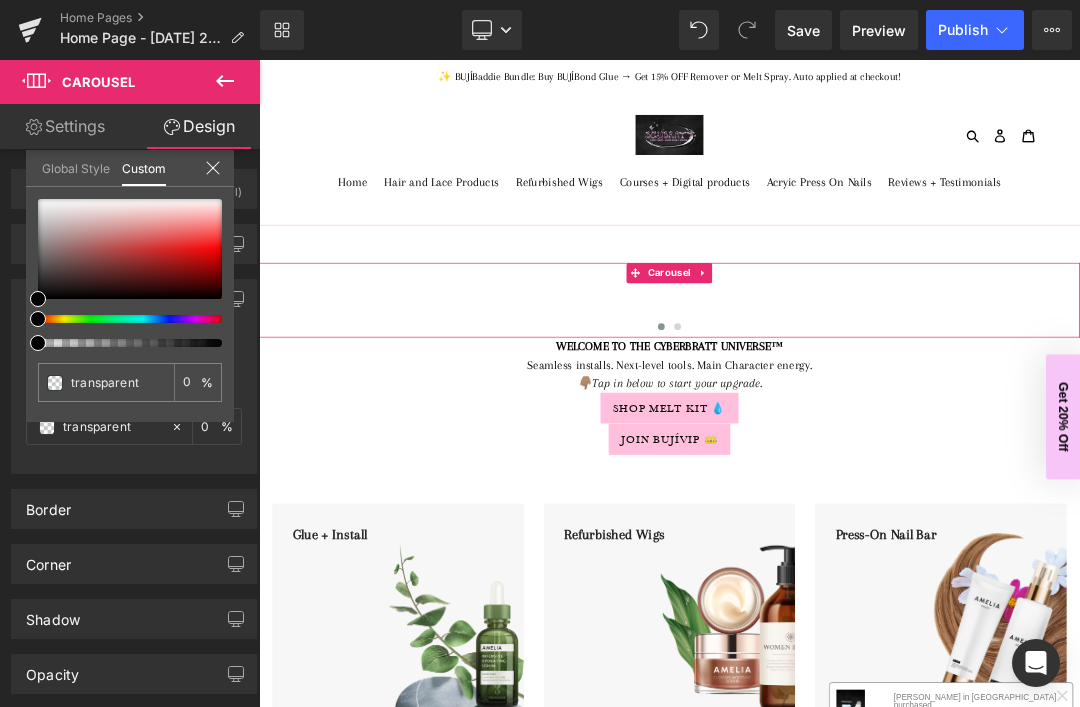click at bounding box center (122, 343) 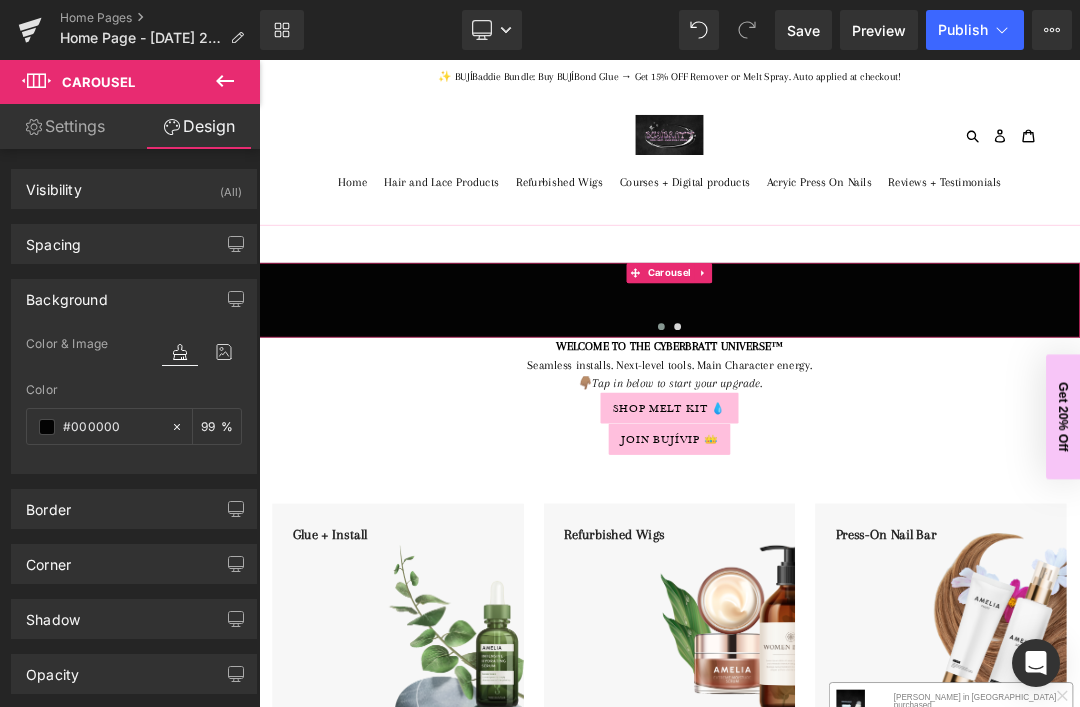 click at bounding box center (864, 586) 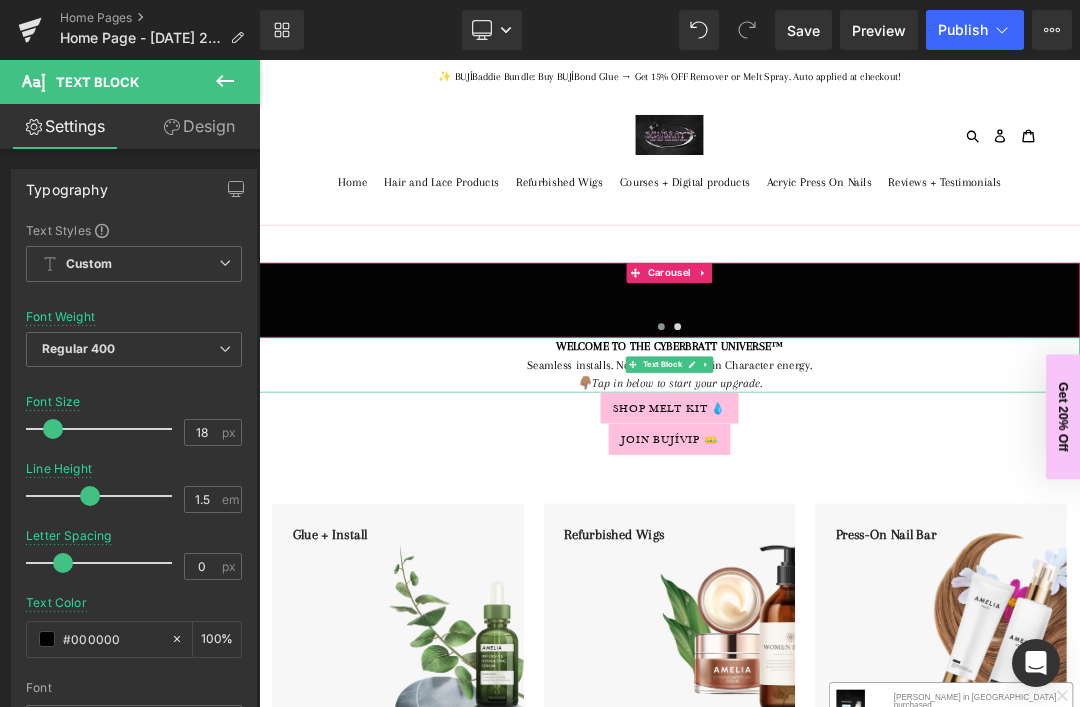click on "Seamless installs. Next-level tools. Main Character energy." at bounding box center (864, 509) 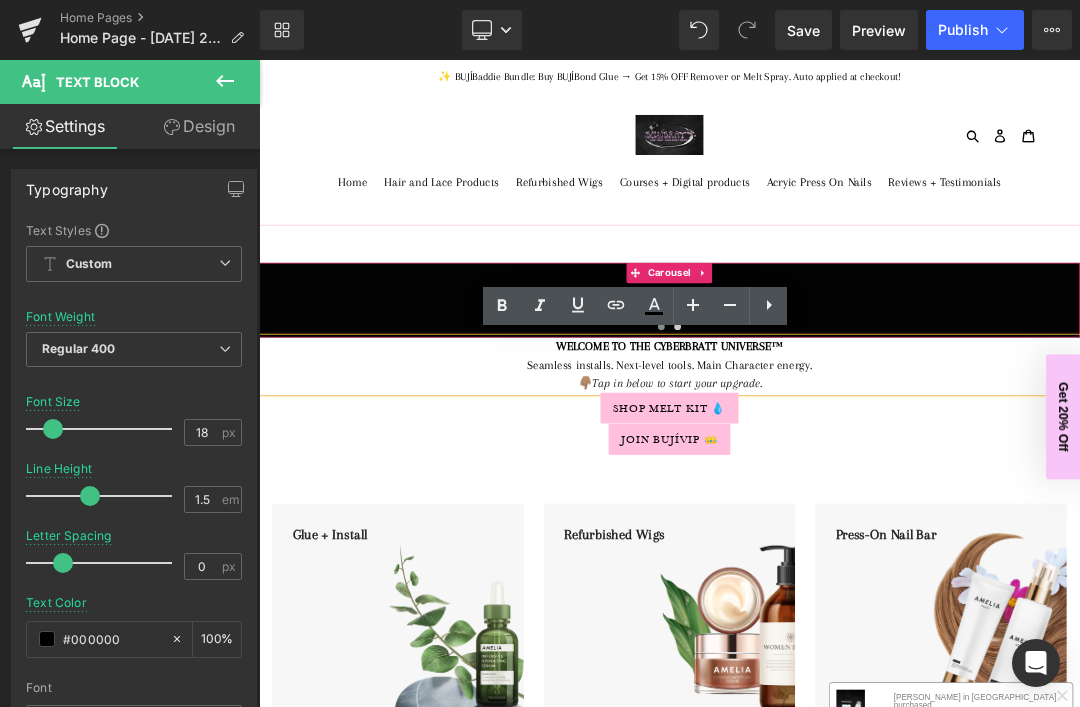 click 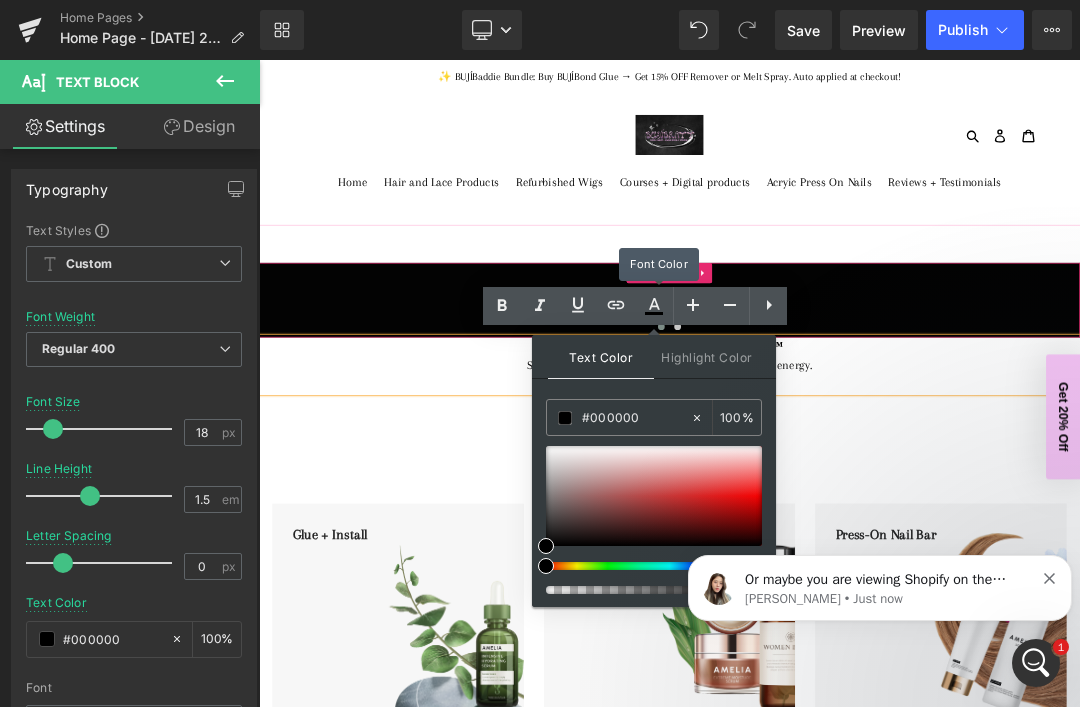 scroll, scrollTop: 0, scrollLeft: 0, axis: both 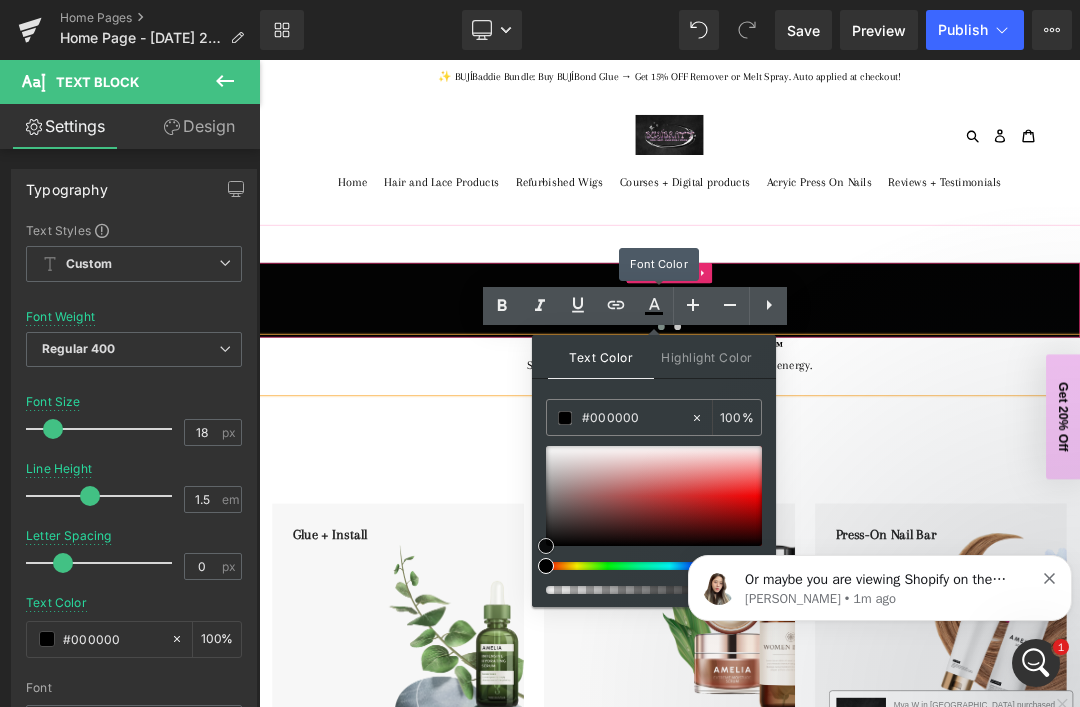 click at bounding box center (654, 496) 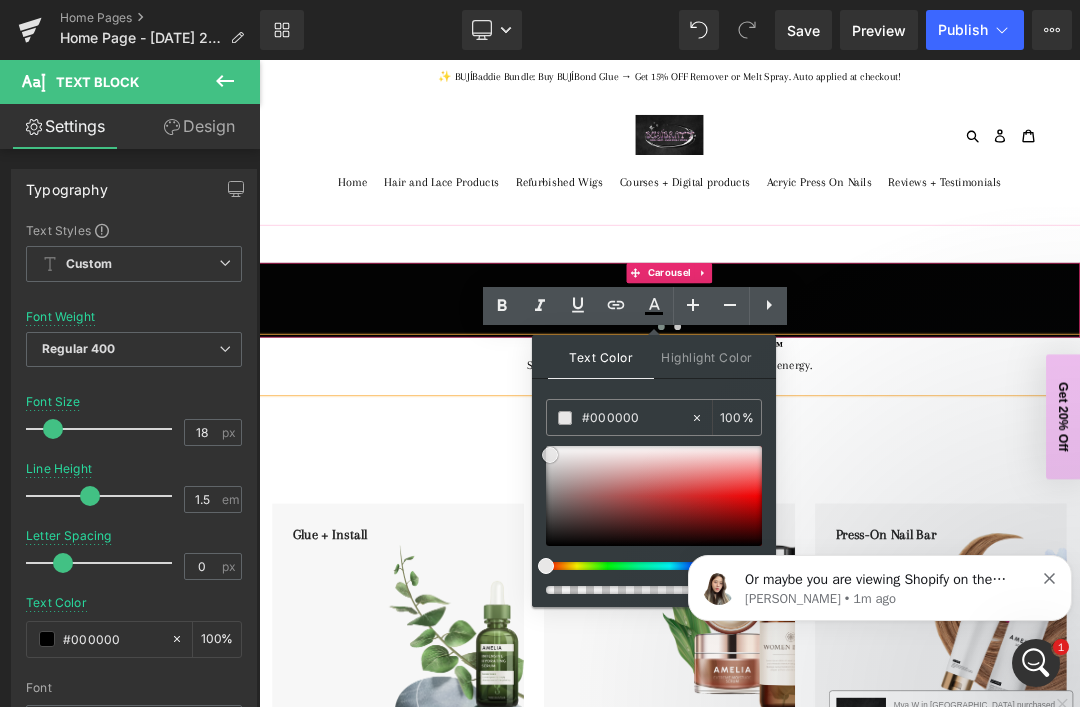 type on "#e8e7e7" 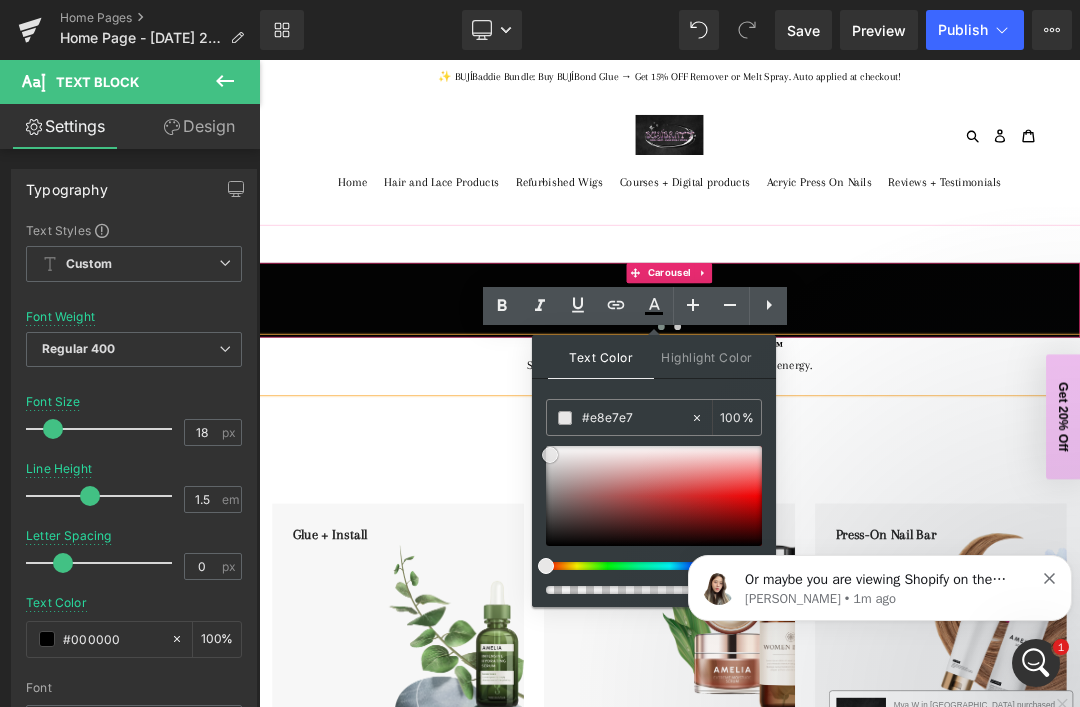 type 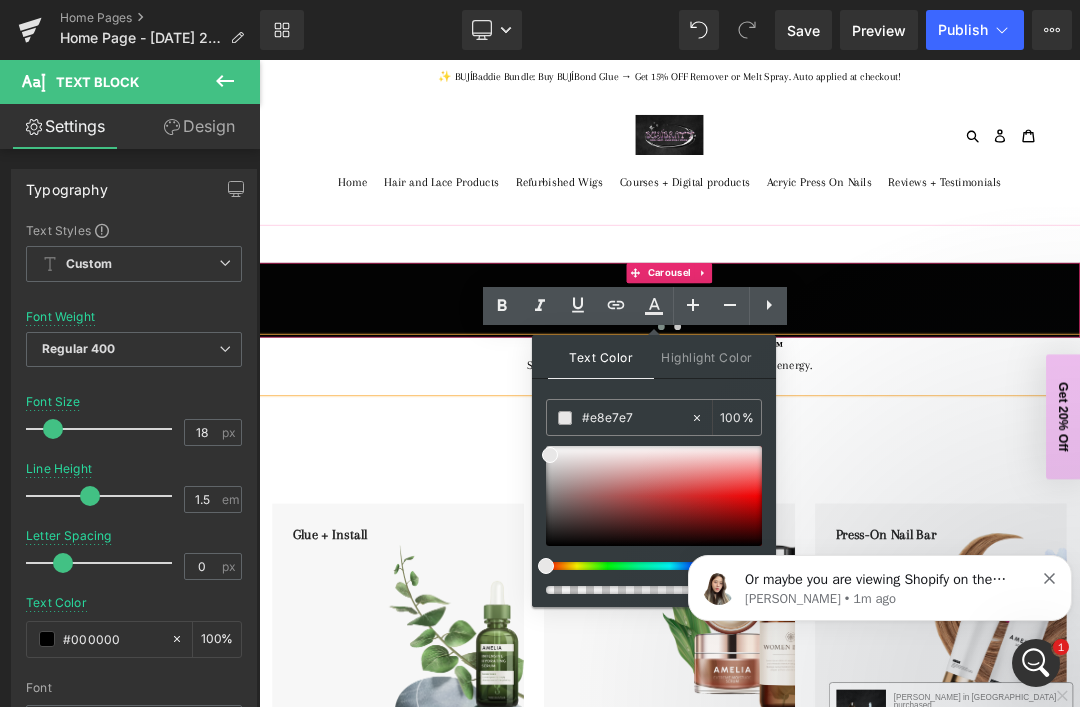 click on "Text Color Highlight Color rgba(232, 231, 231, 1) #e8e7e7 100 % transparent transparent 0 %" at bounding box center (654, 471) 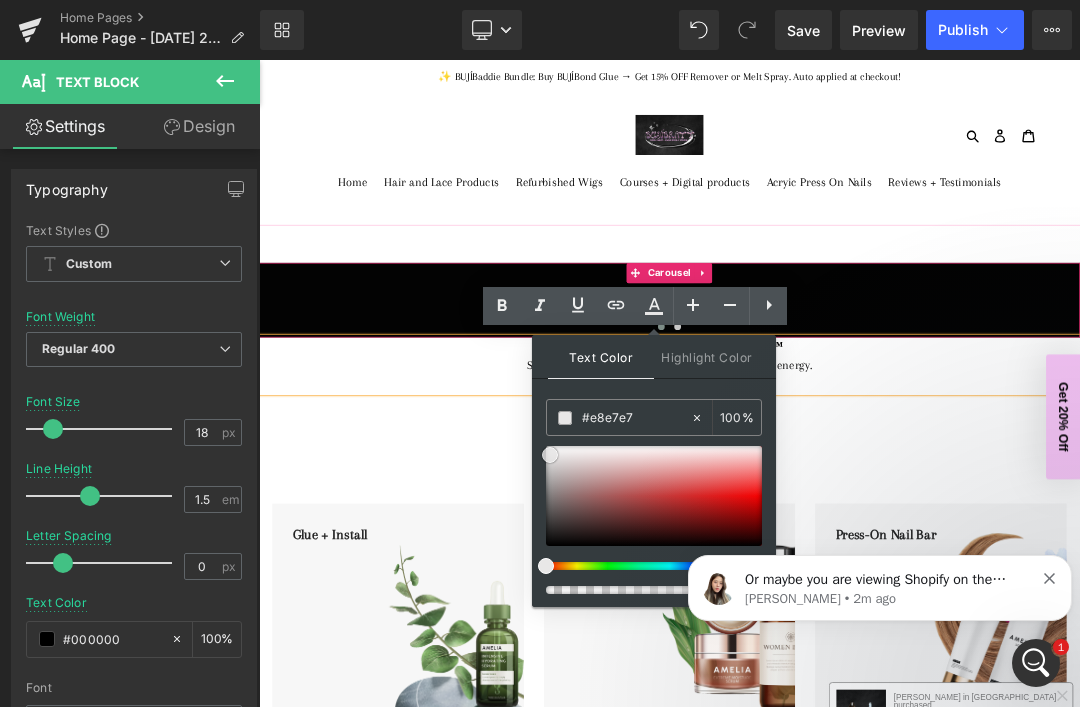 click at bounding box center [550, 455] 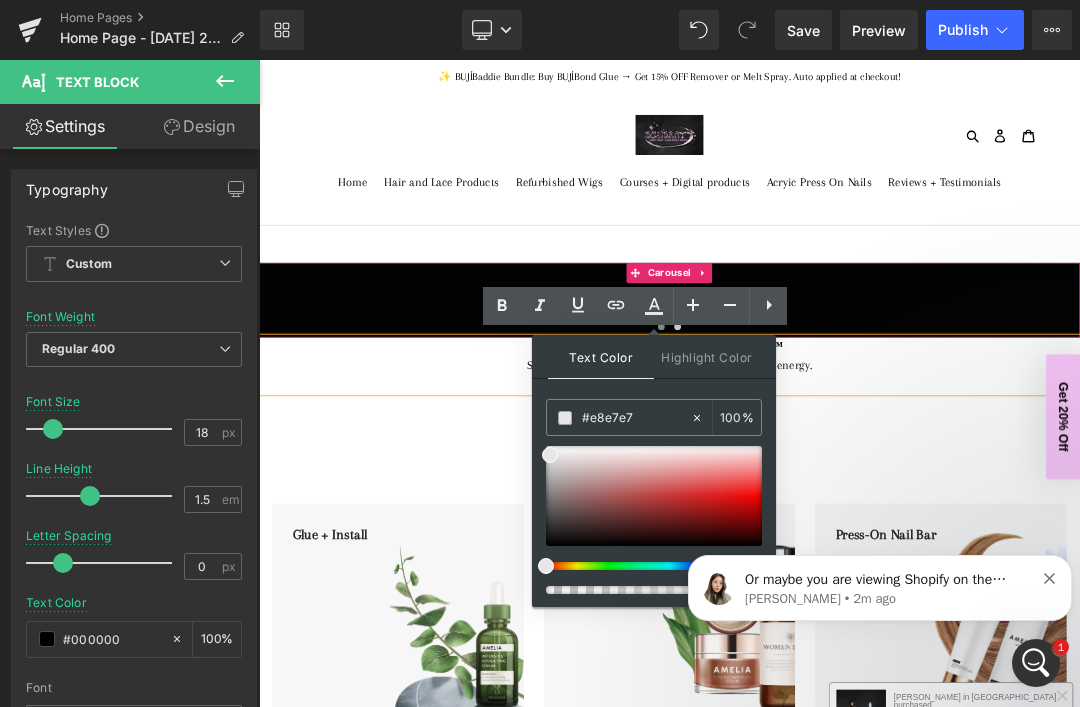 click 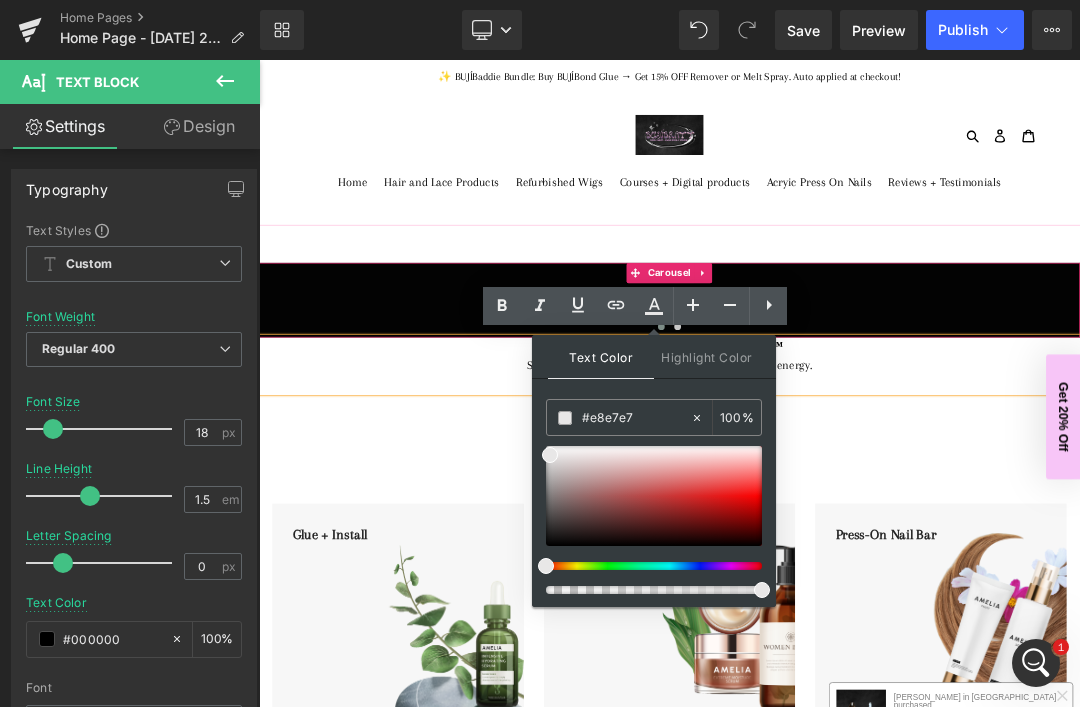click on "Join BUJÍVIP 👑" at bounding box center (864, 619) 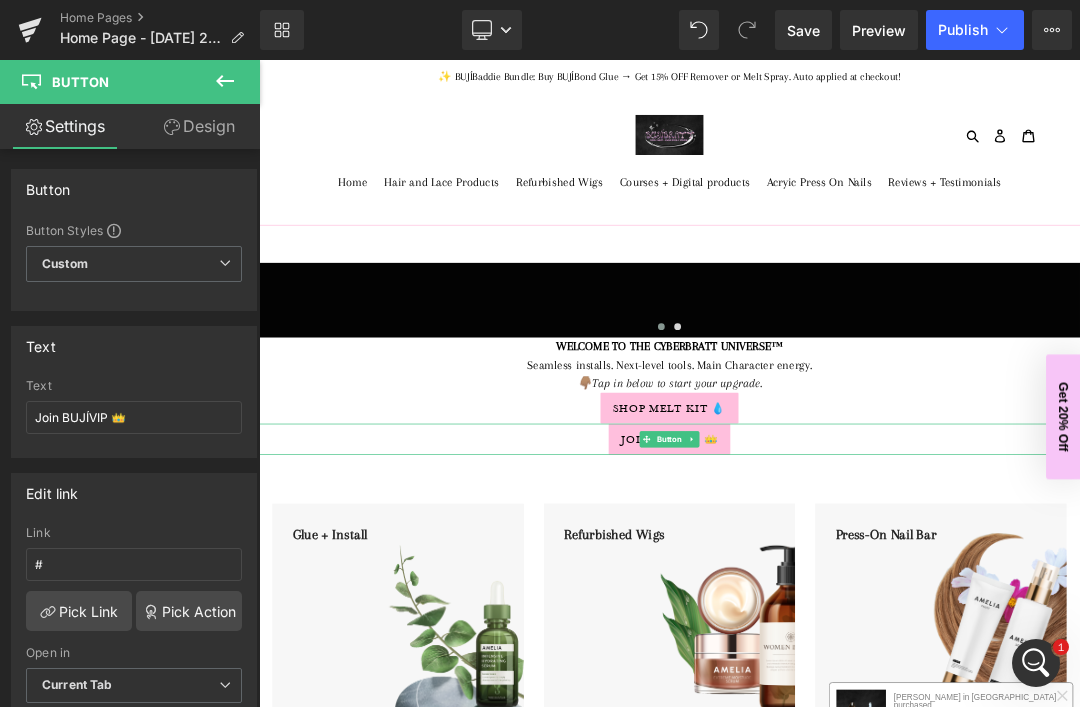 click on "Seamless installs. Next-level tools. Main Character energy." at bounding box center [864, 509] 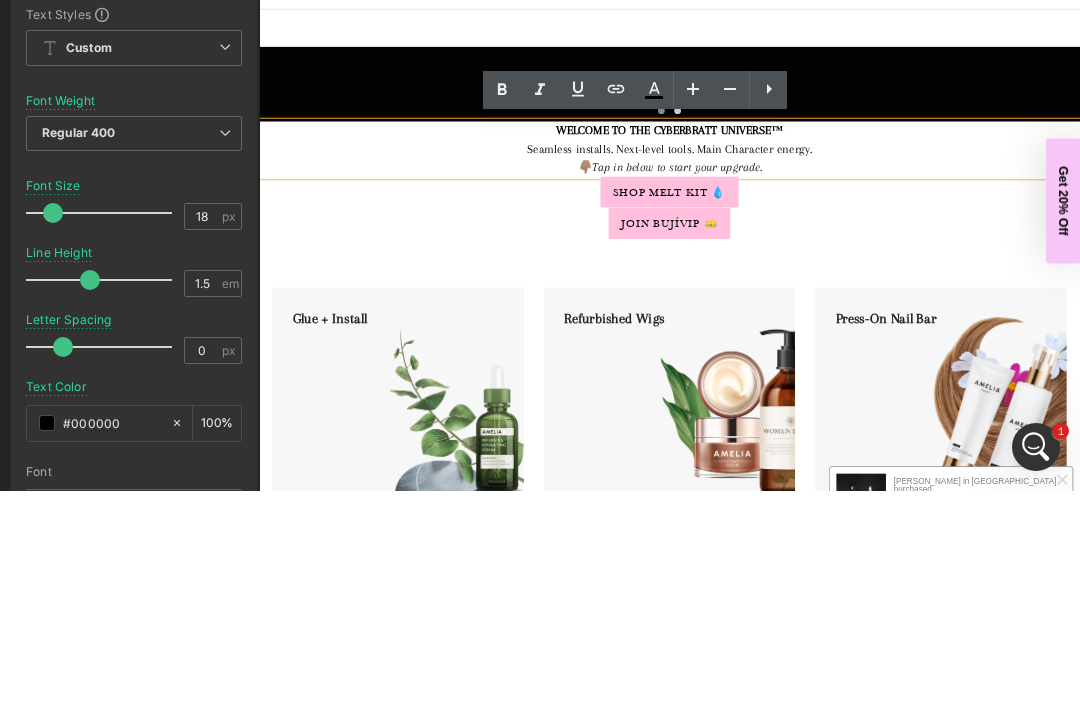 click 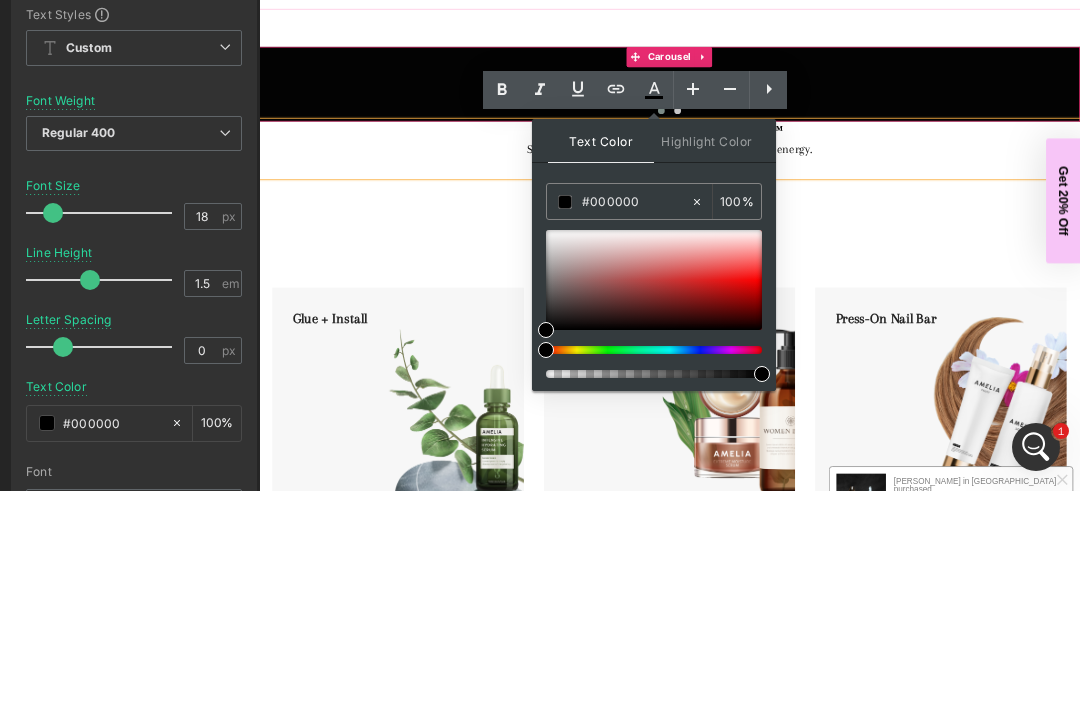 scroll, scrollTop: 67, scrollLeft: 0, axis: vertical 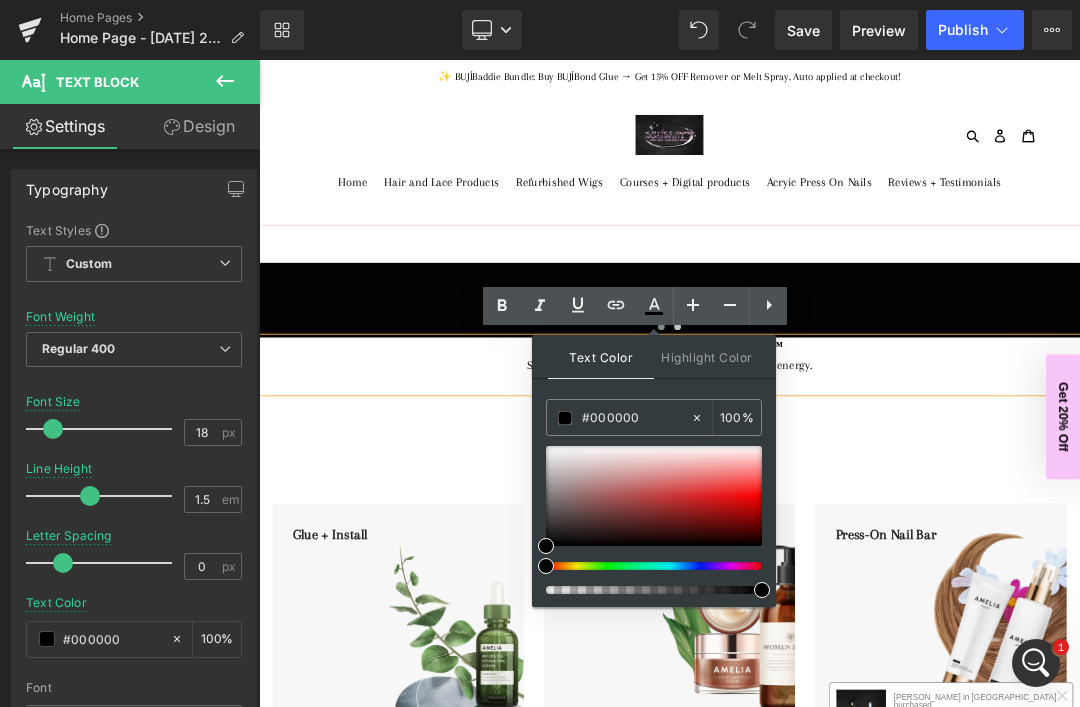 click on "Seamless installs. Next-level tools. Main Character energy." at bounding box center [864, 509] 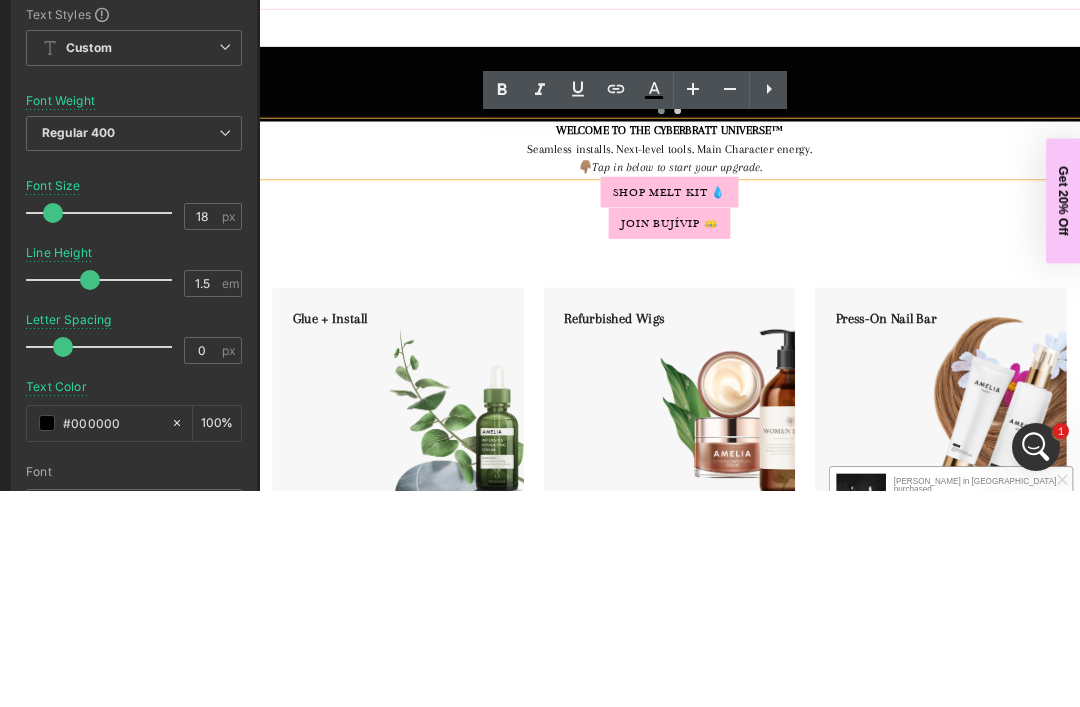 click on "WELCOME TO THE CYBERBRATT UNIVERSE™" at bounding box center [864, 266] 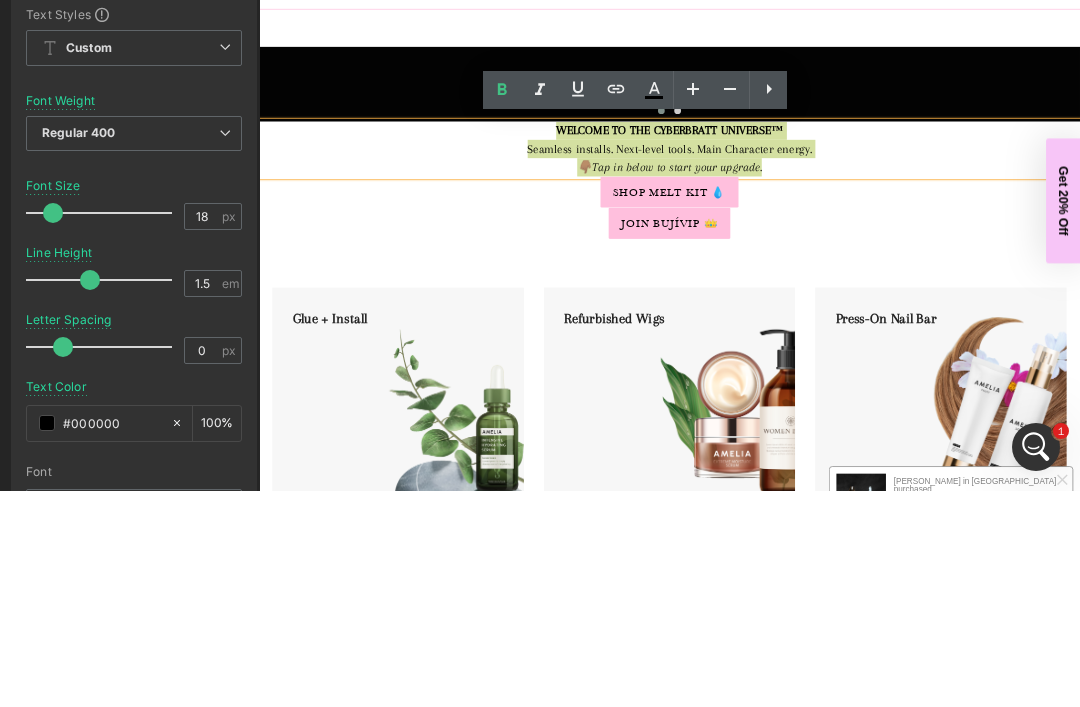 click 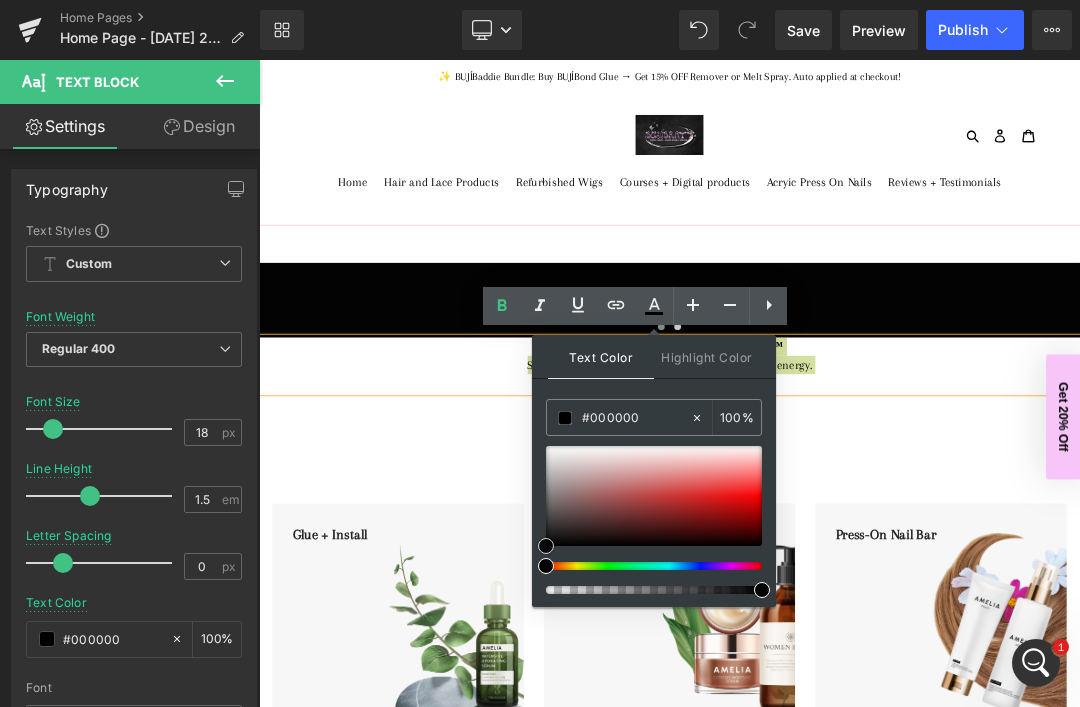 click at bounding box center (654, 496) 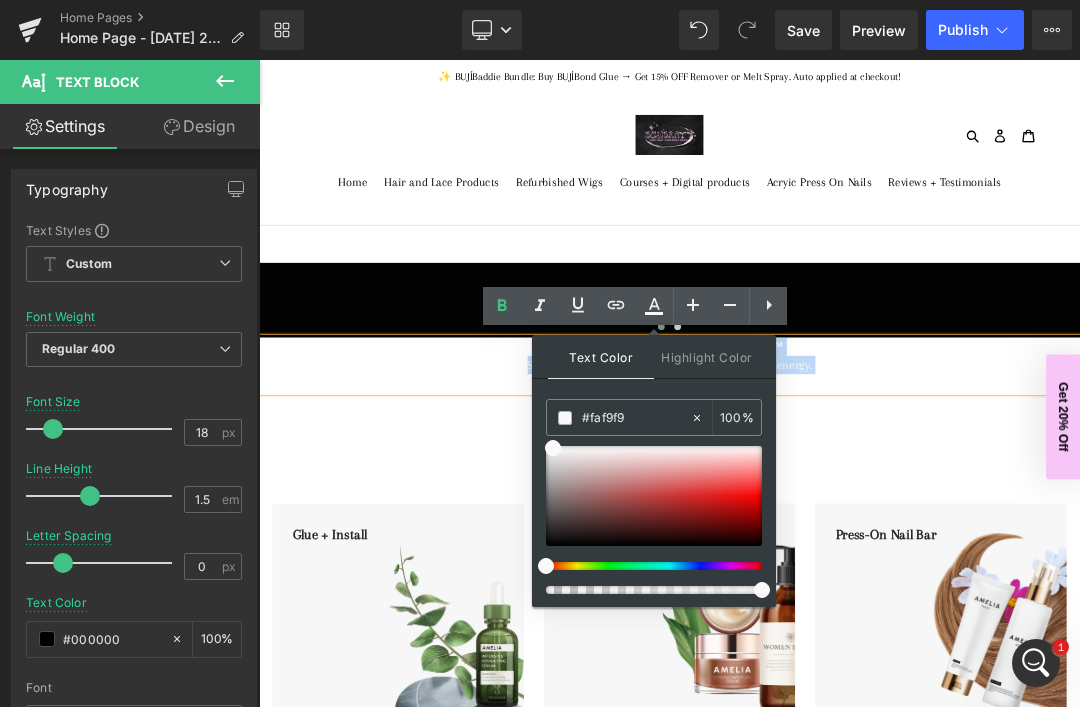 click on "Seamless installs. Next-level tools. Main Character energy." at bounding box center (864, 509) 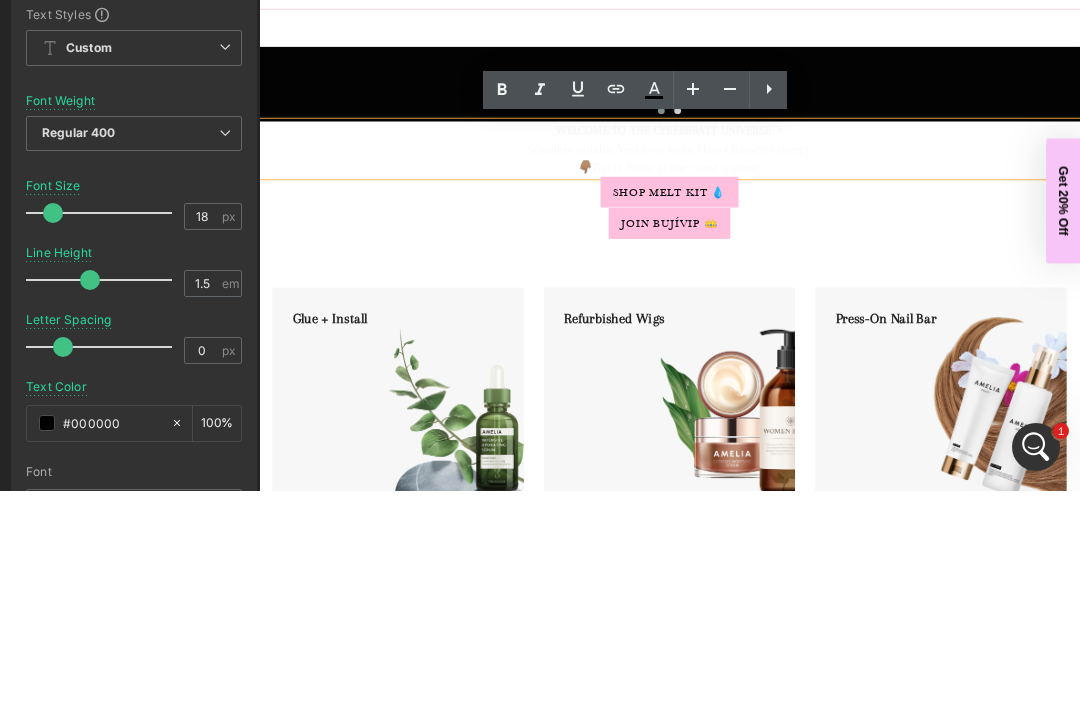 click on "Seamless installs. Next-level tools. Main Character energy." at bounding box center [864, 293] 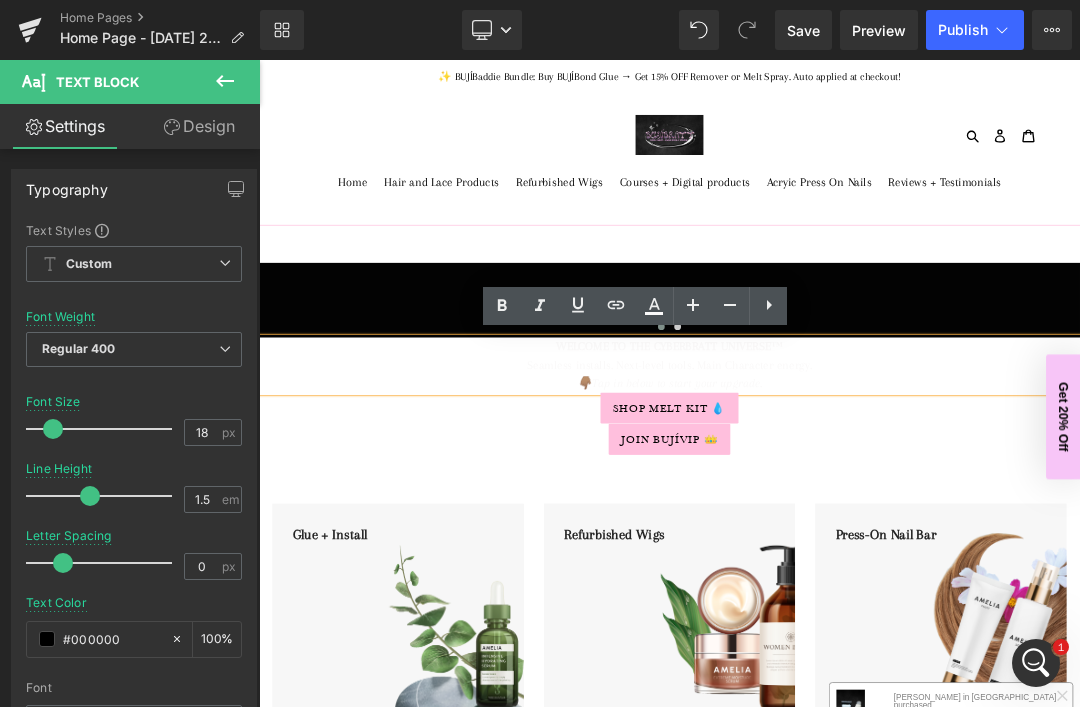 click on "Design" at bounding box center (199, 126) 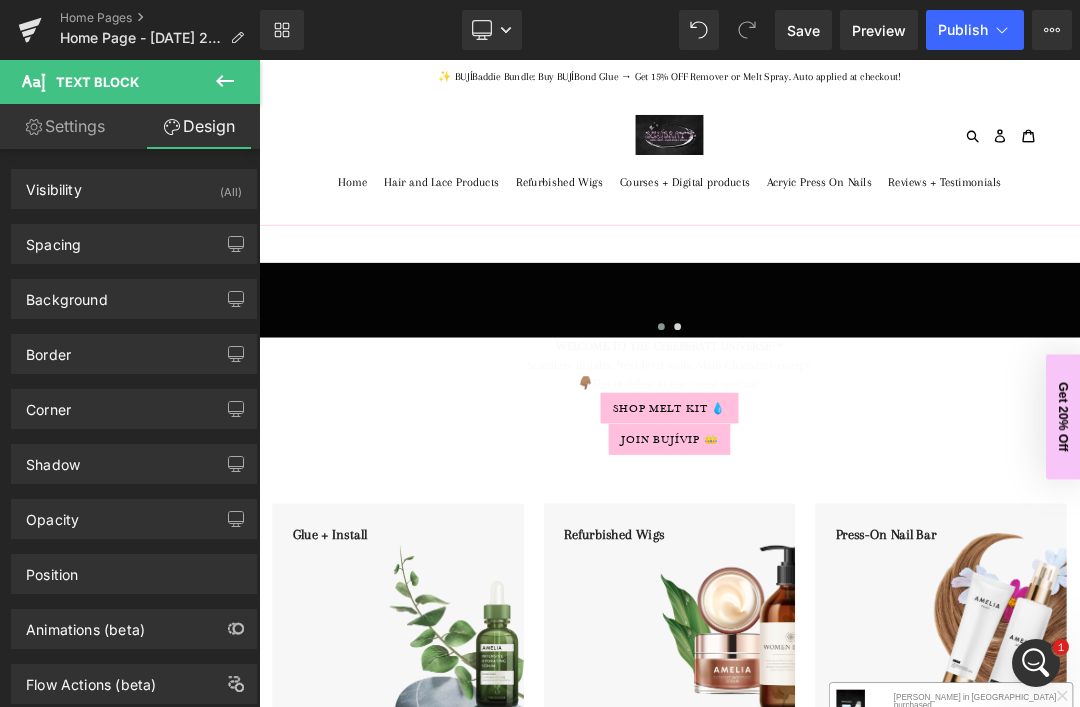 click on "Background" at bounding box center (67, 294) 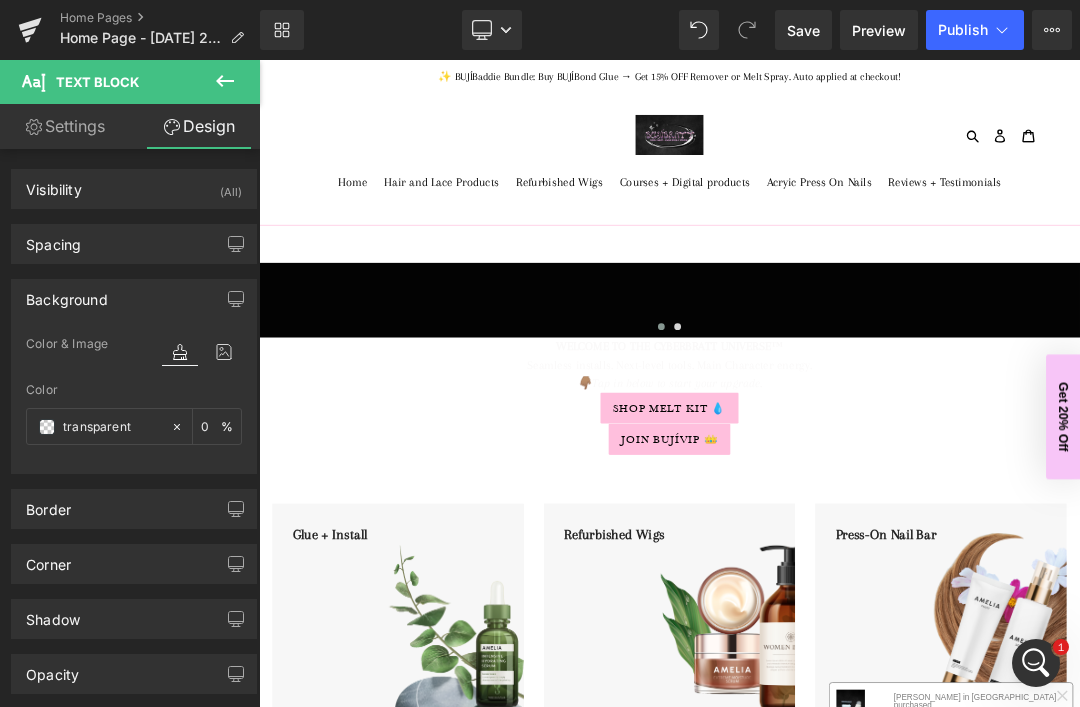 click on "transparent" at bounding box center (98, 426) 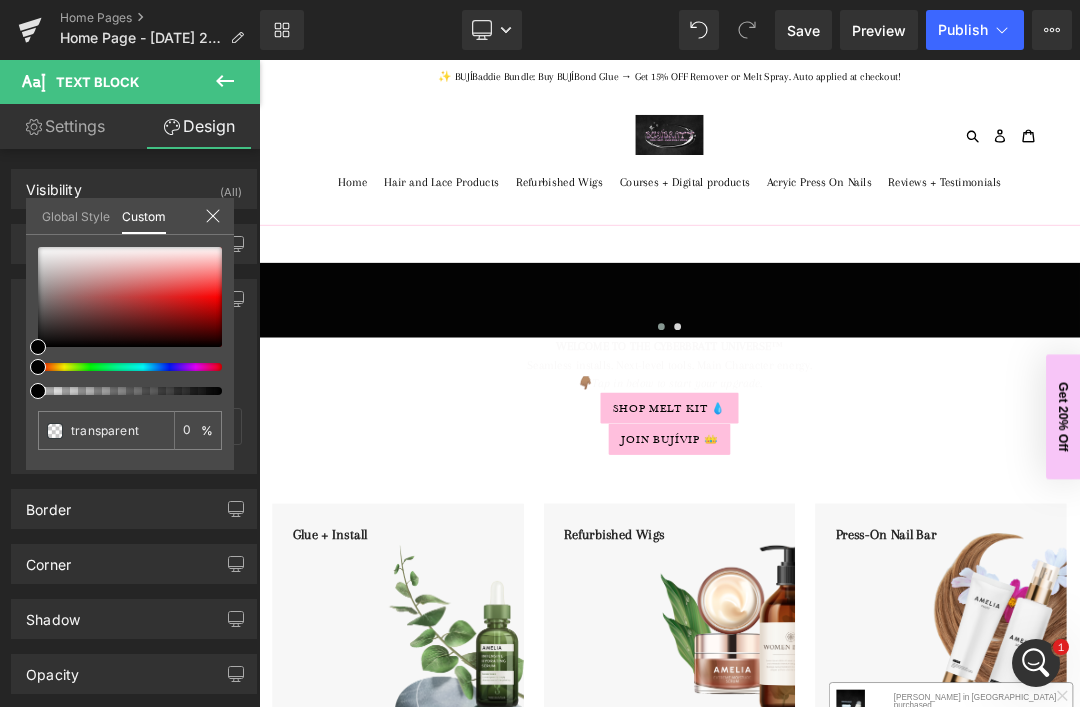 click on "transparent 0 %" at bounding box center (130, 358) 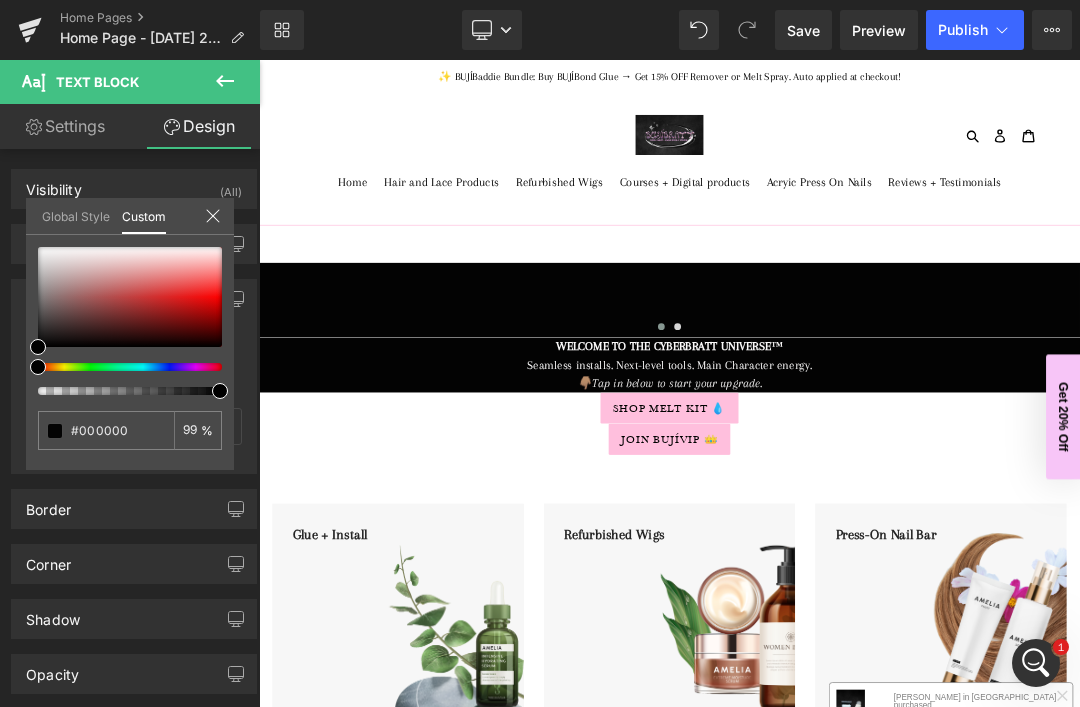click at bounding box center [220, 391] 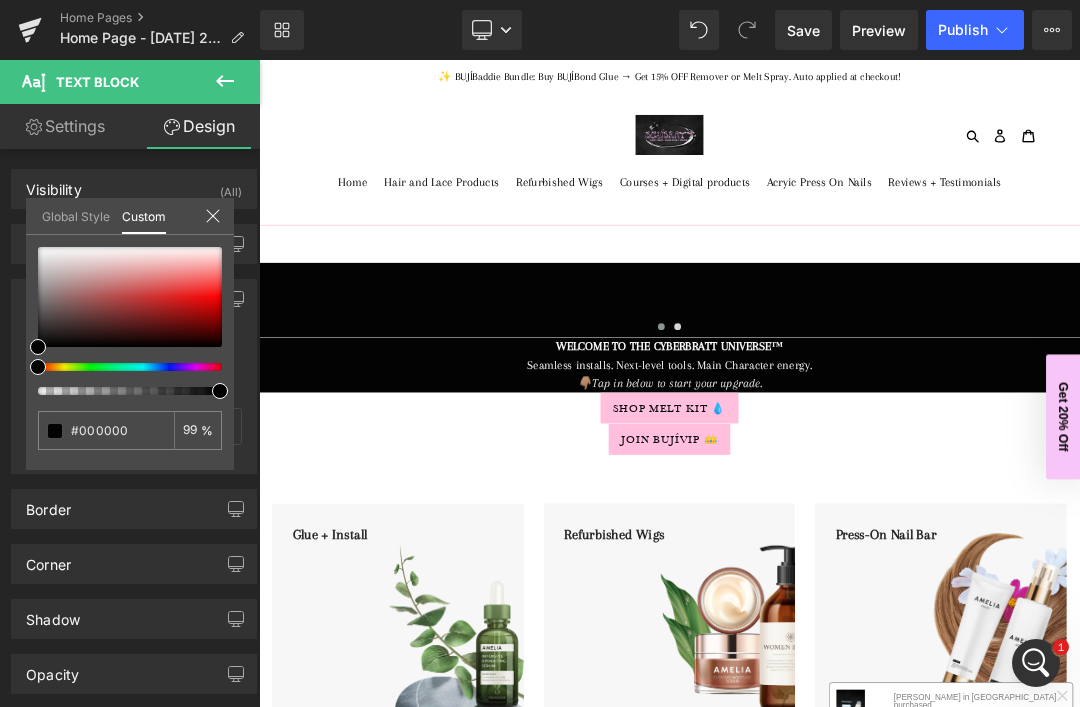 click 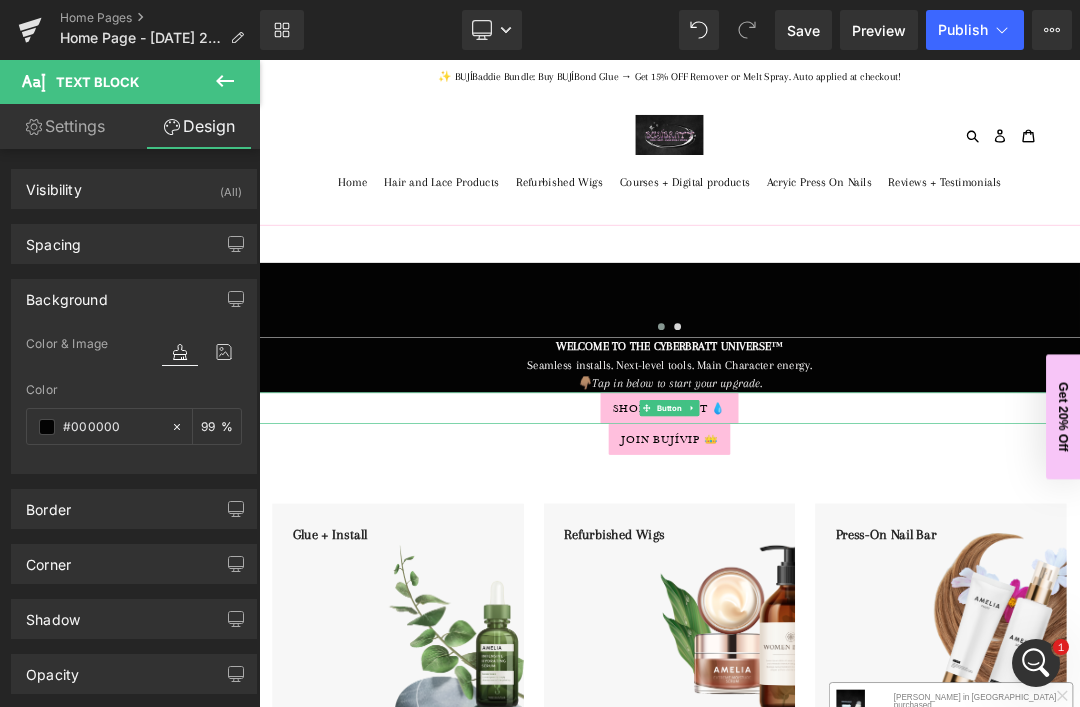 click on "Shop Melt Kit 💧" at bounding box center [864, 573] 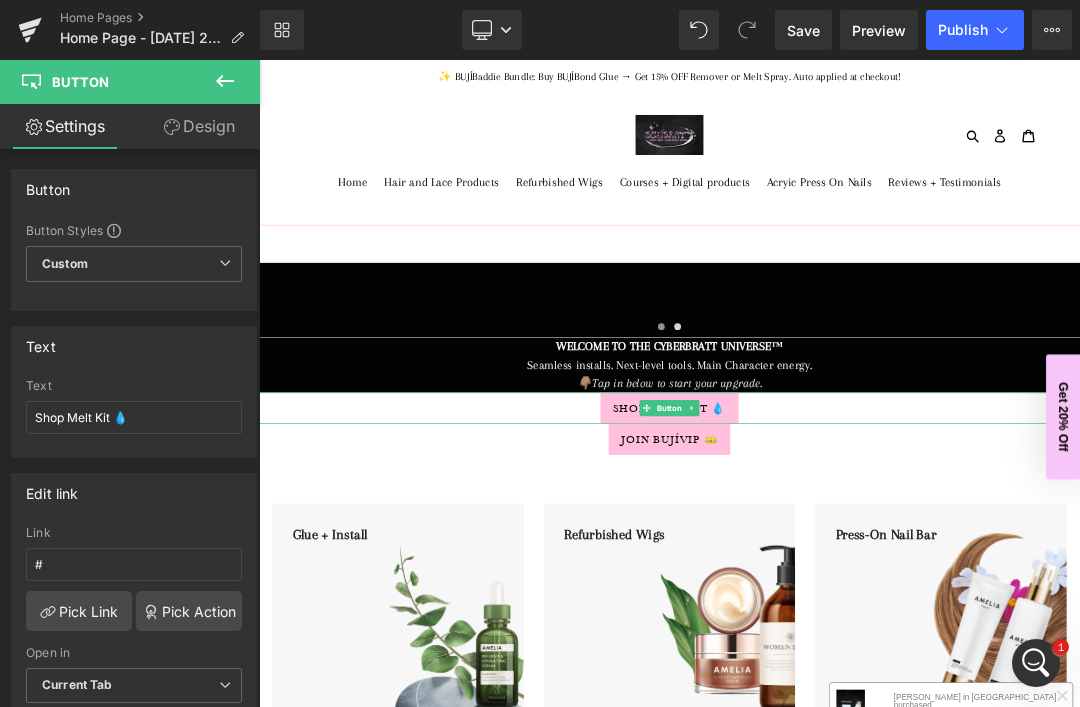 click on "Design" at bounding box center (199, 126) 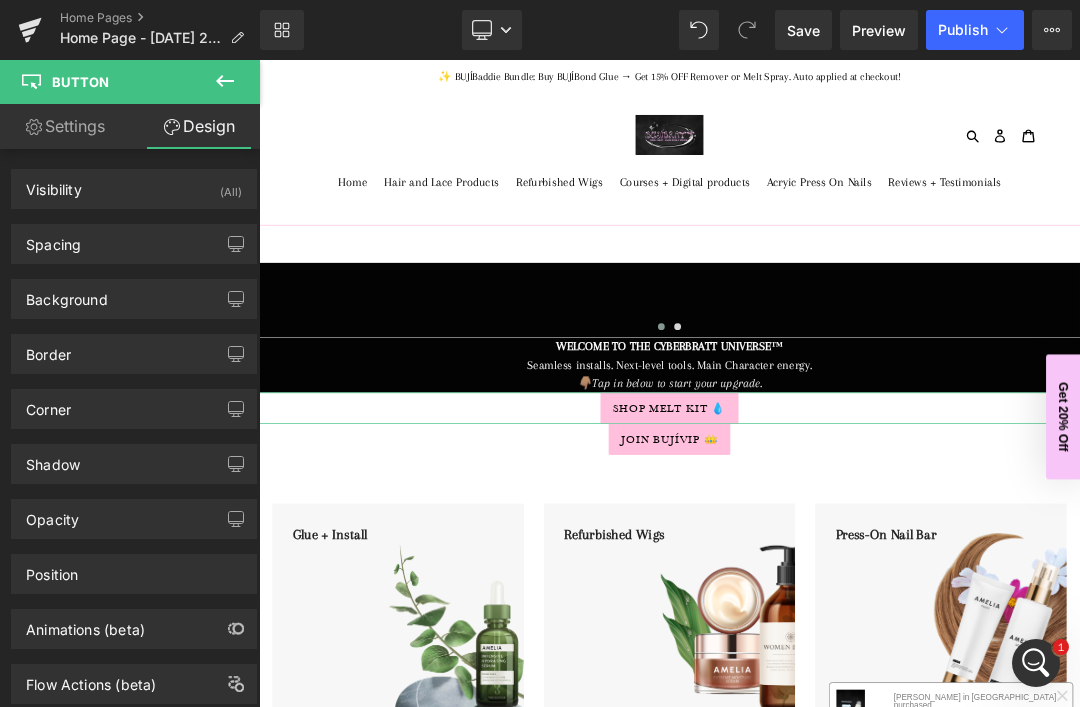 click on "Background" at bounding box center (134, 299) 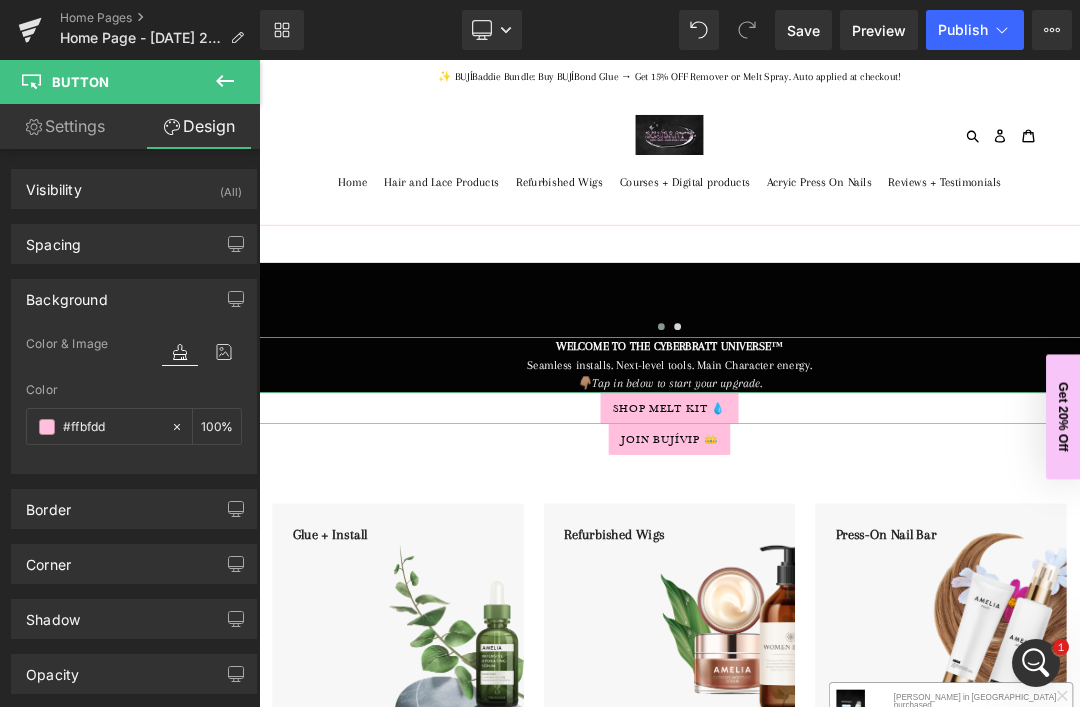 click at bounding box center (47, 427) 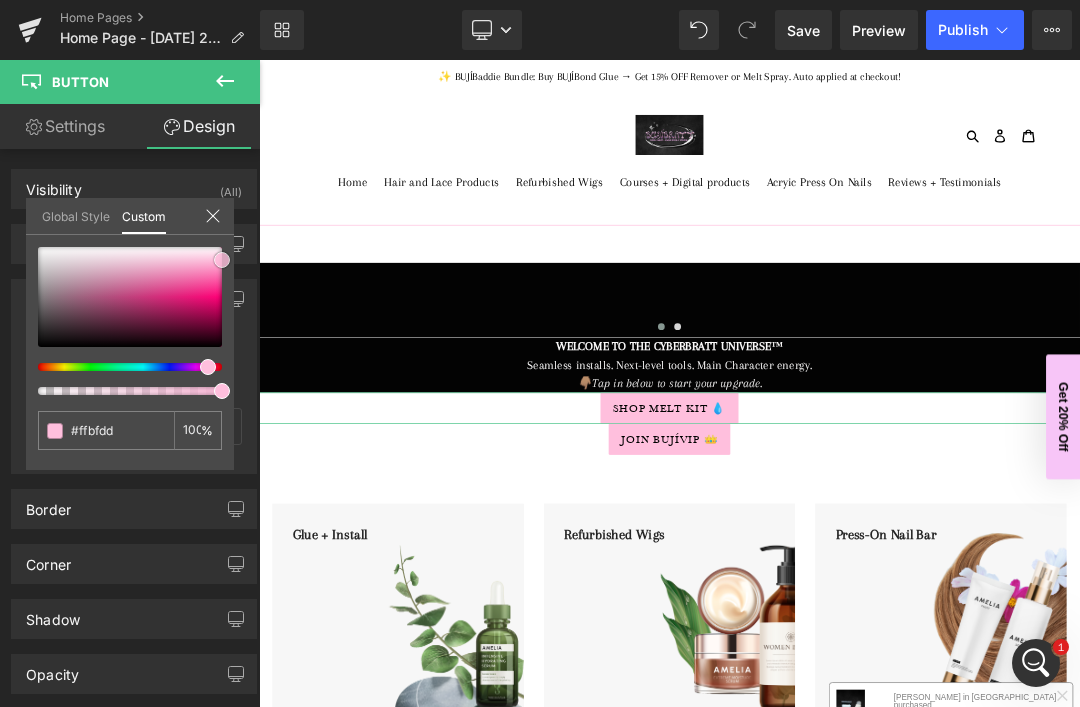 click at bounding box center [130, 297] 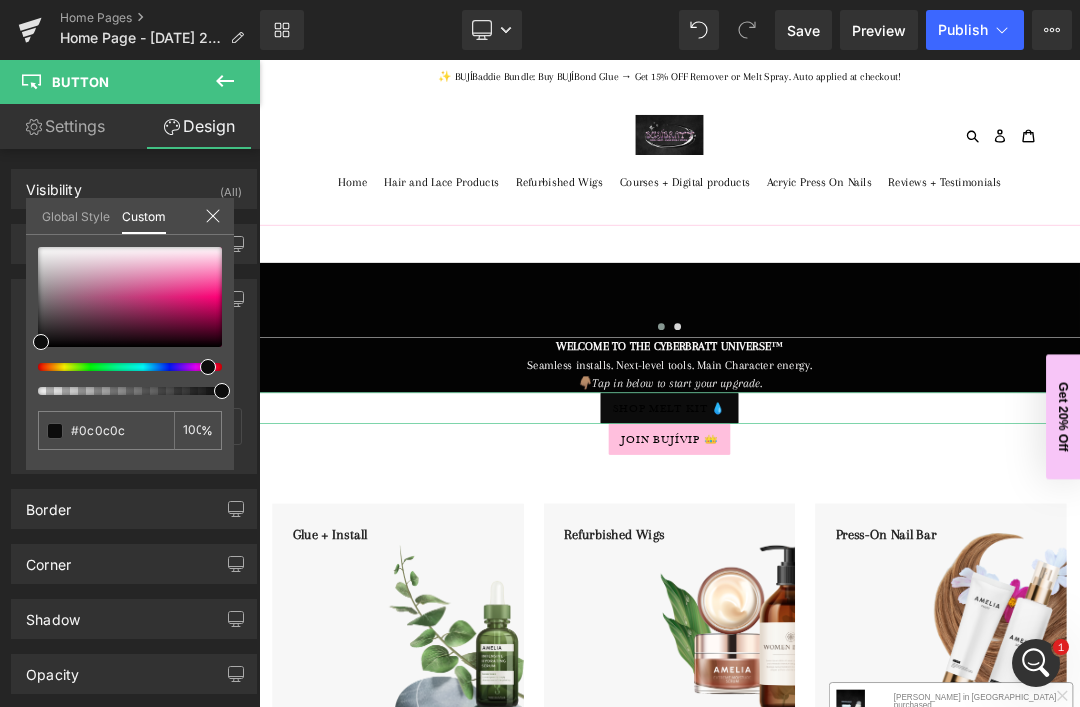 click 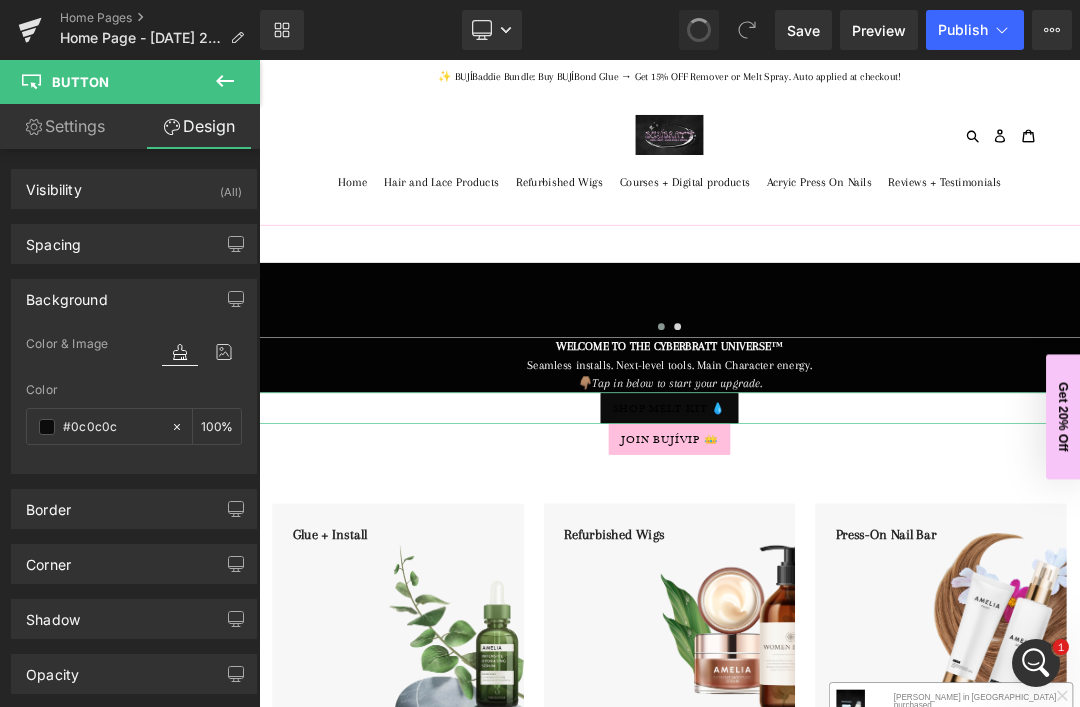type on "#ffbfdd" 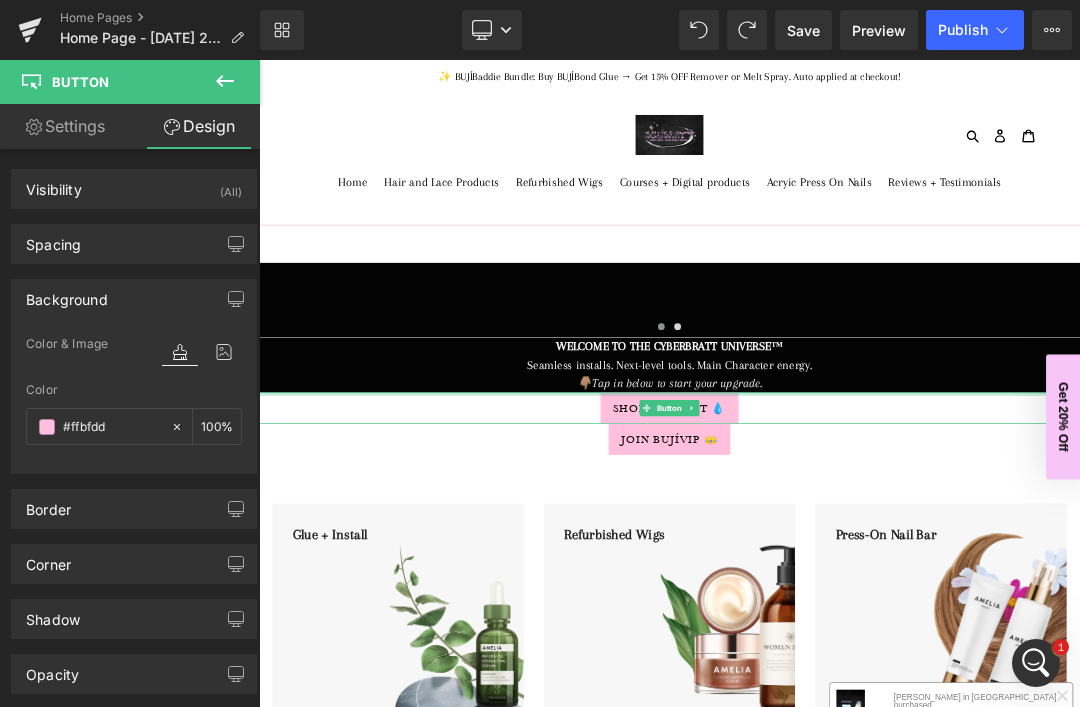 click at bounding box center [864, 552] 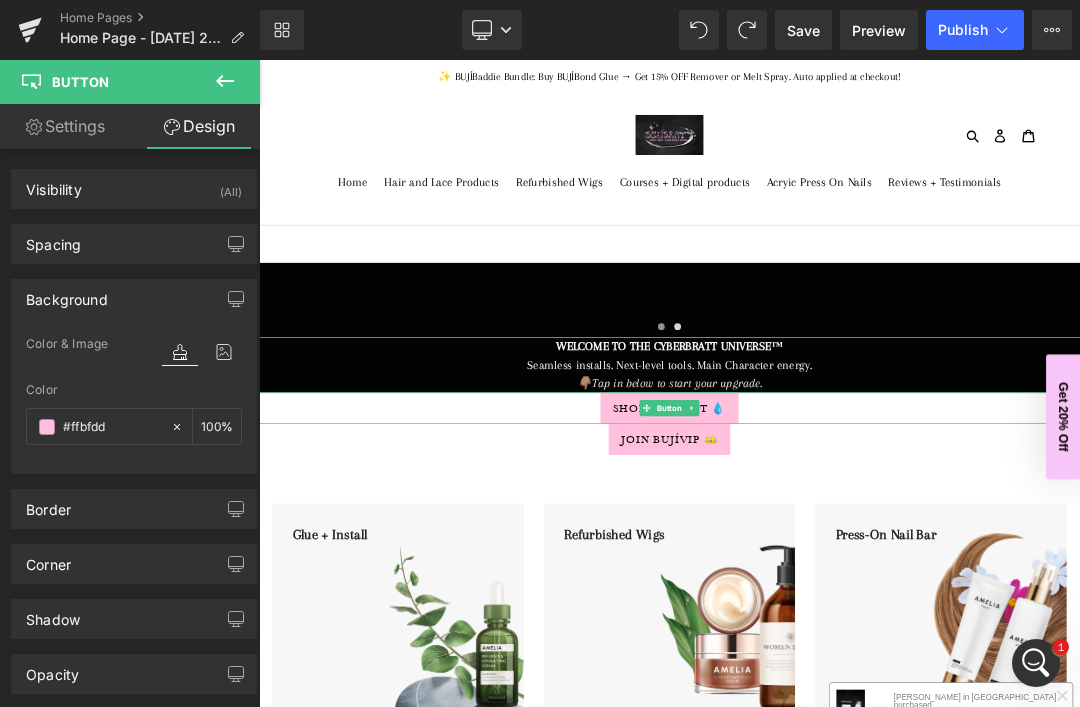 click on "Shop Melt Kit 💧" at bounding box center (864, 573) 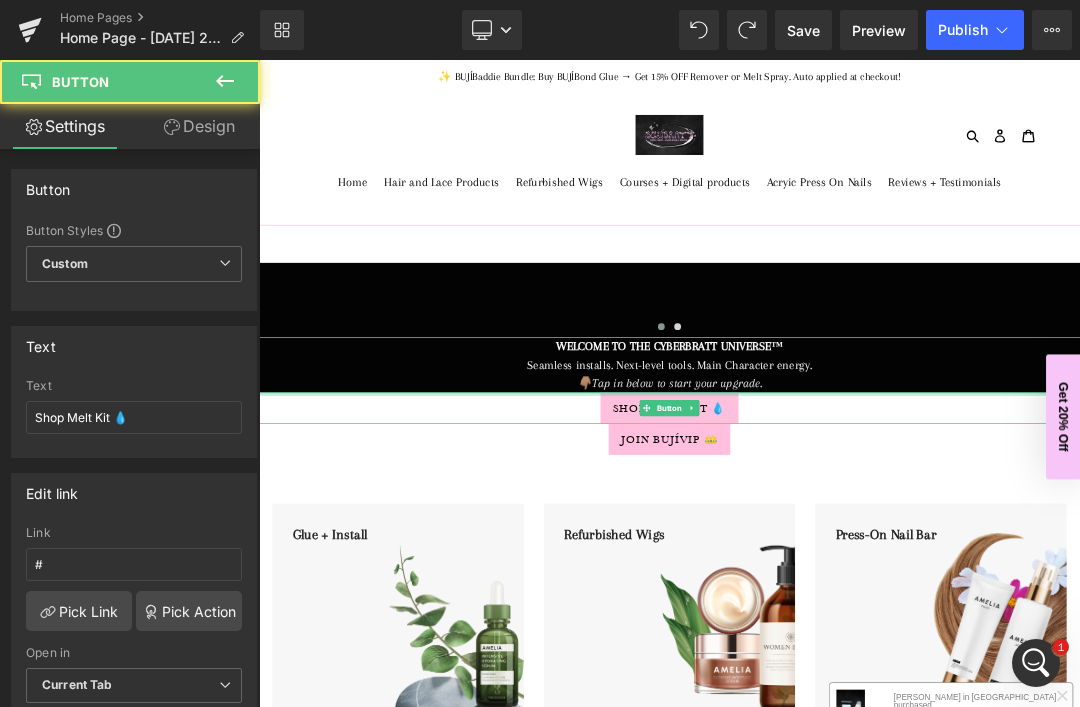 click at bounding box center (864, 552) 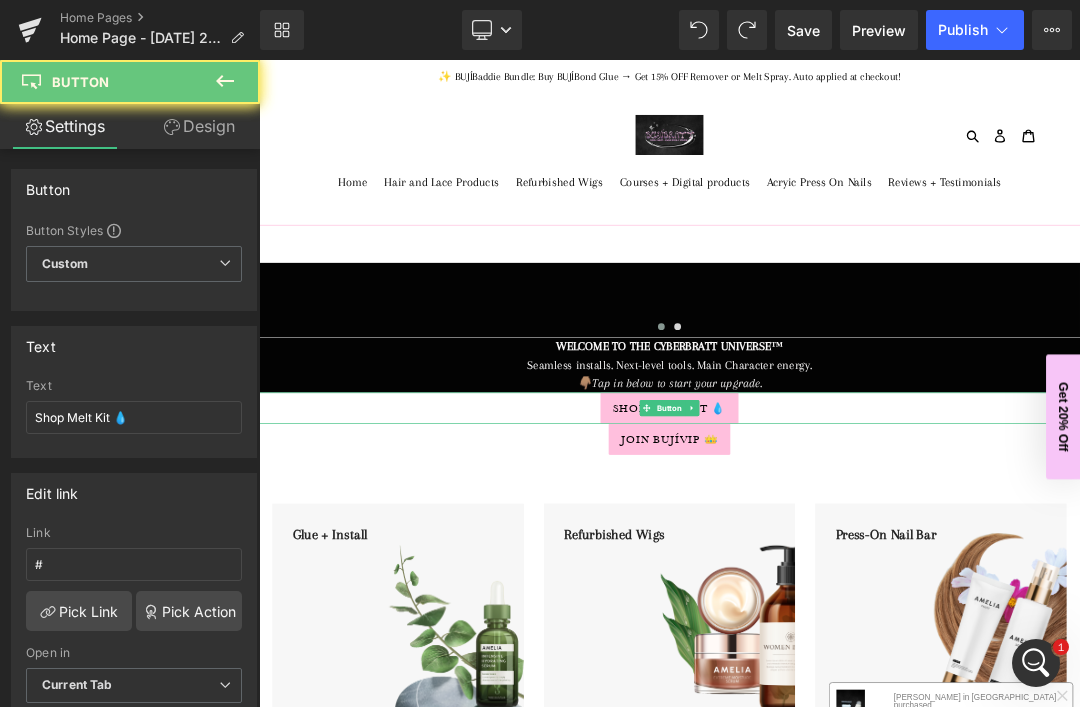 click on "Join BUJÍVIP 👑" at bounding box center [864, 619] 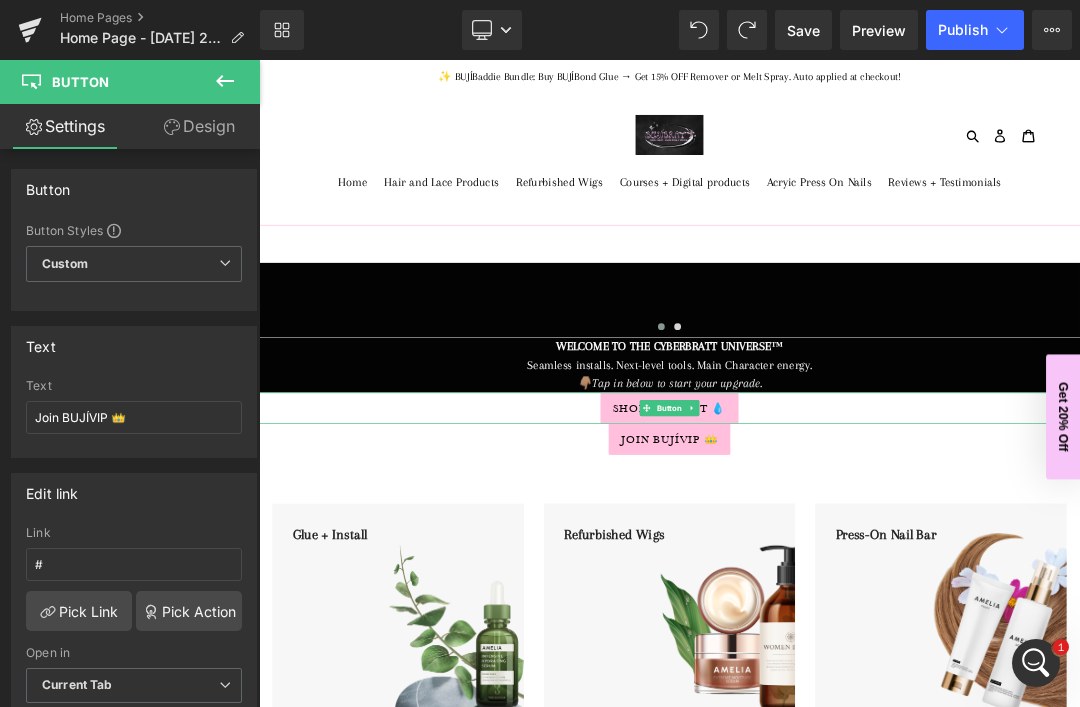 click on "Glue + Install
Text Block         Shop Now Button
Hero Banner
Refurbished Wigs
Text Block         Shop Now Button
Hero Banner
Press-On Nail Bar
Text Block         Shop Now Button
Hero Banner
BUJÍVIPCLUB Club
Text Block         Shop Now Button
Hero Banner         Row         Row" at bounding box center [864, 1084] 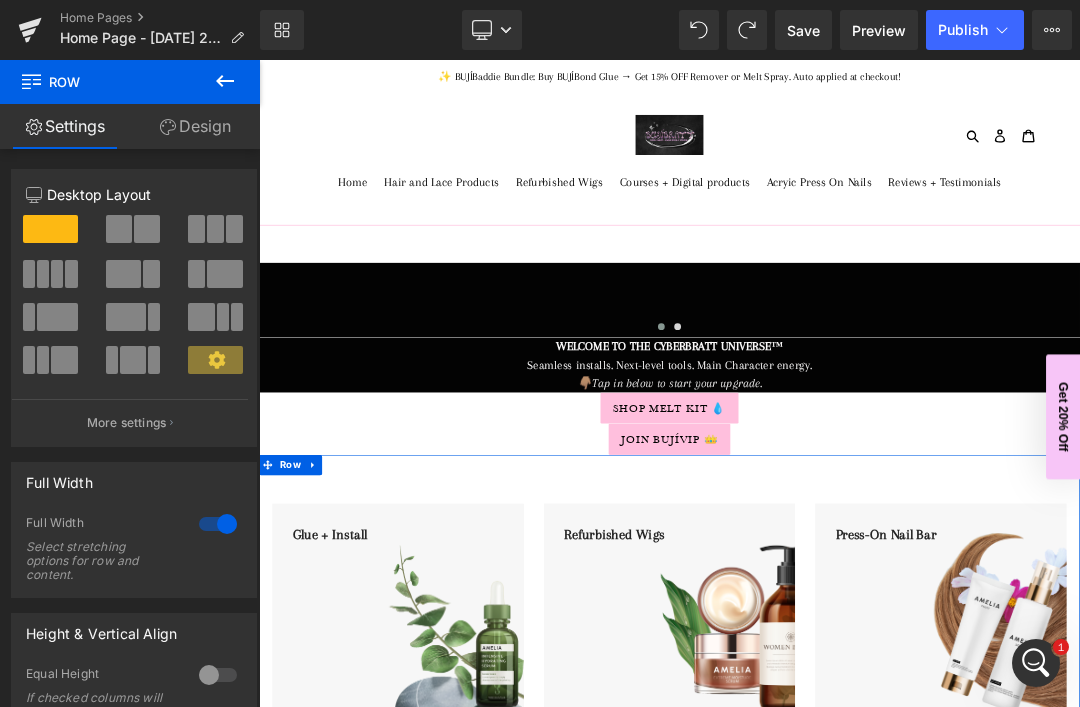 click on "Design" at bounding box center [195, 126] 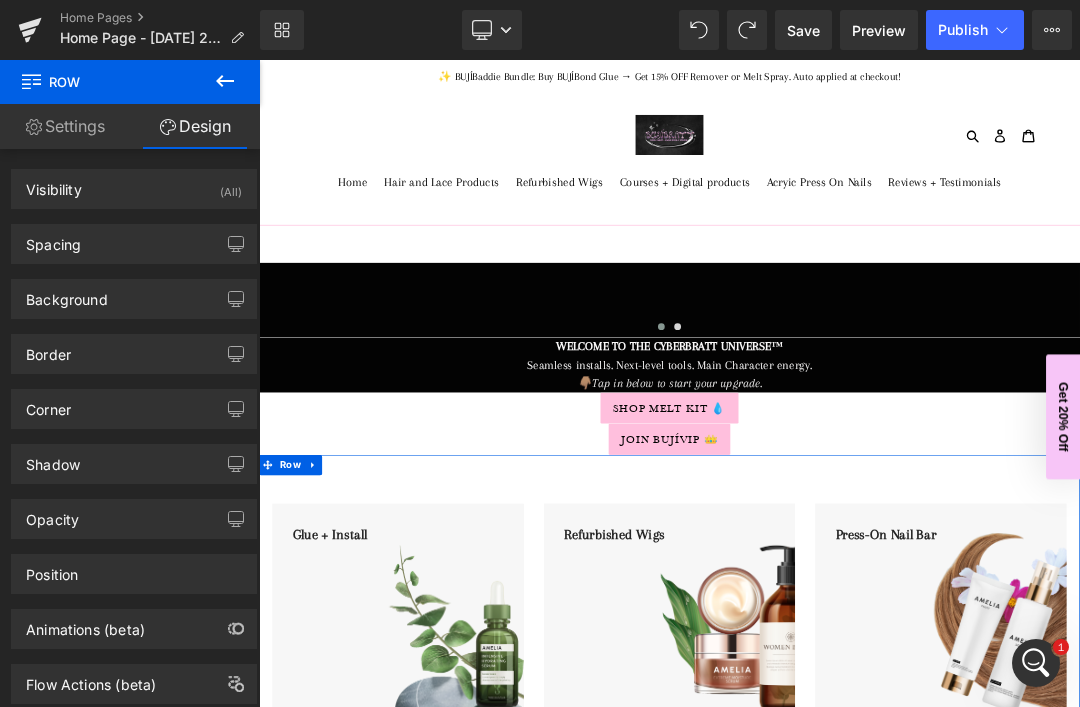 click on "Background" at bounding box center (67, 294) 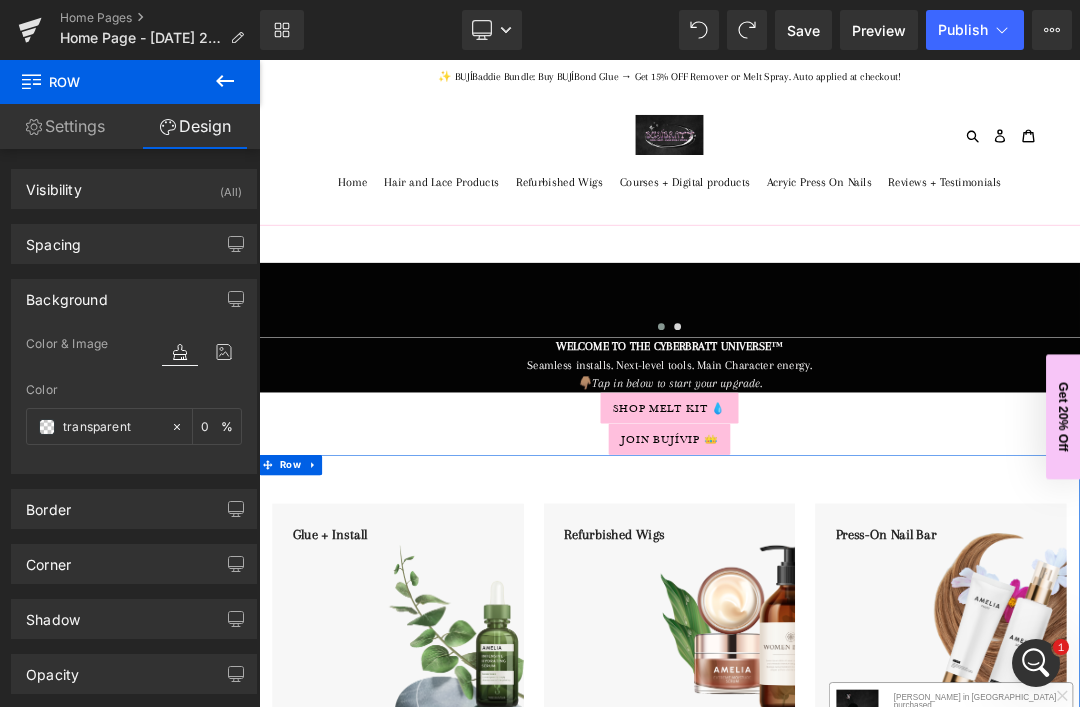 click at bounding box center [47, 427] 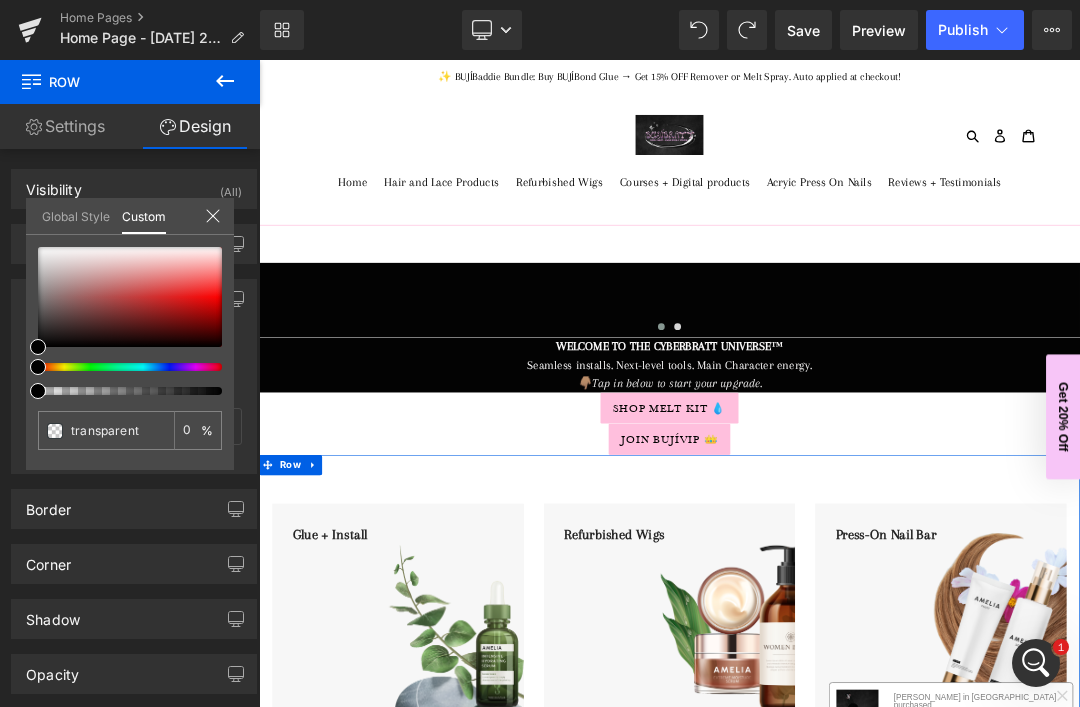 click at bounding box center (130, 391) 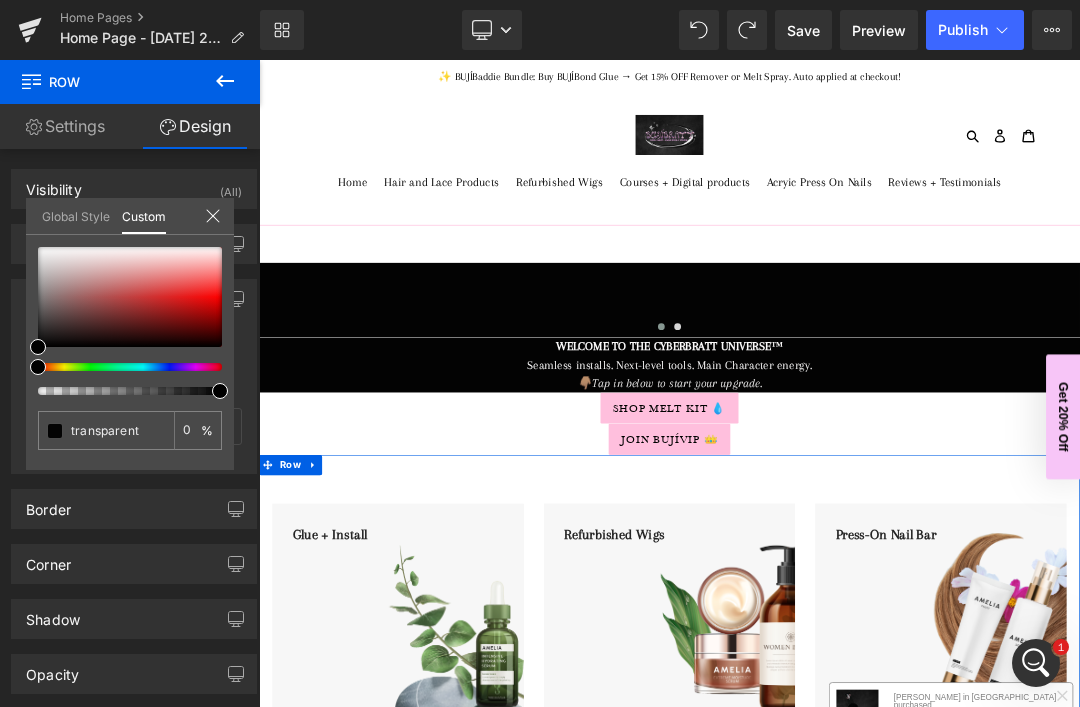 type on "#000000" 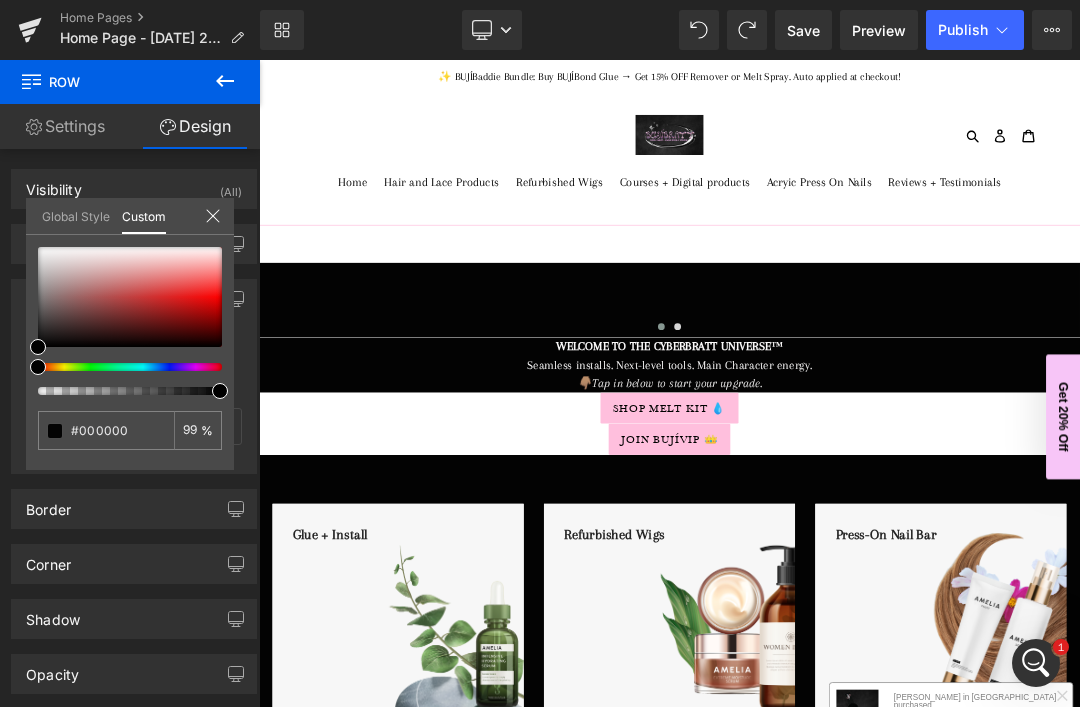 click at bounding box center [864, 586] 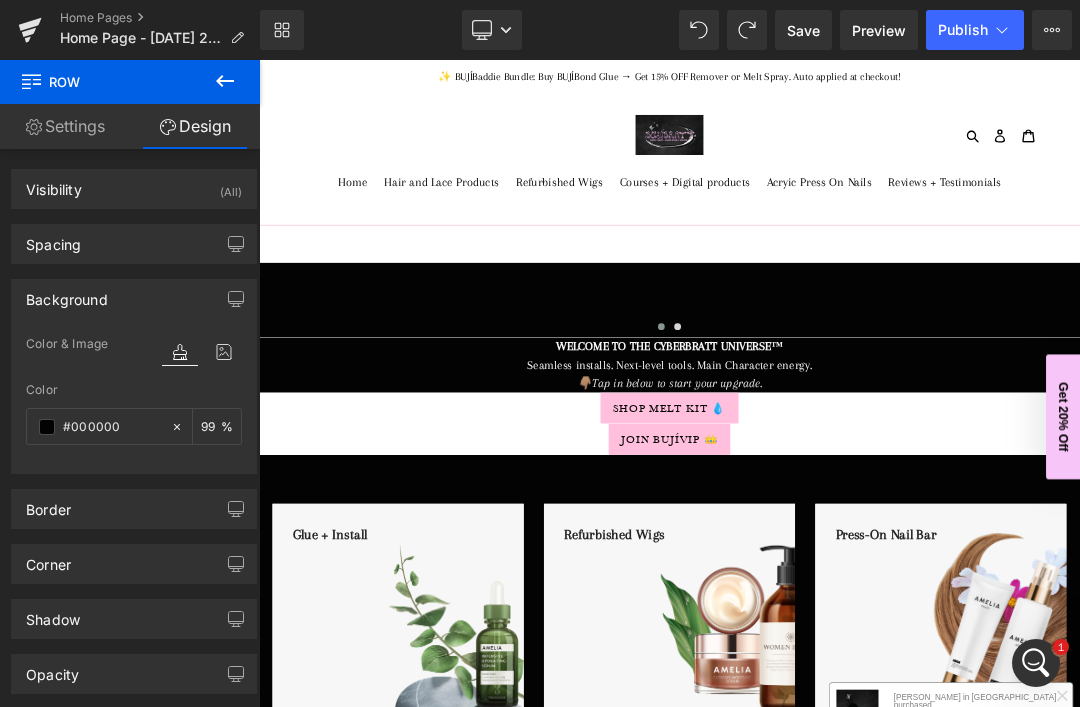click on "Join BUJÍVIP 👑" at bounding box center [864, 619] 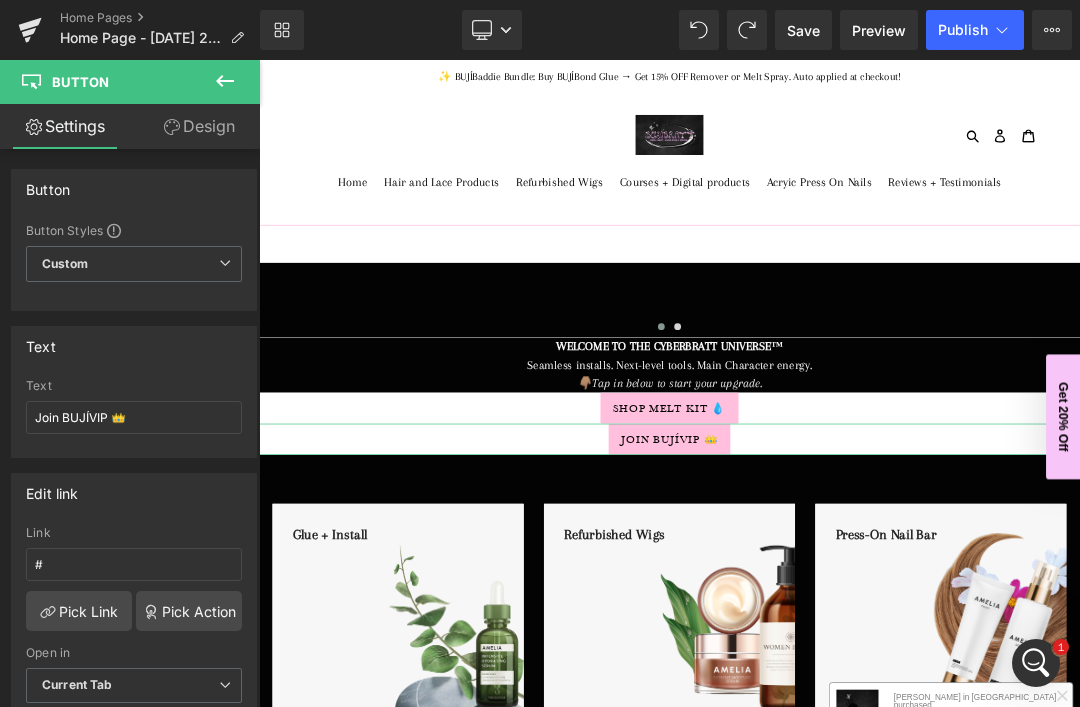 click on "Design" at bounding box center (199, 126) 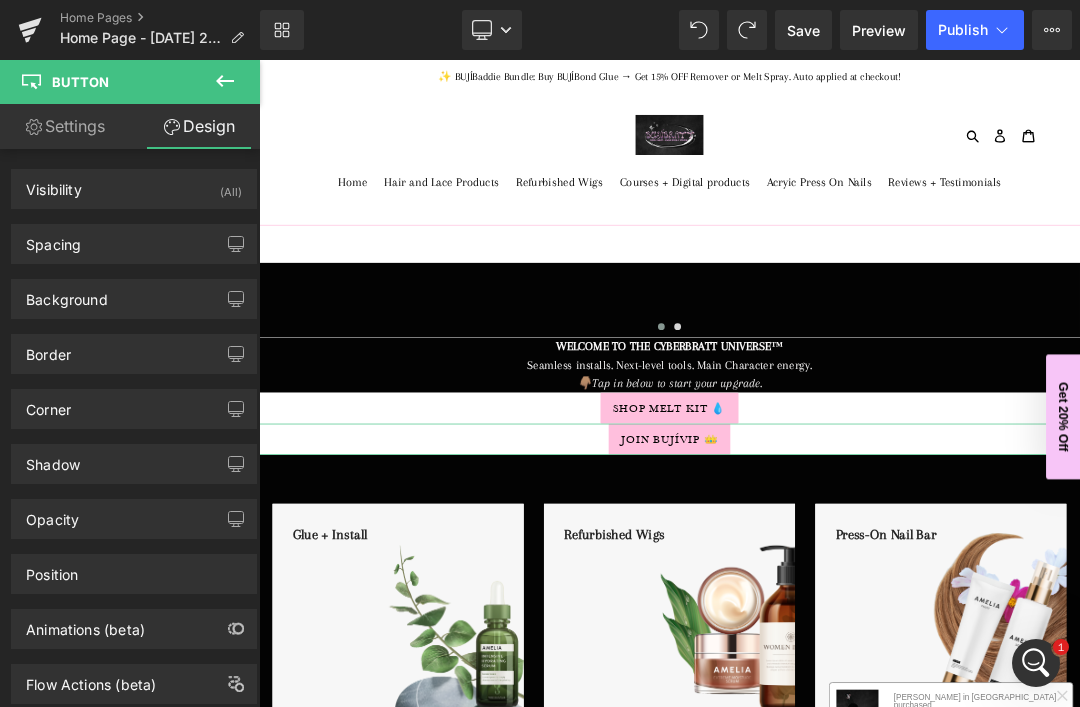 click on "Background" at bounding box center (67, 294) 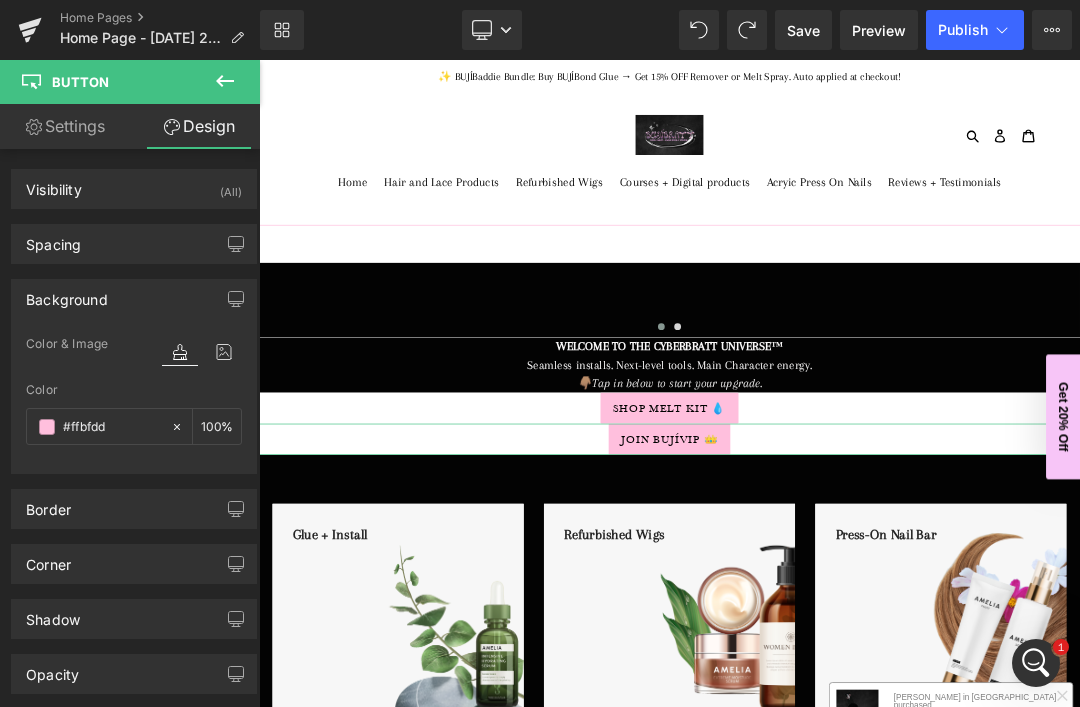 click on "Design" at bounding box center [199, 126] 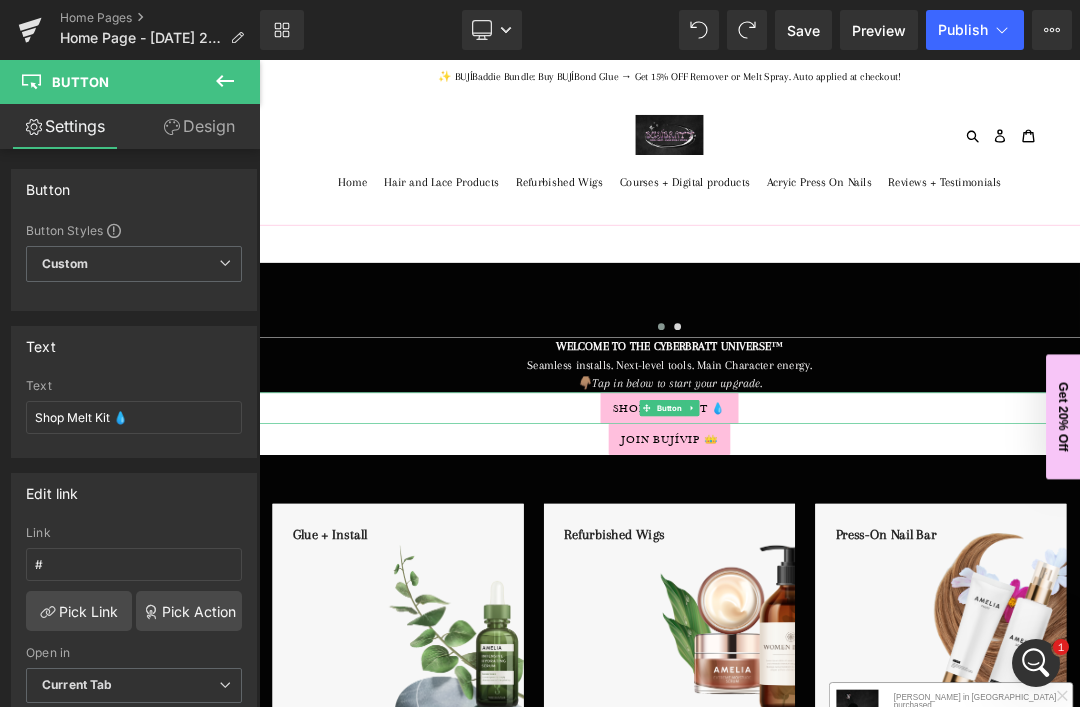 click on "Join BUJÍVIP 👑" at bounding box center (864, 619) 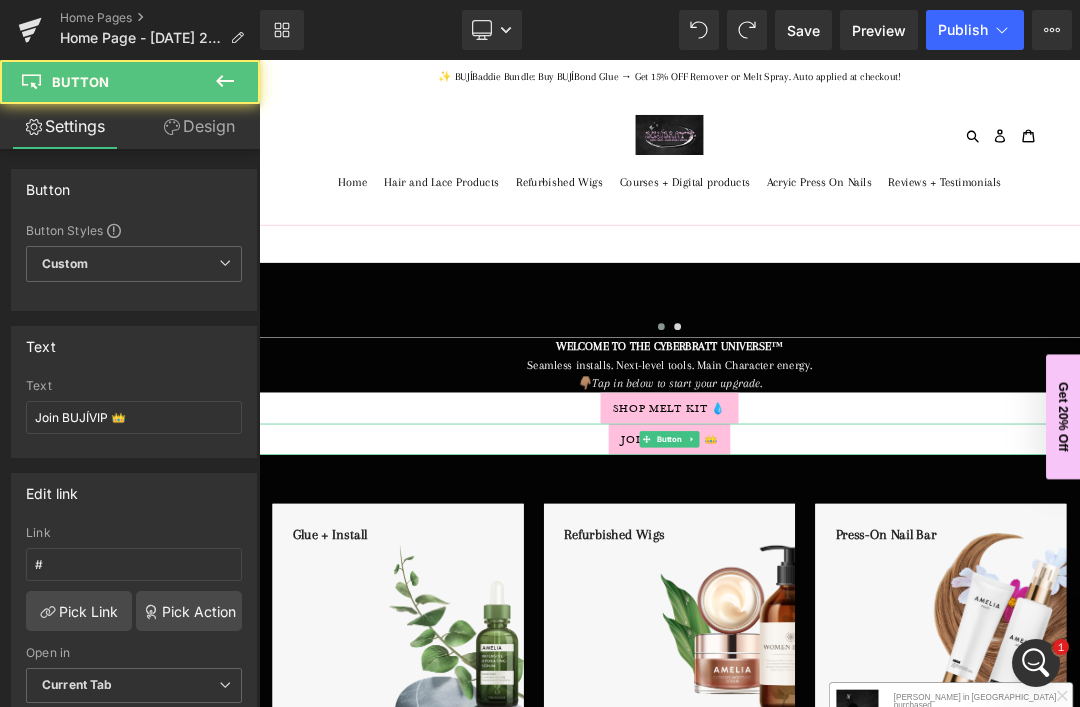 click on "Shop Melt Kit 💧" at bounding box center [864, 573] 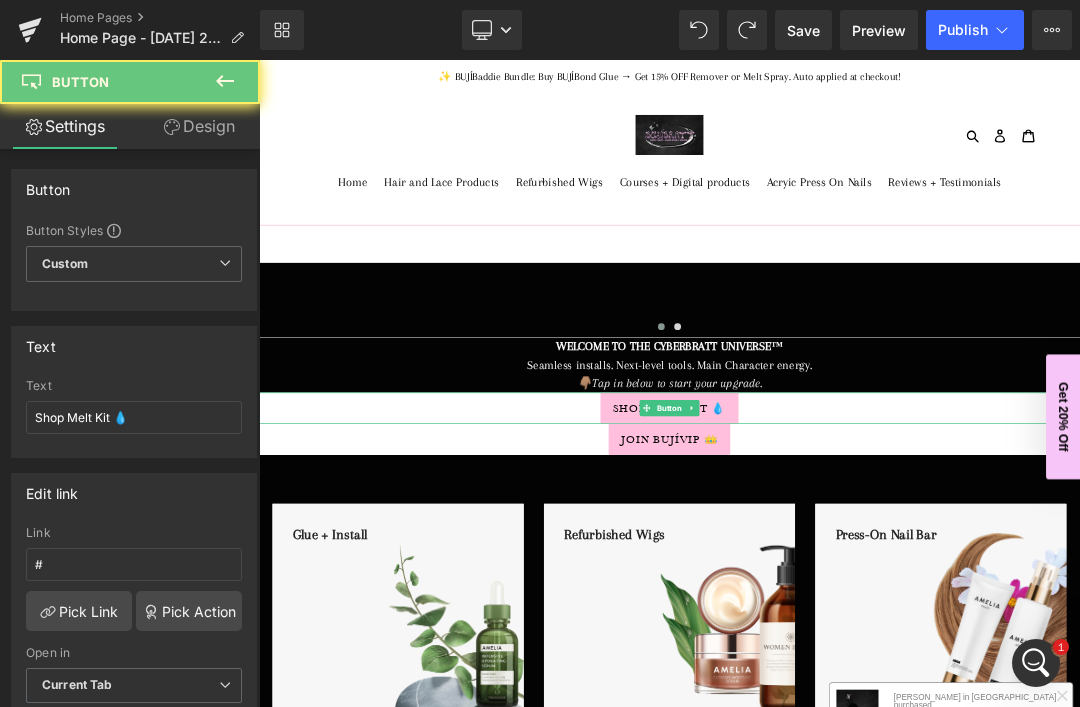 click at bounding box center (259, 60) 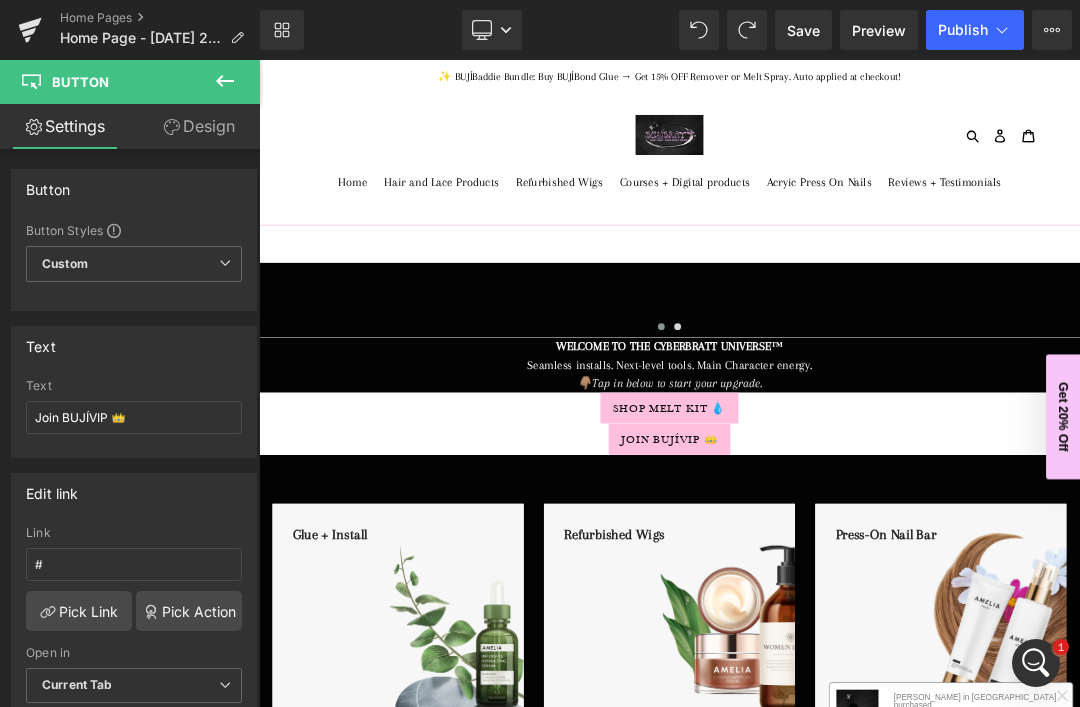 click on "Shop Melt Kit 💧" at bounding box center (864, 573) 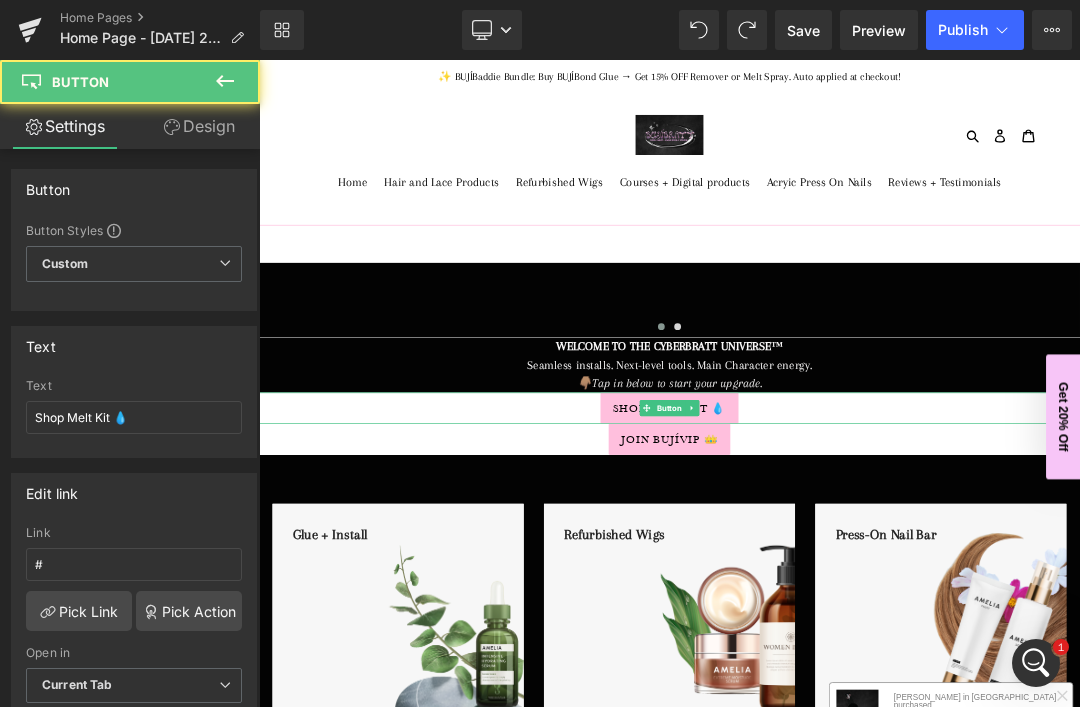 click on "Shop Melt Kit 💧" at bounding box center (864, 573) 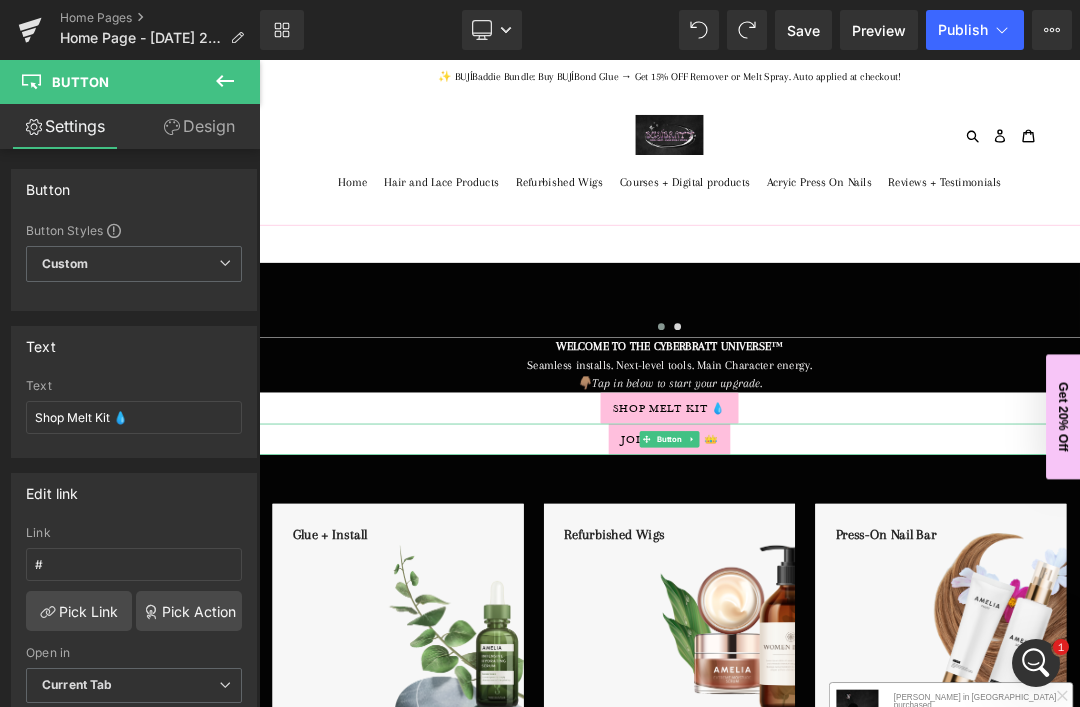 click 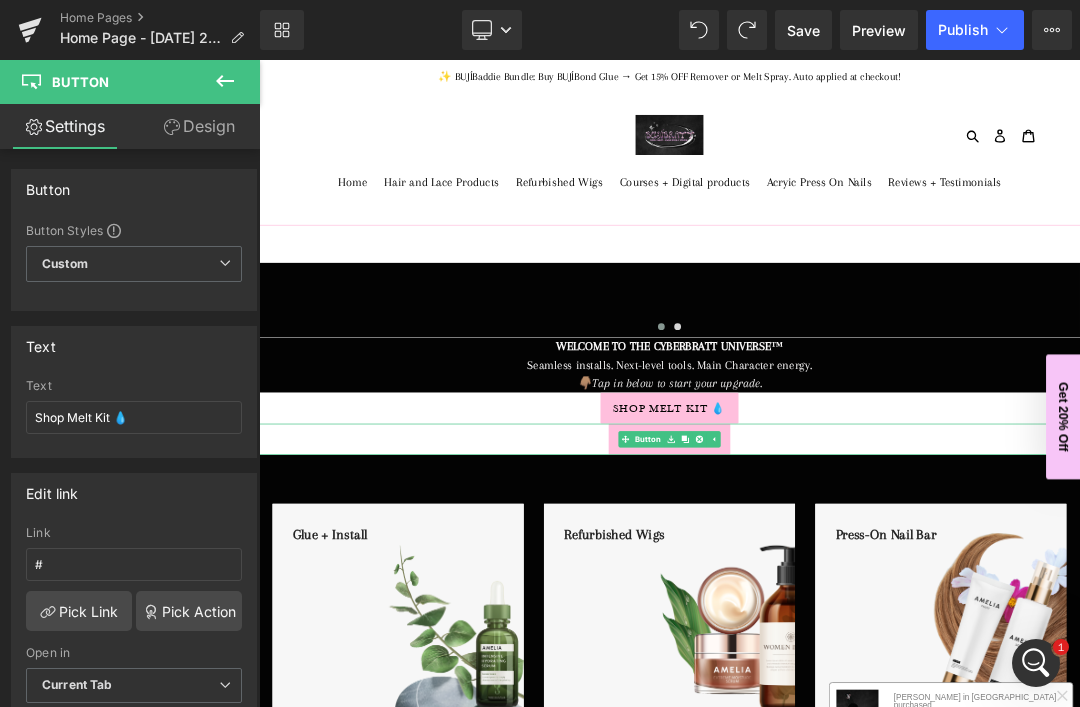 click at bounding box center [908, 619] 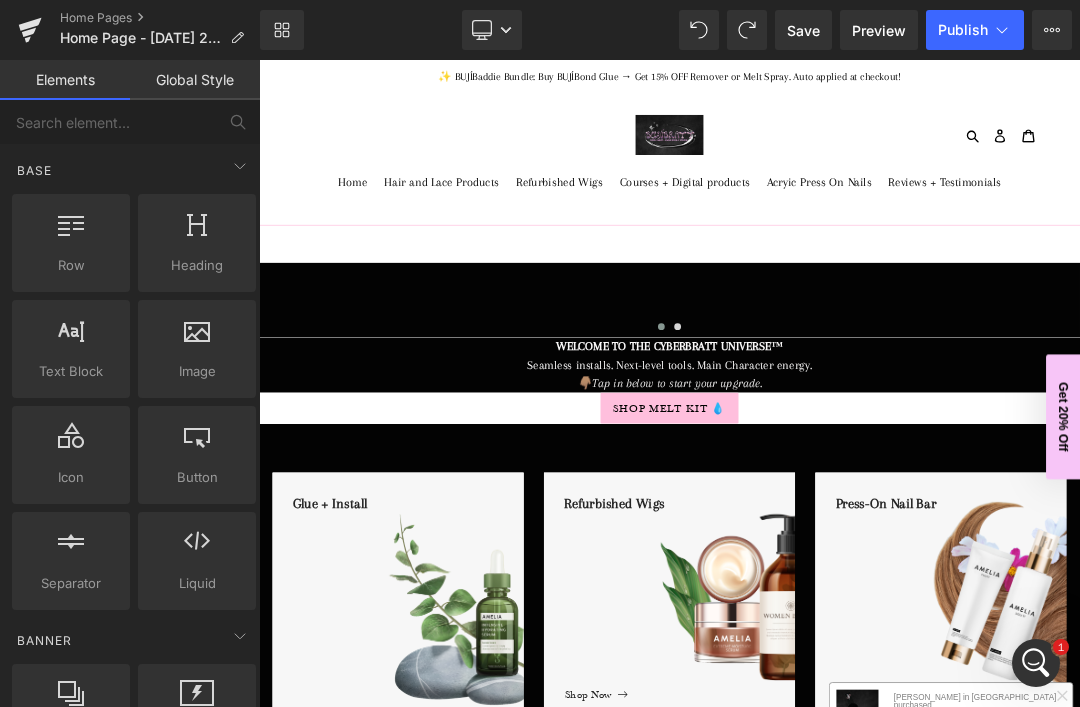 click on "Shop Melt Kit 💧" at bounding box center [864, 573] 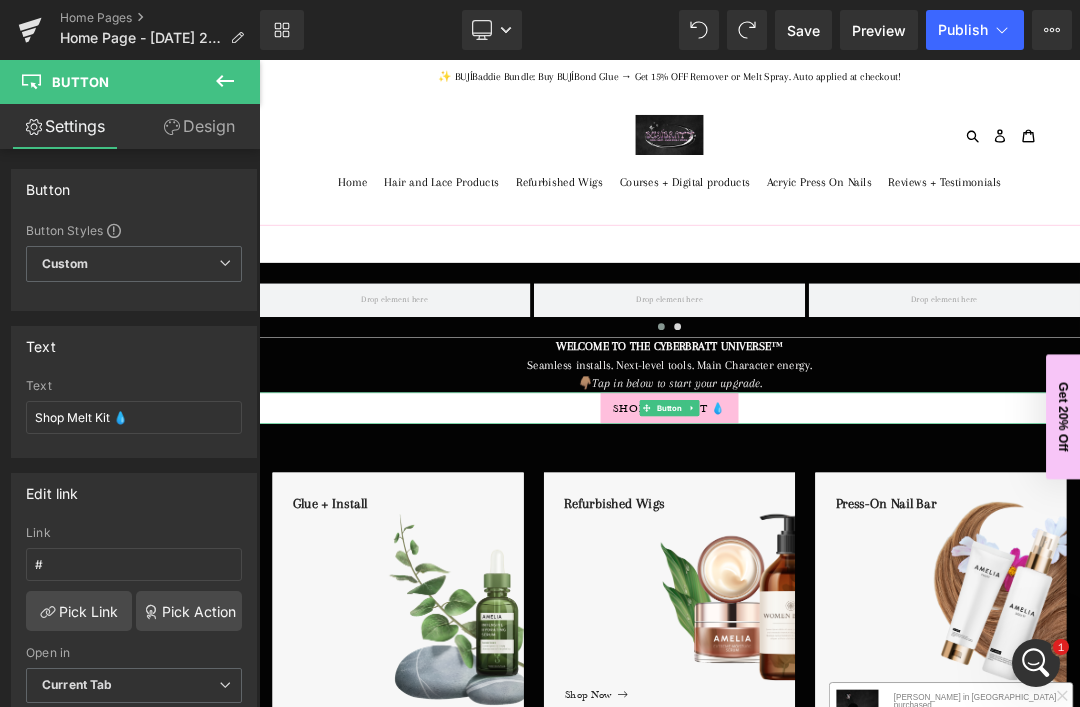 click 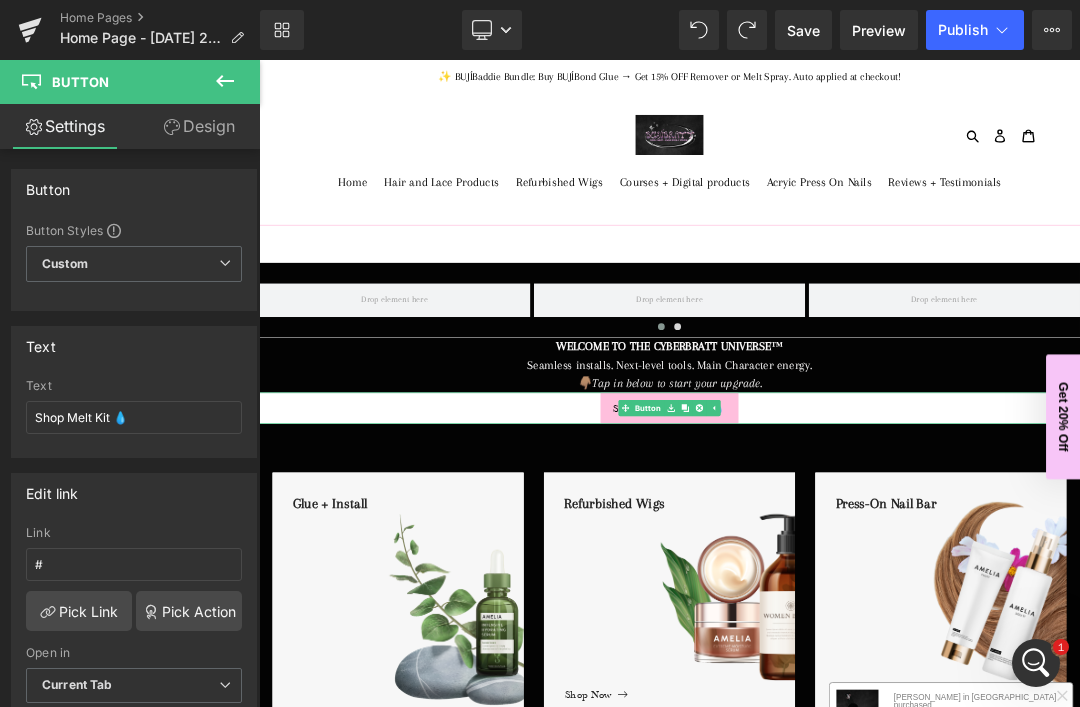 click 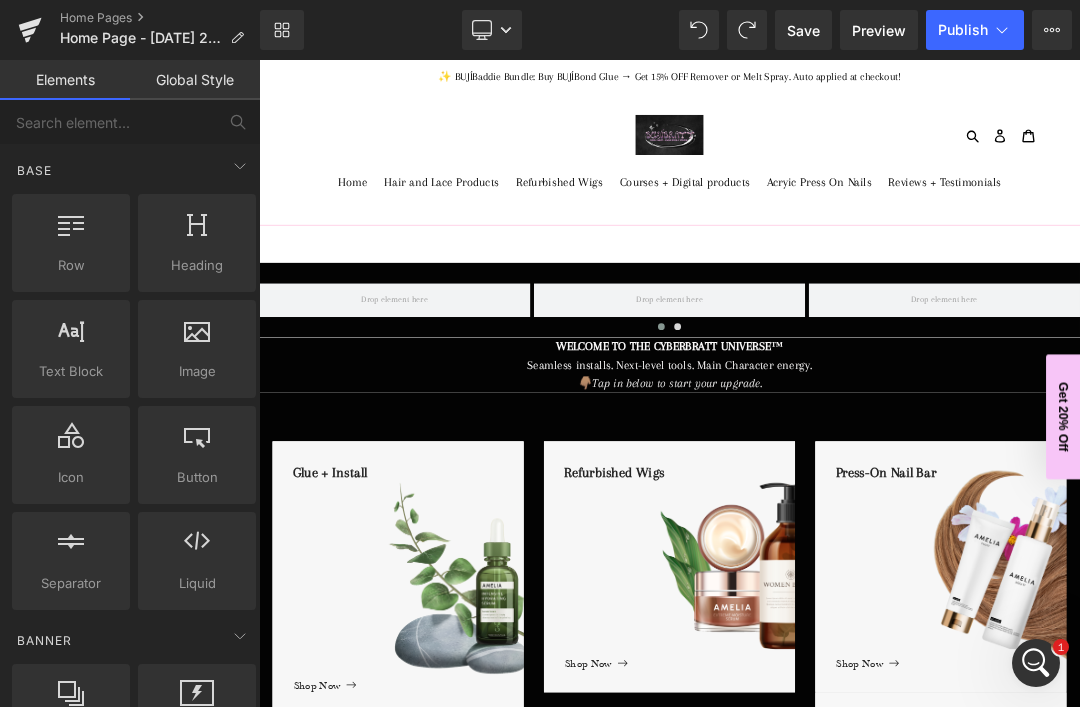 scroll, scrollTop: 0, scrollLeft: 0, axis: both 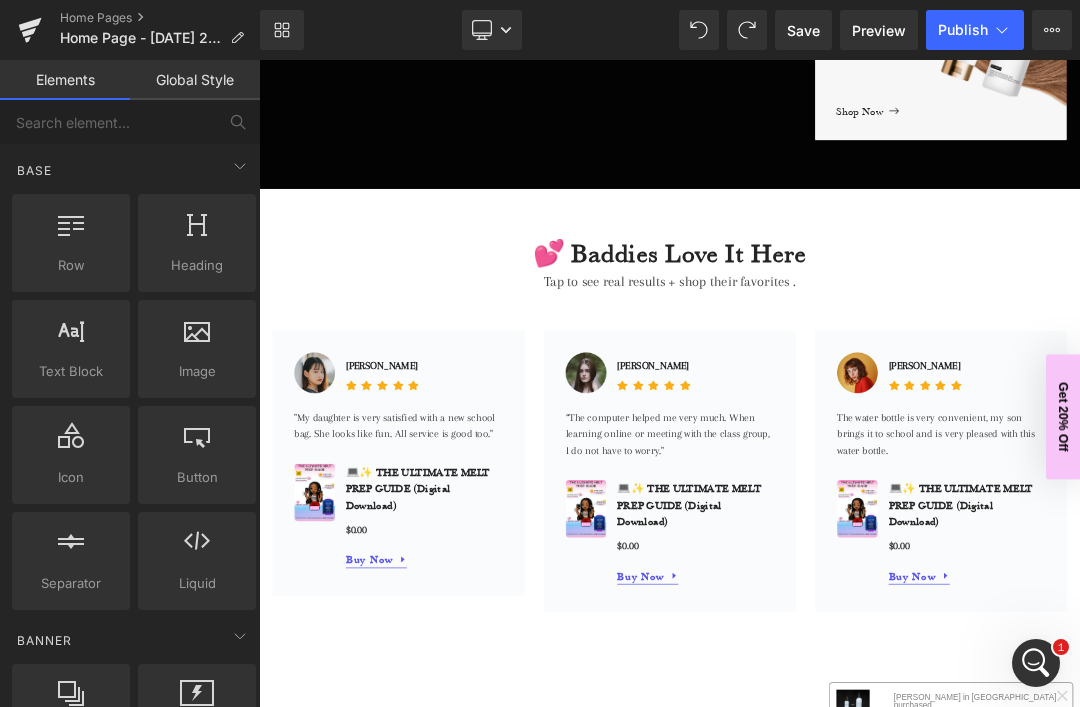 click on "💕 Baddies Love It Here Heading         Tap to see real results + shop their favorites . Text Block
Image
[PERSON_NAME]
Text Block
Icon" at bounding box center [864, 597] 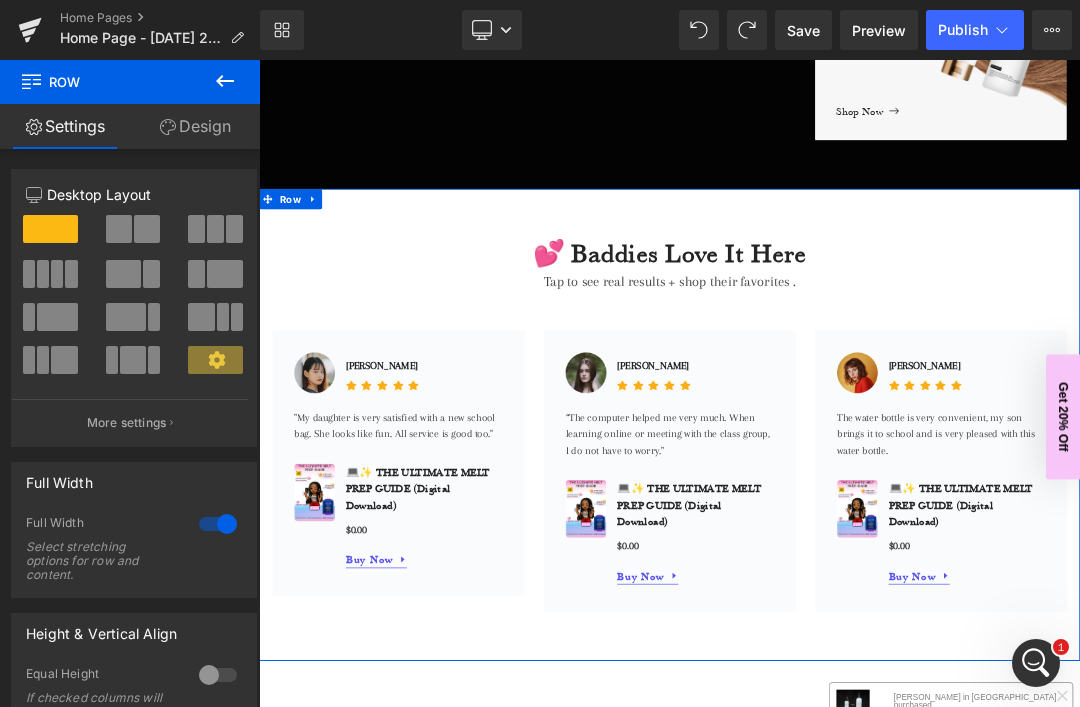 click on "Design" at bounding box center (195, 126) 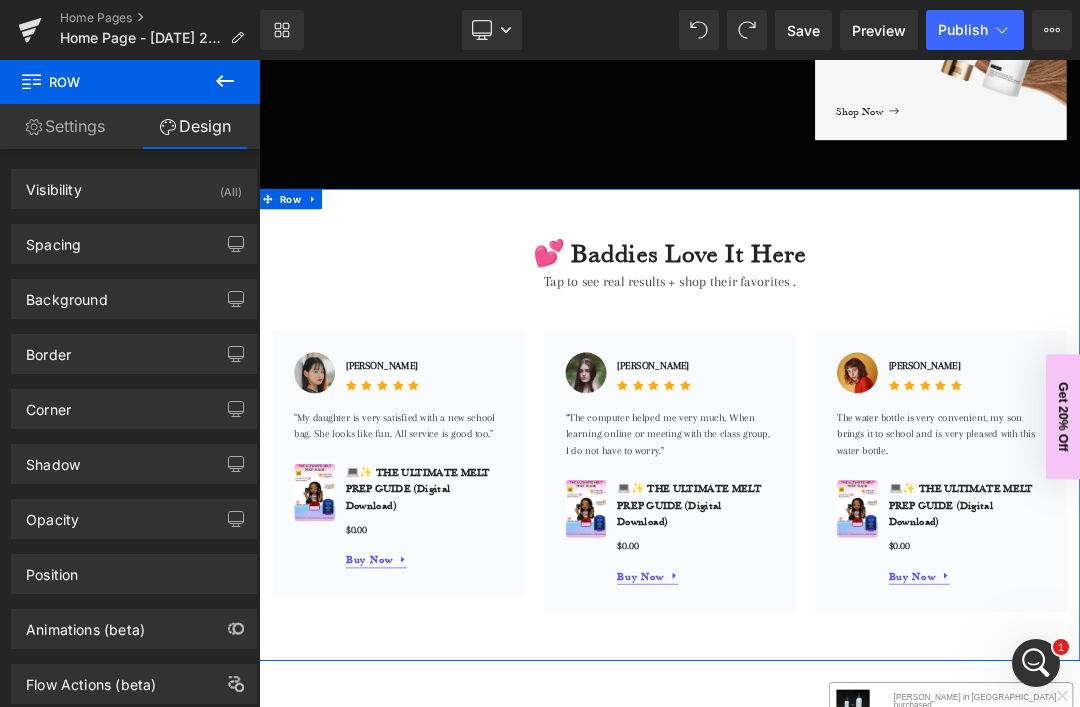 click on "Background" at bounding box center (67, 294) 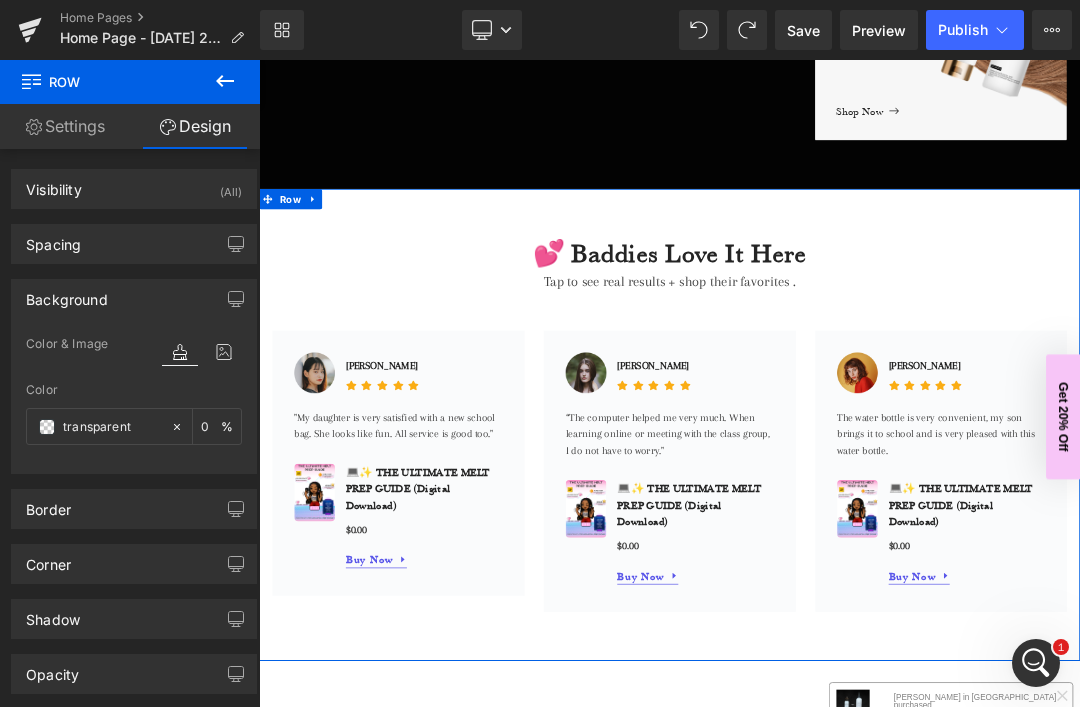 click at bounding box center (47, 427) 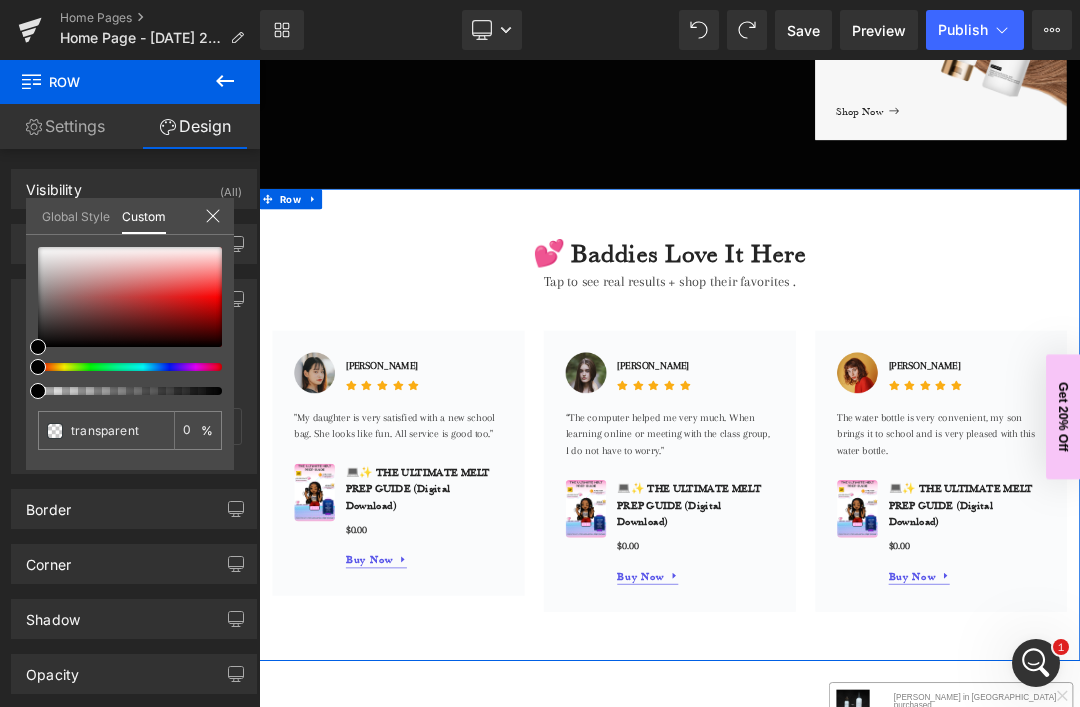 click at bounding box center [130, 391] 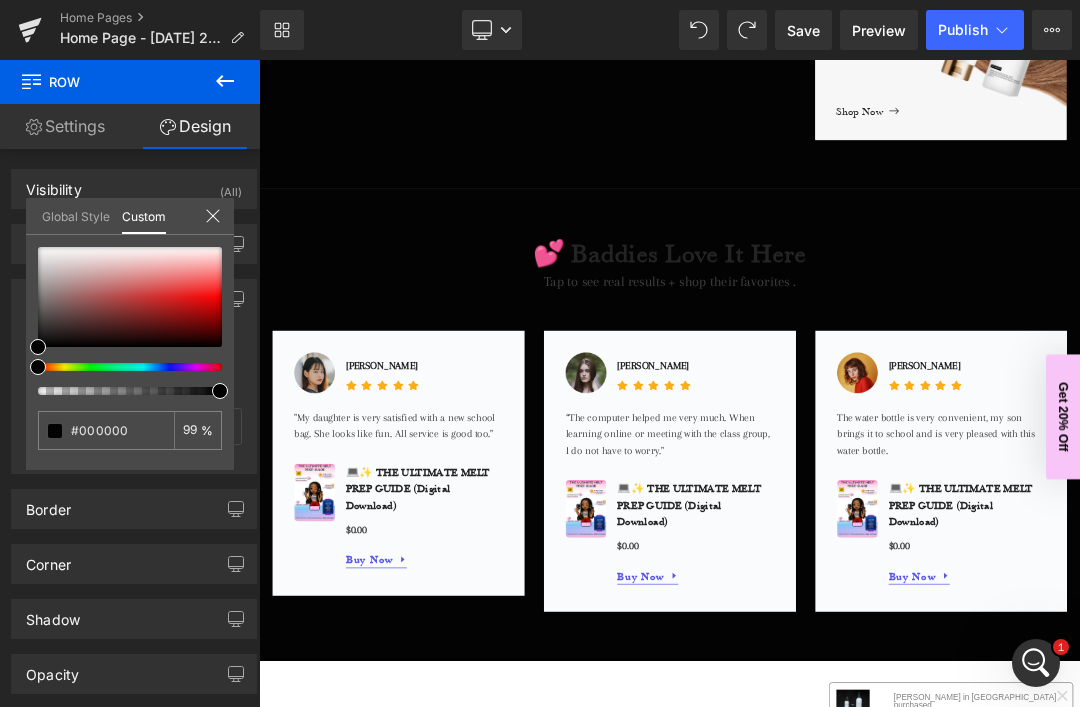 click at bounding box center [864, 586] 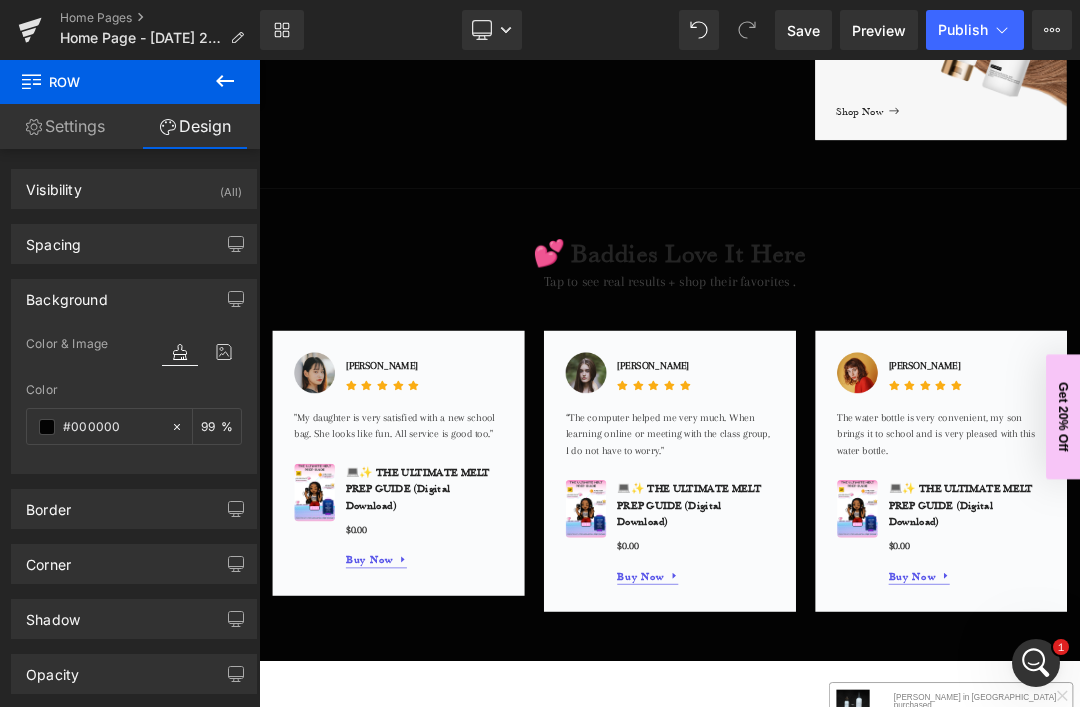 click on "💕 Baddies Love It Here" at bounding box center (864, 345) 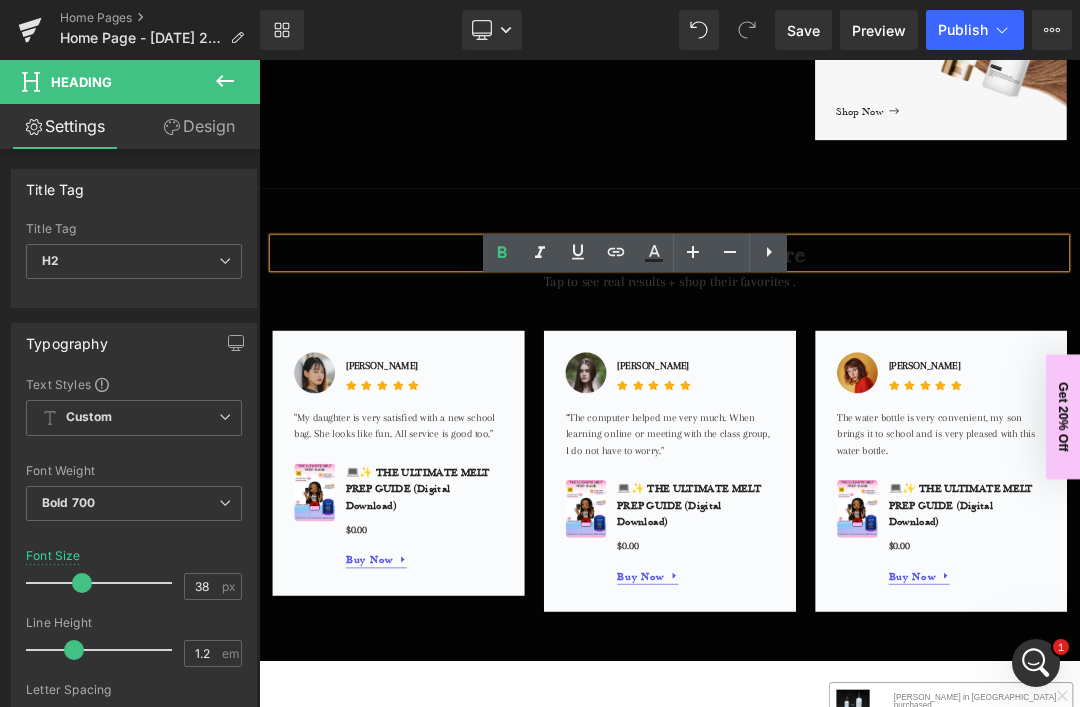 click on "💕 Baddies Love It Here" at bounding box center [864, 345] 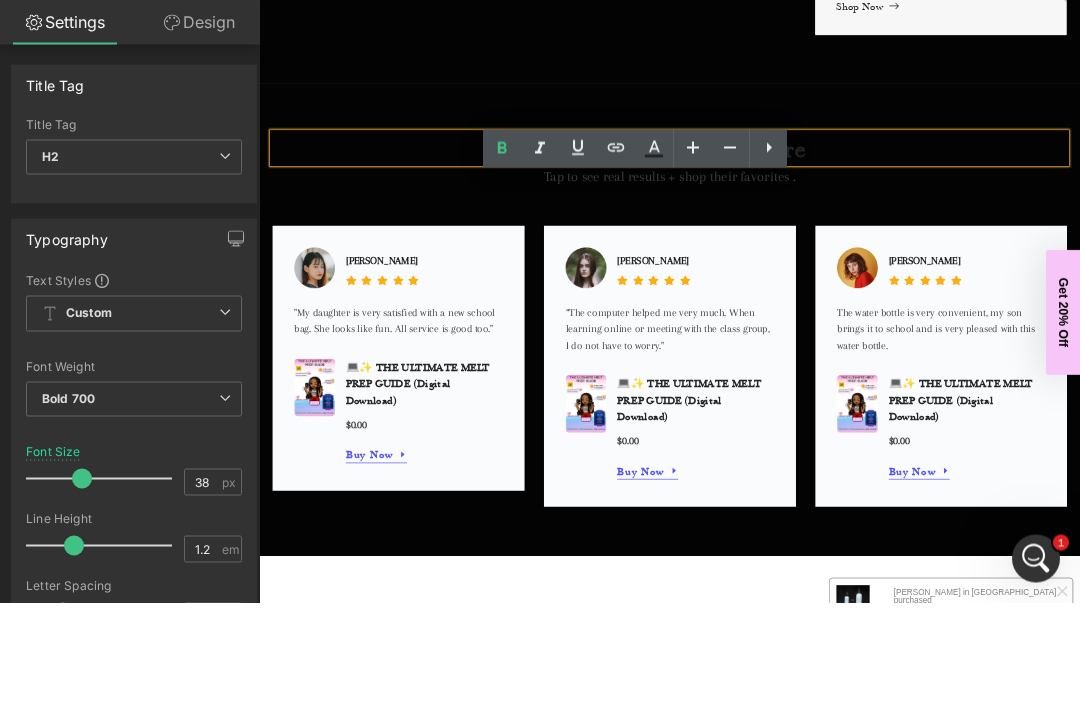 click on "💕 Baddies Love It Here" at bounding box center (864, 241) 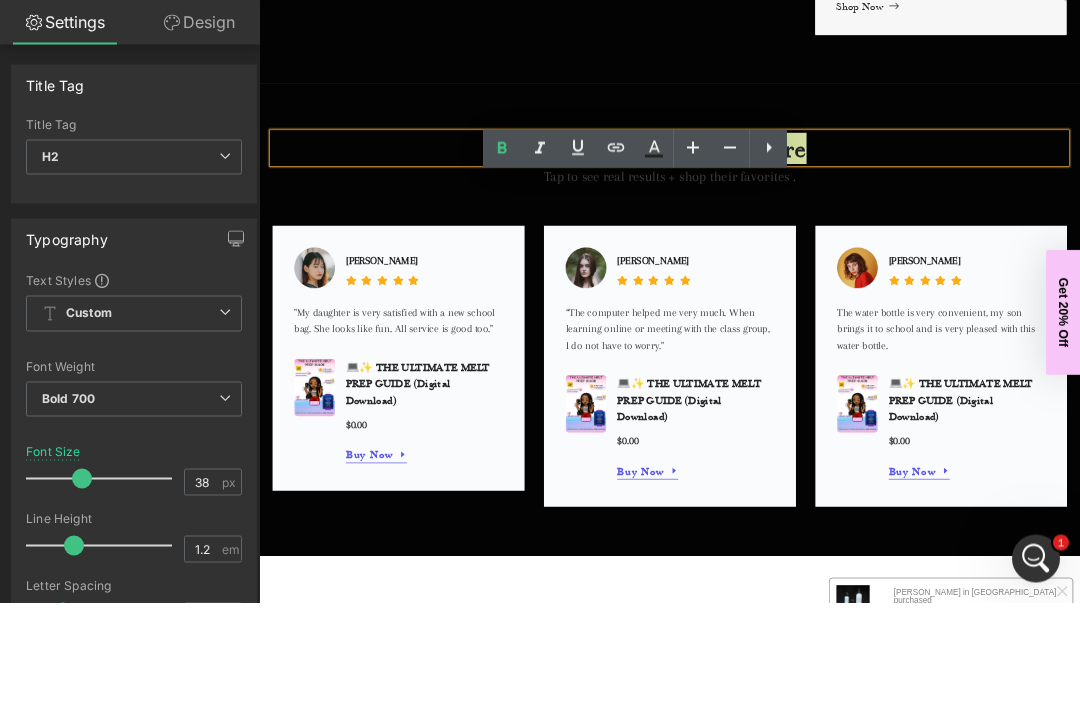 click 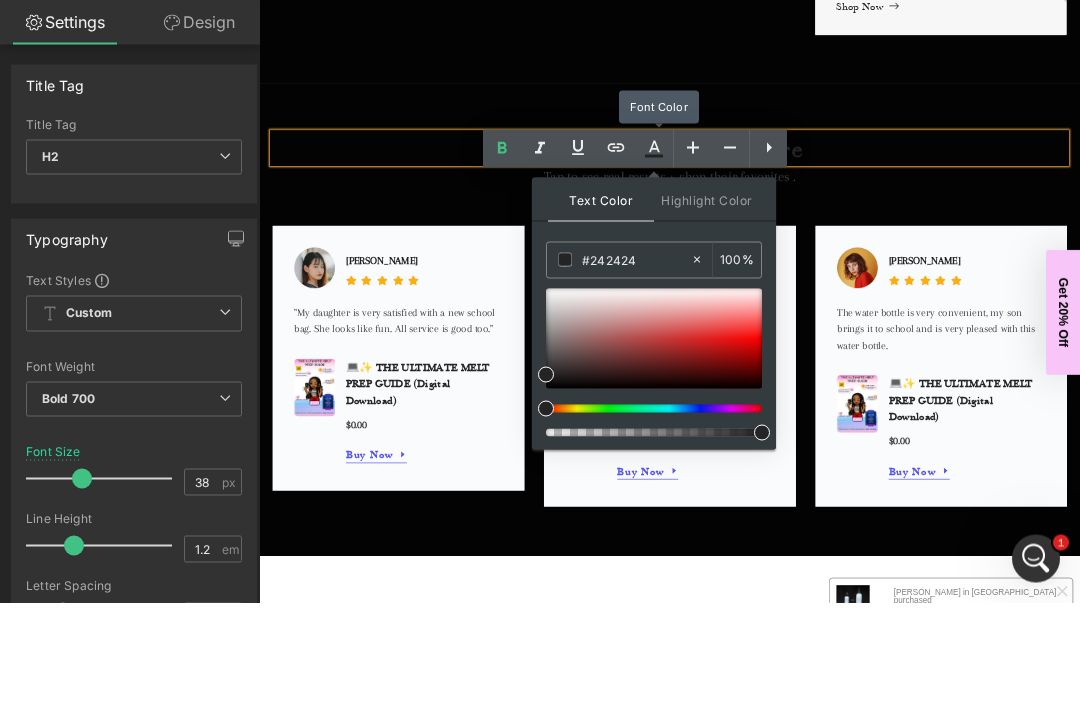 type 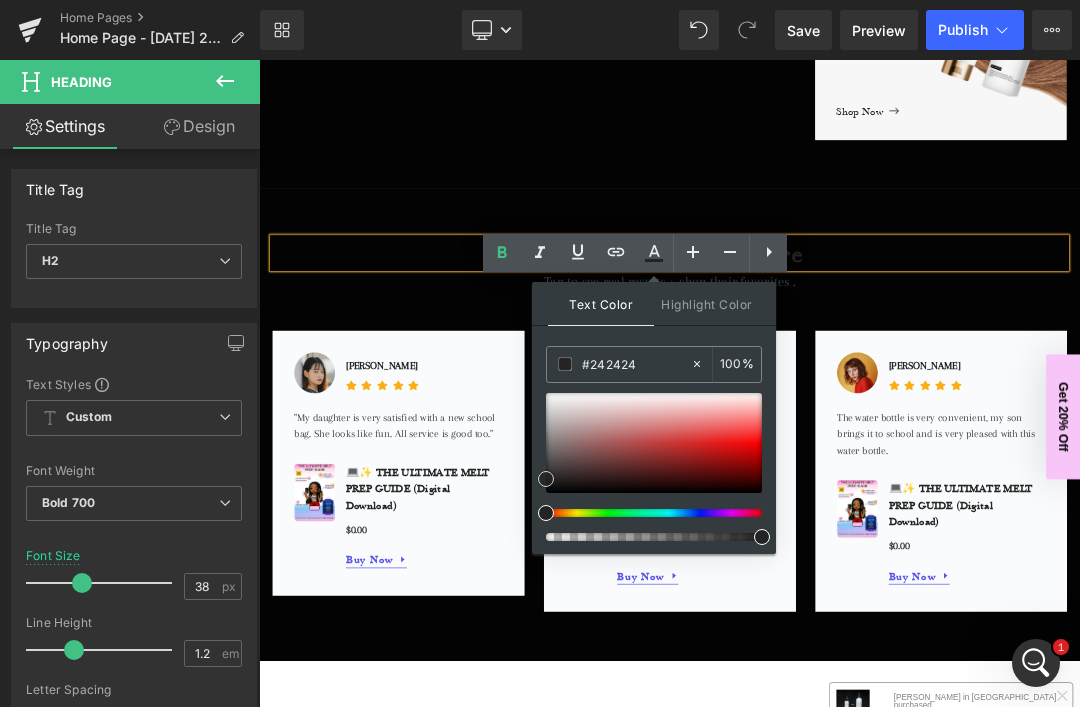 click at bounding box center [654, 443] 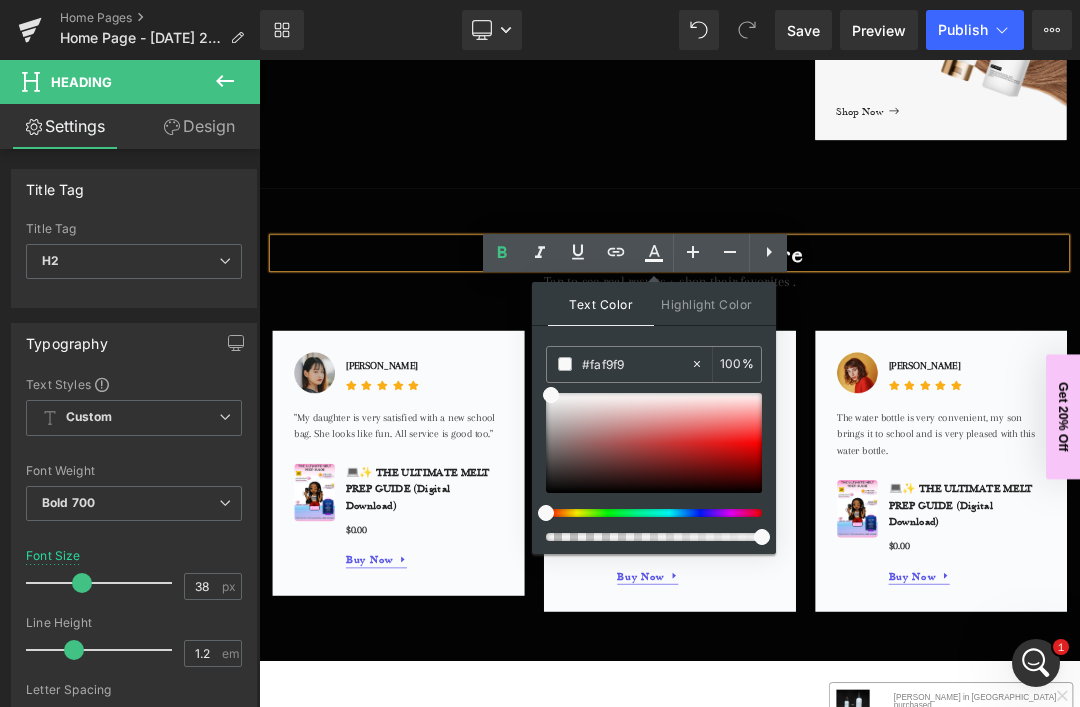 click on "💕  Baddies Love It Here" at bounding box center (864, 345) 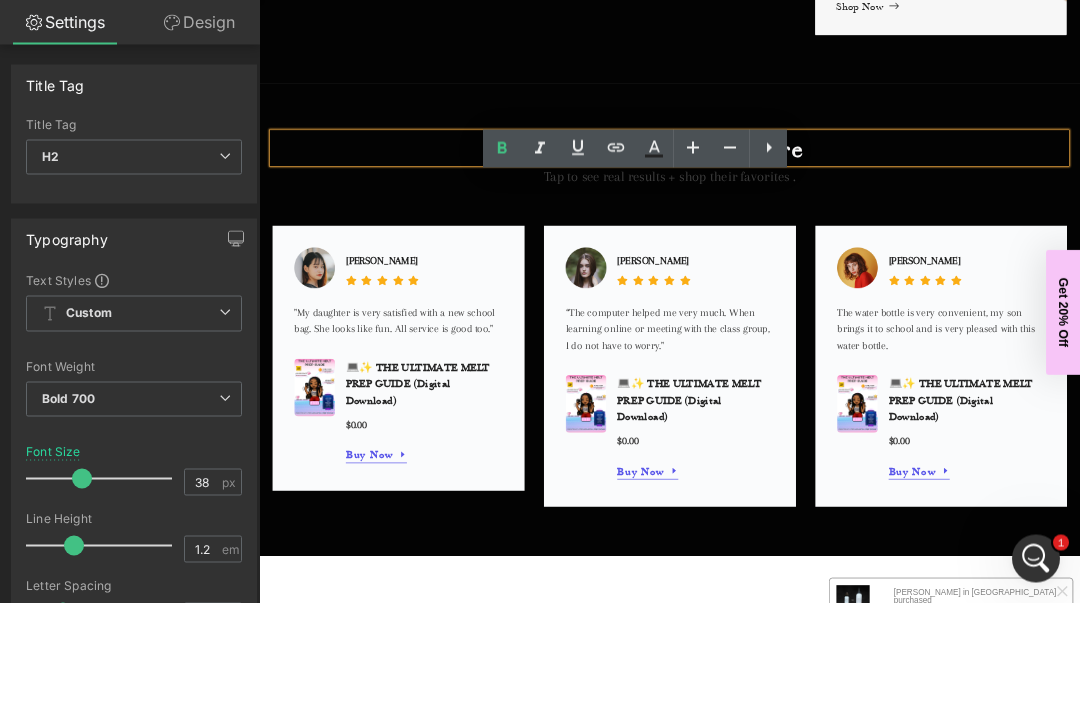 click at bounding box center (259, -44) 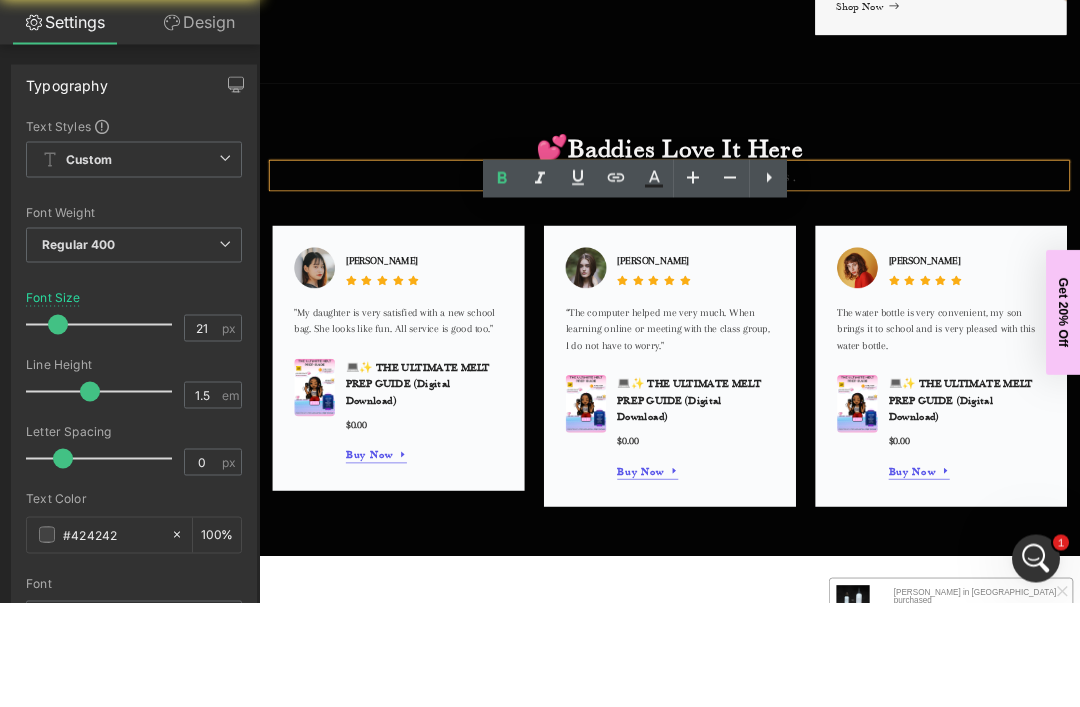 click on "Tap to see real results + shop their favorites ." at bounding box center [864, 281] 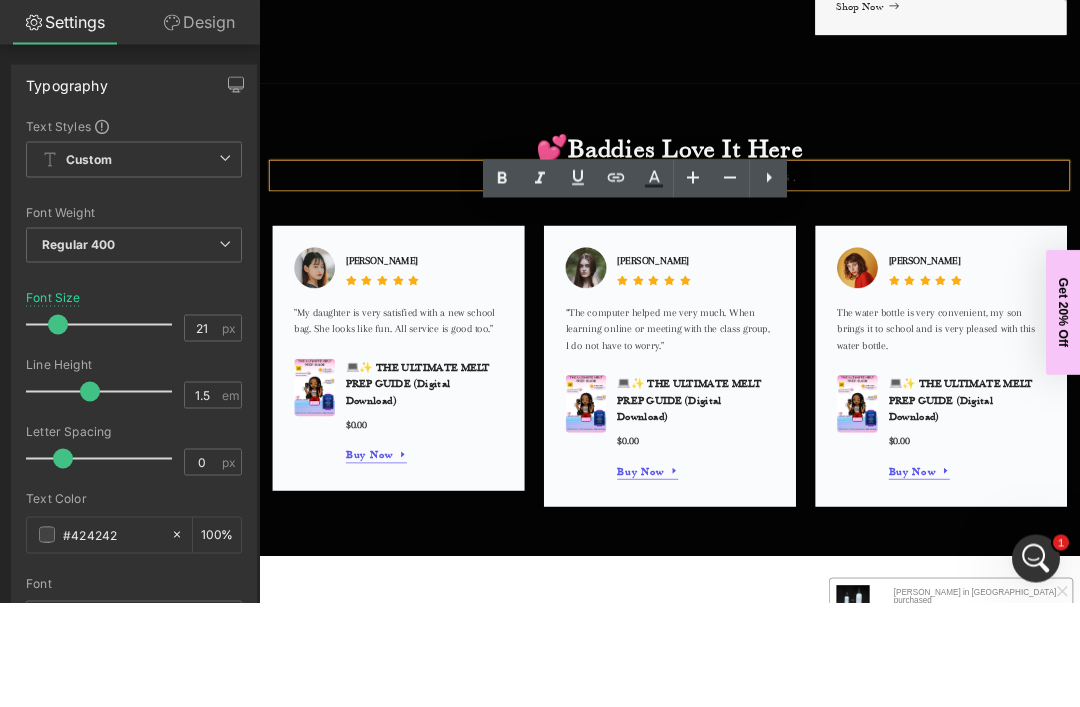 click on "Tap to see real results + shop their favorites ." at bounding box center [864, 281] 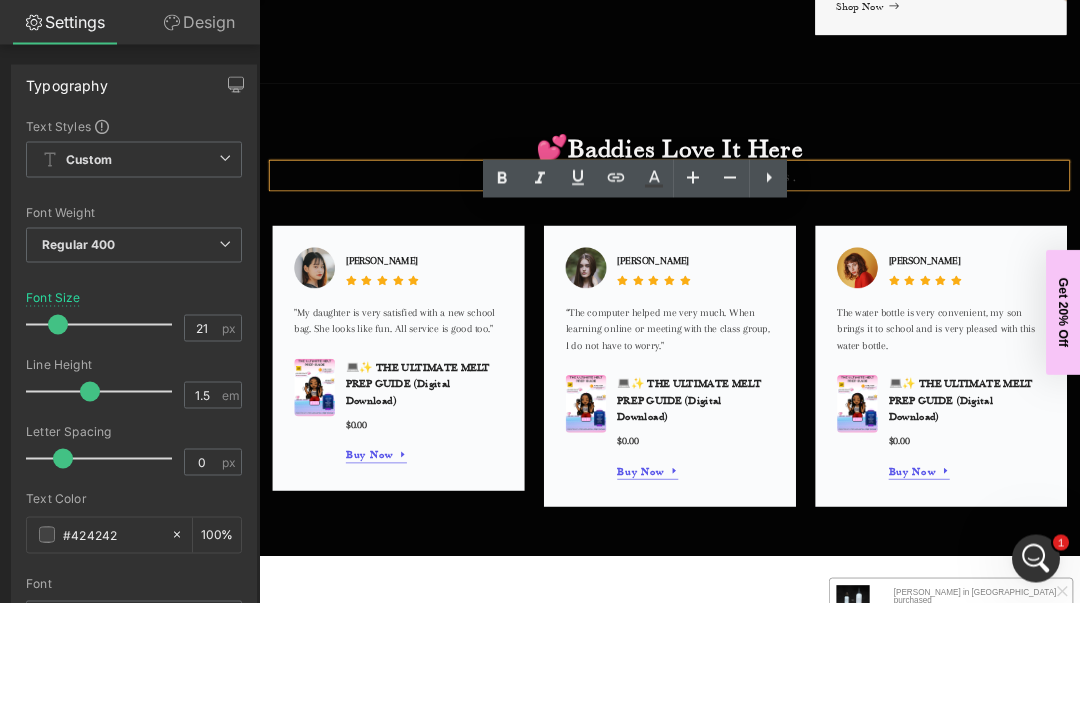 click on "Tap to see real results + shop their favorites ." at bounding box center [864, 281] 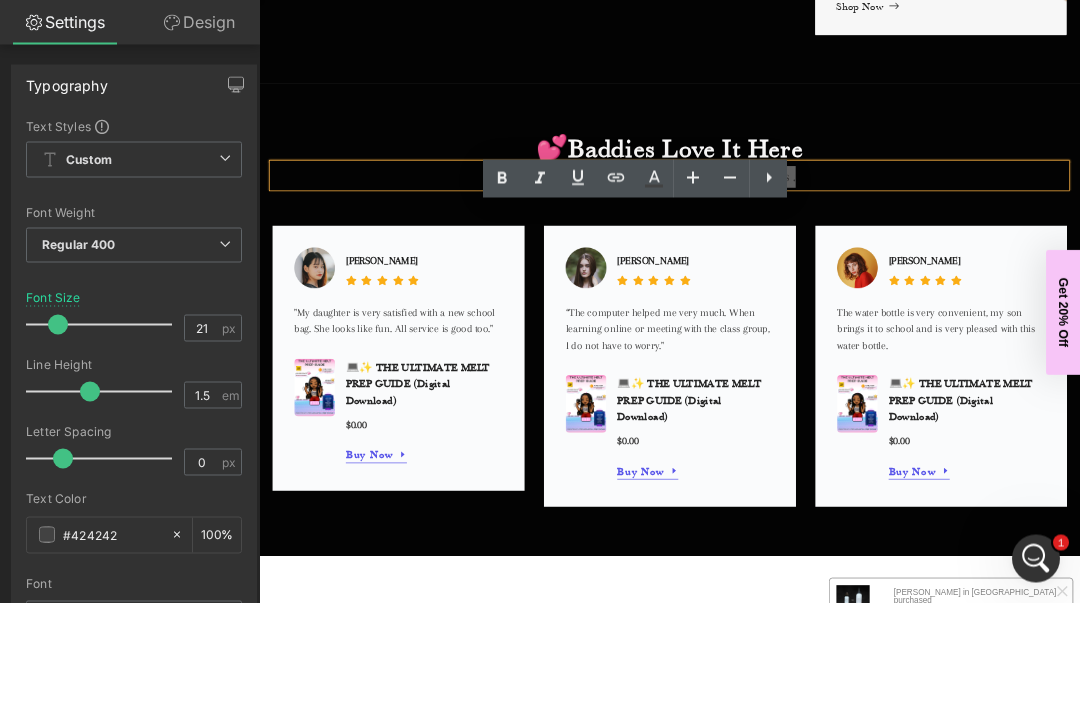click 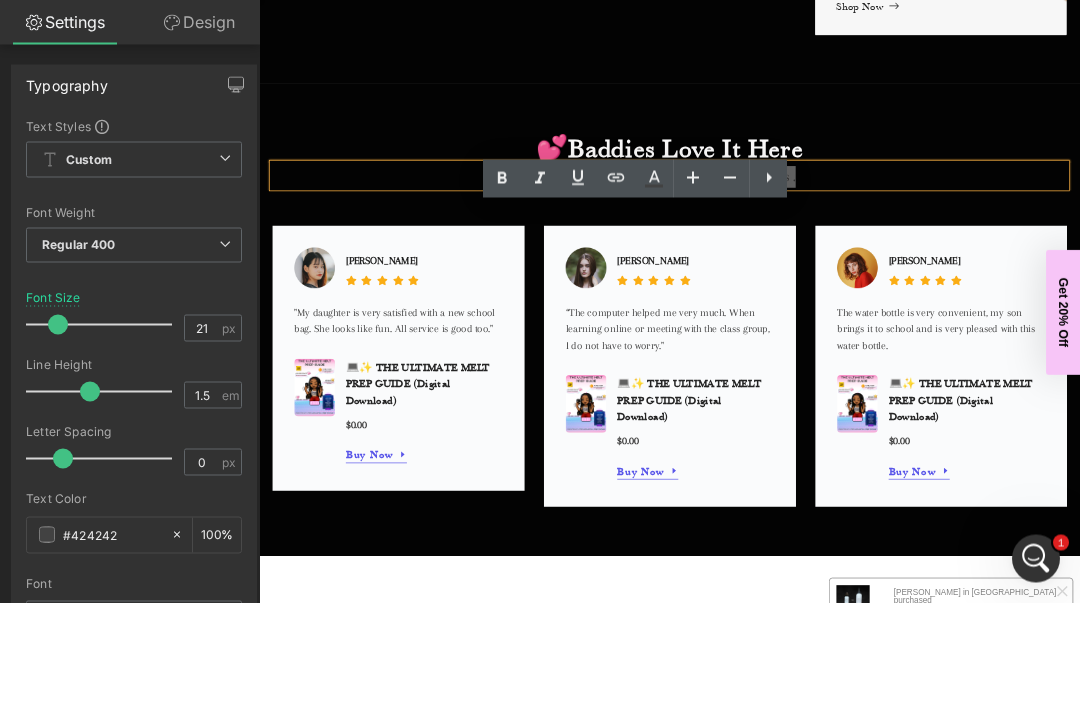 type on "#424242" 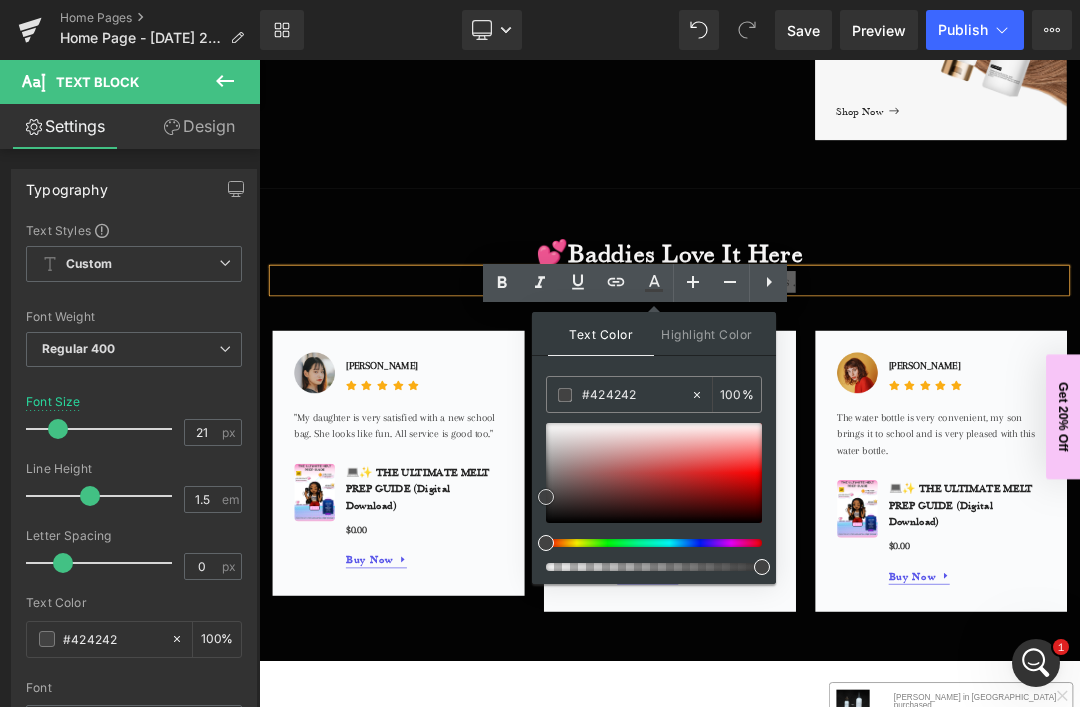 click at bounding box center (654, 473) 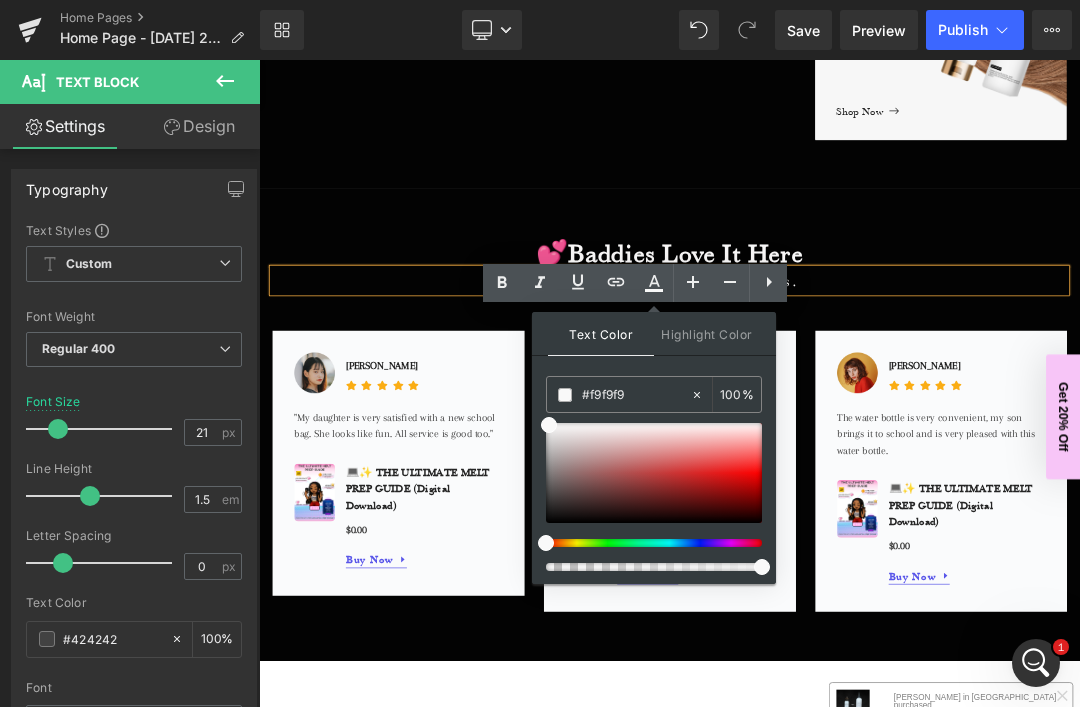 click on "Glue + Install
Text Block         Shop Now Button
Hero Banner
Refurbished Wigs
Text Block         Shop Now Button
Hero Banner
Press-On Nail Bar
Text Block         Shop Now Button
Hero Banner
BUJÍVIPCLUB Club
Text Block         Shop Now Button
Hero Banner         Row         Row" at bounding box center (864, -193) 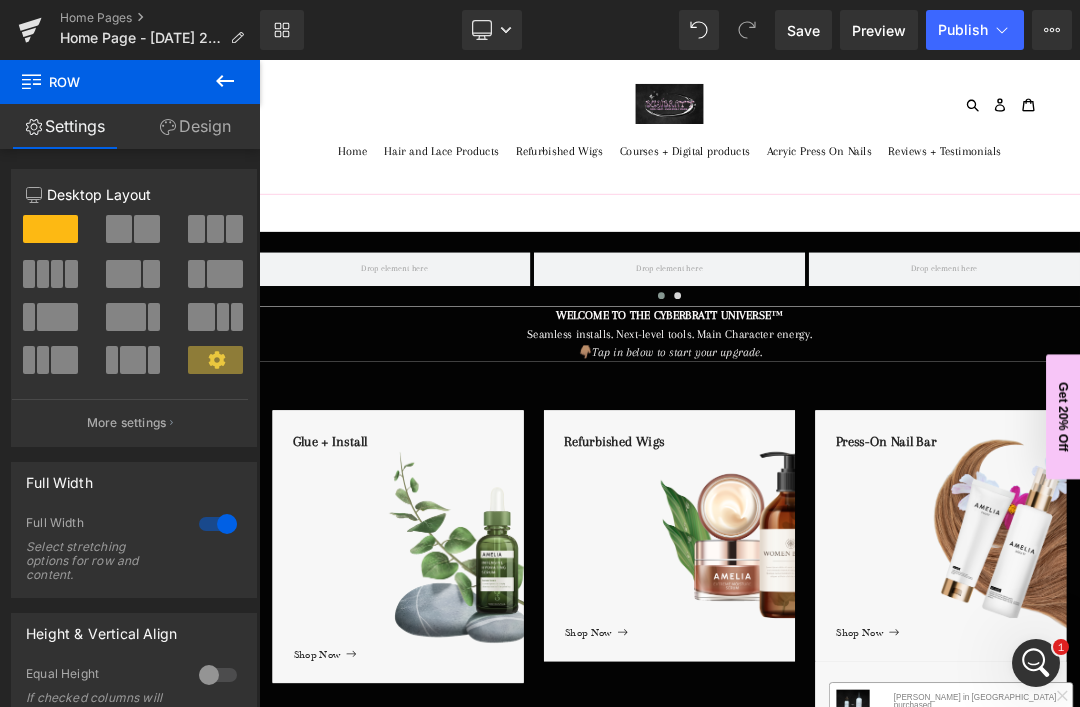 click on "Desktop" at bounding box center [492, 30] 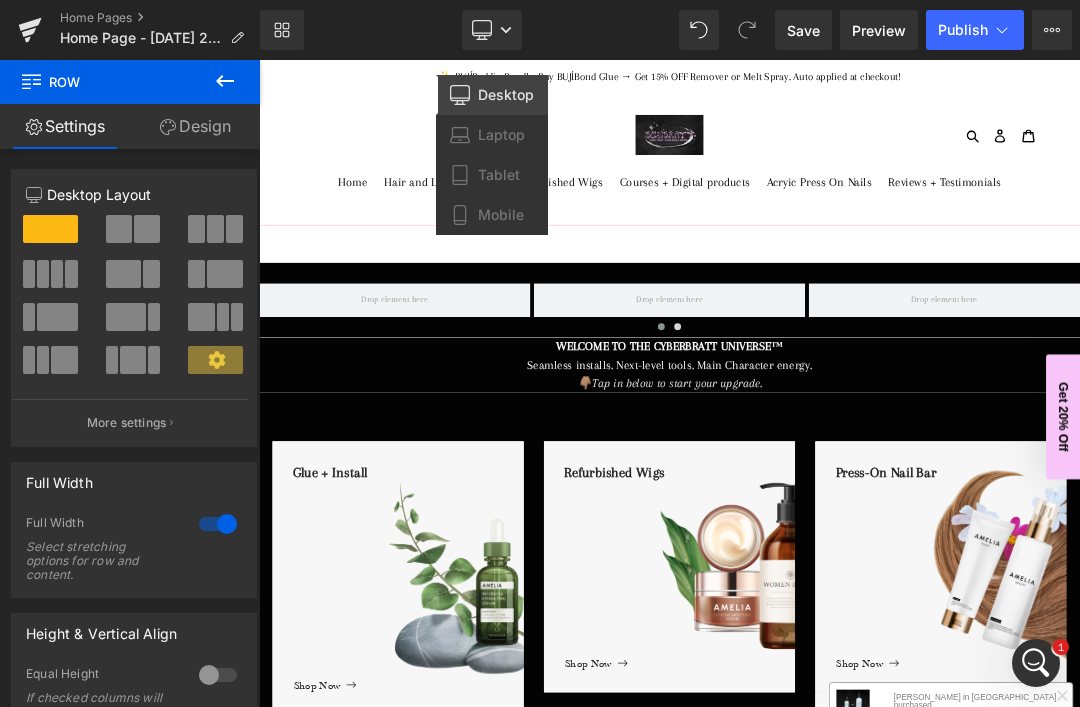 scroll, scrollTop: 0, scrollLeft: 0, axis: both 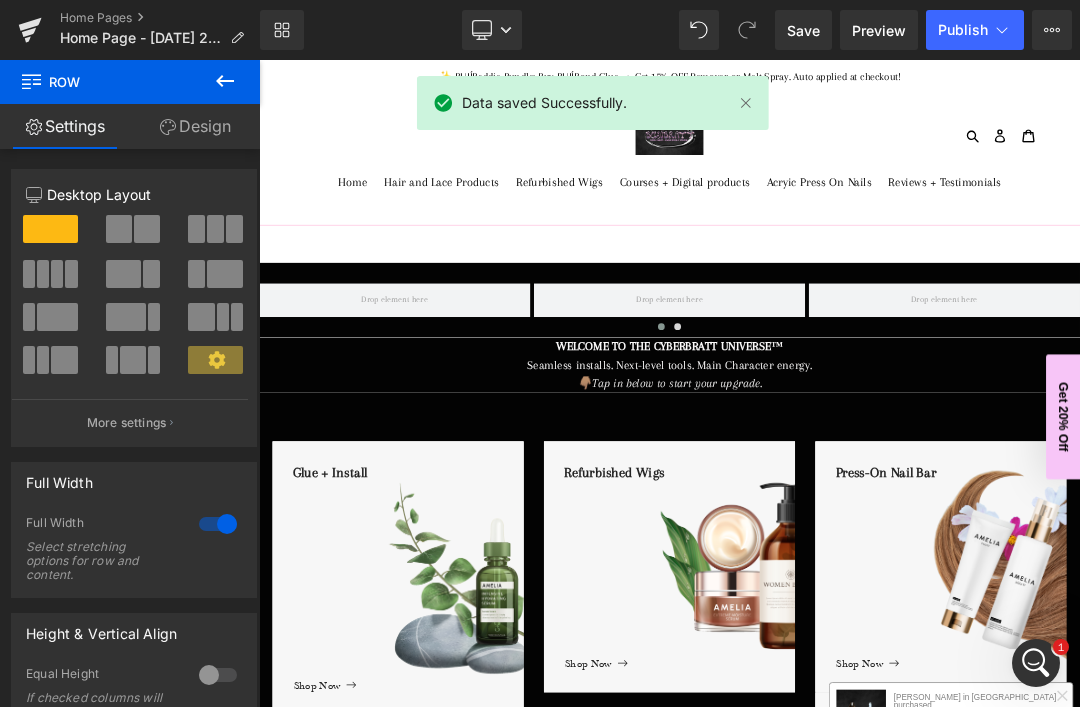 click on "Desktop" at bounding box center [492, 30] 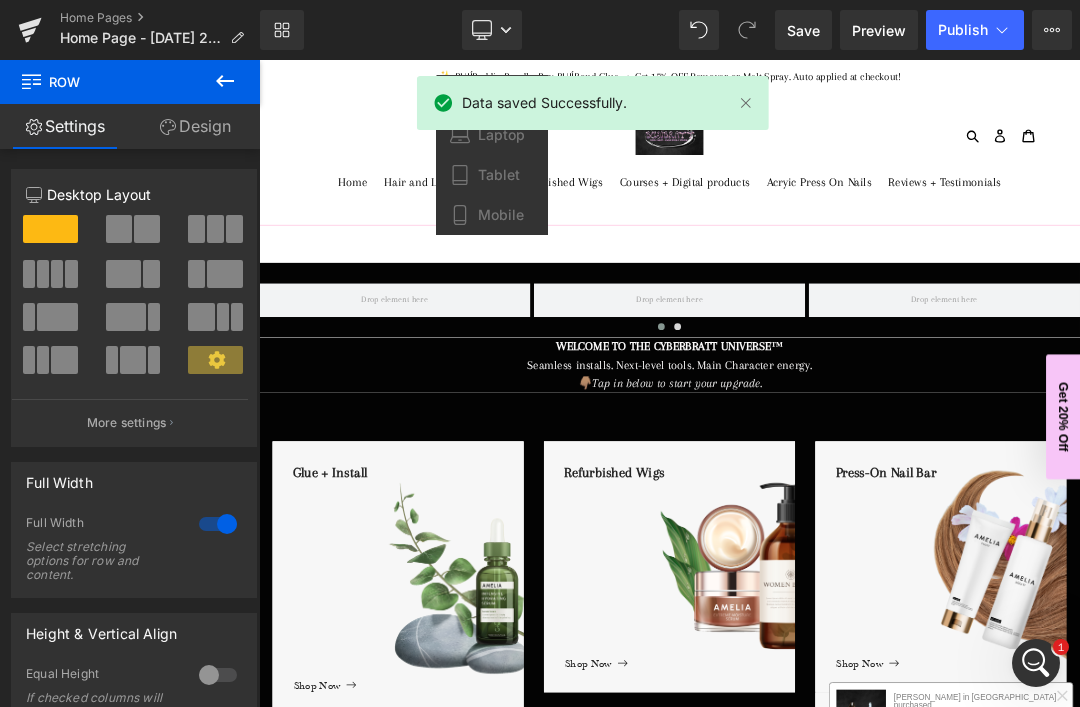 click on "Mobile" at bounding box center [492, 215] 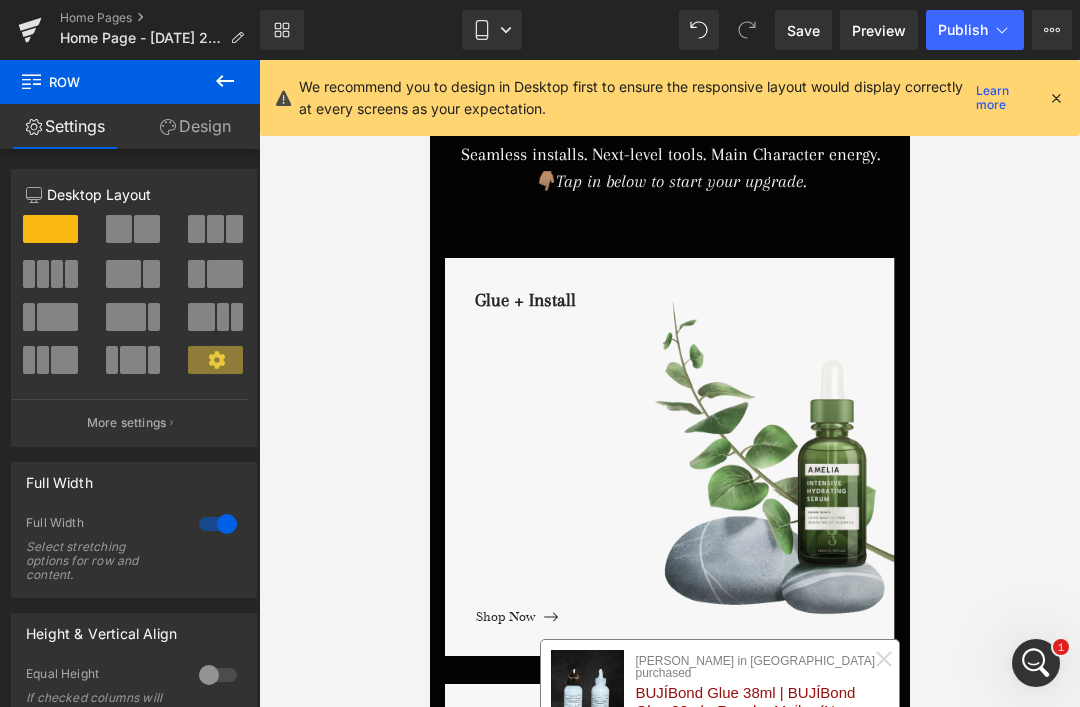 scroll, scrollTop: 229, scrollLeft: 0, axis: vertical 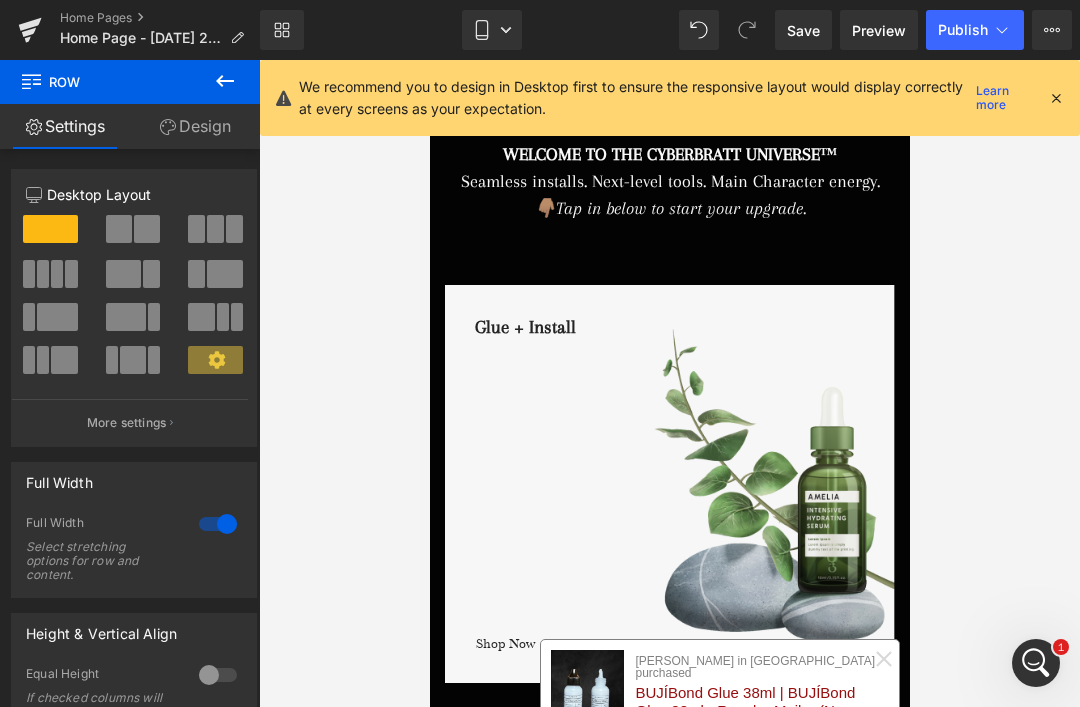 click at bounding box center (1056, 98) 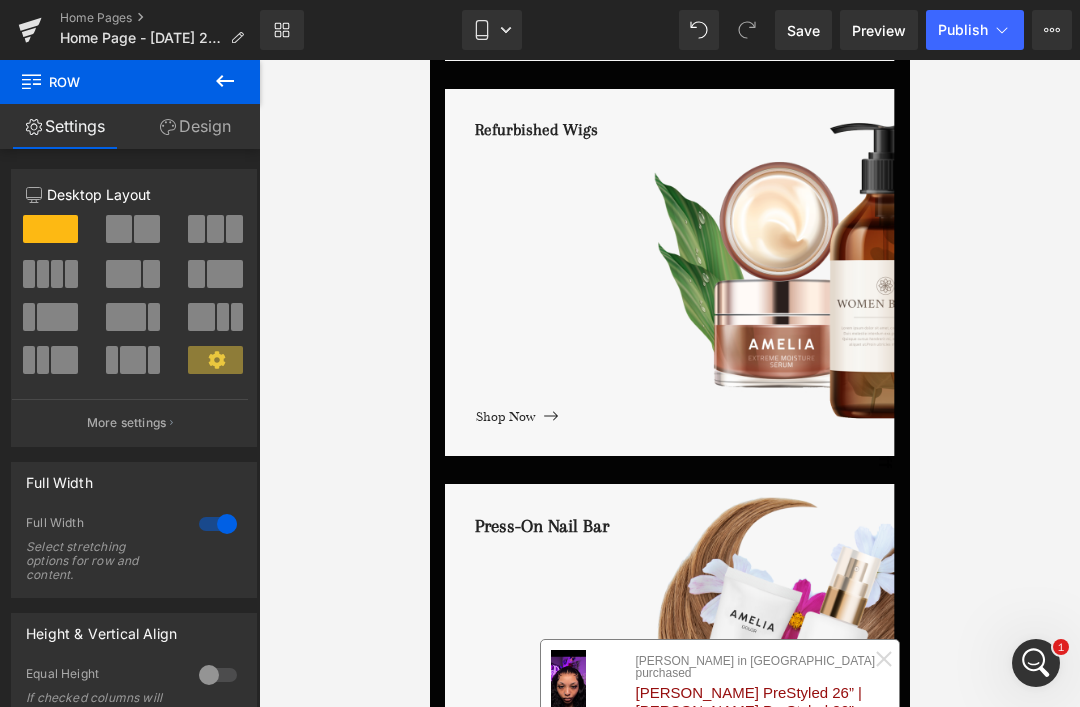 scroll, scrollTop: 853, scrollLeft: 0, axis: vertical 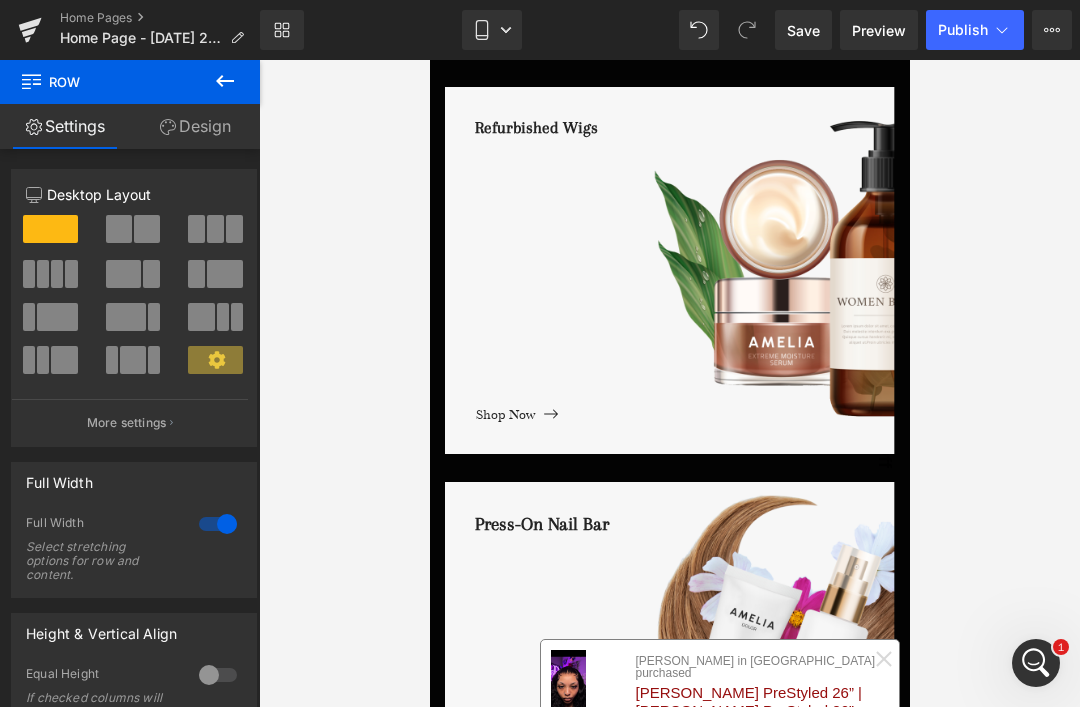 click on "Shop Now Button" at bounding box center [684, 412] 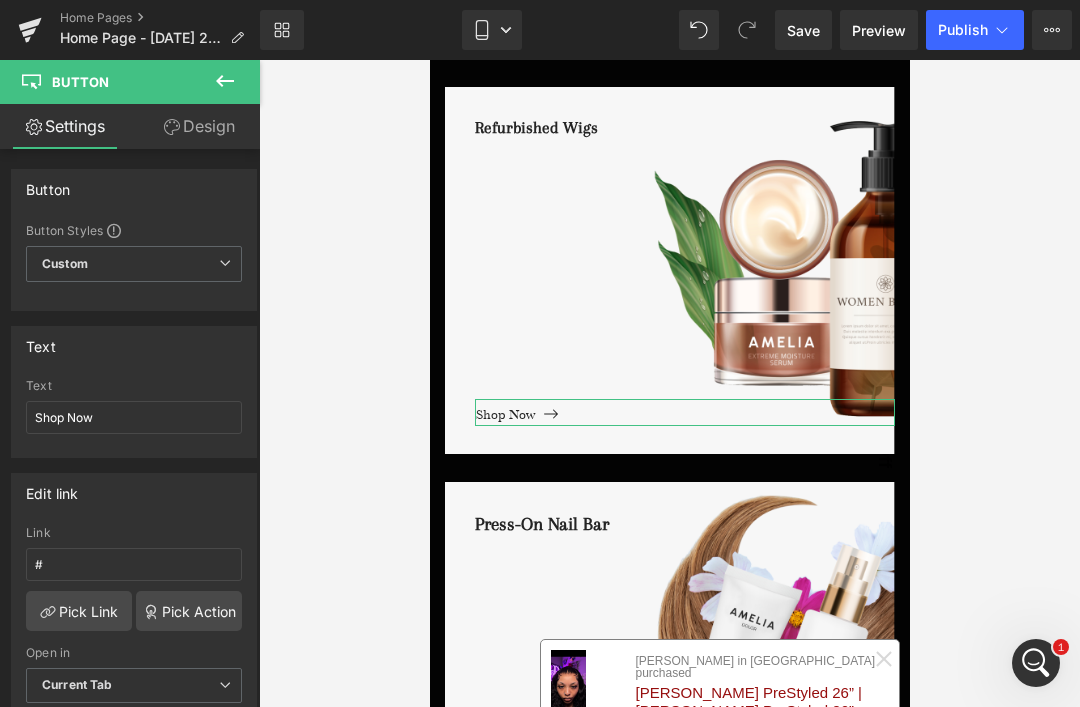 click on "Design" at bounding box center (199, 126) 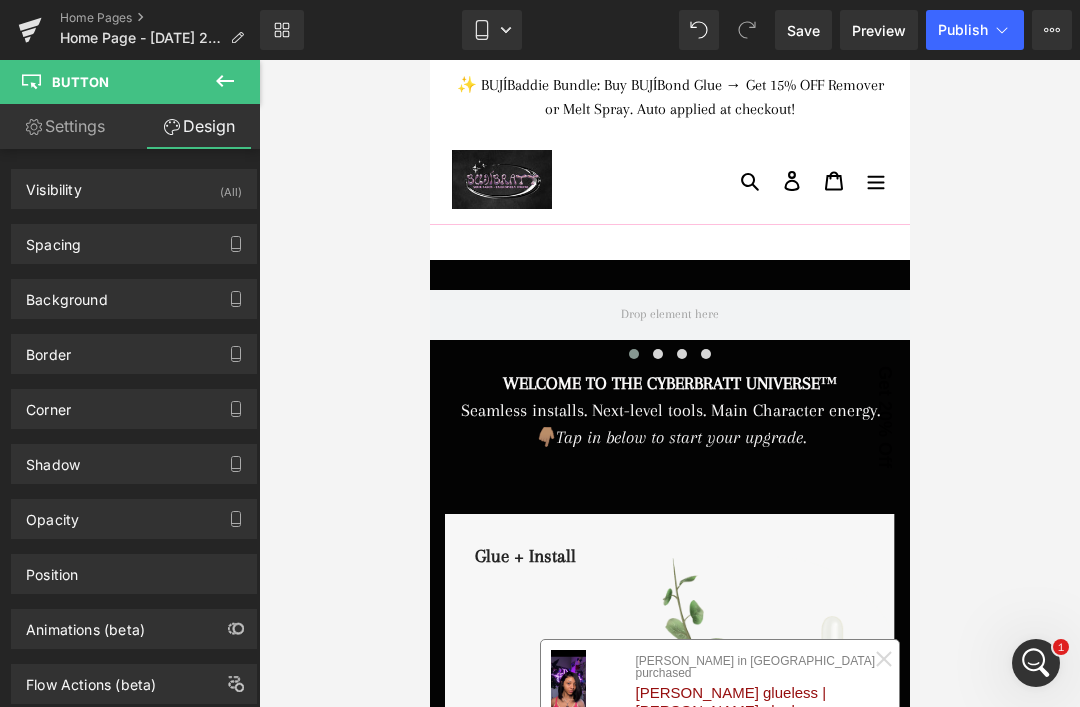 scroll, scrollTop: 0, scrollLeft: 0, axis: both 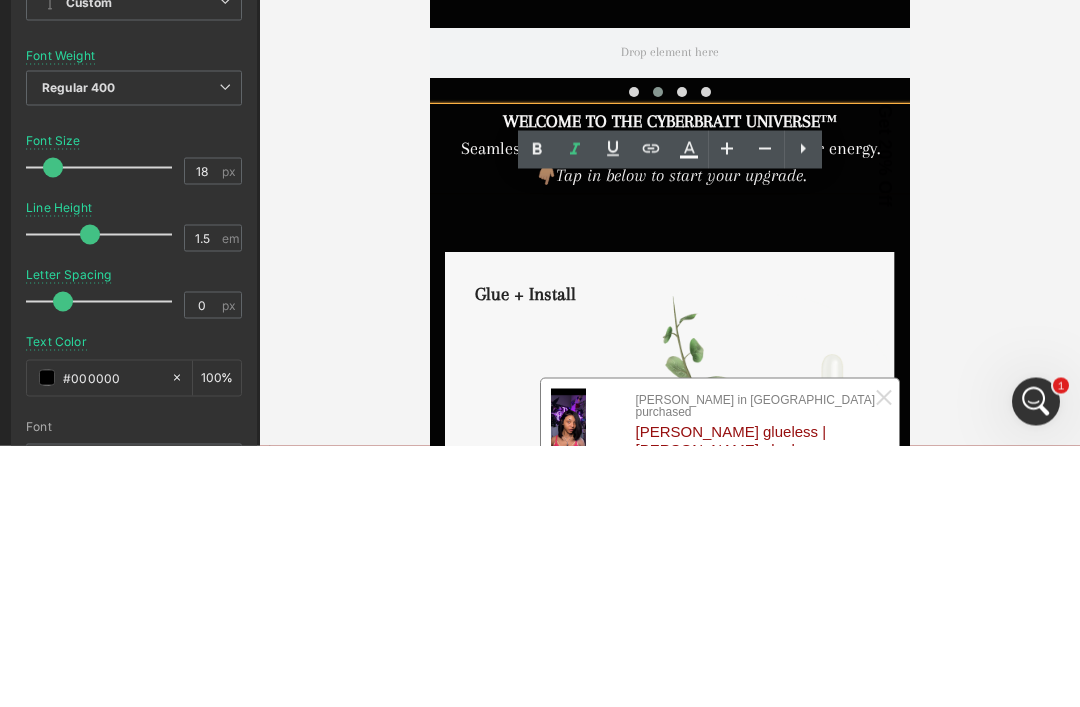 click on "👇🏽Tap in below to start your upgrade." at bounding box center (669, 176) 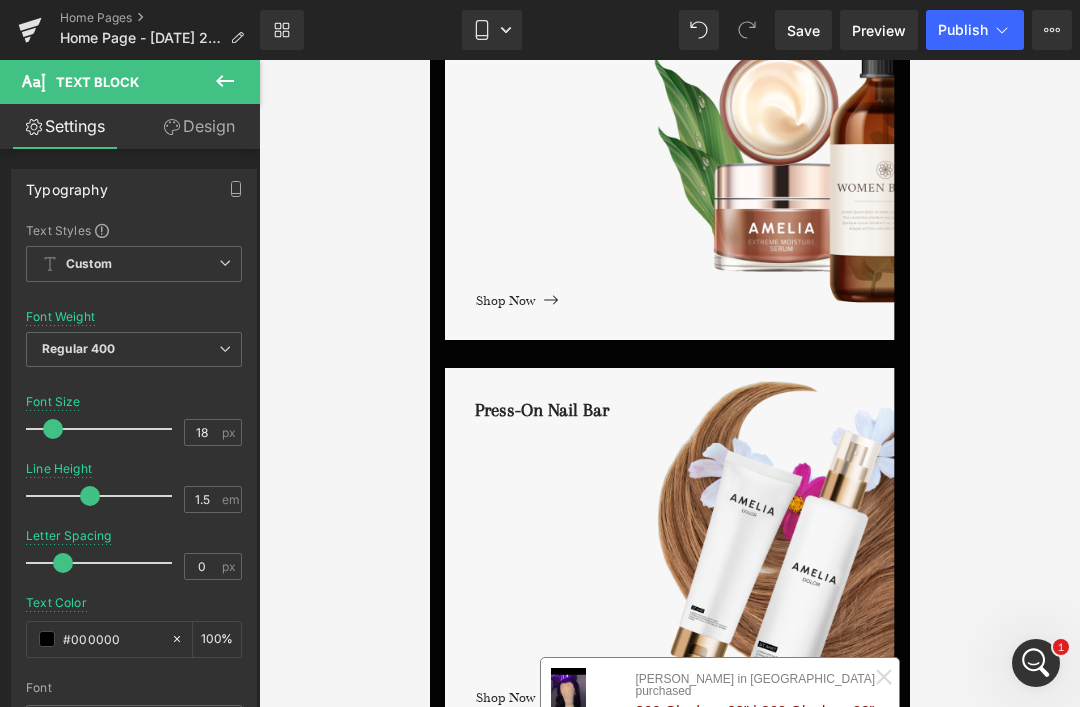 scroll, scrollTop: 970, scrollLeft: 0, axis: vertical 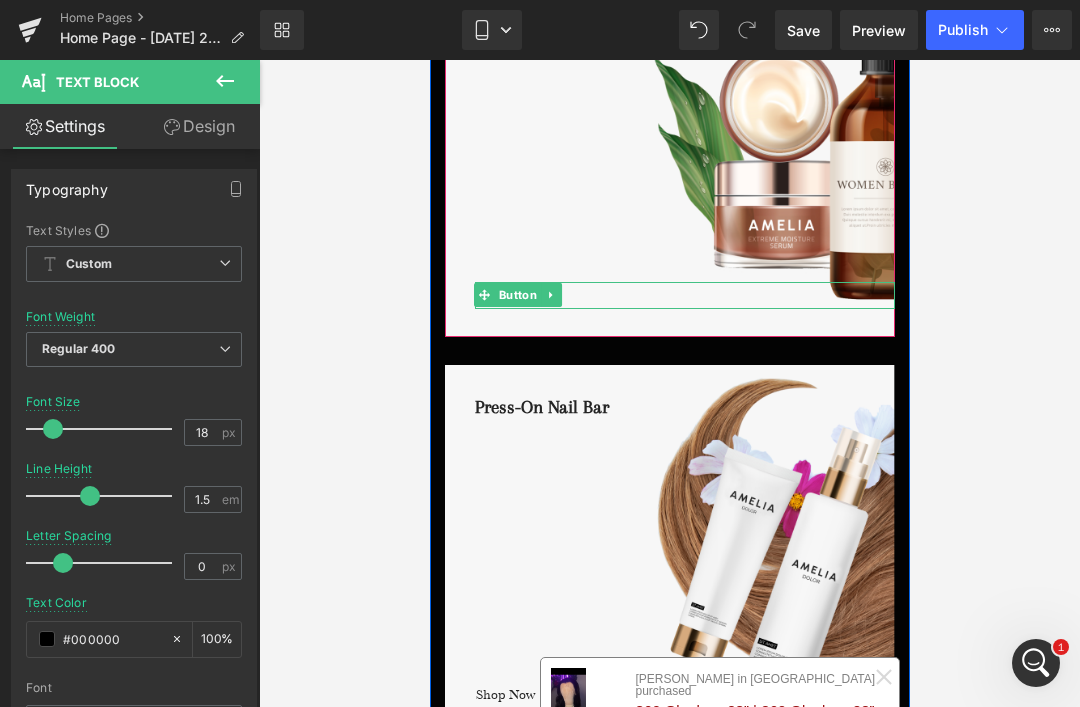 click at bounding box center [684, 306] 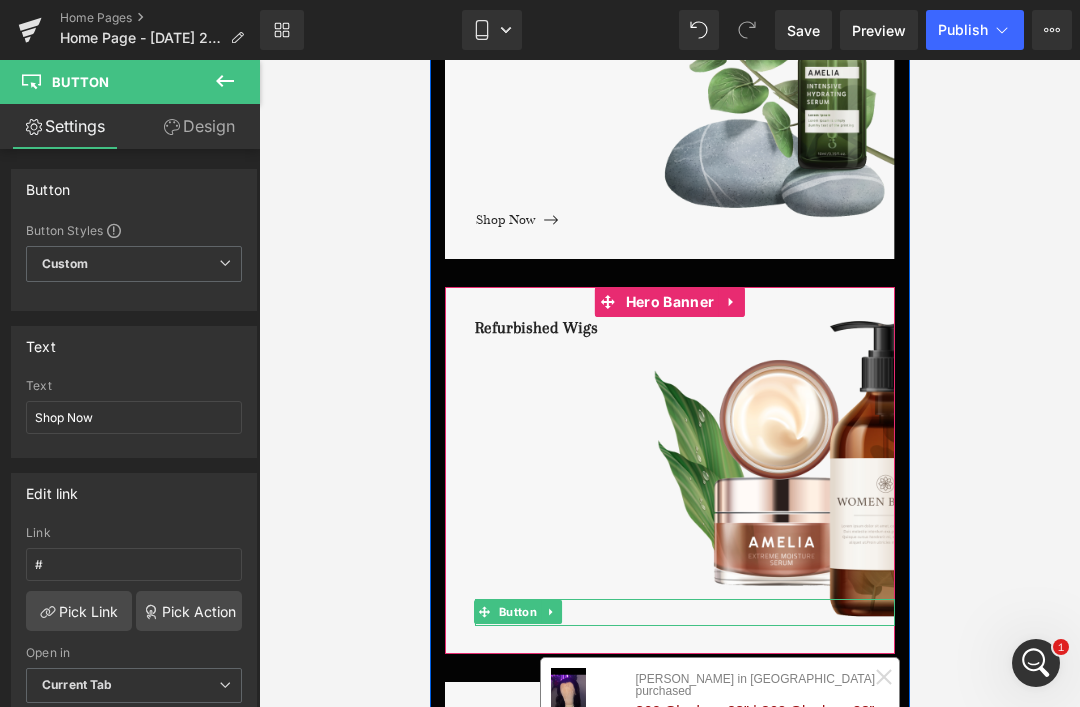 scroll, scrollTop: 652, scrollLeft: 0, axis: vertical 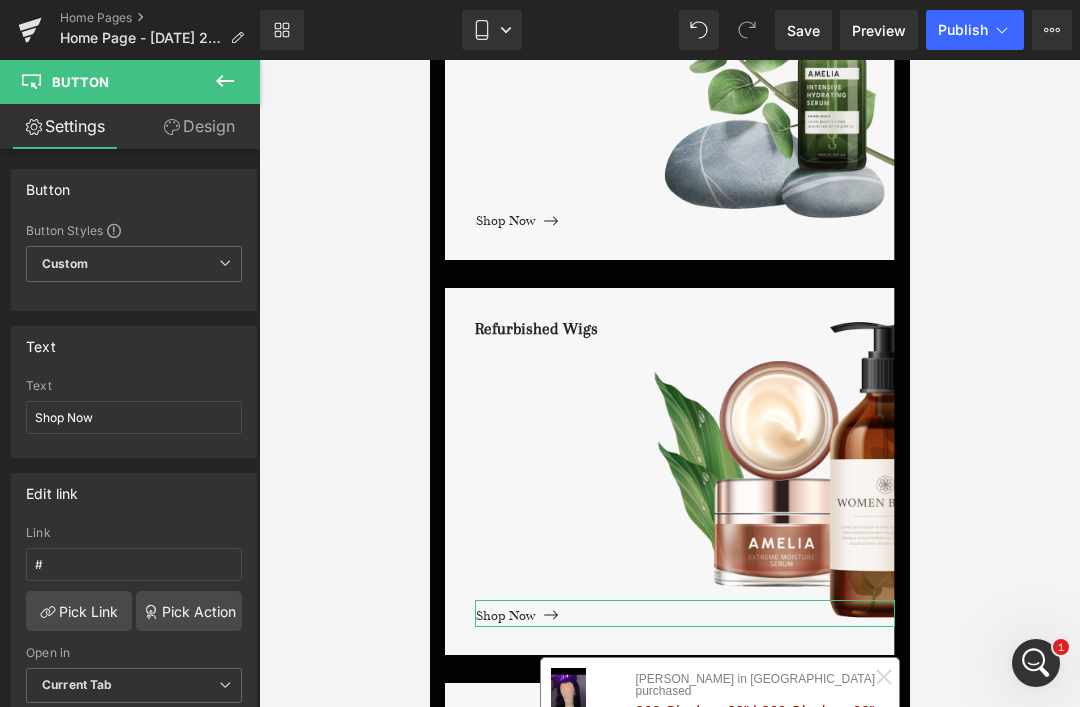 click on "Custom
Setup Global Style" at bounding box center [134, 264] 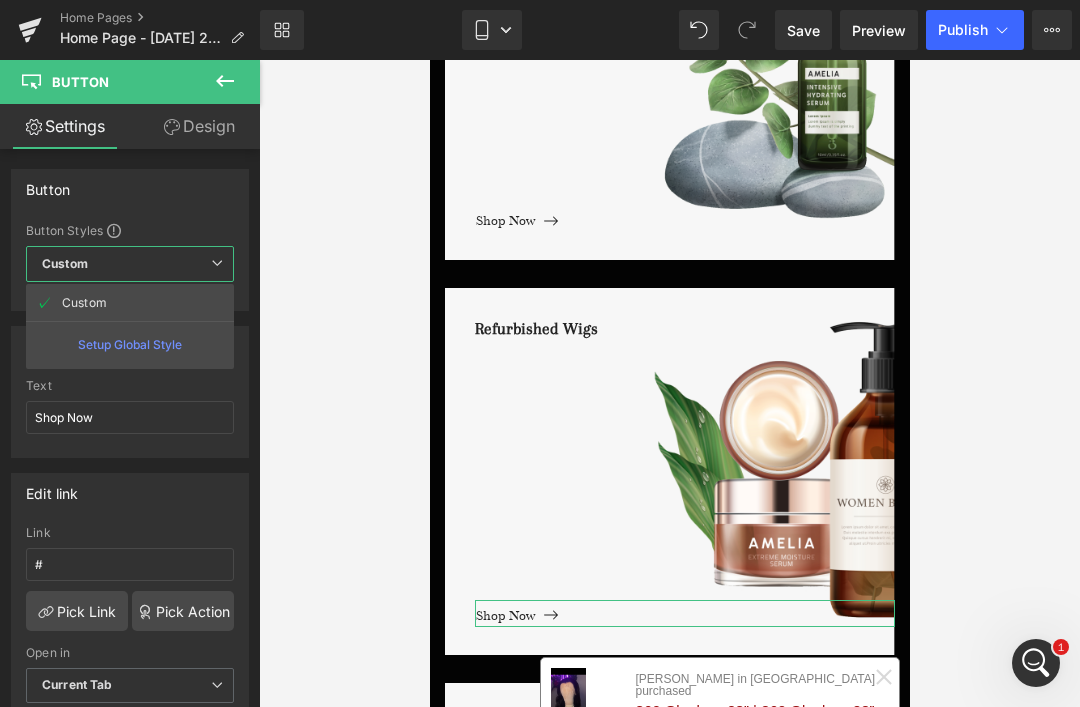 click on "Setup Global Style" at bounding box center (130, 344) 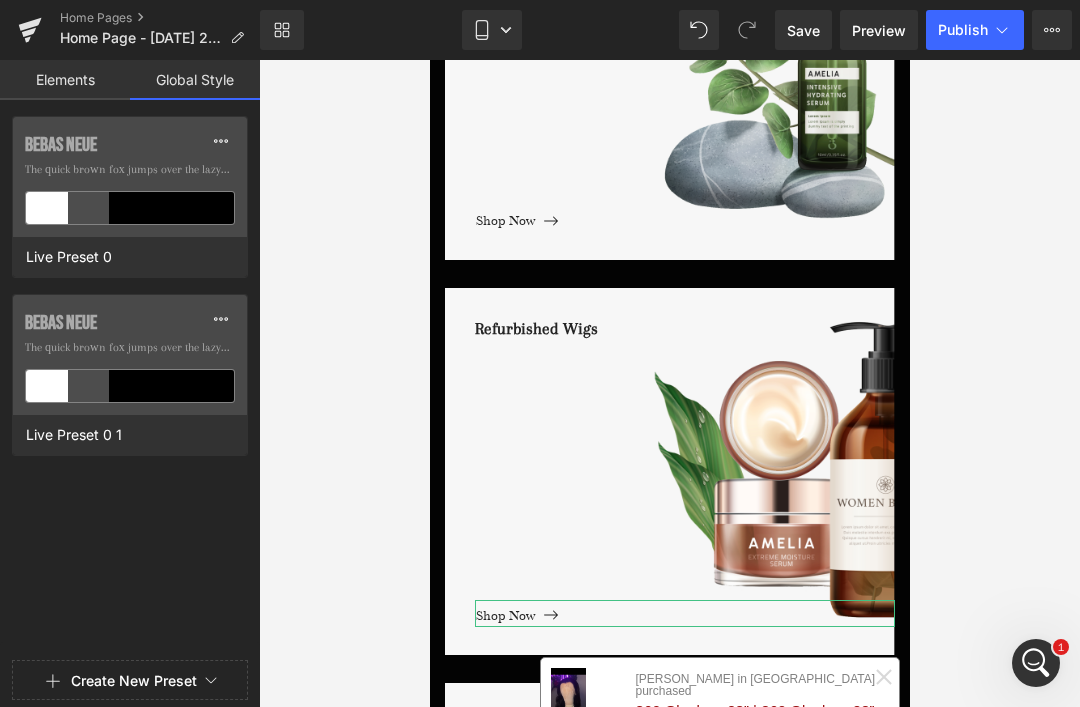click at bounding box center [221, 141] 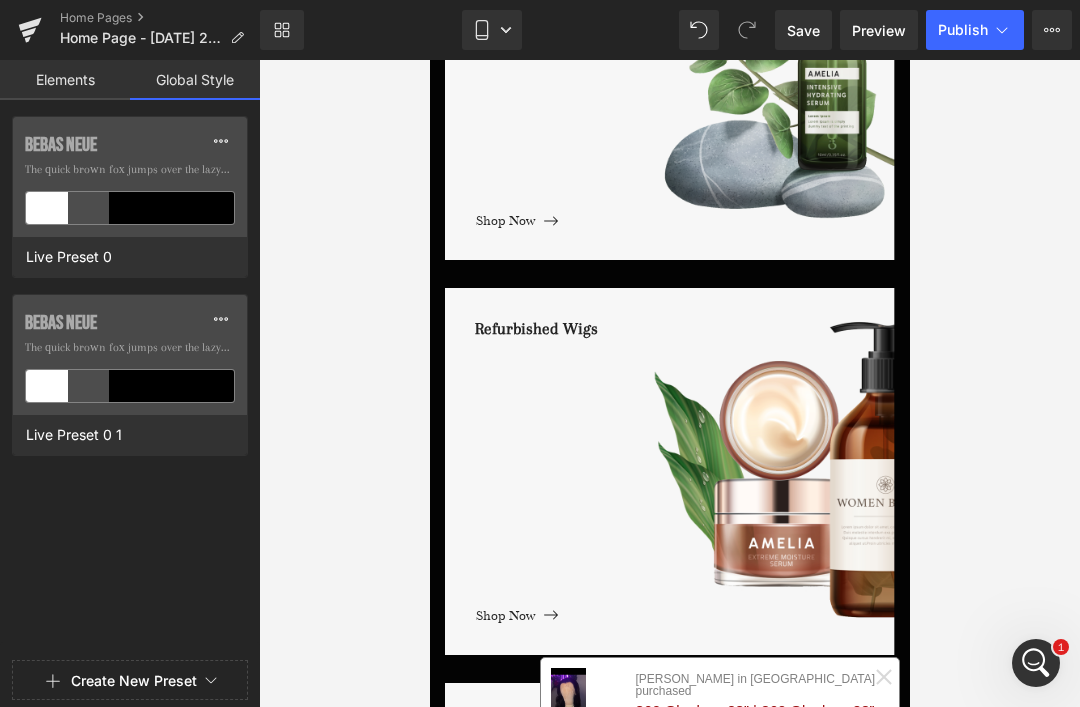 click on "Bebas Neue  The quick brown fox jumps over the lazy..." at bounding box center [130, 177] 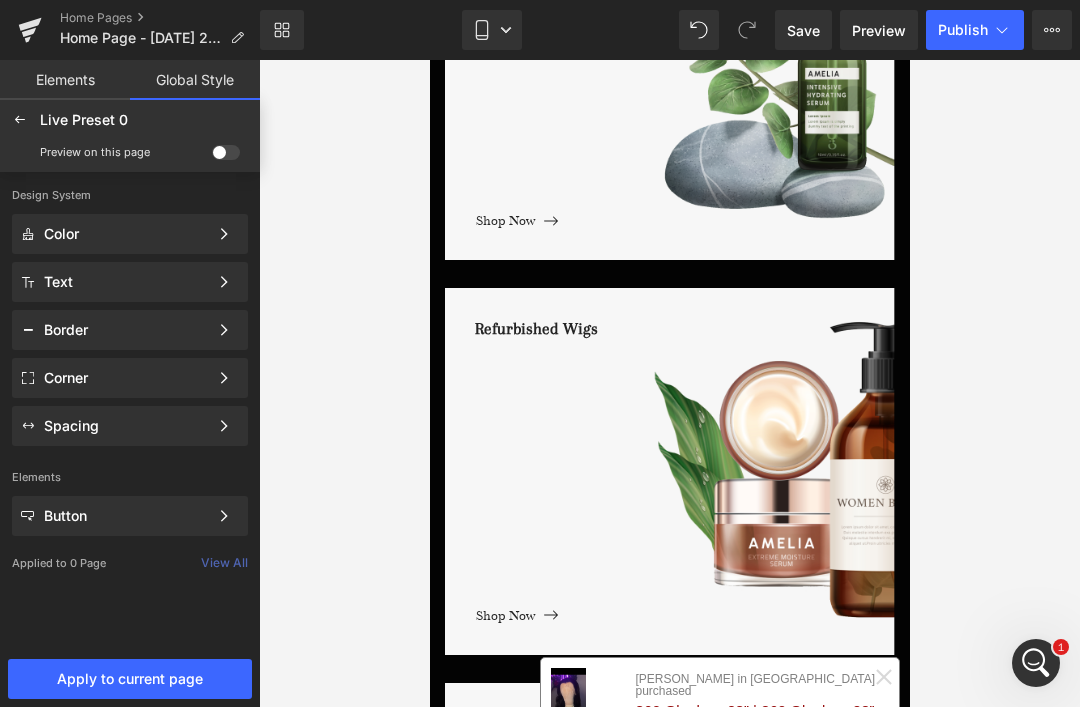 click at bounding box center (224, 282) 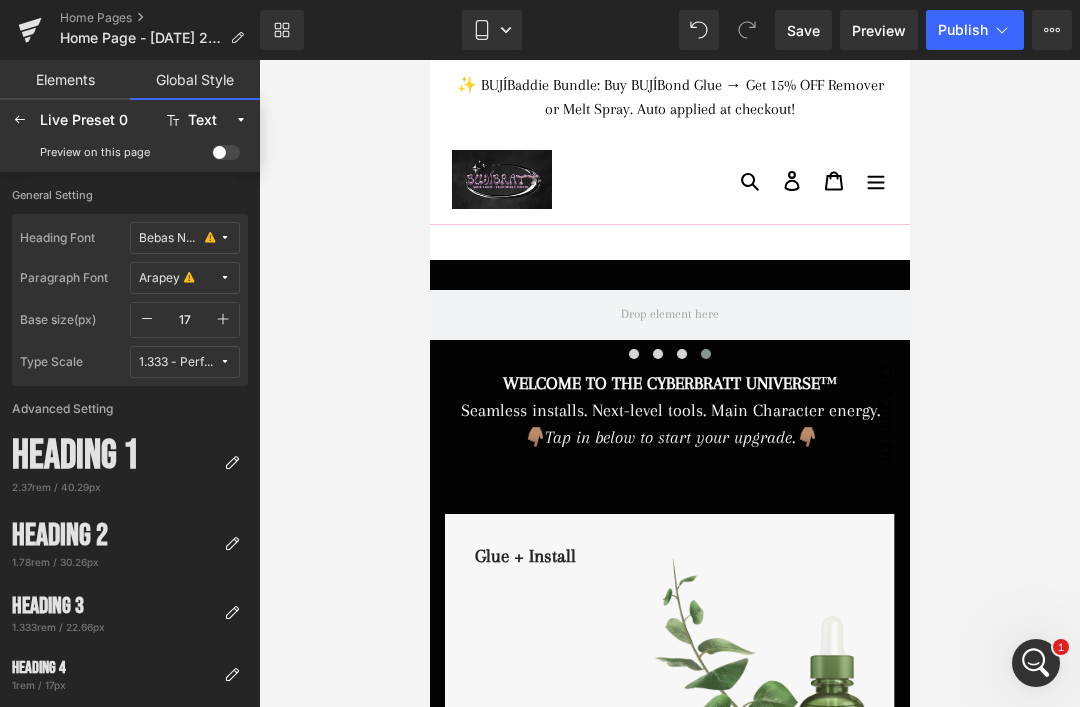 scroll, scrollTop: 0, scrollLeft: 0, axis: both 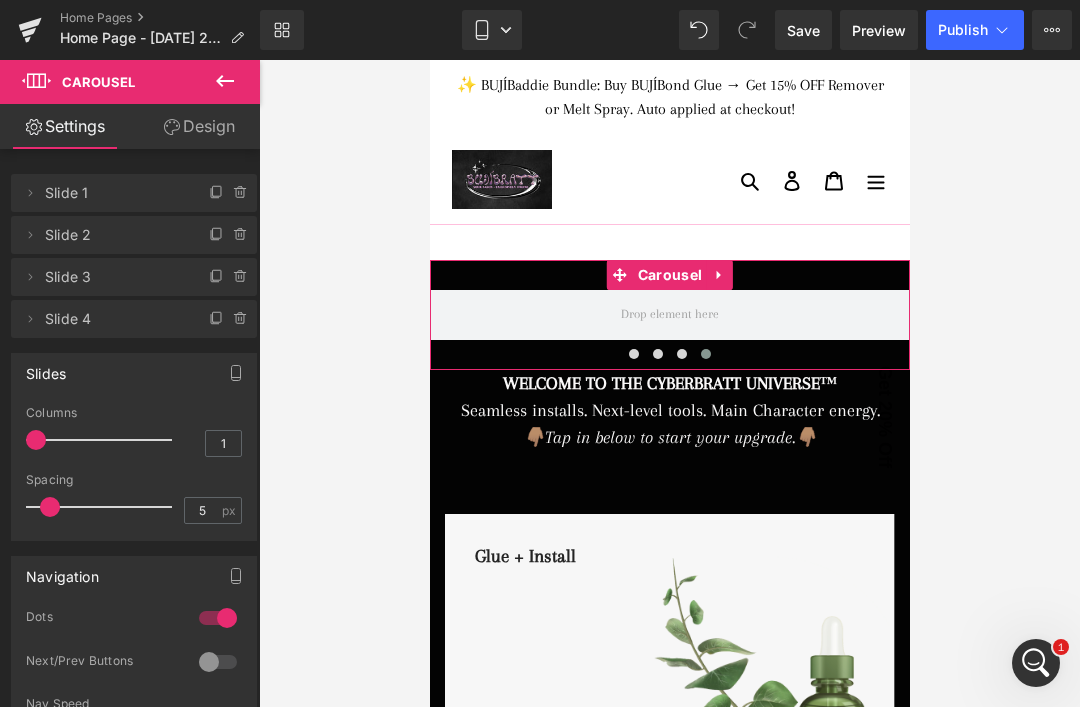 click at bounding box center (669, 316) 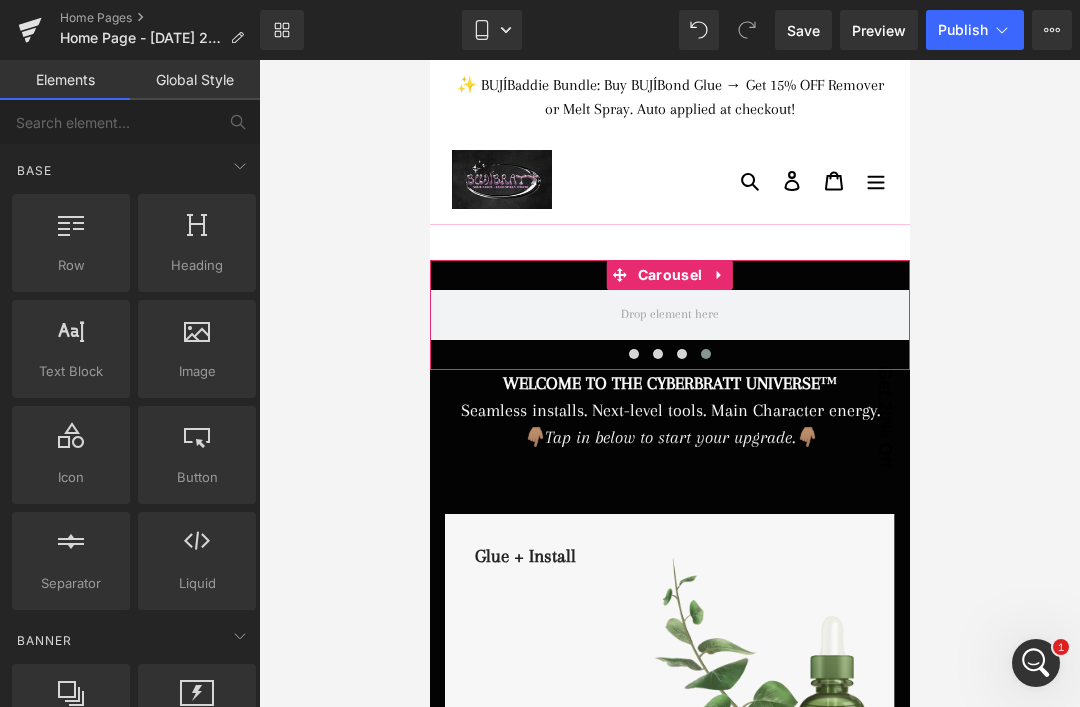 click at bounding box center [669, 316] 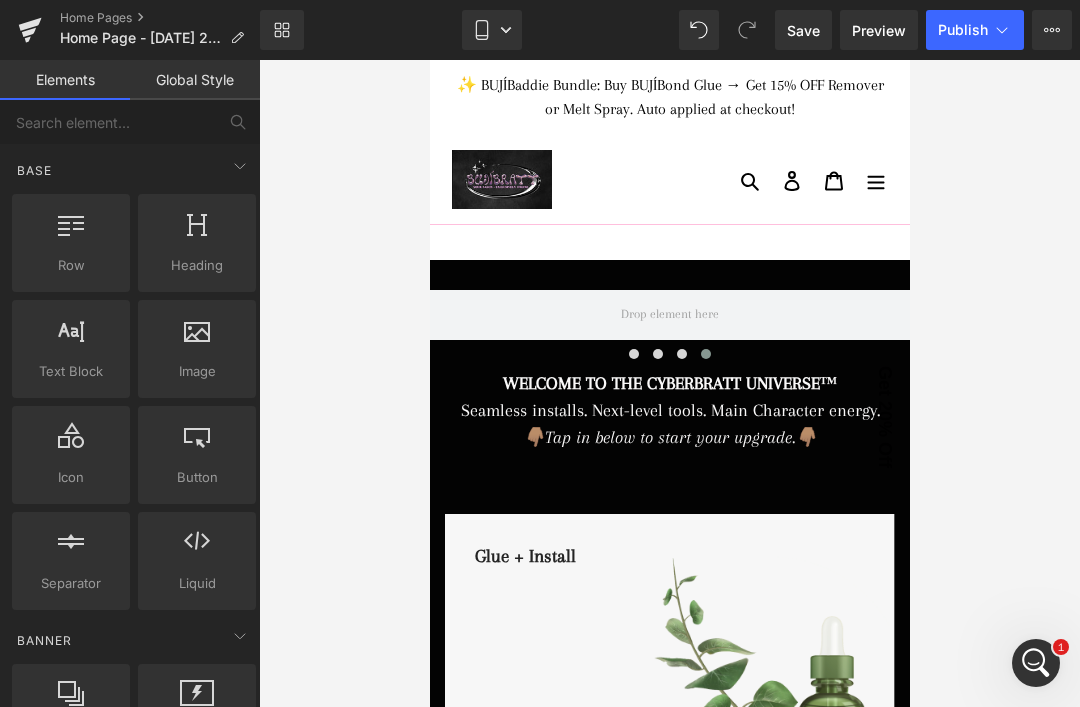 click on "Image  images, photos, alts, uploads" at bounding box center [197, 349] 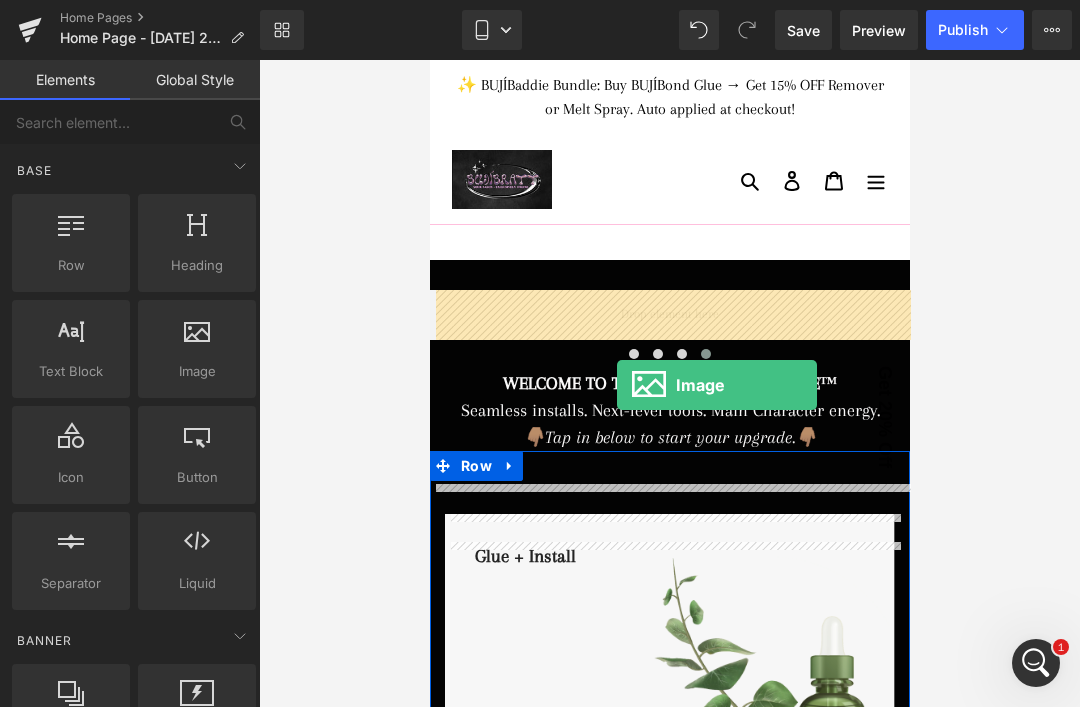 click at bounding box center (669, 316) 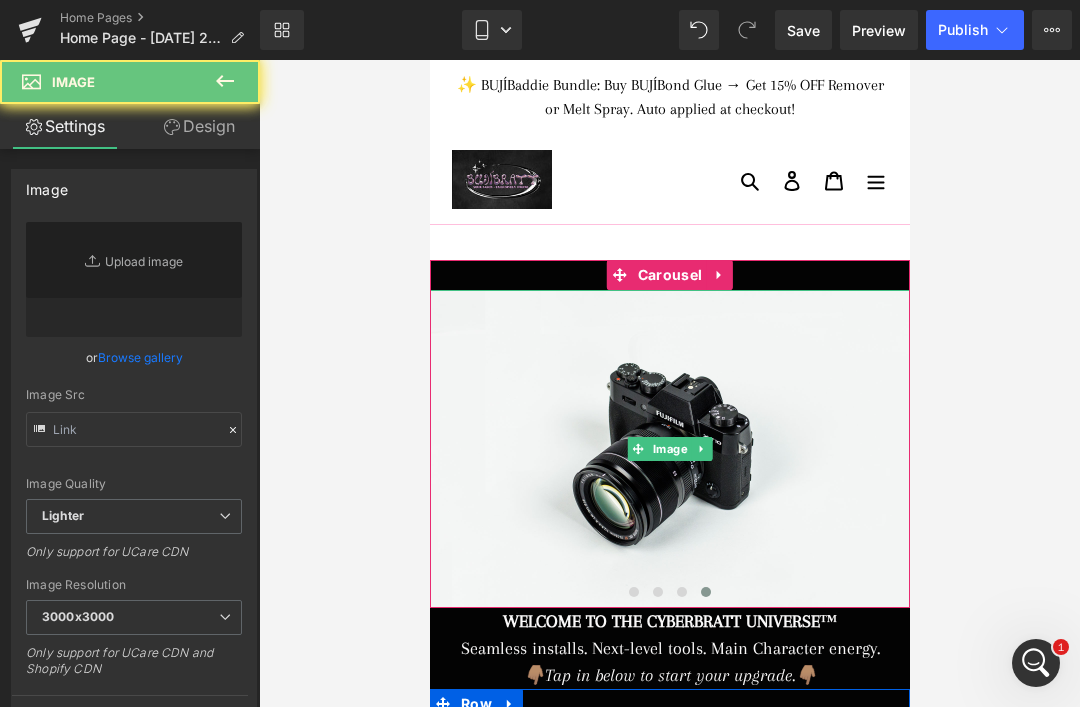 type on "//[DOMAIN_NAME][URL]" 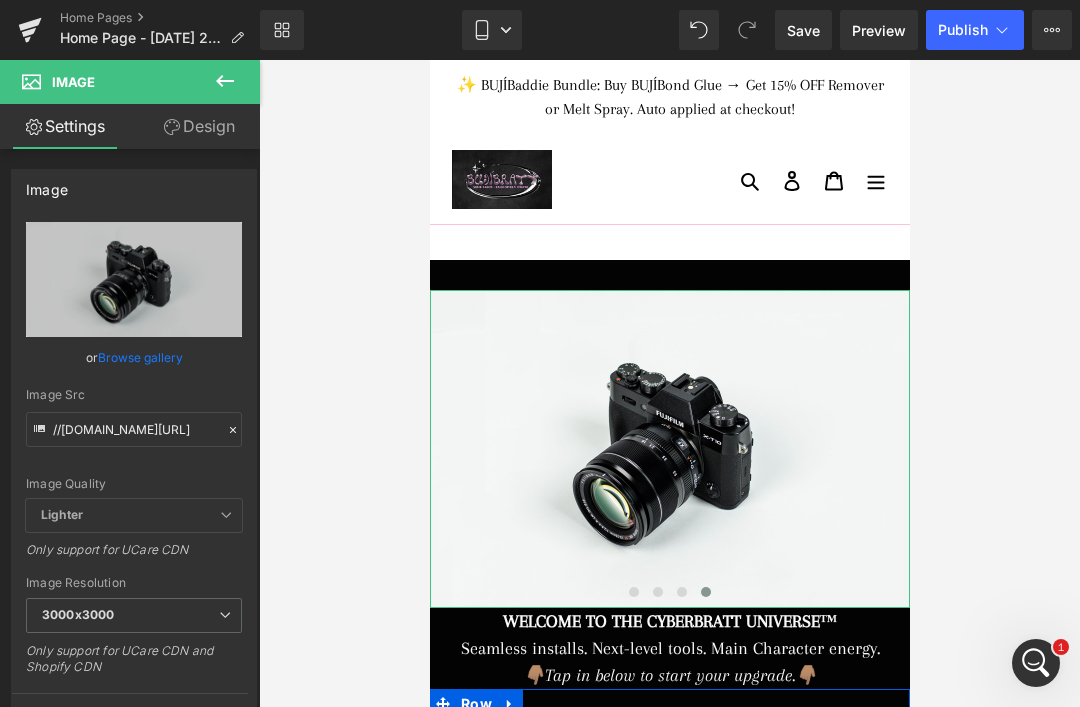 click on "Browse gallery" at bounding box center (140, 357) 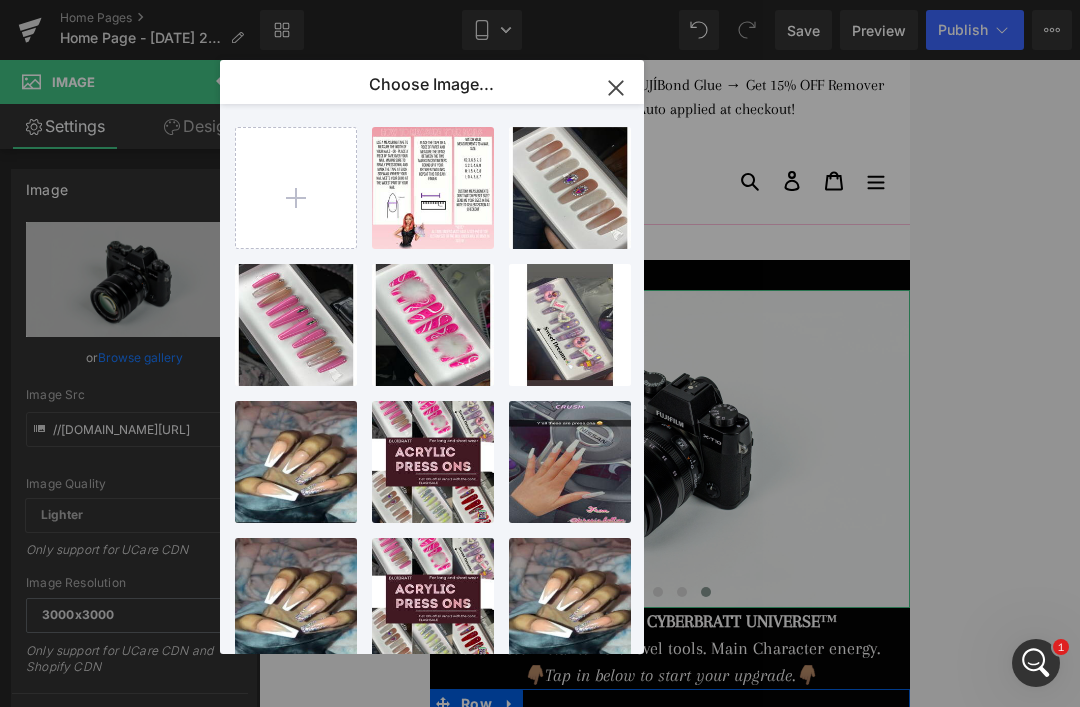 scroll, scrollTop: 0, scrollLeft: 0, axis: both 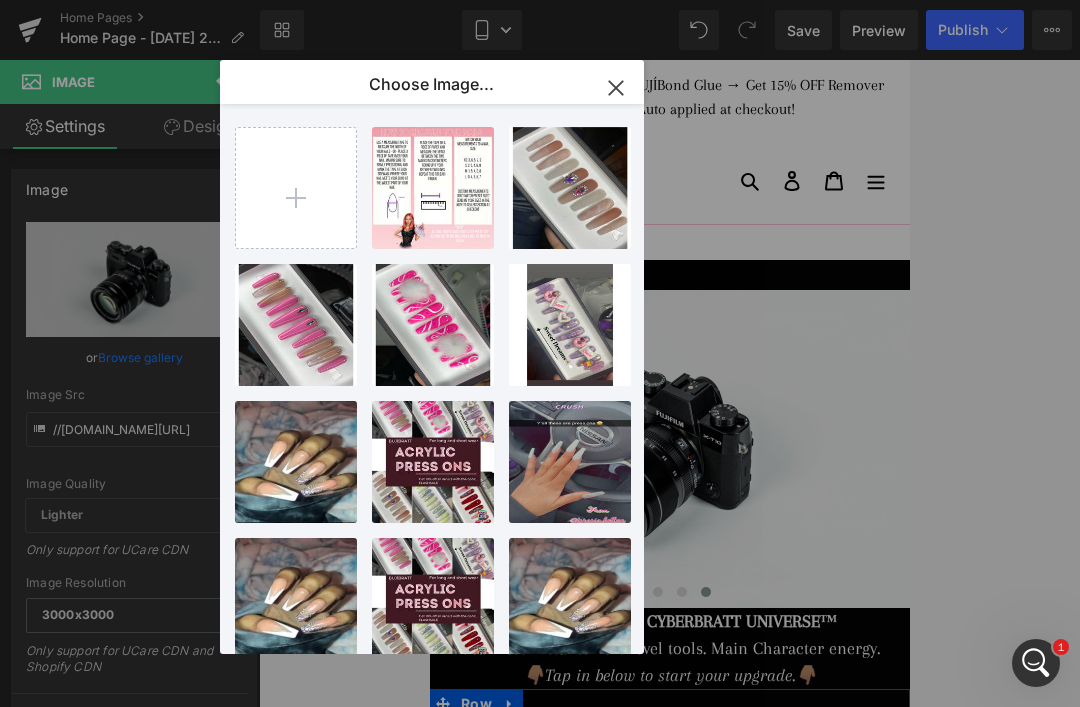 click at bounding box center (296, 188) 